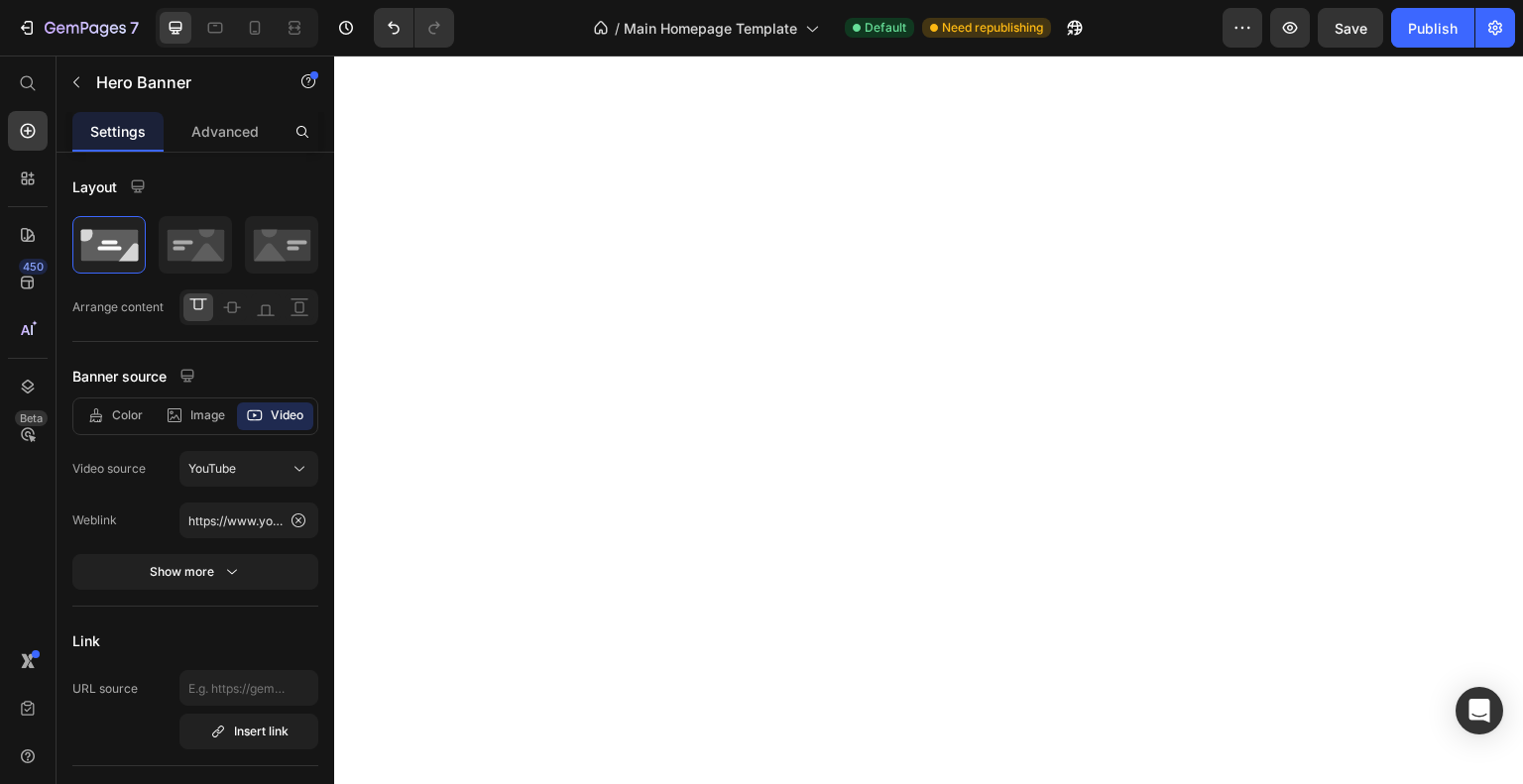 scroll, scrollTop: 0, scrollLeft: 0, axis: both 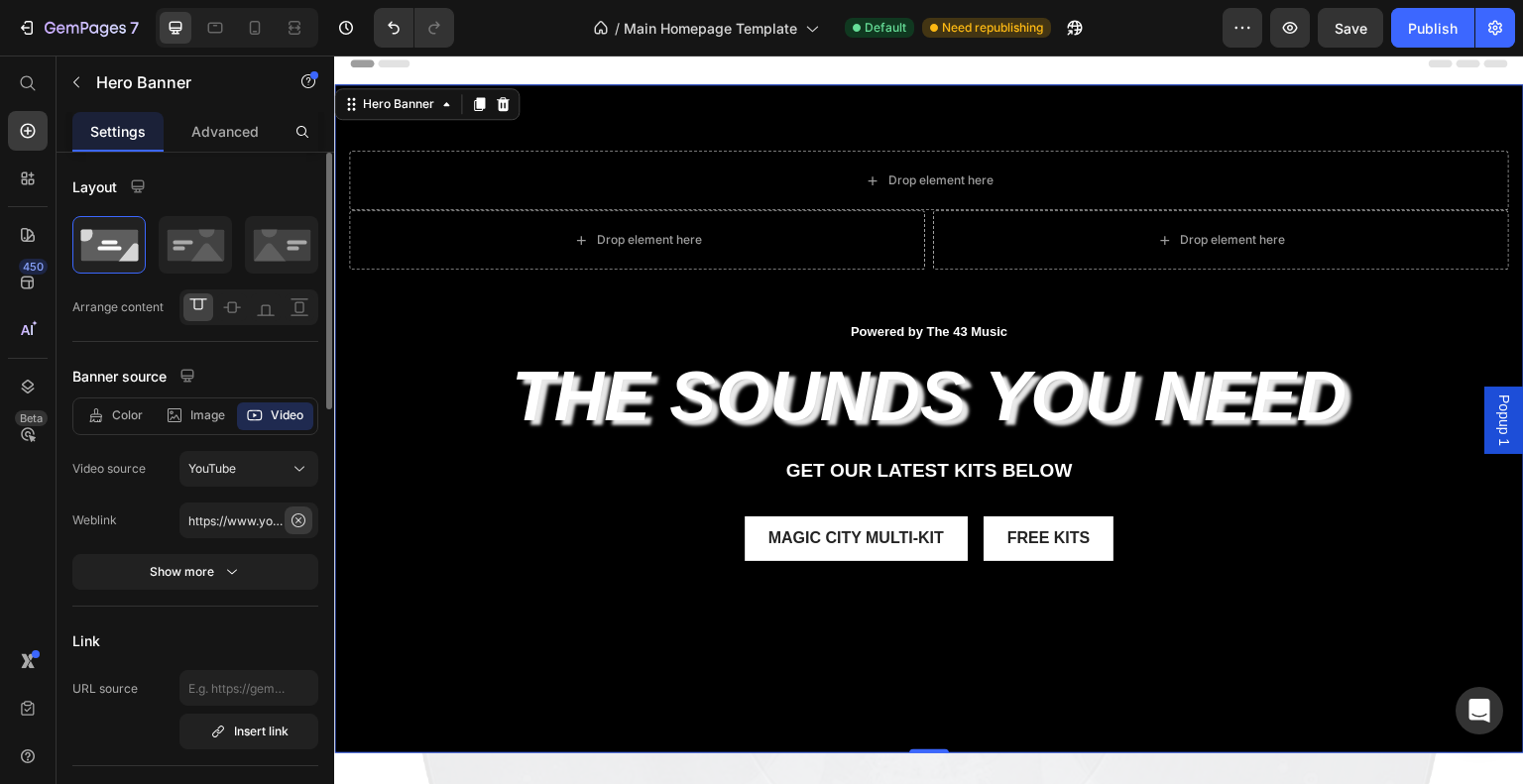 click 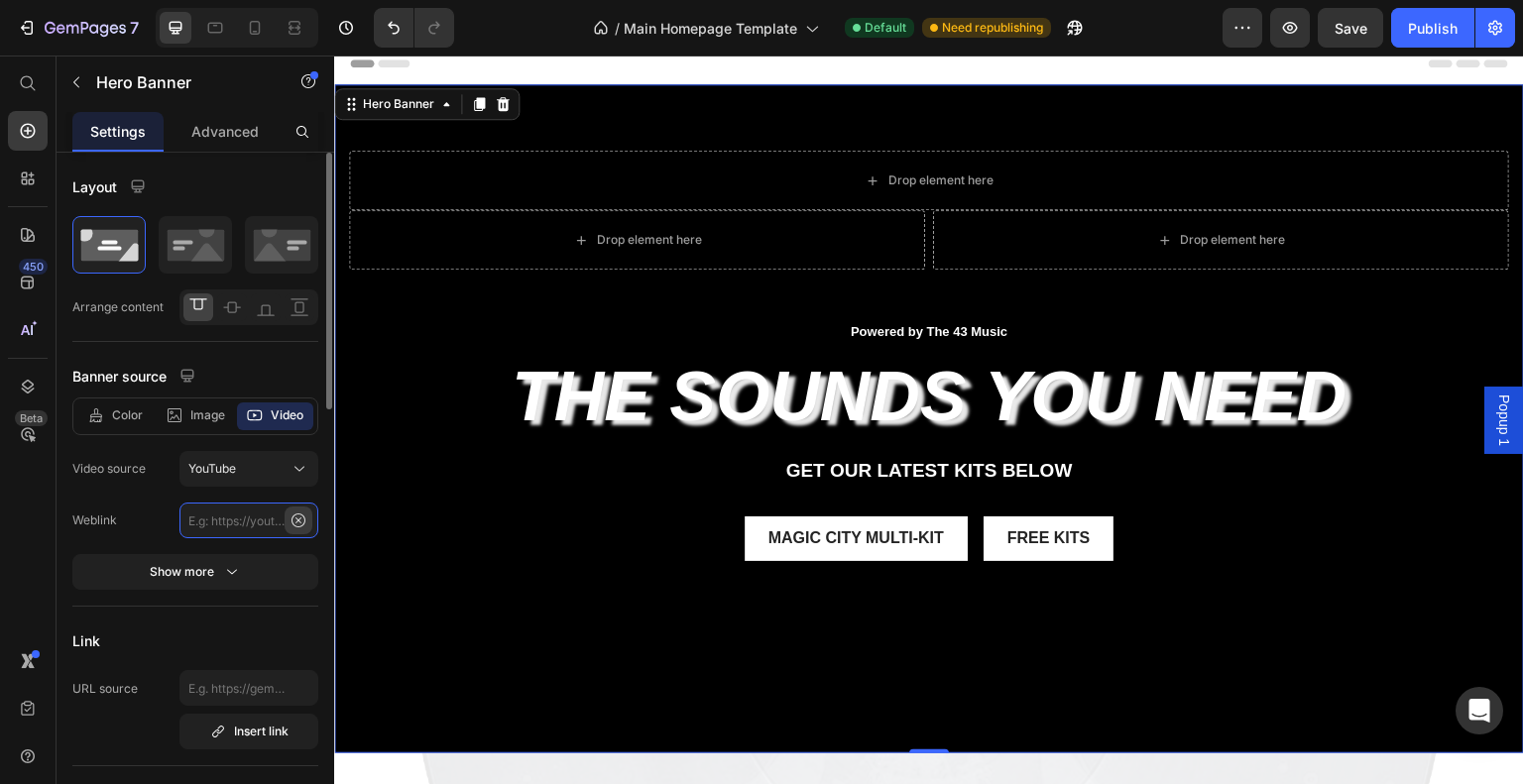 scroll, scrollTop: 0, scrollLeft: 0, axis: both 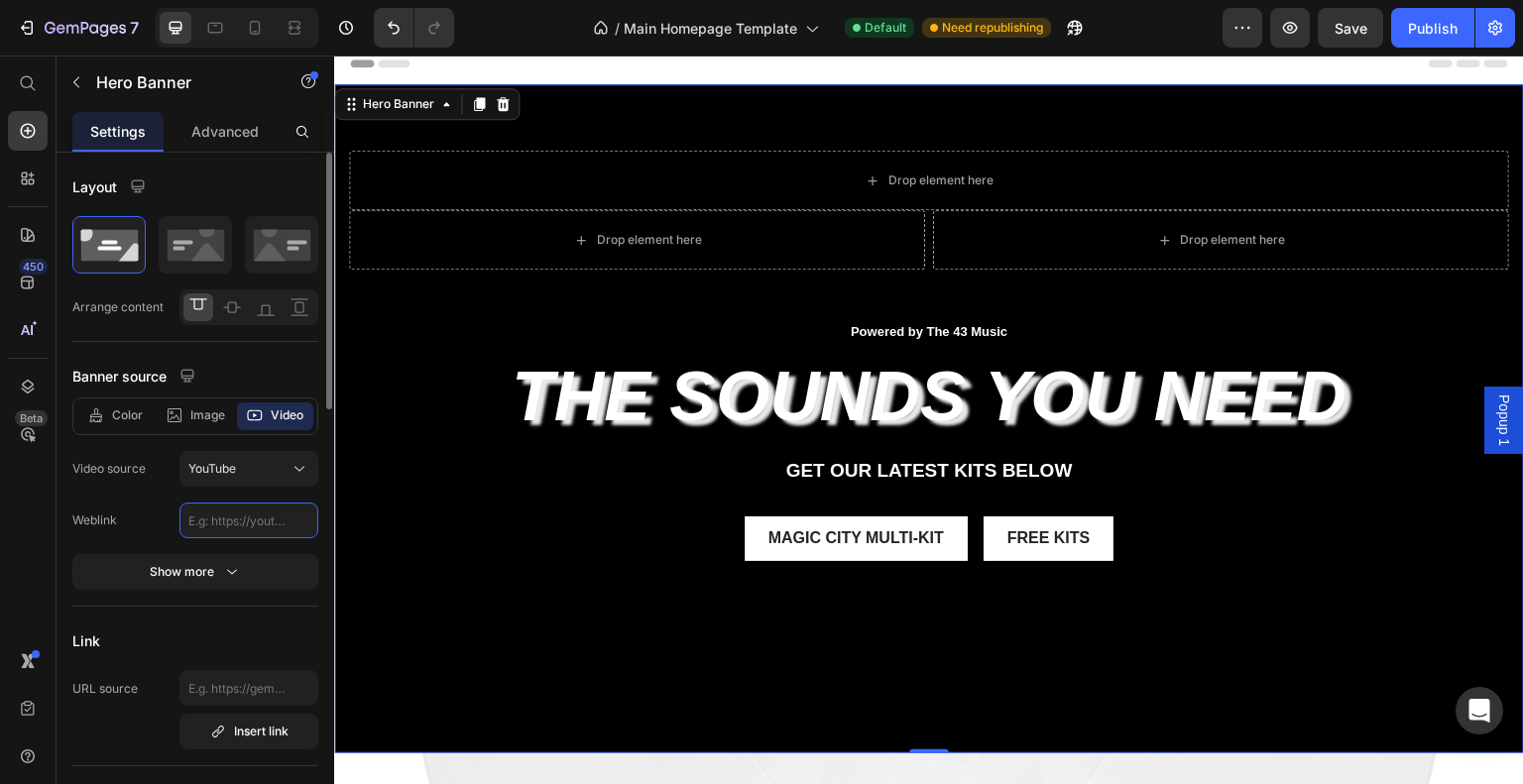 paste on "https://youtu.be/4DfHbLNPiZ0" 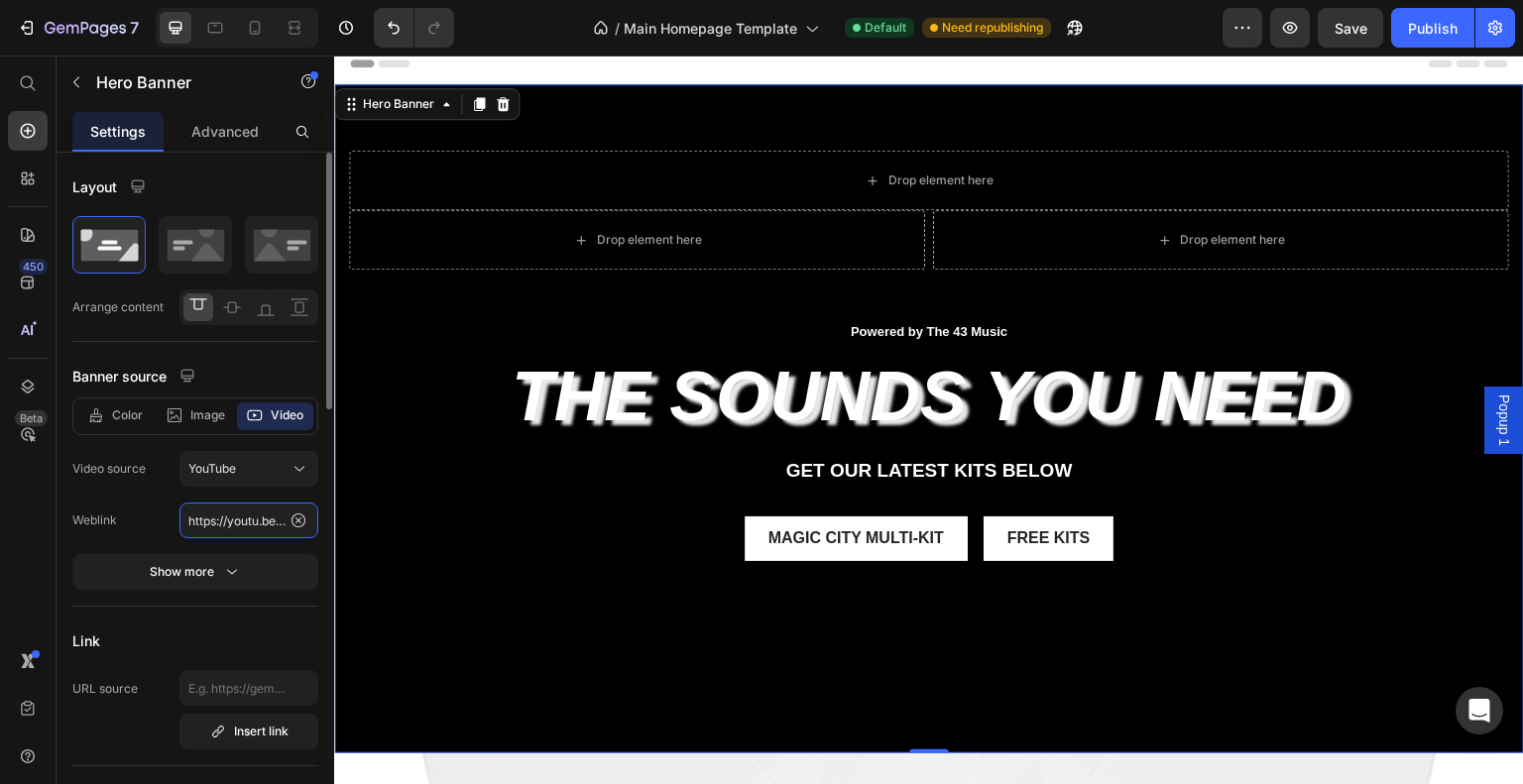 scroll, scrollTop: 0, scrollLeft: 74, axis: horizontal 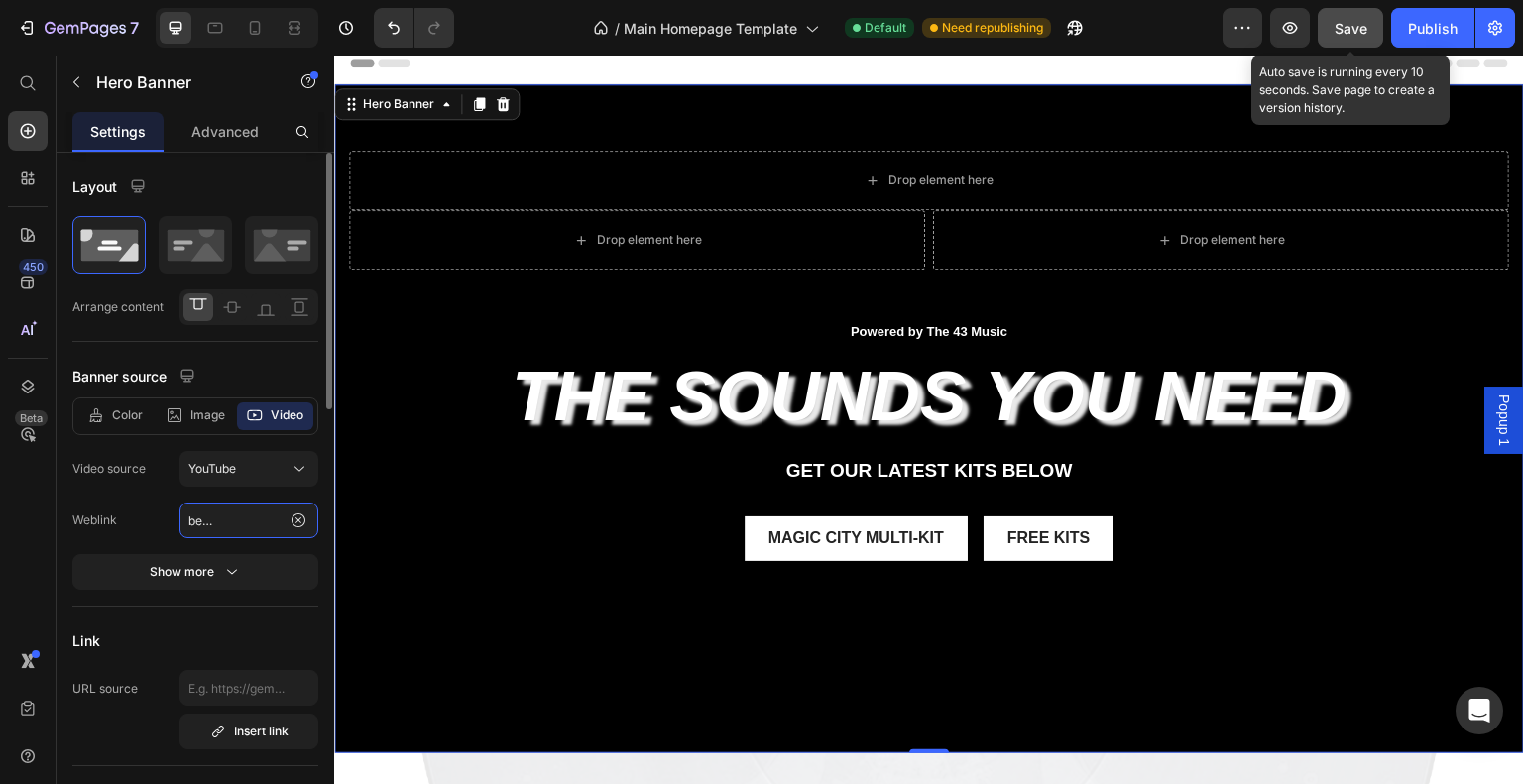 type on "https://youtu.be/4DfHbLNPiZ0" 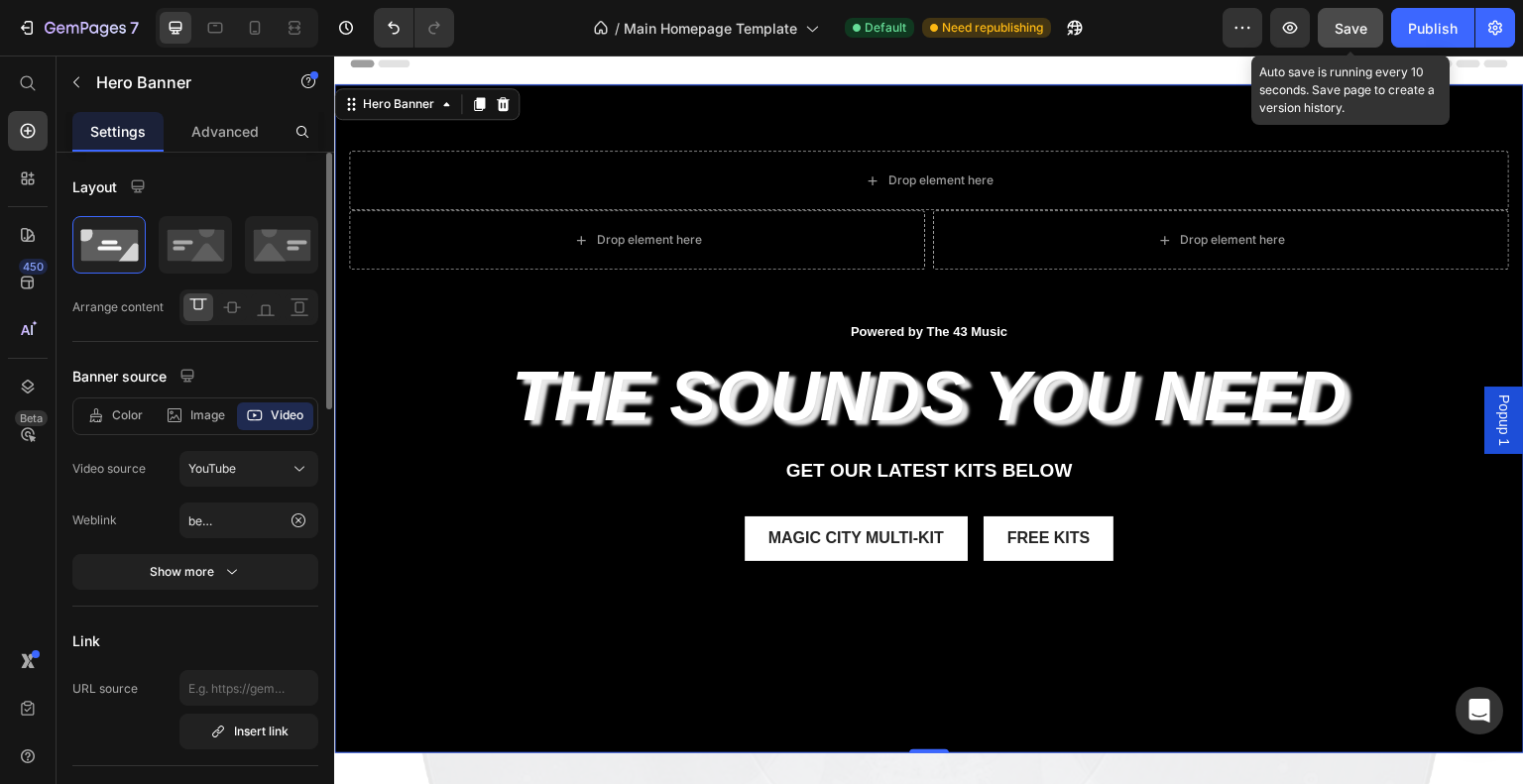 click on "Save" at bounding box center (1350, 28) 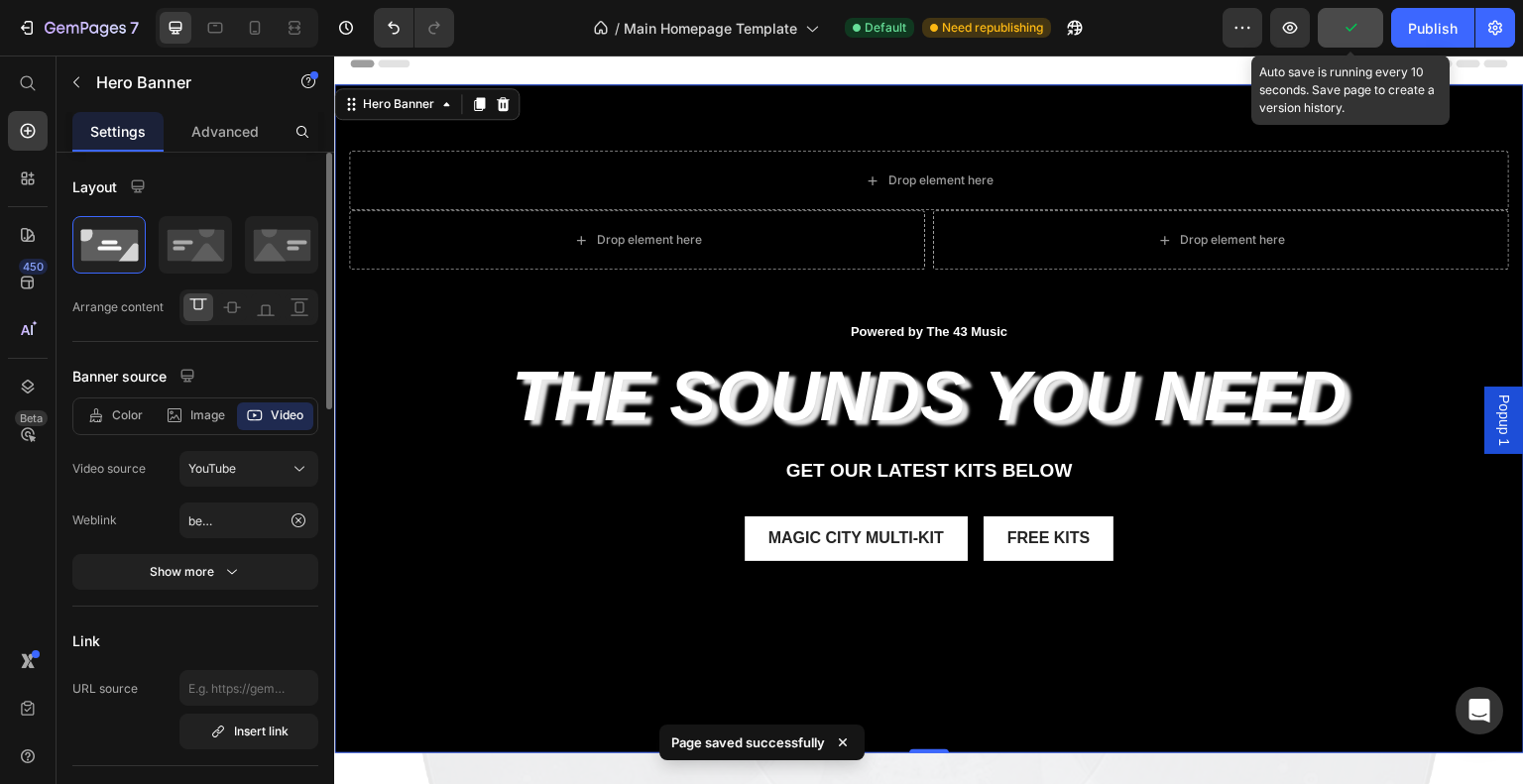 scroll, scrollTop: 0, scrollLeft: 0, axis: both 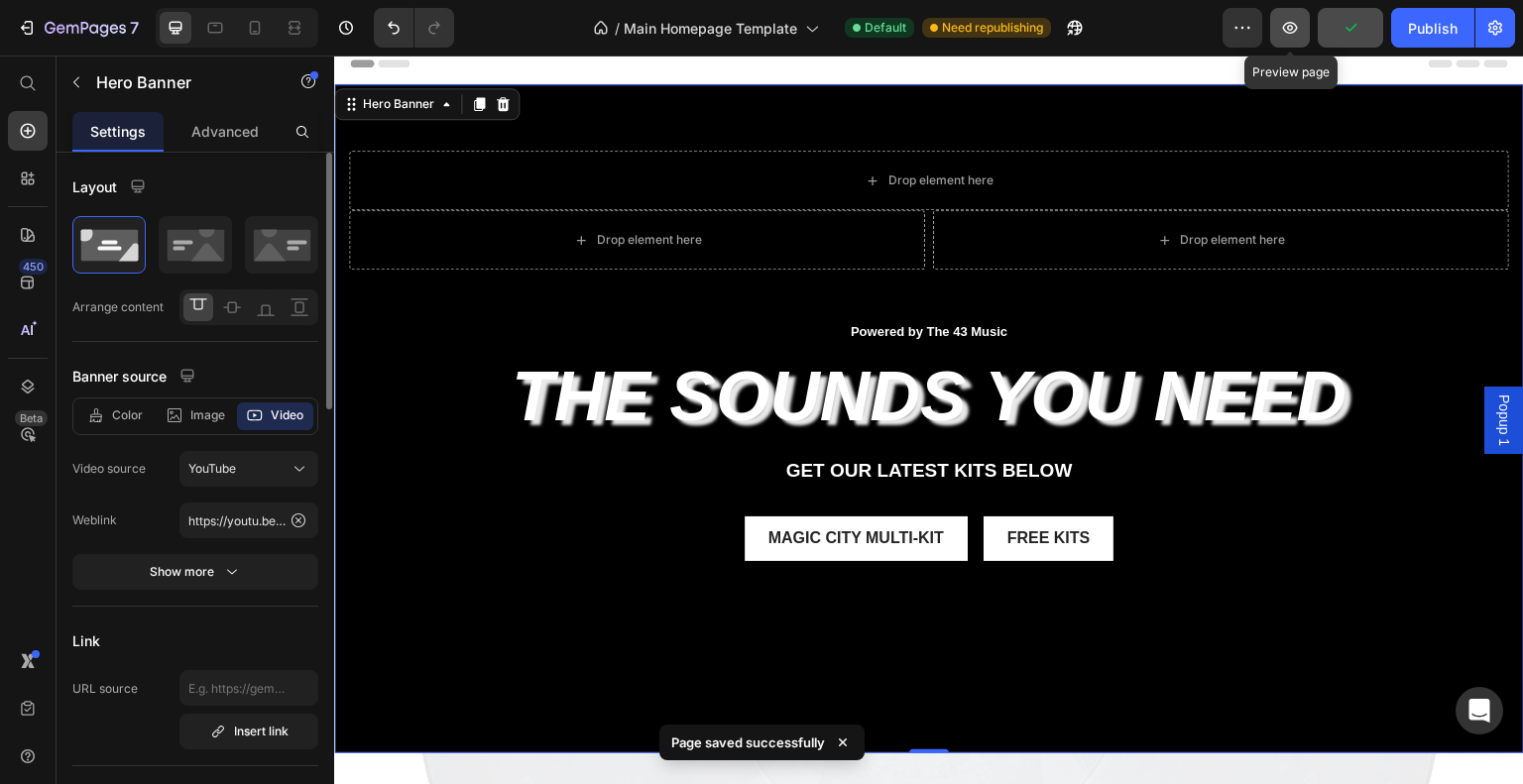 click 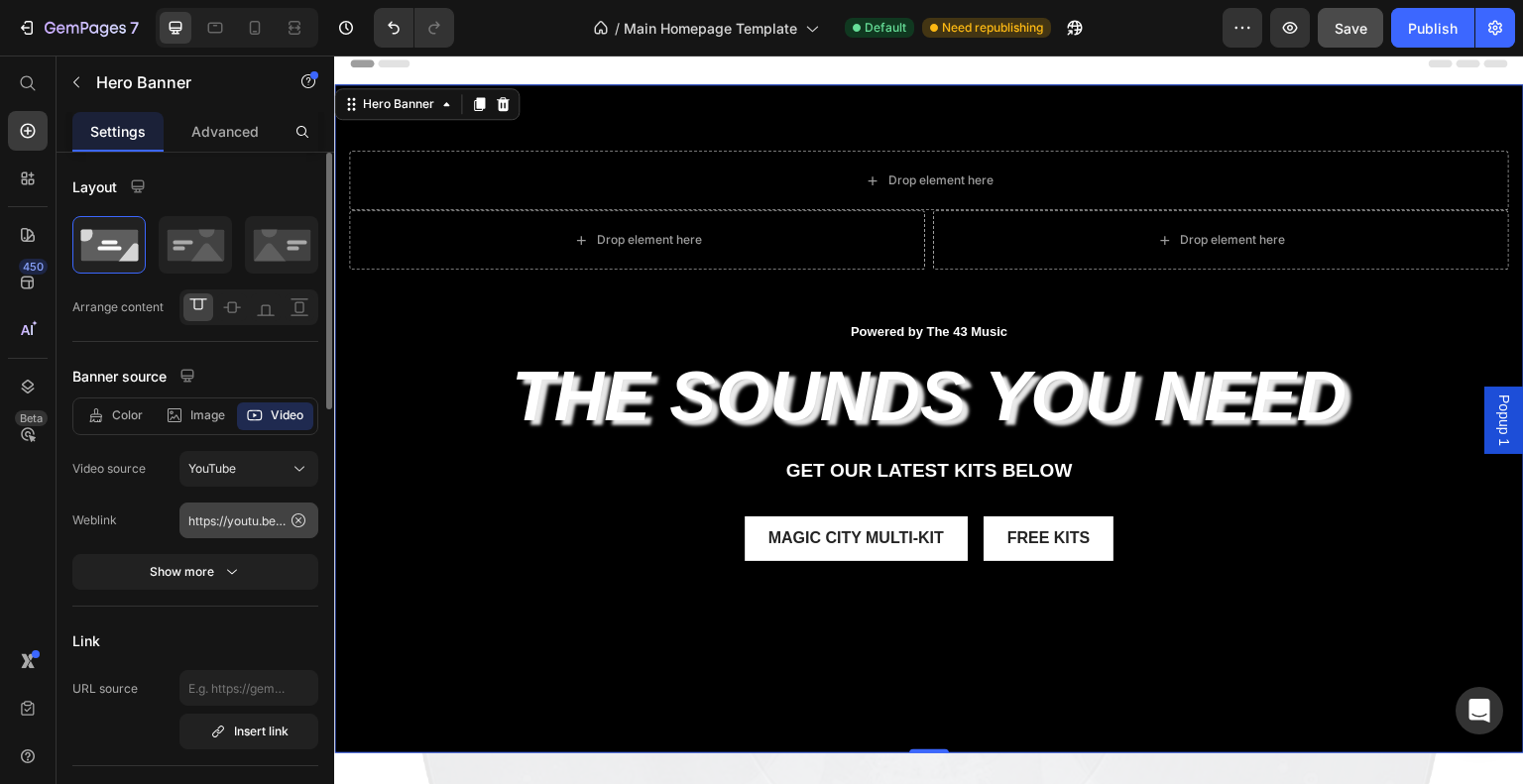 click 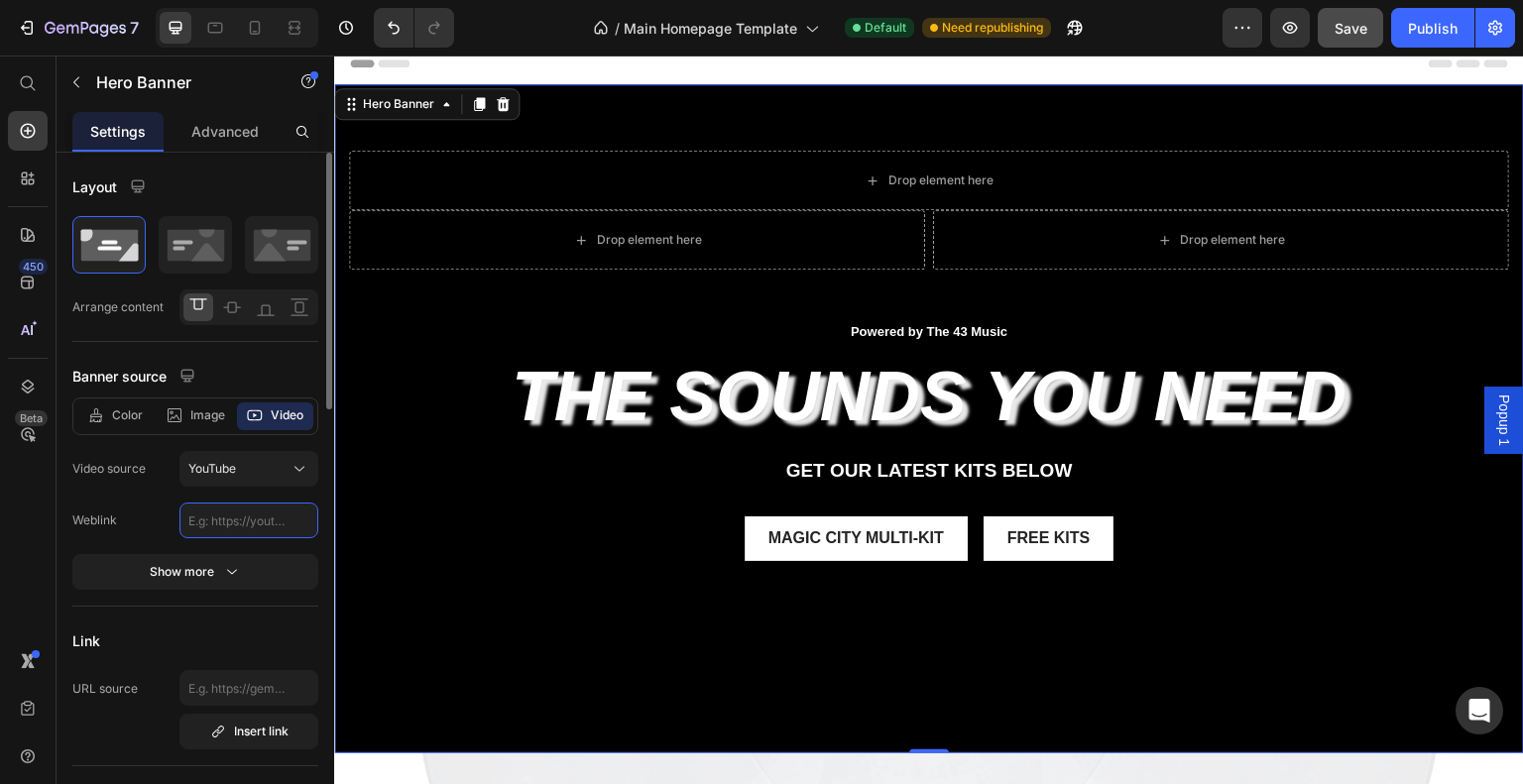 scroll, scrollTop: 0, scrollLeft: 0, axis: both 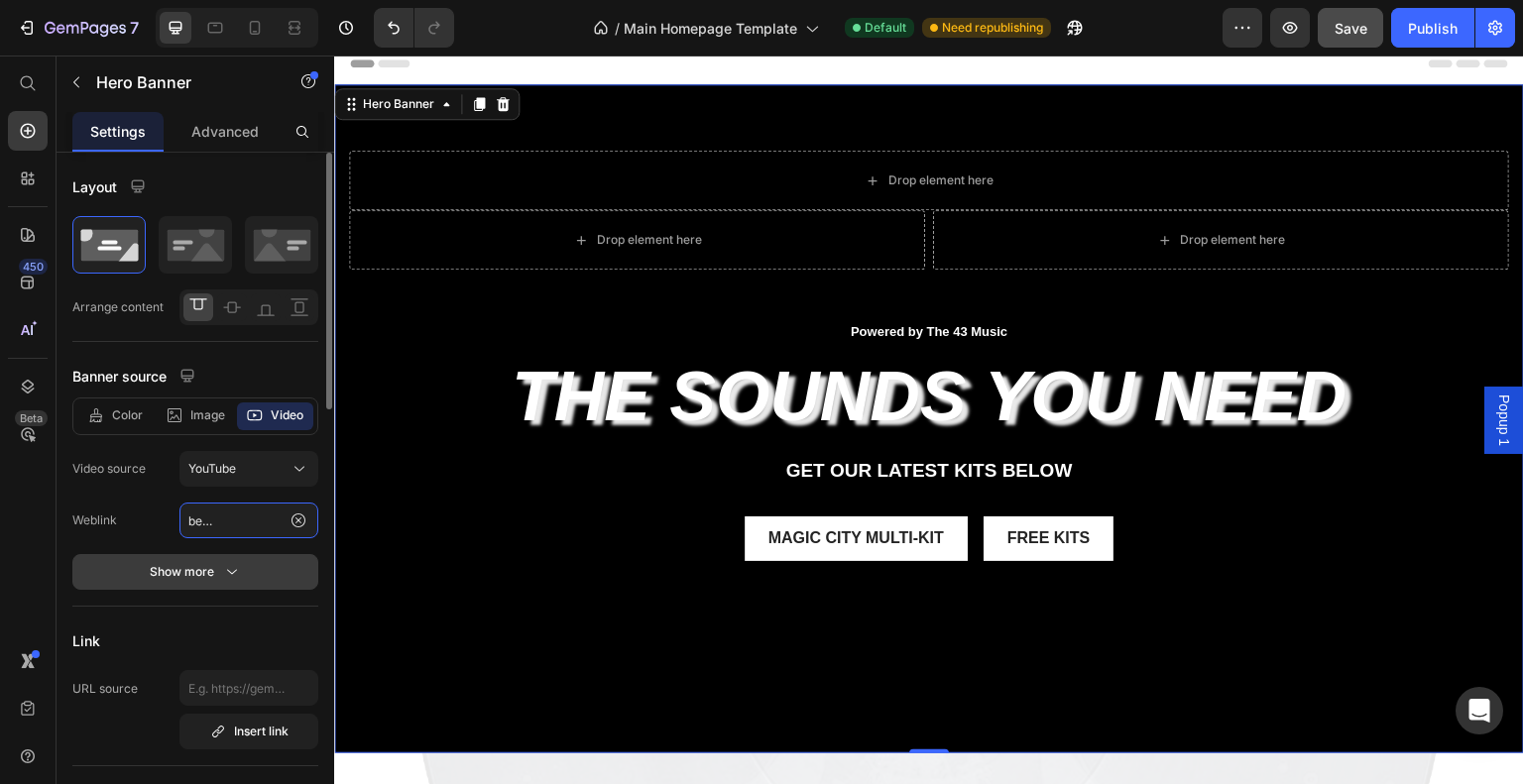type on "https://youtu.be/4DfHbLNPiZ0" 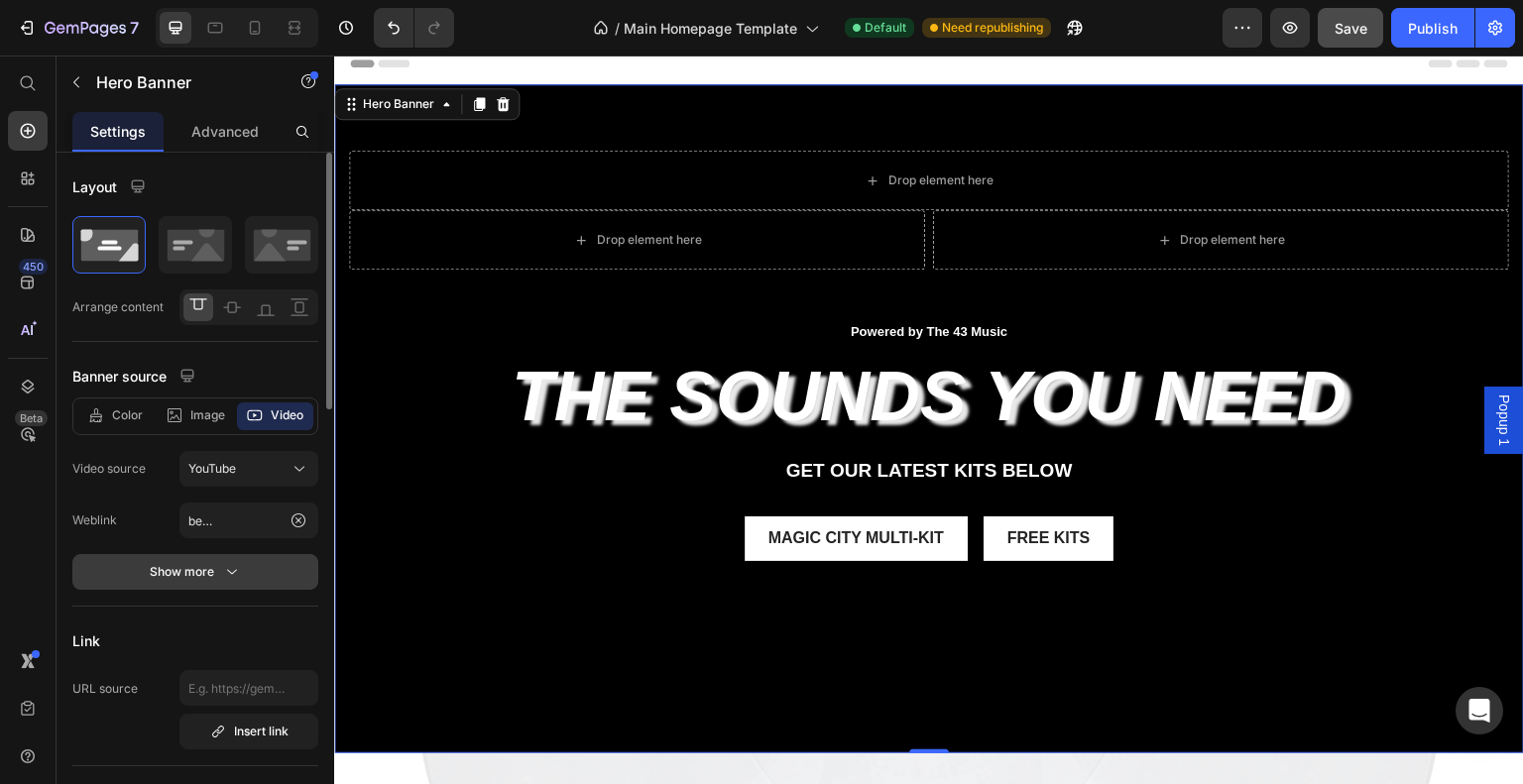 click on "Show more" at bounding box center [195, 572] 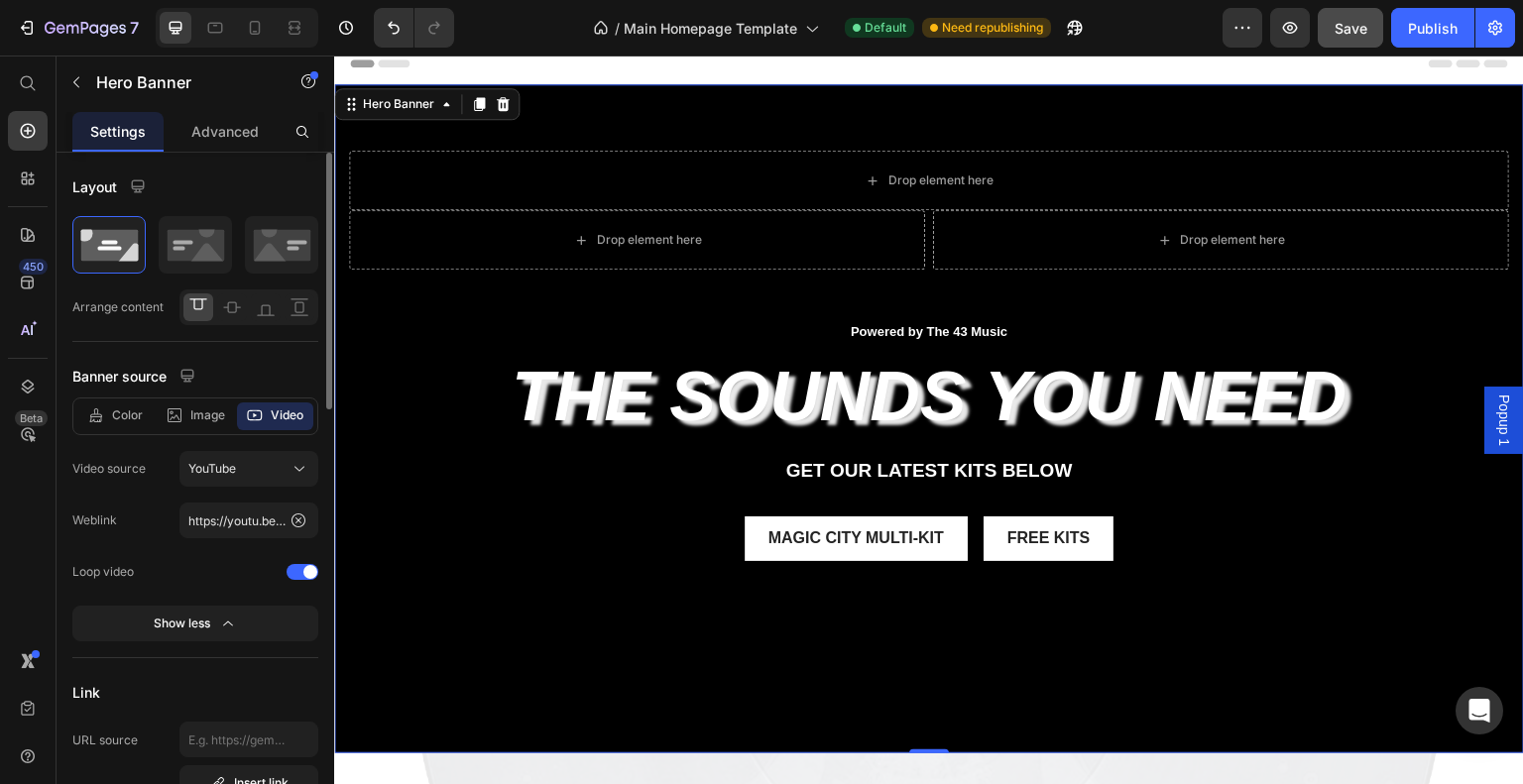click on "Show less" at bounding box center [195, 623] 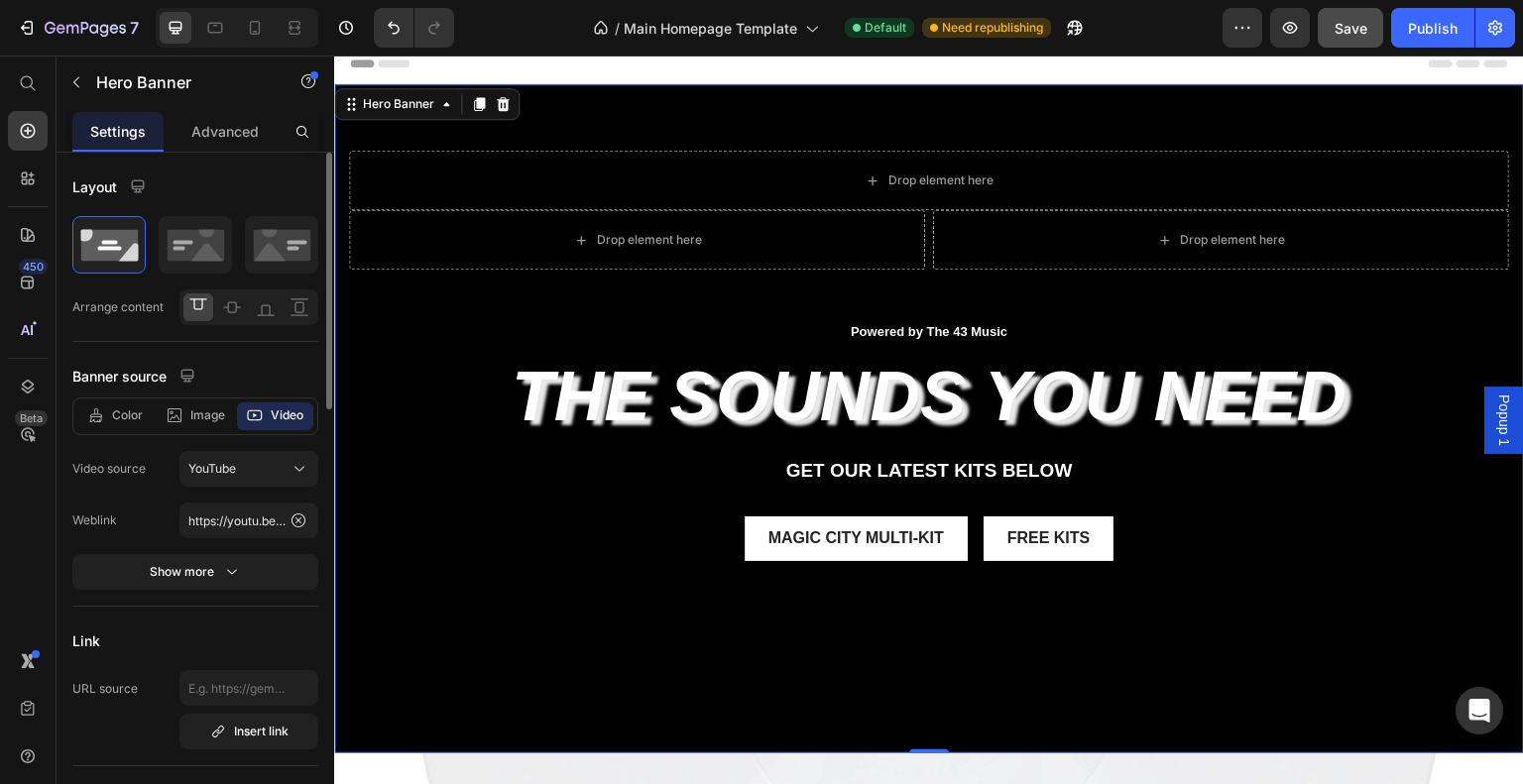 click on "Layout Arrange content
Banner source Color Image Video Video source YouTube Weblink https://youtu.be/4DfHbLNPiZ0 Show more Link URL source  Insert link  Size Video Ratio 16:9 Banner ratio As banner source Banner width 100 px % Banner height px Content width 1200 px % Show more Shape Border Corner Shadow Overlay Zoom when hover Scale value 110 % Time 0.5 s SEO Alt text Image title" at bounding box center (195, 1024) 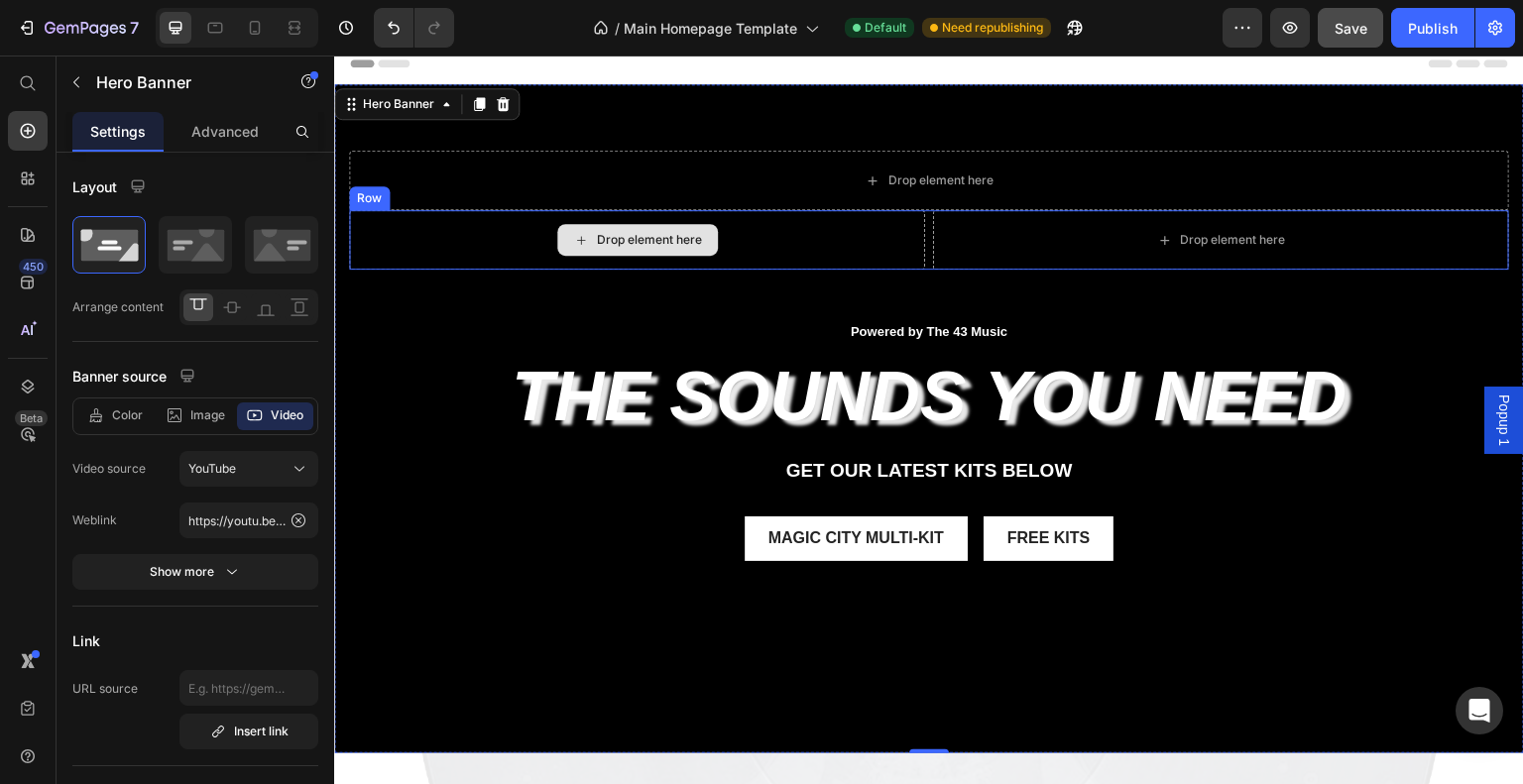 click on "Drop element here" at bounding box center [637, 240] 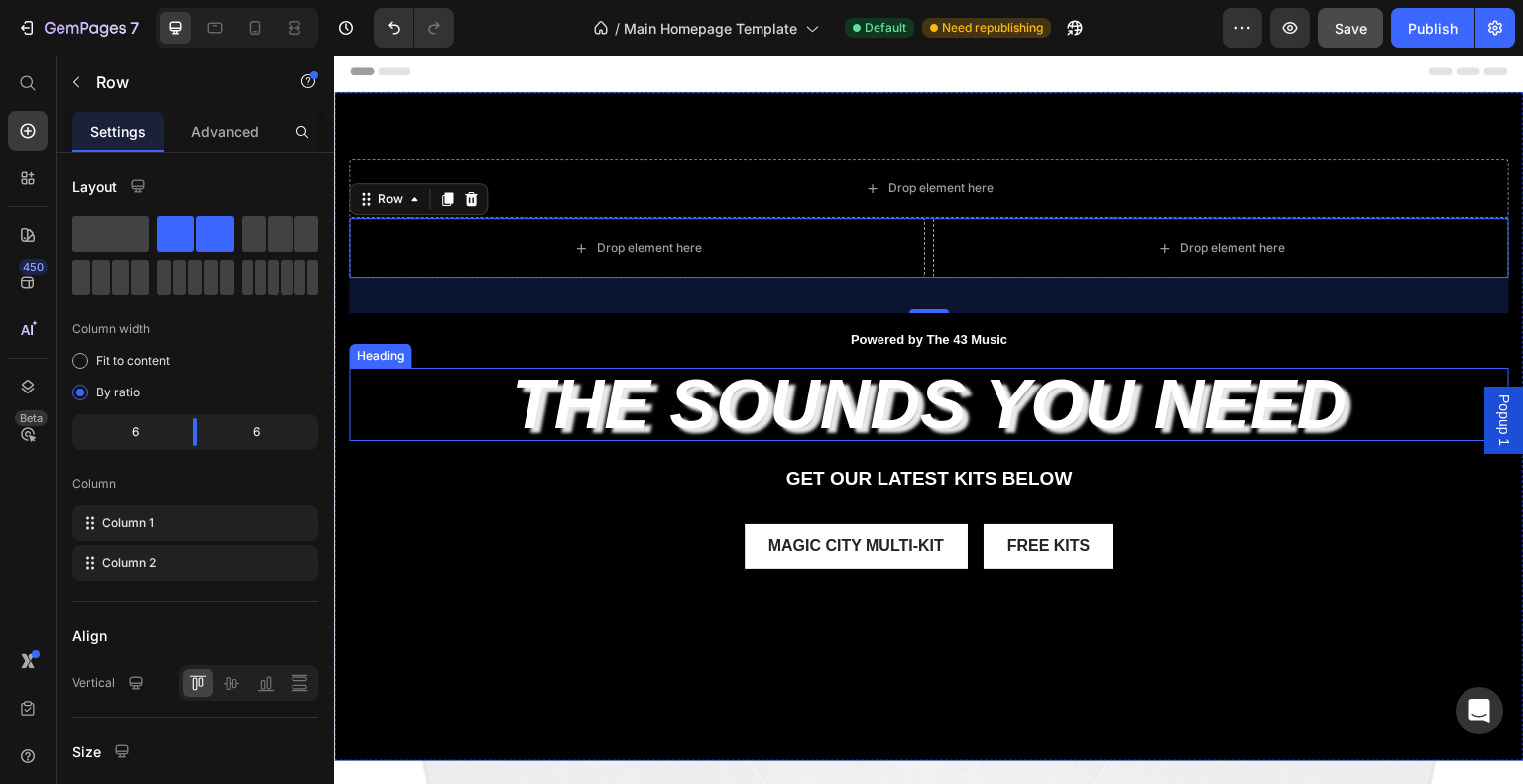 scroll, scrollTop: 0, scrollLeft: 0, axis: both 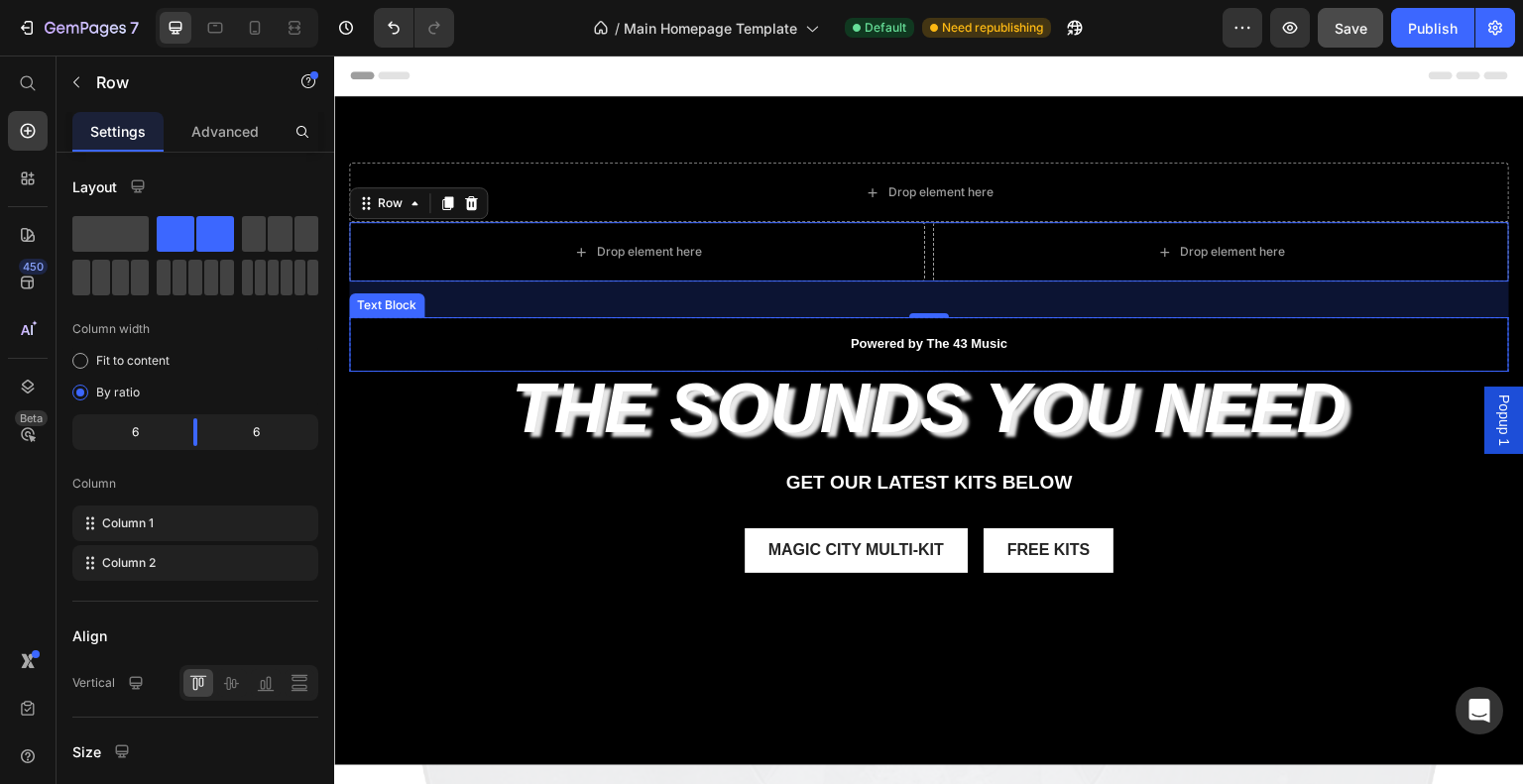 click on "Powered by The 43 Music" at bounding box center [929, 344] 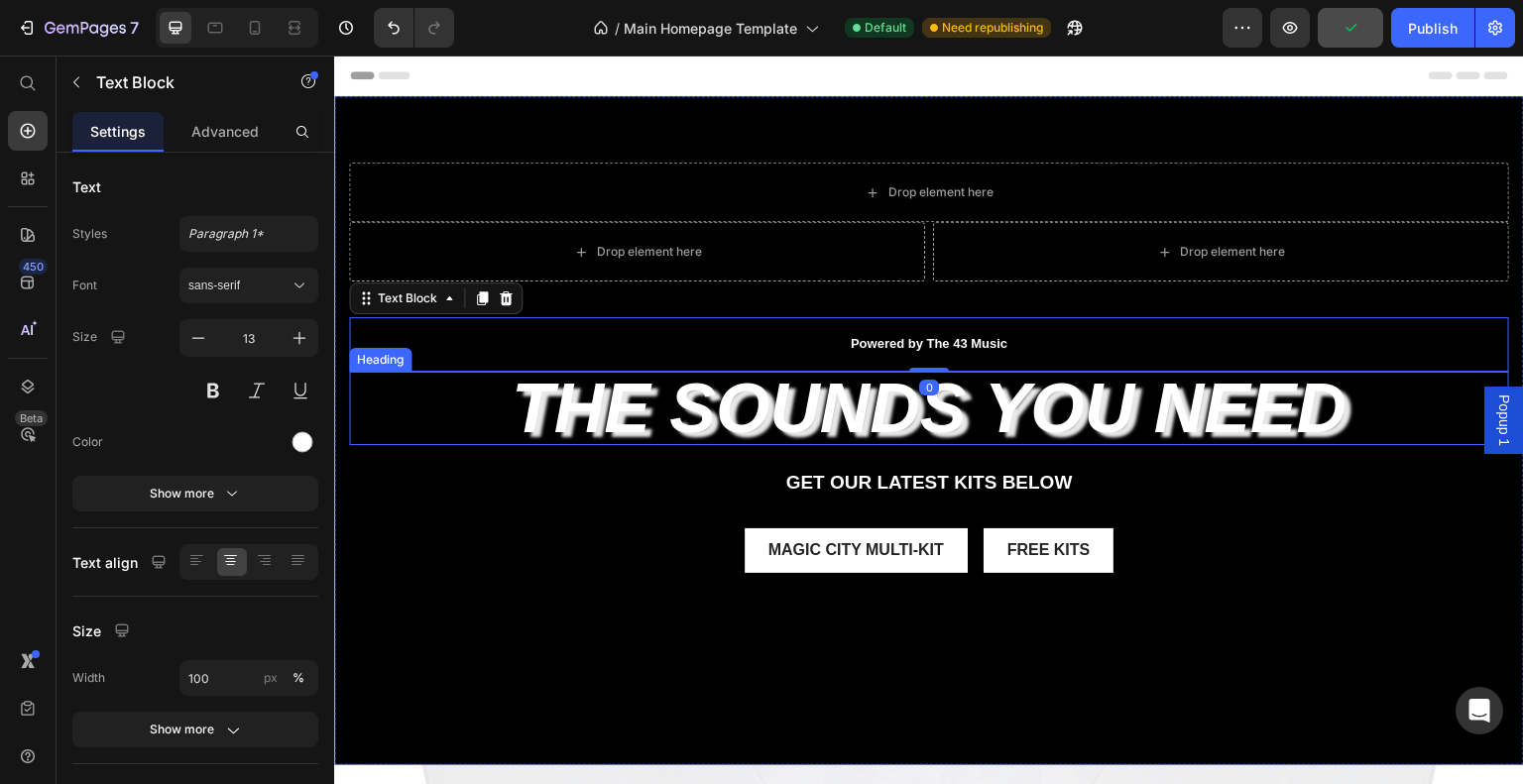 click on "the sounds you need" at bounding box center [929, 408] 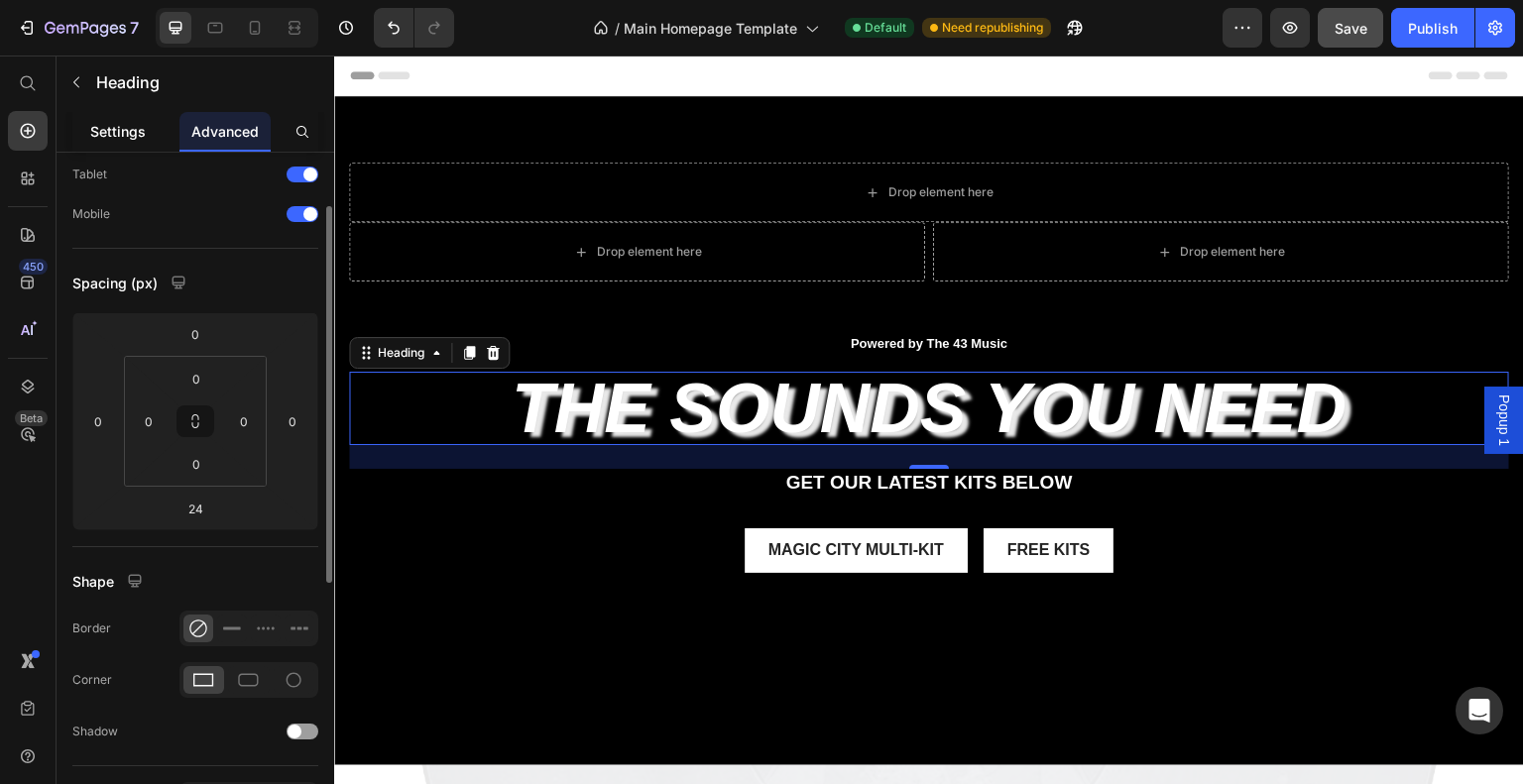 scroll, scrollTop: 97, scrollLeft: 0, axis: vertical 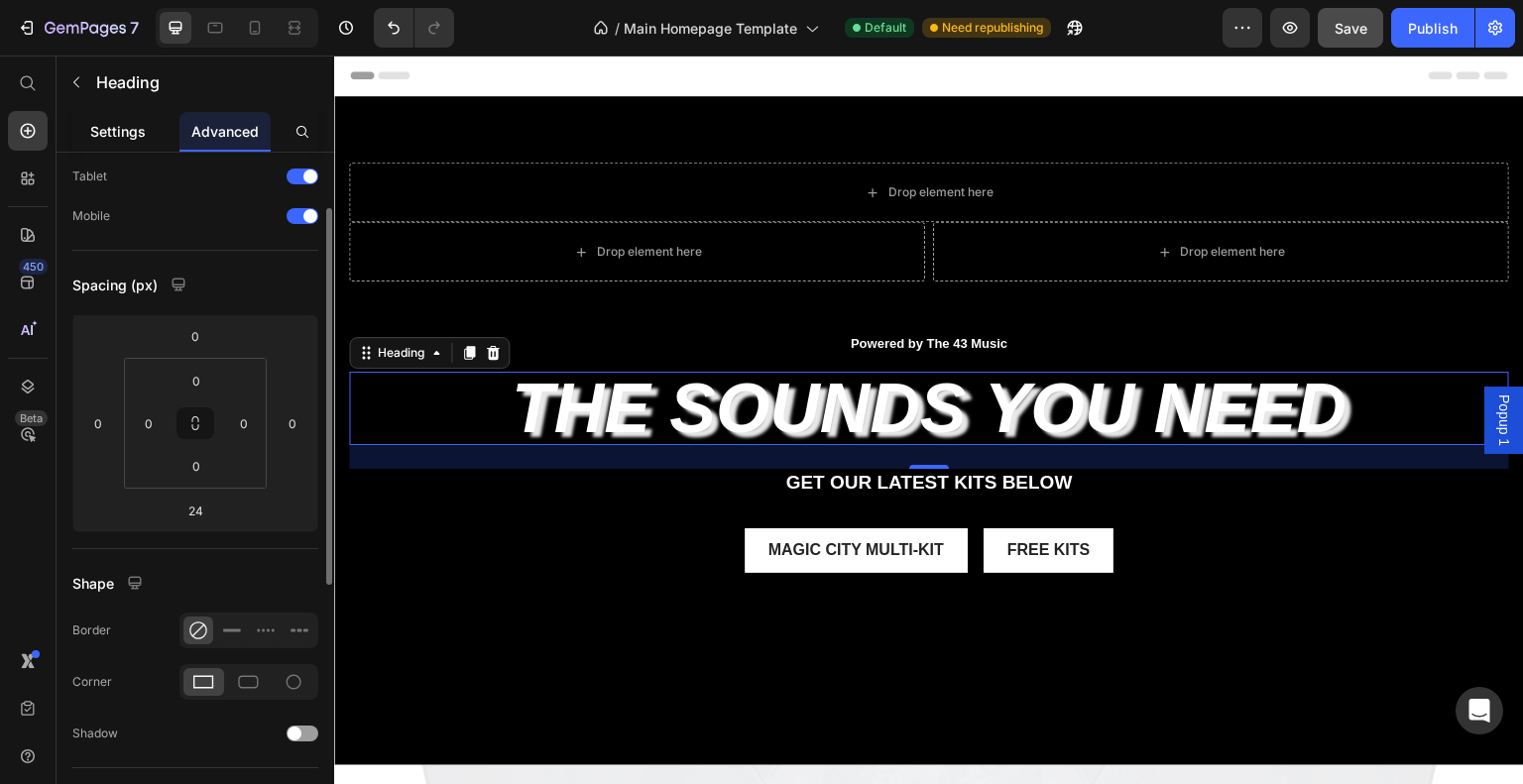click on "Settings" at bounding box center (118, 131) 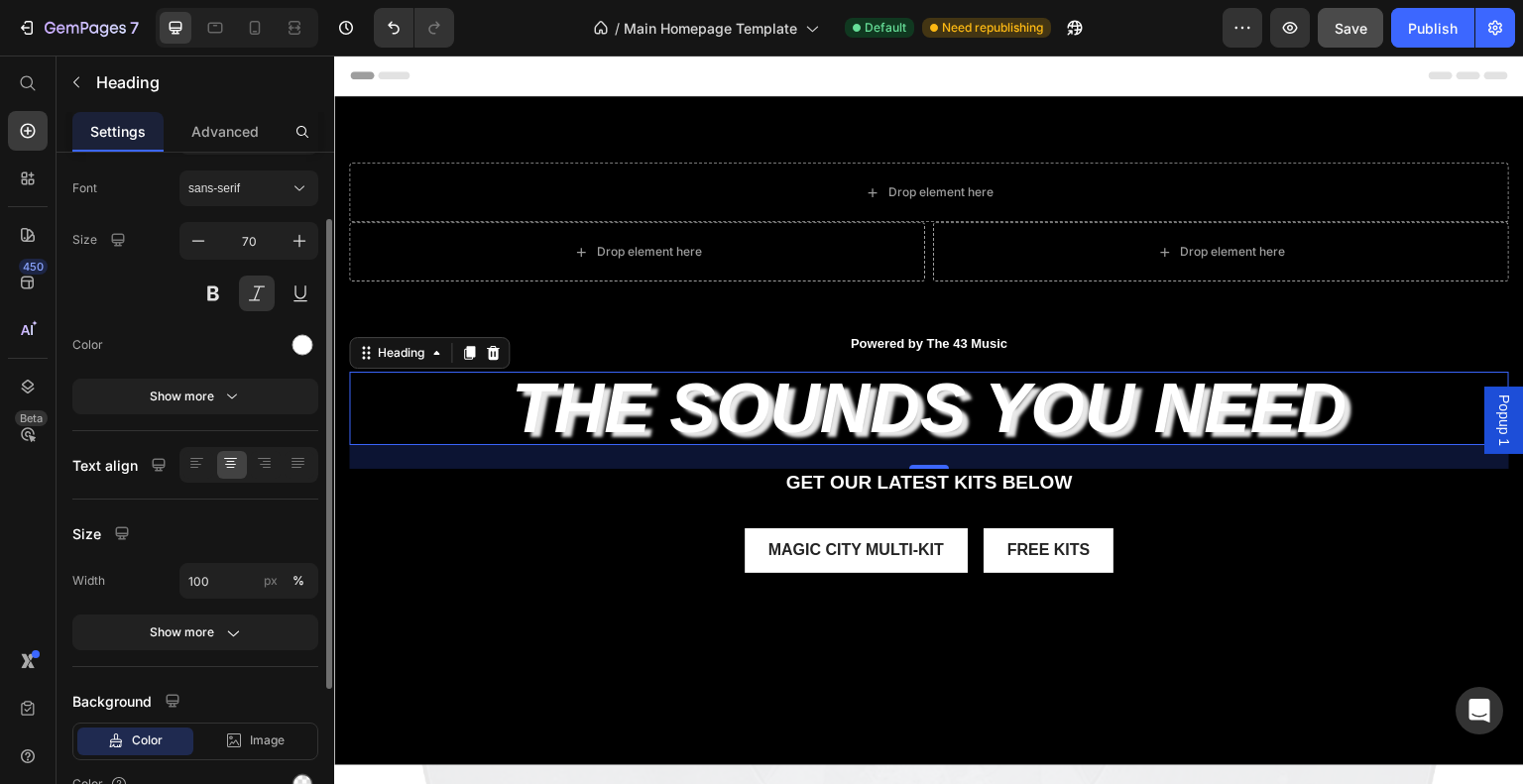 scroll, scrollTop: 0, scrollLeft: 0, axis: both 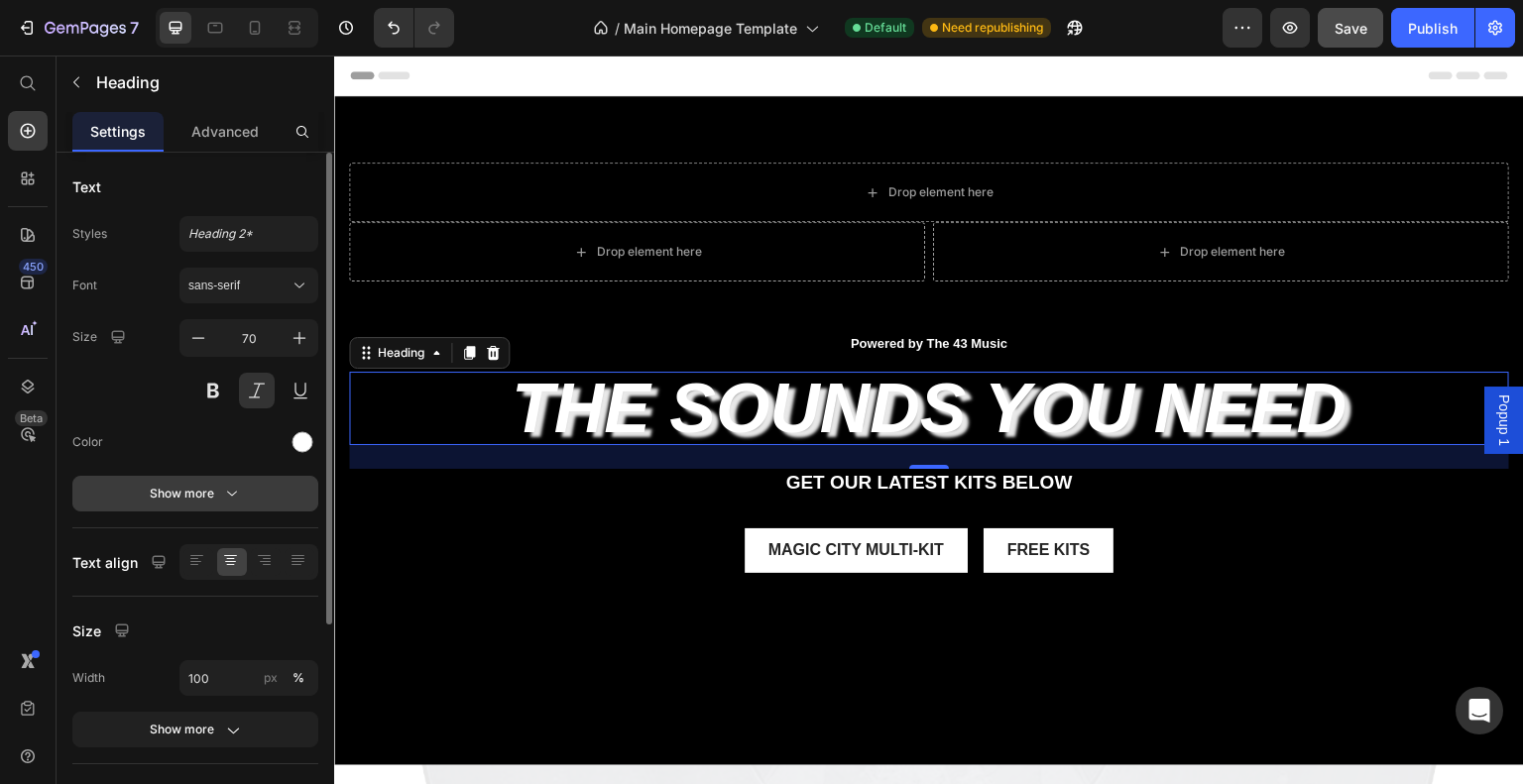 click on "Show more" at bounding box center (195, 494) 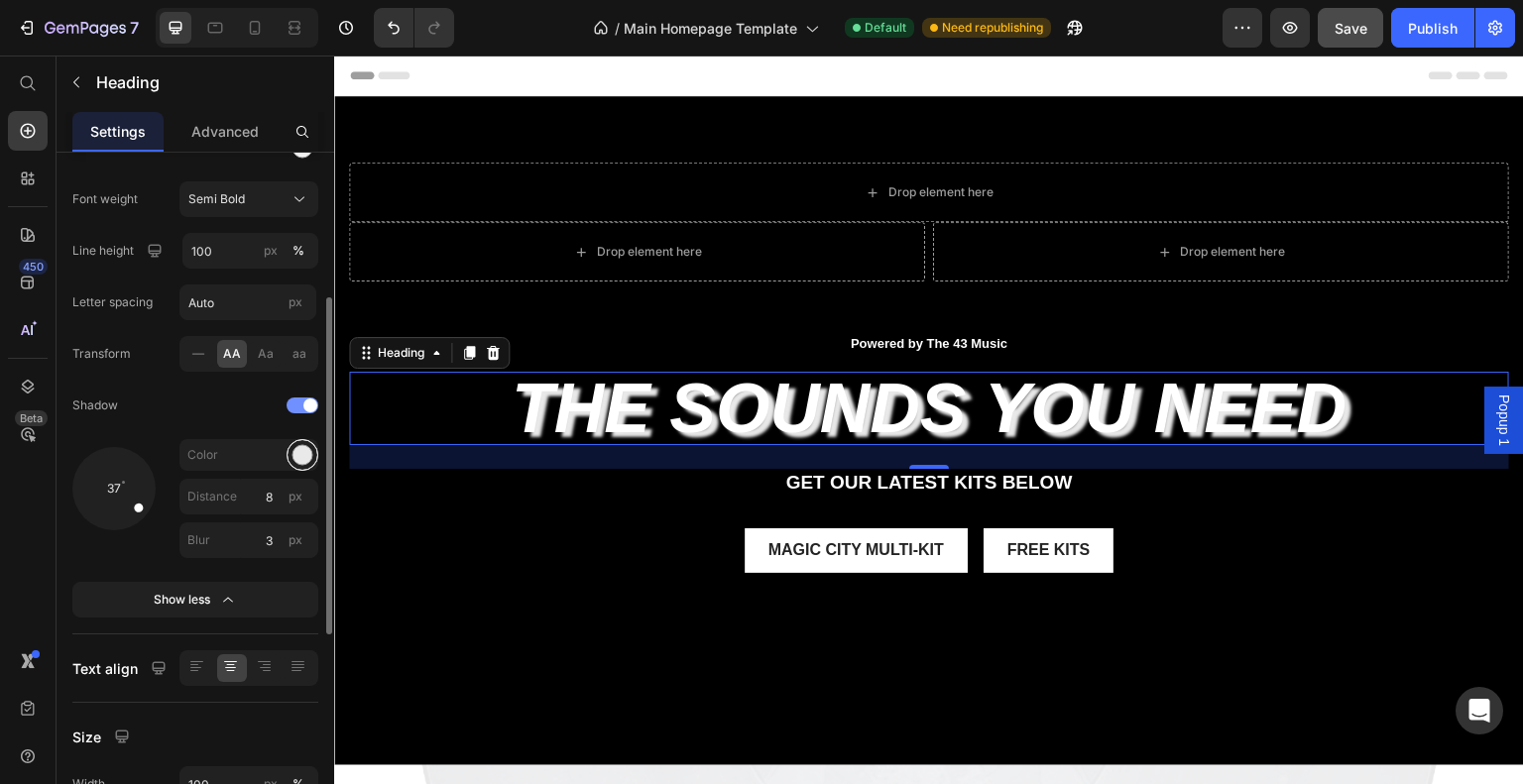 click at bounding box center [302, 455] 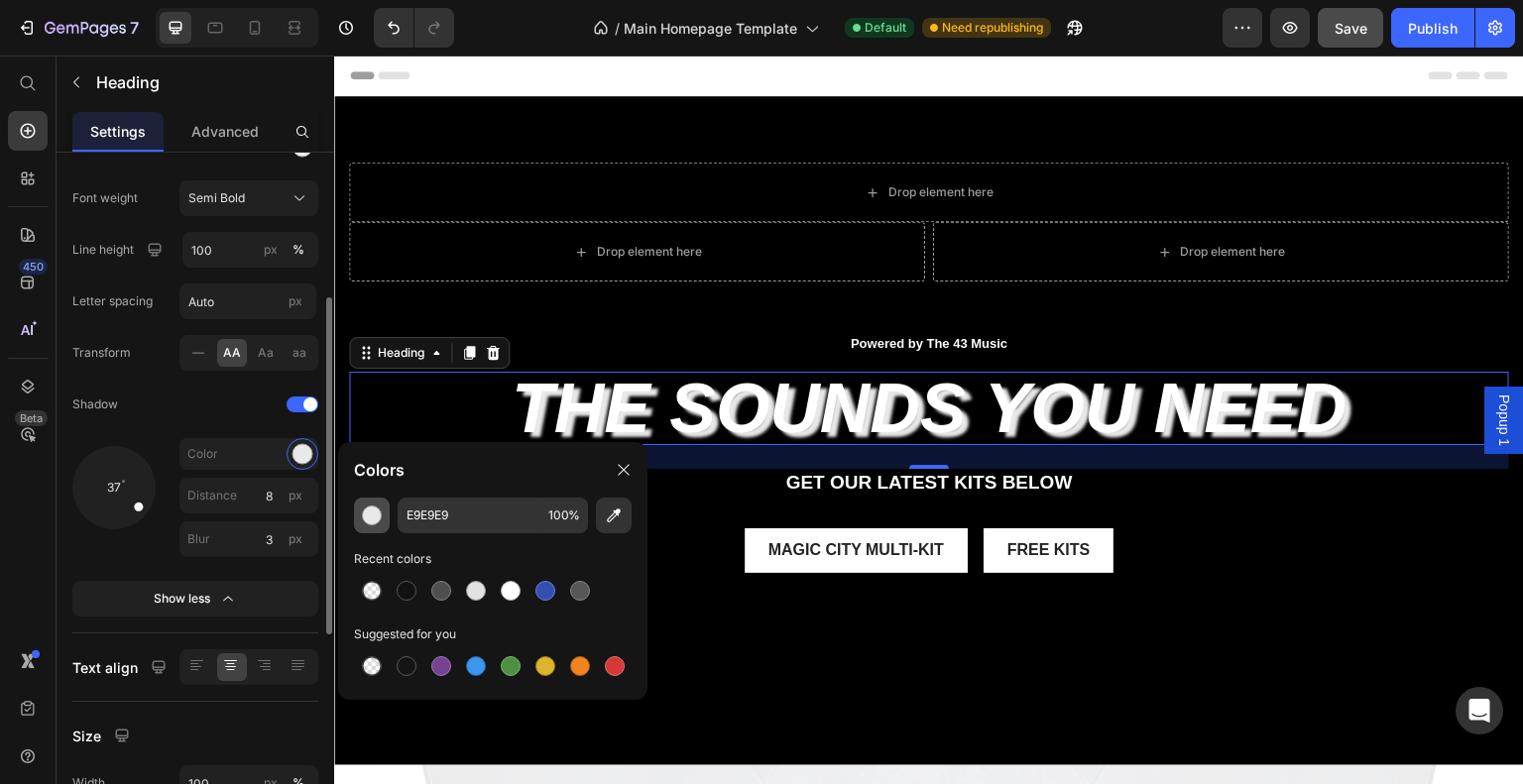 click at bounding box center (372, 515) 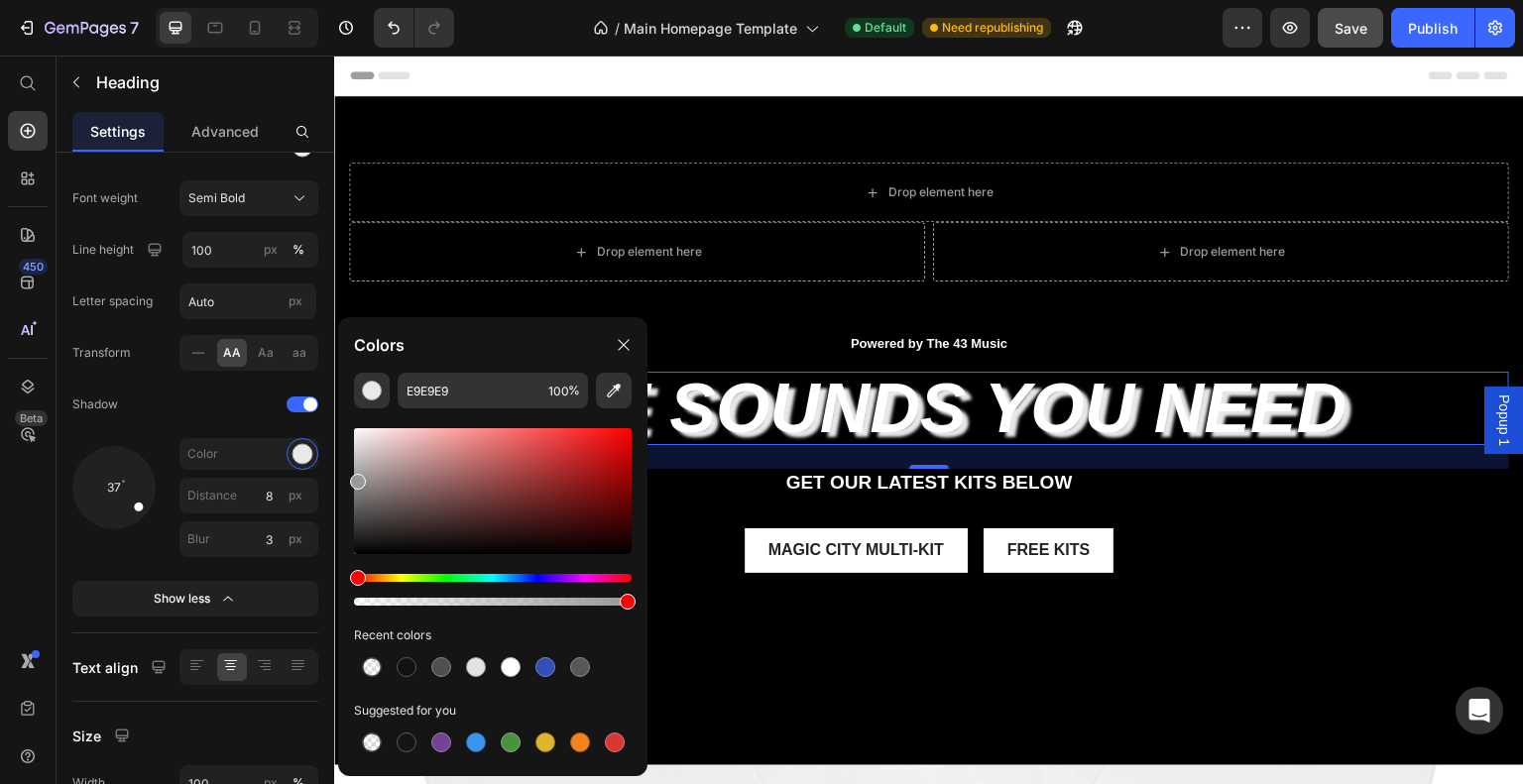 drag, startPoint x: 367, startPoint y: 471, endPoint x: 344, endPoint y: 478, distance: 24.04163 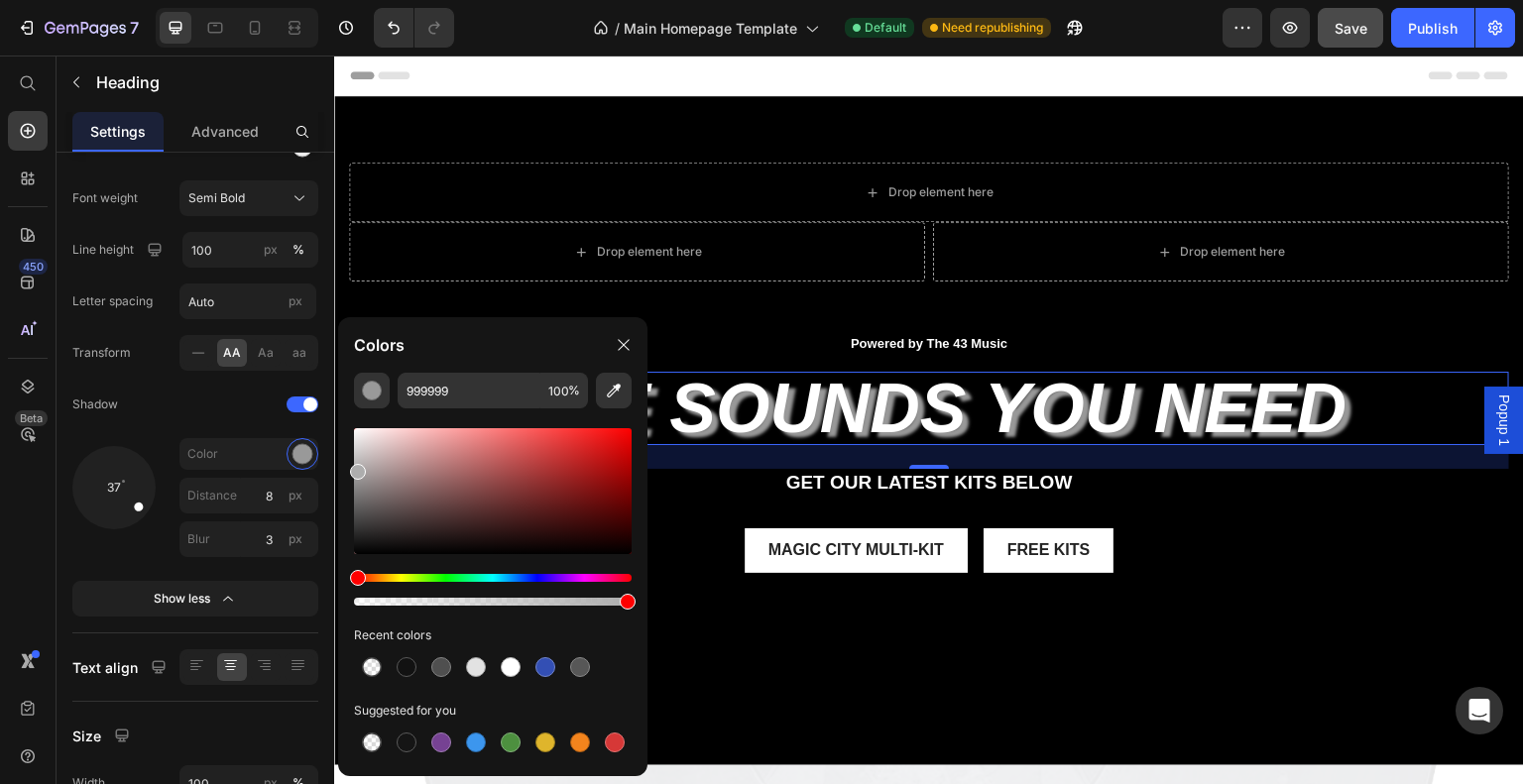 drag, startPoint x: 368, startPoint y: 475, endPoint x: 354, endPoint y: 468, distance: 15.652476 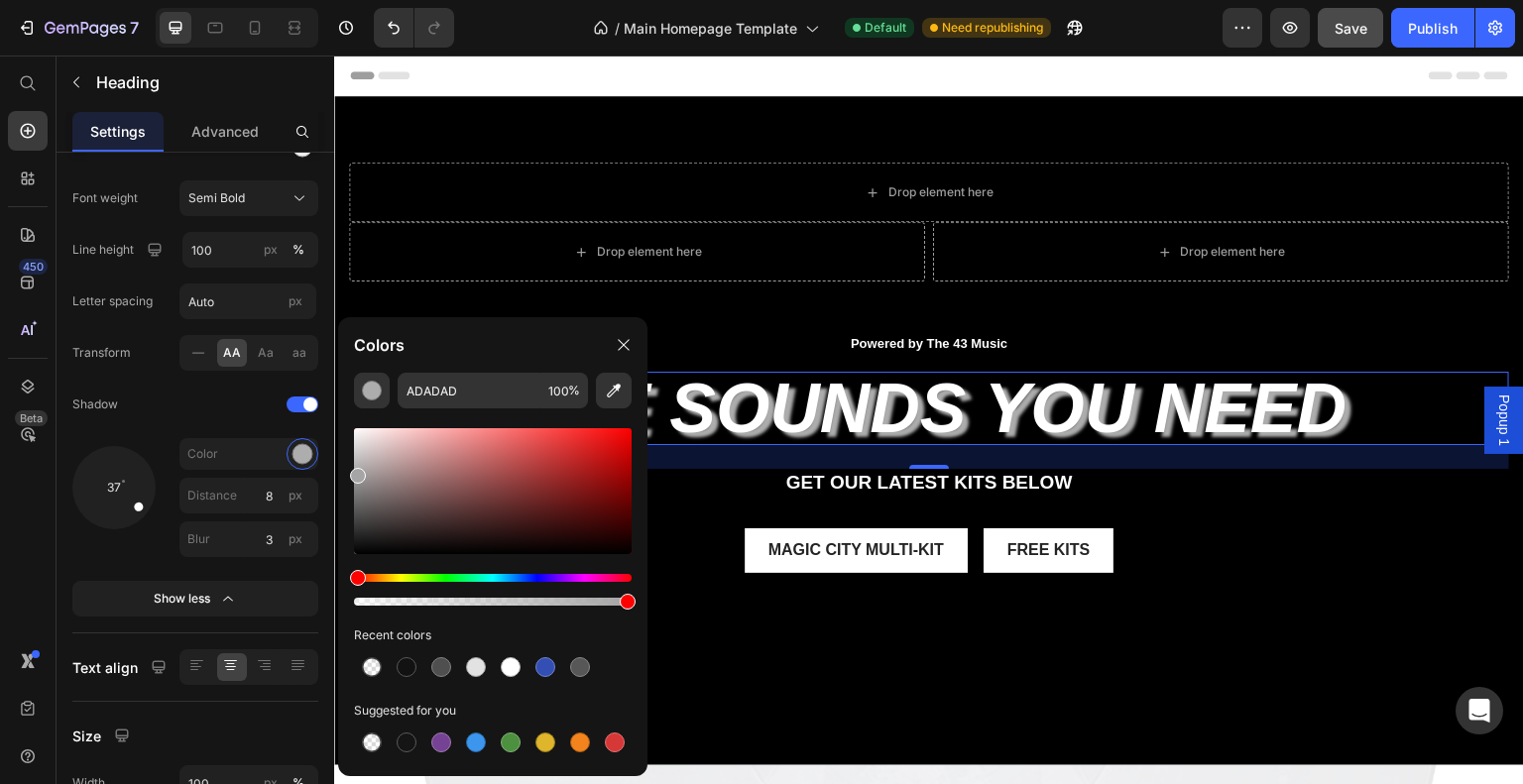 click at bounding box center [358, 476] 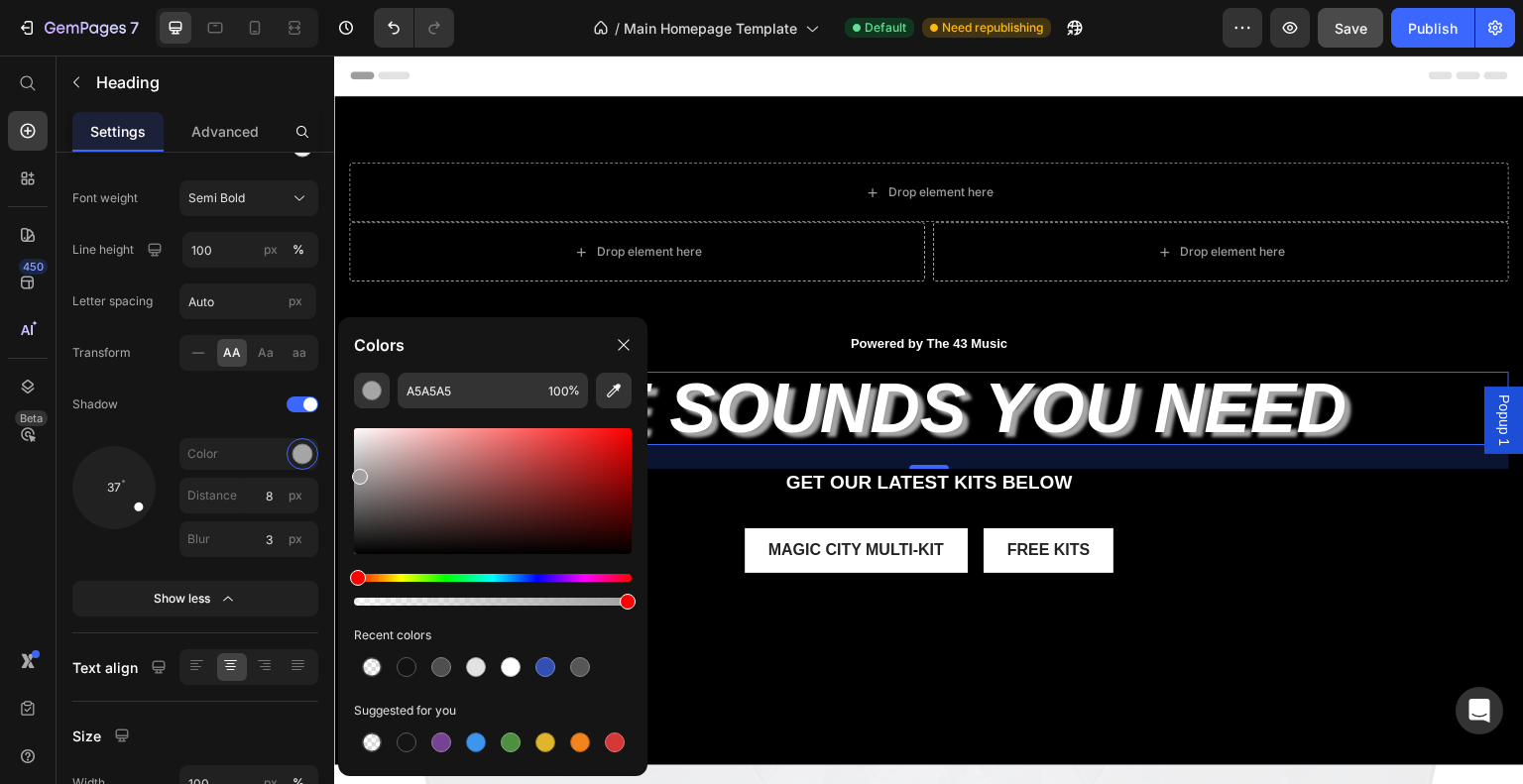 type on "A3A1A1" 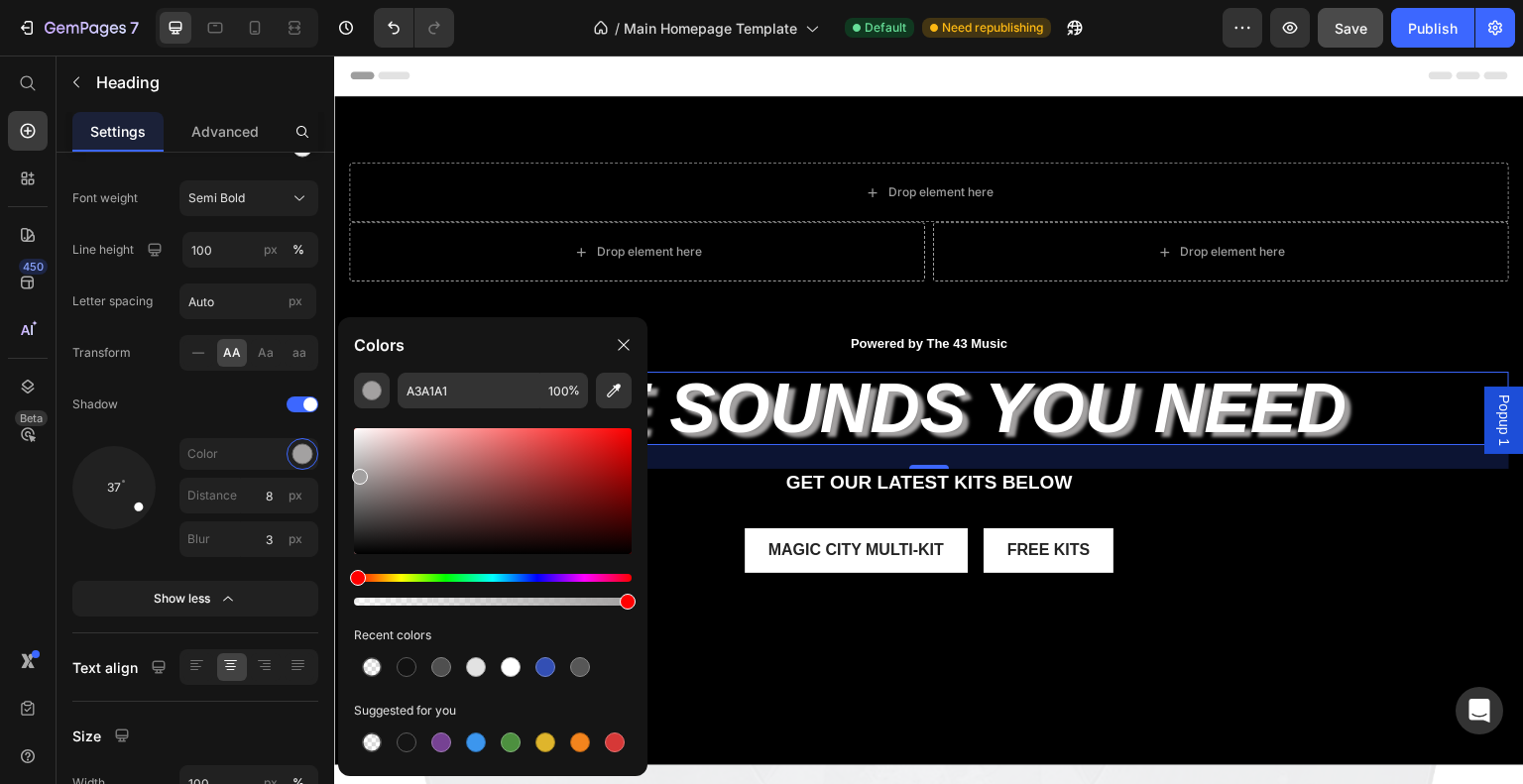 click at bounding box center [360, 477] 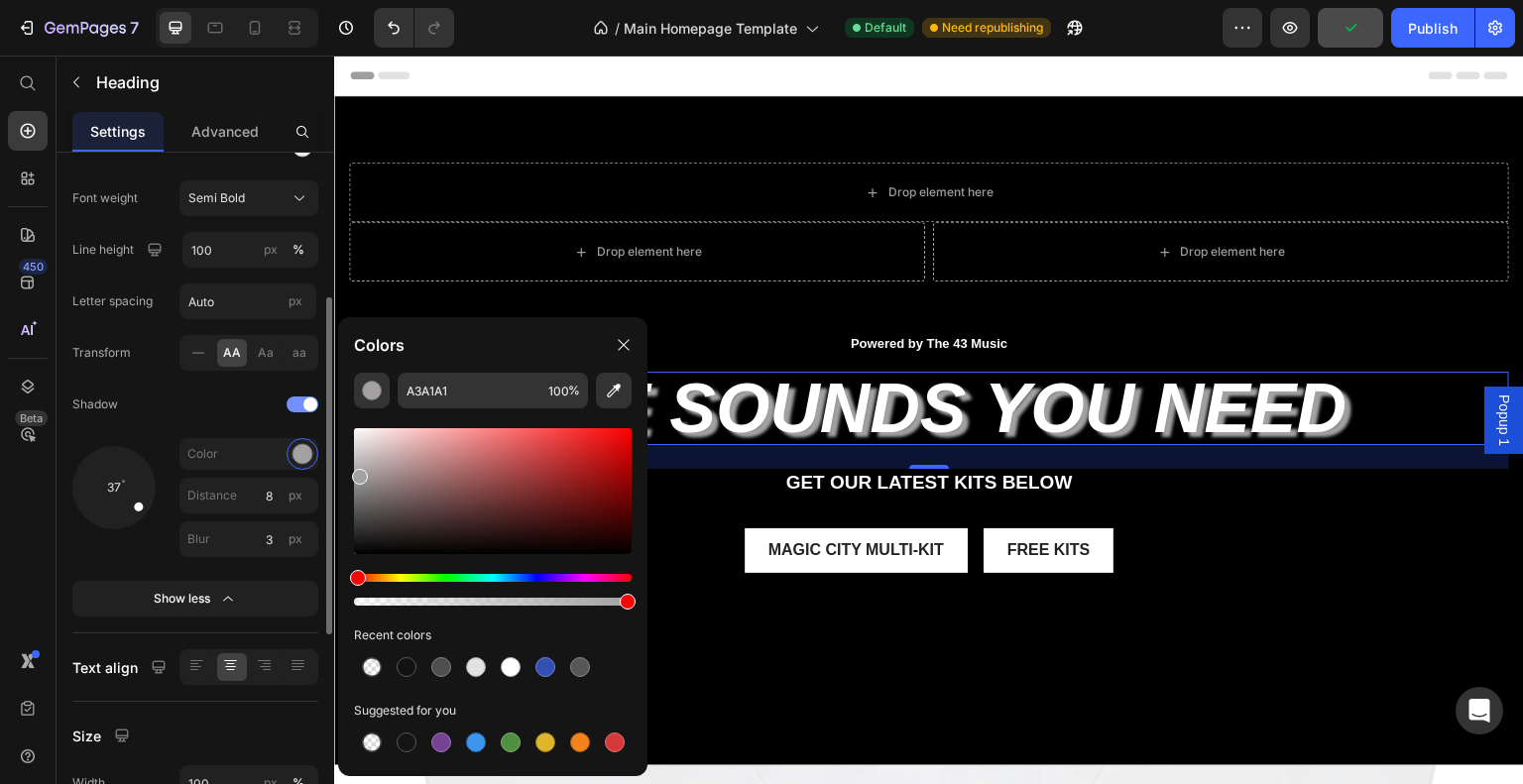 click at bounding box center (218, 404) 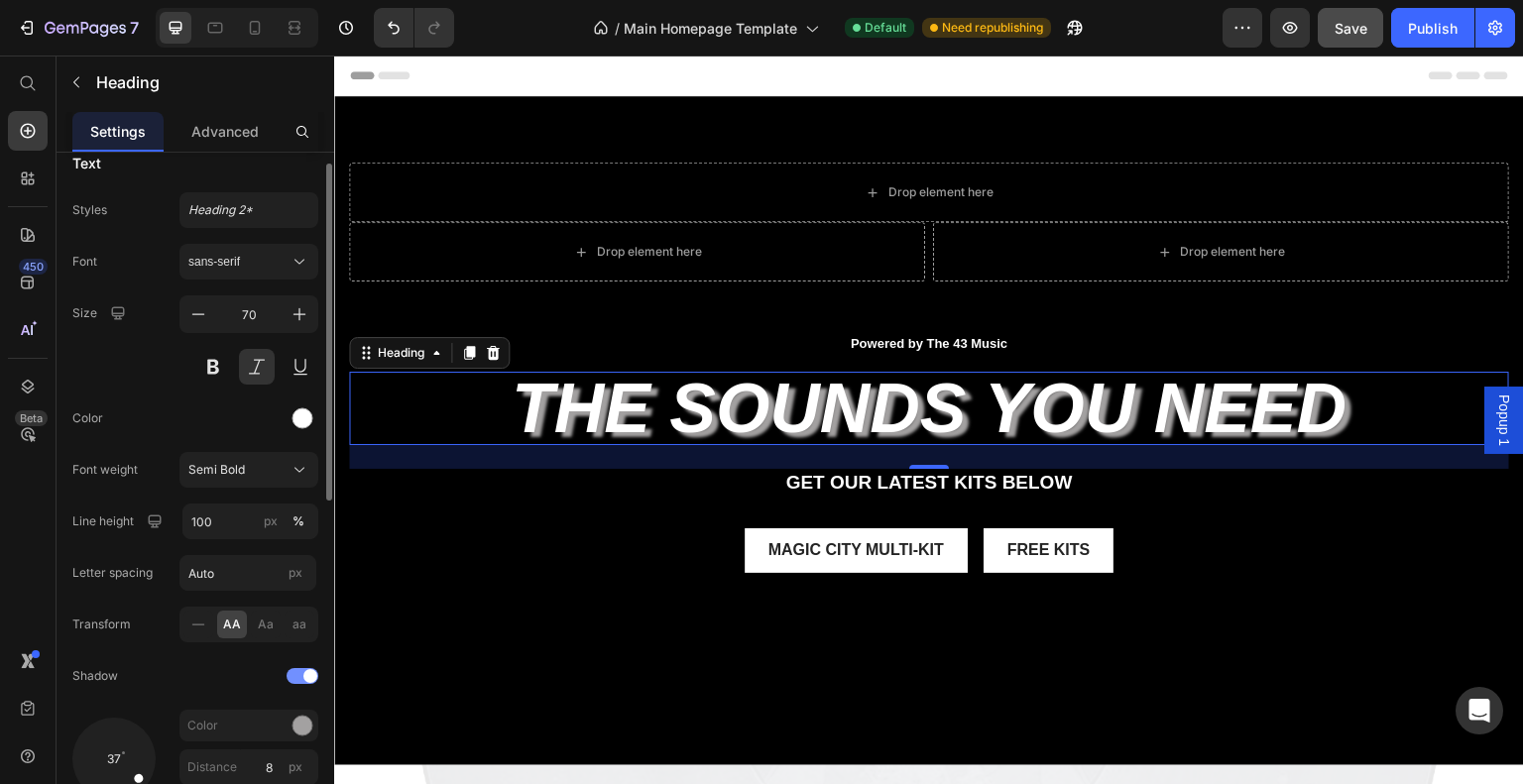 scroll, scrollTop: 24, scrollLeft: 0, axis: vertical 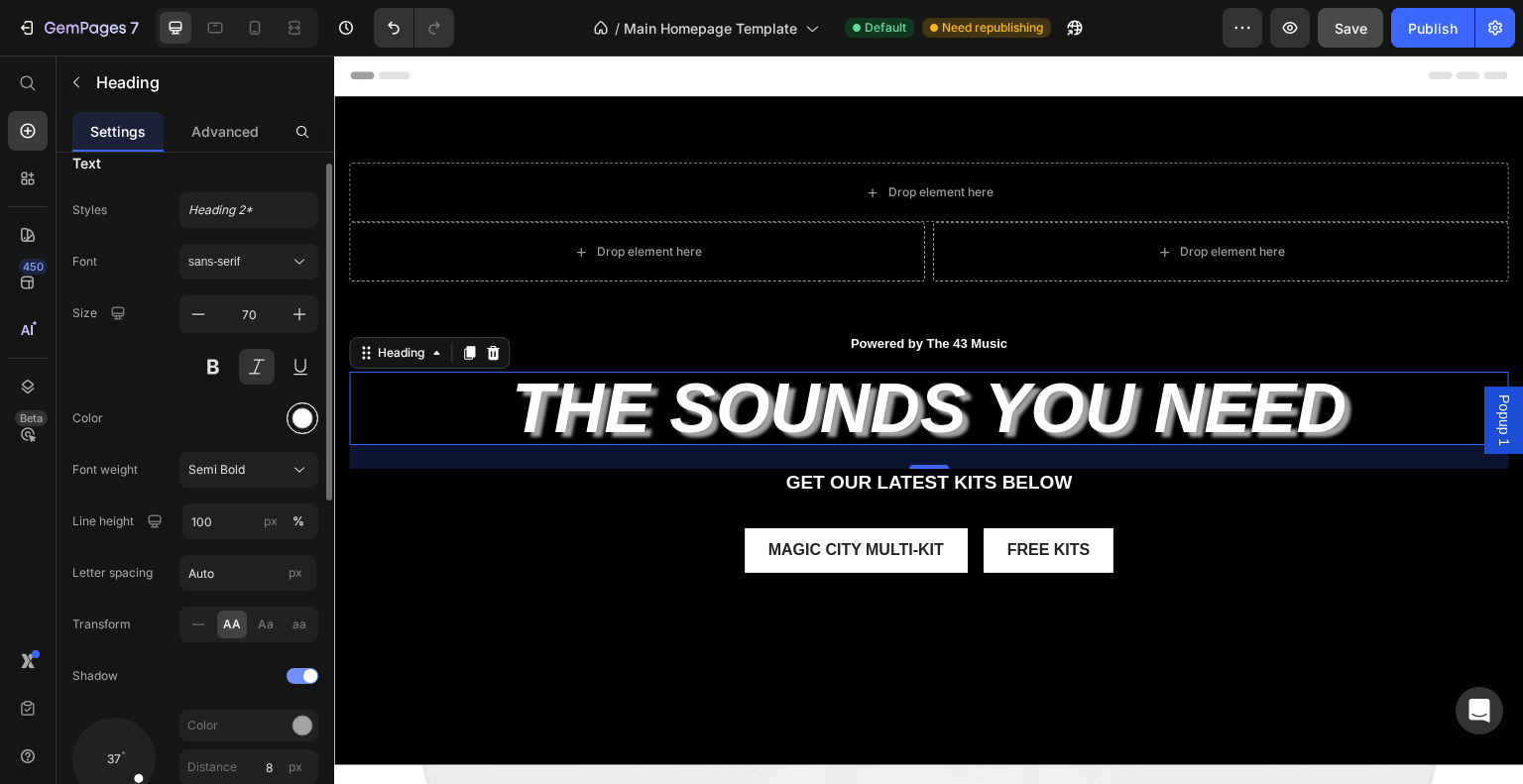 click at bounding box center [302, 418] 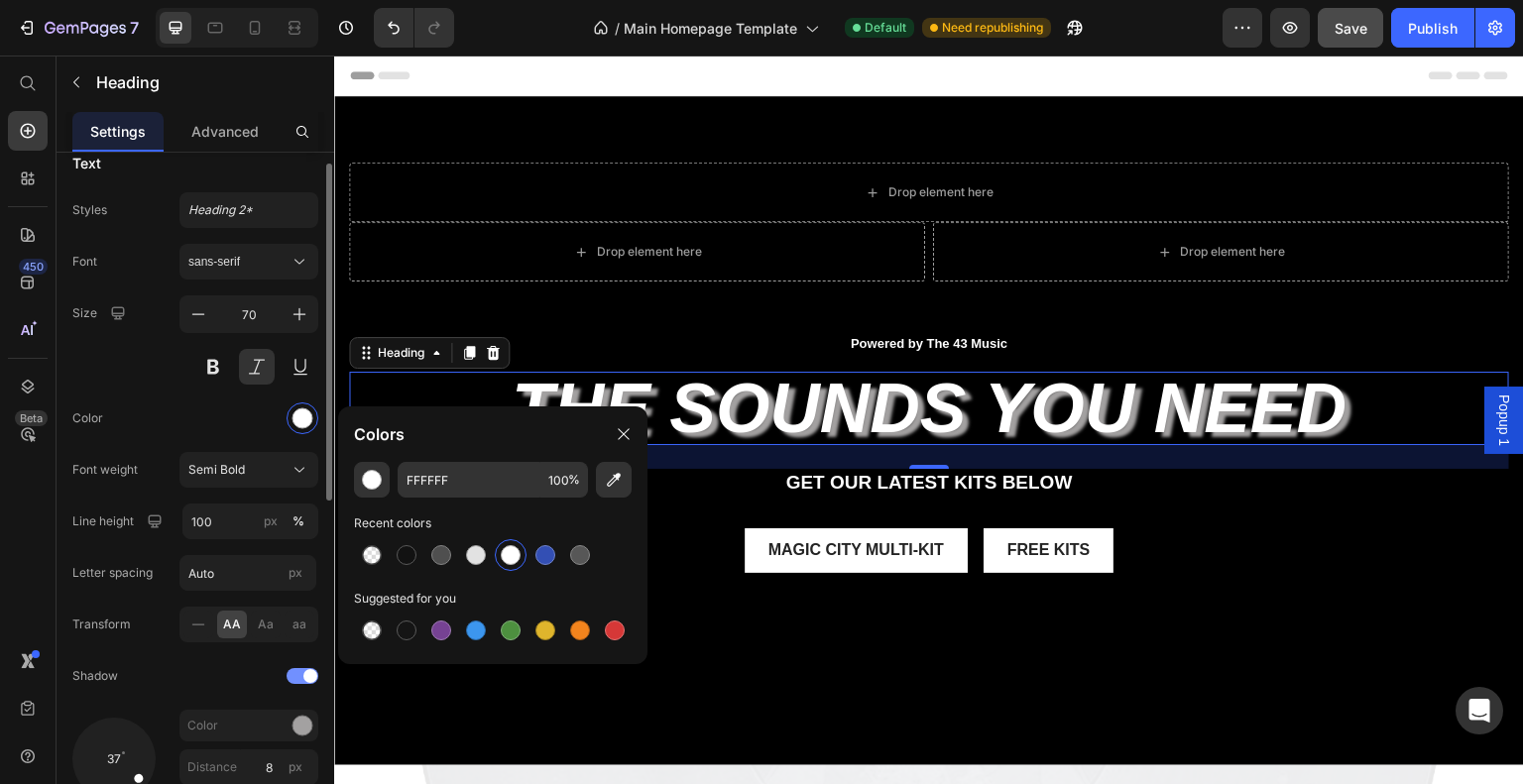 click at bounding box center (249, 418) 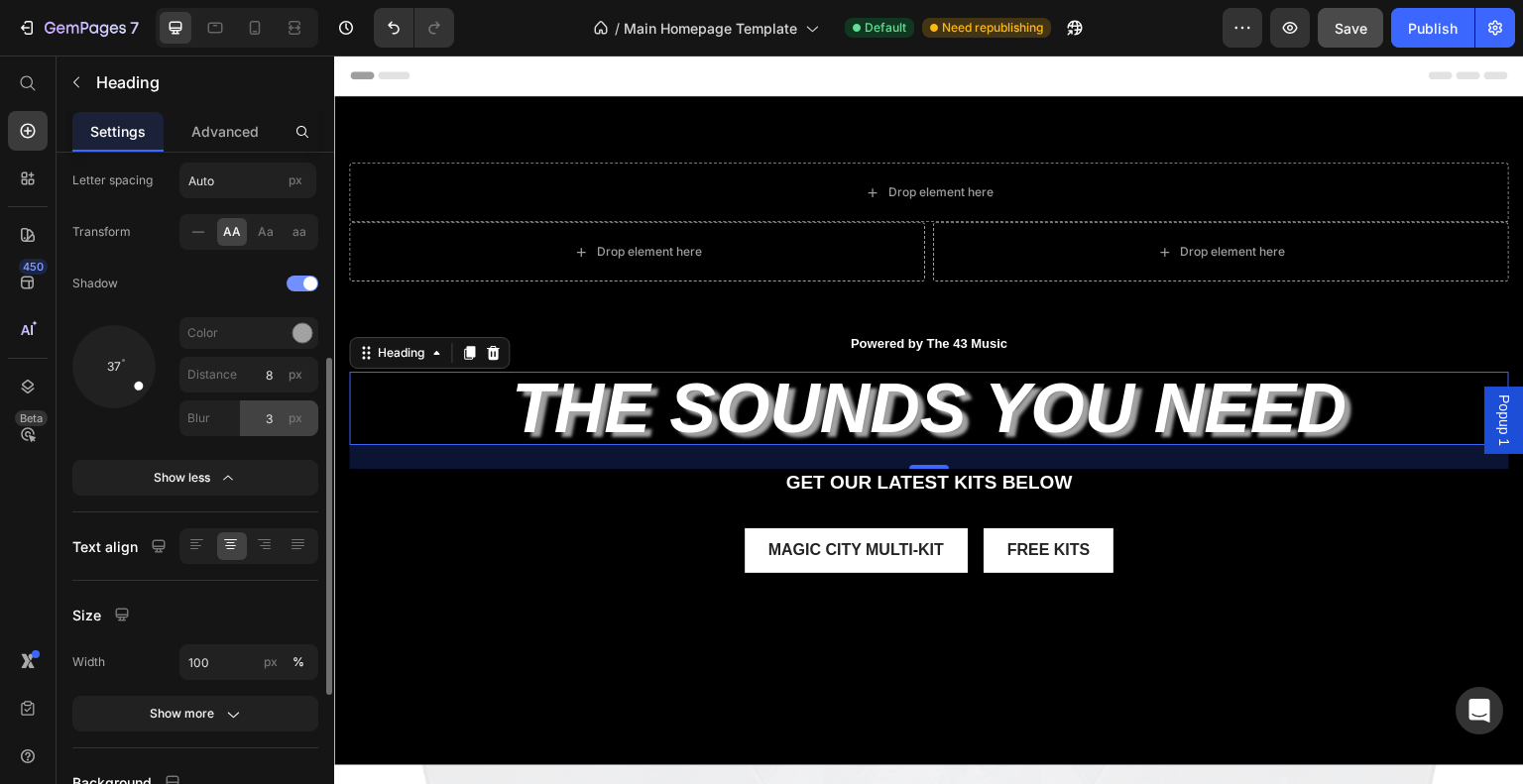 scroll, scrollTop: 417, scrollLeft: 0, axis: vertical 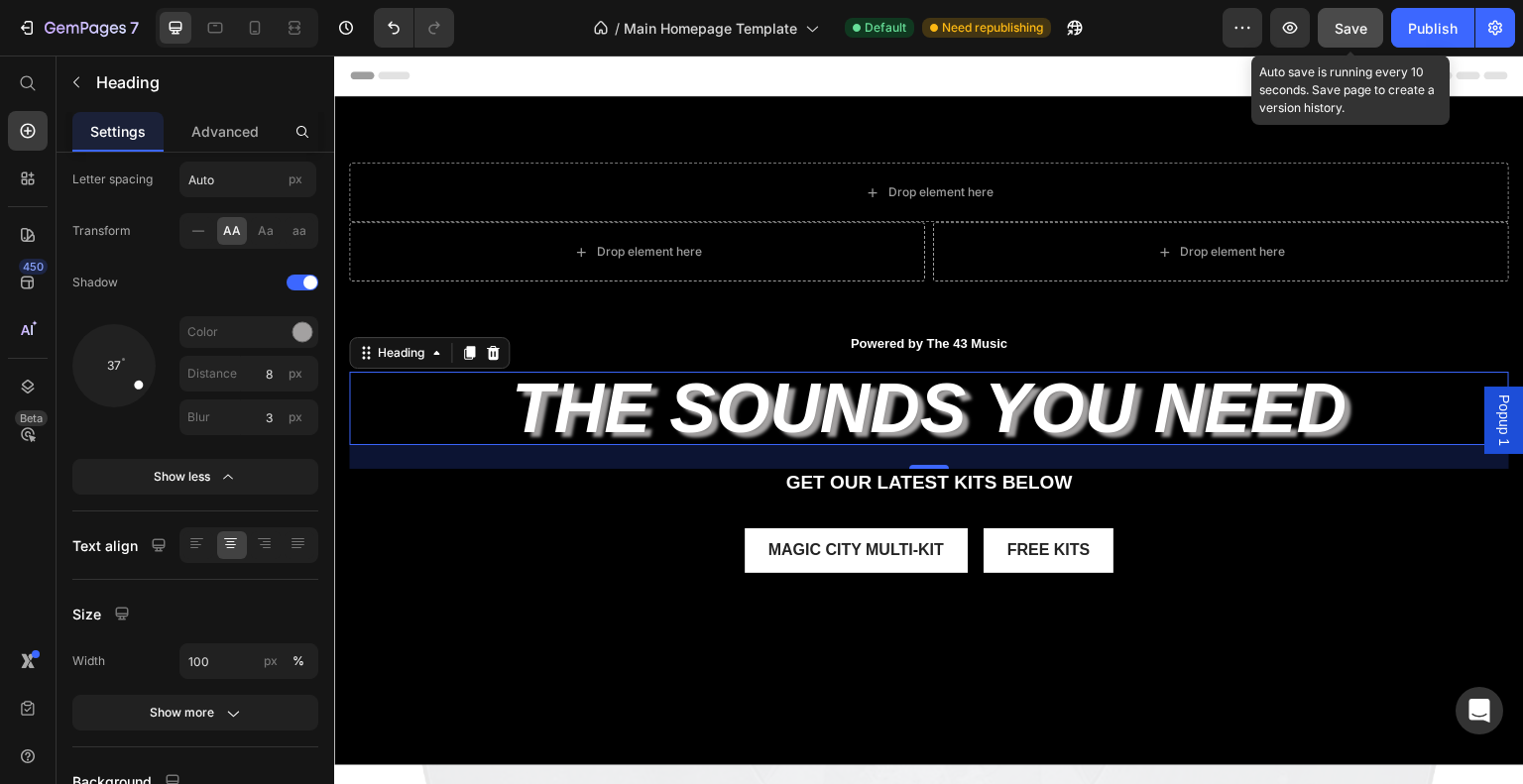 click on "Save" at bounding box center (1350, 28) 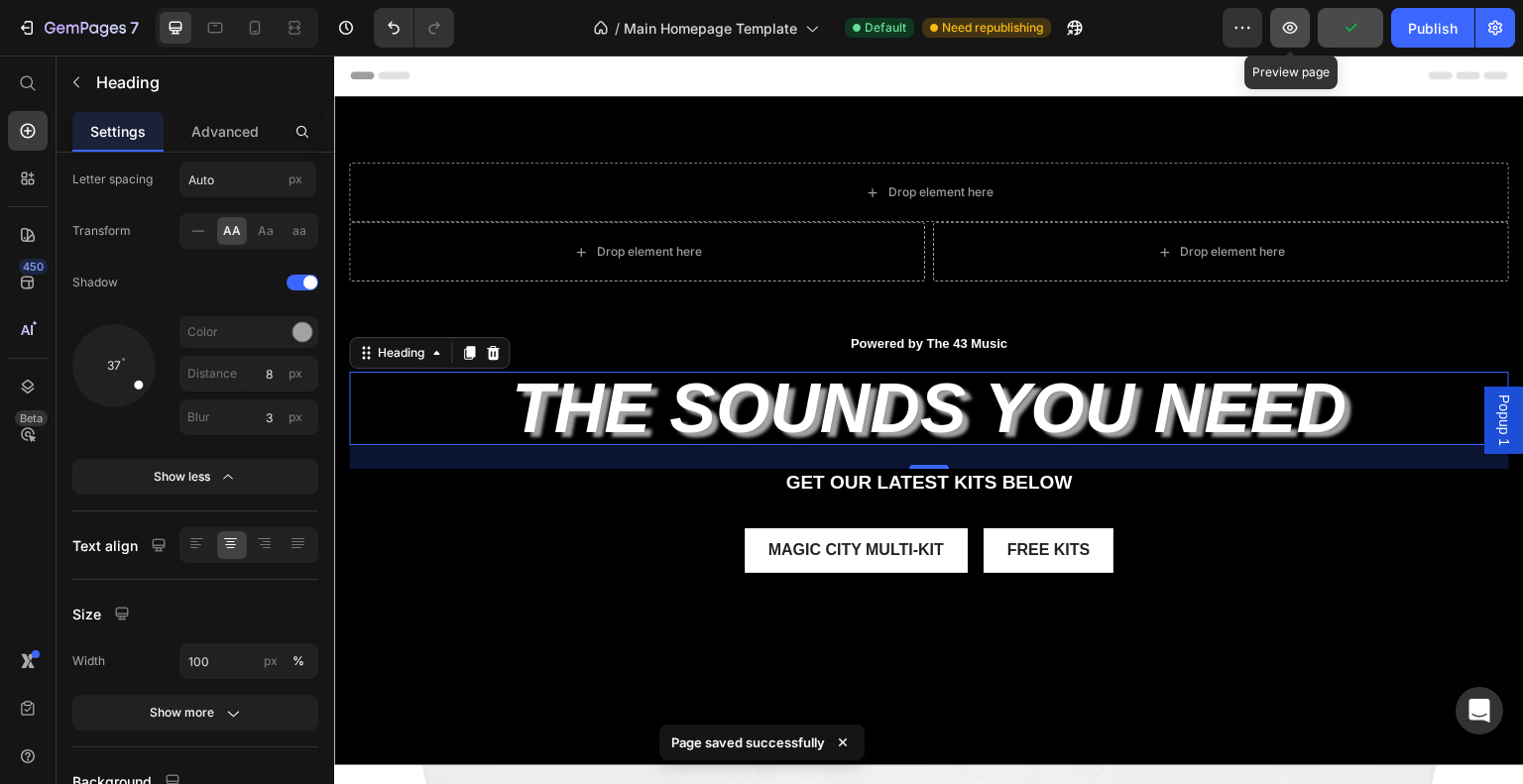 click 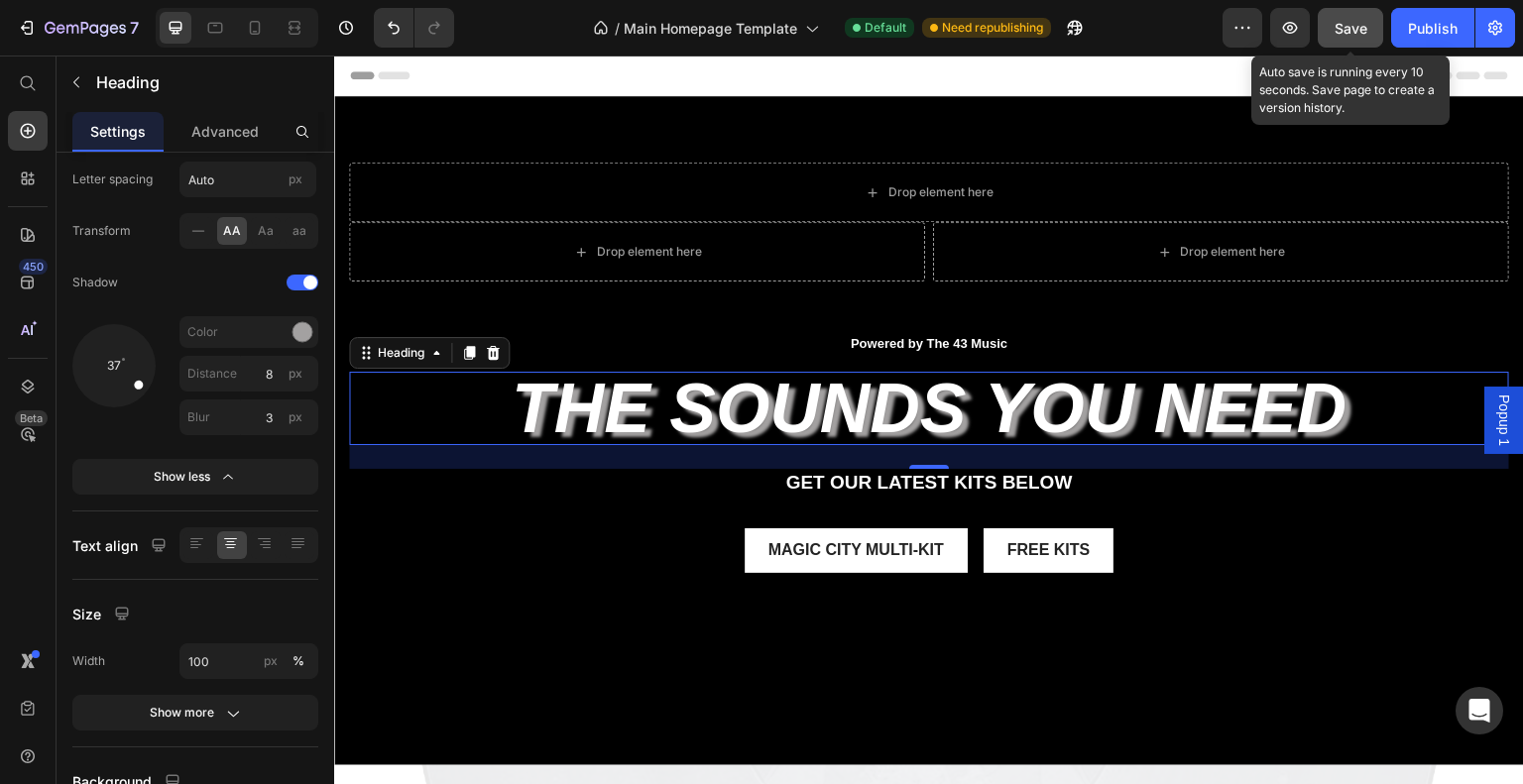click on "Save" at bounding box center [1350, 28] 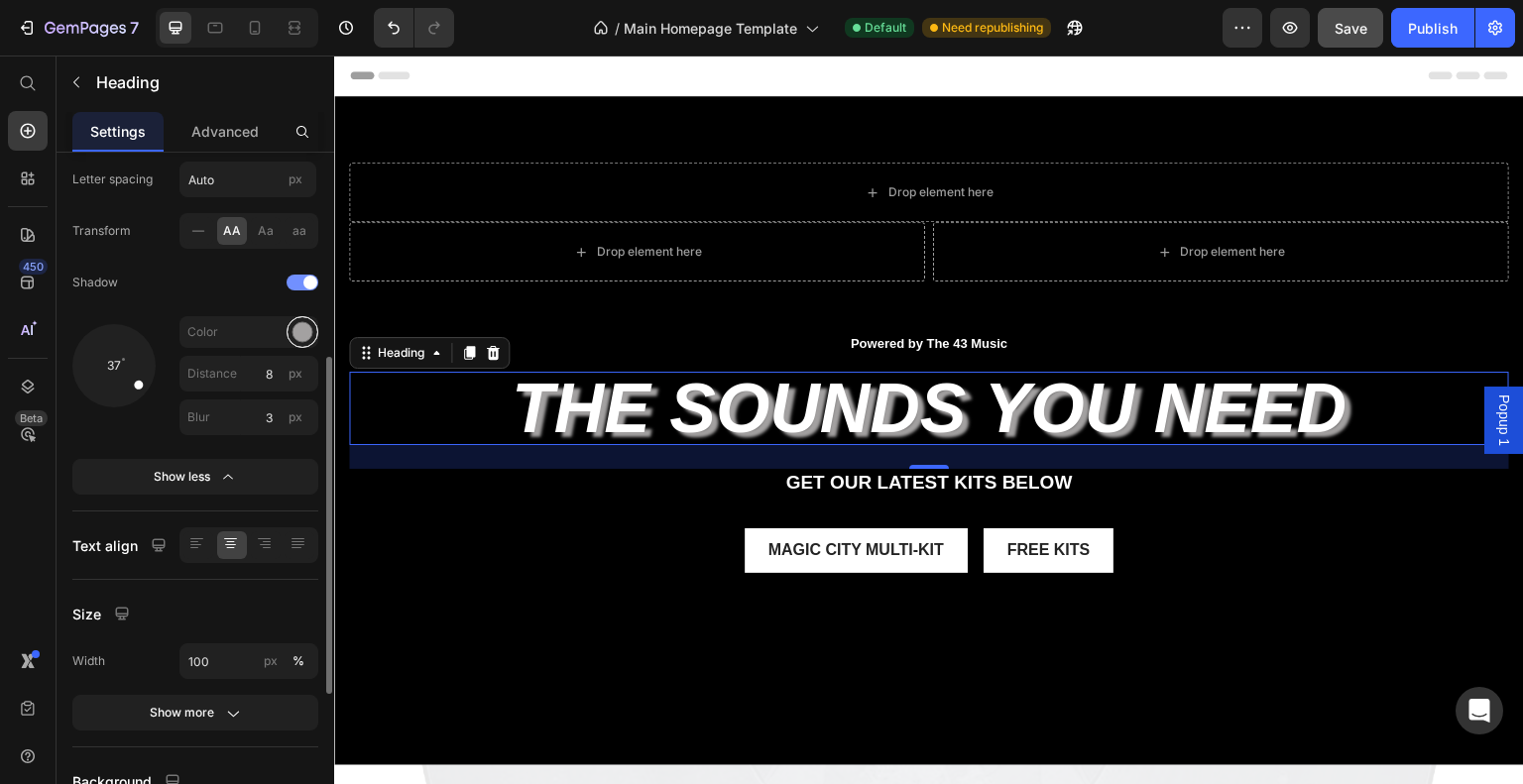 click at bounding box center [302, 332] 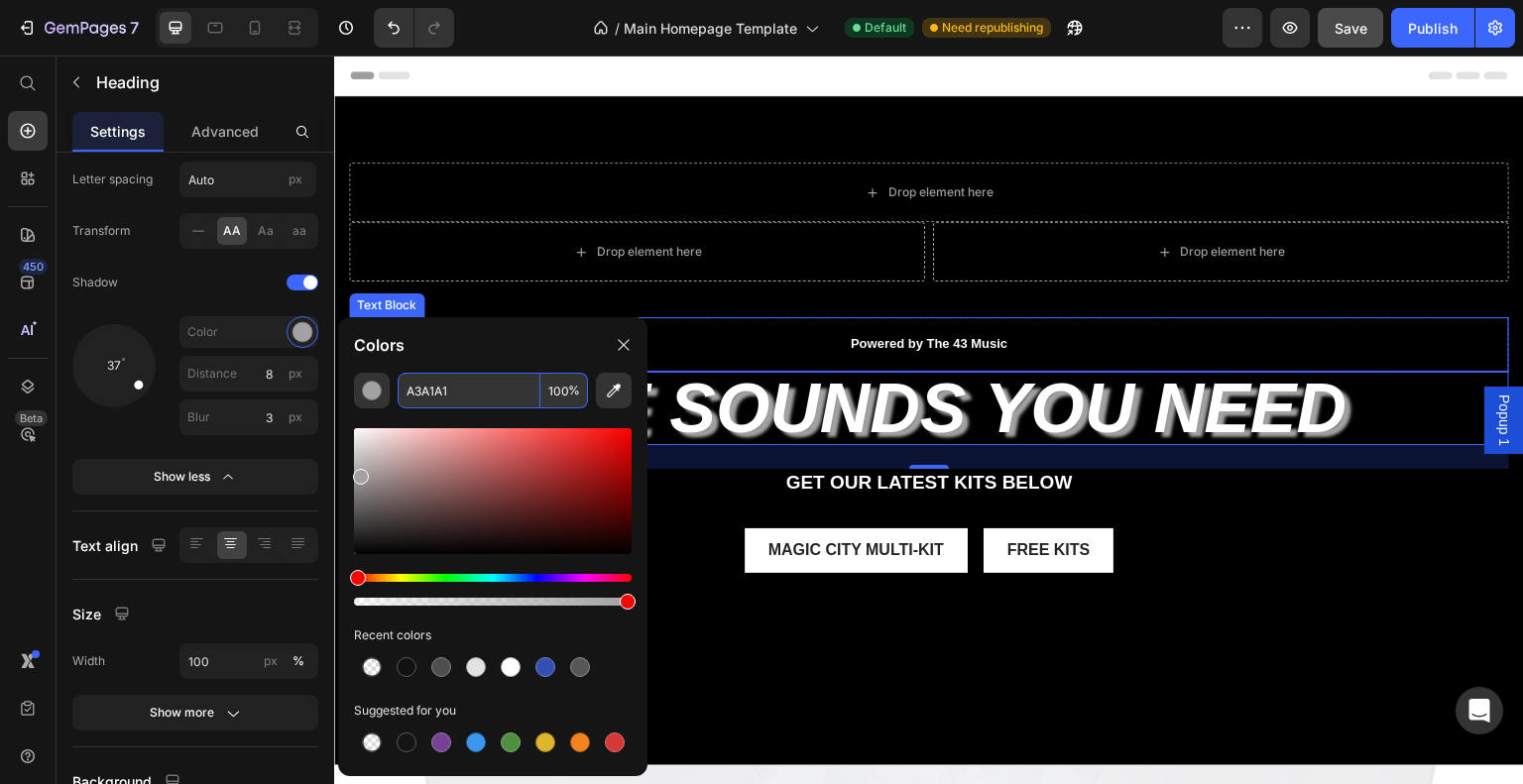 click on "Powered by The 43 Music" at bounding box center (929, 344) 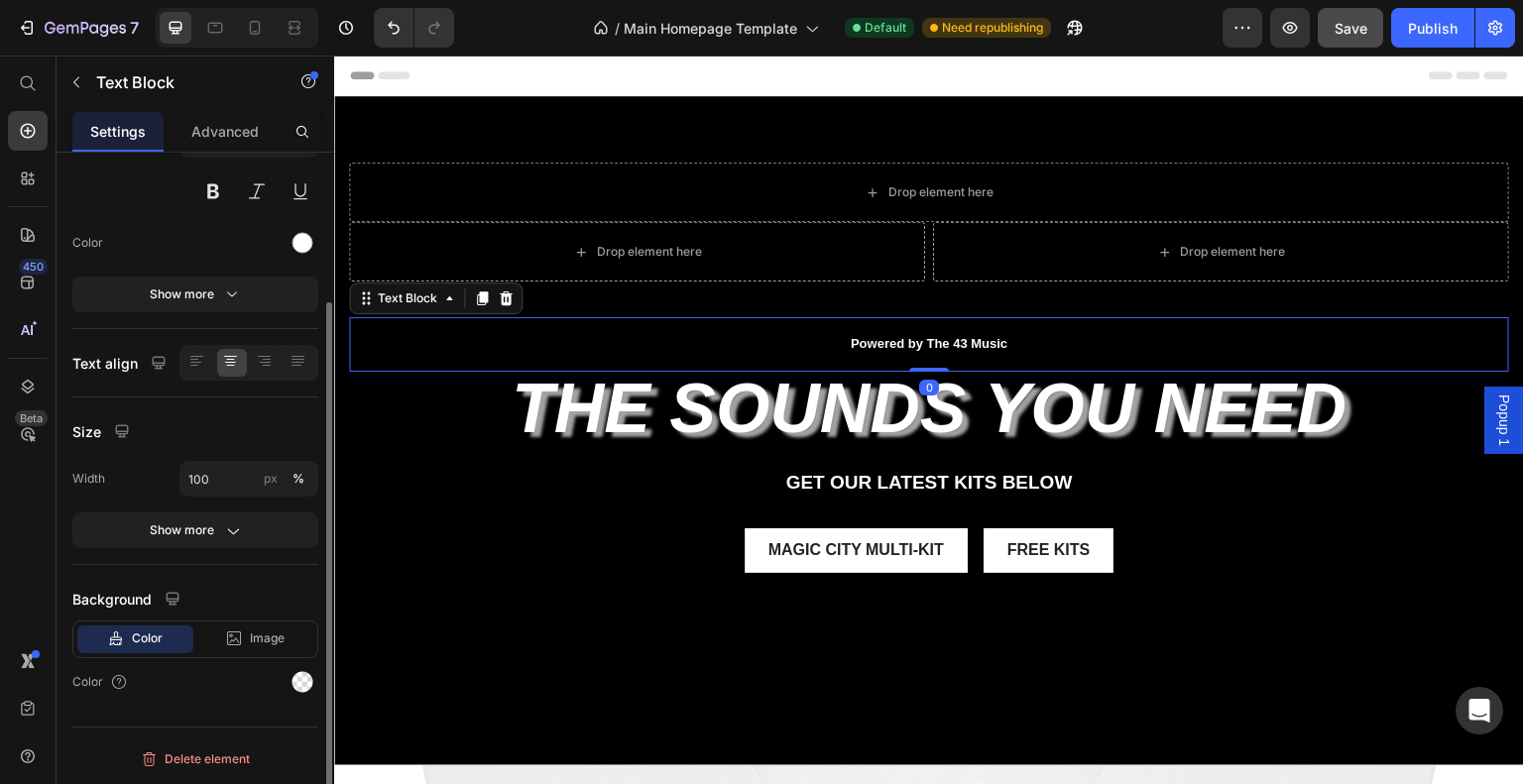 scroll, scrollTop: 0, scrollLeft: 0, axis: both 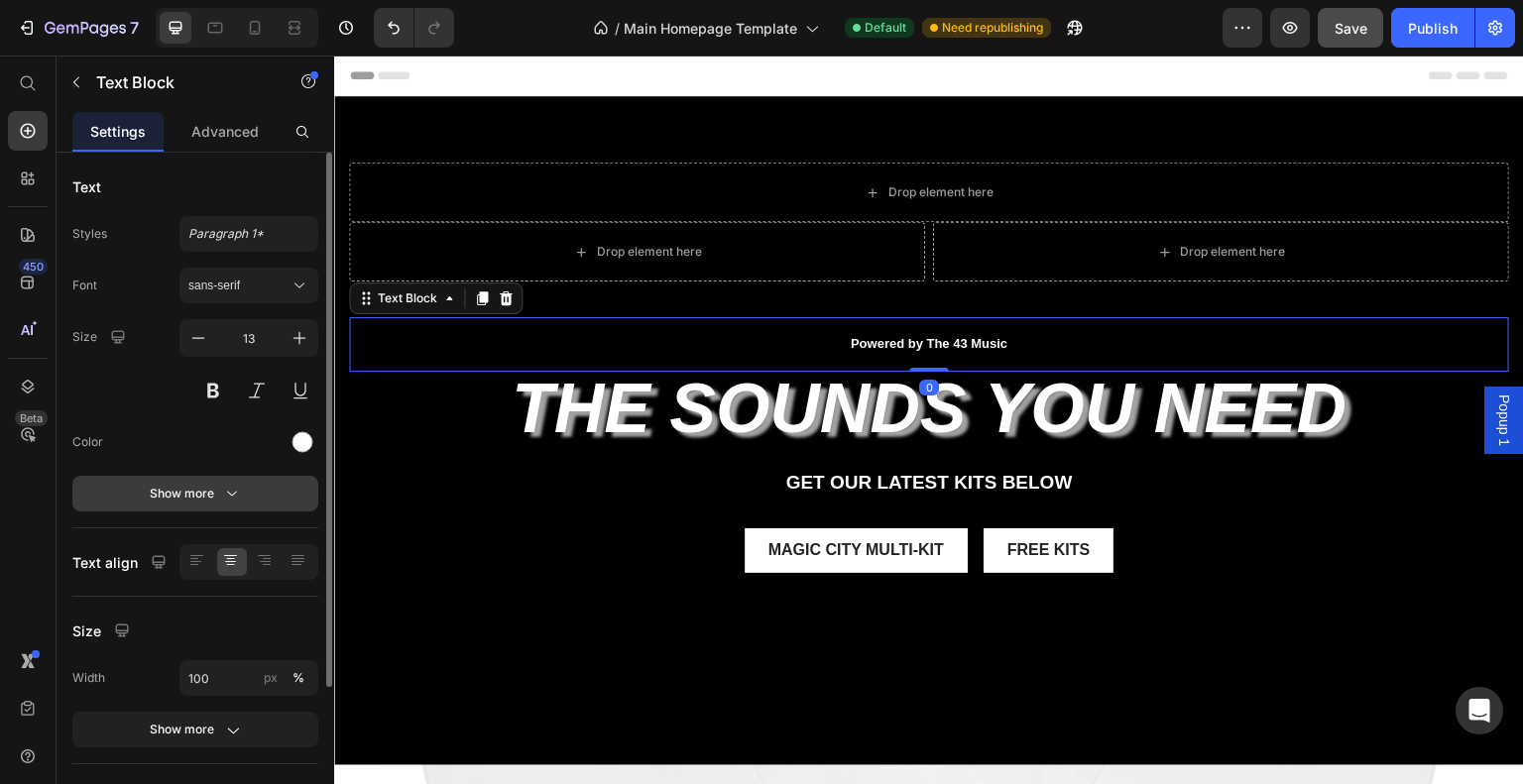 click on "Show more" at bounding box center [195, 494] 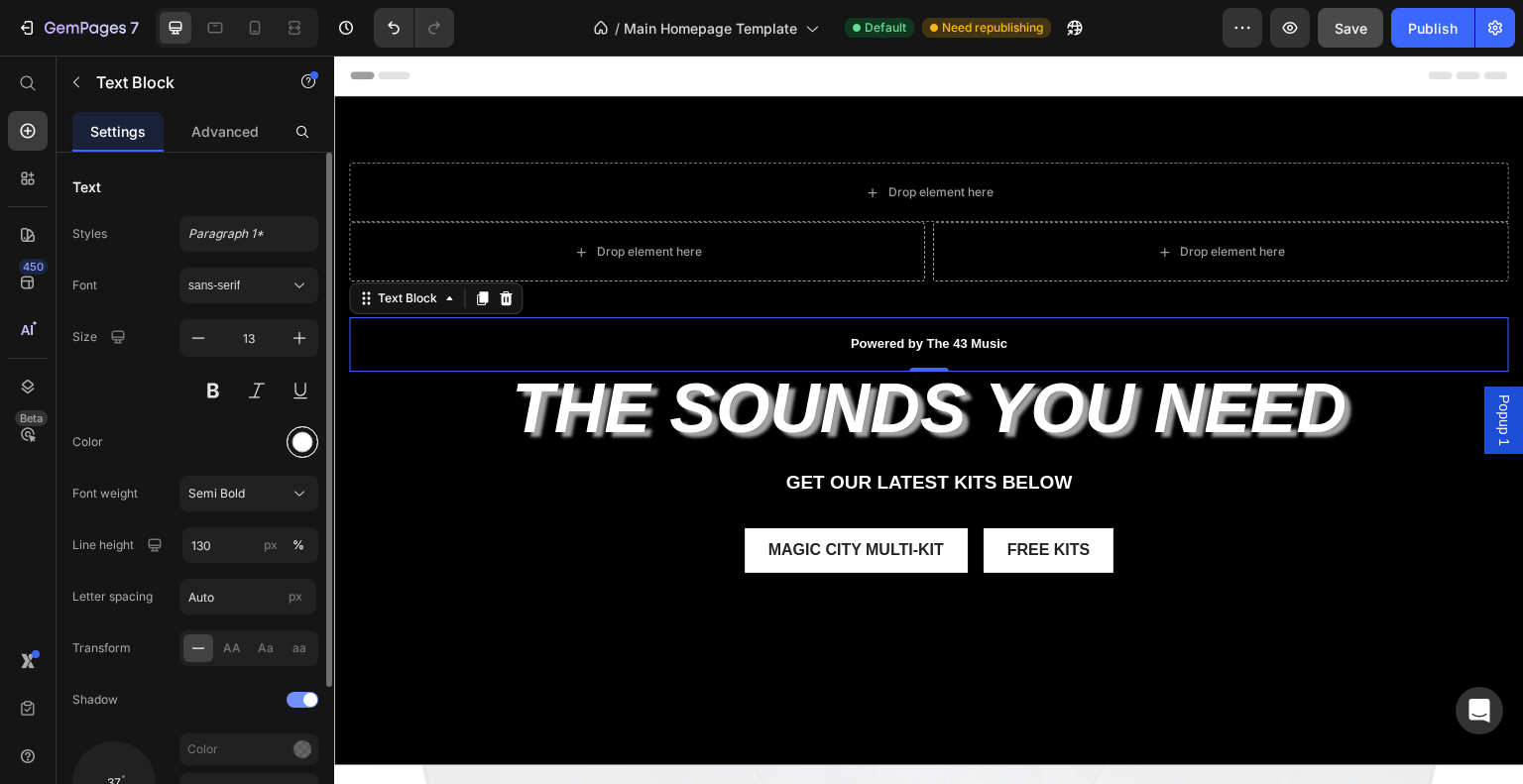 click at bounding box center (302, 442) 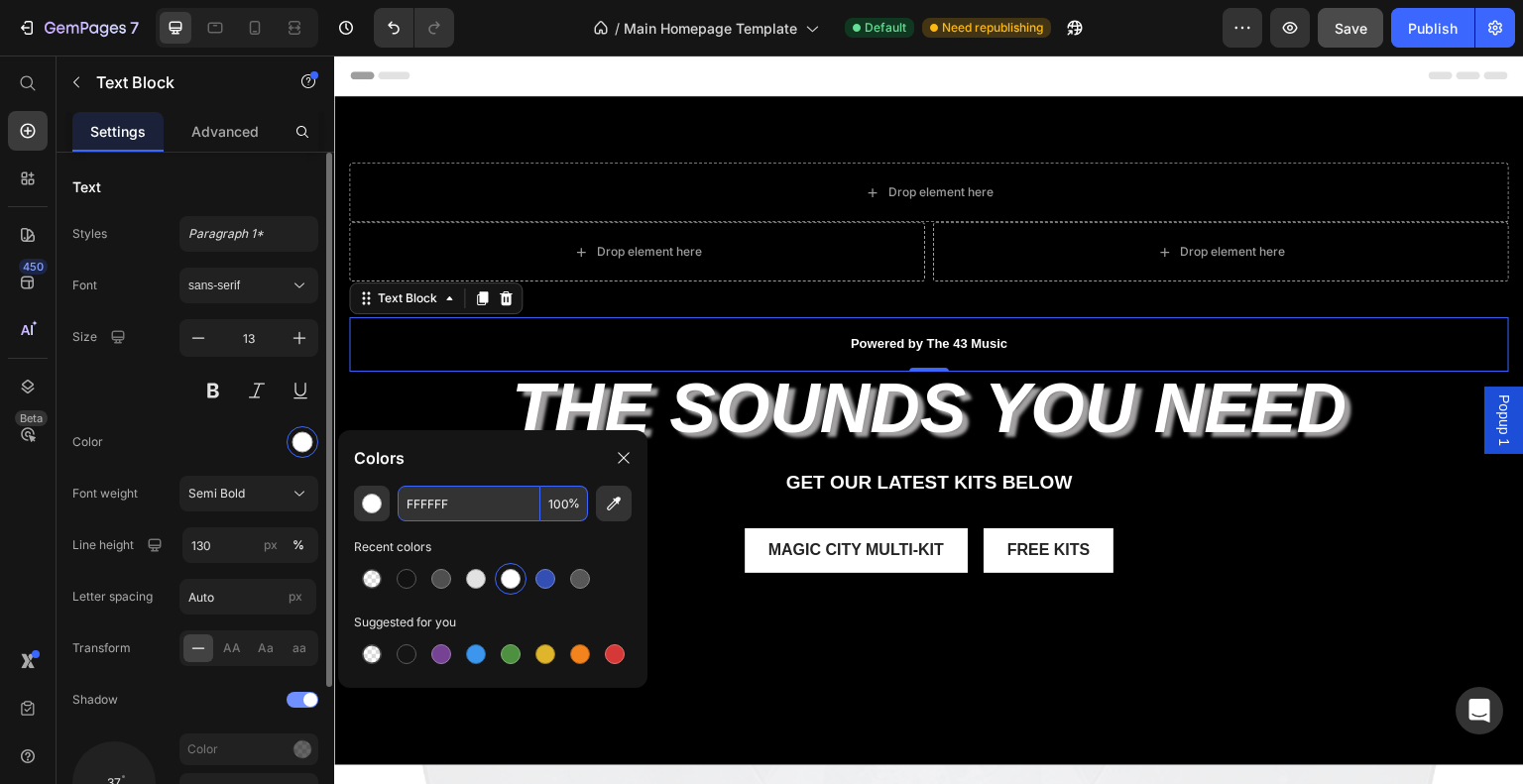drag, startPoint x: 167, startPoint y: 443, endPoint x: 179, endPoint y: 454, distance: 16.278821 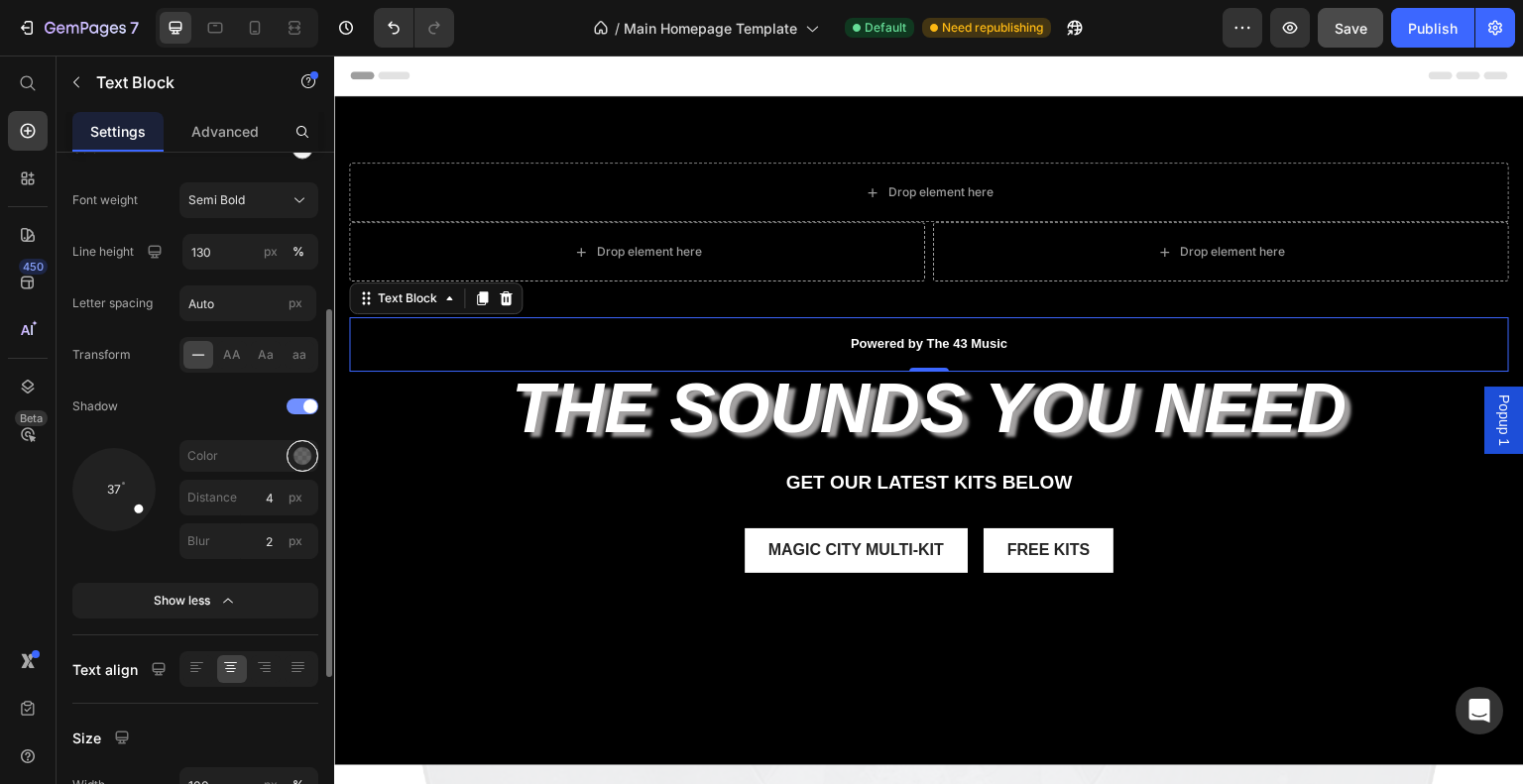 click at bounding box center (302, 456) 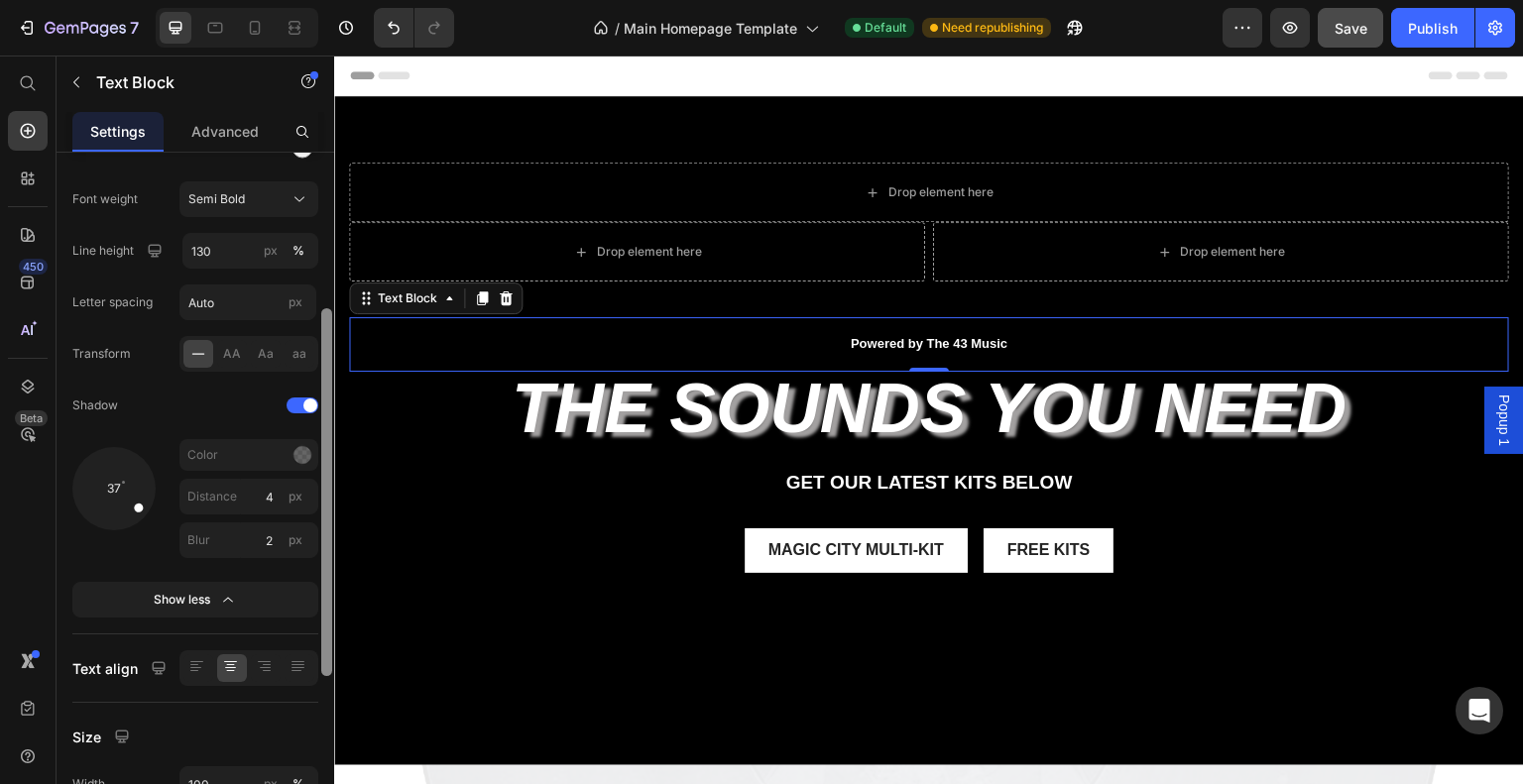 scroll, scrollTop: 295, scrollLeft: 0, axis: vertical 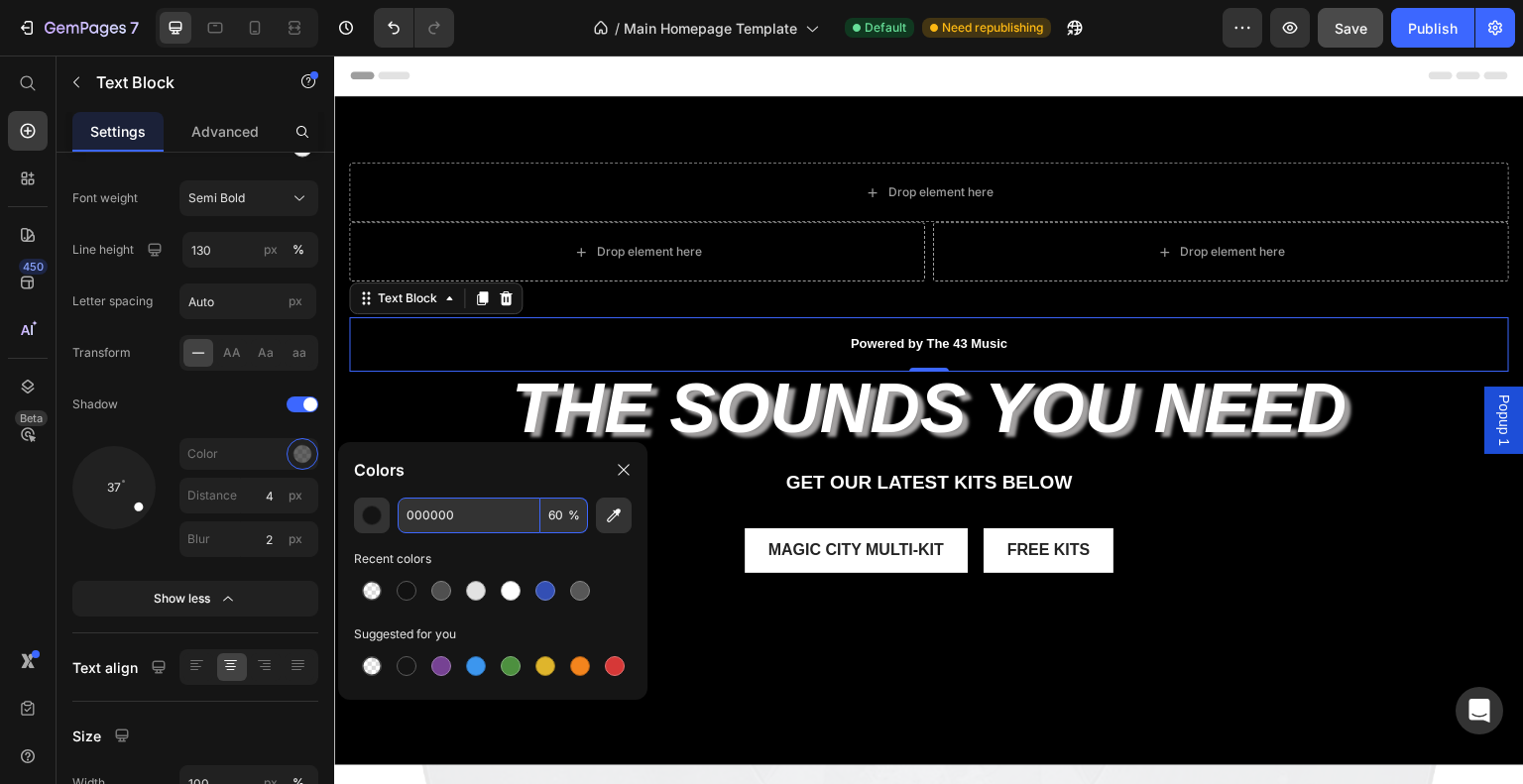 paste on "A3A1A1" 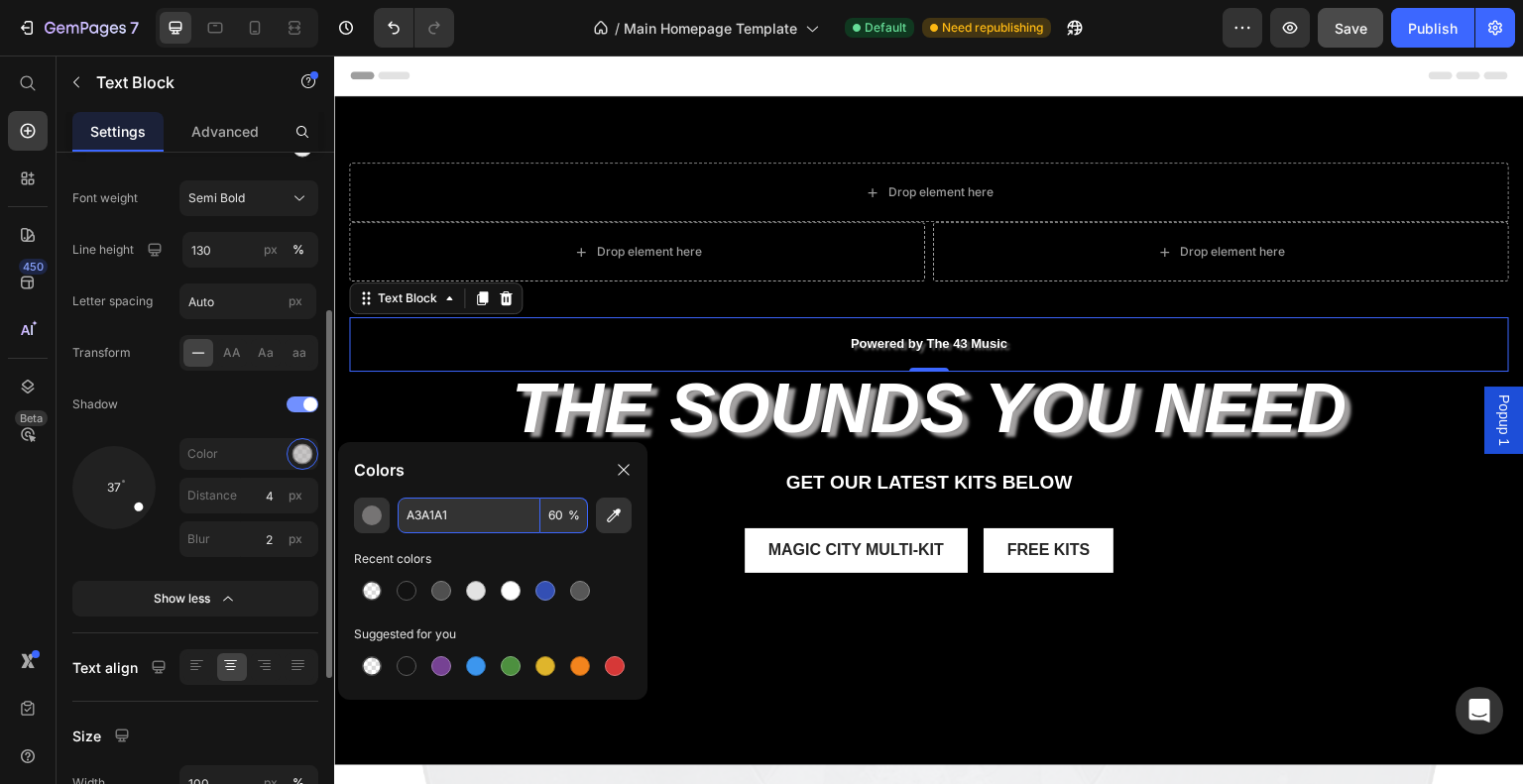 type on "A3A1A1" 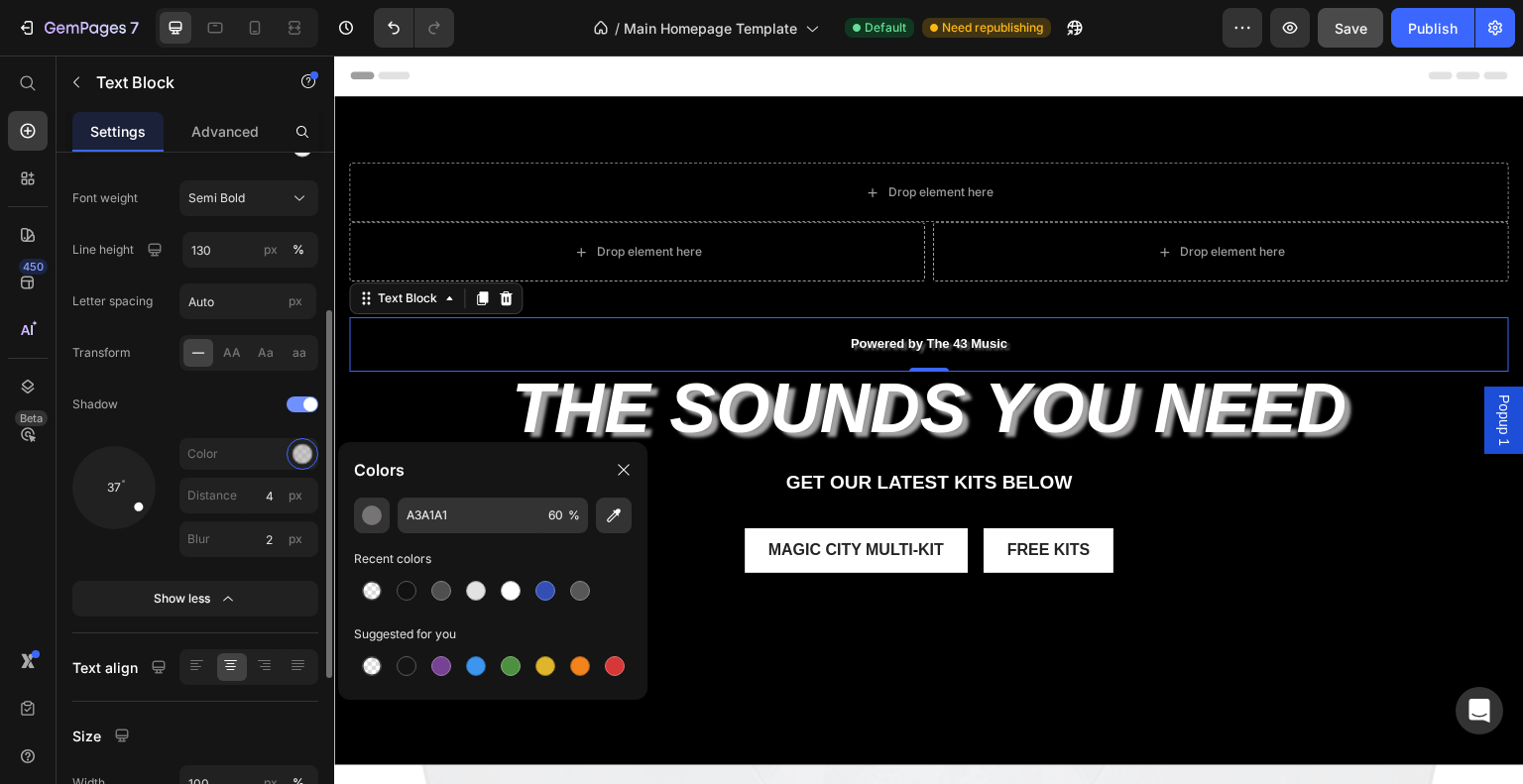 drag, startPoint x: 250, startPoint y: 399, endPoint x: 272, endPoint y: 411, distance: 25.059928 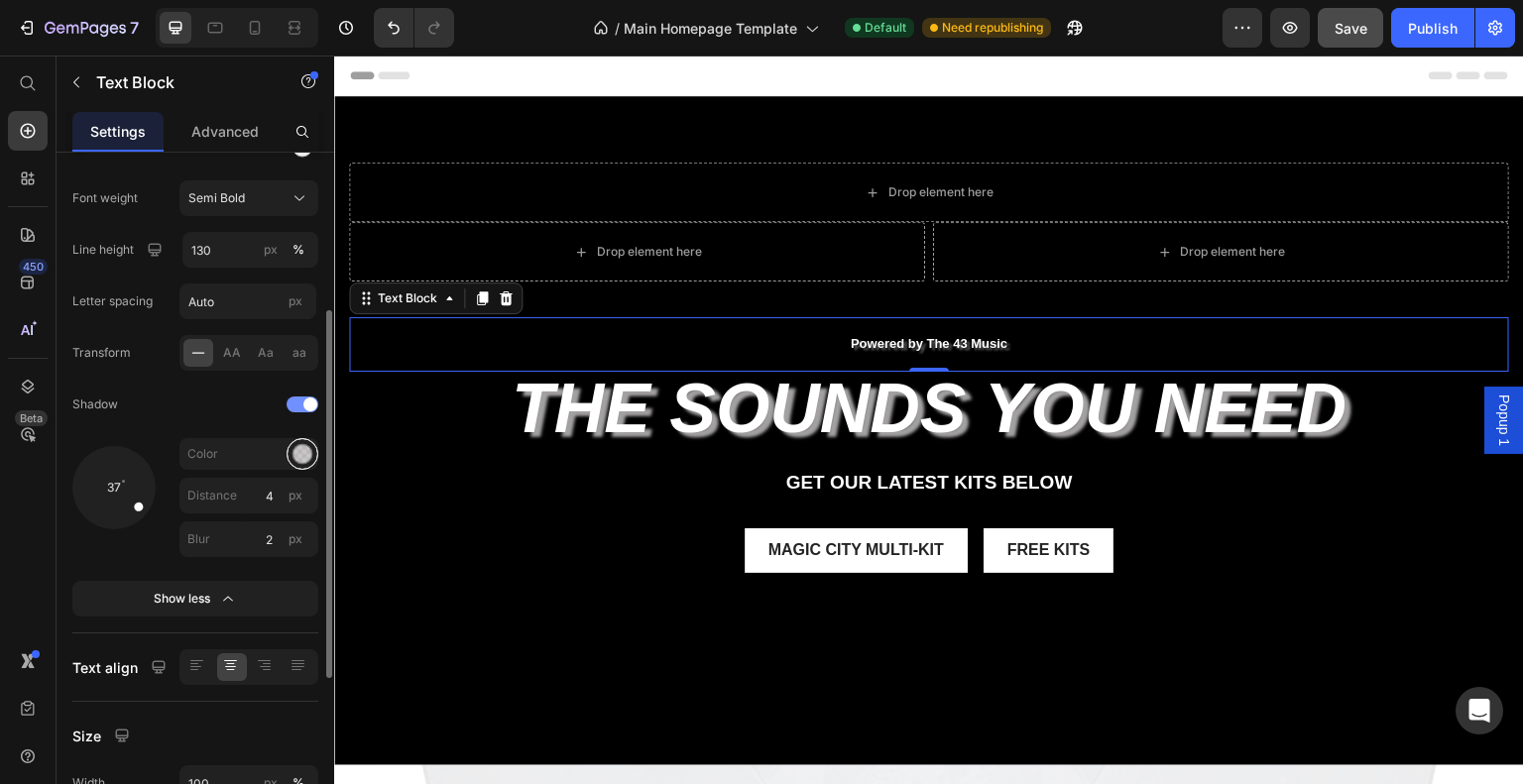 click at bounding box center (302, 454) 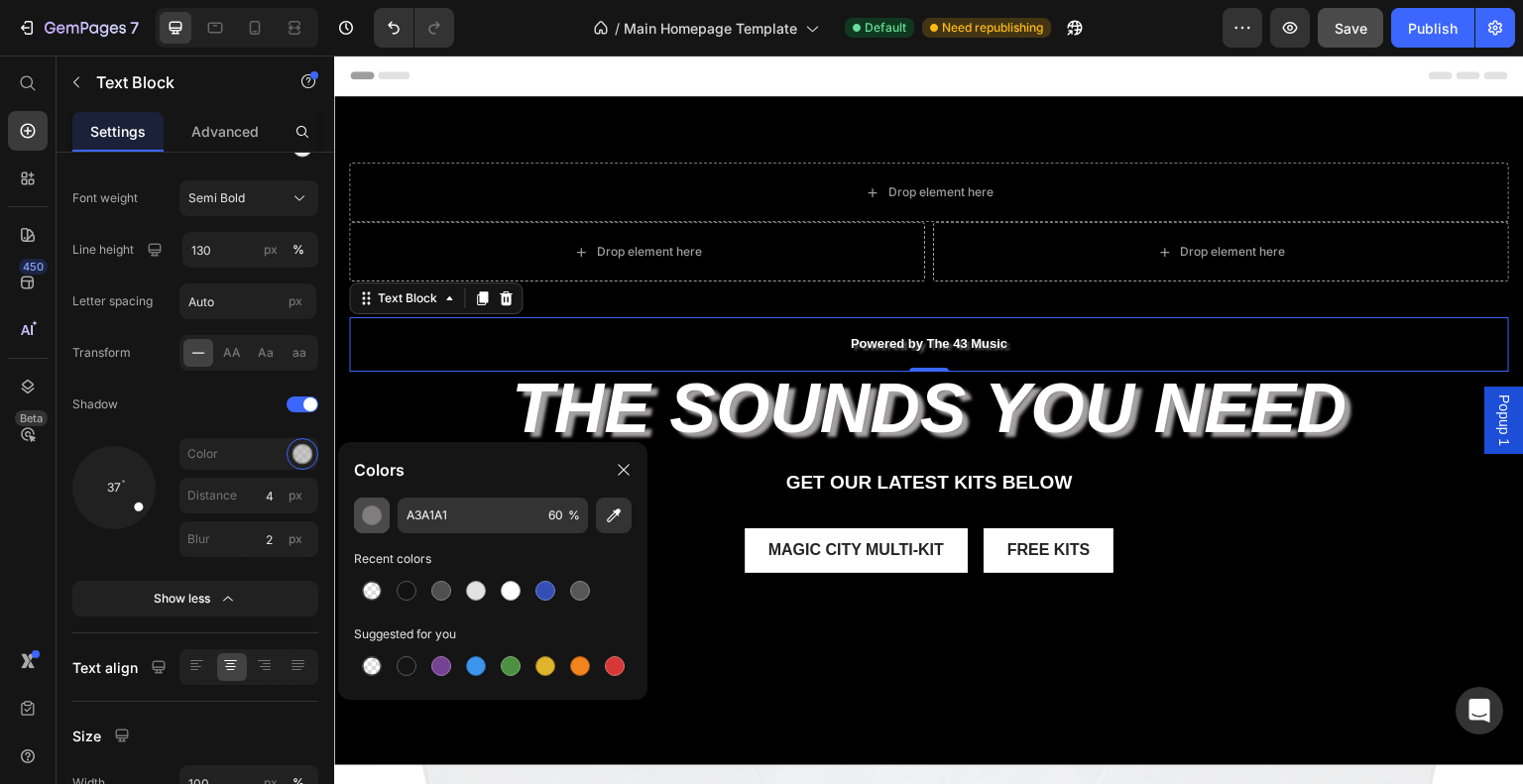 click at bounding box center [372, 515] 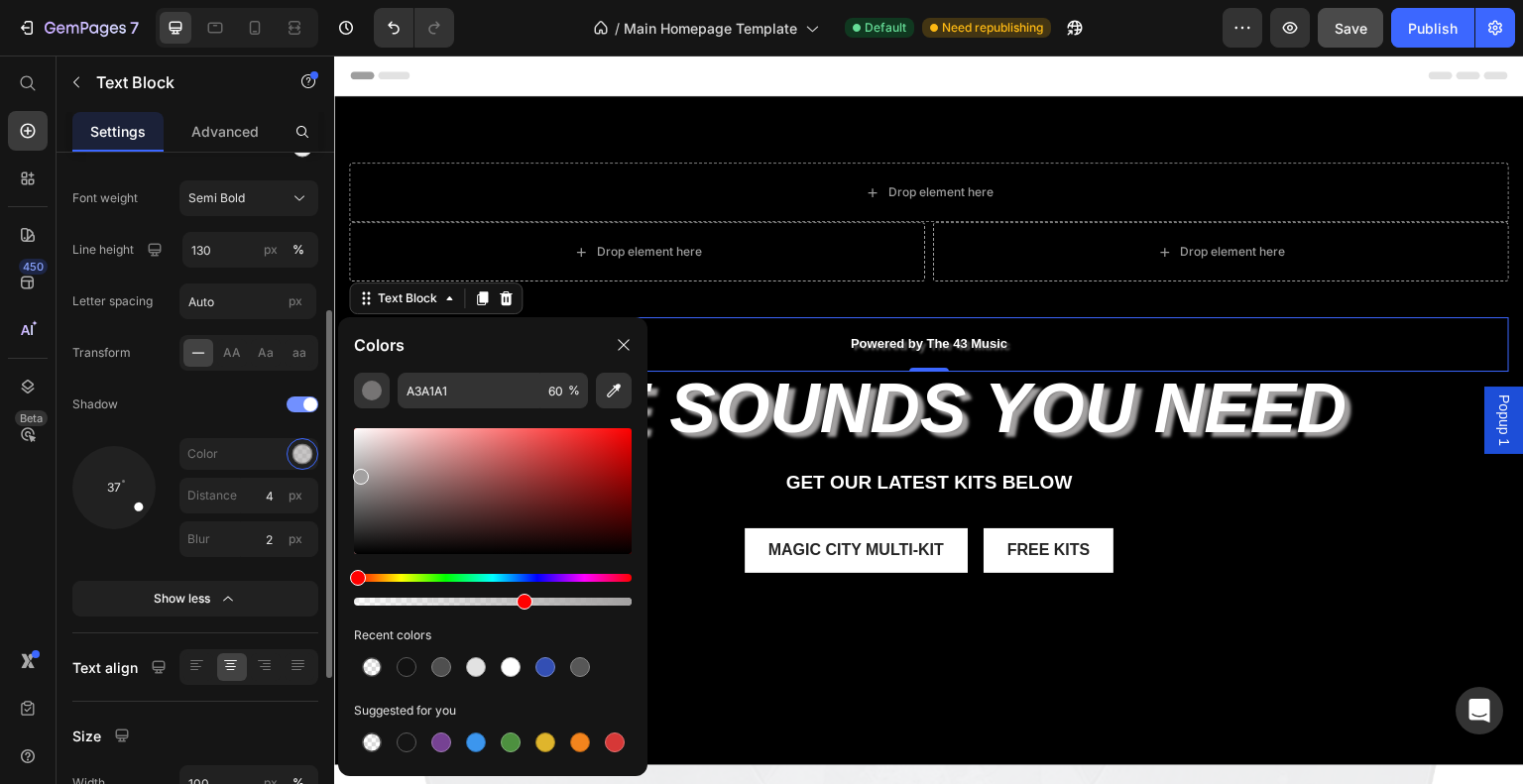 click on "Color" at bounding box center [249, 454] 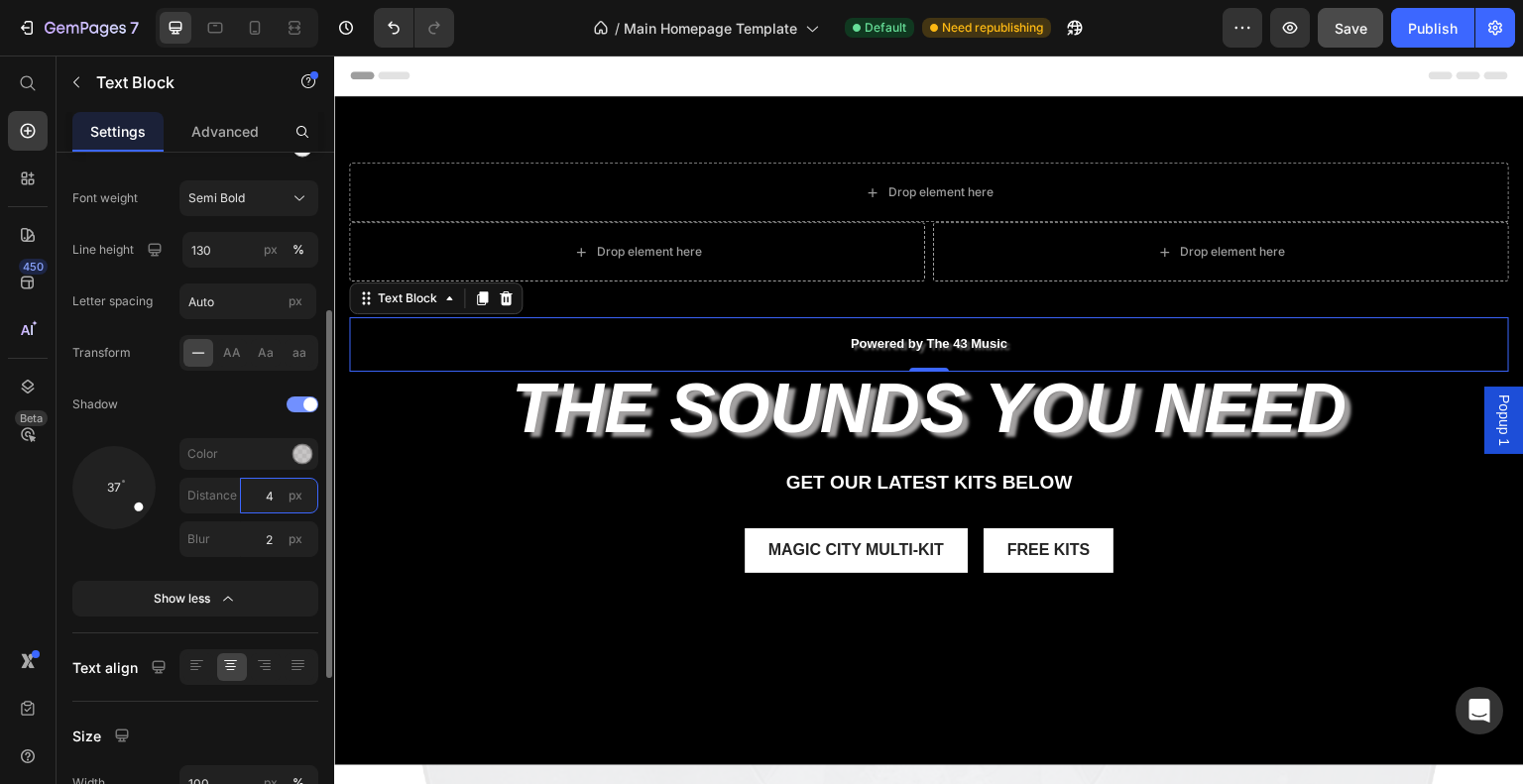 click on "4" at bounding box center [279, 496] 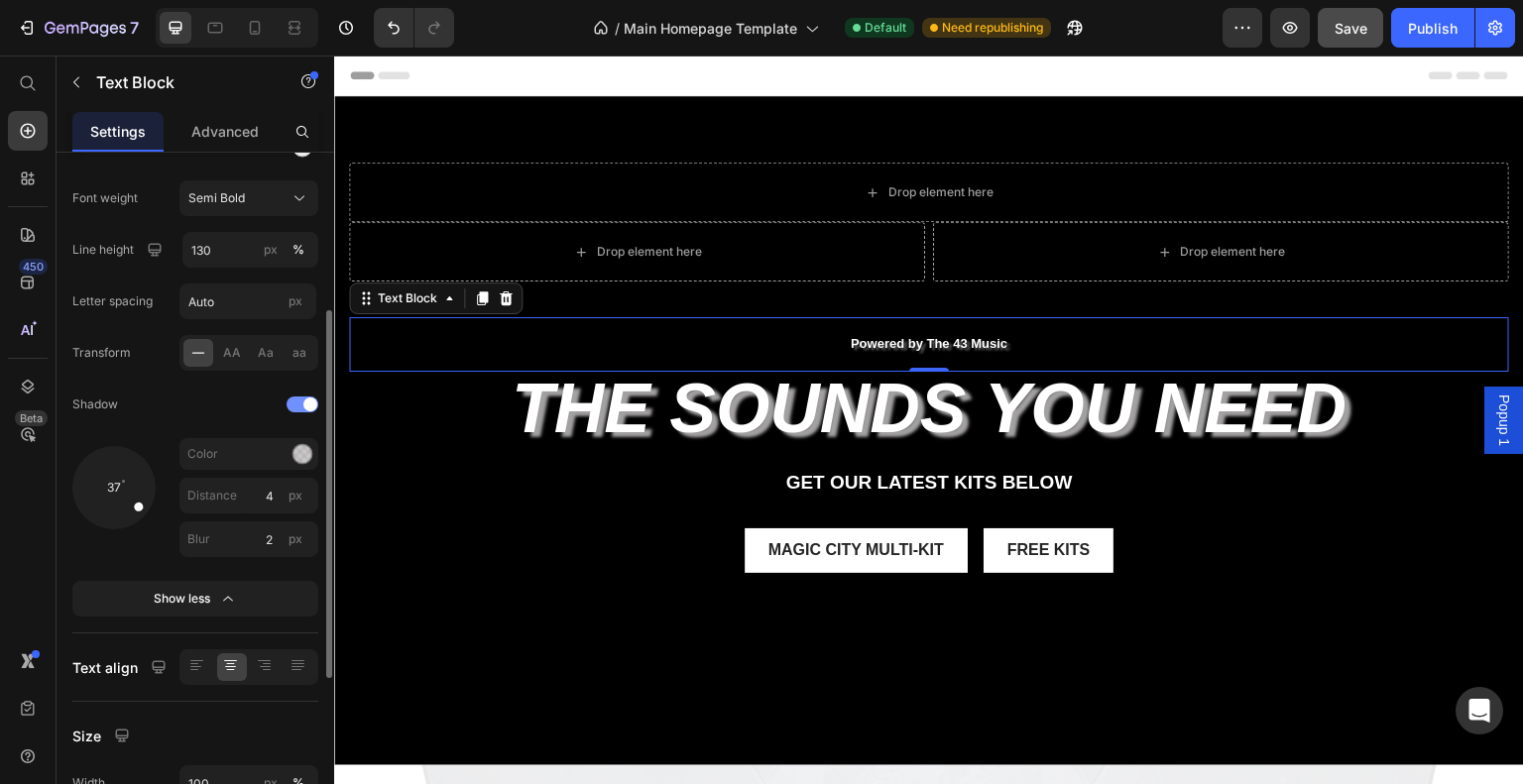 click on "Color" at bounding box center [249, 454] 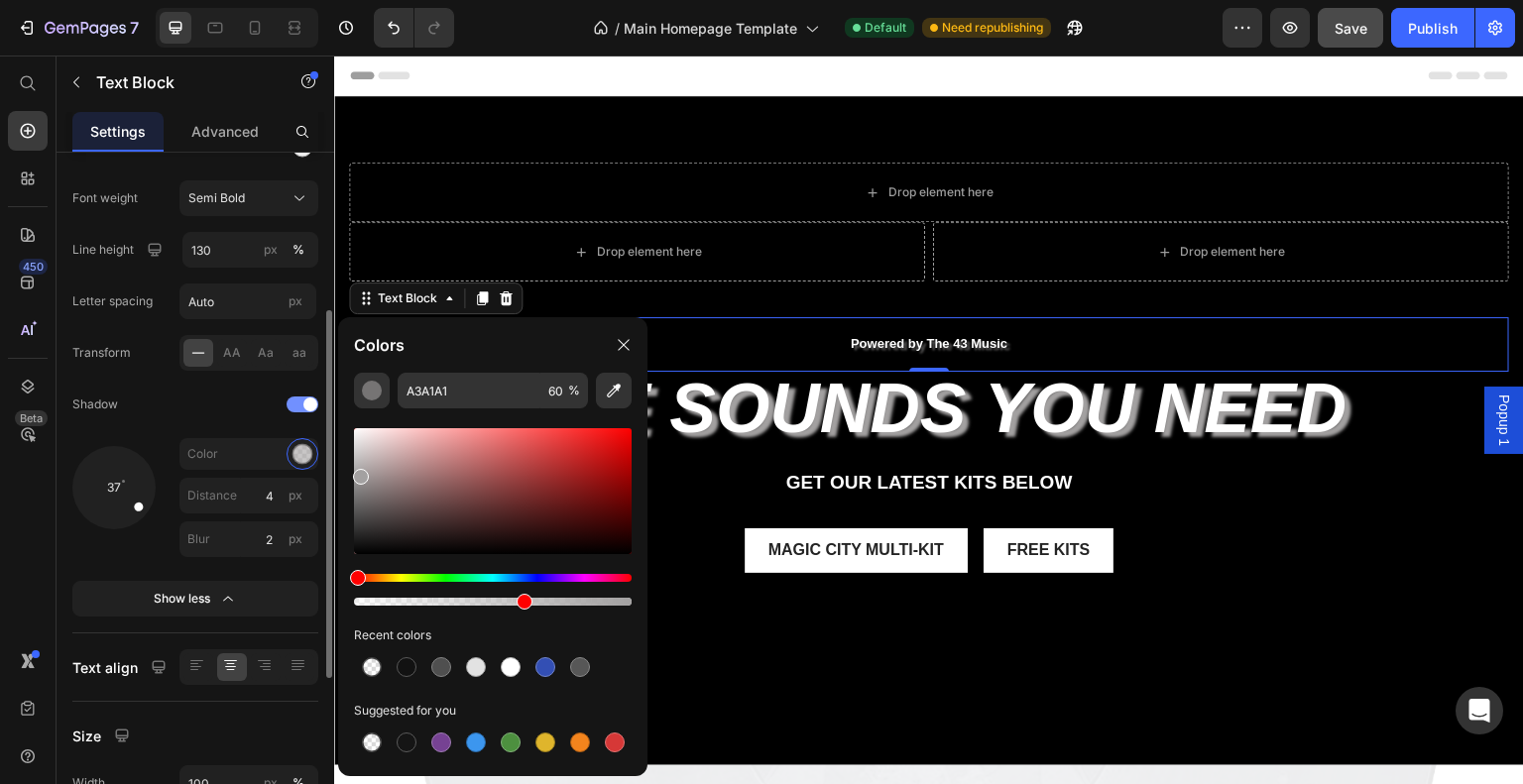 click on "Color" at bounding box center (198, 454) 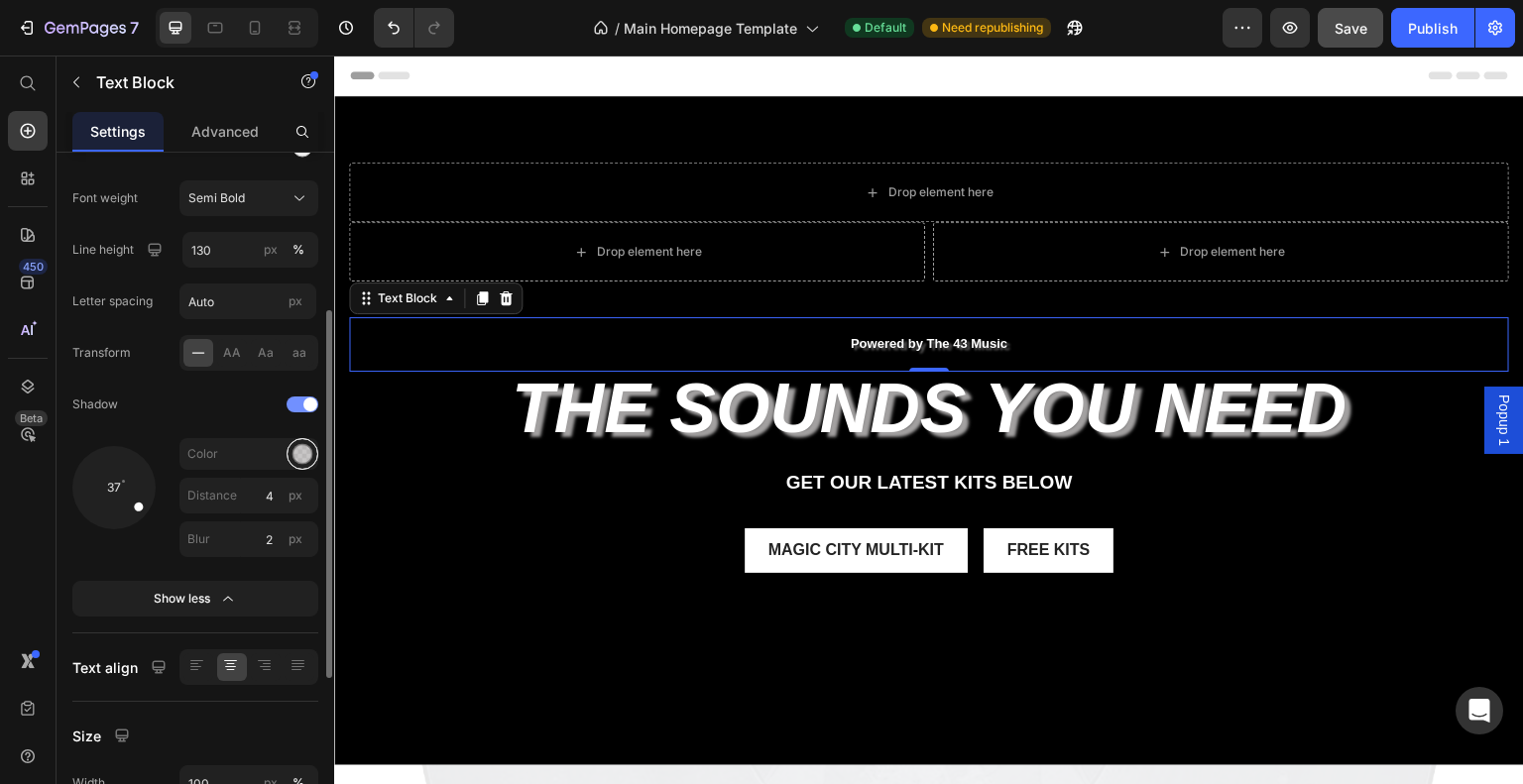click at bounding box center (302, 454) 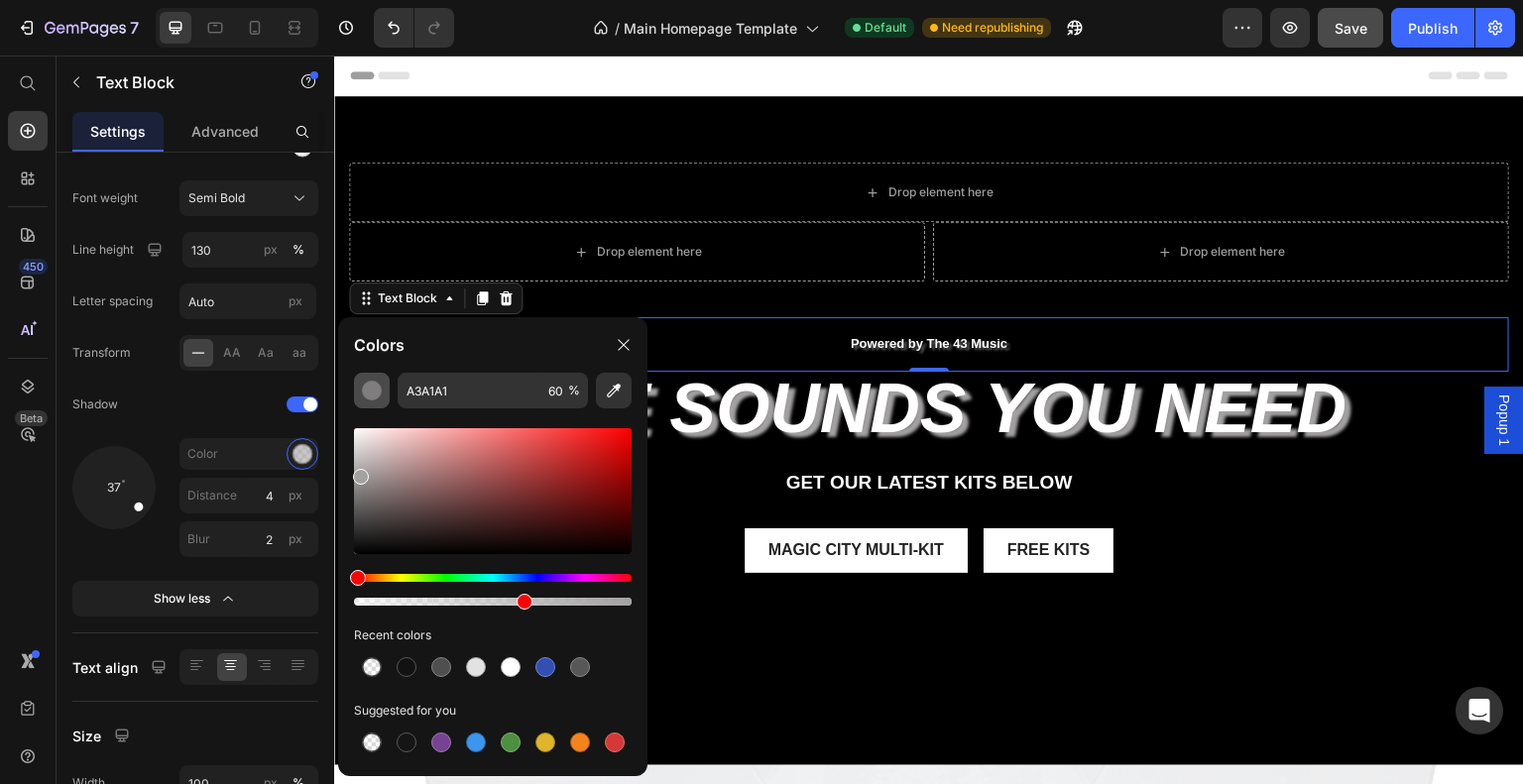 click at bounding box center (372, 391) 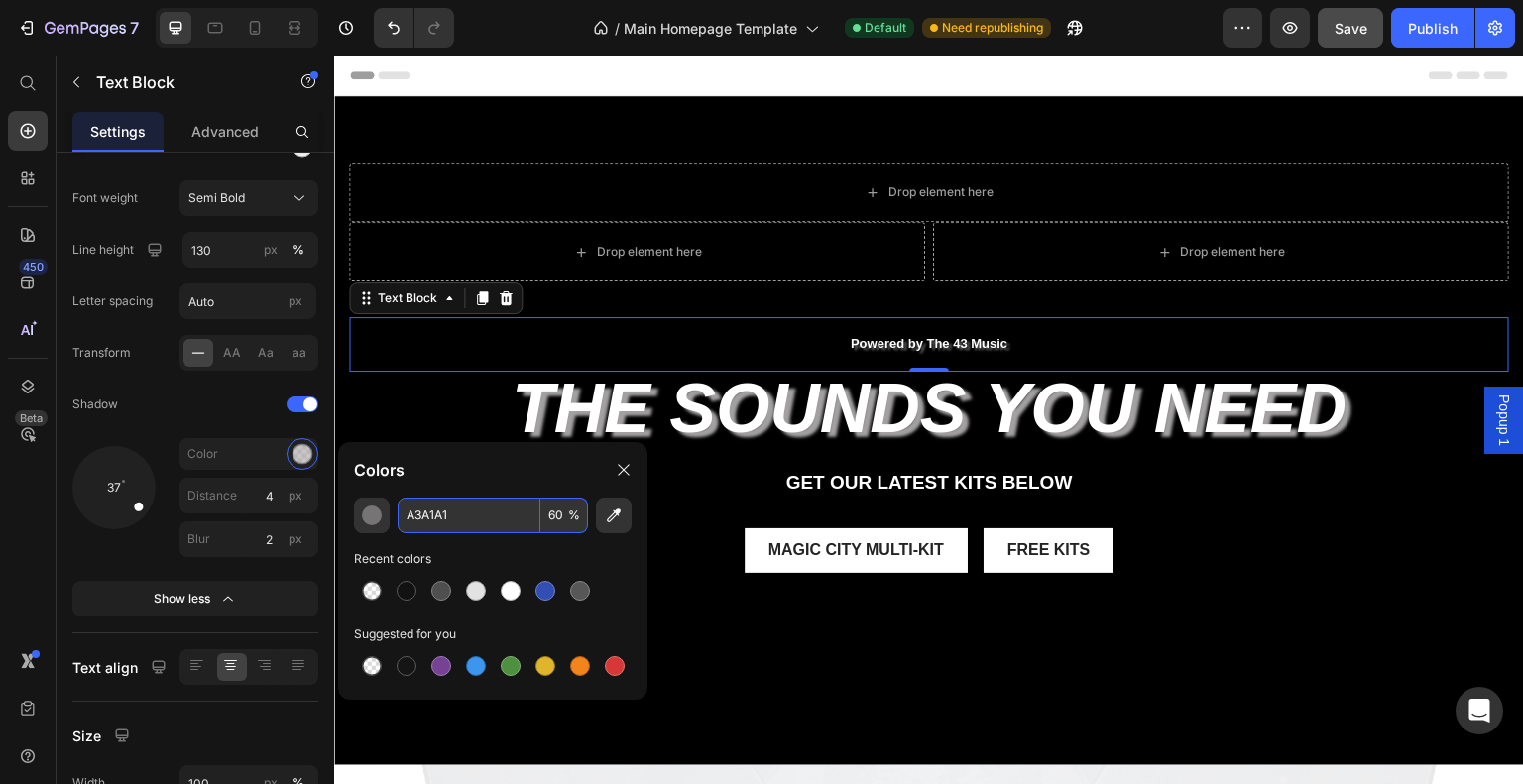 click on "60" at bounding box center [564, 515] 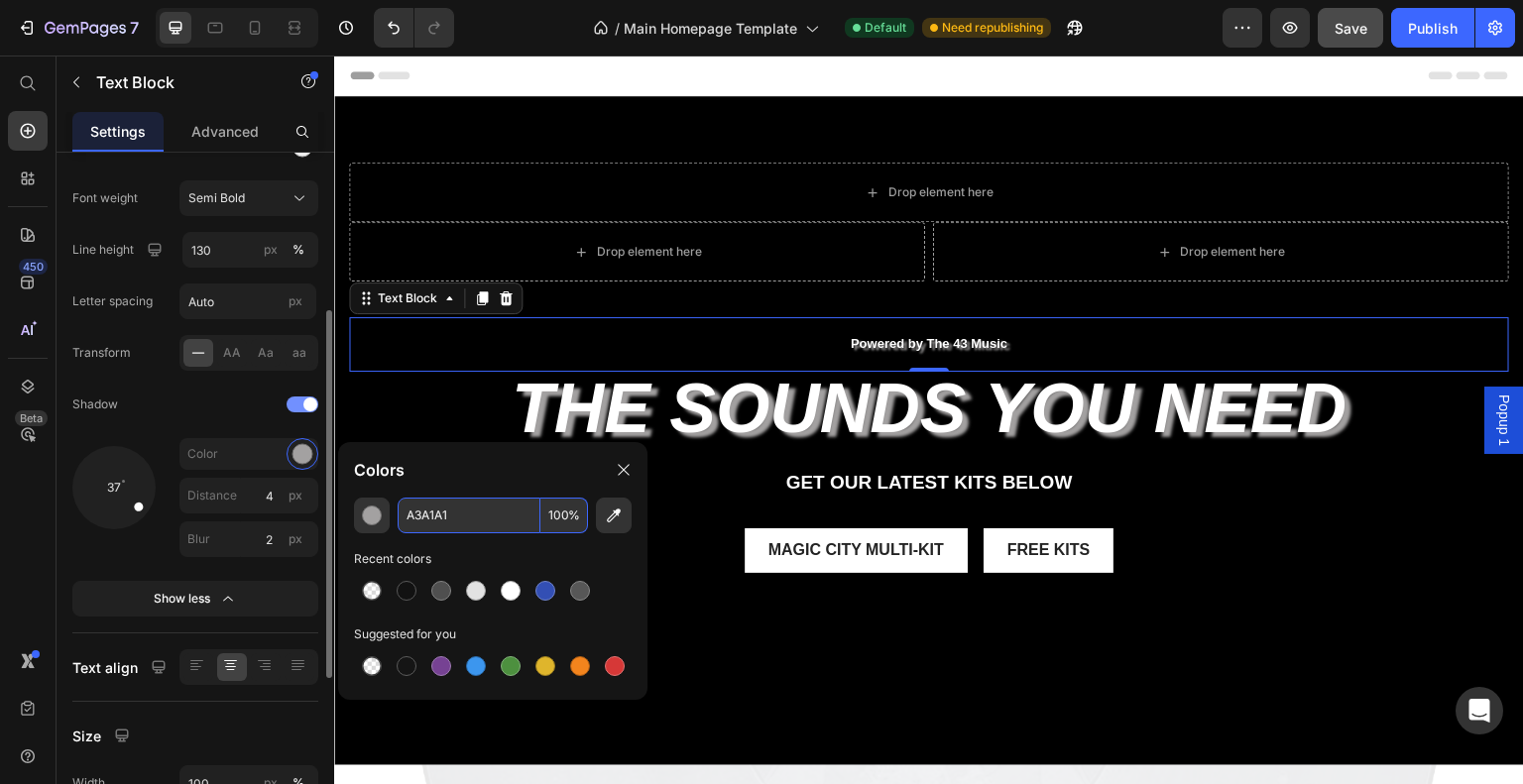 type on "100" 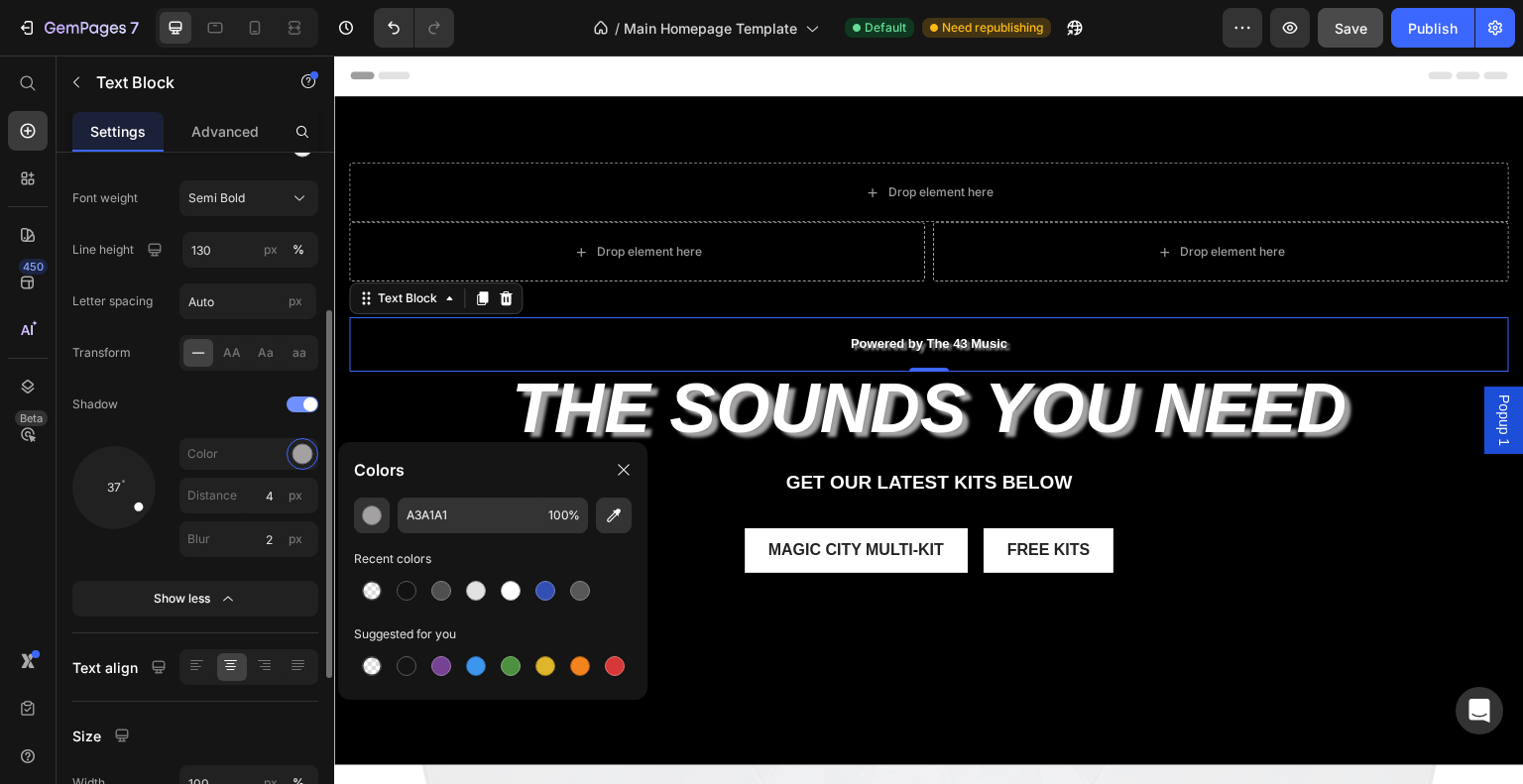 click at bounding box center [218, 404] 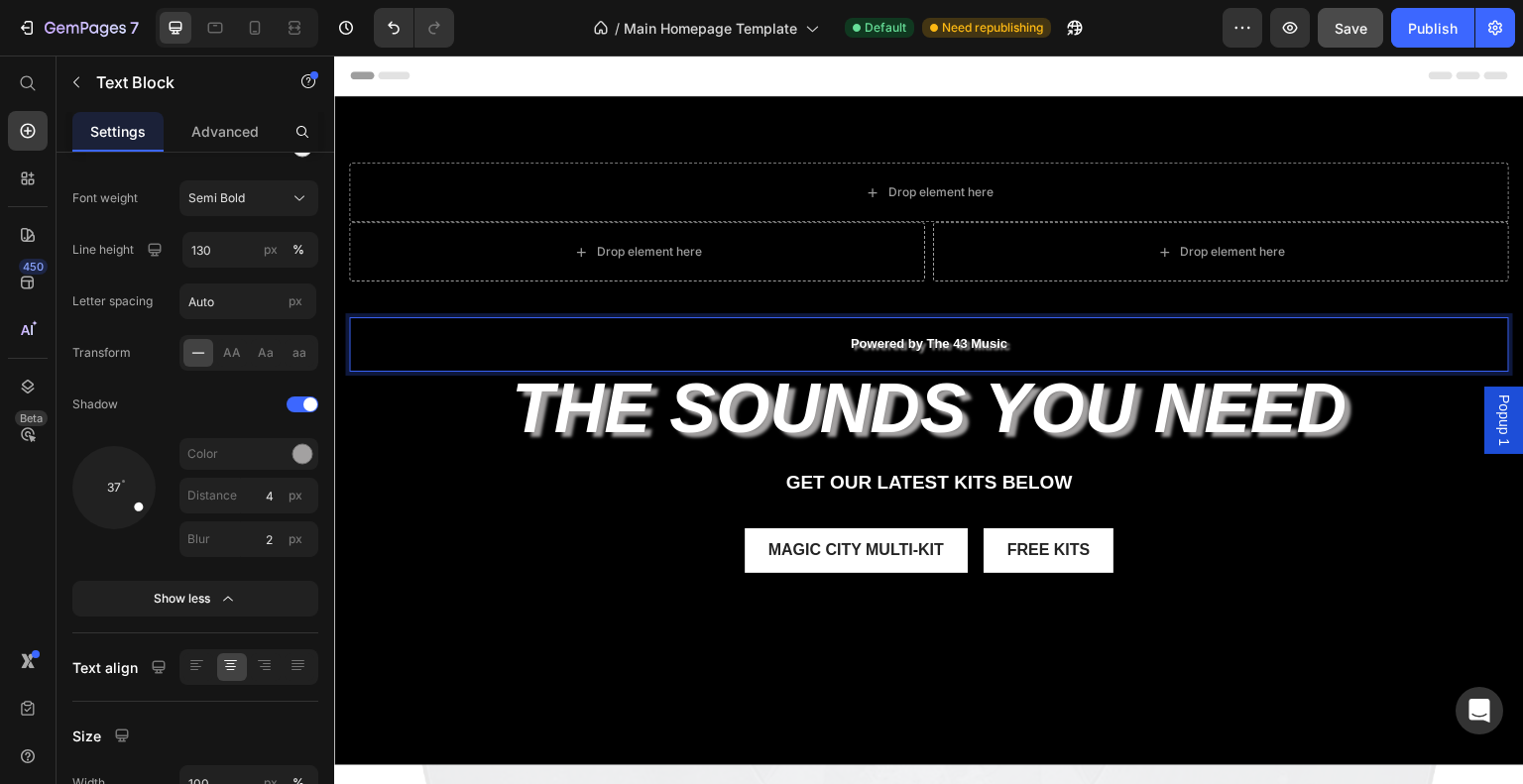 click on "Powered by The 43 Music" at bounding box center (929, 344) 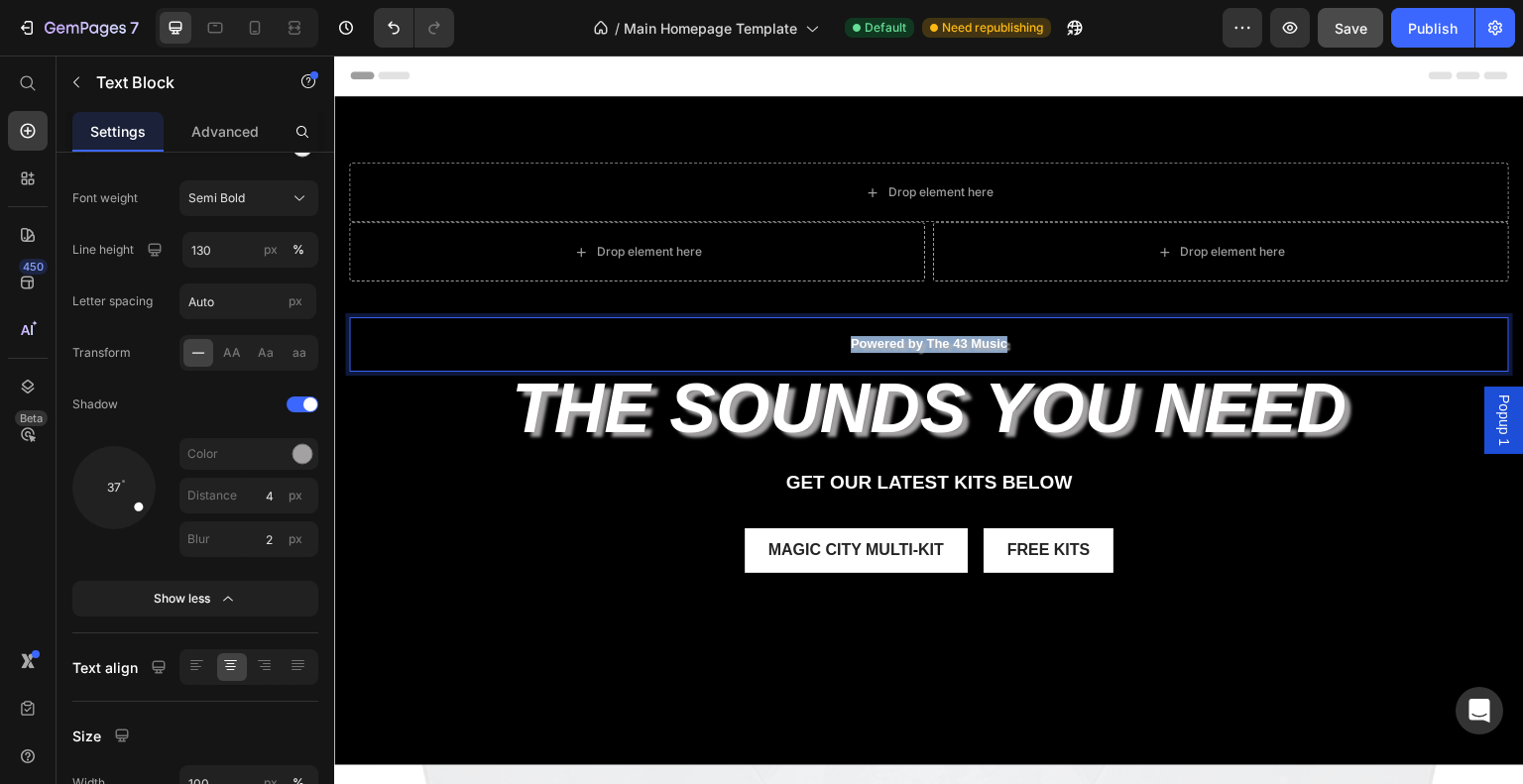 drag, startPoint x: 1009, startPoint y: 345, endPoint x: 822, endPoint y: 351, distance: 187.09623 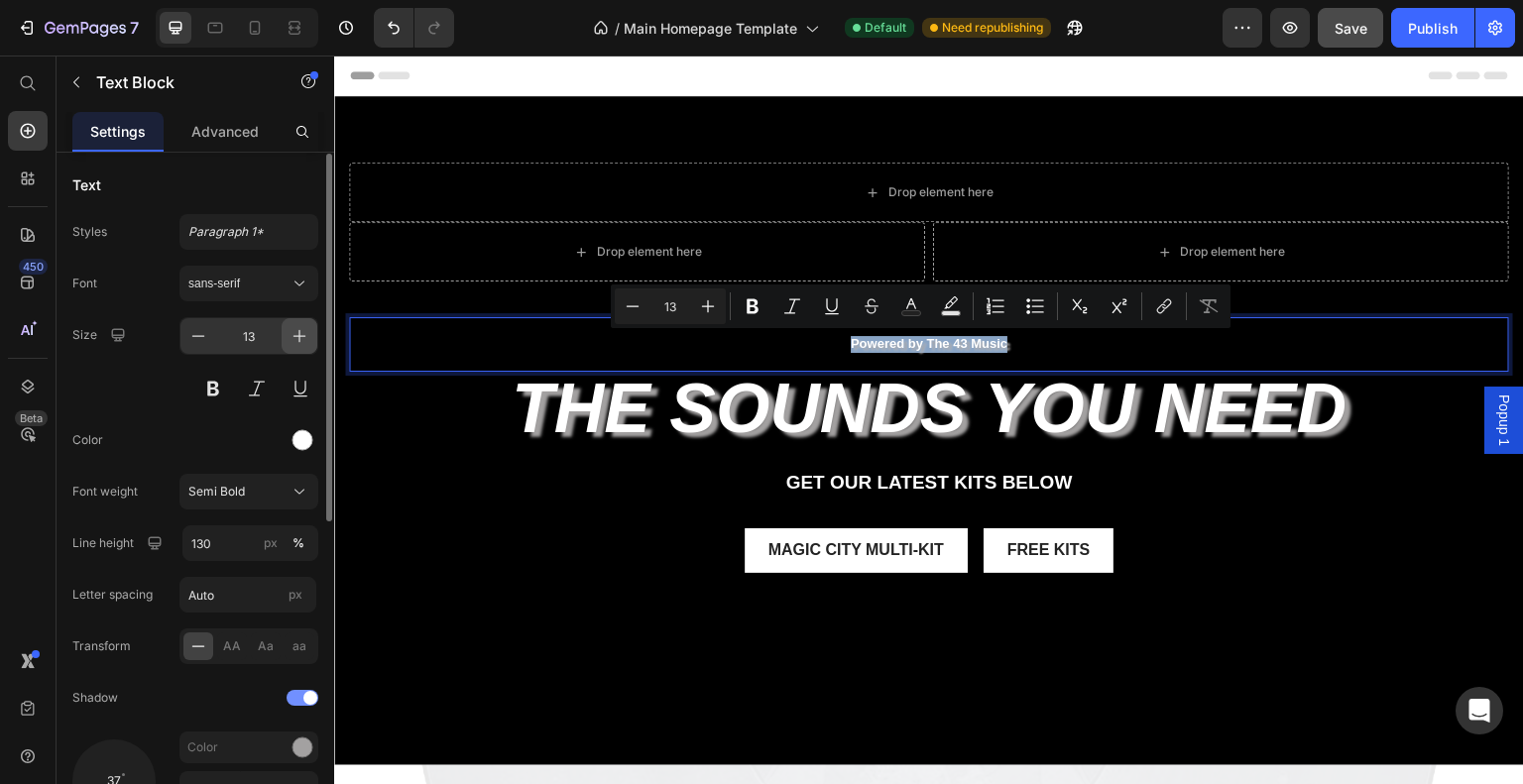 scroll, scrollTop: 1, scrollLeft: 0, axis: vertical 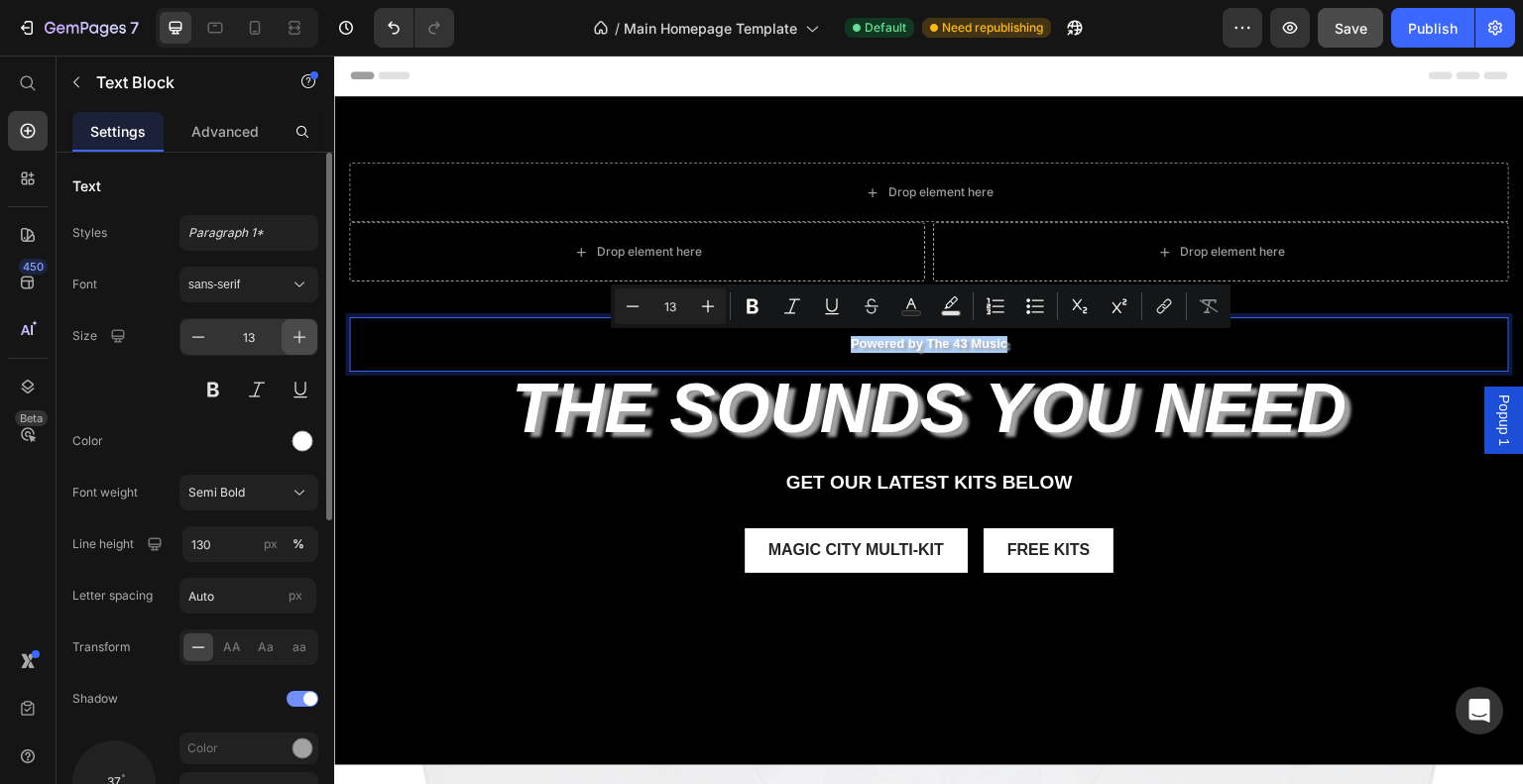 click 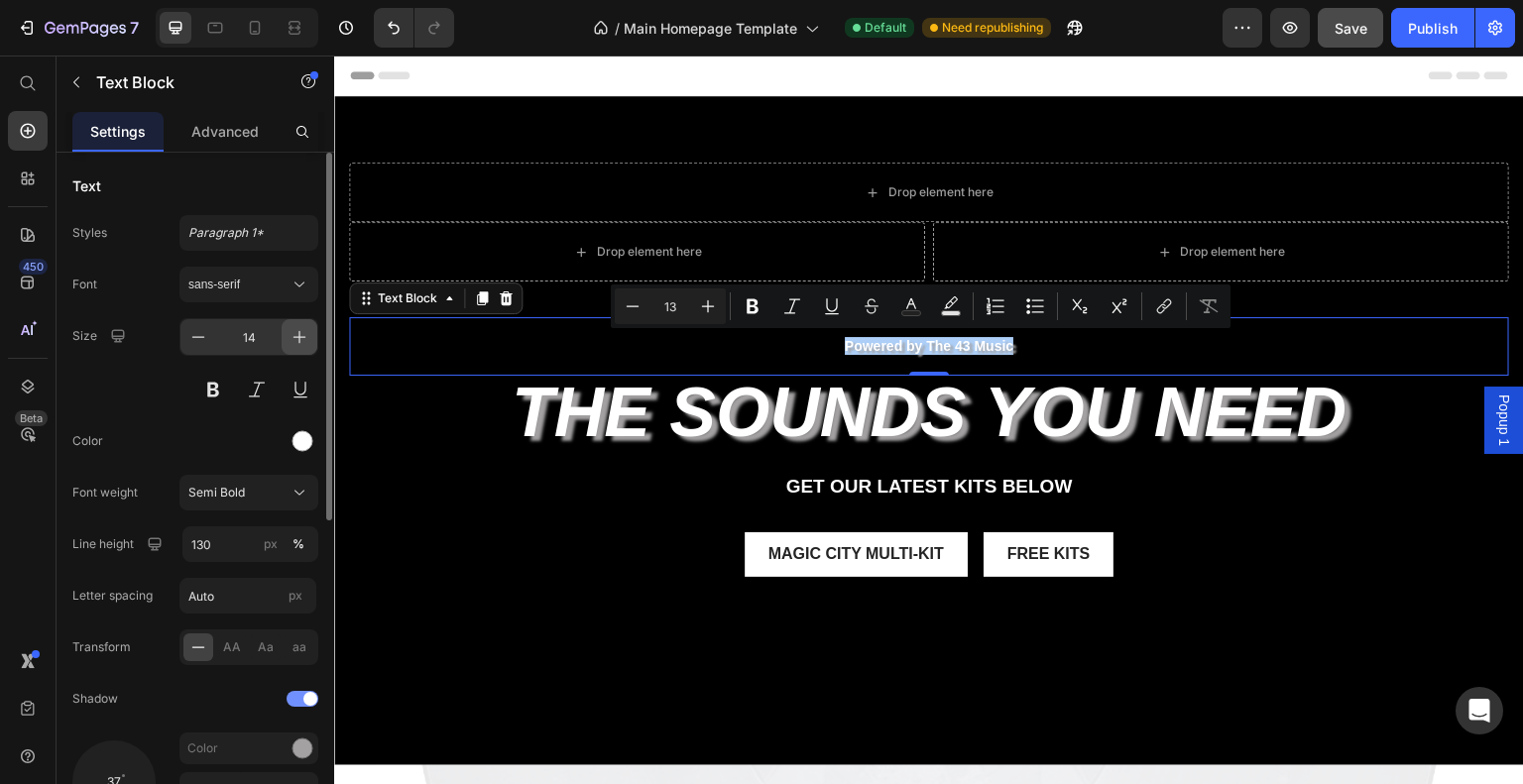 click 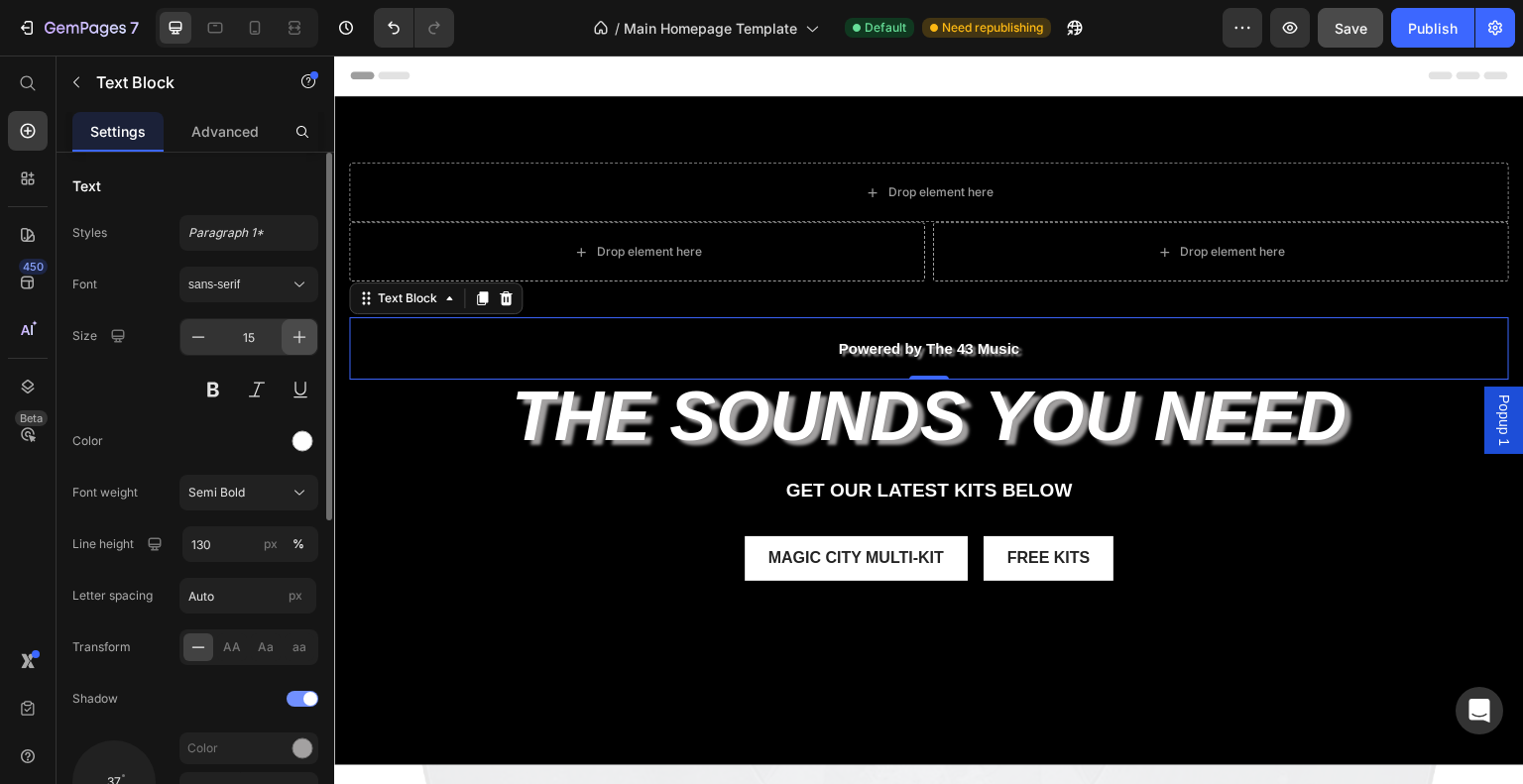 click 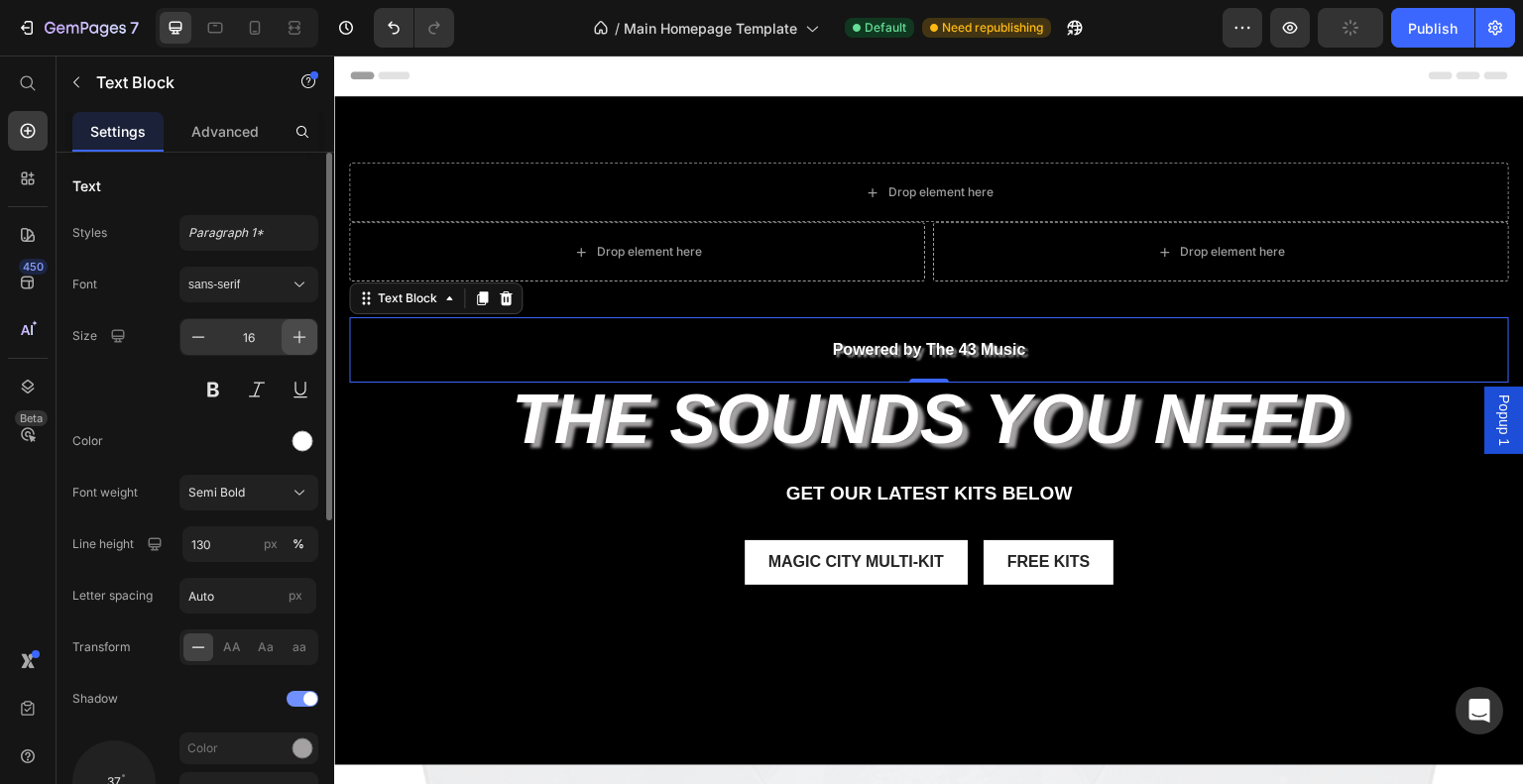 click 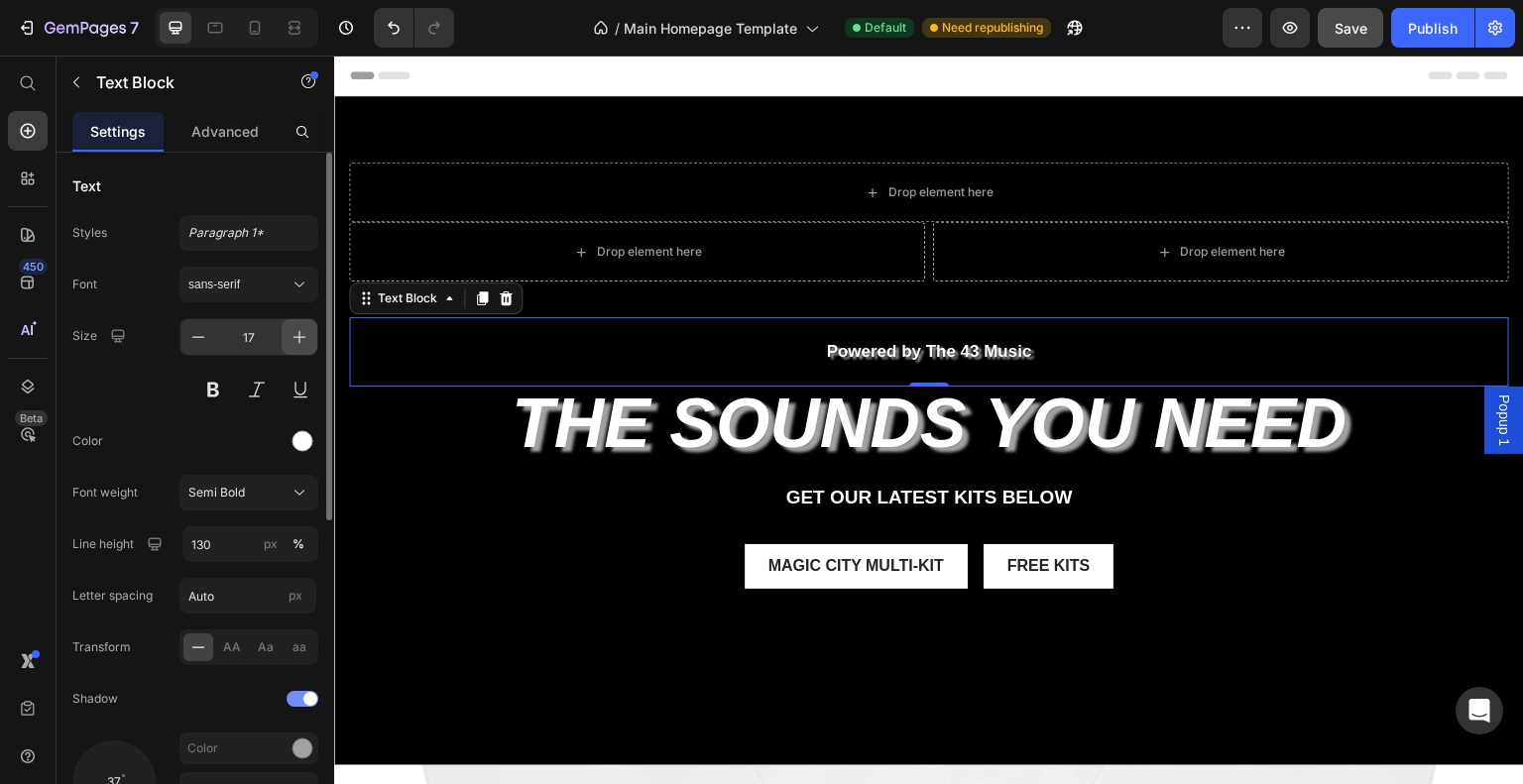 click 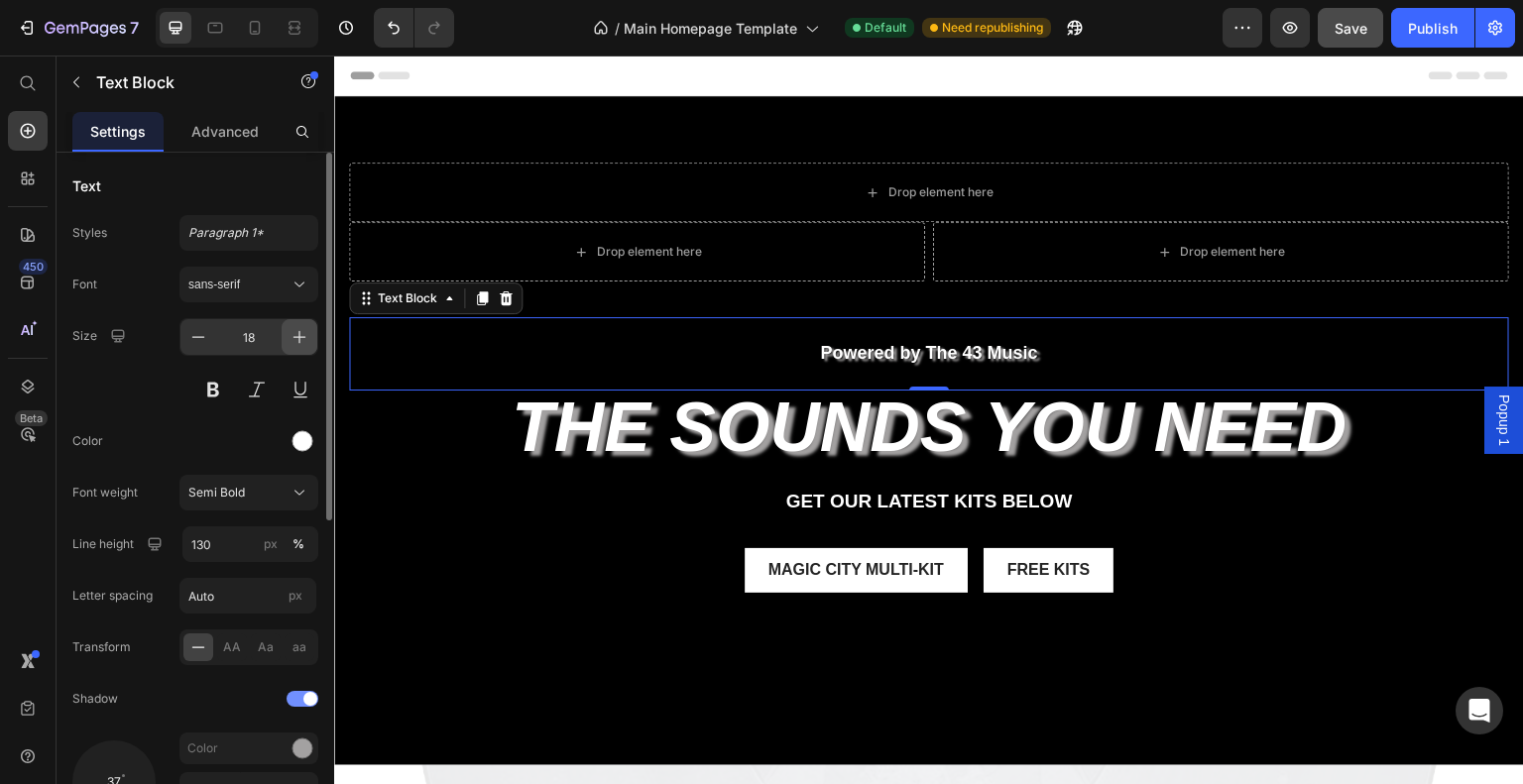 click 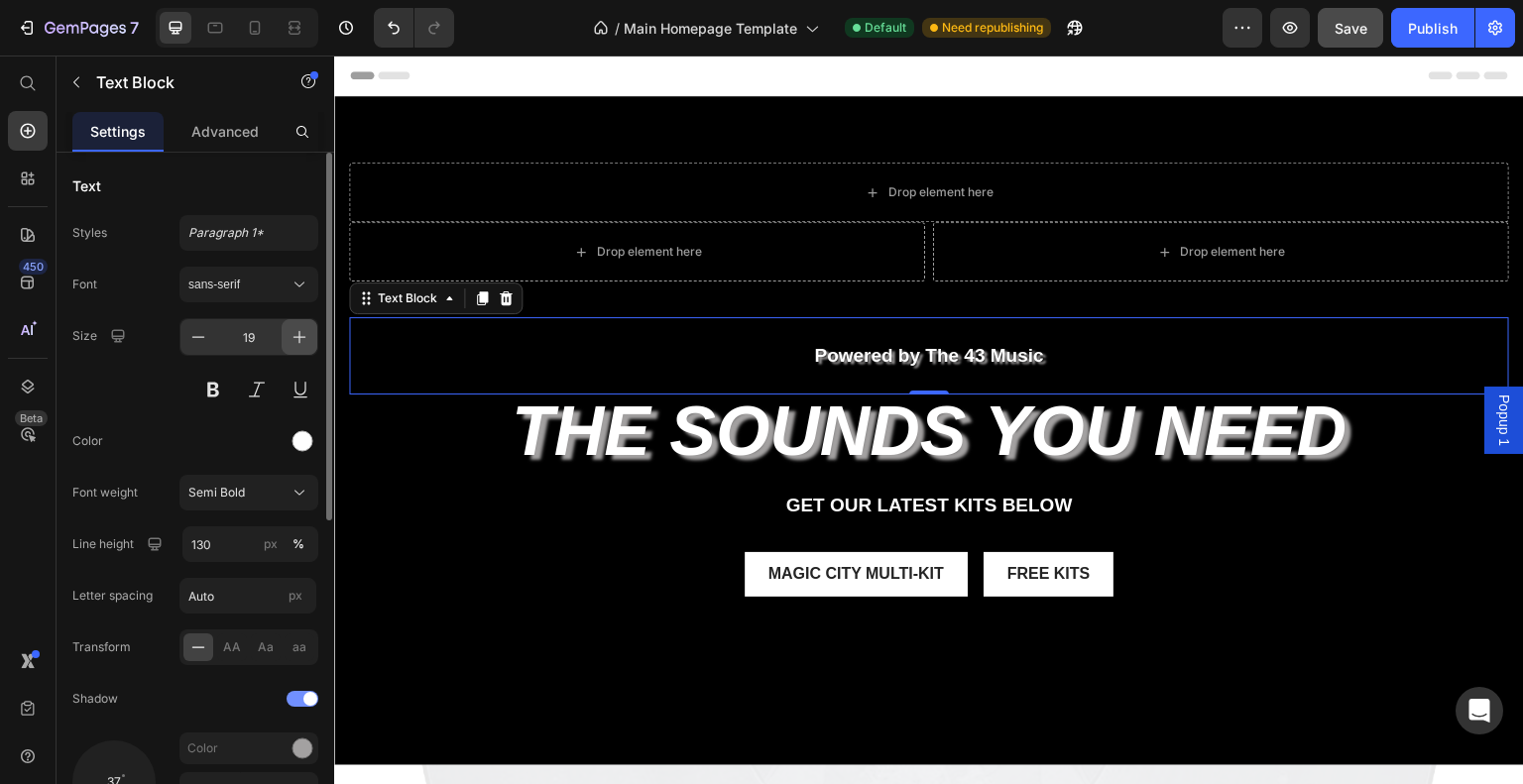 click 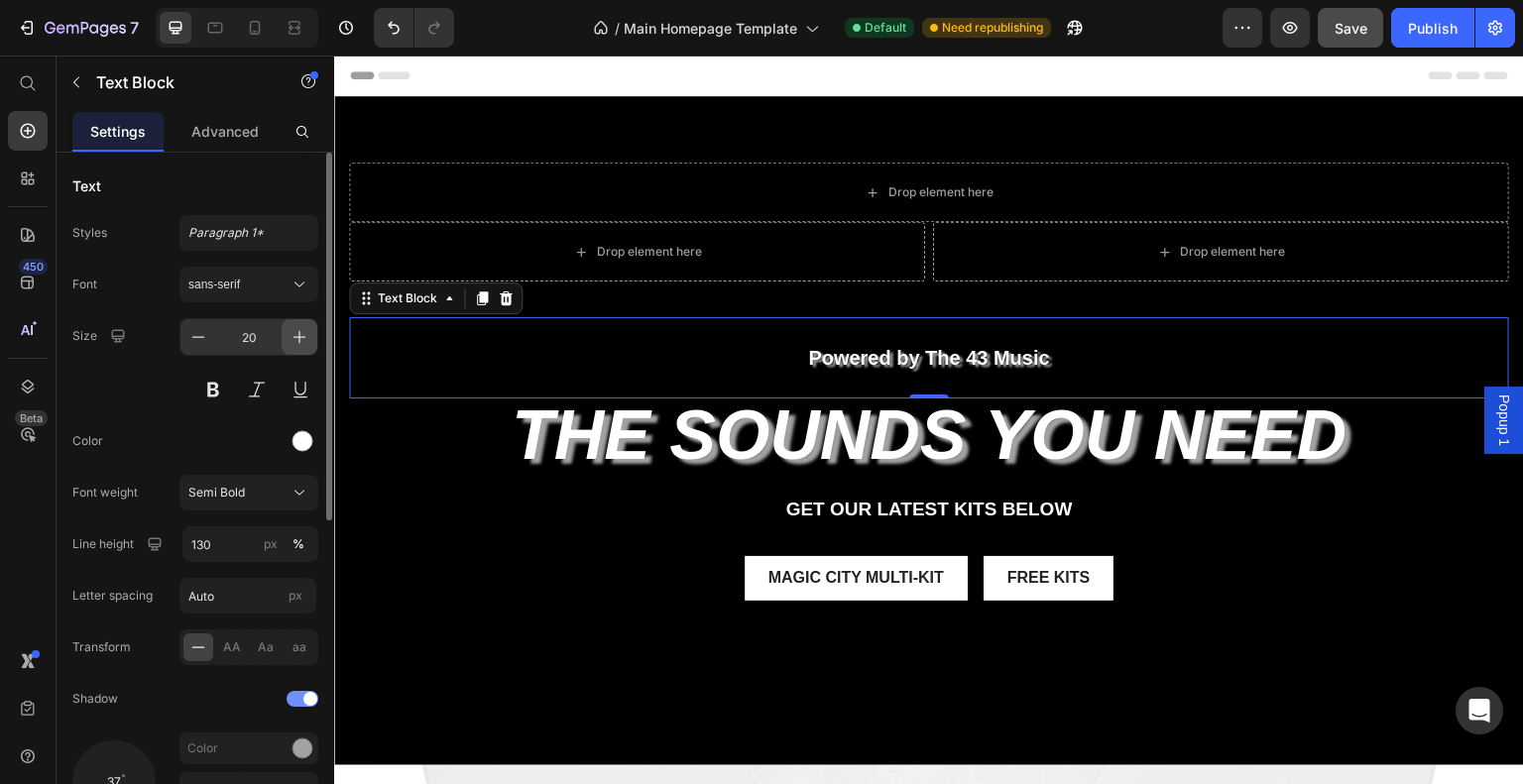 click 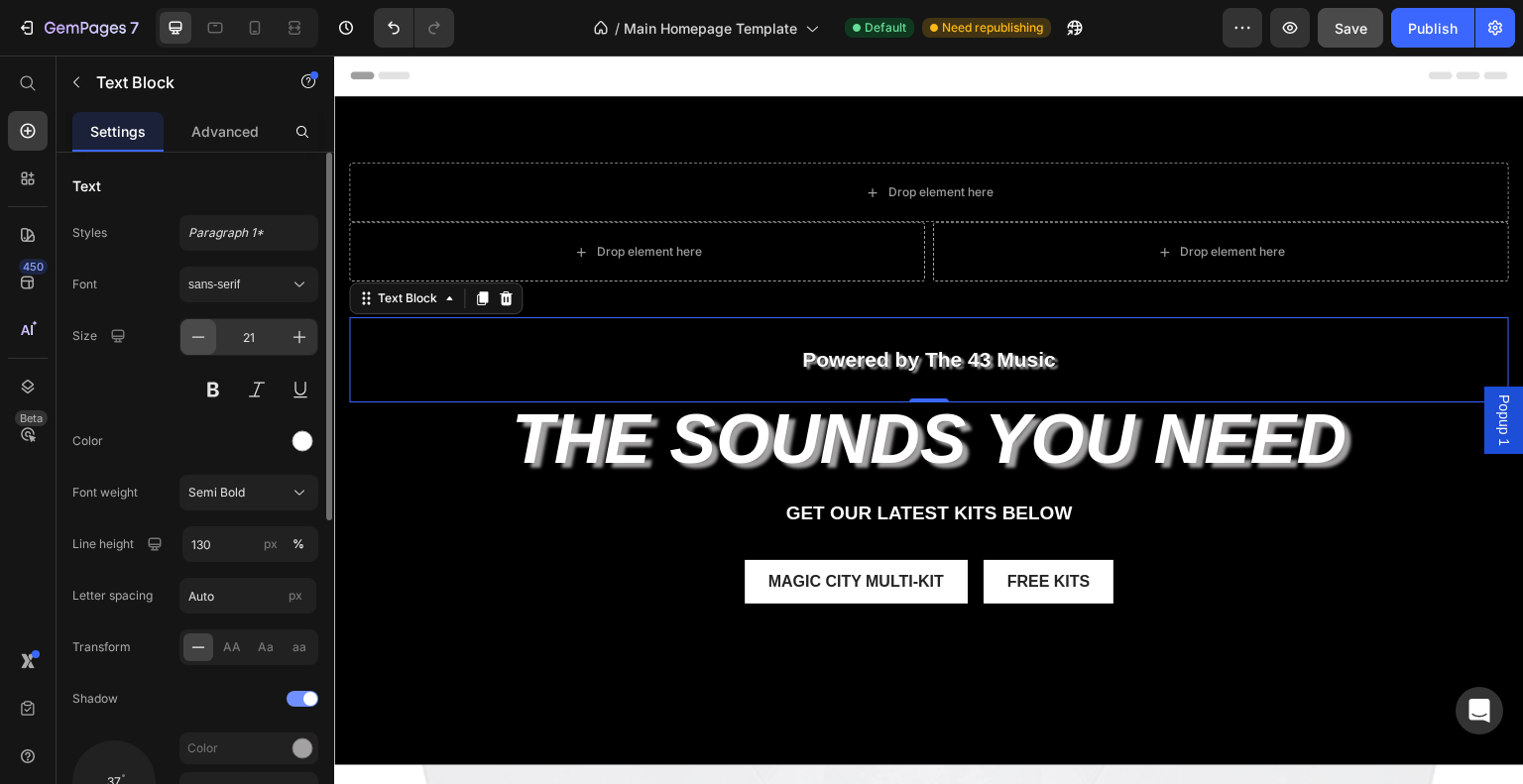 click 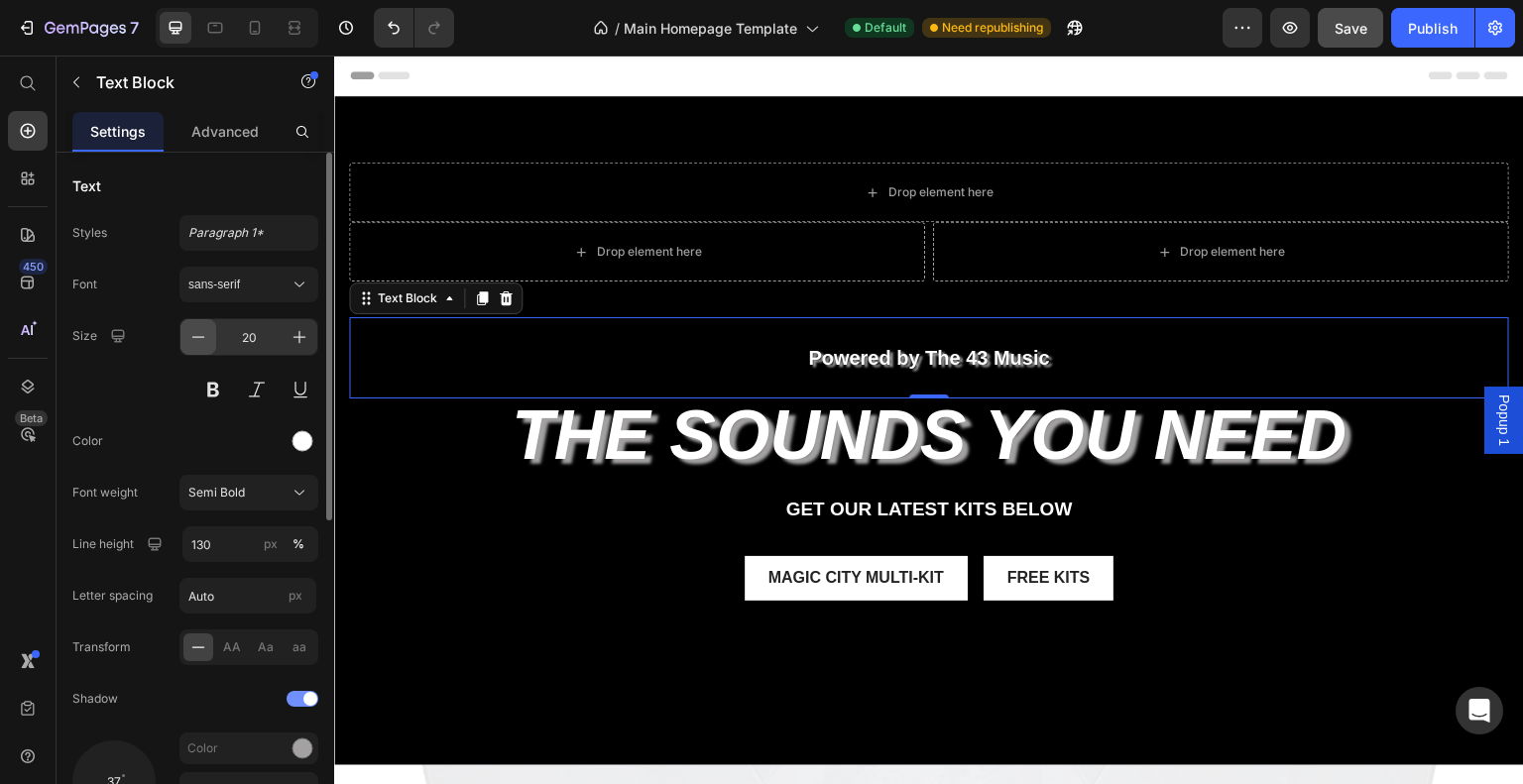 click 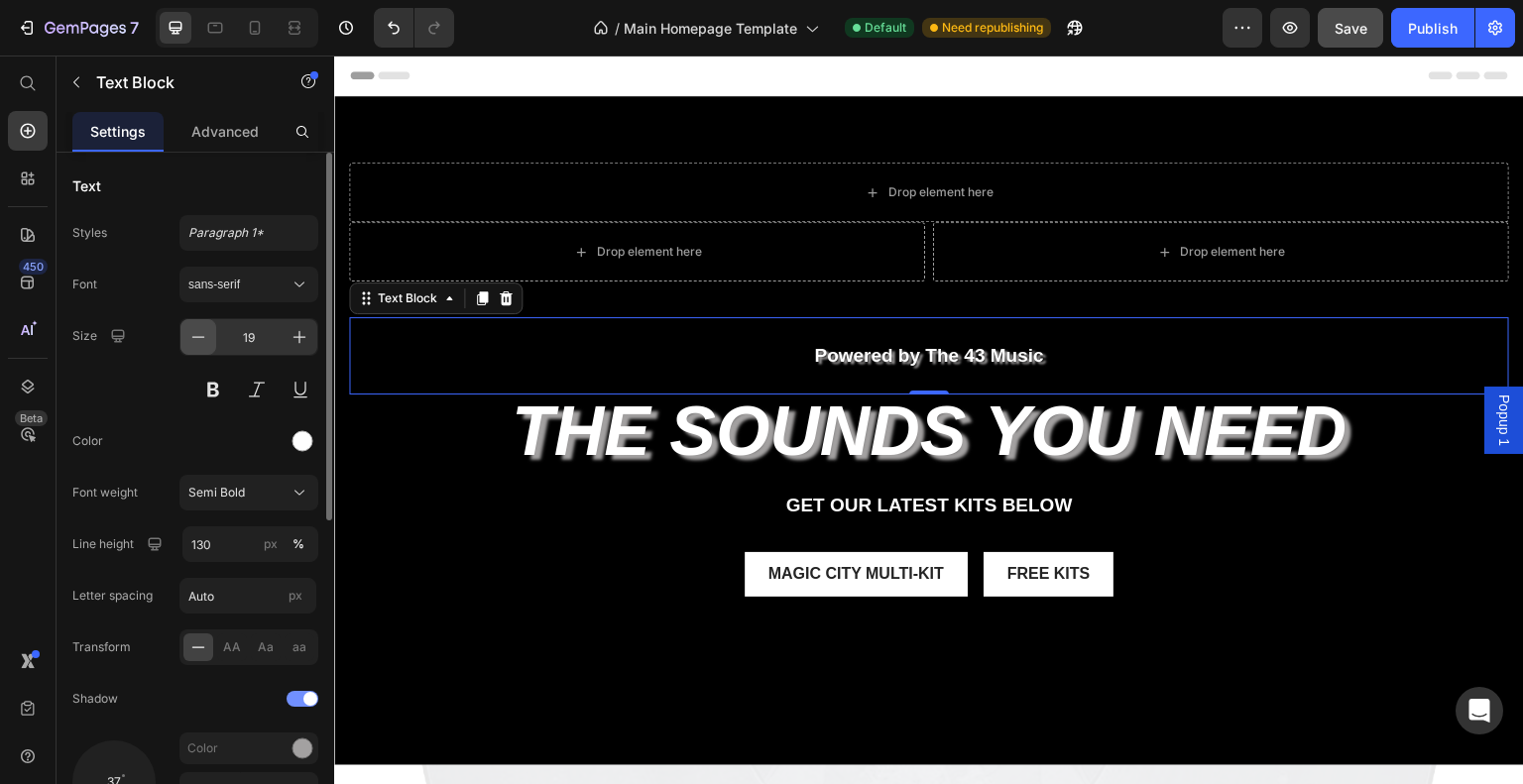 click 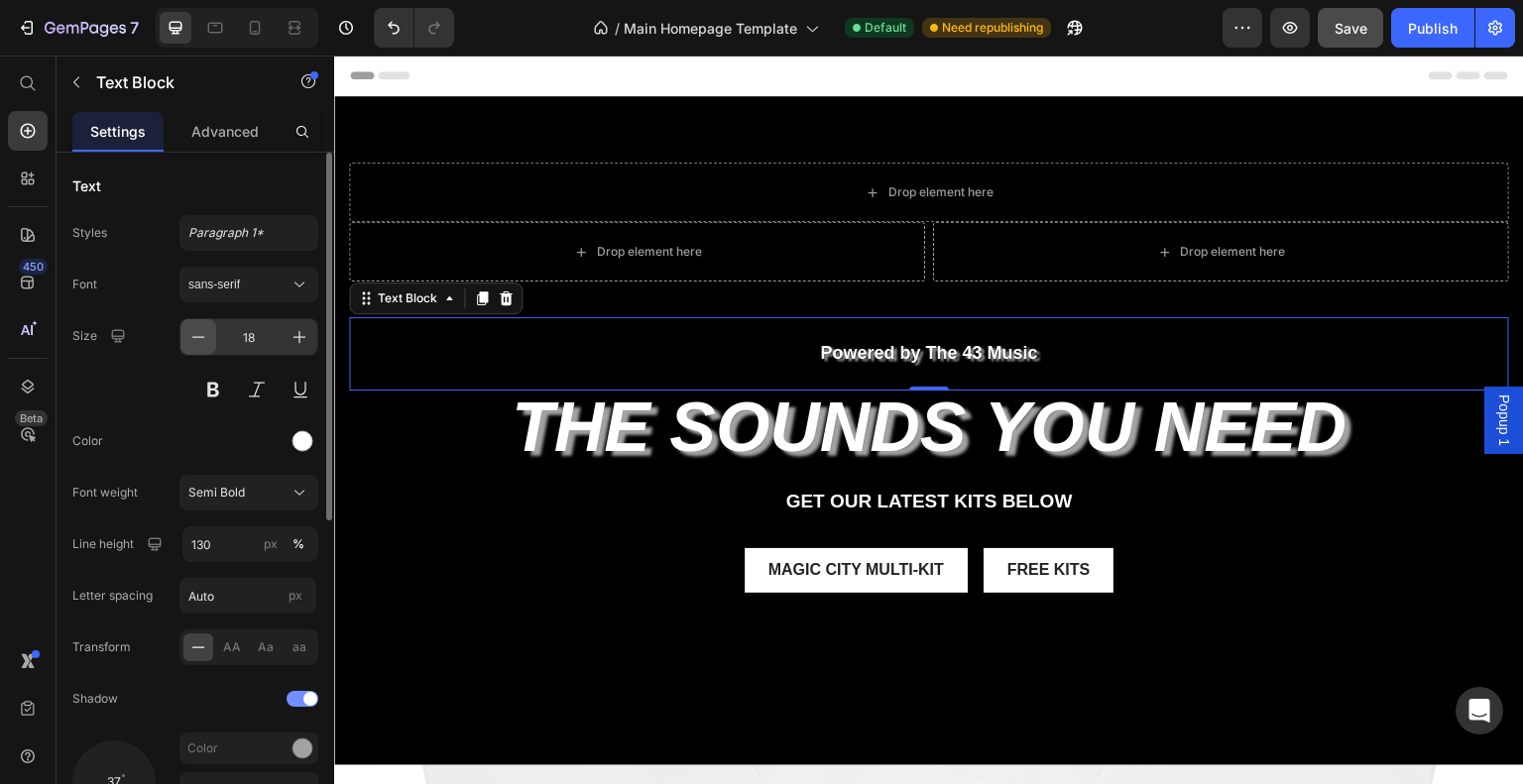click 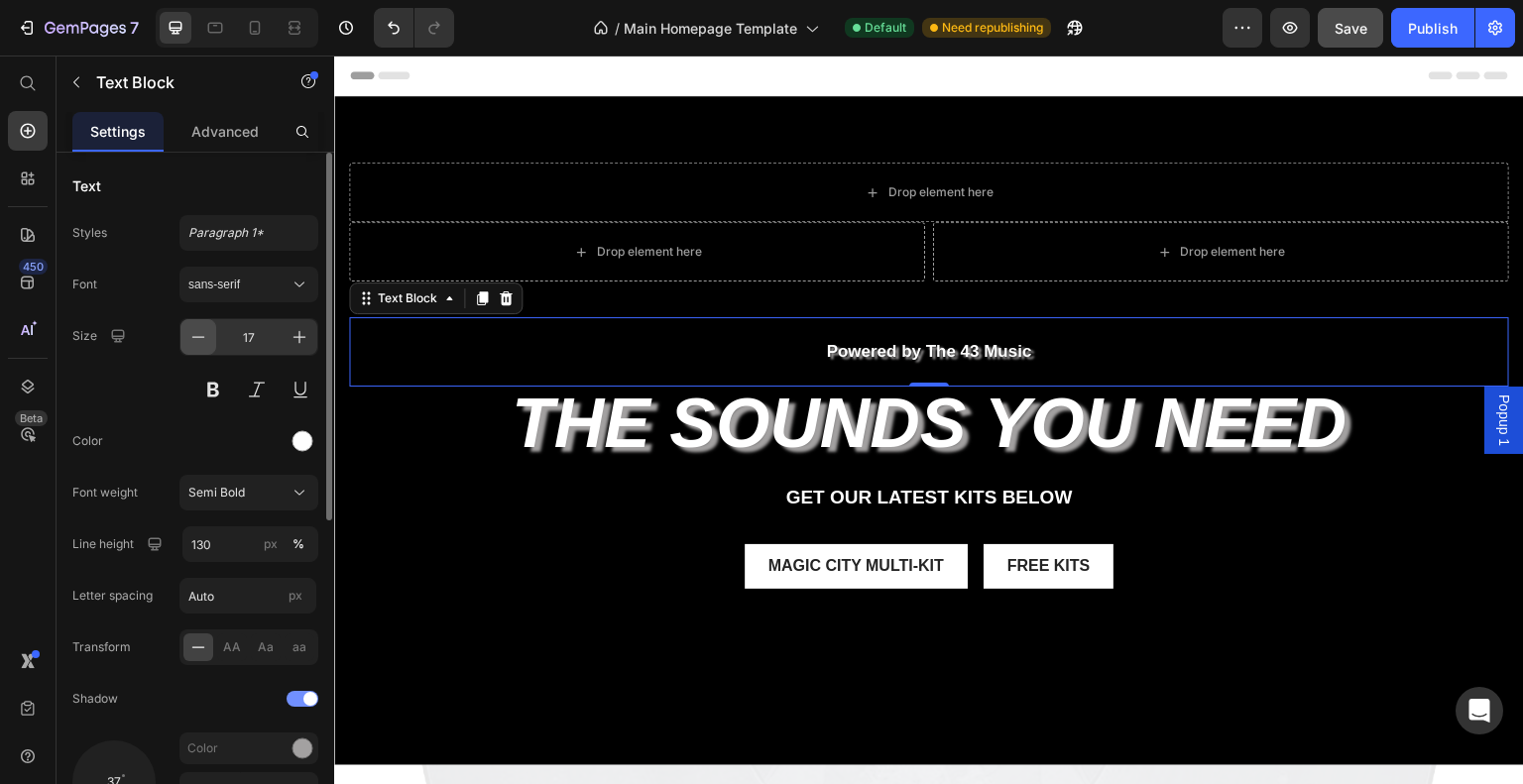 click 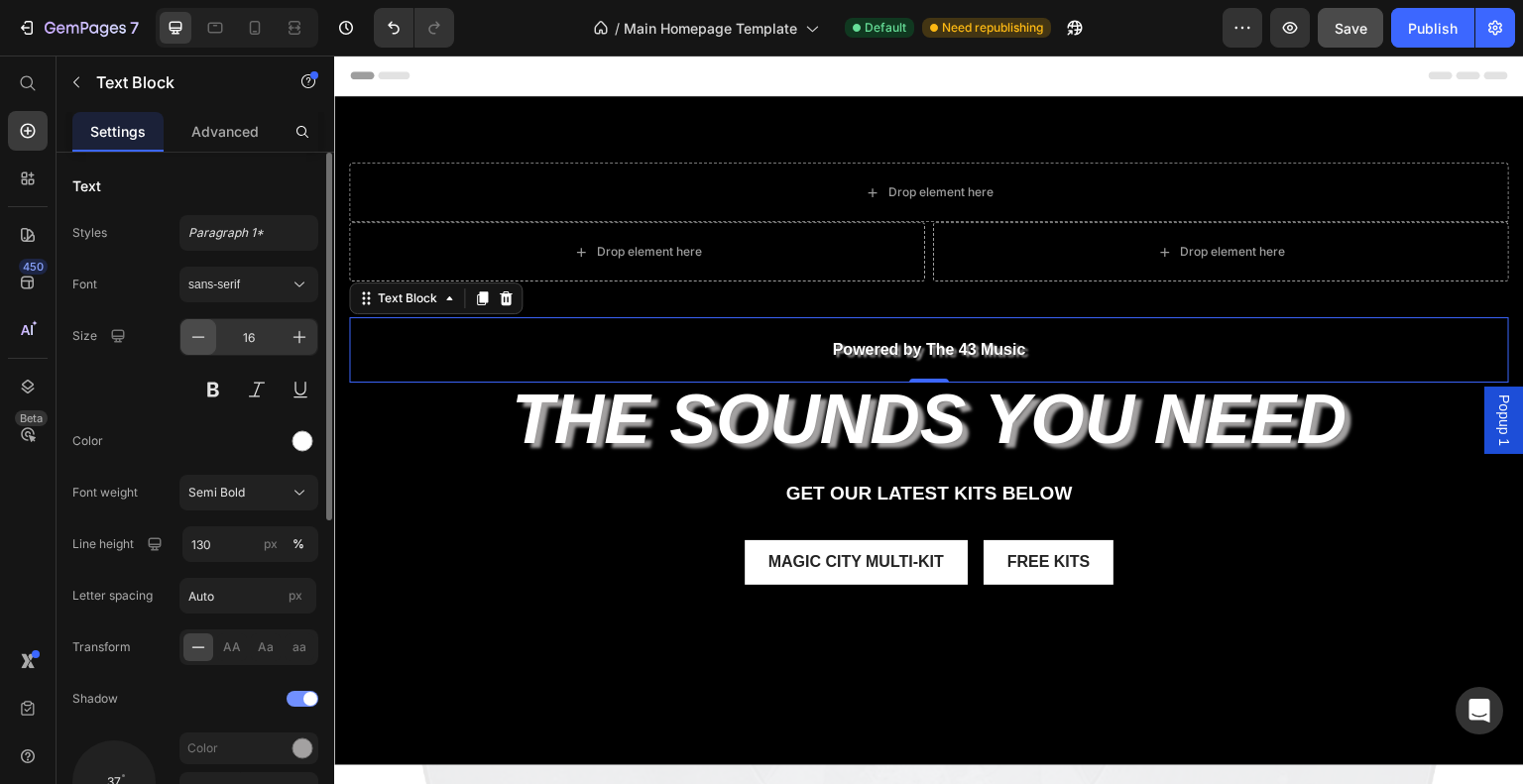 click 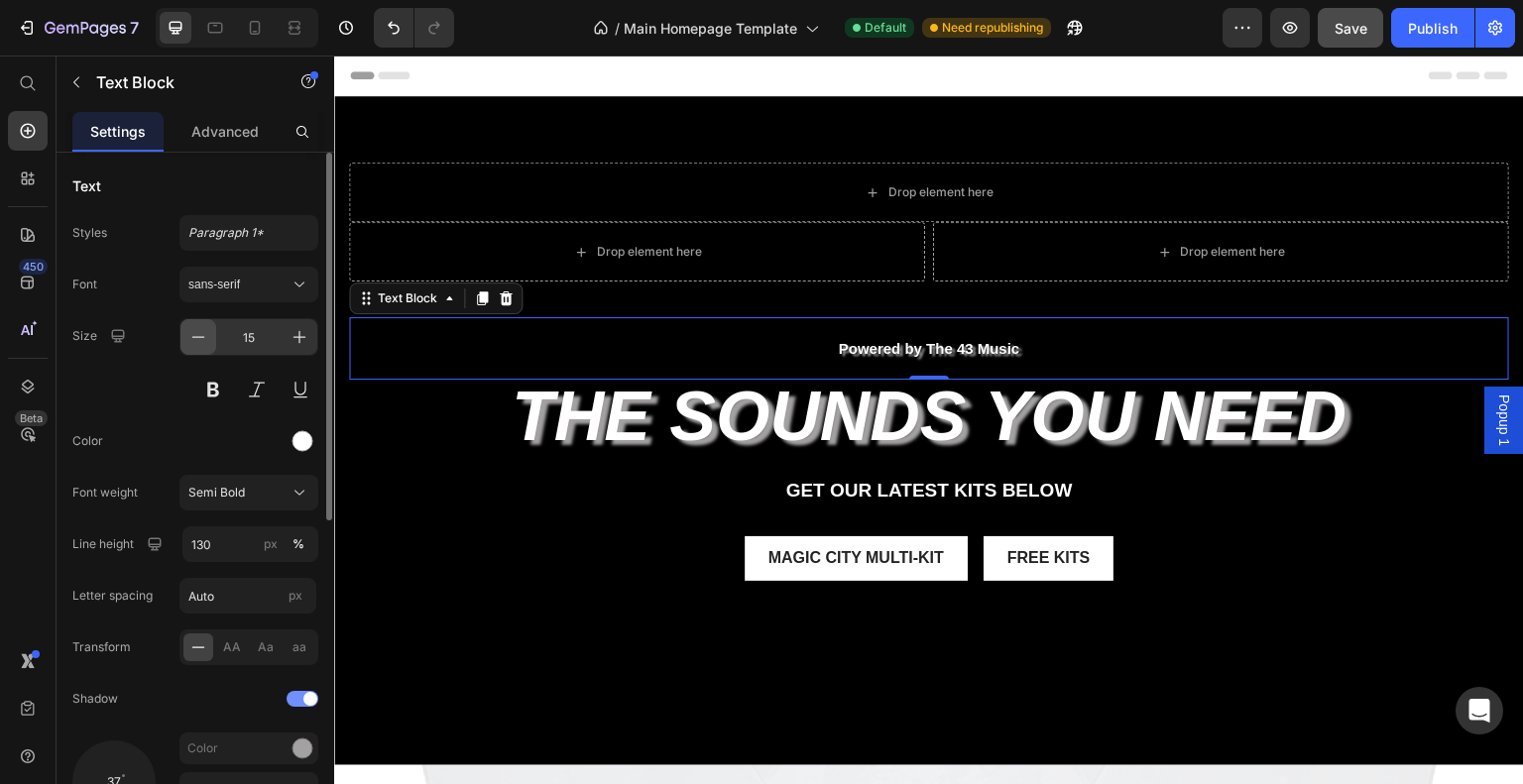click 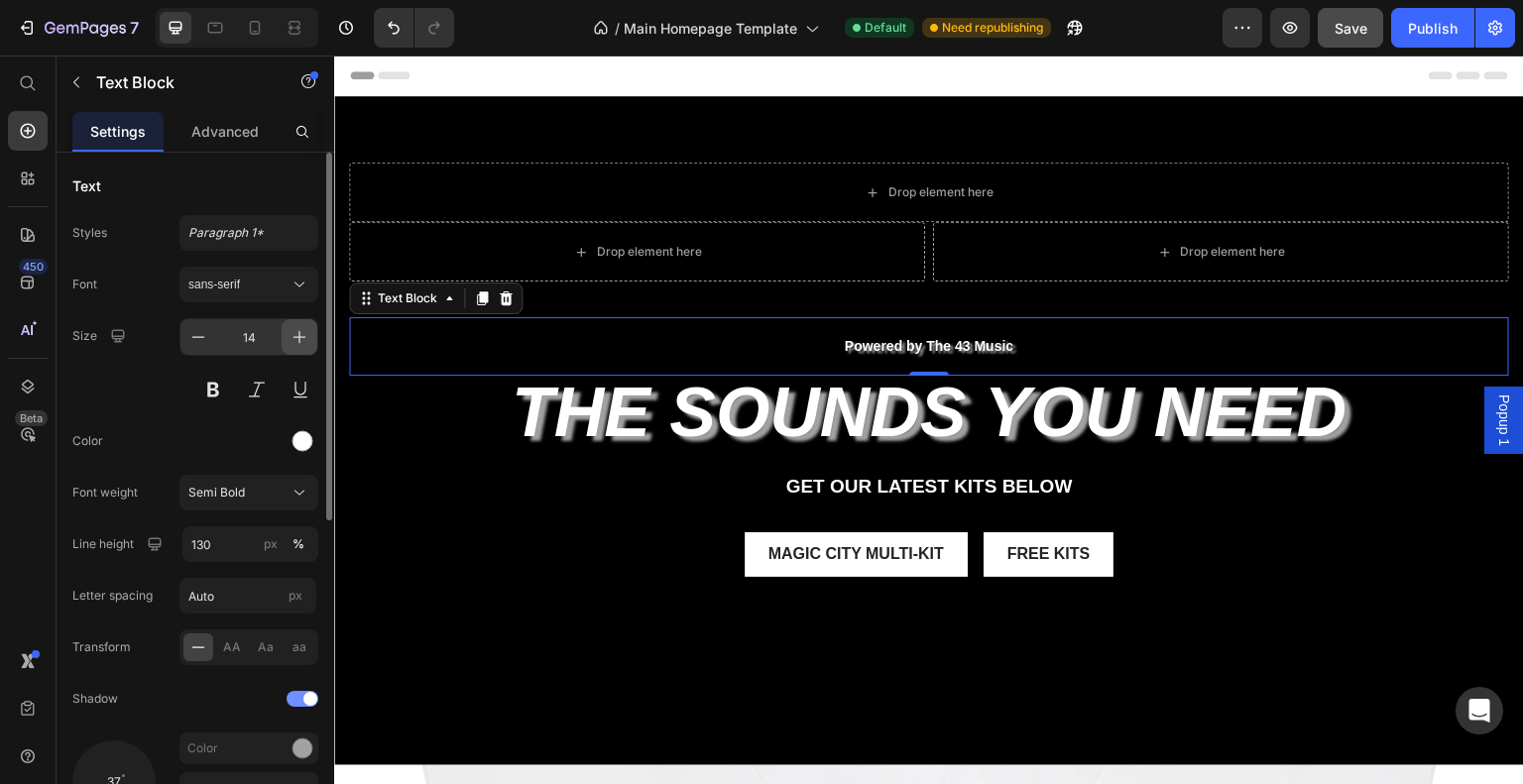 click at bounding box center (299, 337) 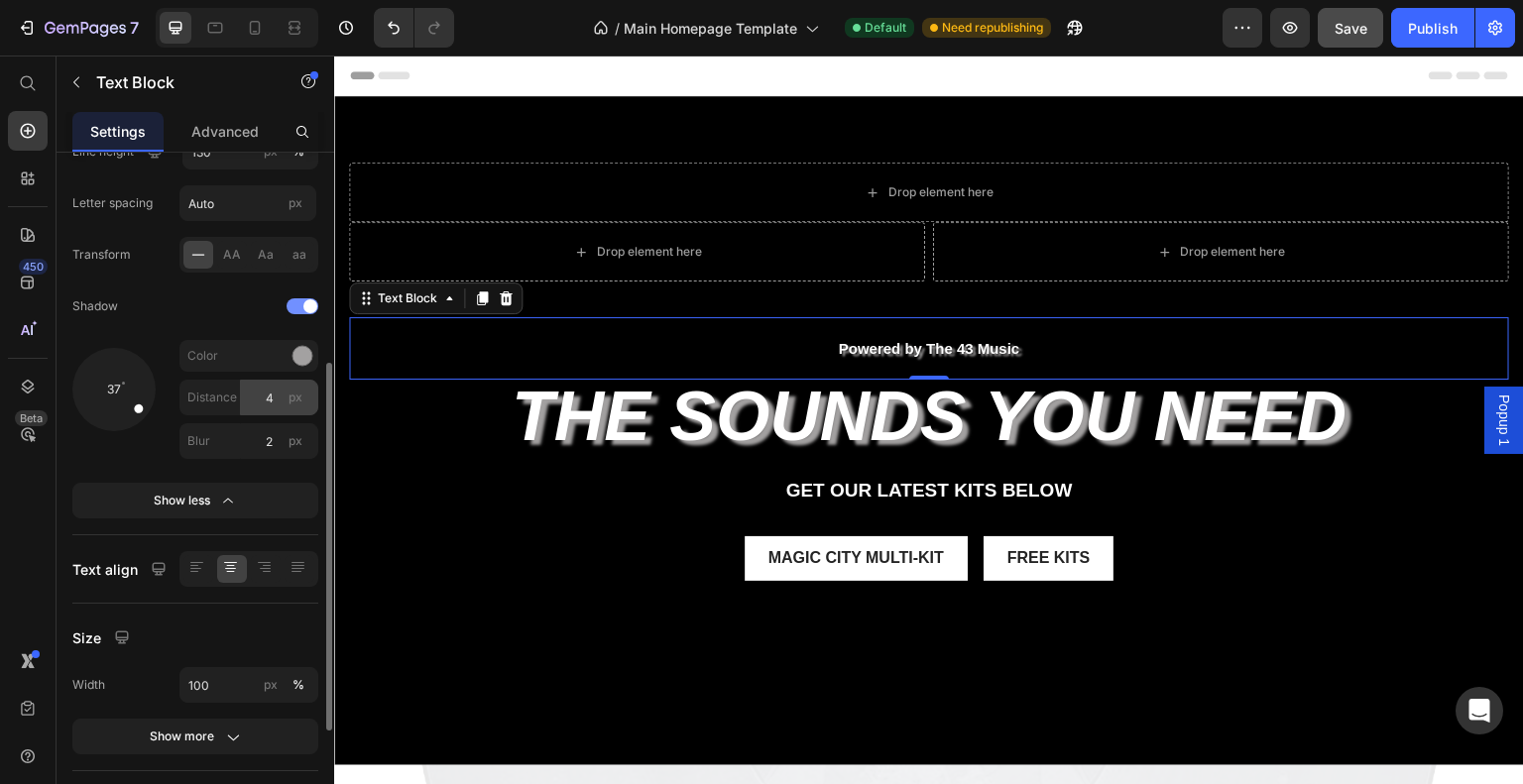 click on "px" at bounding box center [295, 397] 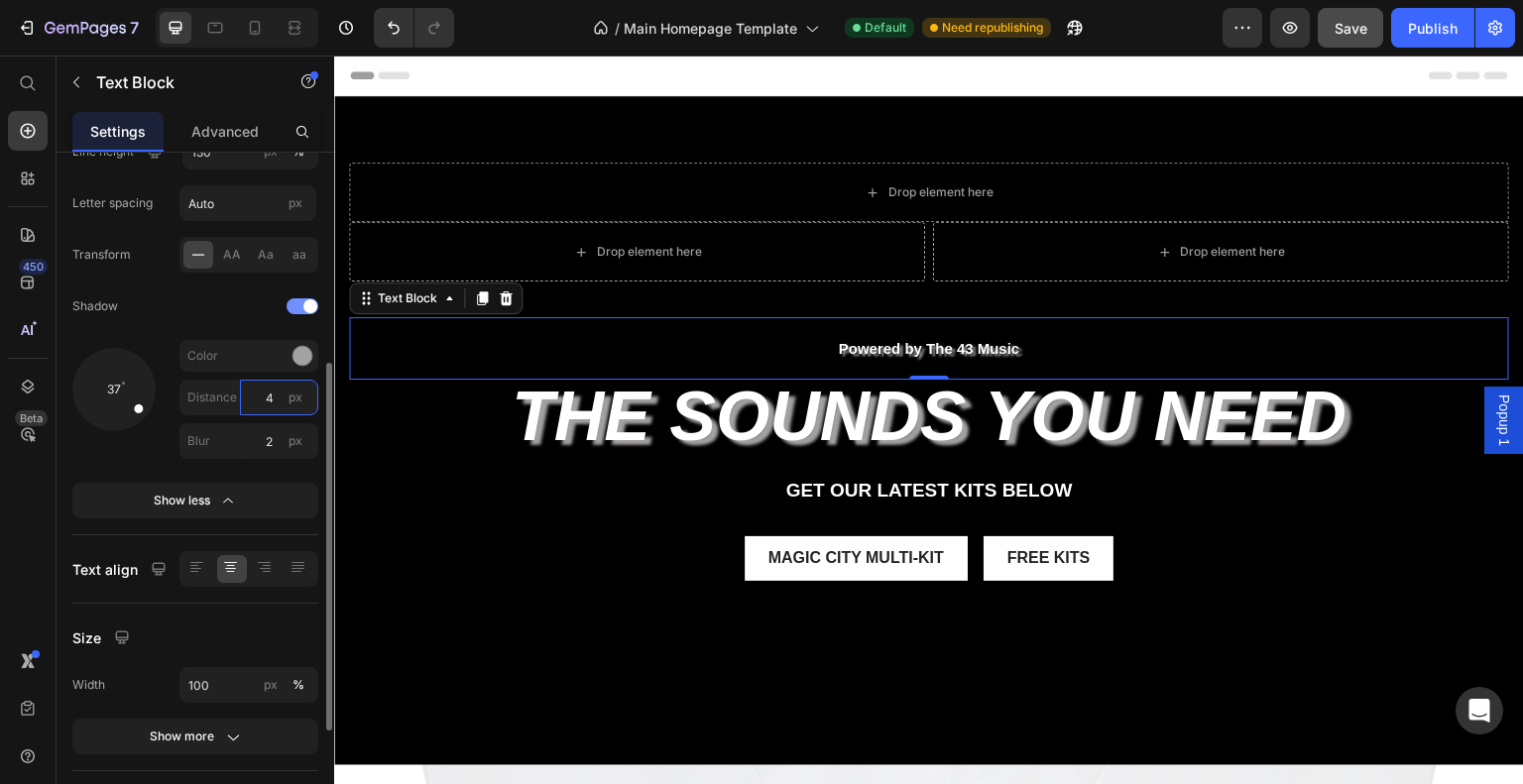 click on "4" at bounding box center [279, 397] 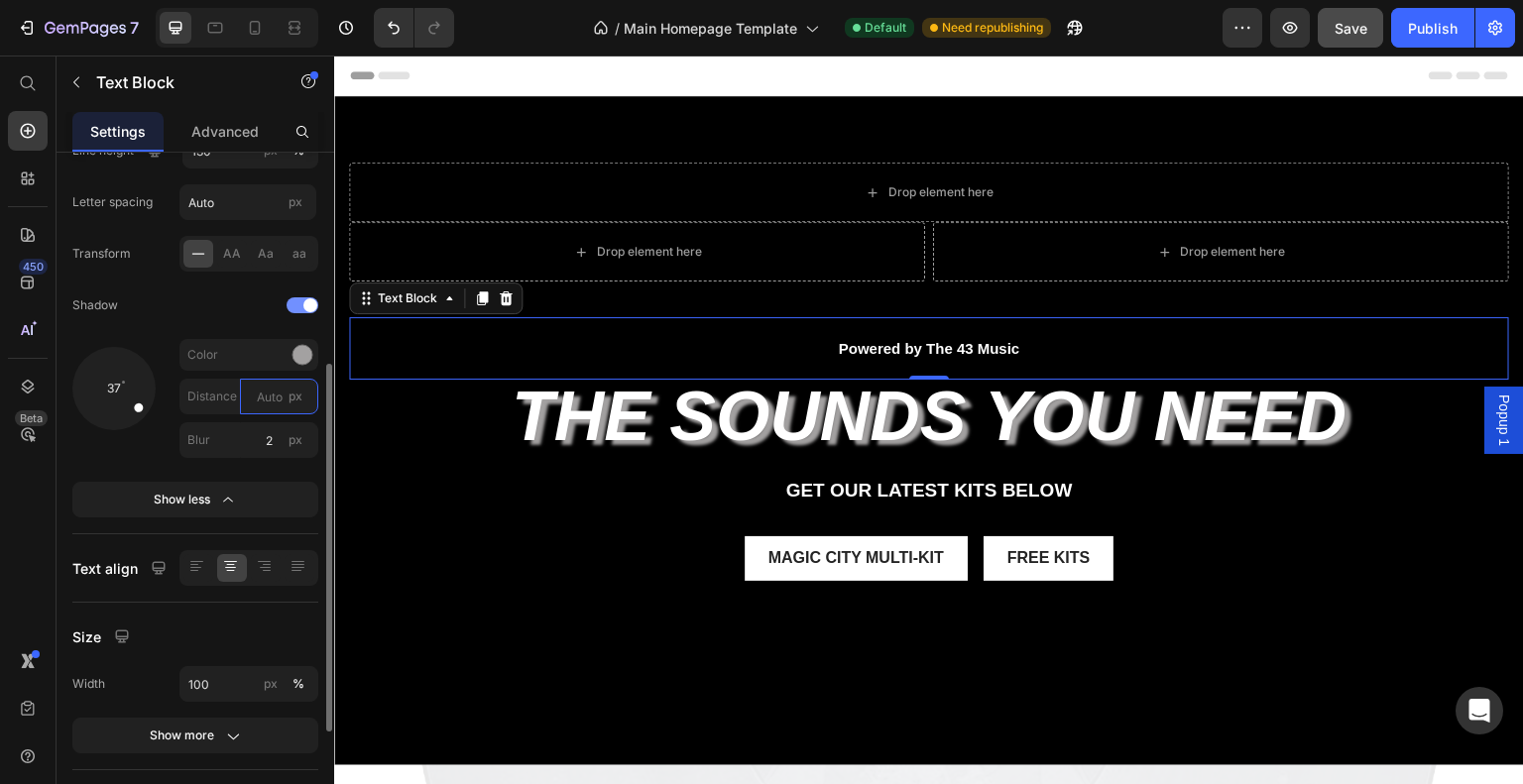 type on "2" 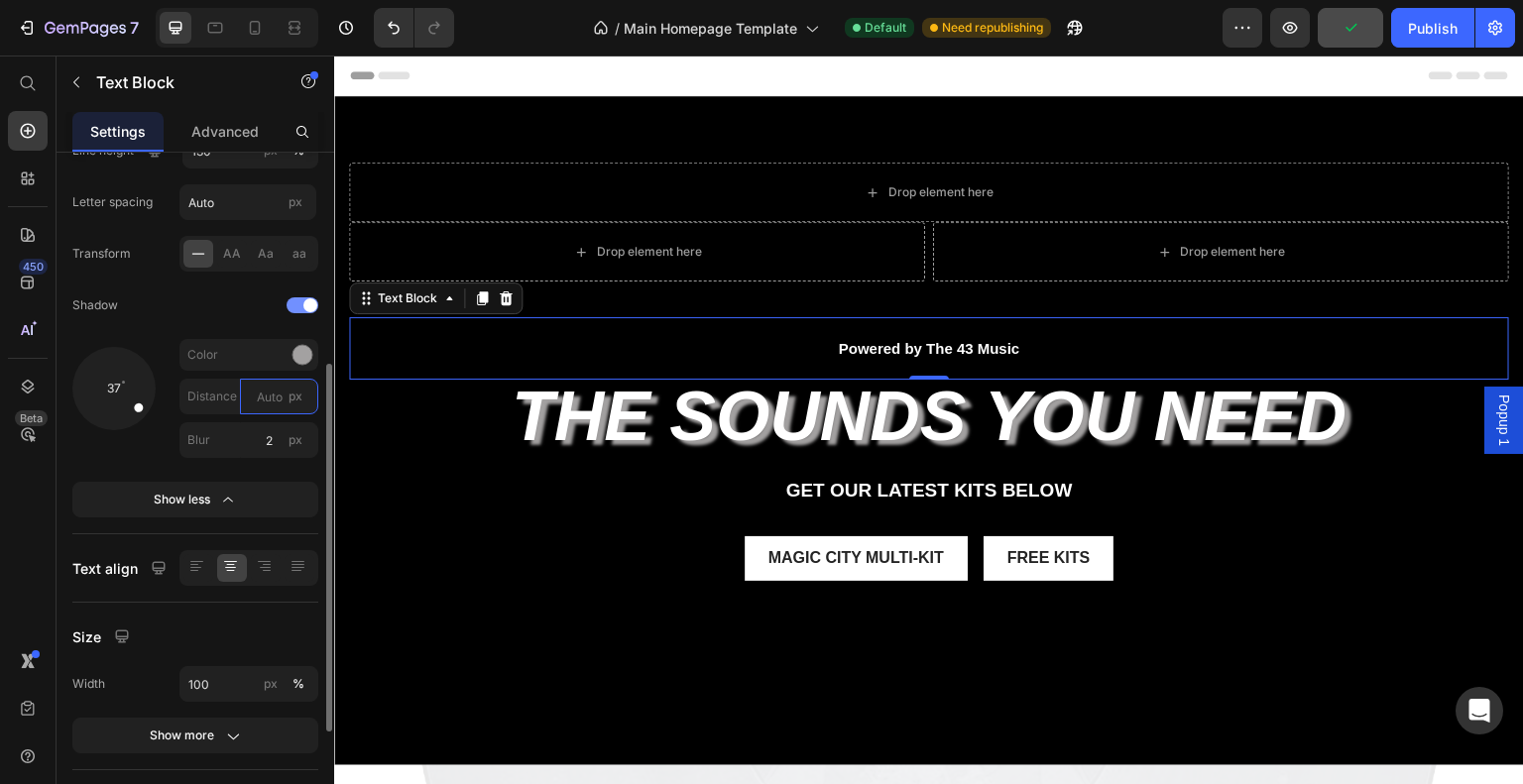 type on "1" 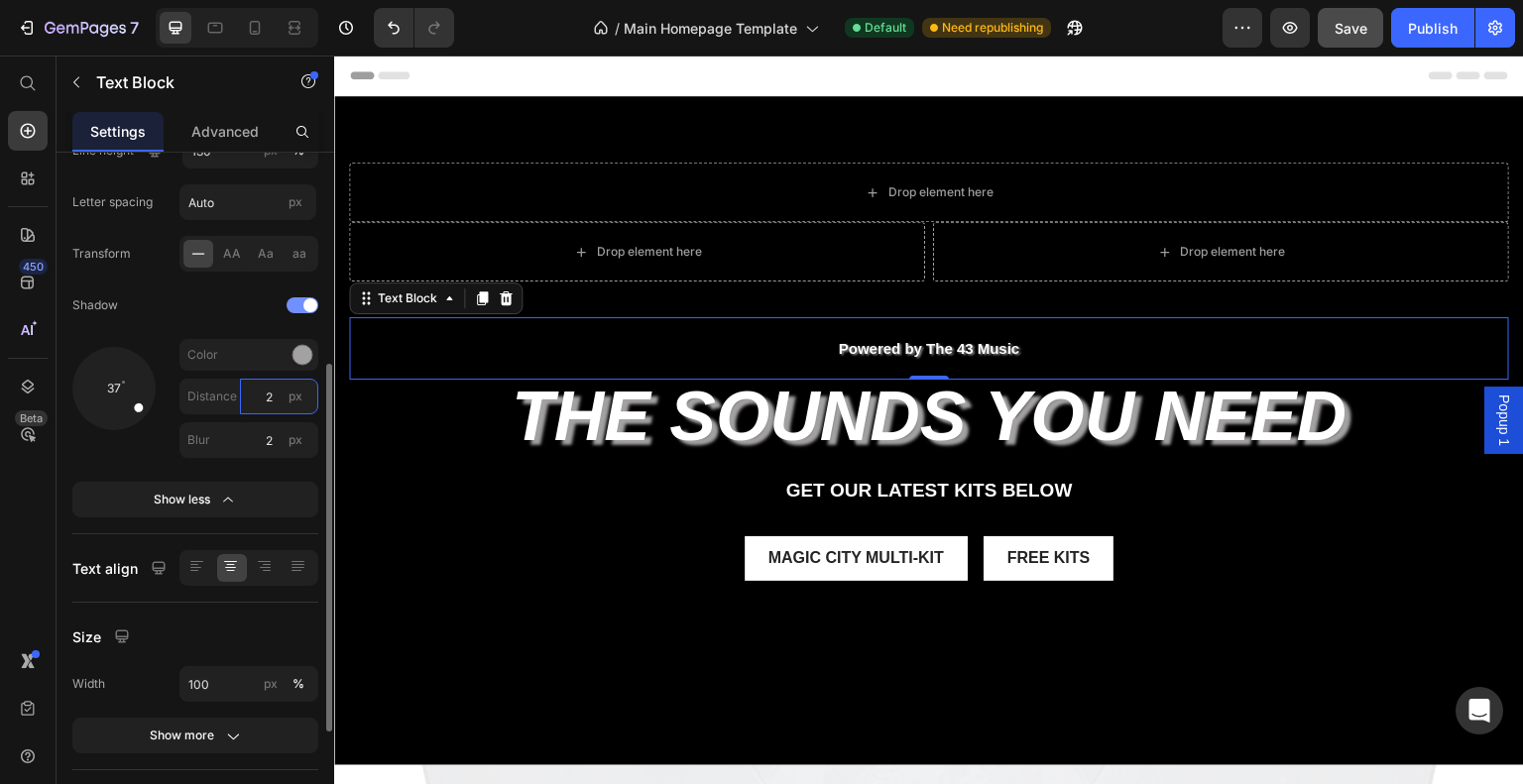 type on "2" 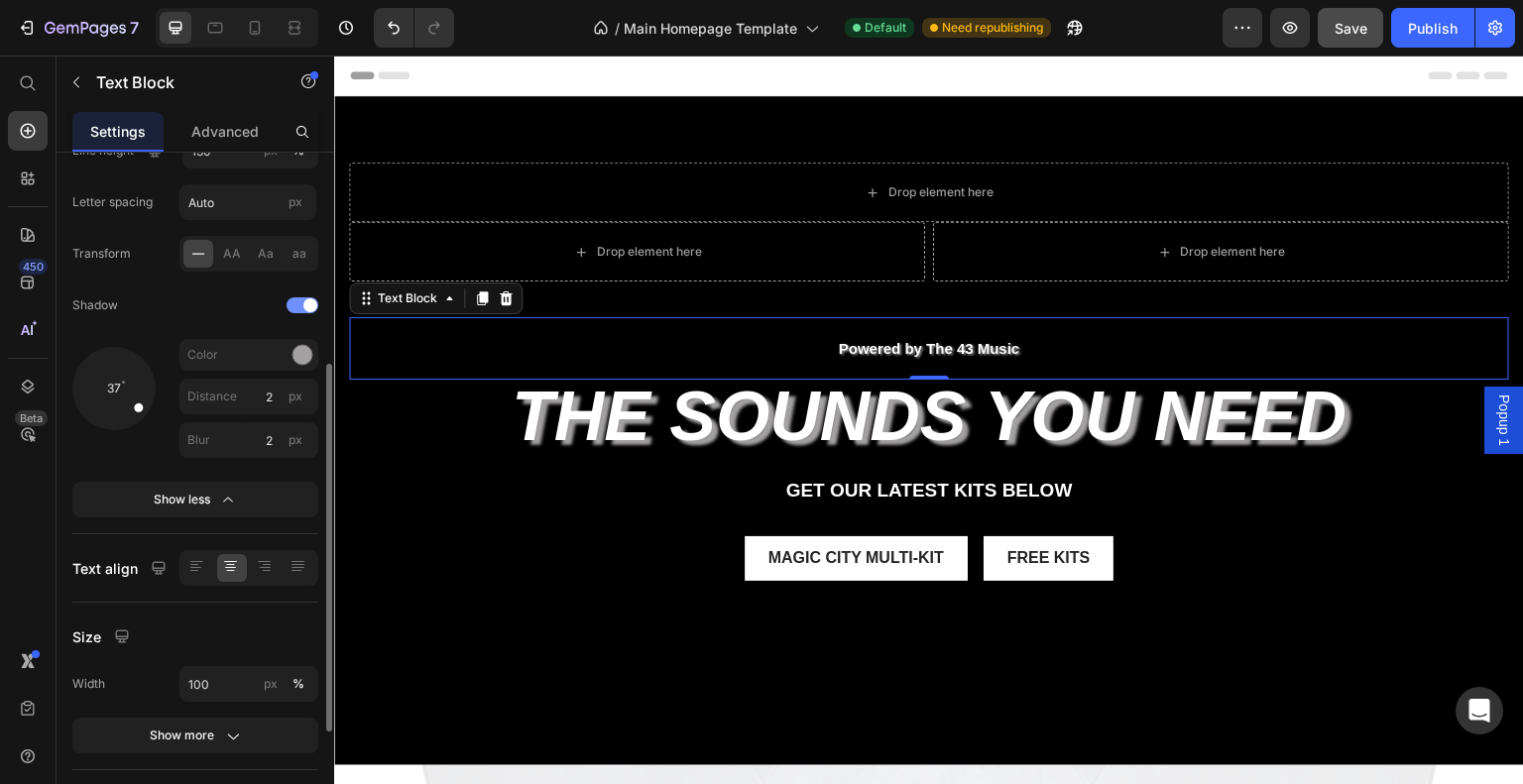 click on "37 Color Distance 2 px Blur 2 px" 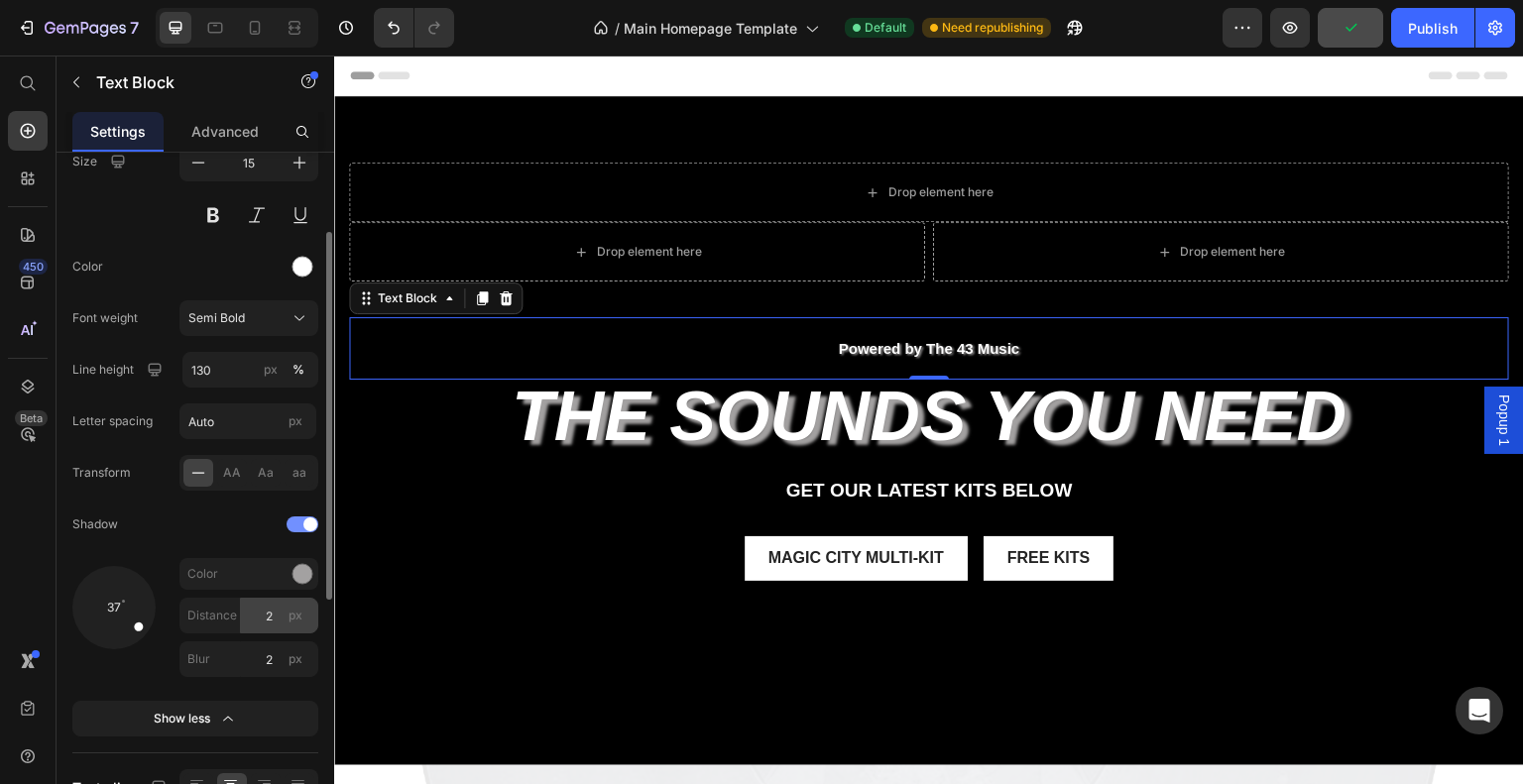 scroll, scrollTop: 163, scrollLeft: 0, axis: vertical 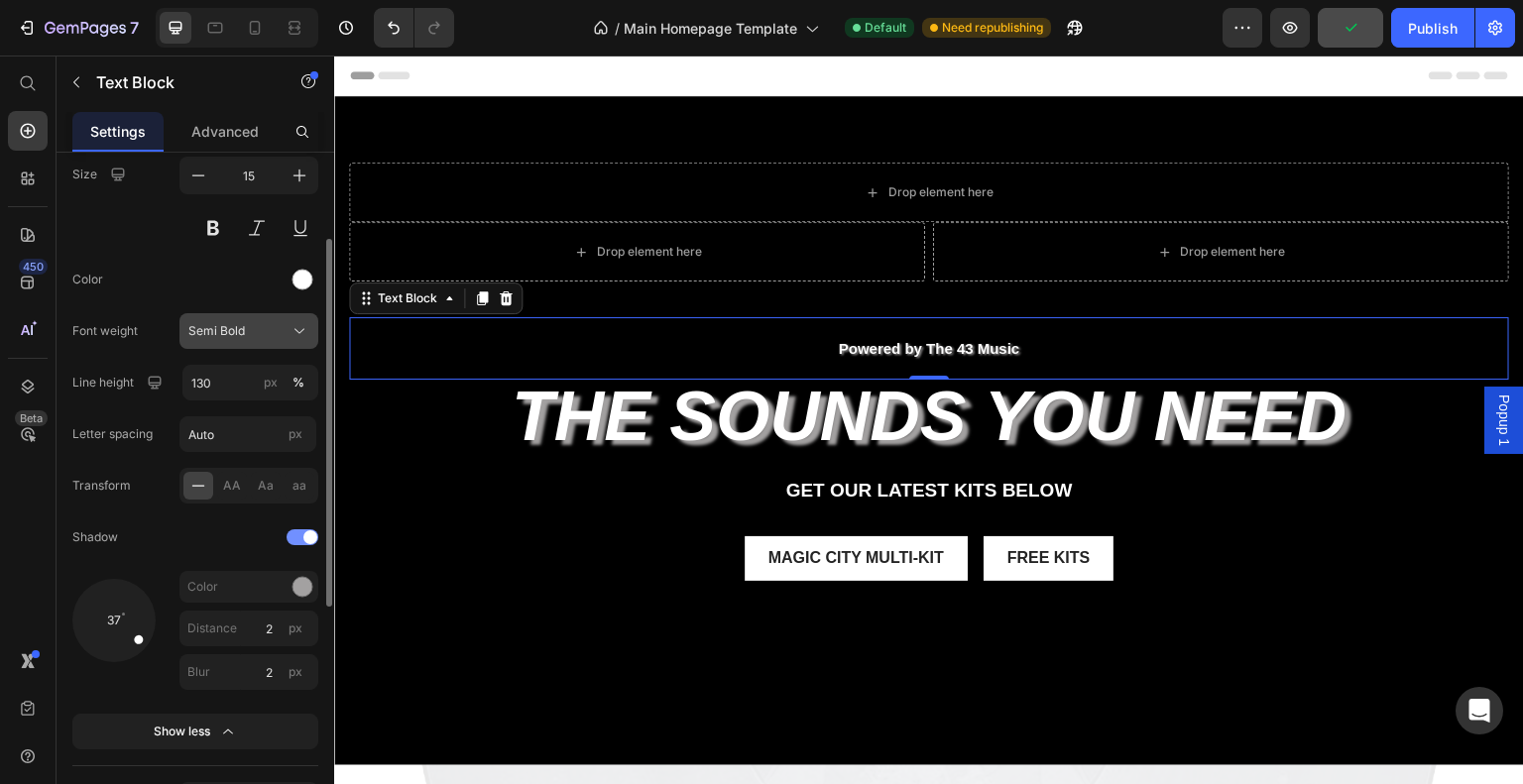 click on "Semi Bold" 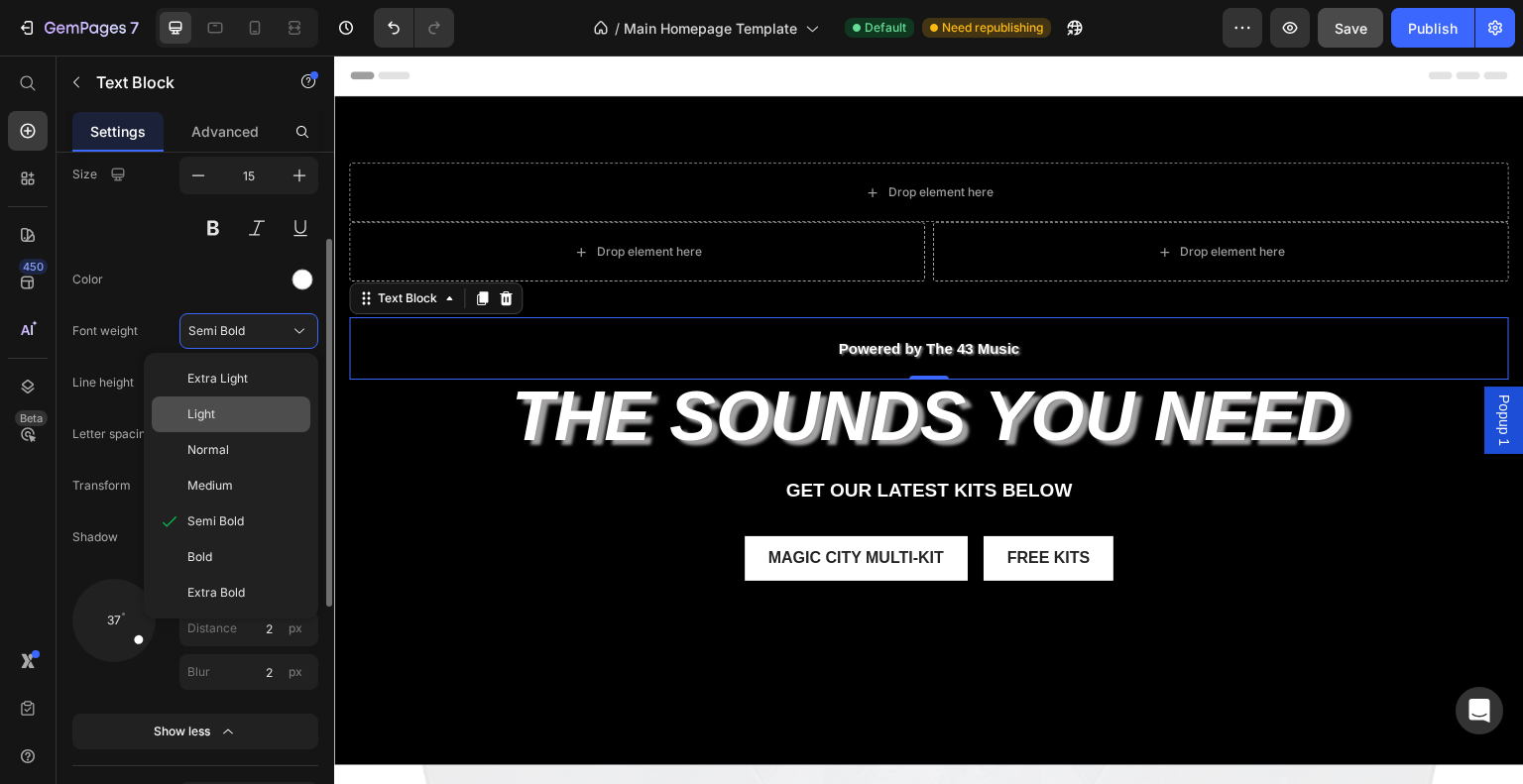 click on "Light" 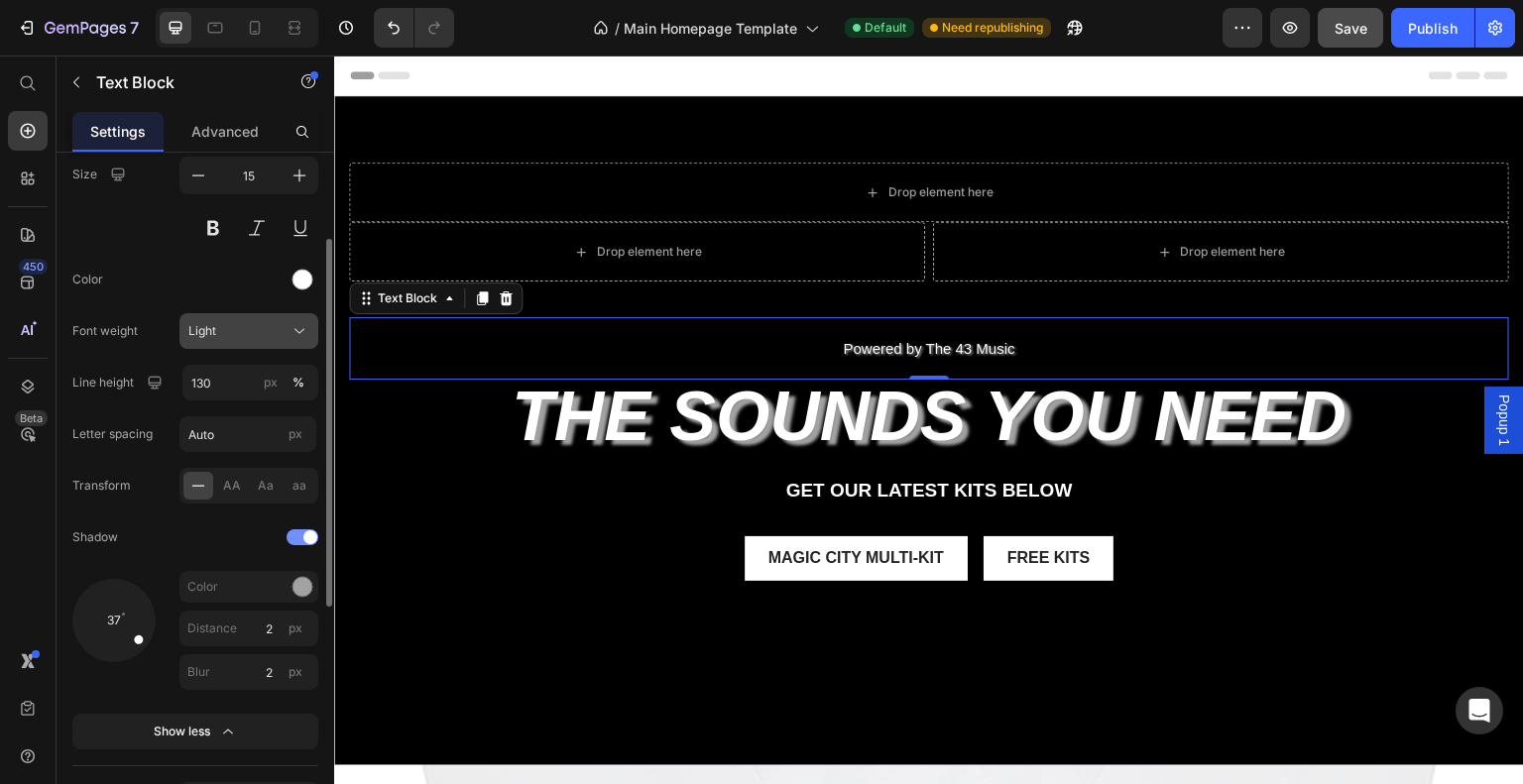 click on "Light" 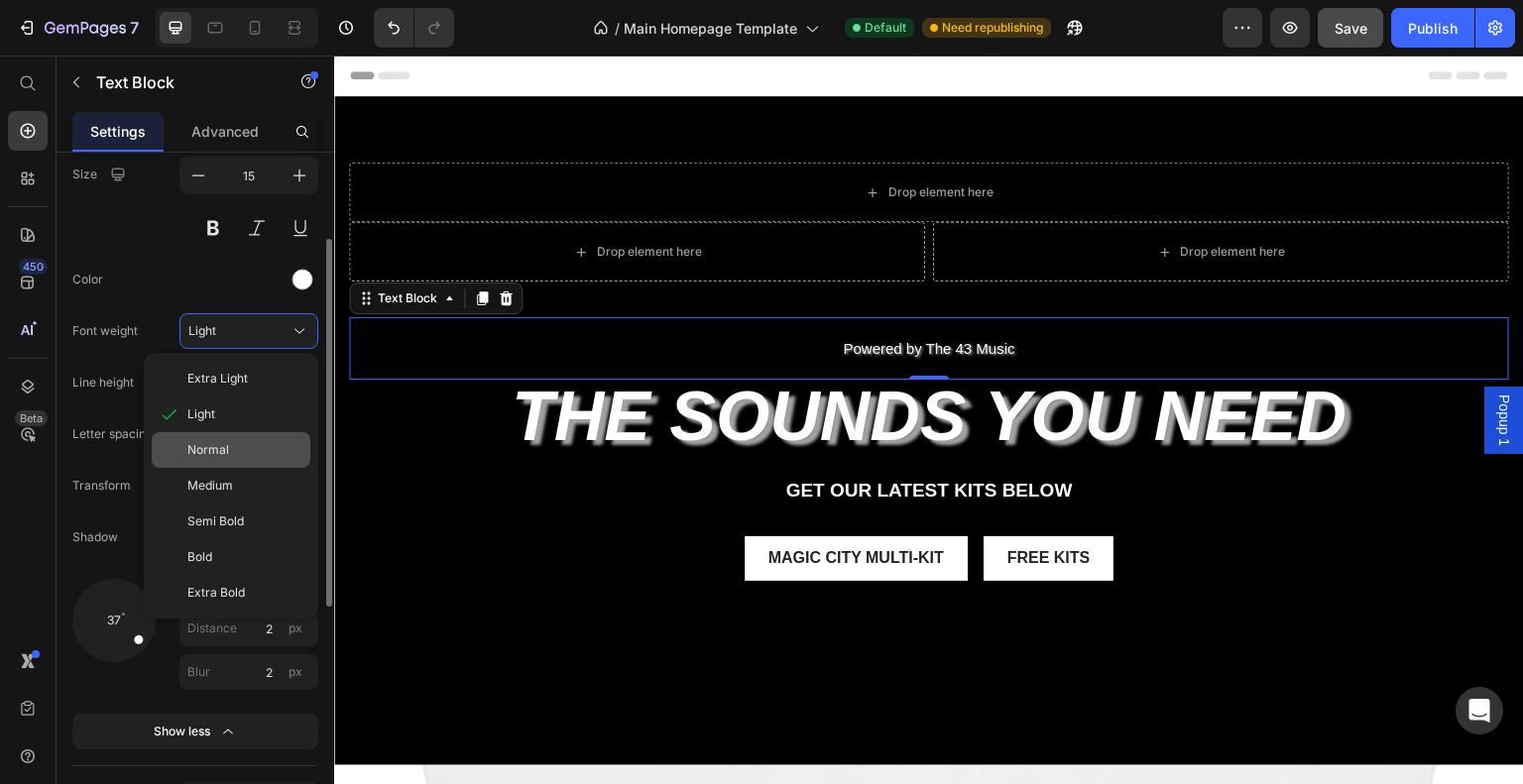 click on "Normal" 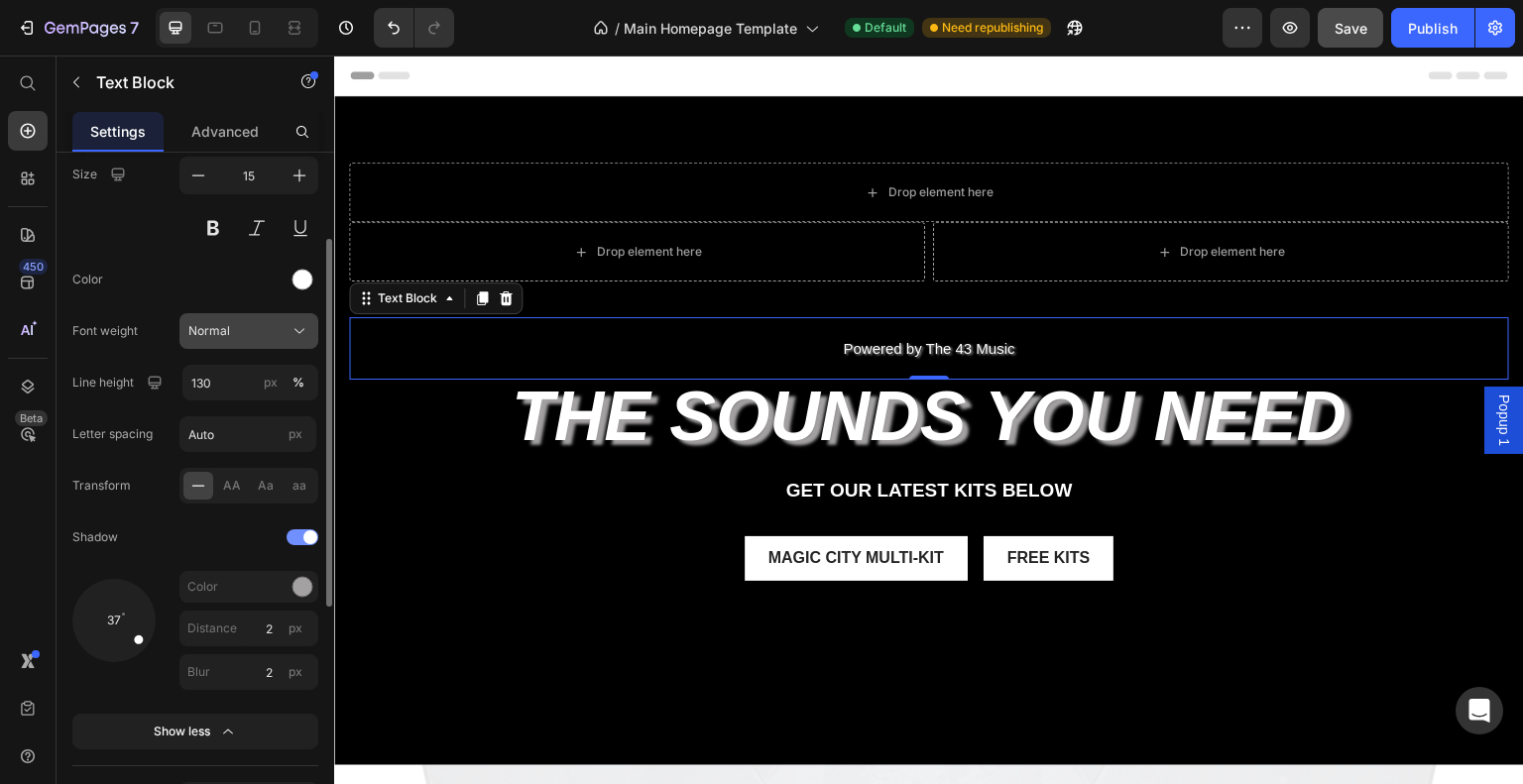 click on "Normal" at bounding box center (209, 331) 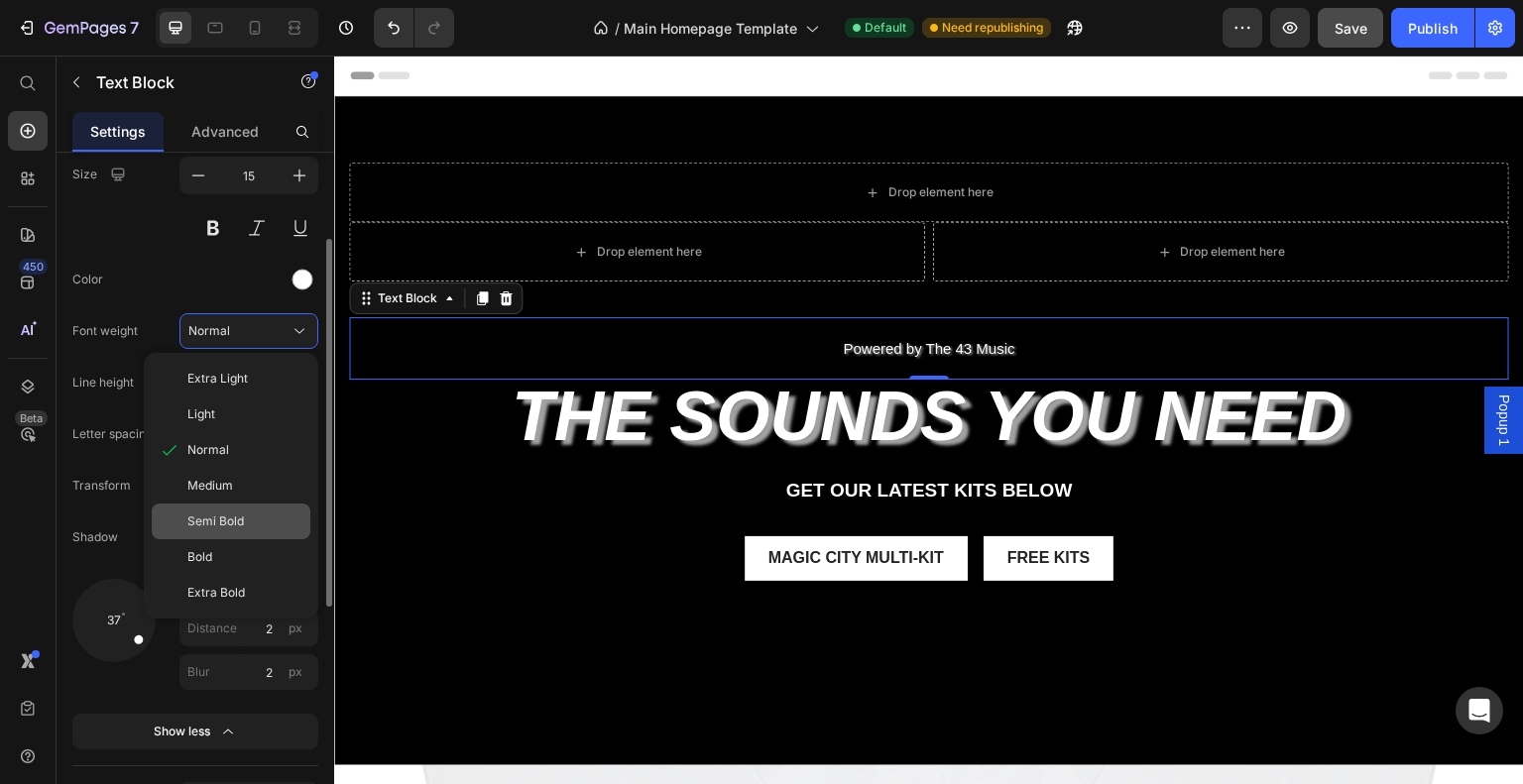 click on "Semi Bold" at bounding box center (215, 521) 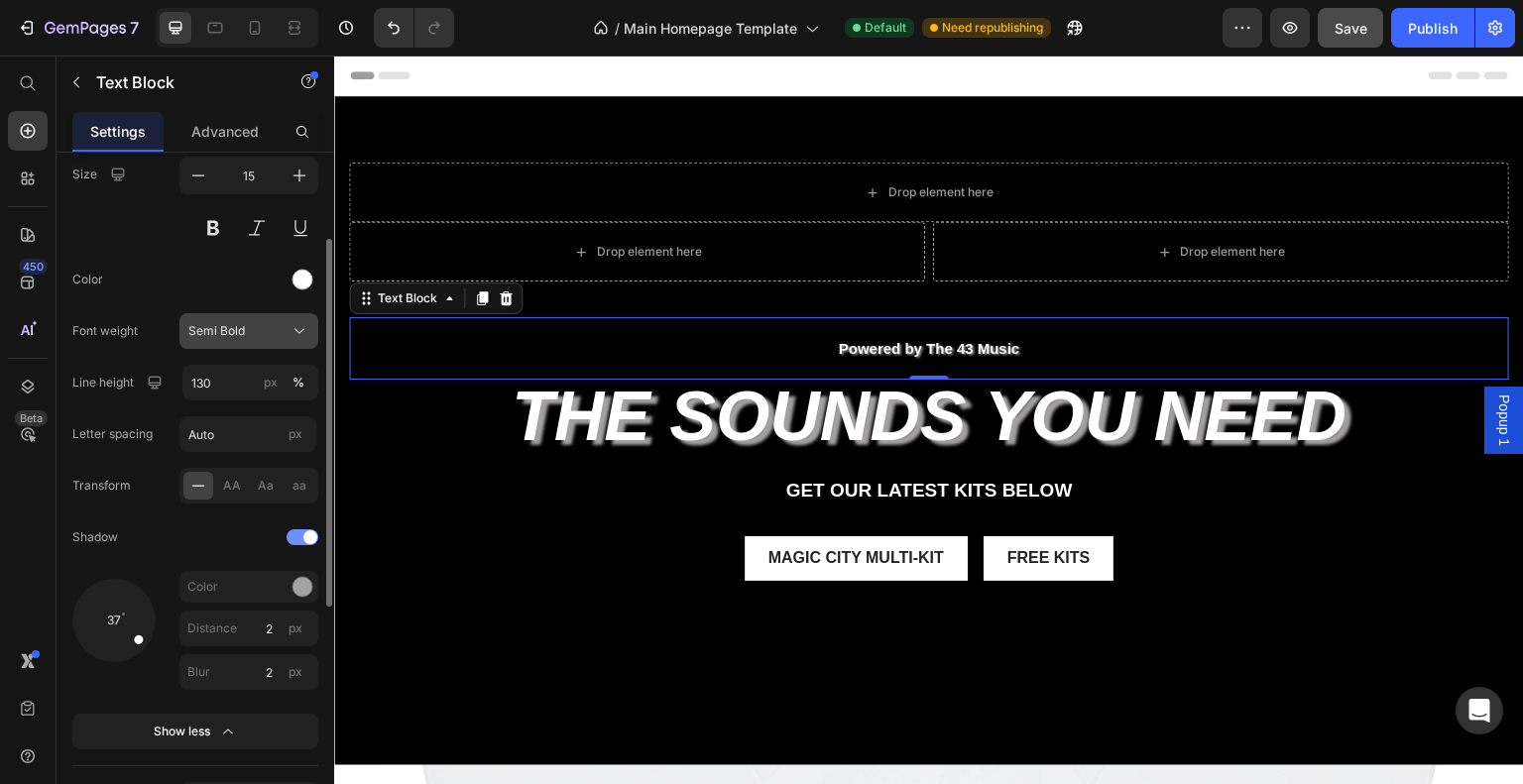 click on "Semi Bold" at bounding box center [216, 331] 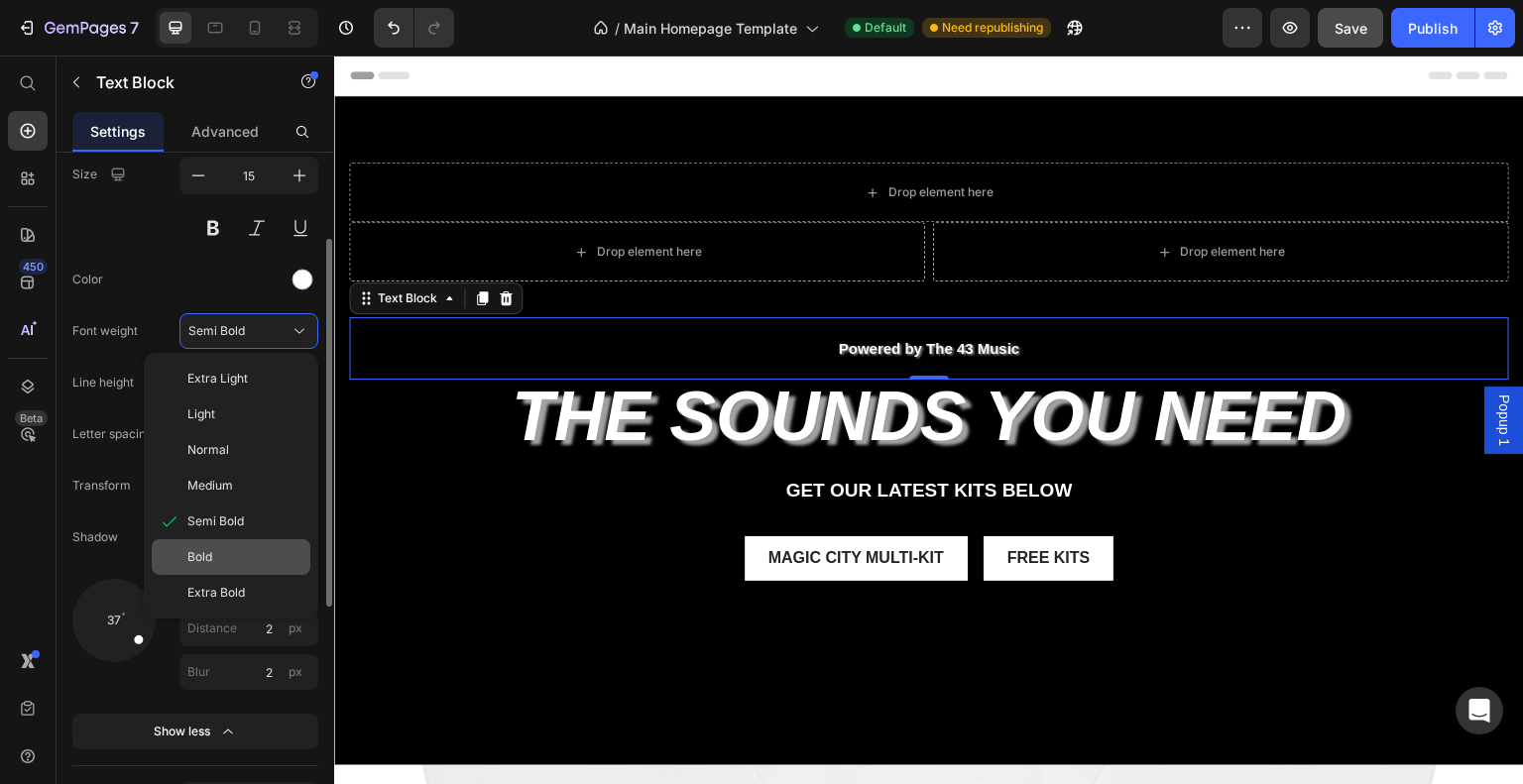 click on "Bold" at bounding box center [245, 557] 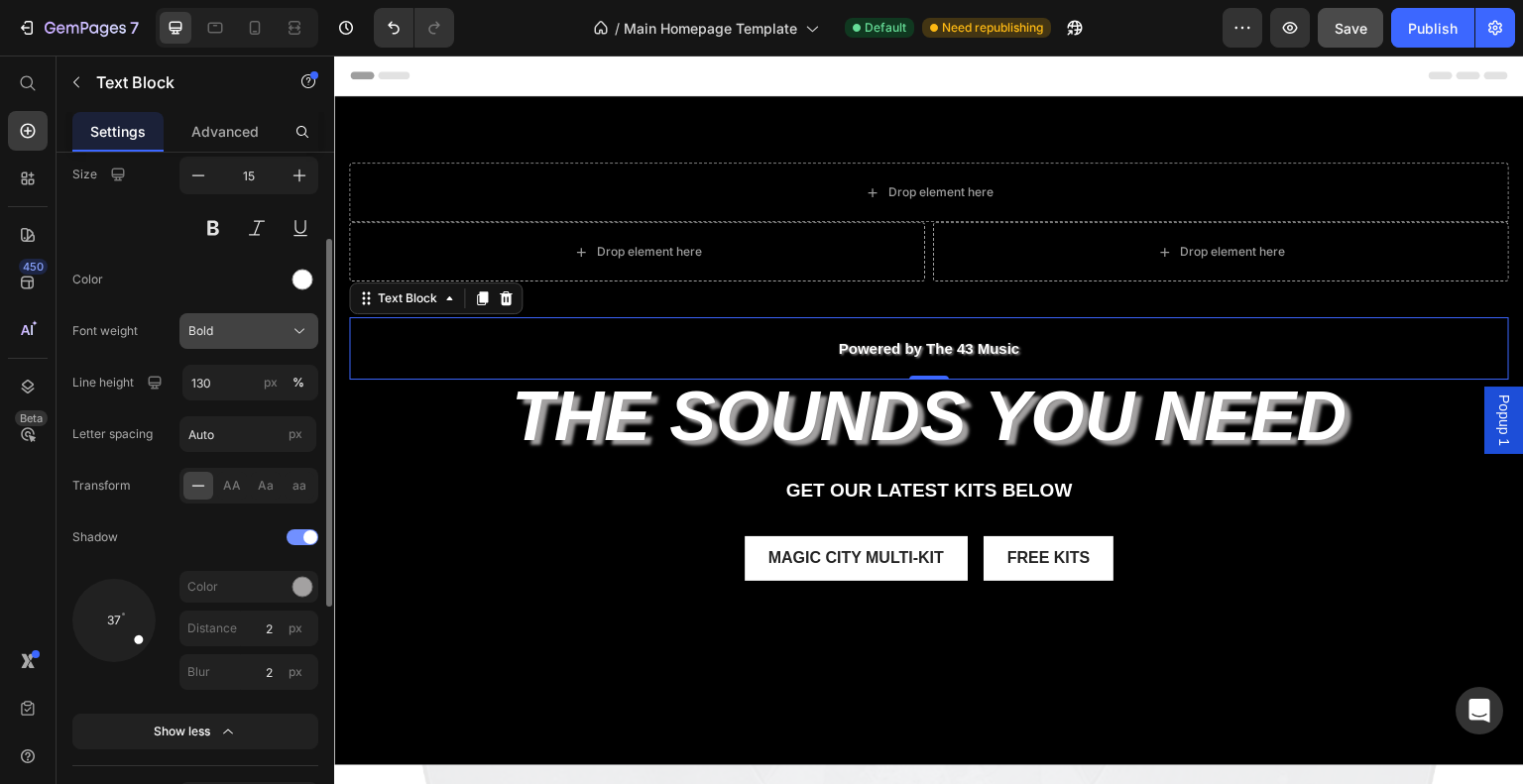 click on "Bold" 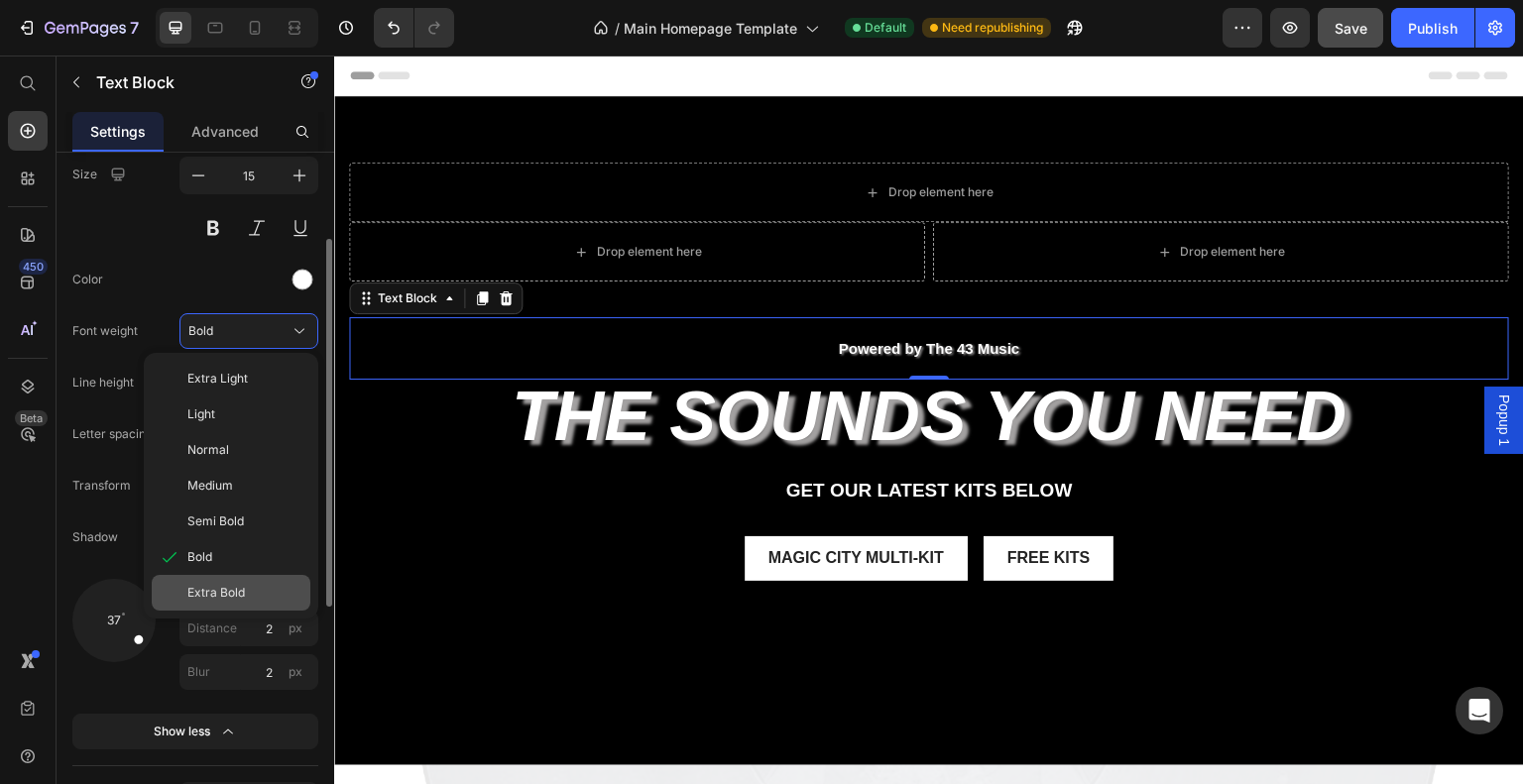 click on "Extra Bold" at bounding box center [216, 593] 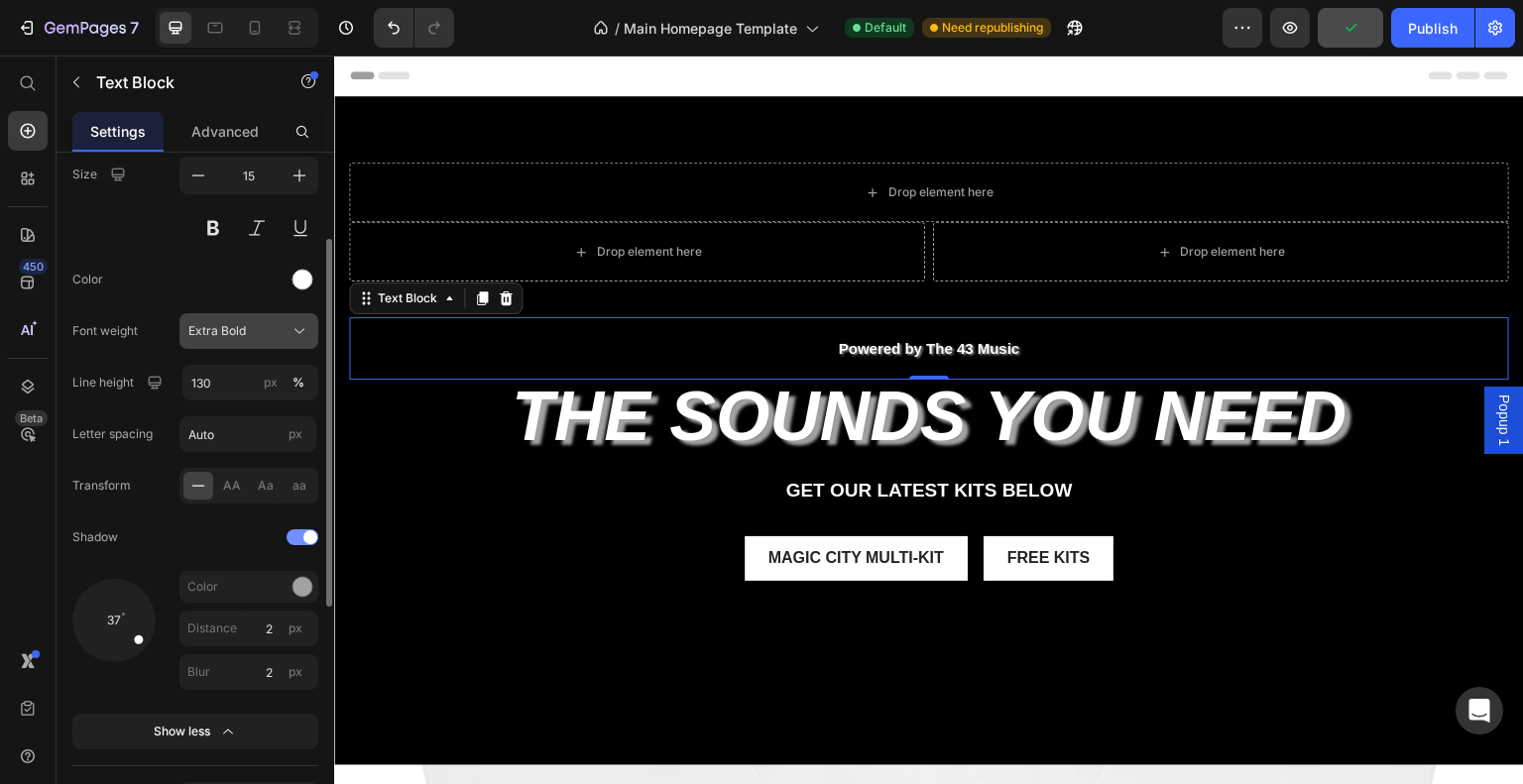 click on "Extra Bold" at bounding box center [249, 331] 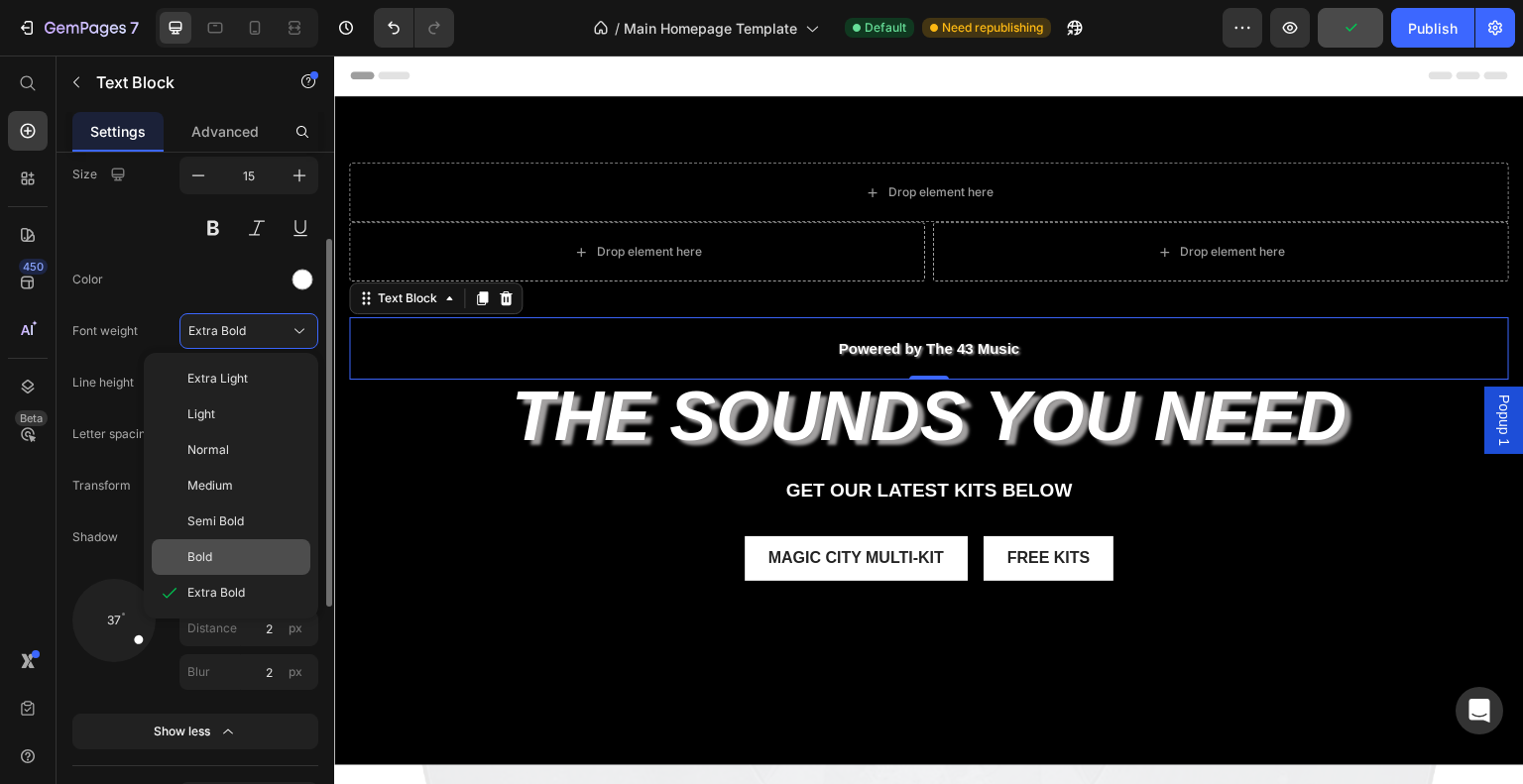 click on "Bold" at bounding box center [199, 557] 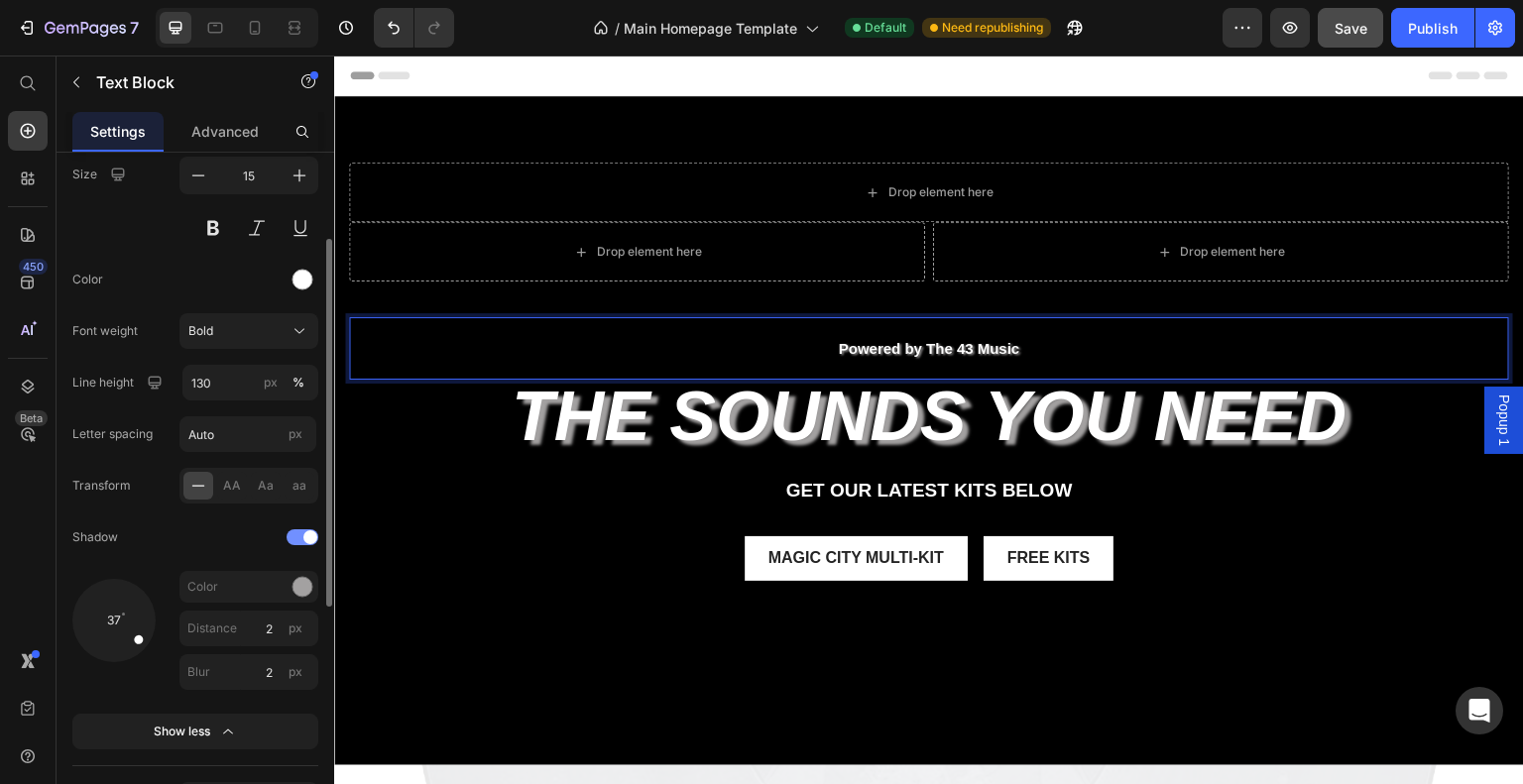 click on "Powered by The 43 Music" at bounding box center [929, 349] 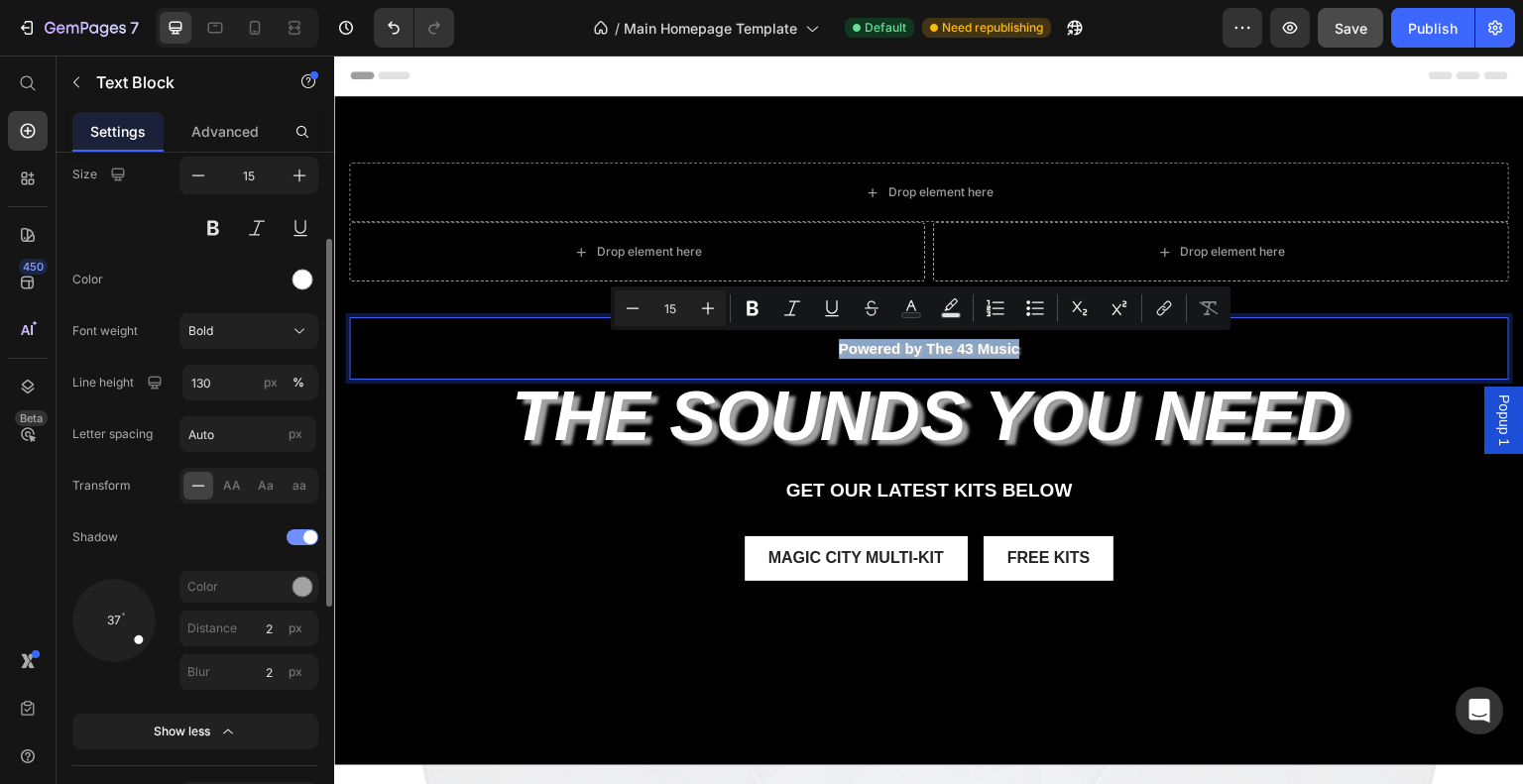 drag, startPoint x: 1030, startPoint y: 346, endPoint x: 794, endPoint y: 356, distance: 236.21177 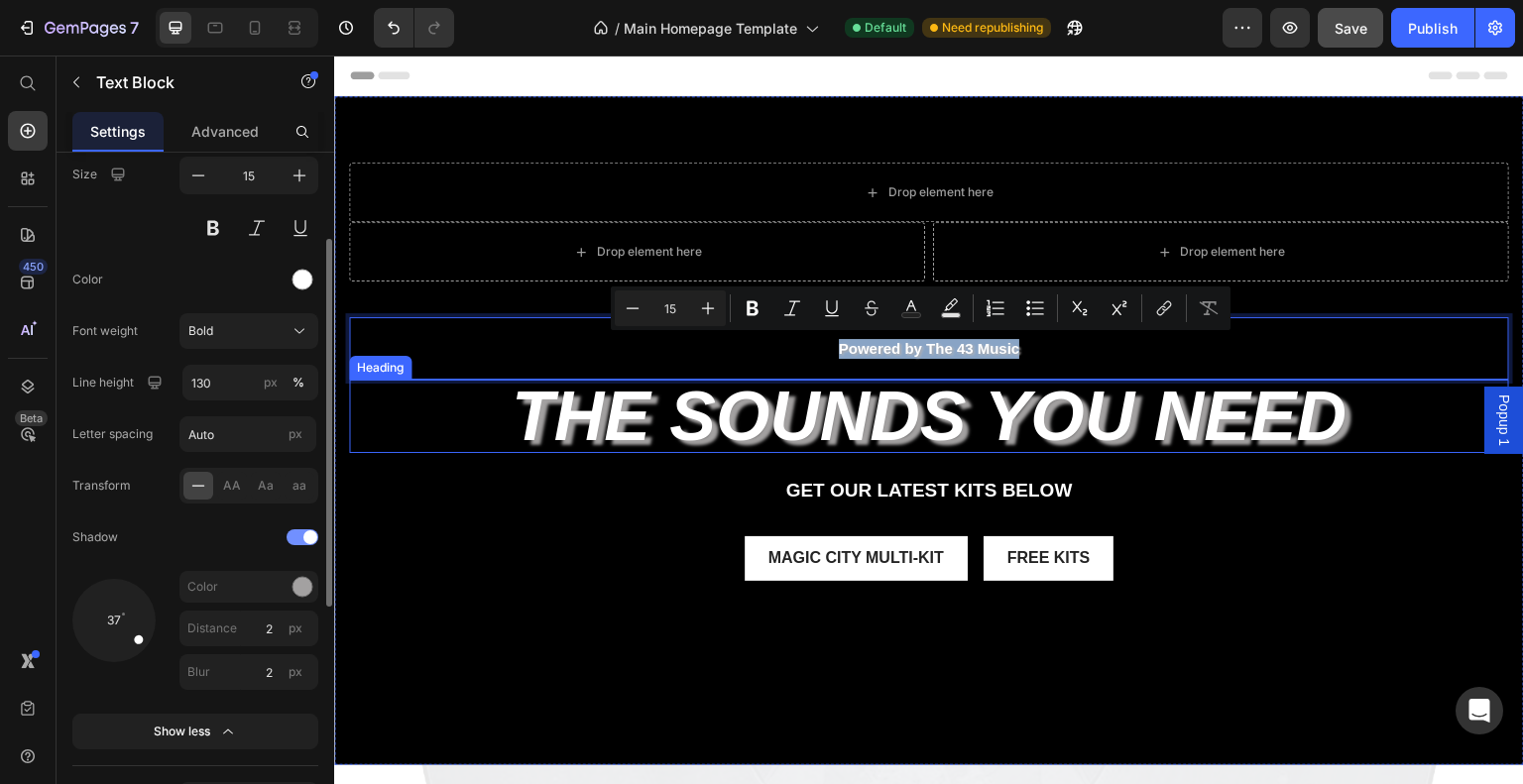 click on "the sounds you need" at bounding box center (929, 416) 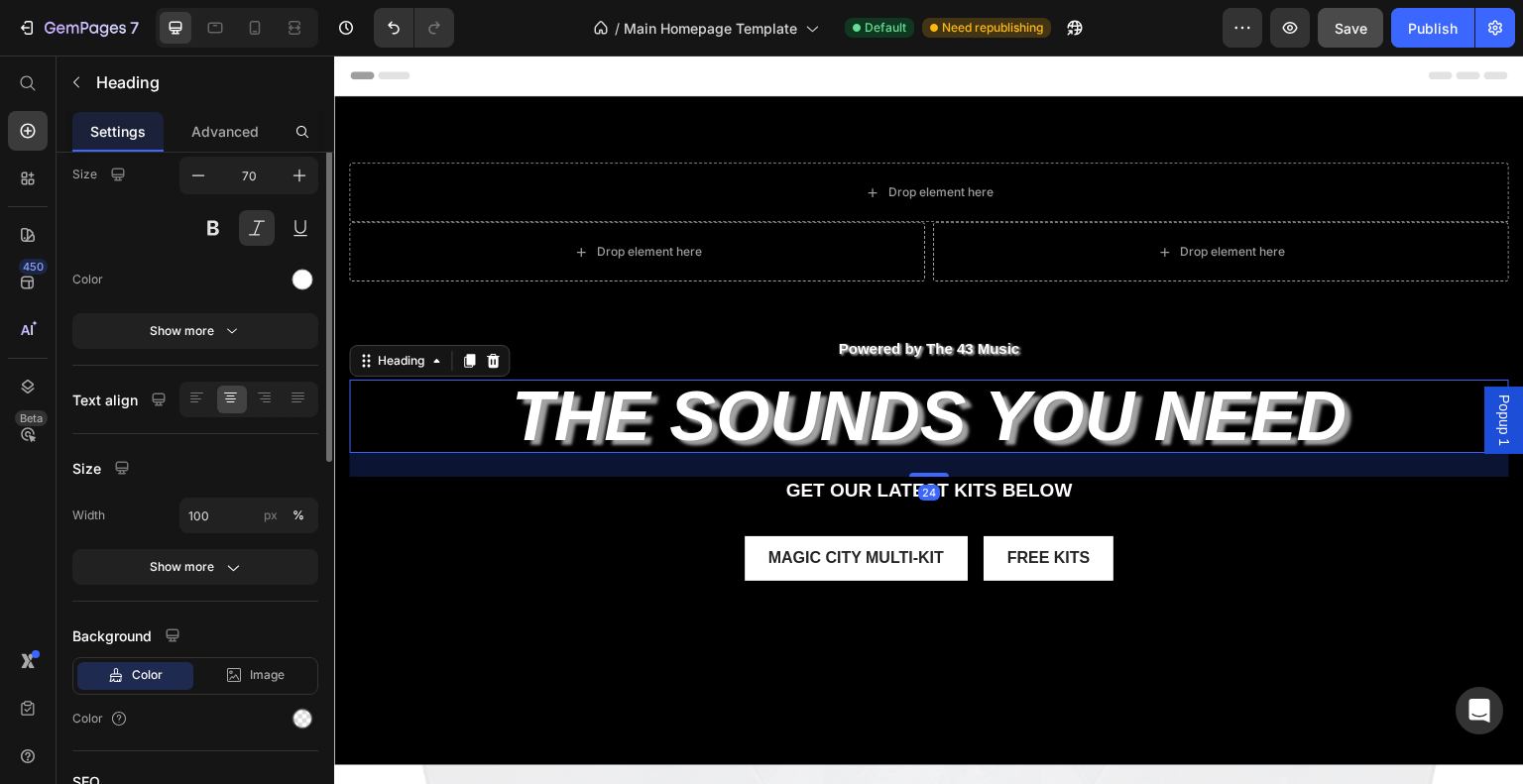 scroll, scrollTop: 0, scrollLeft: 0, axis: both 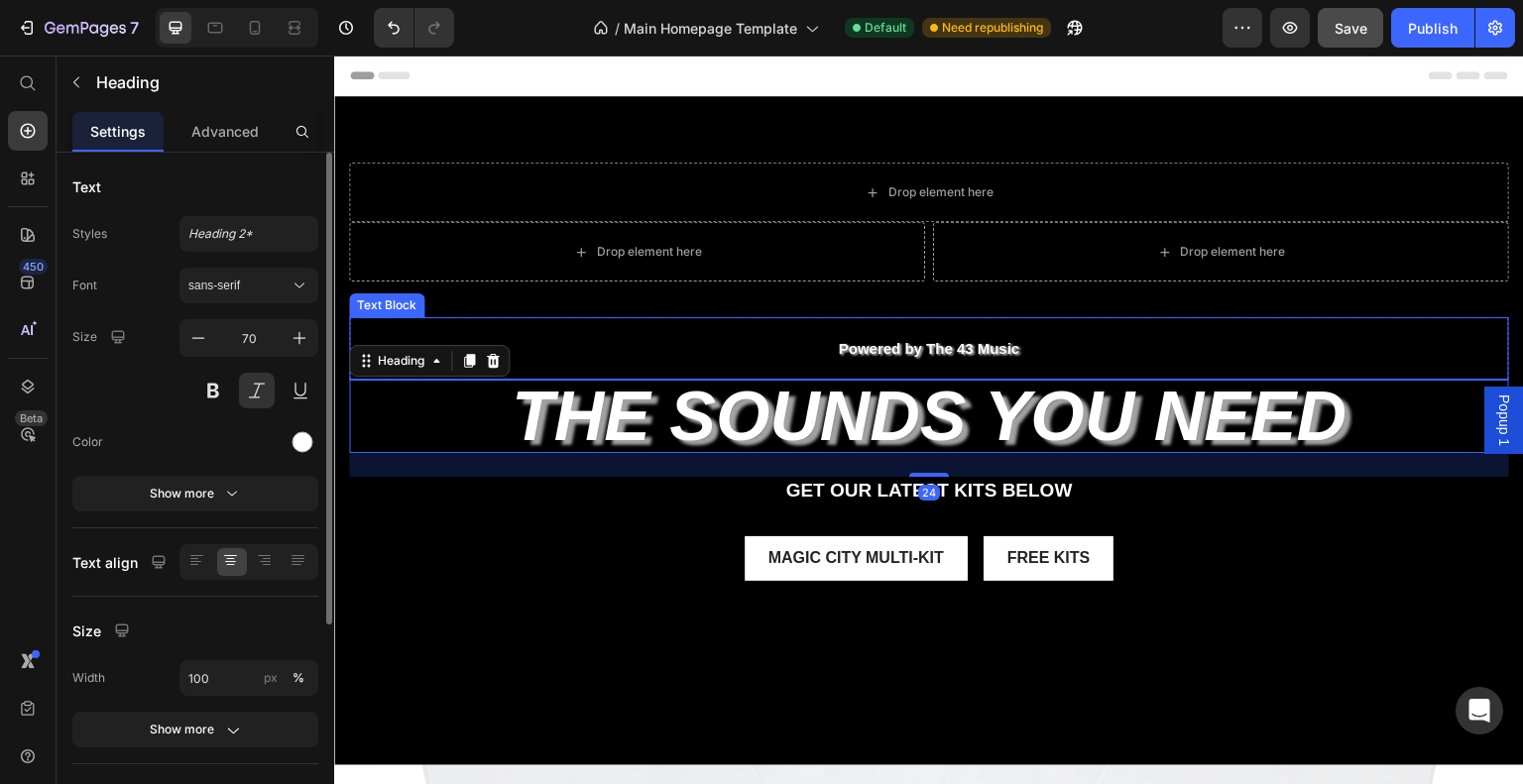click on "Powered by The 43 Music" at bounding box center [929, 349] 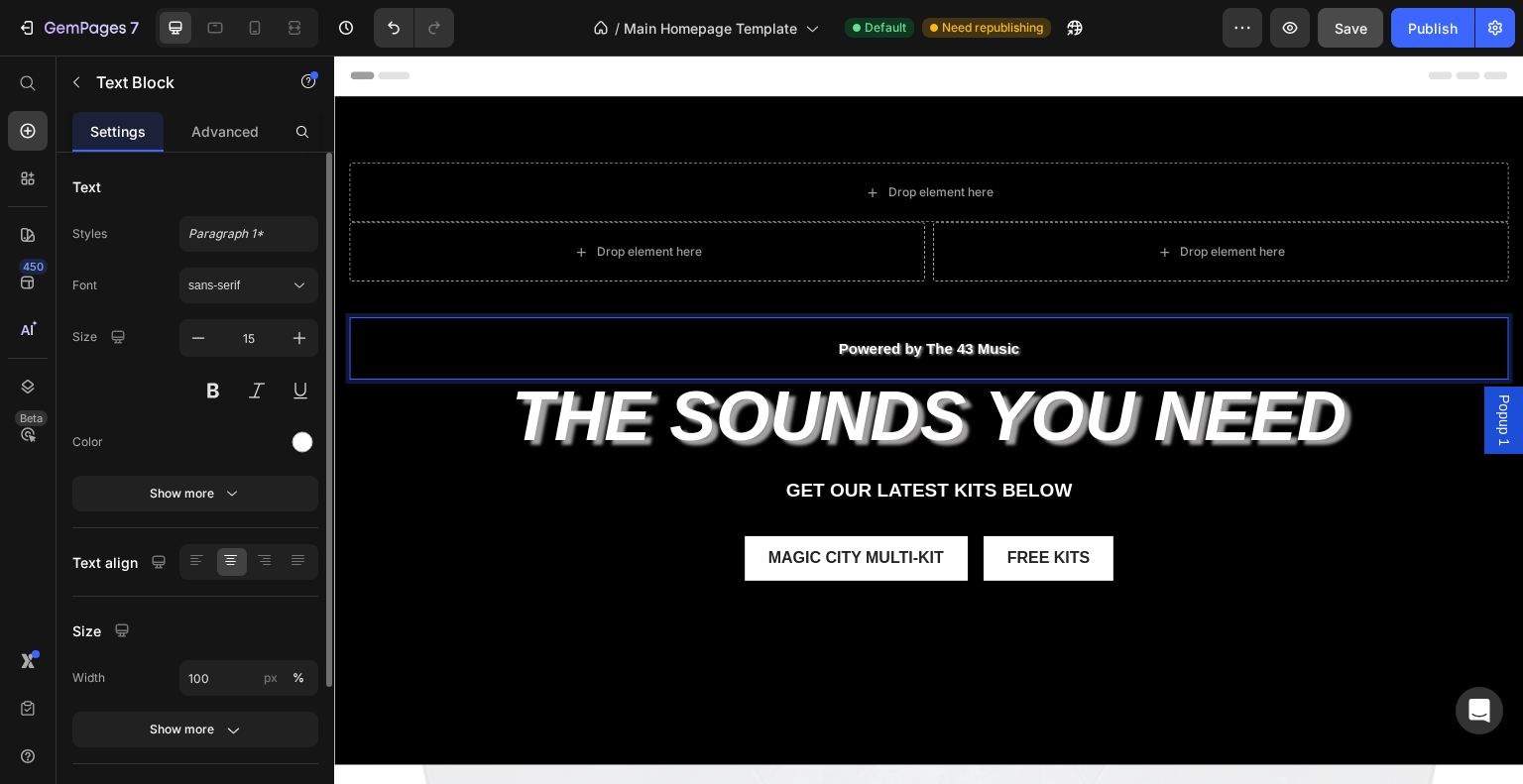 click on "Powered by The 43 Music" at bounding box center (929, 349) 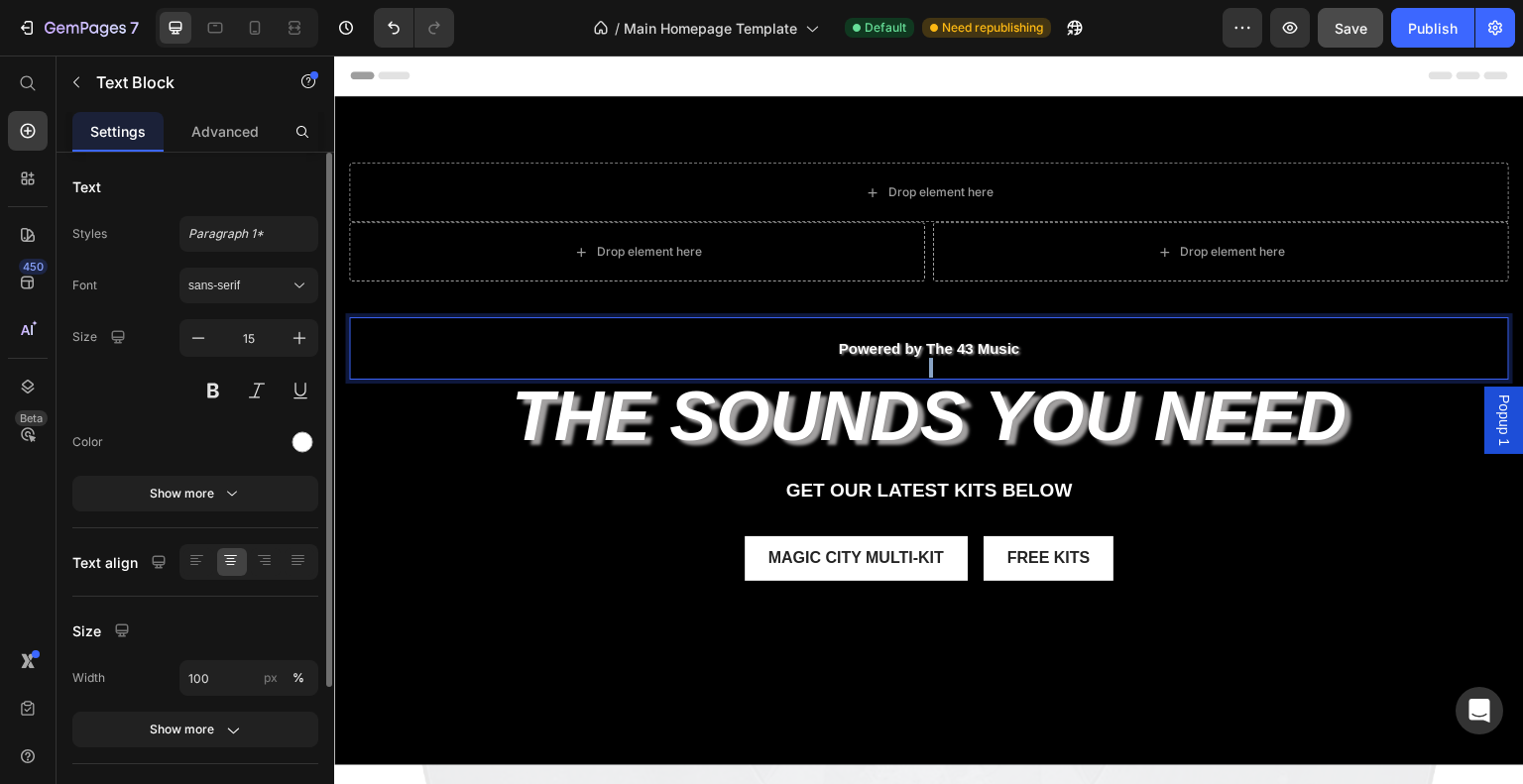 click on "Powered by The 43 Music" at bounding box center (929, 349) 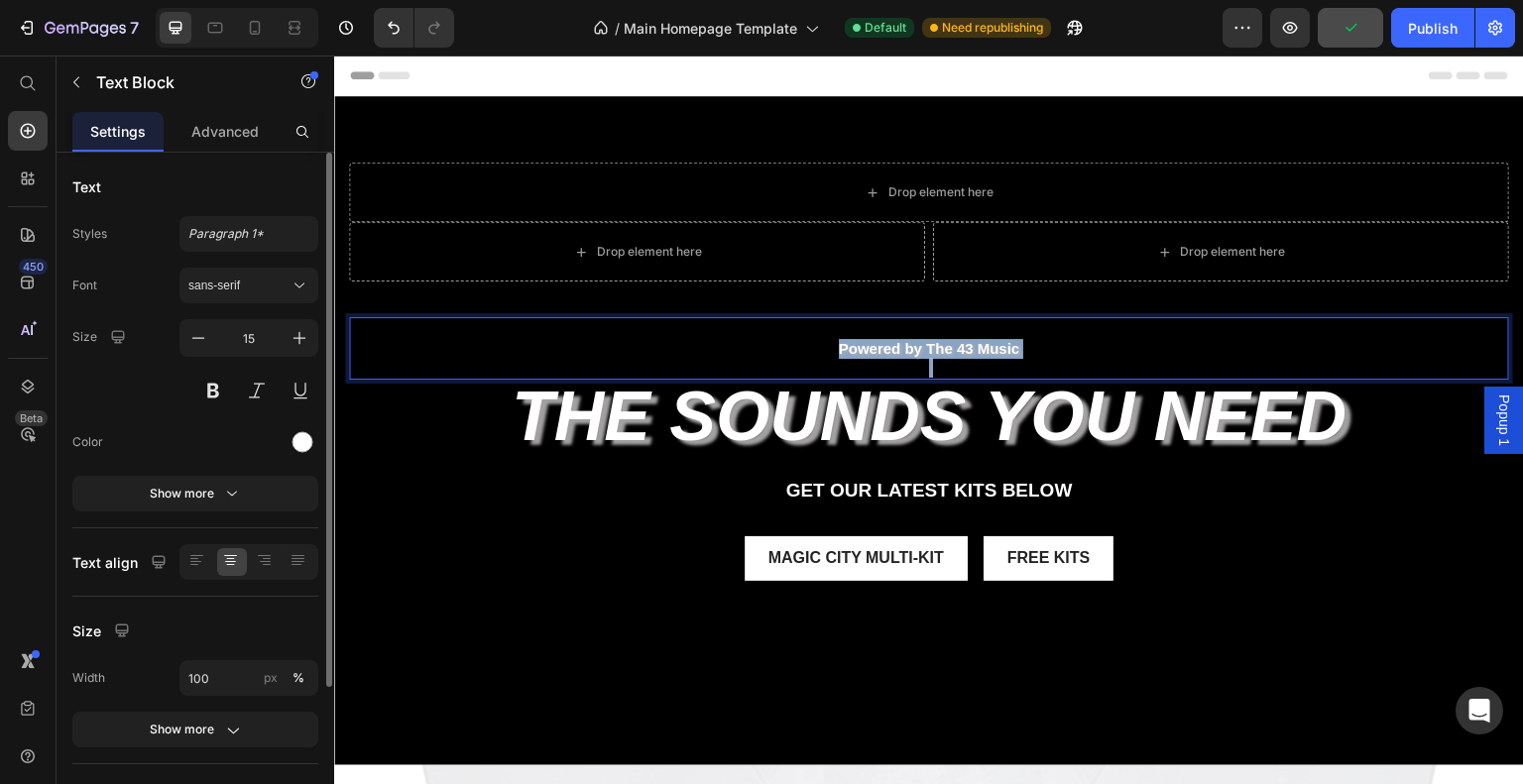 drag, startPoint x: 1038, startPoint y: 349, endPoint x: 777, endPoint y: 356, distance: 261.09385 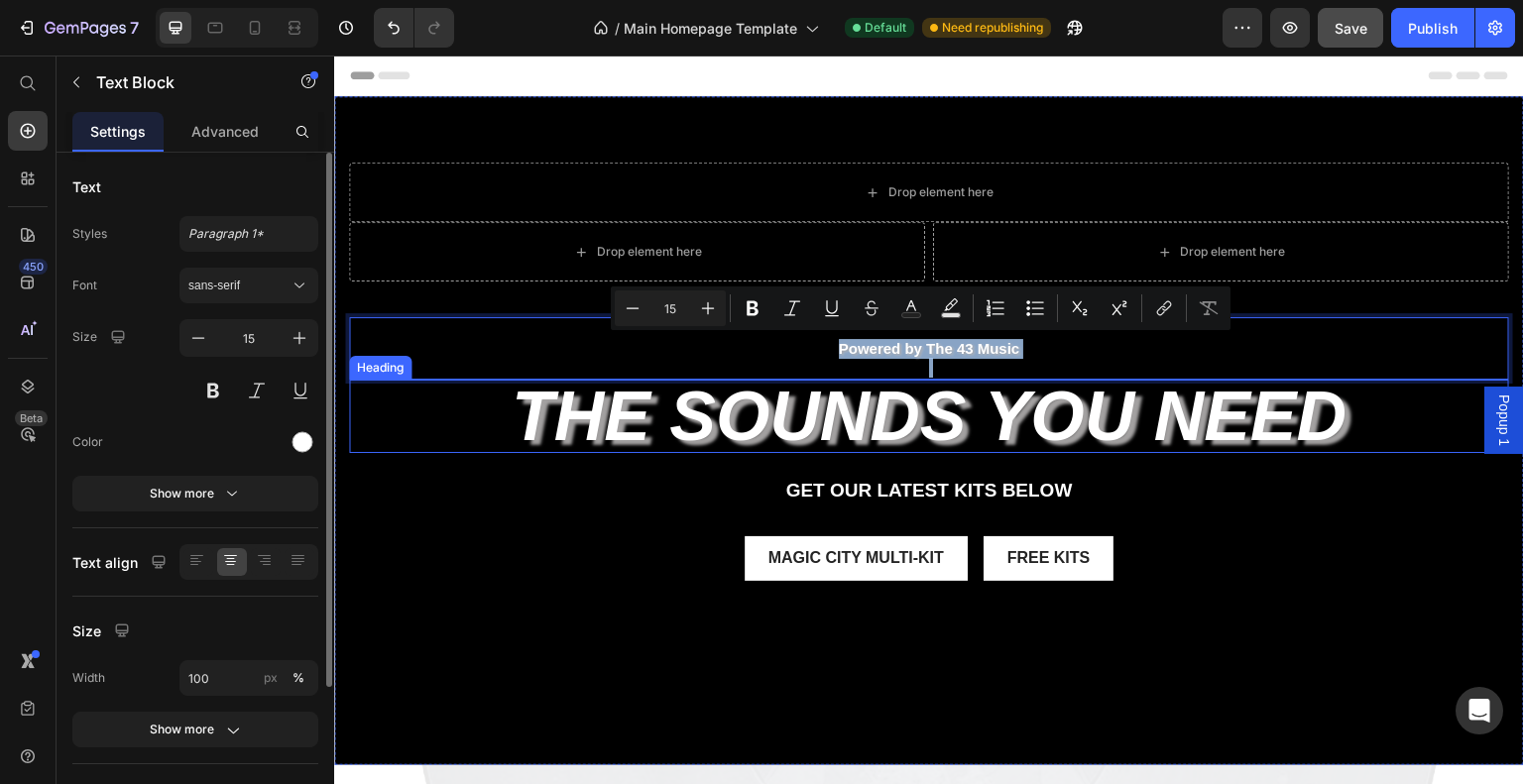 click on "the sounds you need" at bounding box center (929, 416) 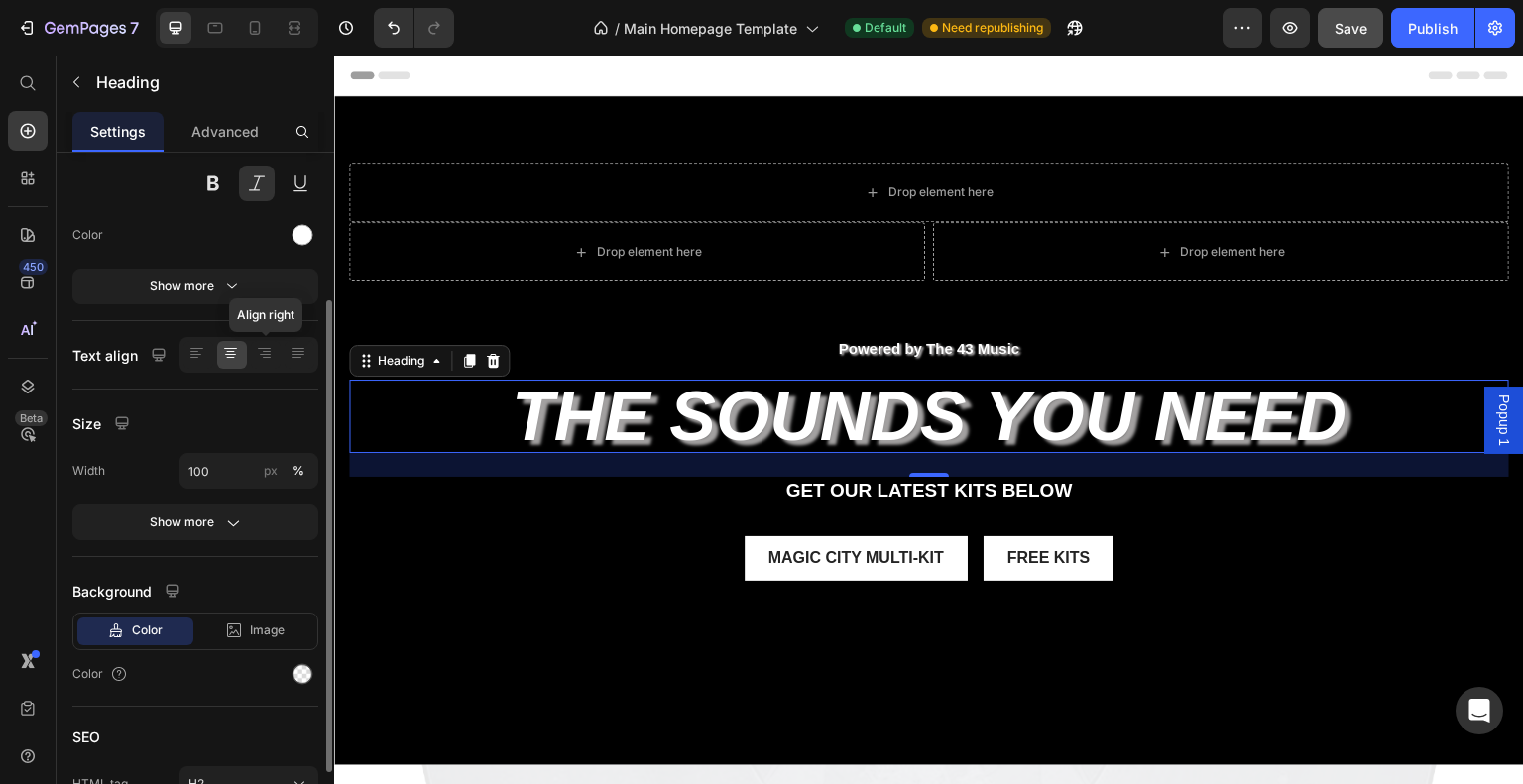 scroll, scrollTop: 312, scrollLeft: 0, axis: vertical 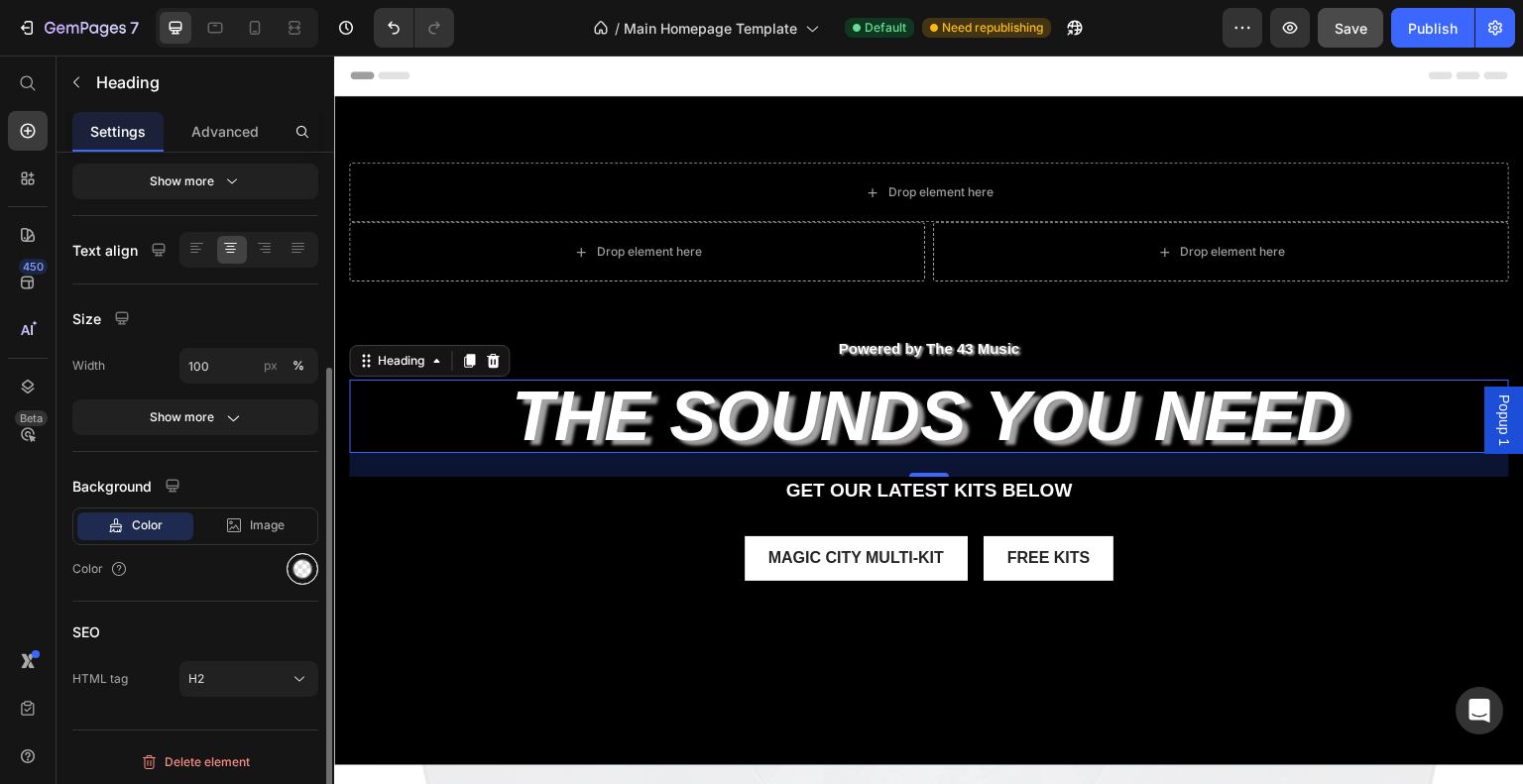 click at bounding box center (302, 569) 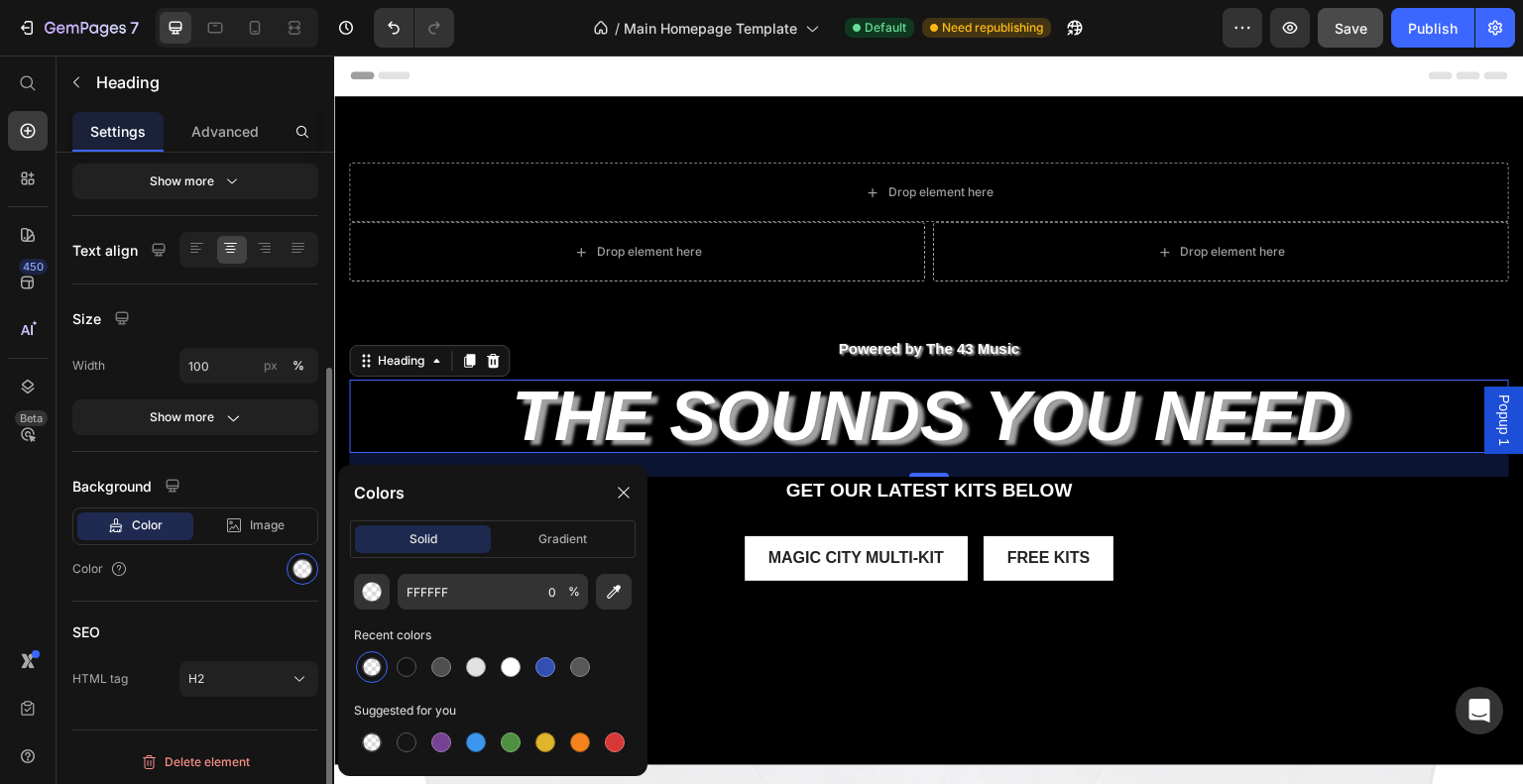 click on "Color" at bounding box center [195, 569] 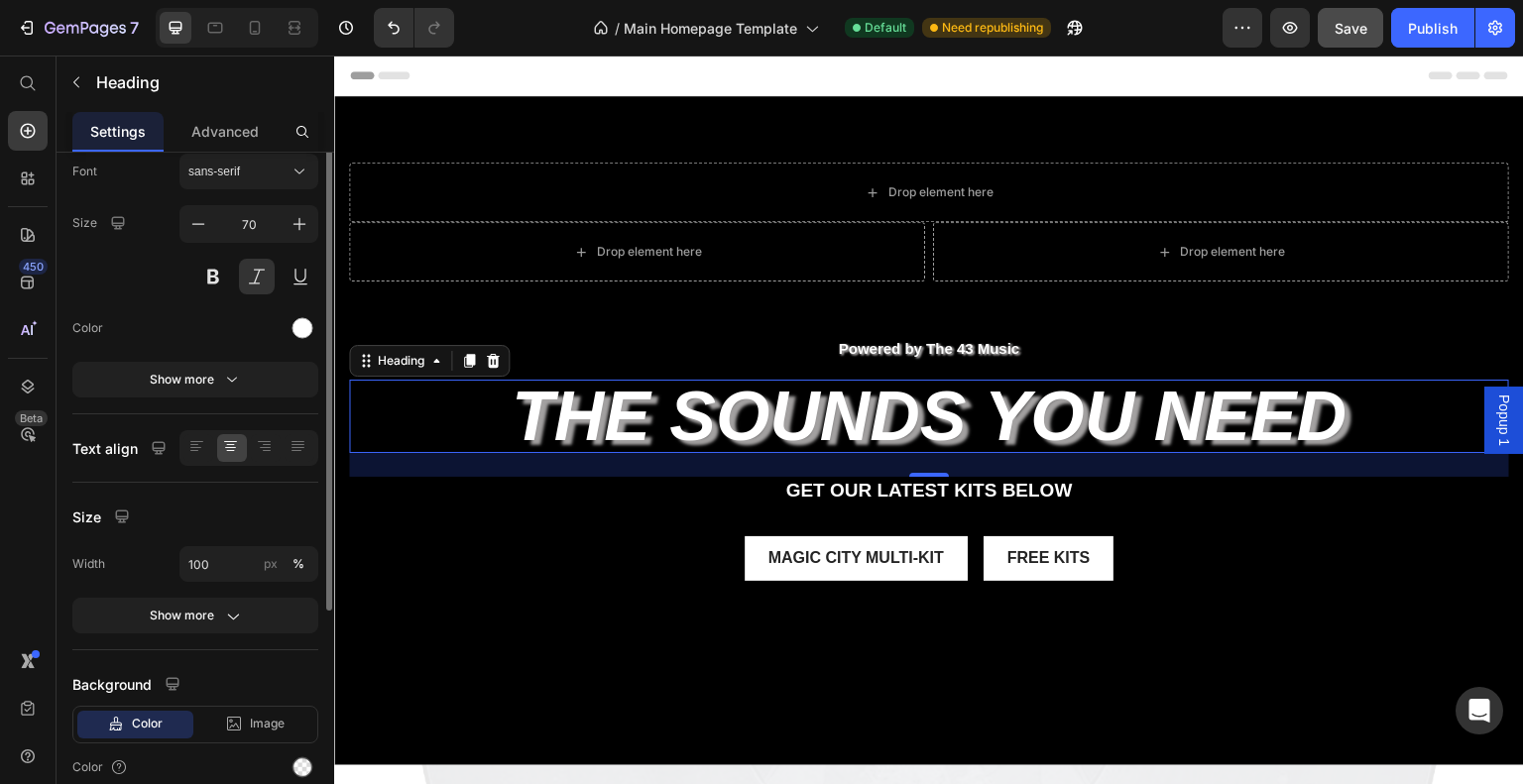 scroll, scrollTop: 0, scrollLeft: 0, axis: both 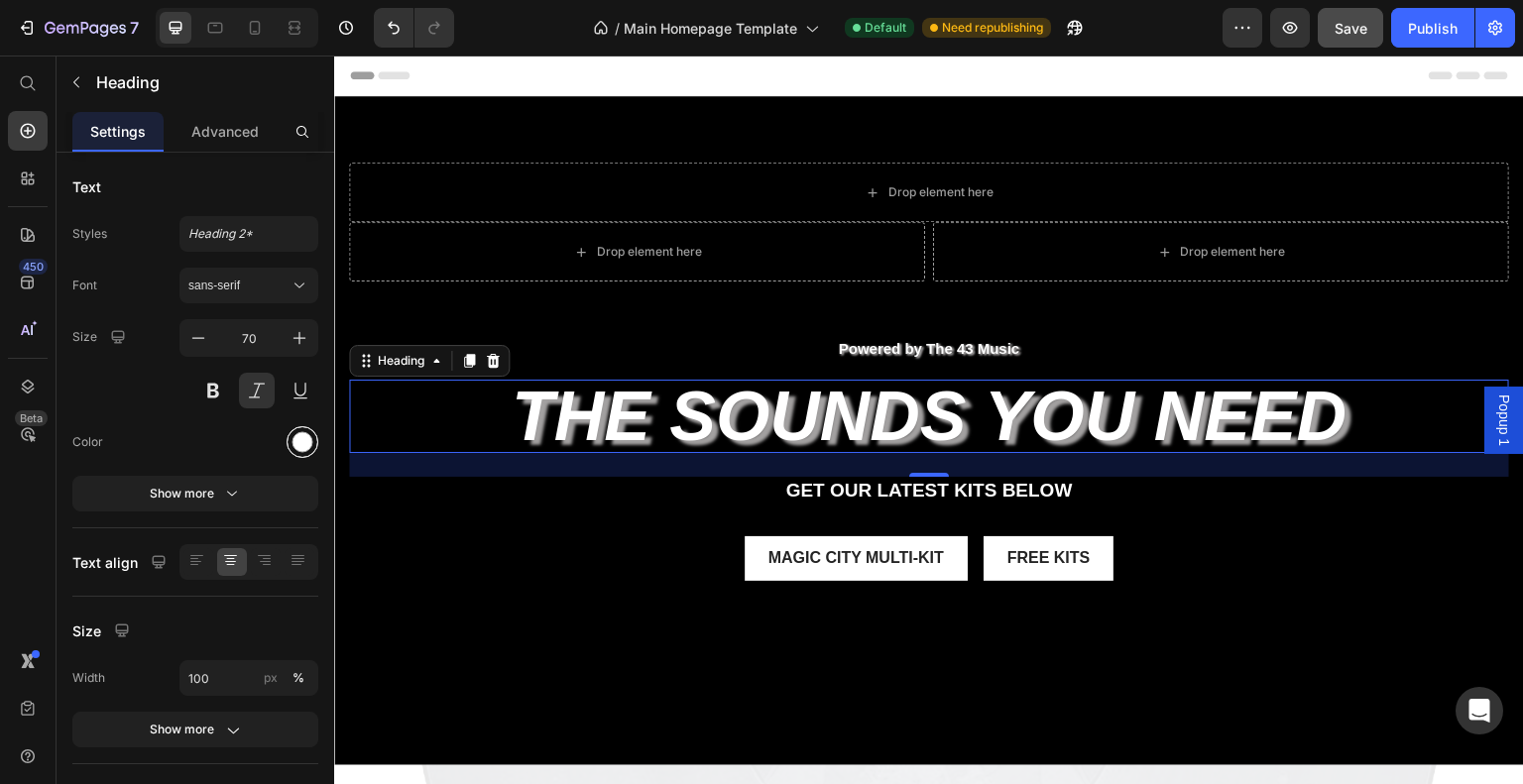 click at bounding box center [302, 442] 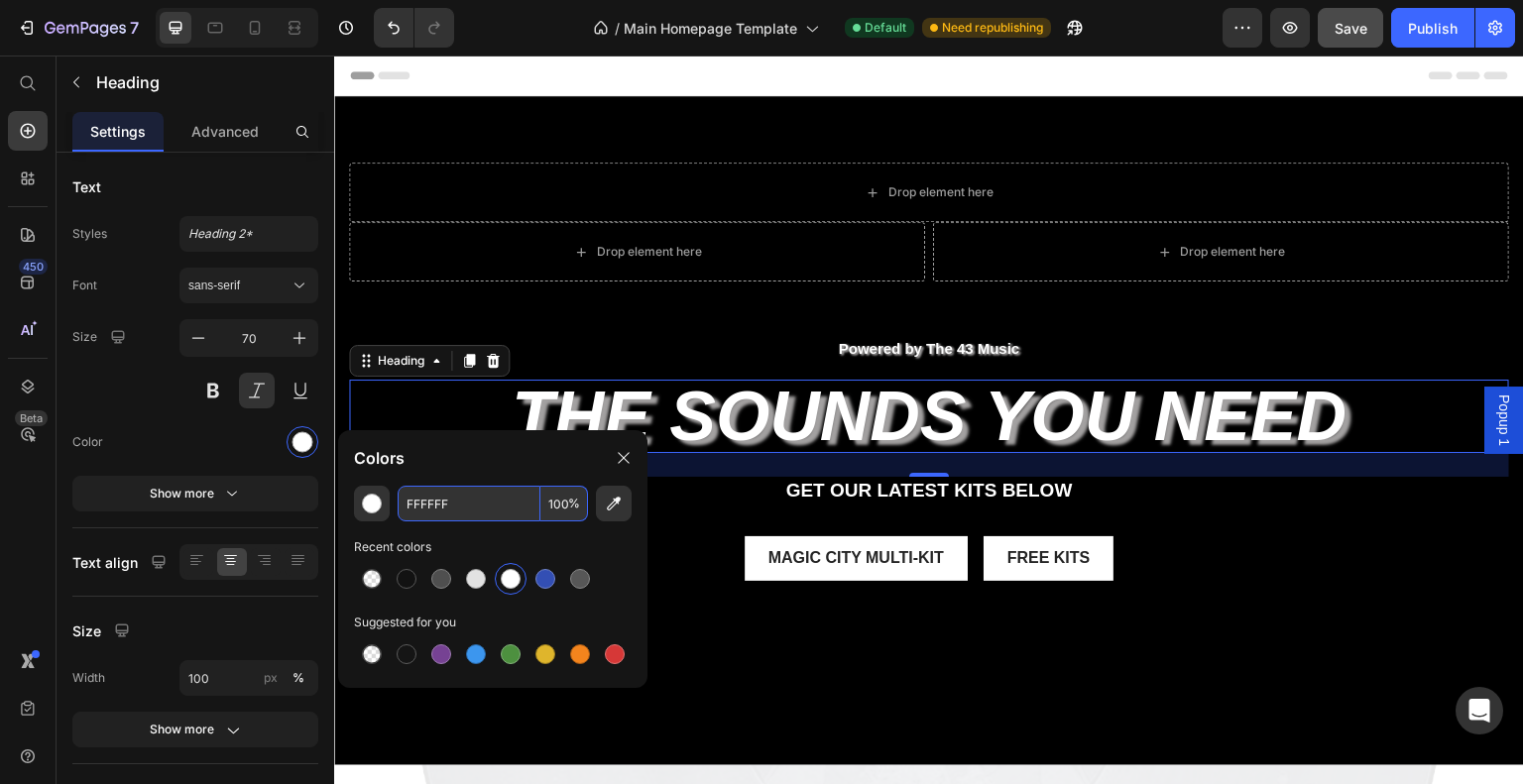 paste on "#2A2A2A" 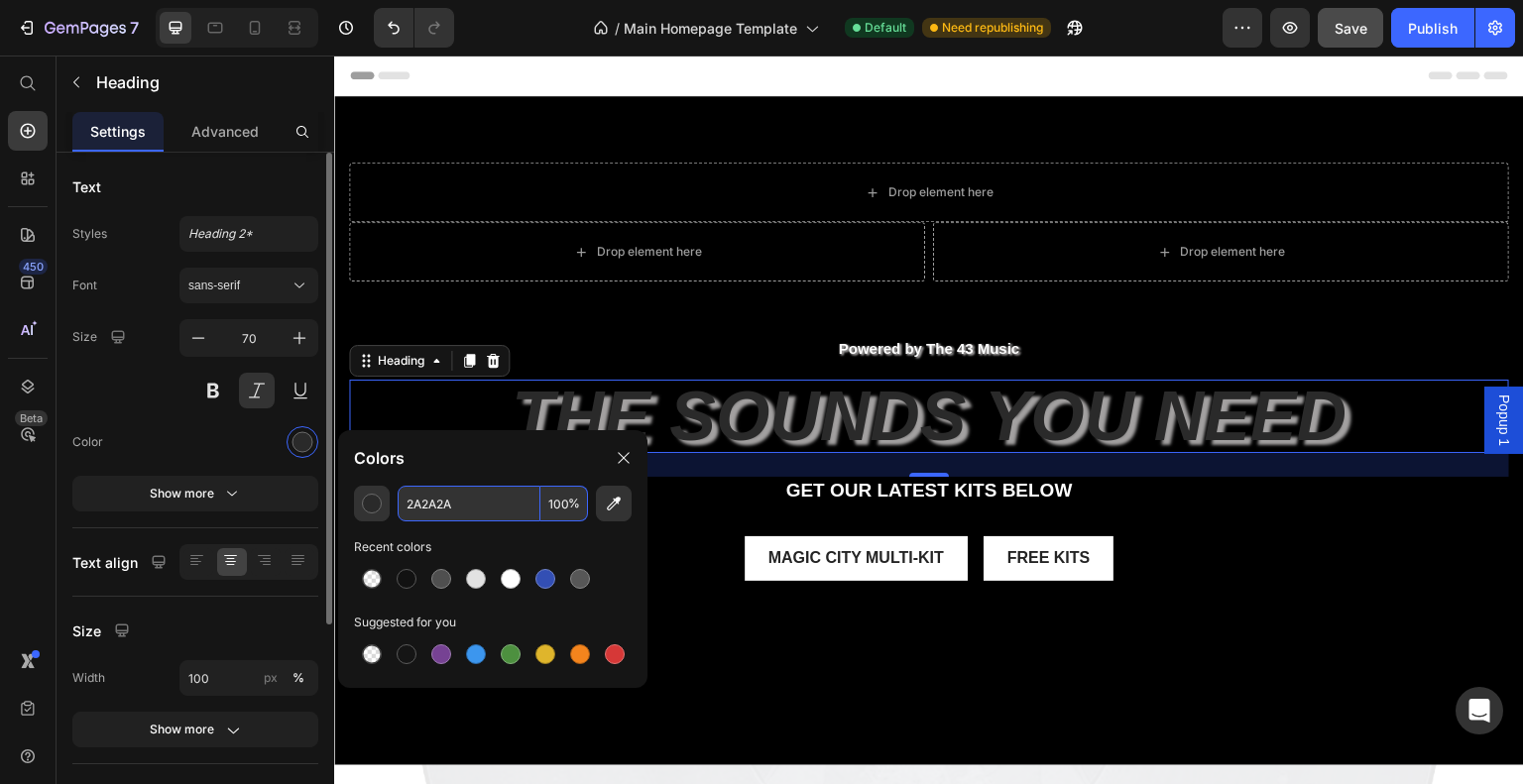 type on "2A2A2A" 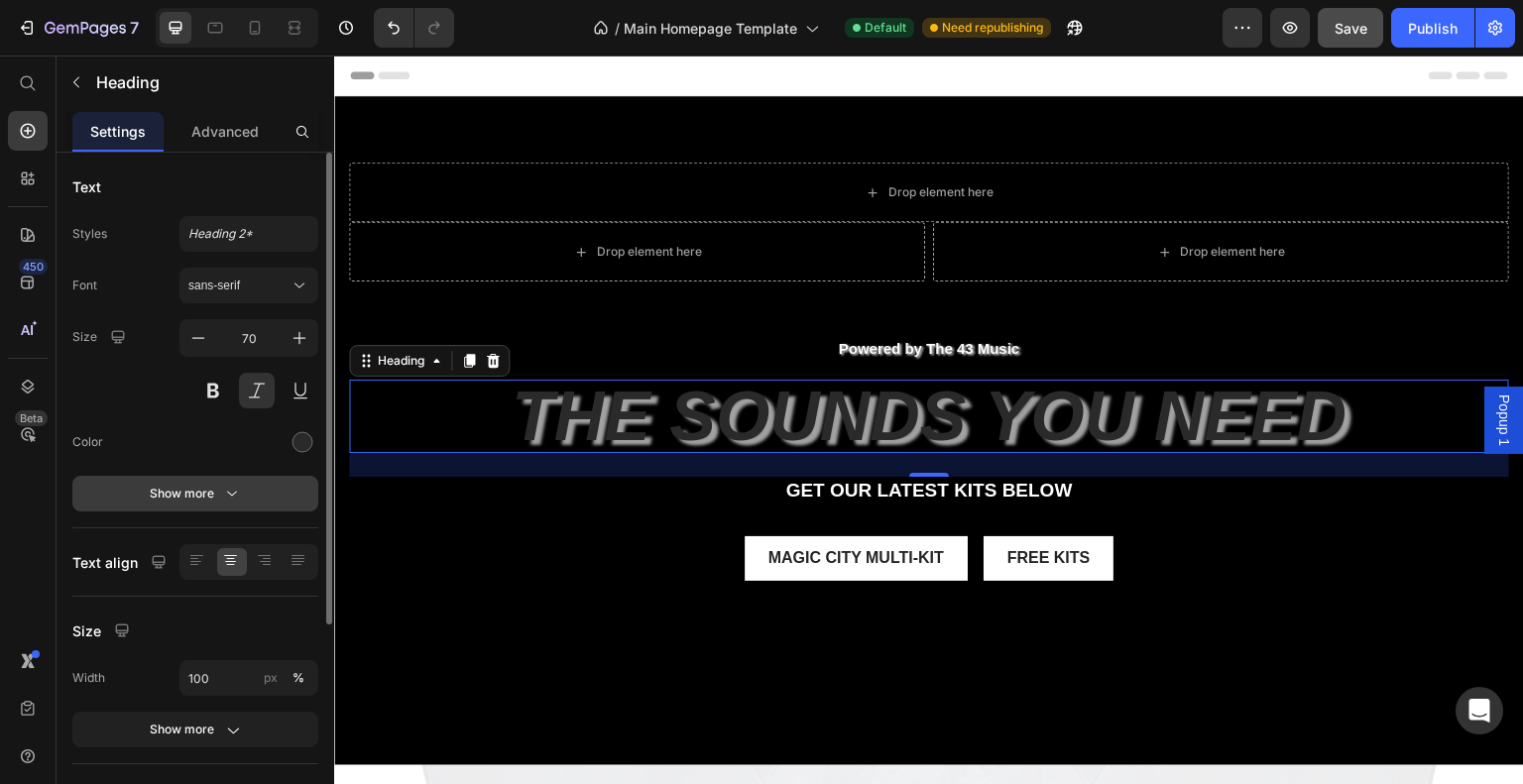 click on "Show more" at bounding box center [195, 494] 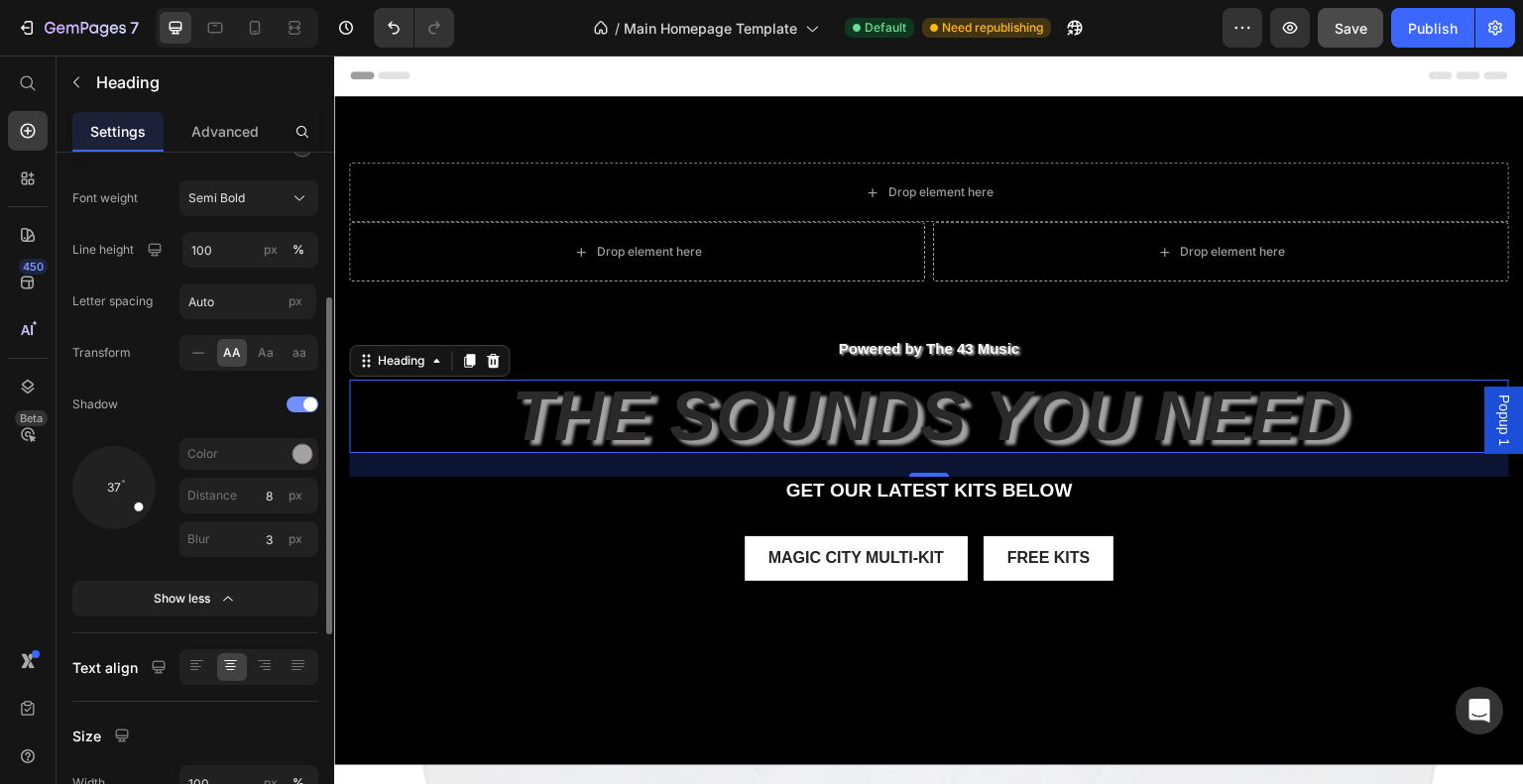 scroll, scrollTop: 296, scrollLeft: 0, axis: vertical 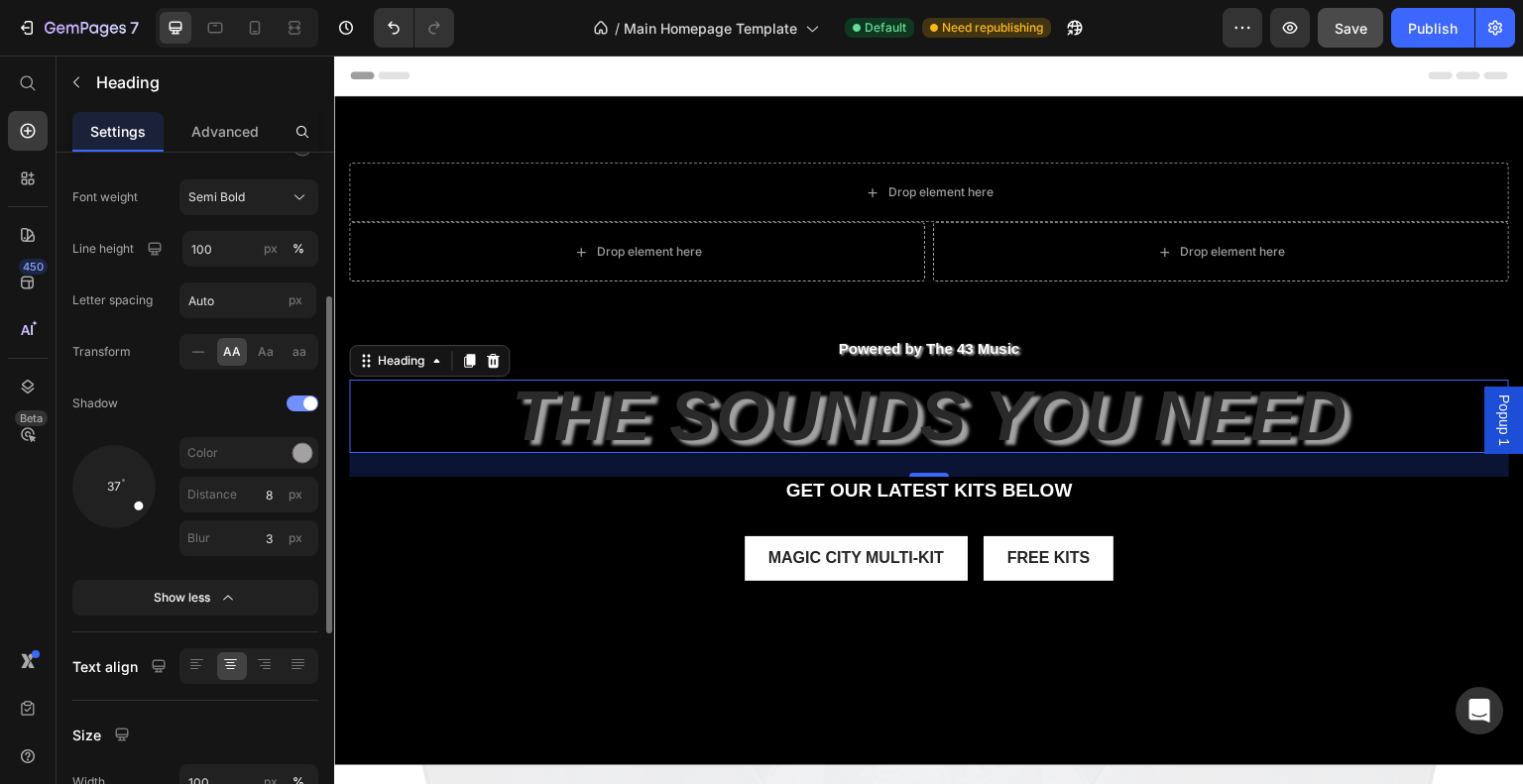 click at bounding box center (310, 403) 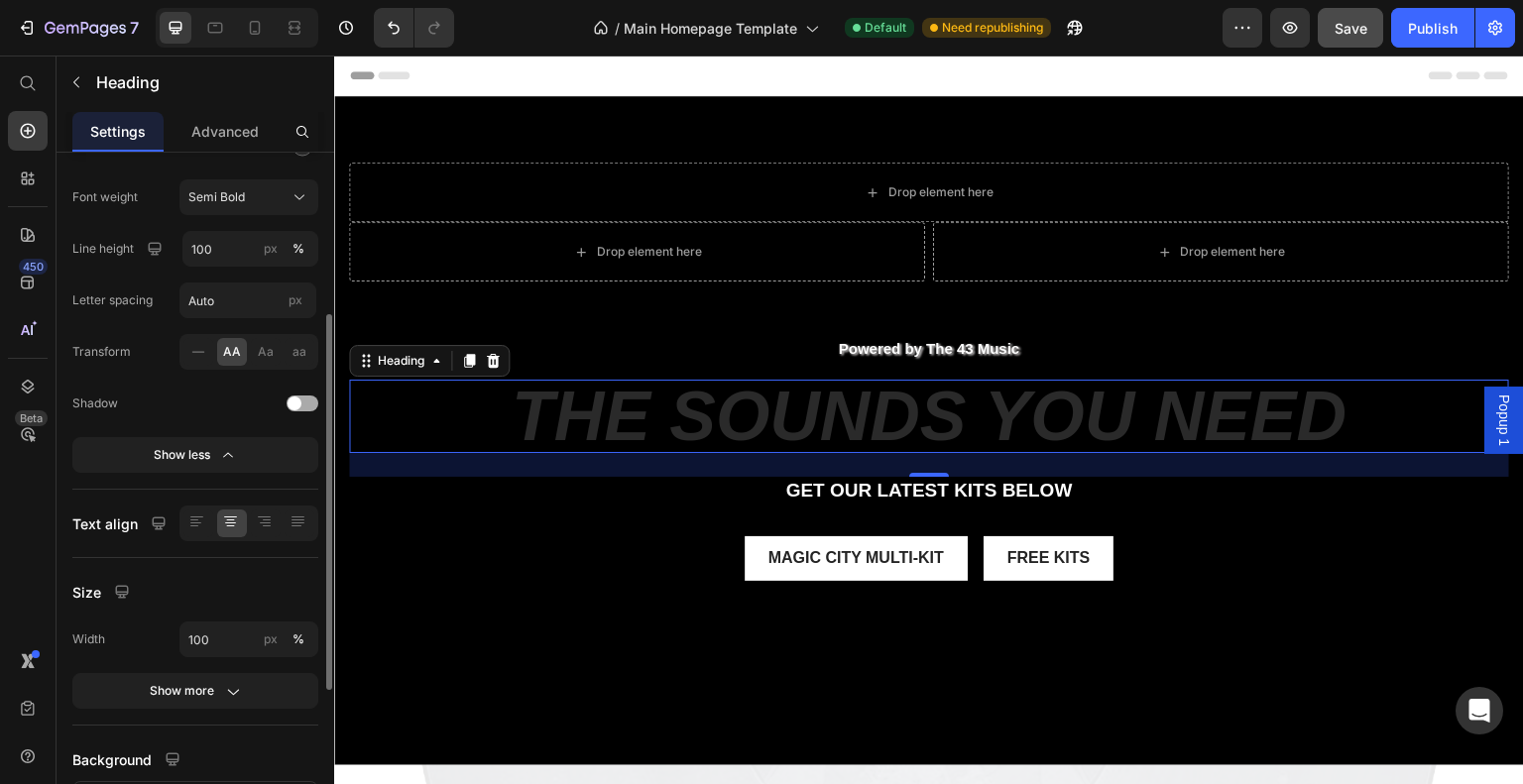 click on "Shadow" 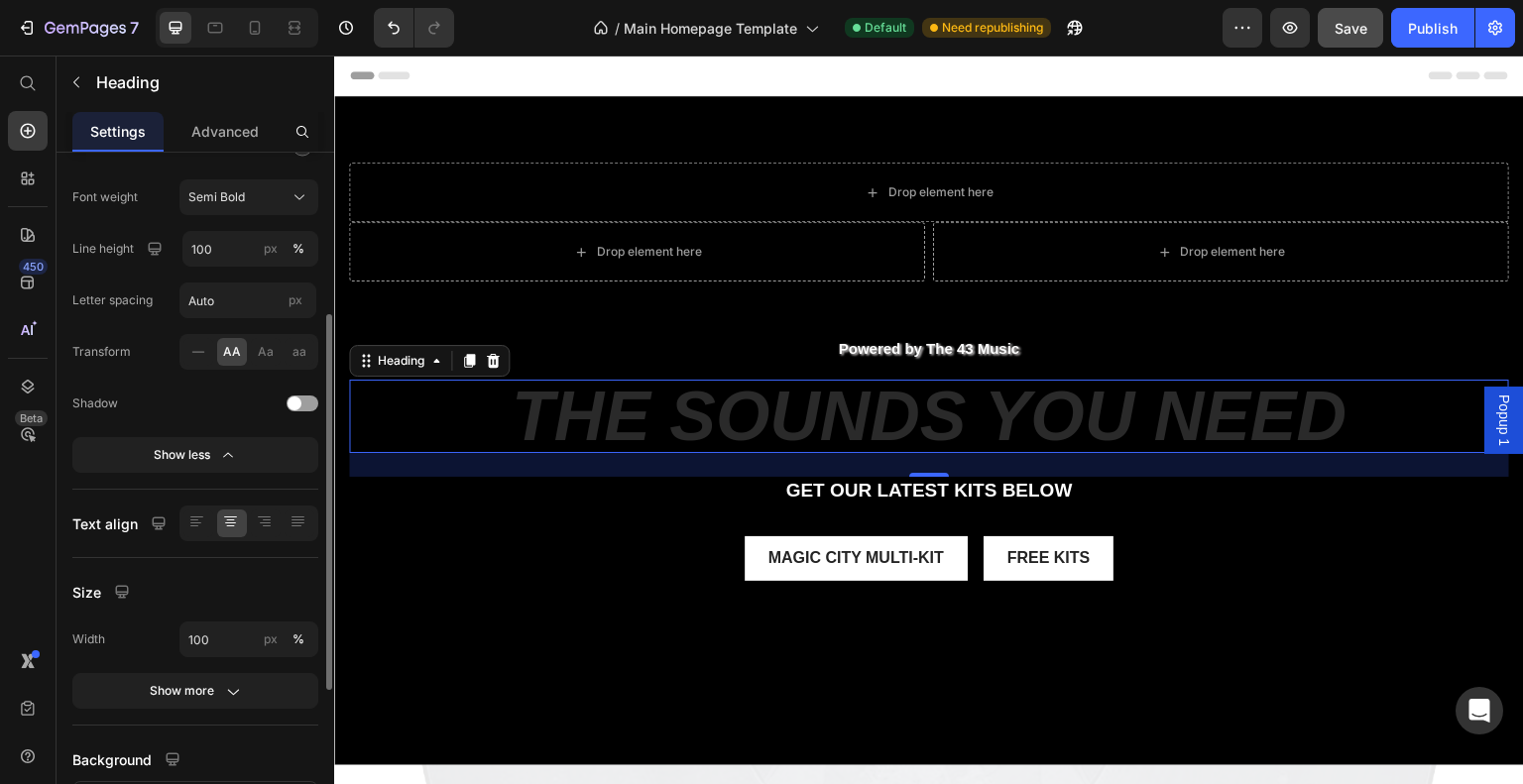 click on "Text Styles Heading 2* Font sans-serif Size 70 Color Font weight Semi Bold Line height 100 px % Letter spacing Auto px Transform
AA Aa aa Shadow Show less Text align Size Width 100 px % Show more Background Color Image Video  Color  SEO HTML tag H2" at bounding box center [195, 437] 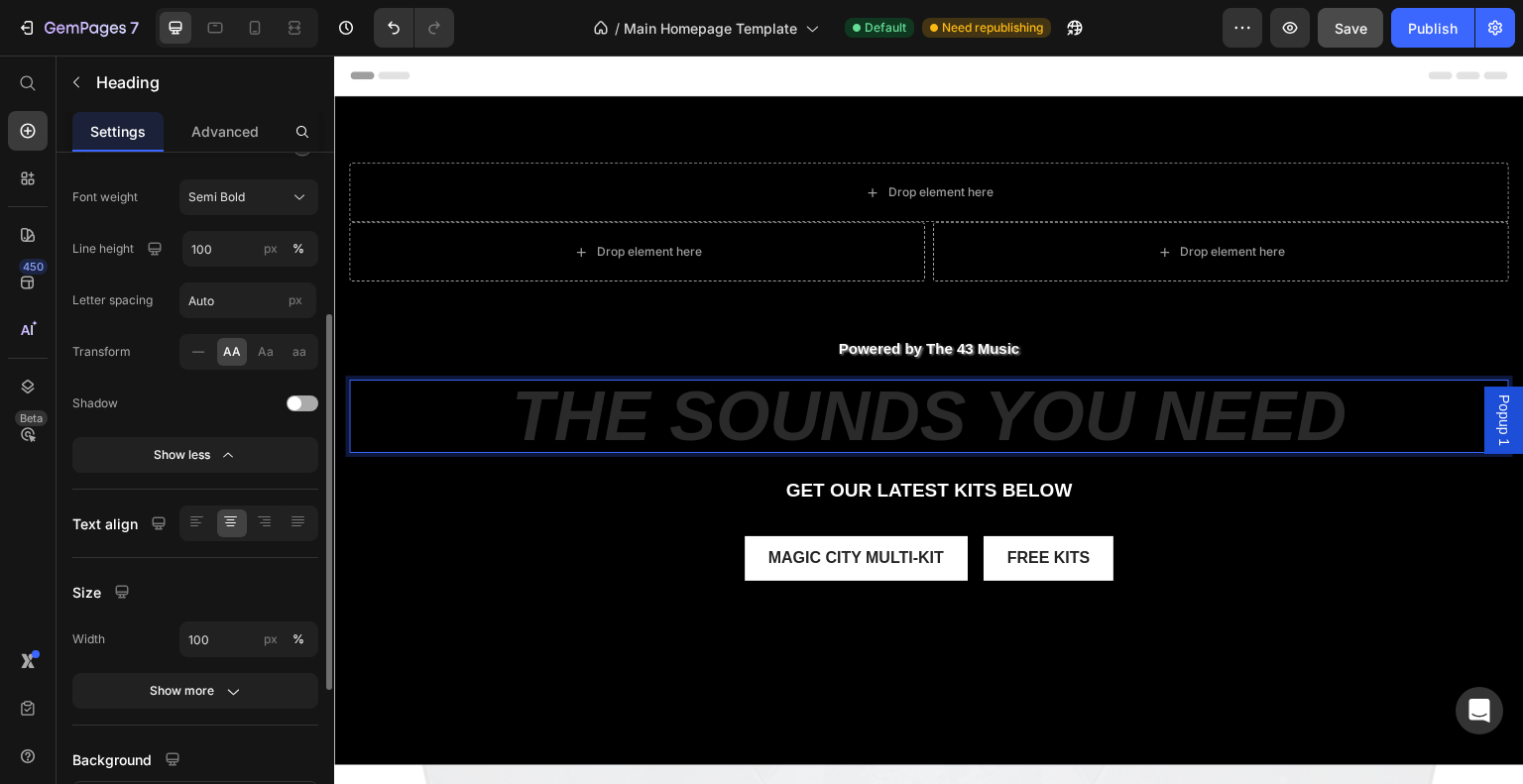 click on "Shadow" 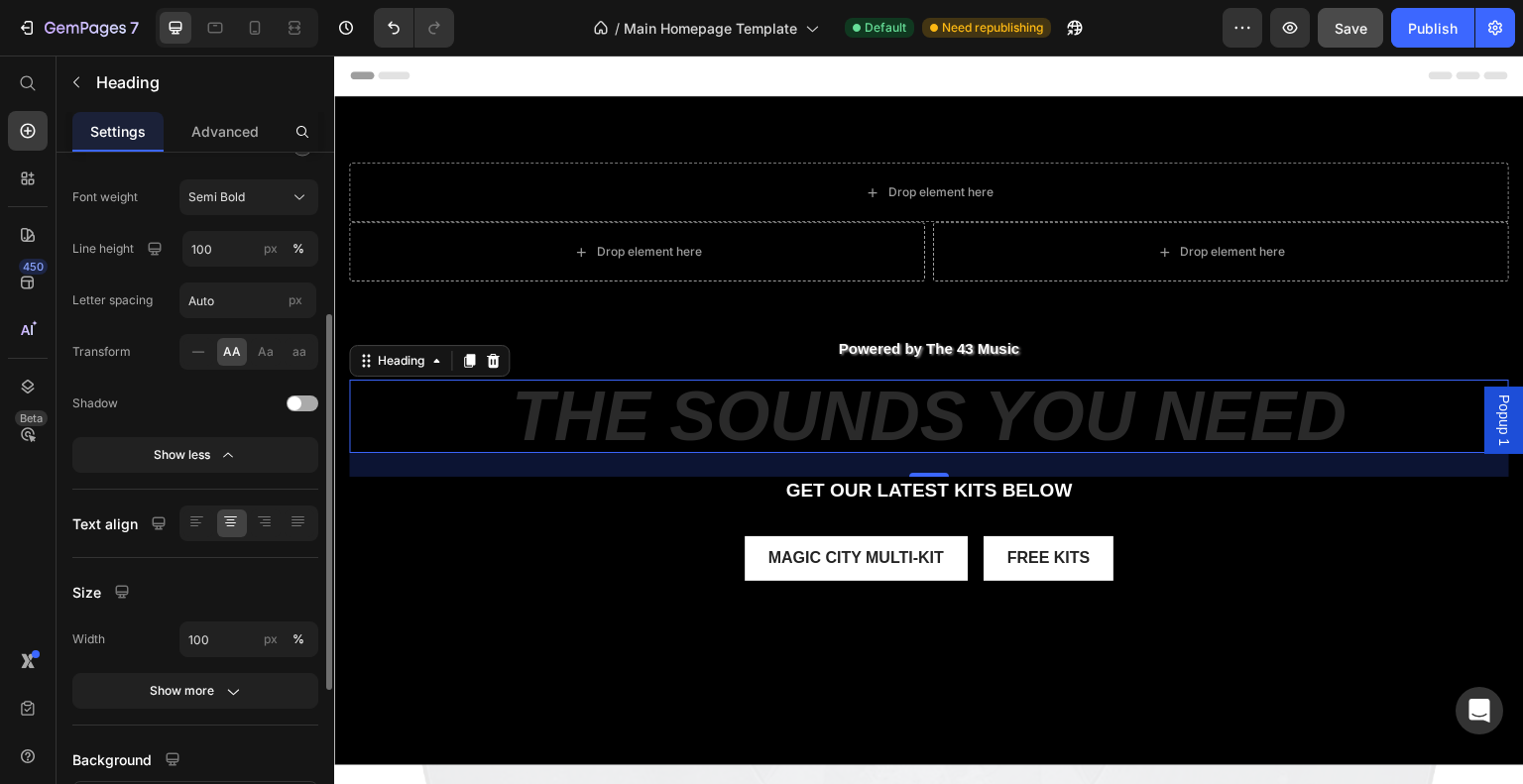 click on "Shadow" 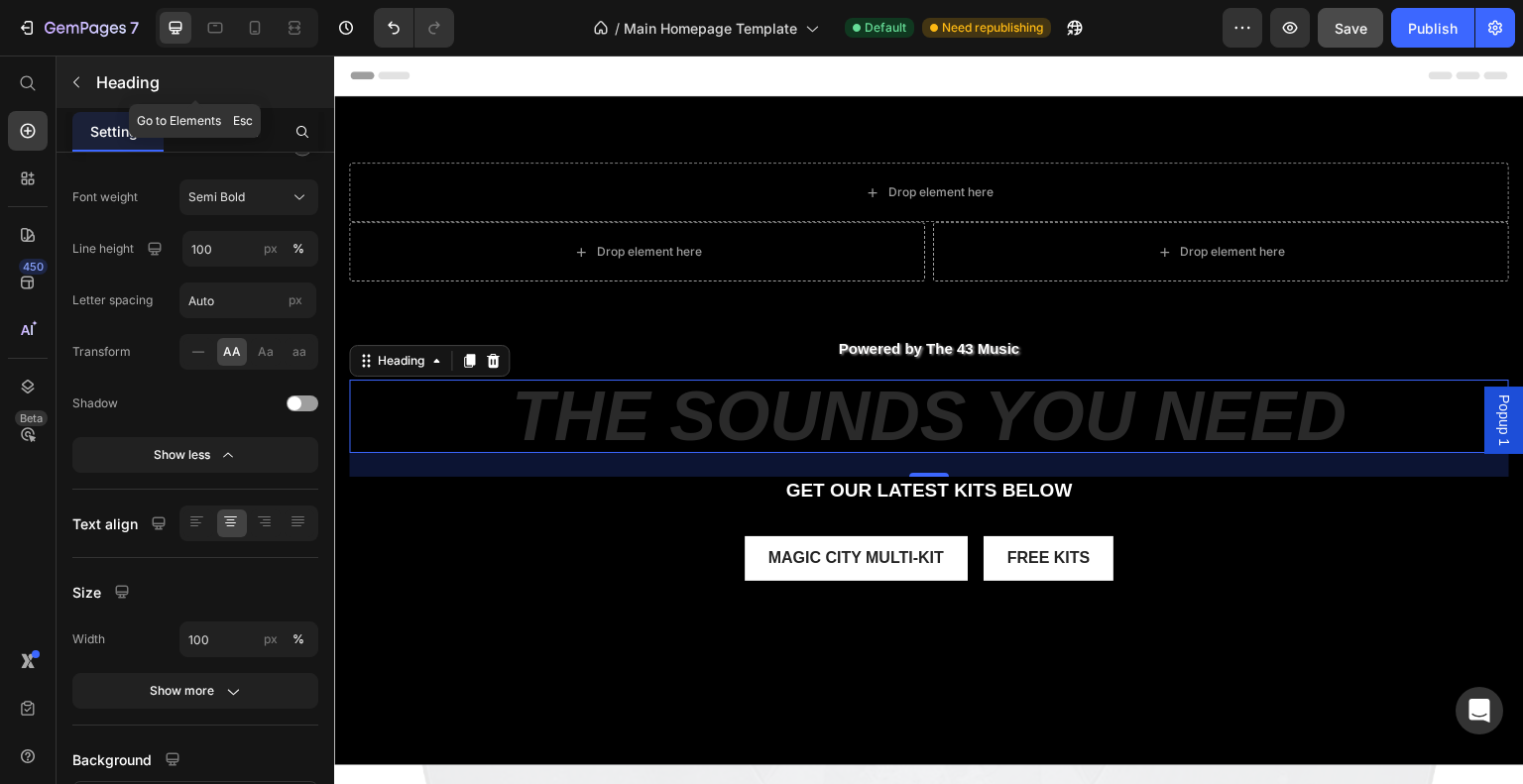 click on "Heading" at bounding box center [213, 82] 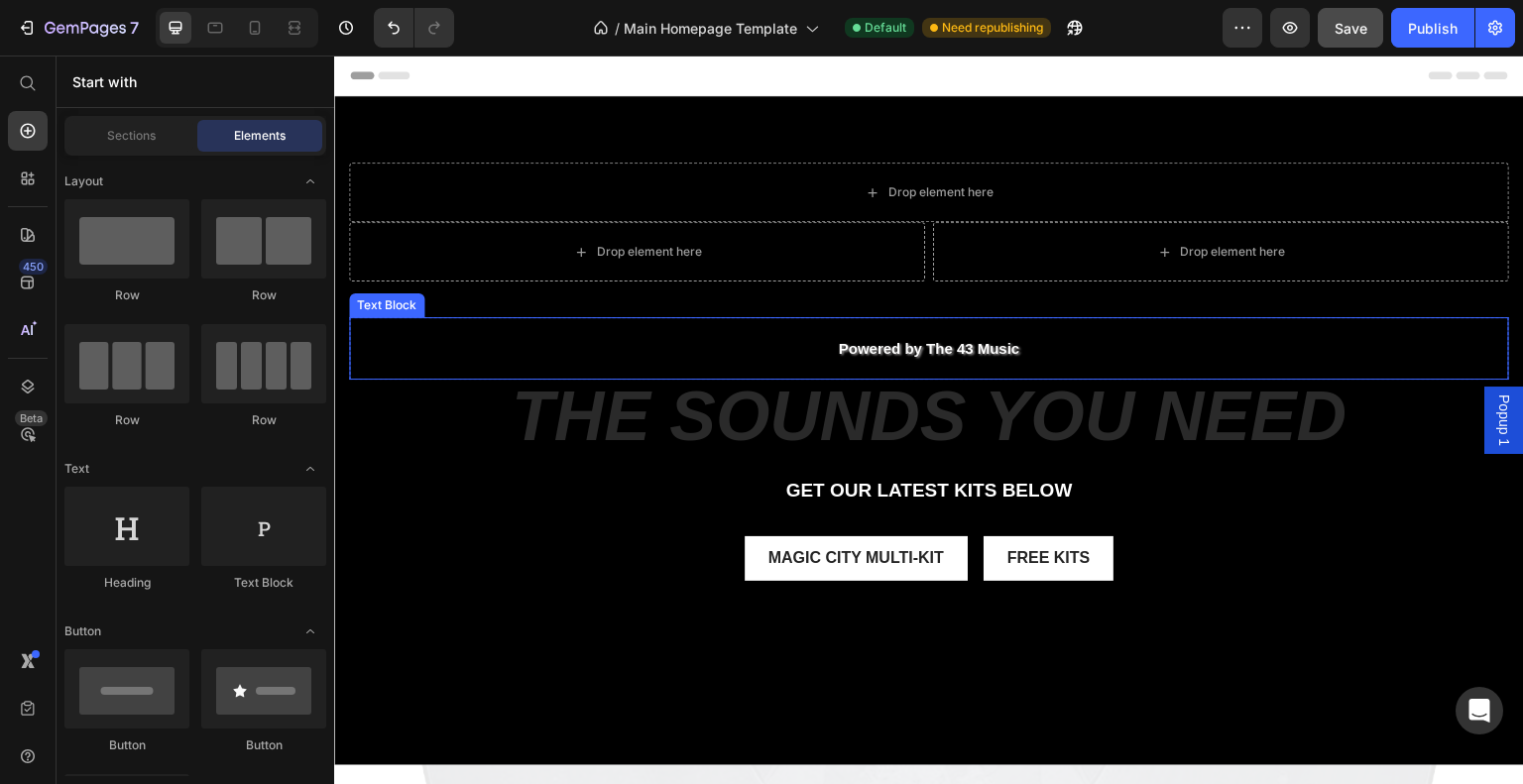 click on "Powered by The 43 Music" at bounding box center (929, 349) 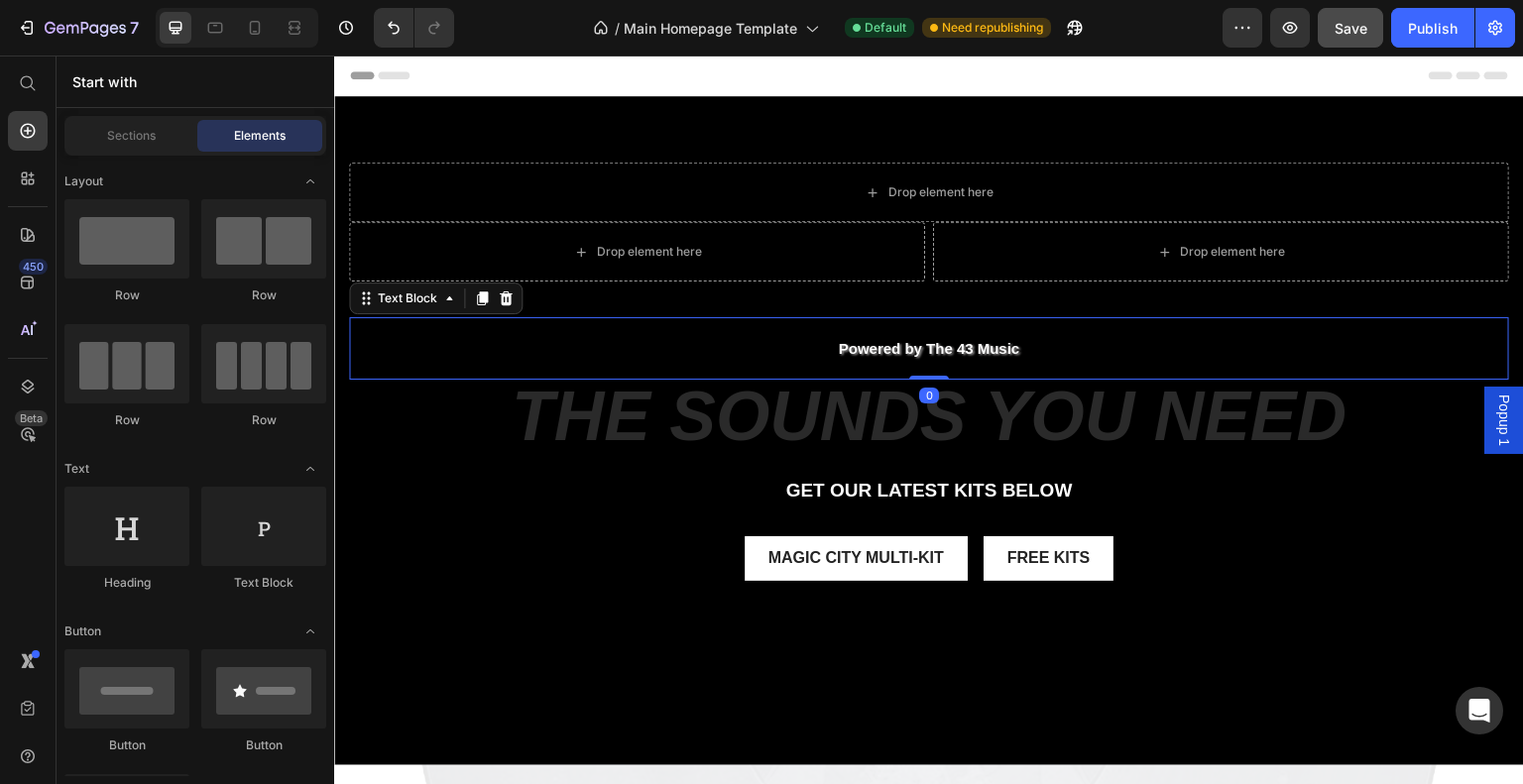 scroll, scrollTop: 0, scrollLeft: 0, axis: both 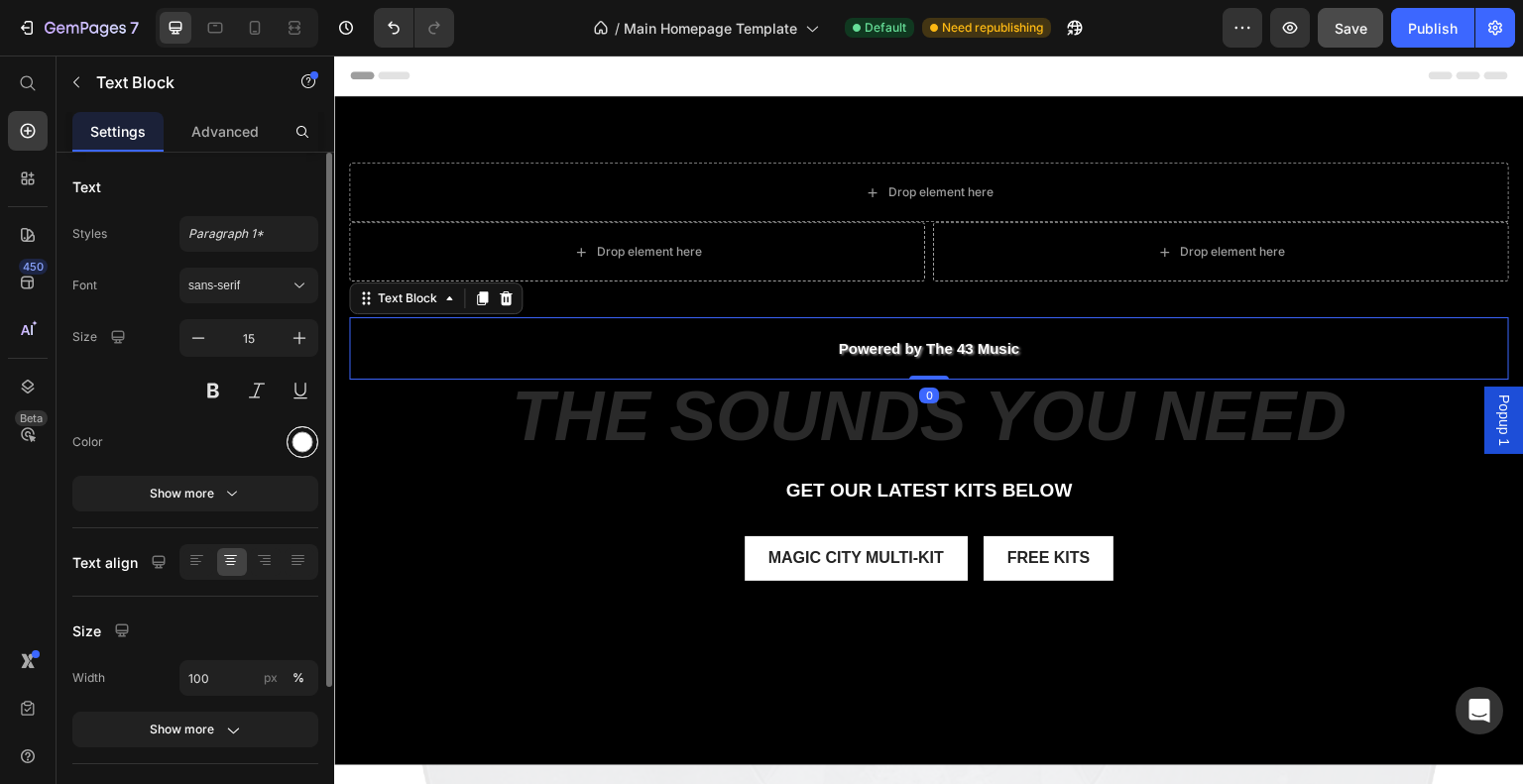 click at bounding box center [302, 442] 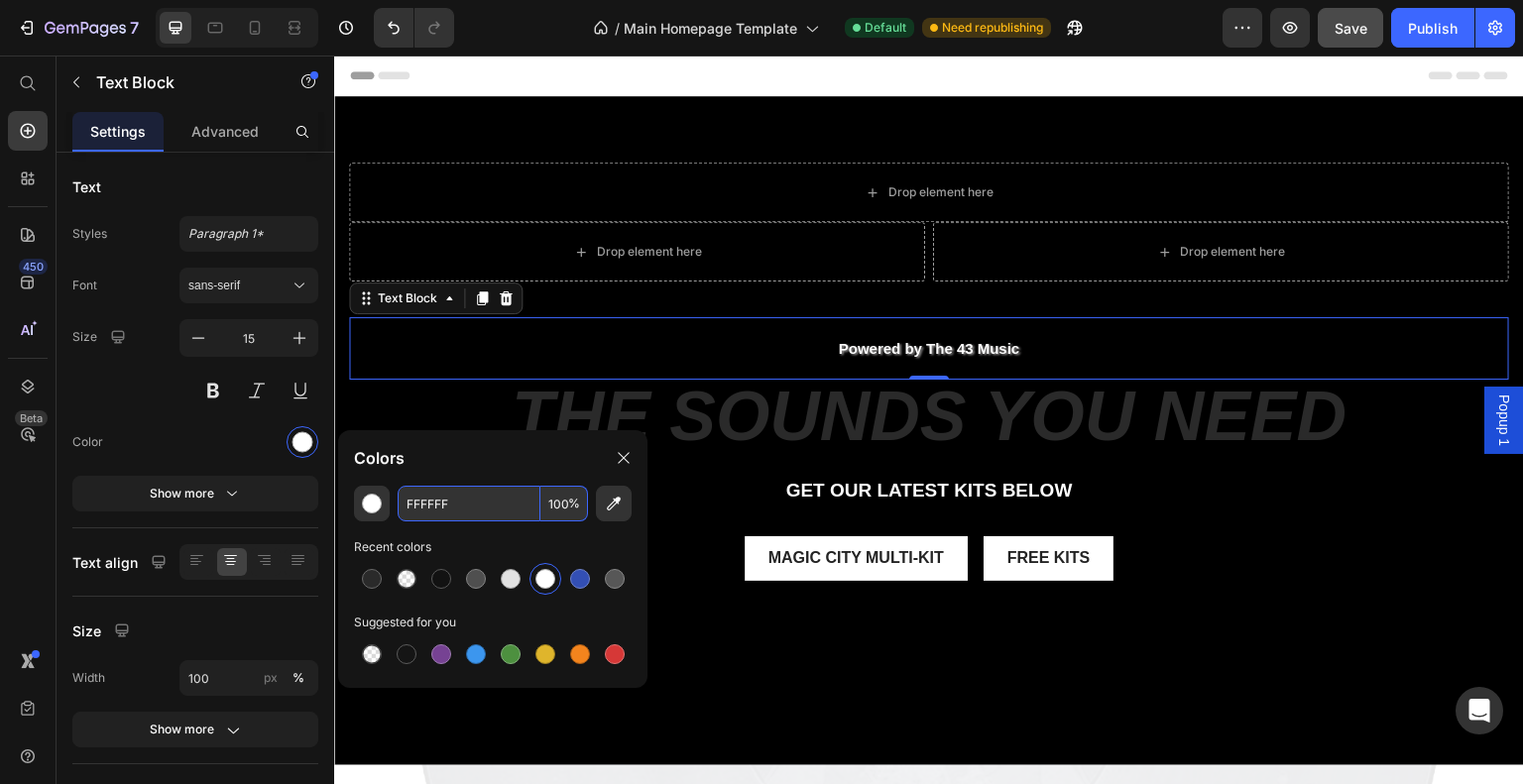 paste on "#2A2A2A" 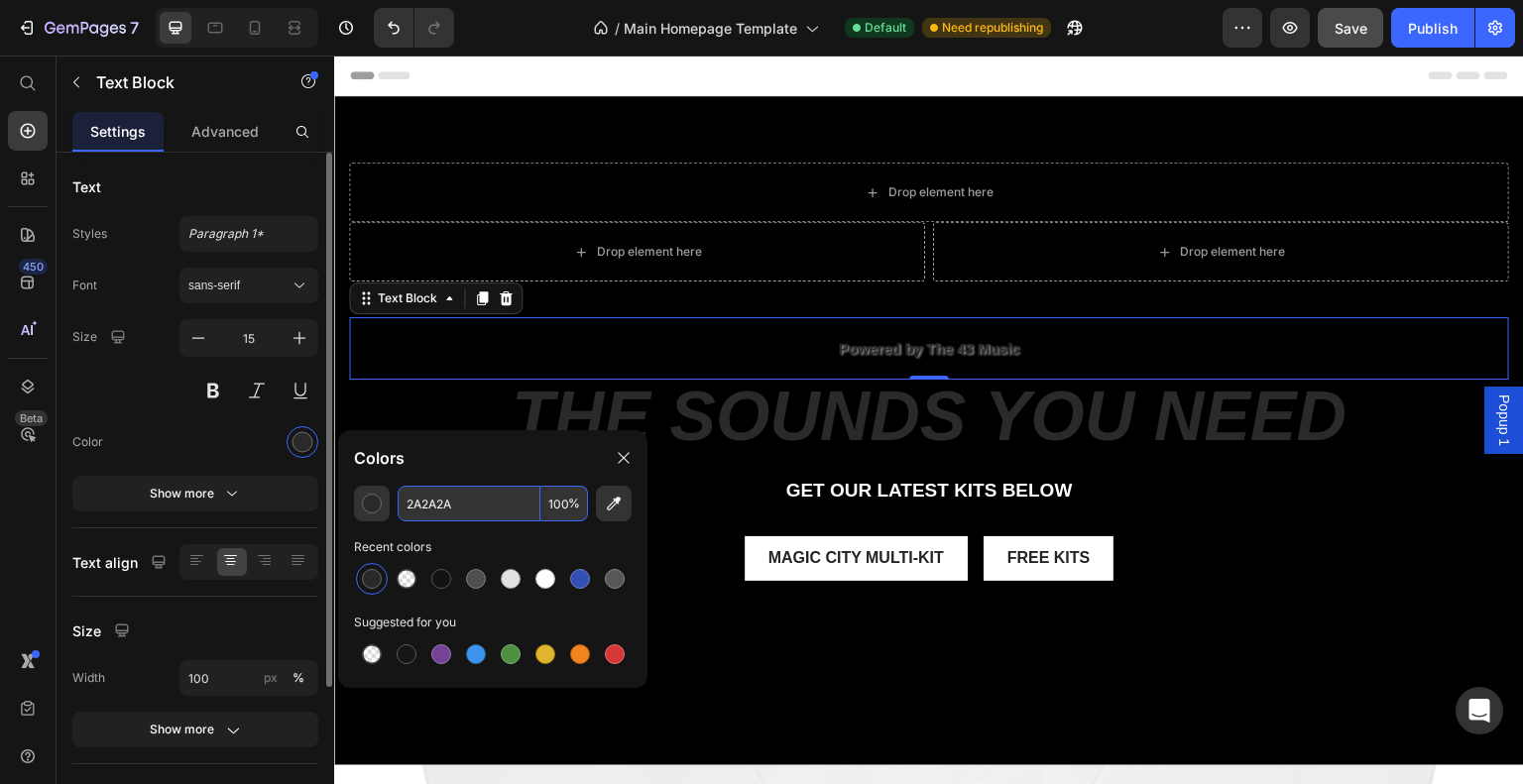 type on "2A2A2A" 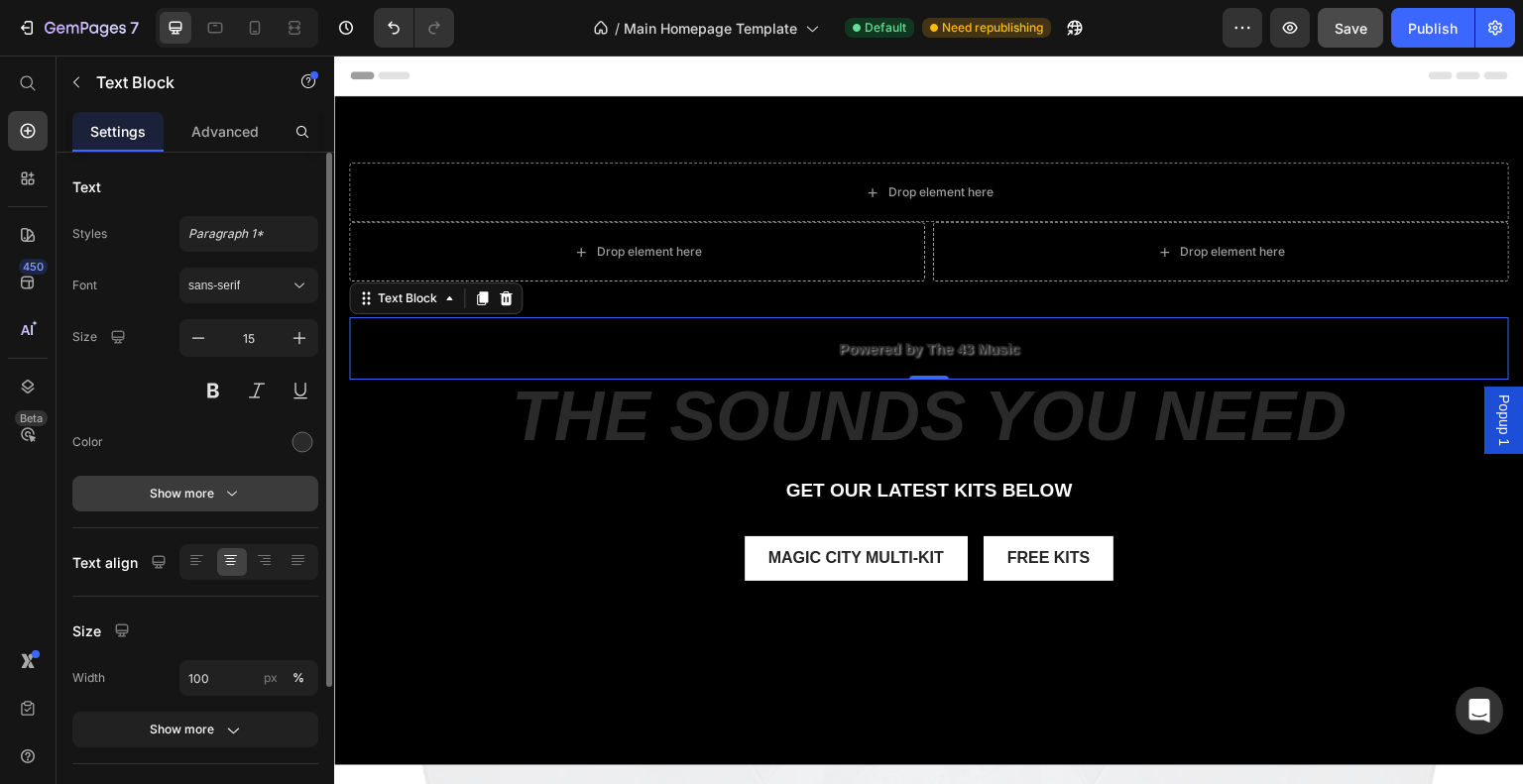 click on "Show more" at bounding box center (195, 494) 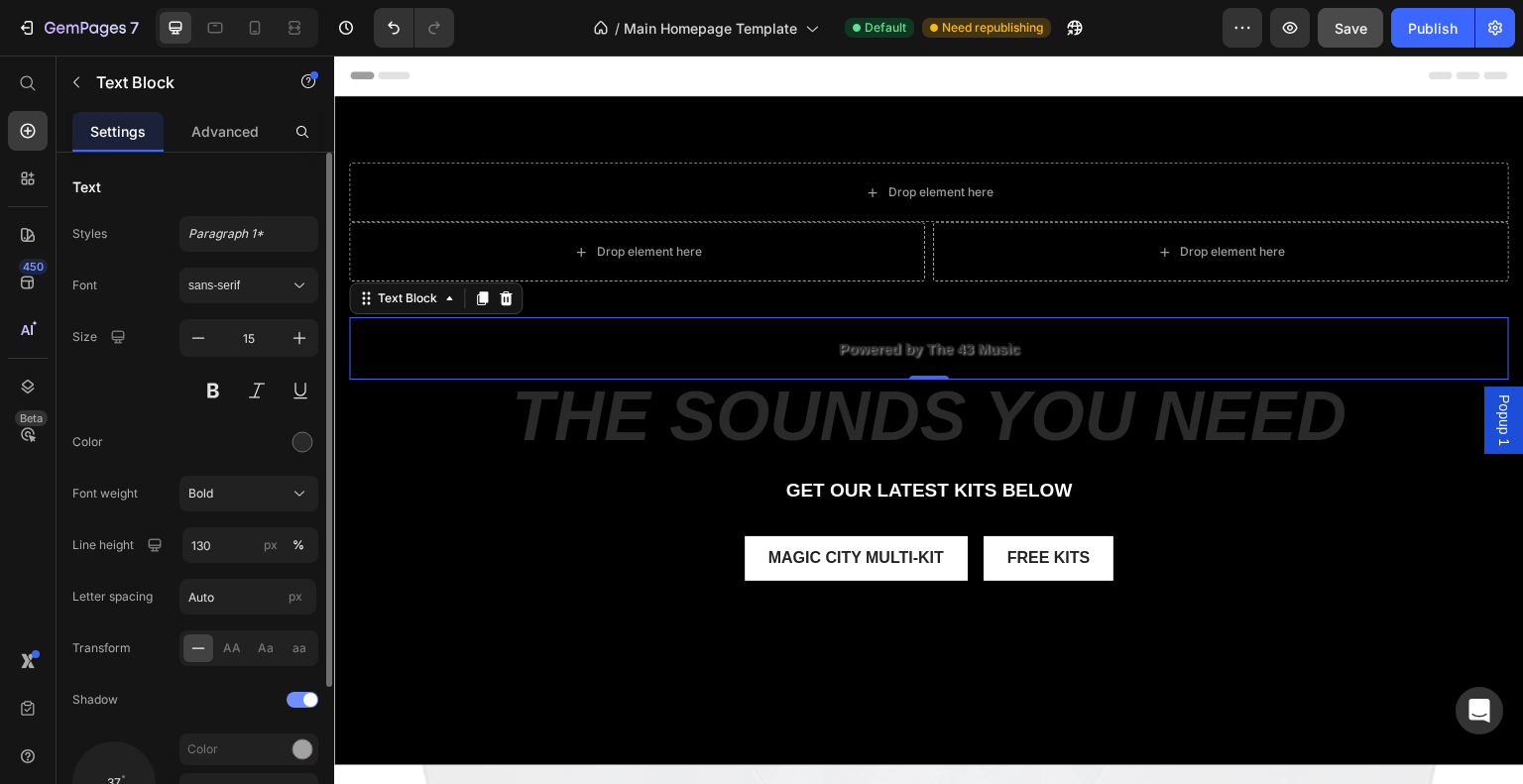 click at bounding box center [310, 700] 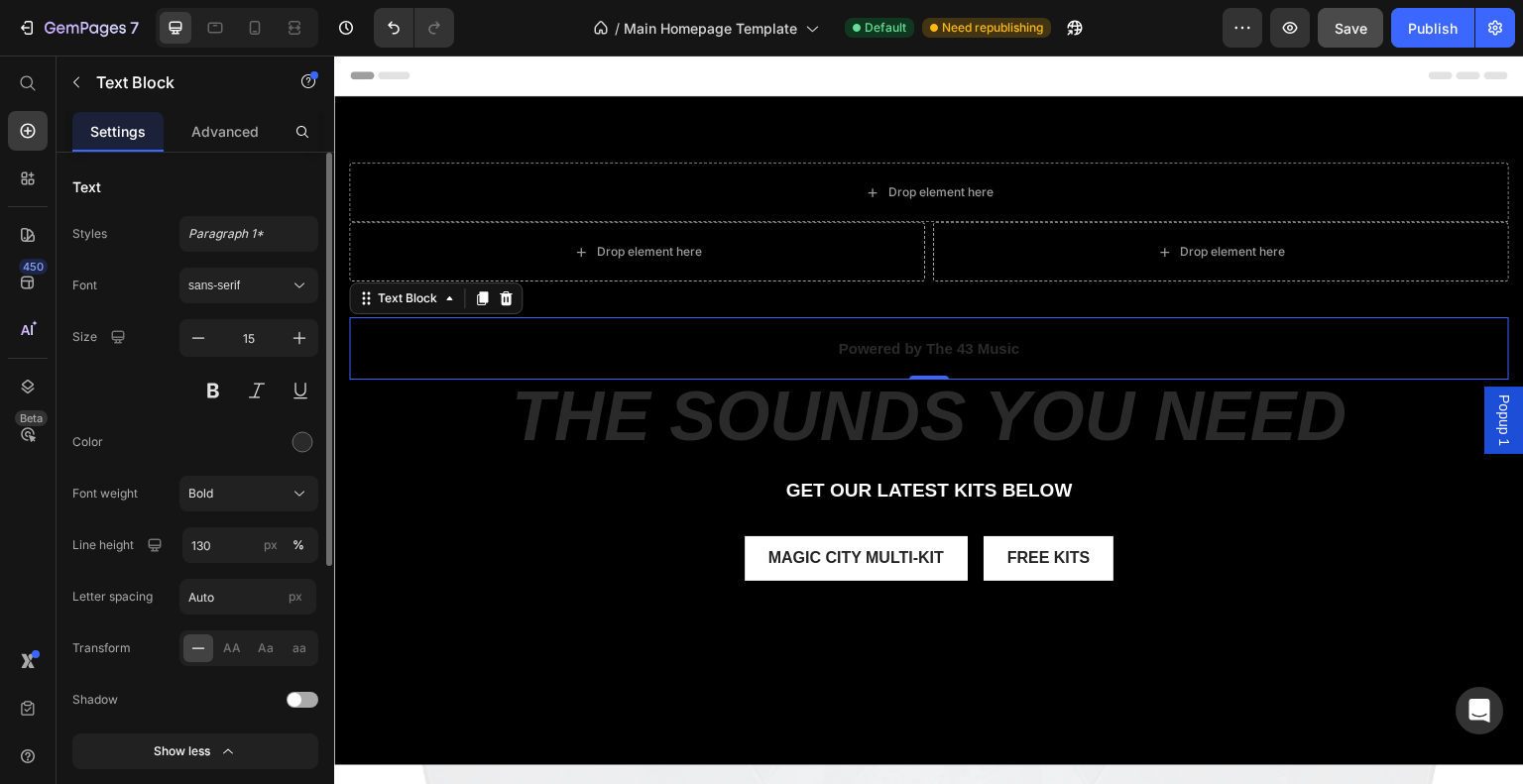 click on "Color" at bounding box center (195, 442) 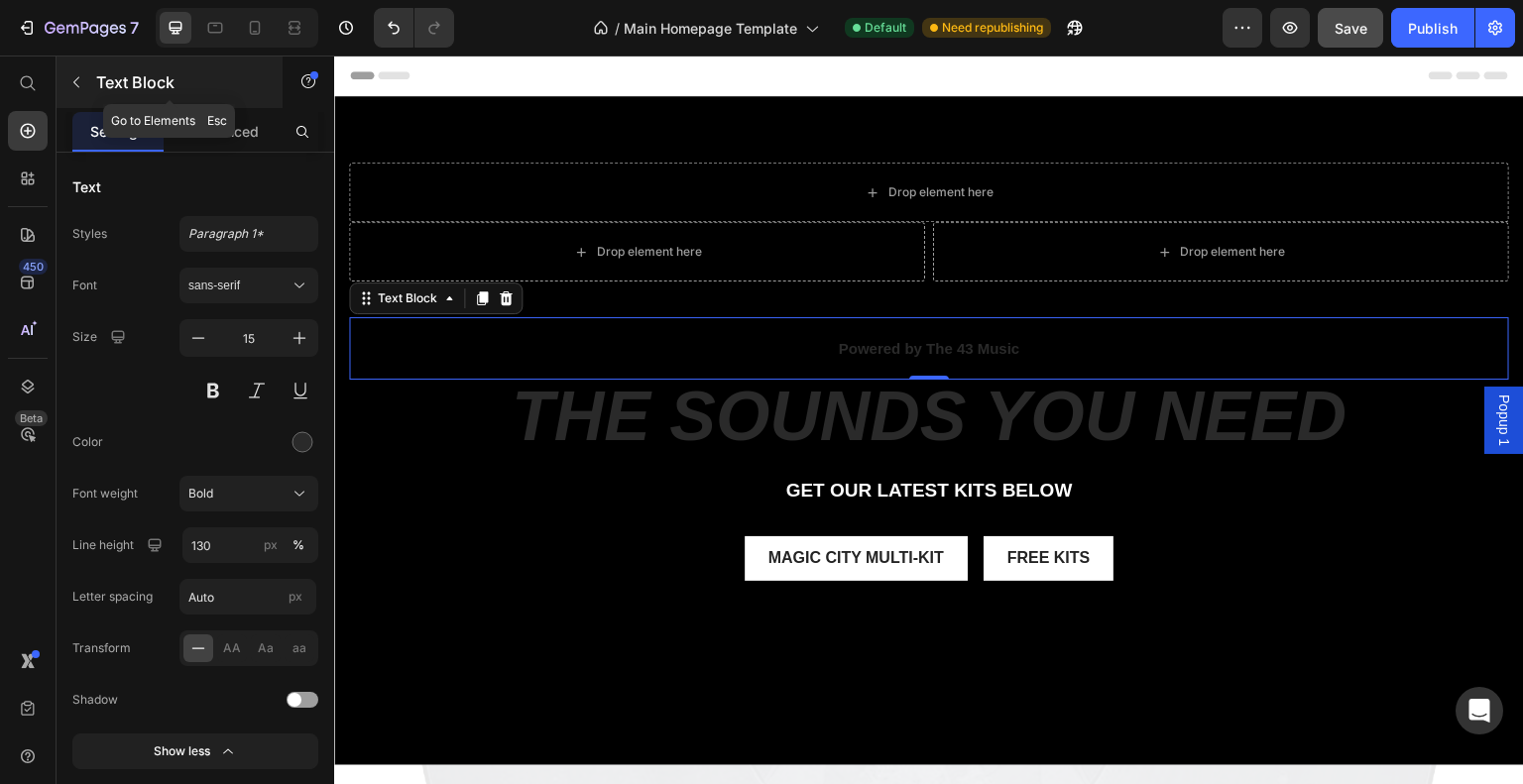 click 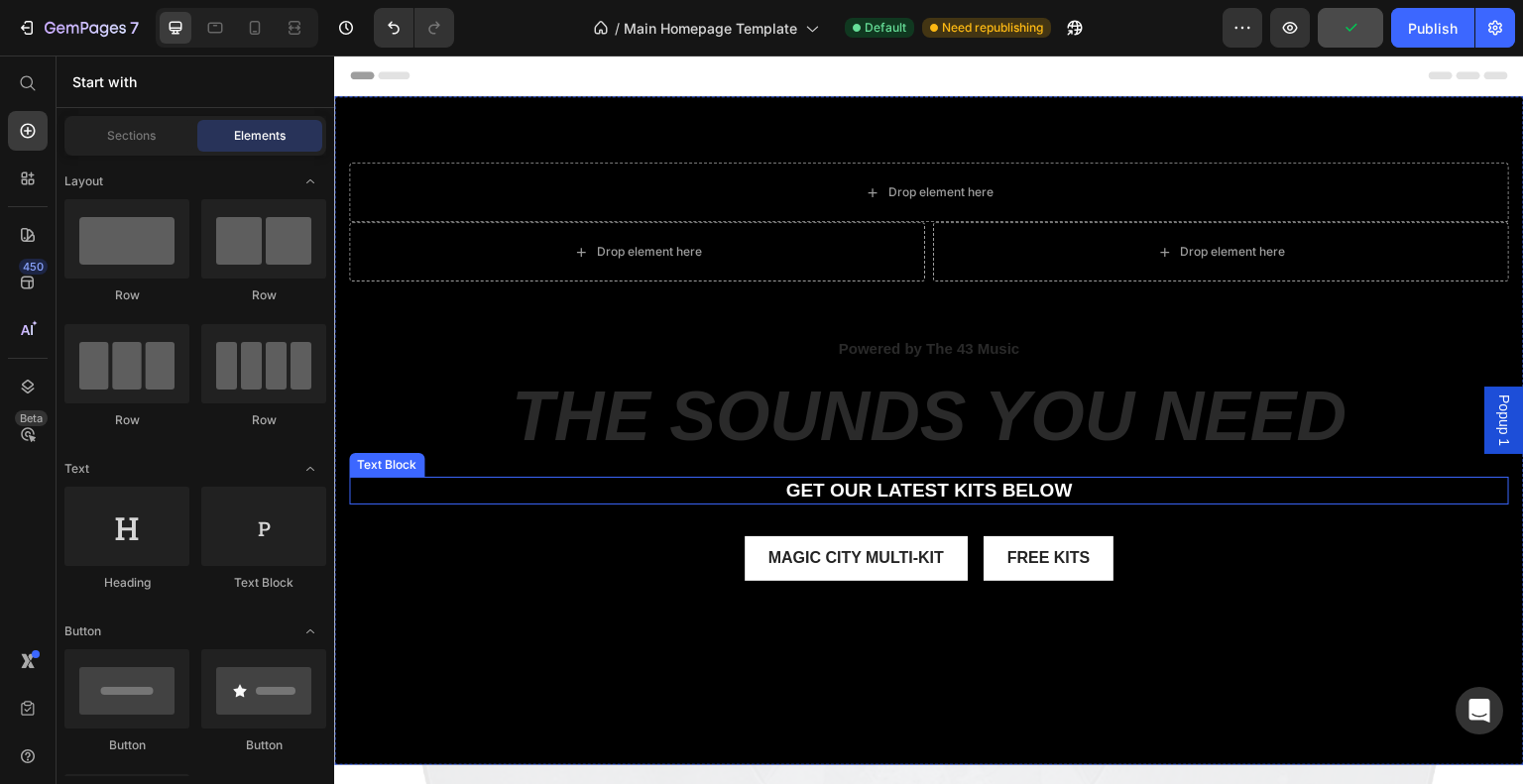 click on "get our LATEST kits BELOW" at bounding box center (929, 491) 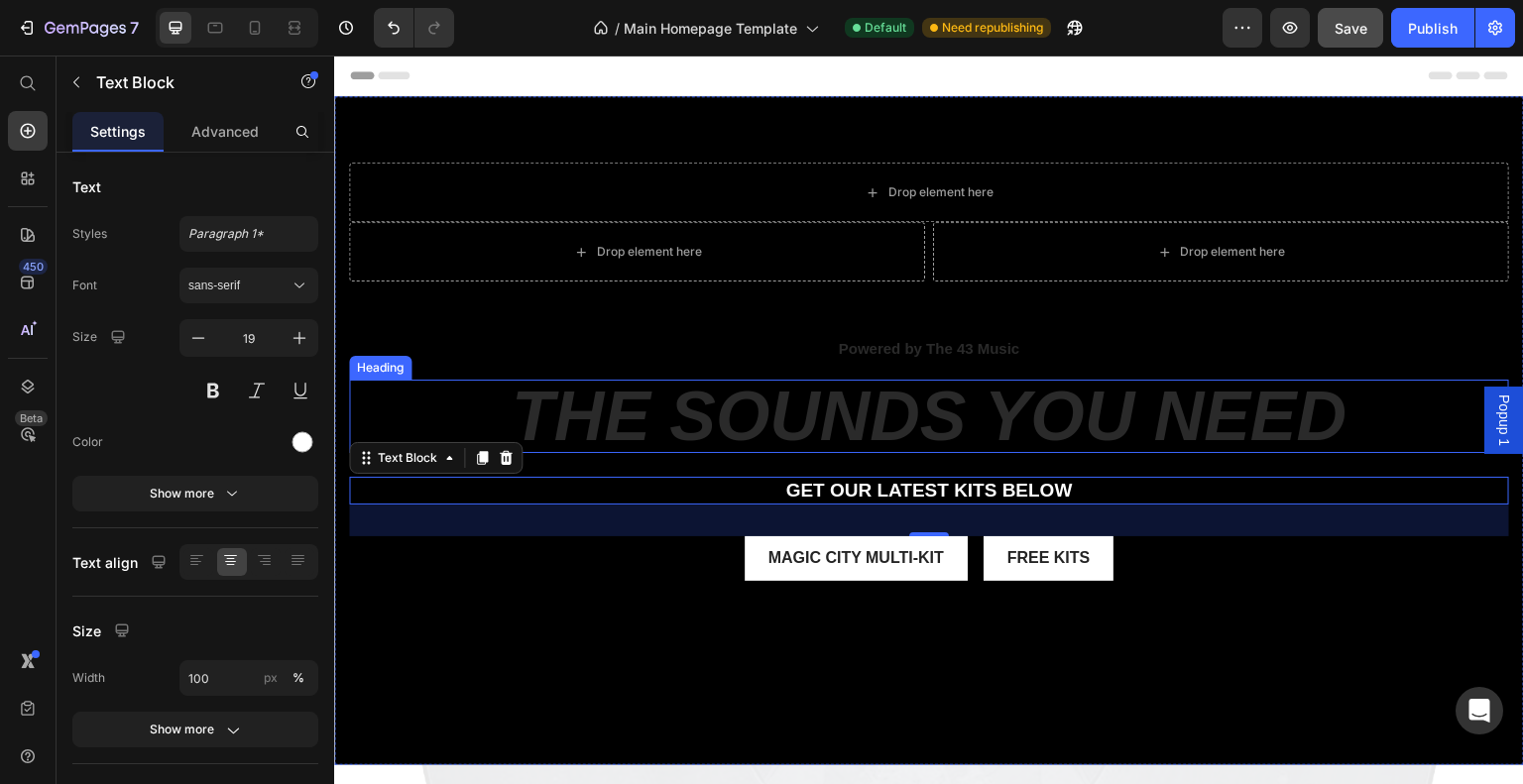 click on "the sounds you need" at bounding box center [929, 416] 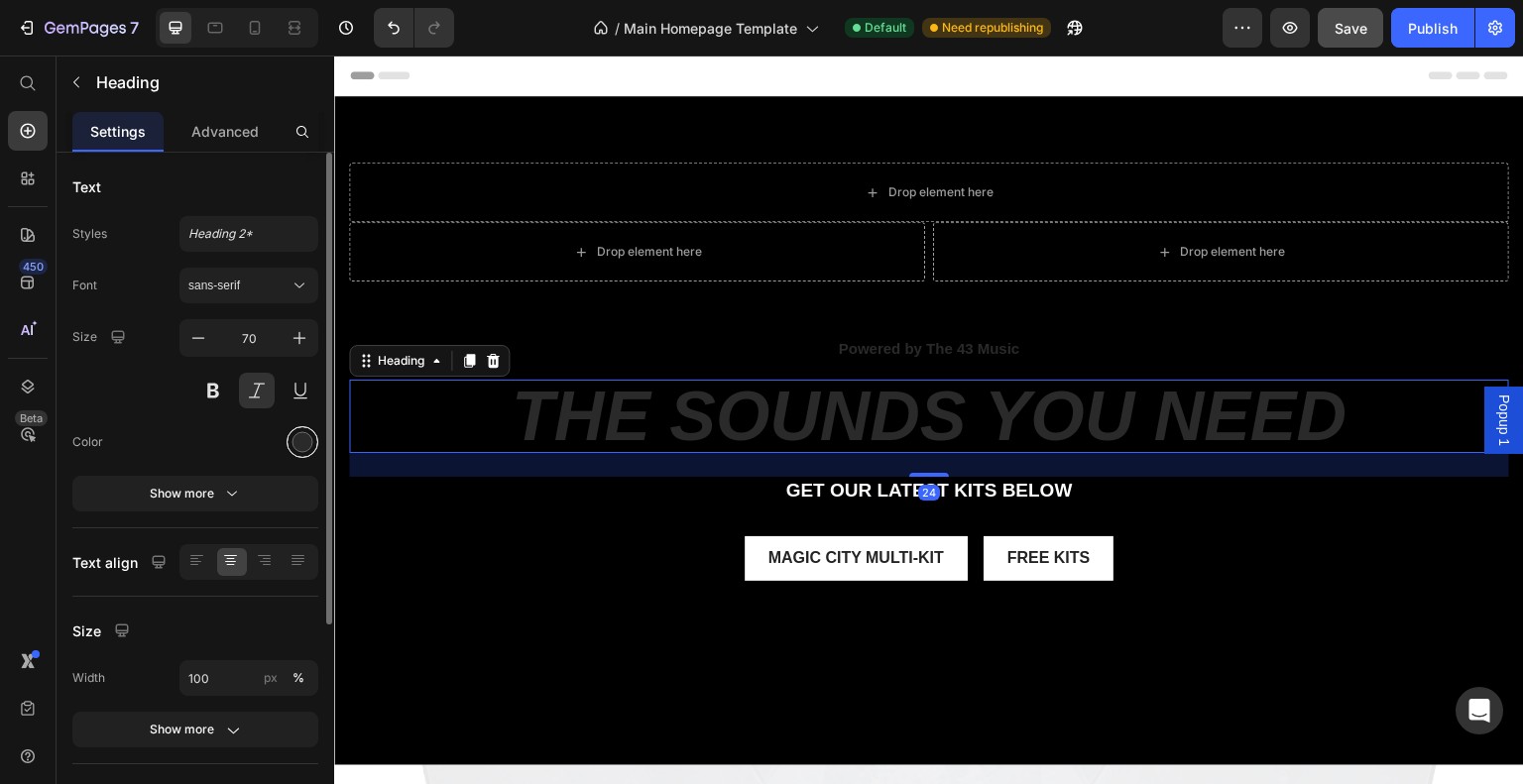 click at bounding box center [302, 442] 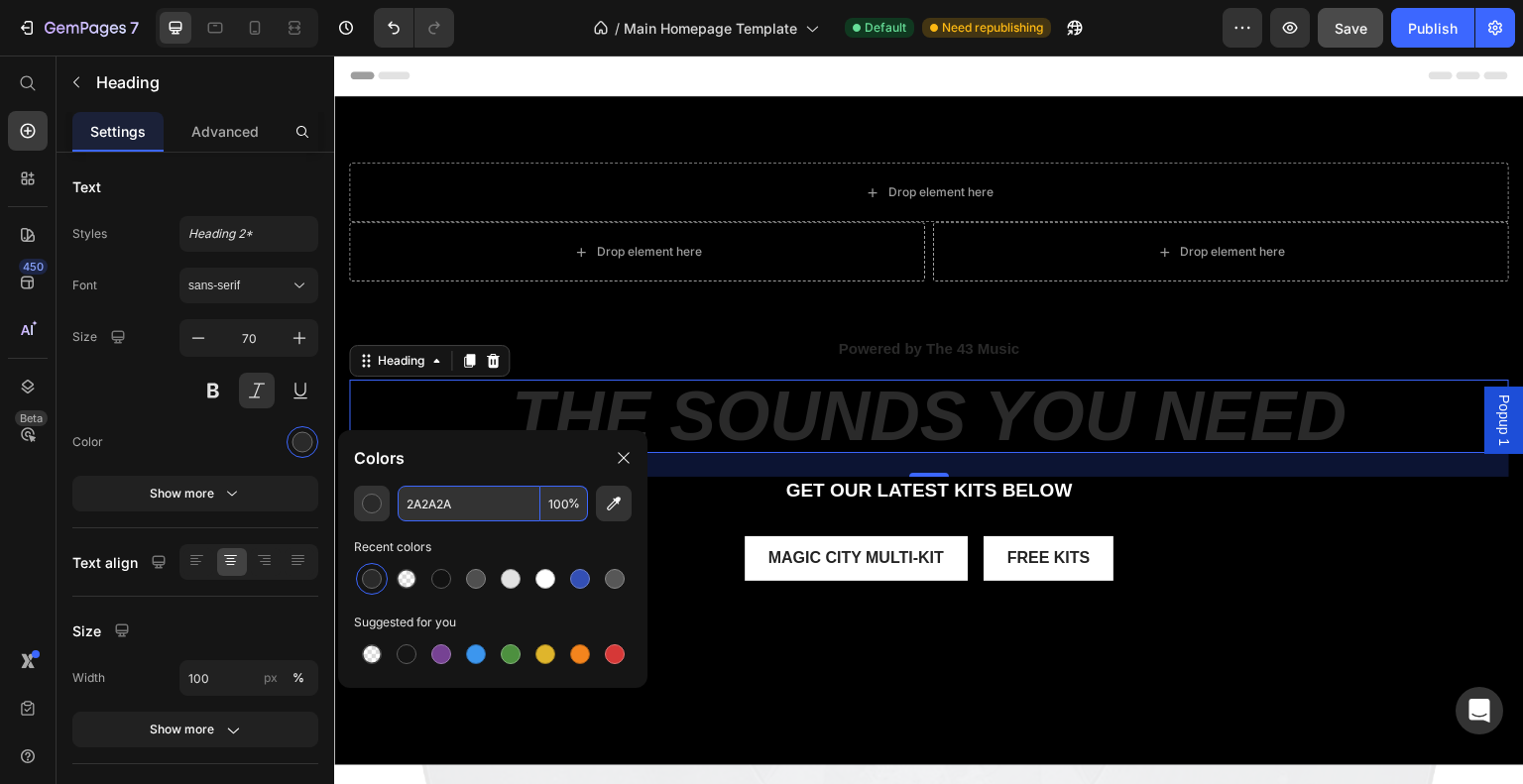 paste on "#4A4A4" 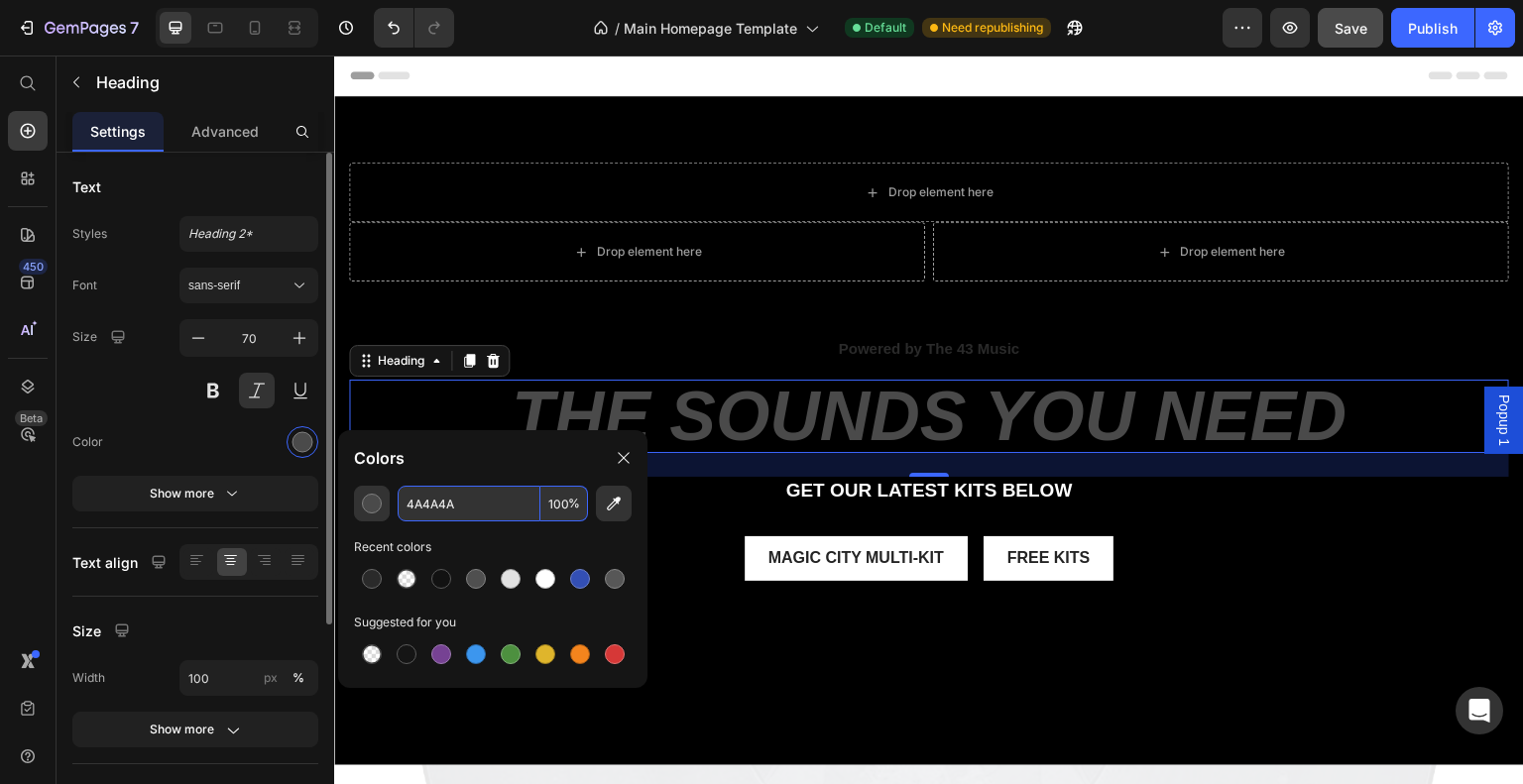 type on "4A4A4A" 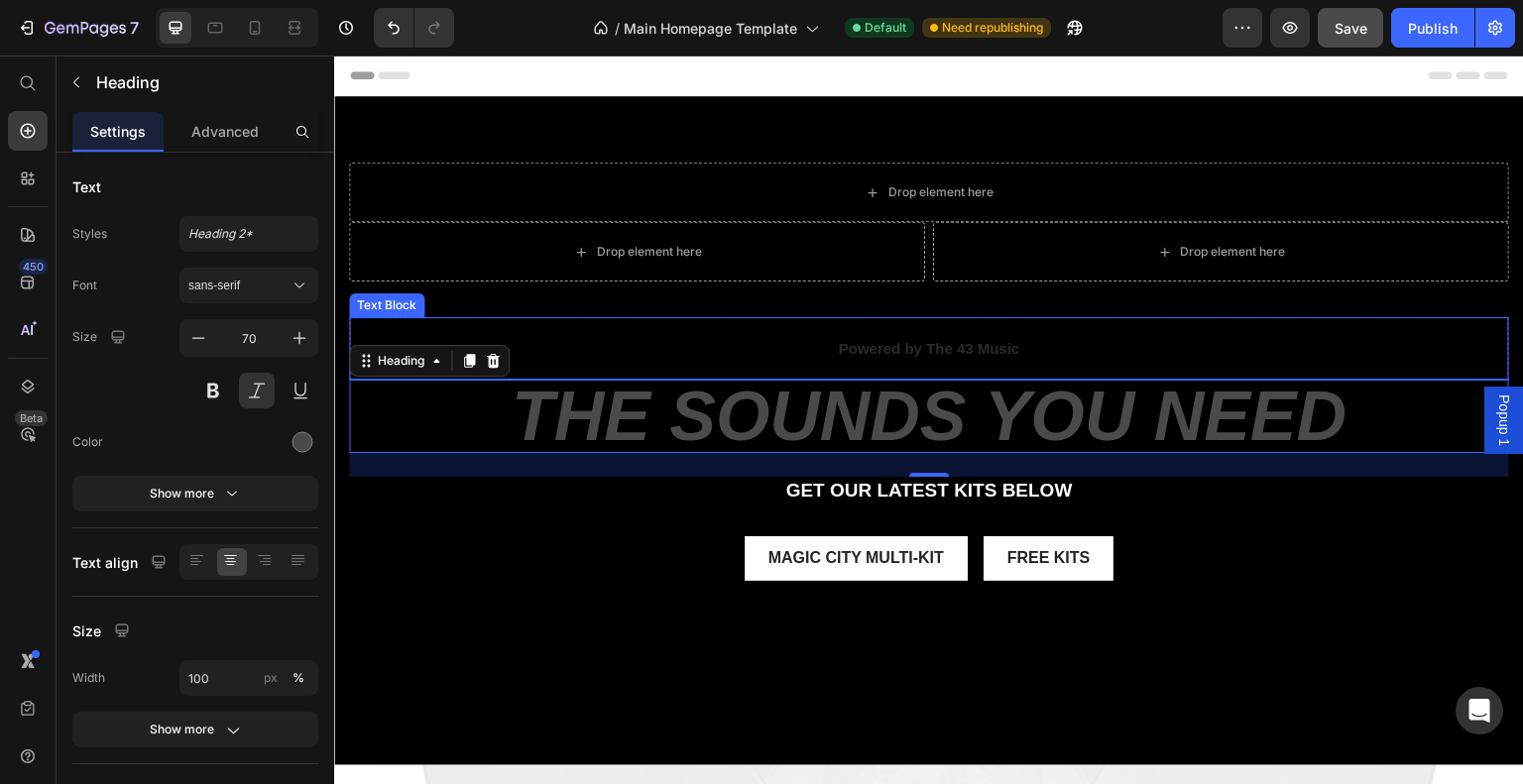 click on "Powered by The 43 Music" at bounding box center [929, 349] 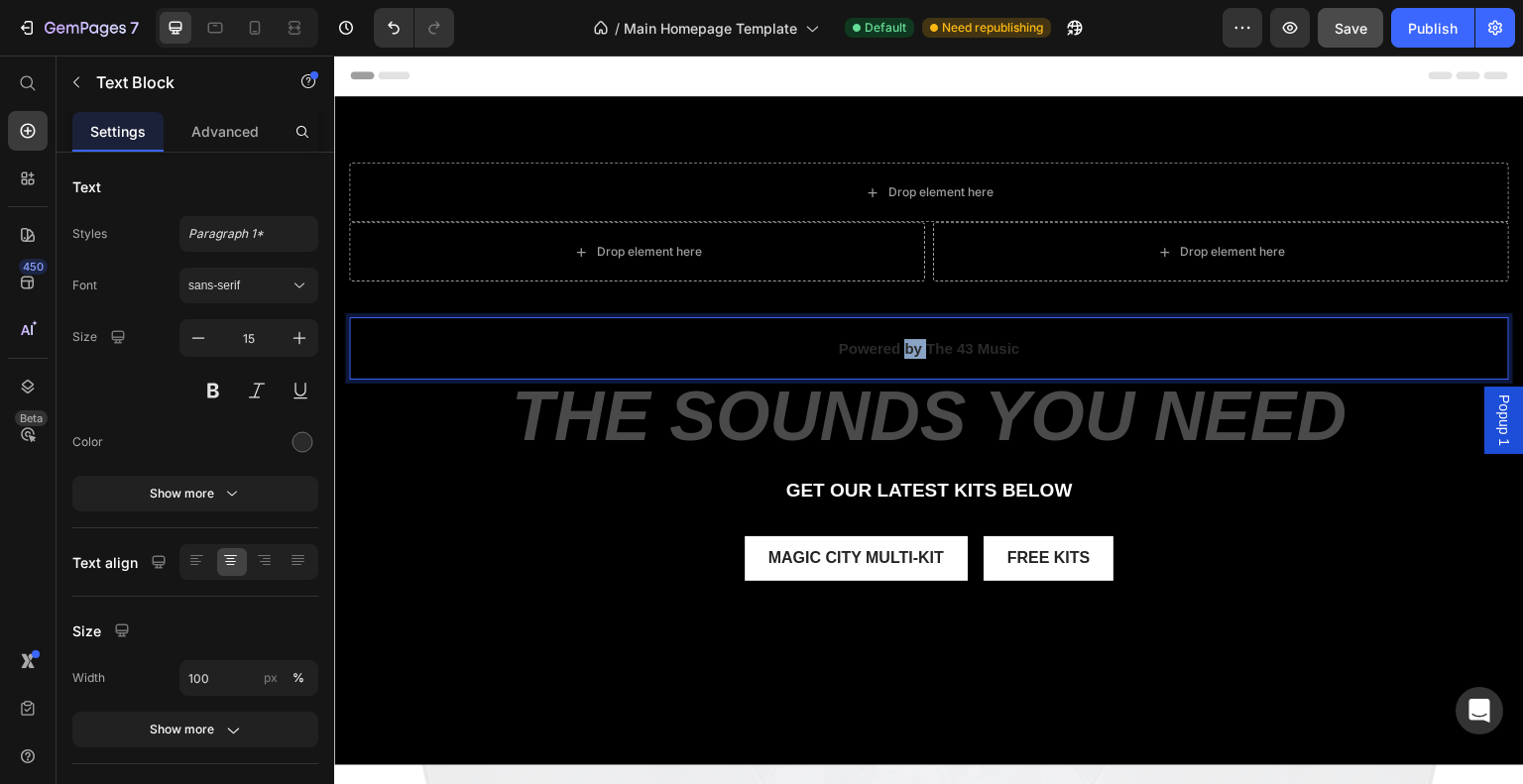 click on "Powered by The 43 Music" at bounding box center [929, 349] 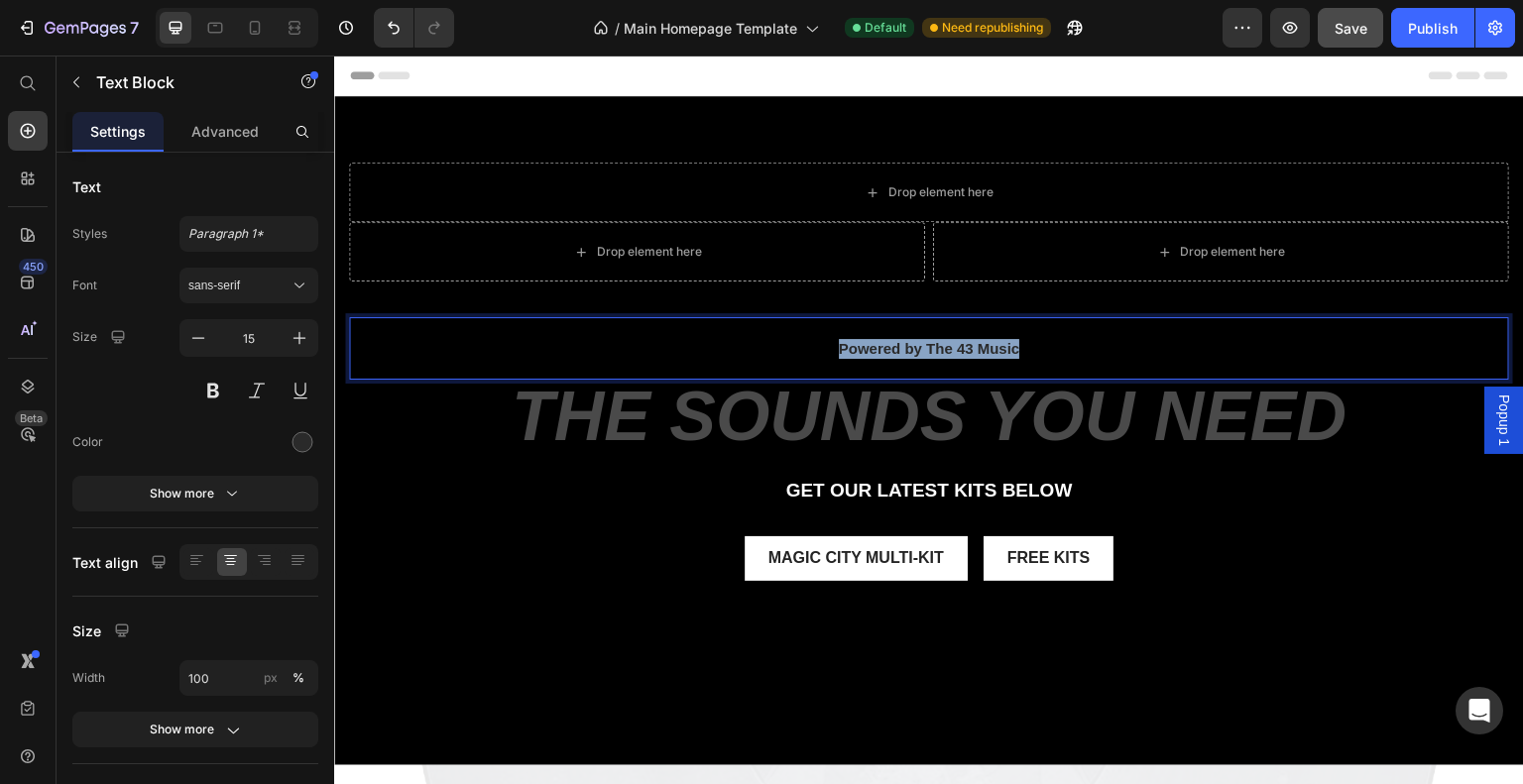 drag, startPoint x: 1018, startPoint y: 346, endPoint x: 784, endPoint y: 351, distance: 234.05341 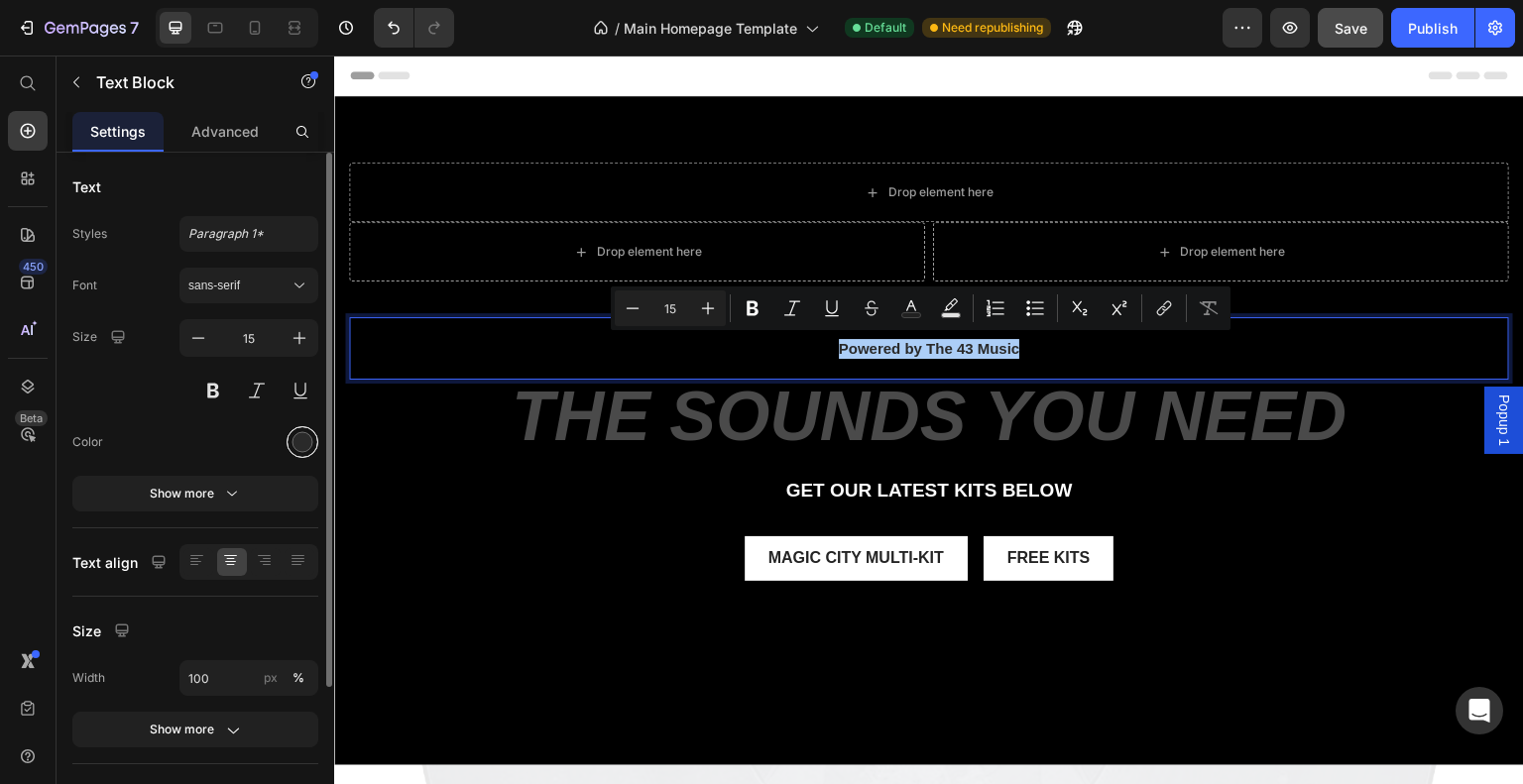 click at bounding box center (302, 442) 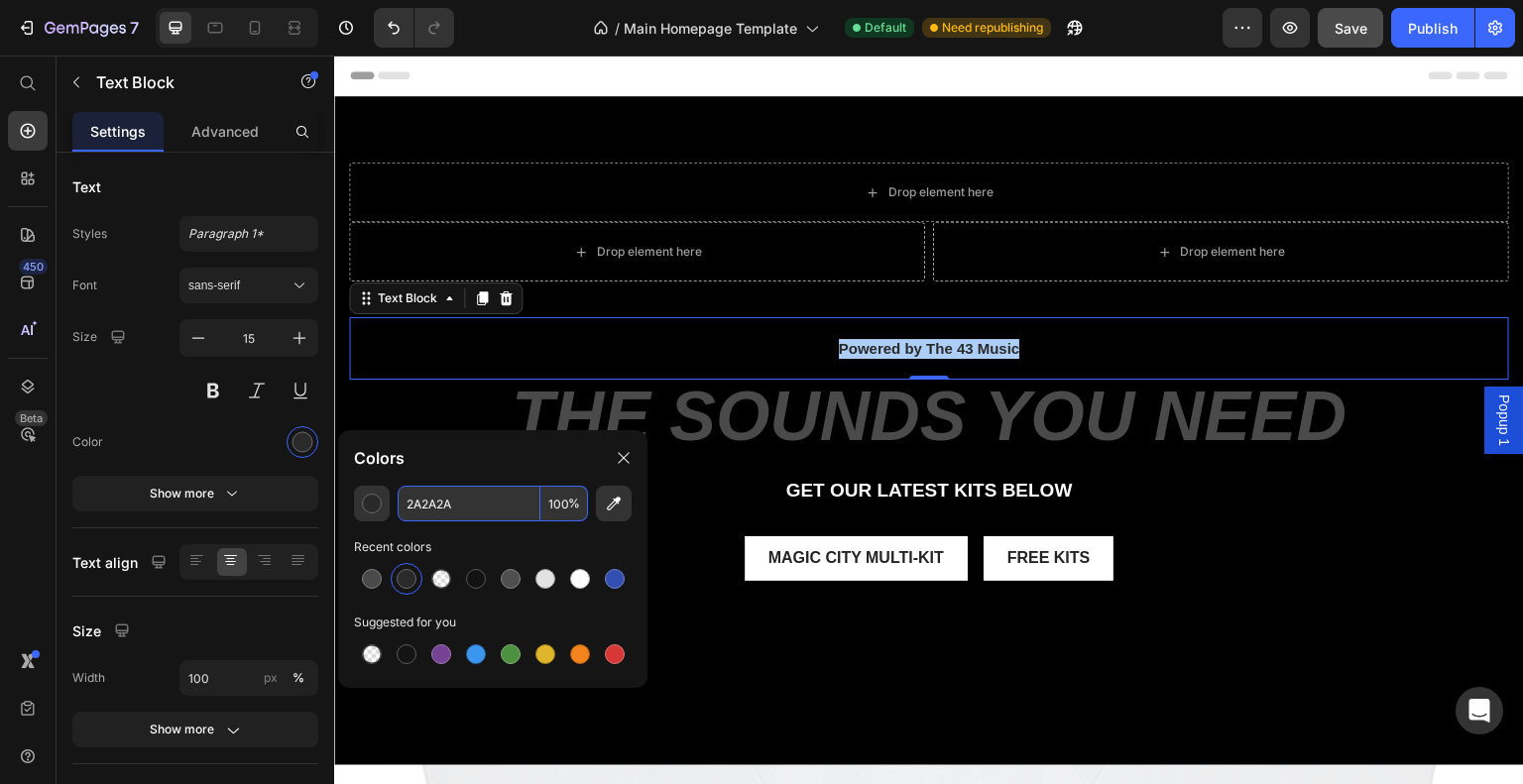 paste on "#4A4A4" 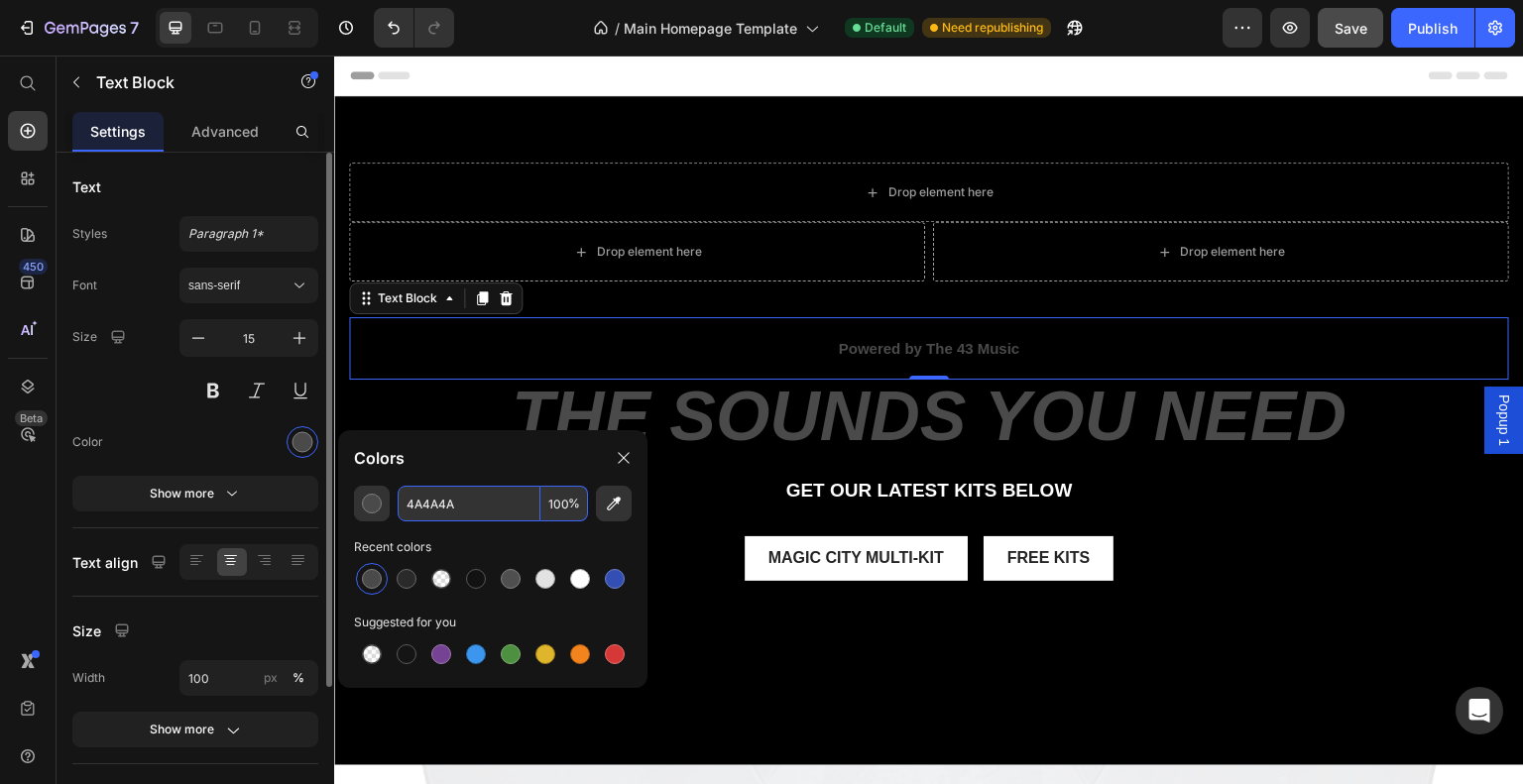 type on "4A4A4A" 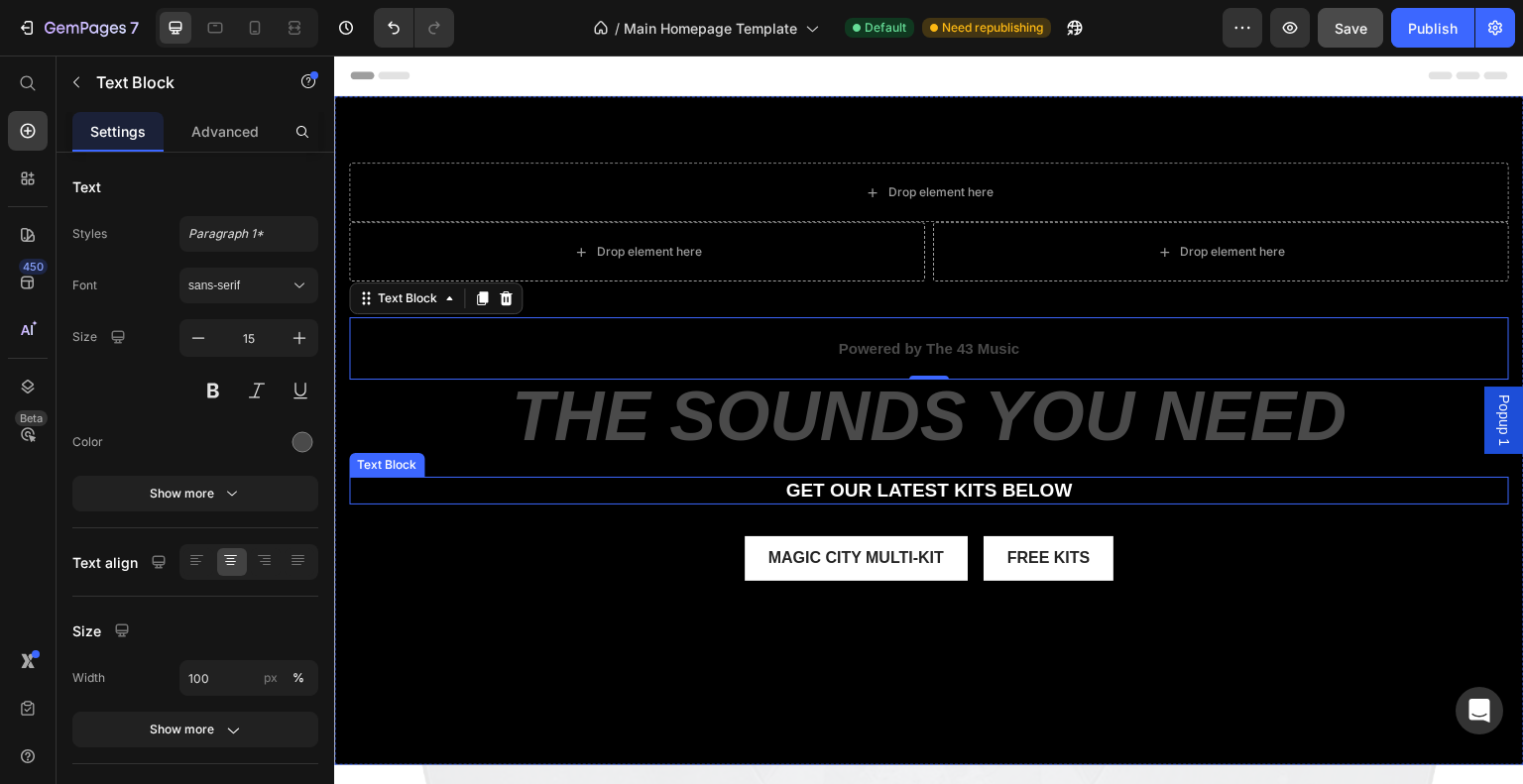 click on "get our LATEST kits BELOW" at bounding box center [929, 491] 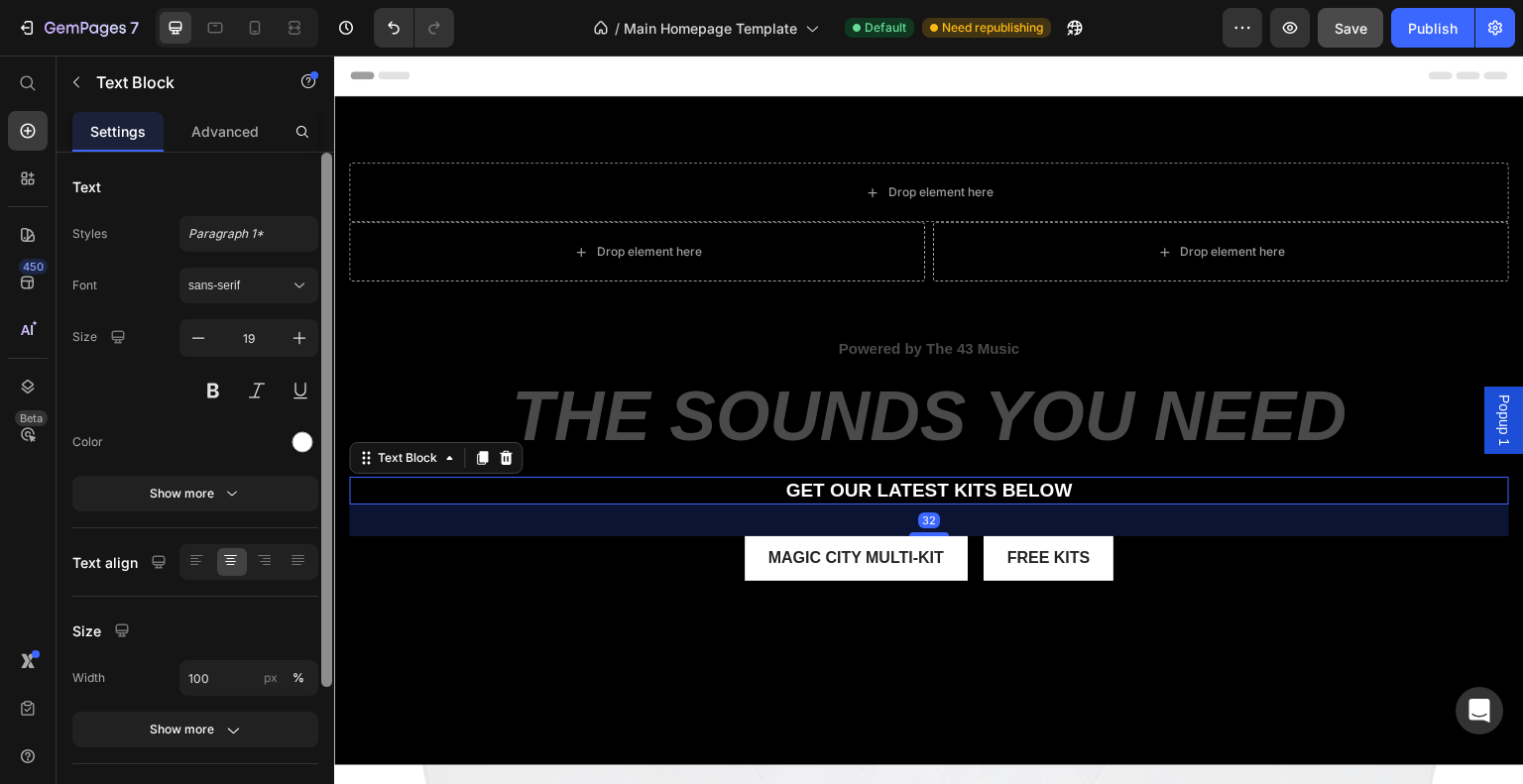 click at bounding box center (326, 497) 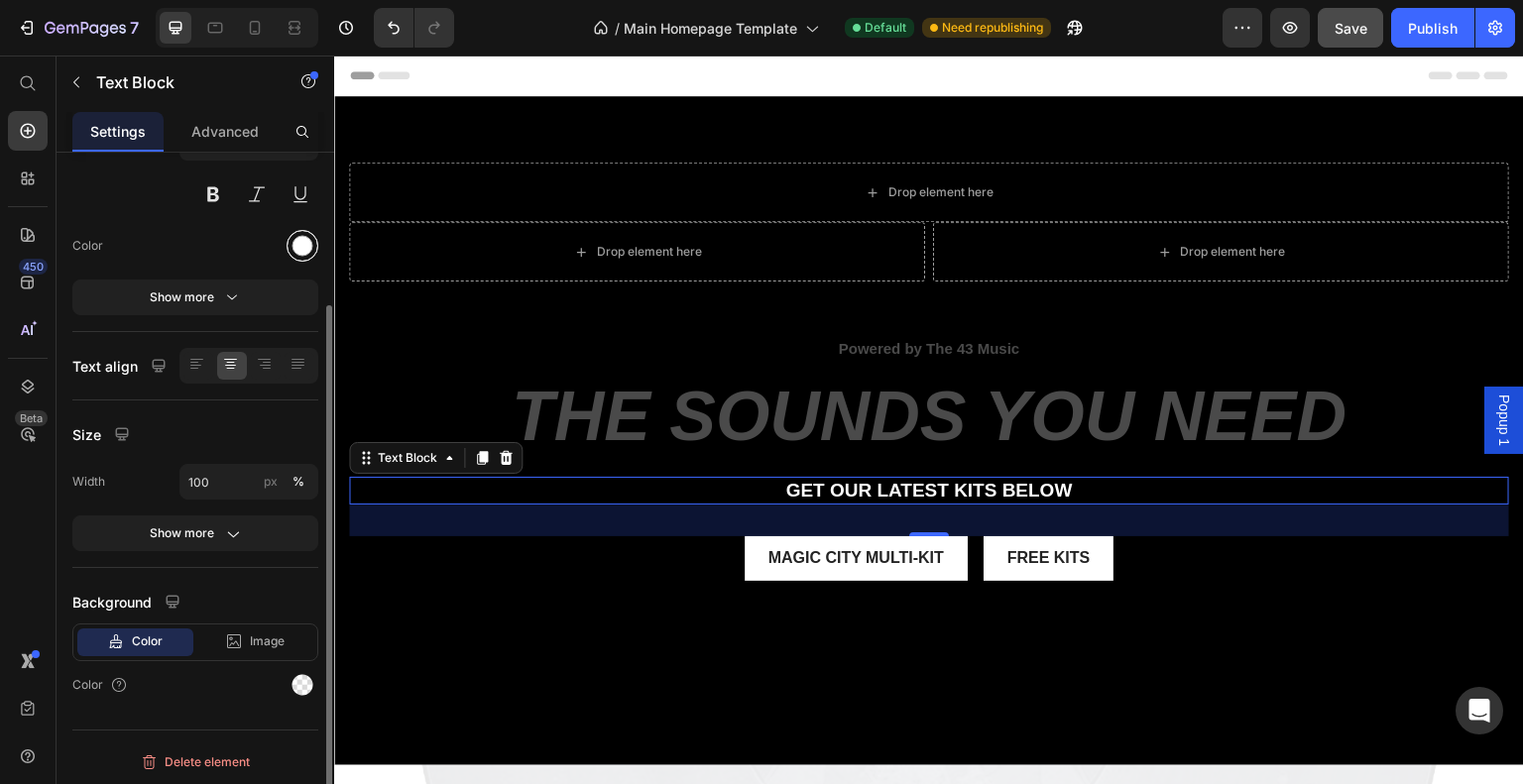 click at bounding box center (302, 246) 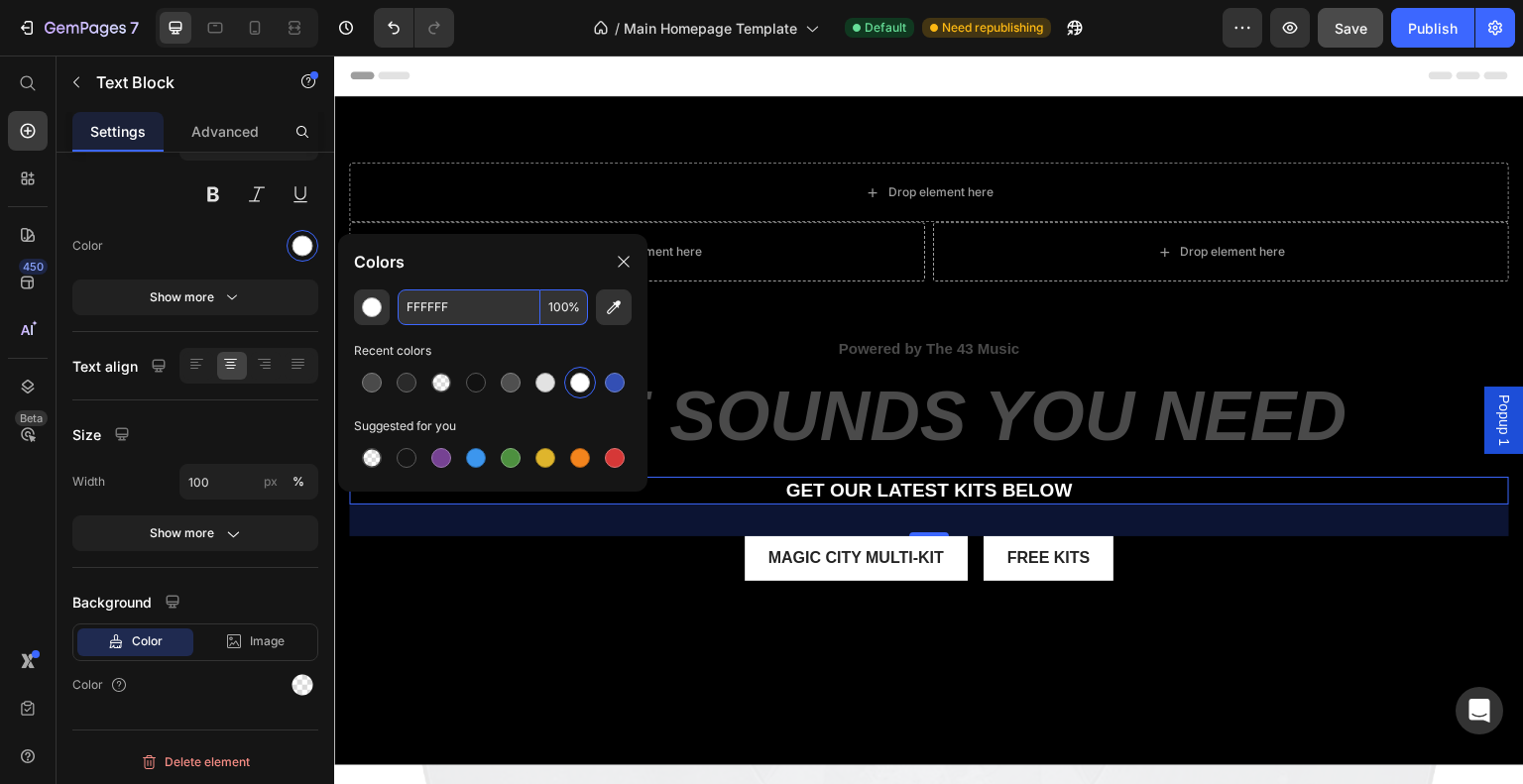 paste on "#4A4A4A" 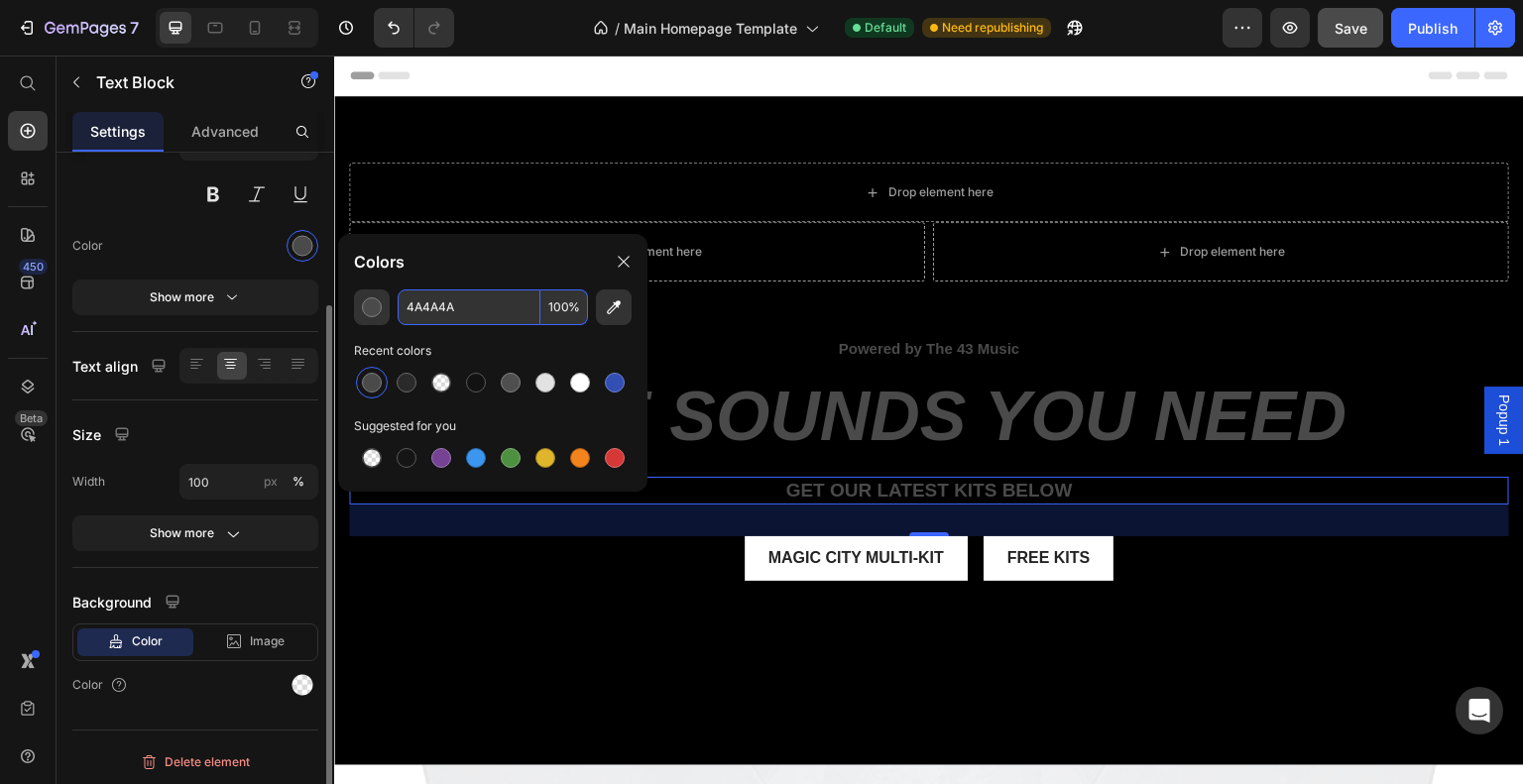 type on "4A4A4A" 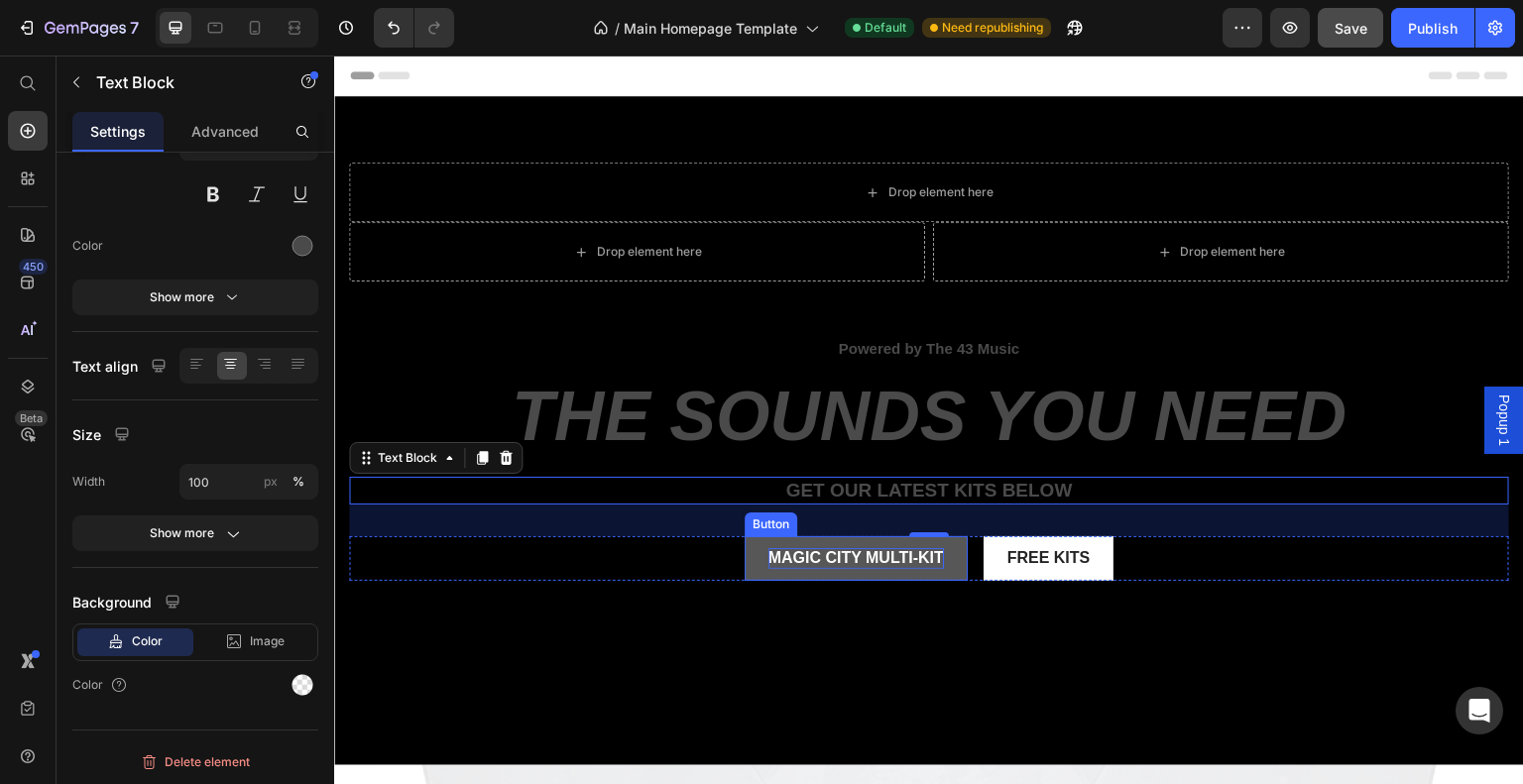 click on "magic city multi-kit" at bounding box center (856, 558) 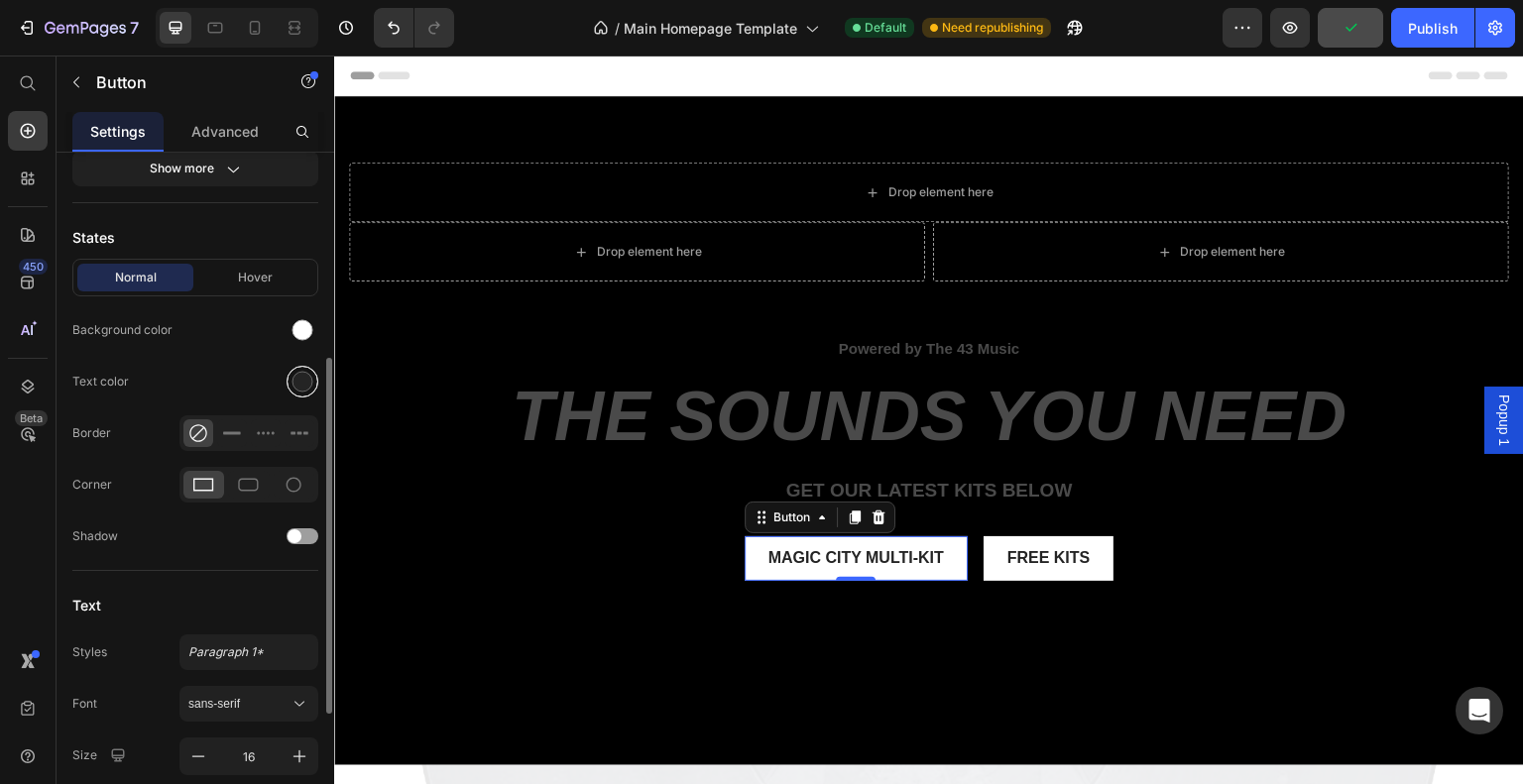 scroll, scrollTop: 393, scrollLeft: 0, axis: vertical 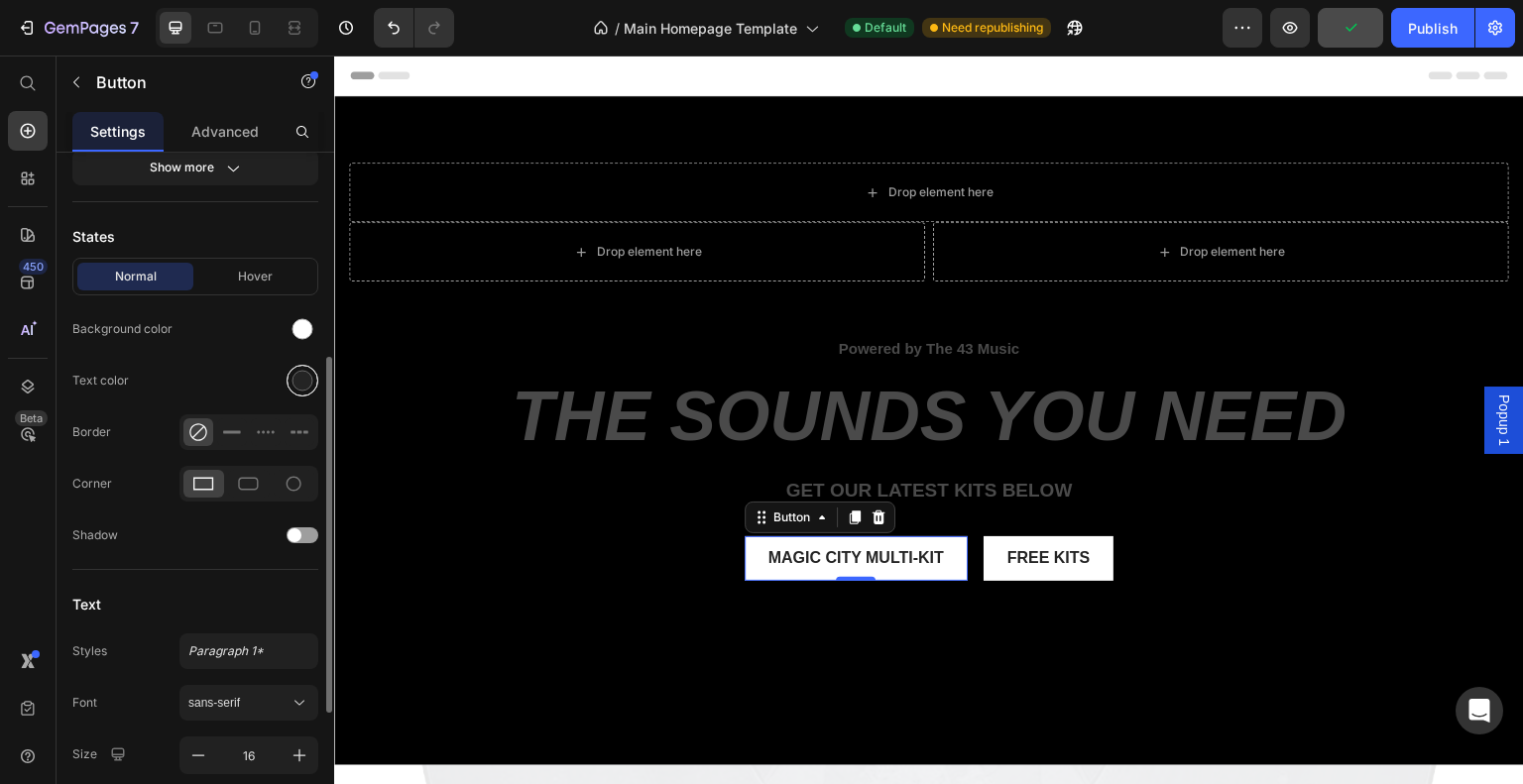 click at bounding box center (302, 381) 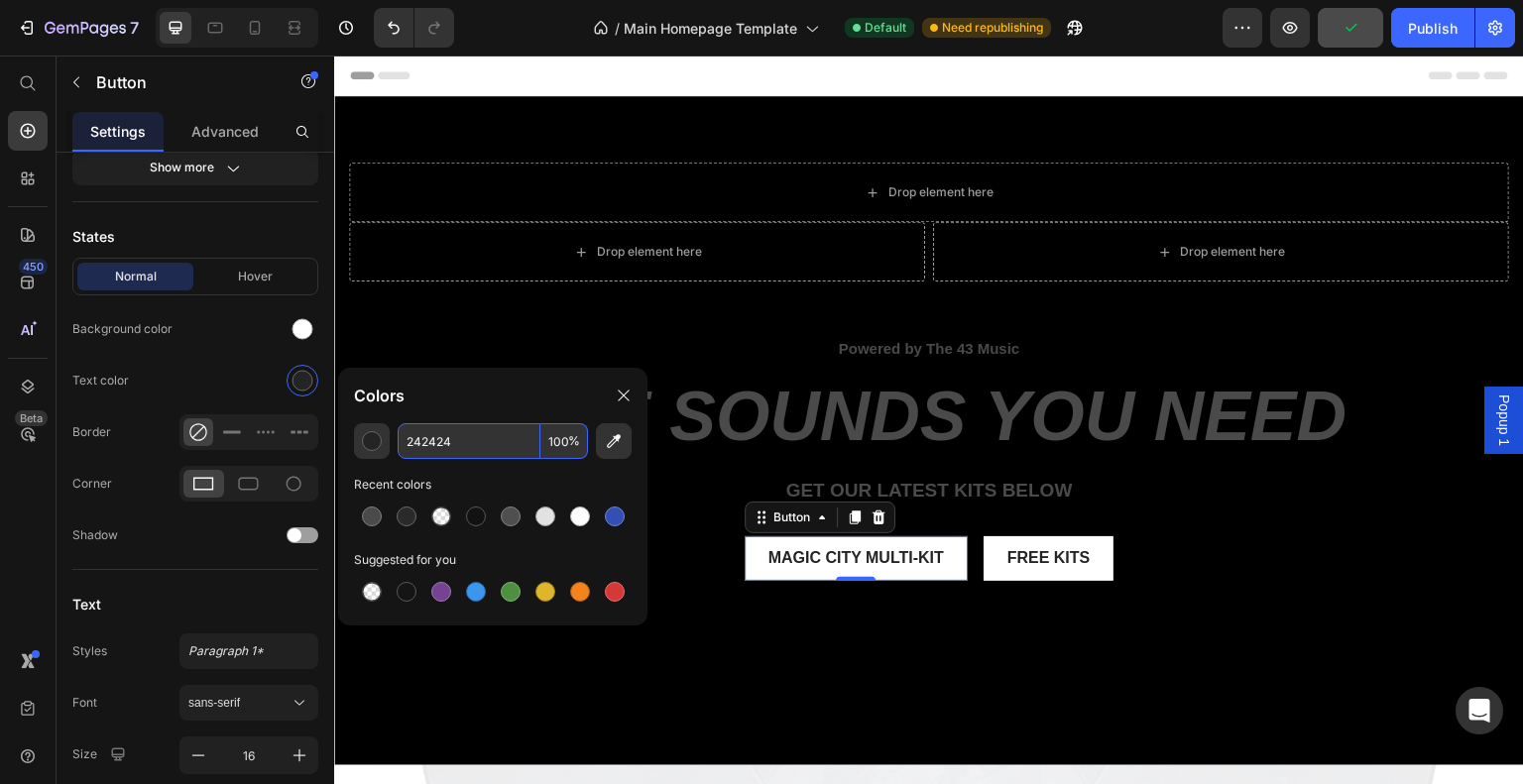 paste on "#4A4A4A" 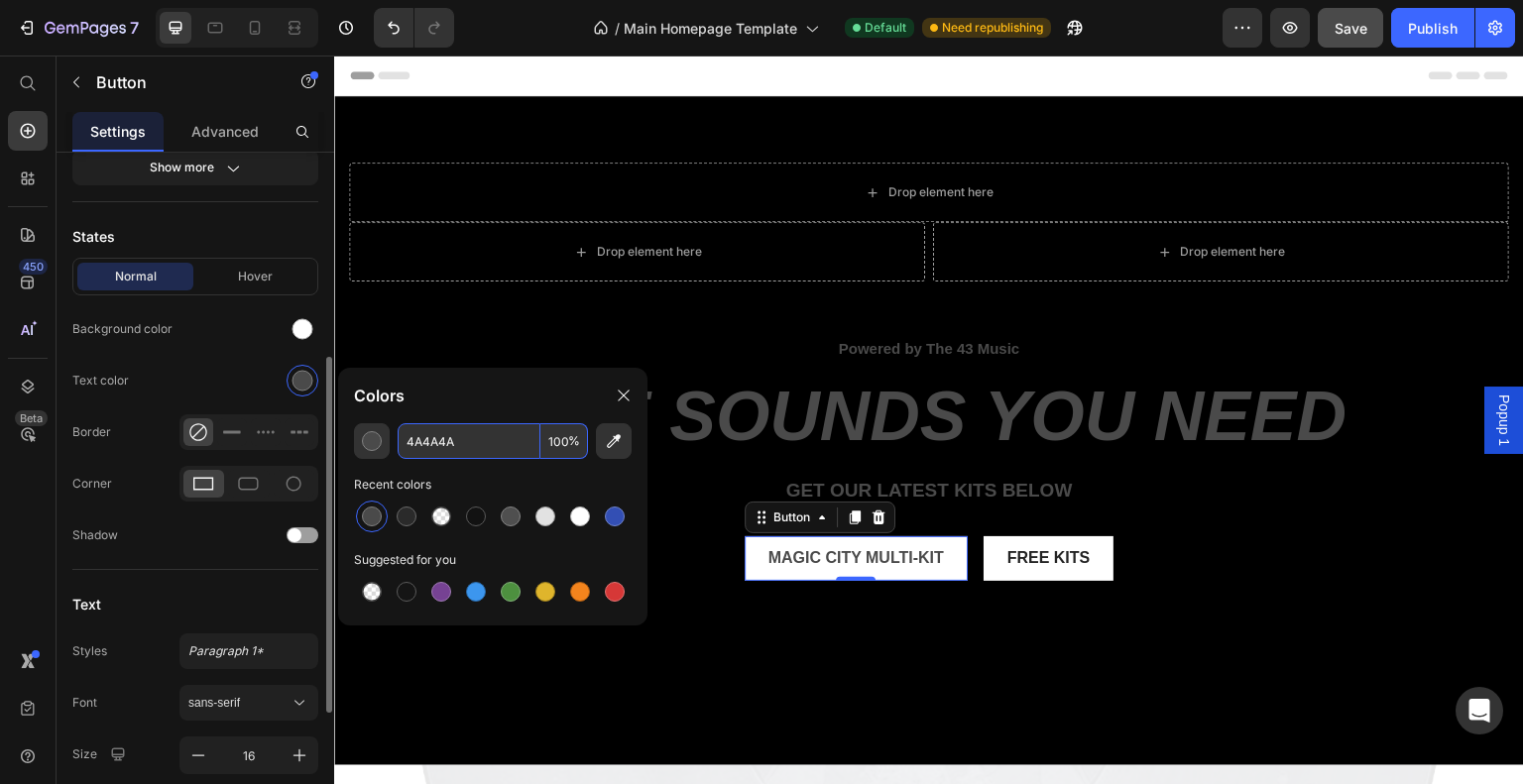 type on "4A4A4A" 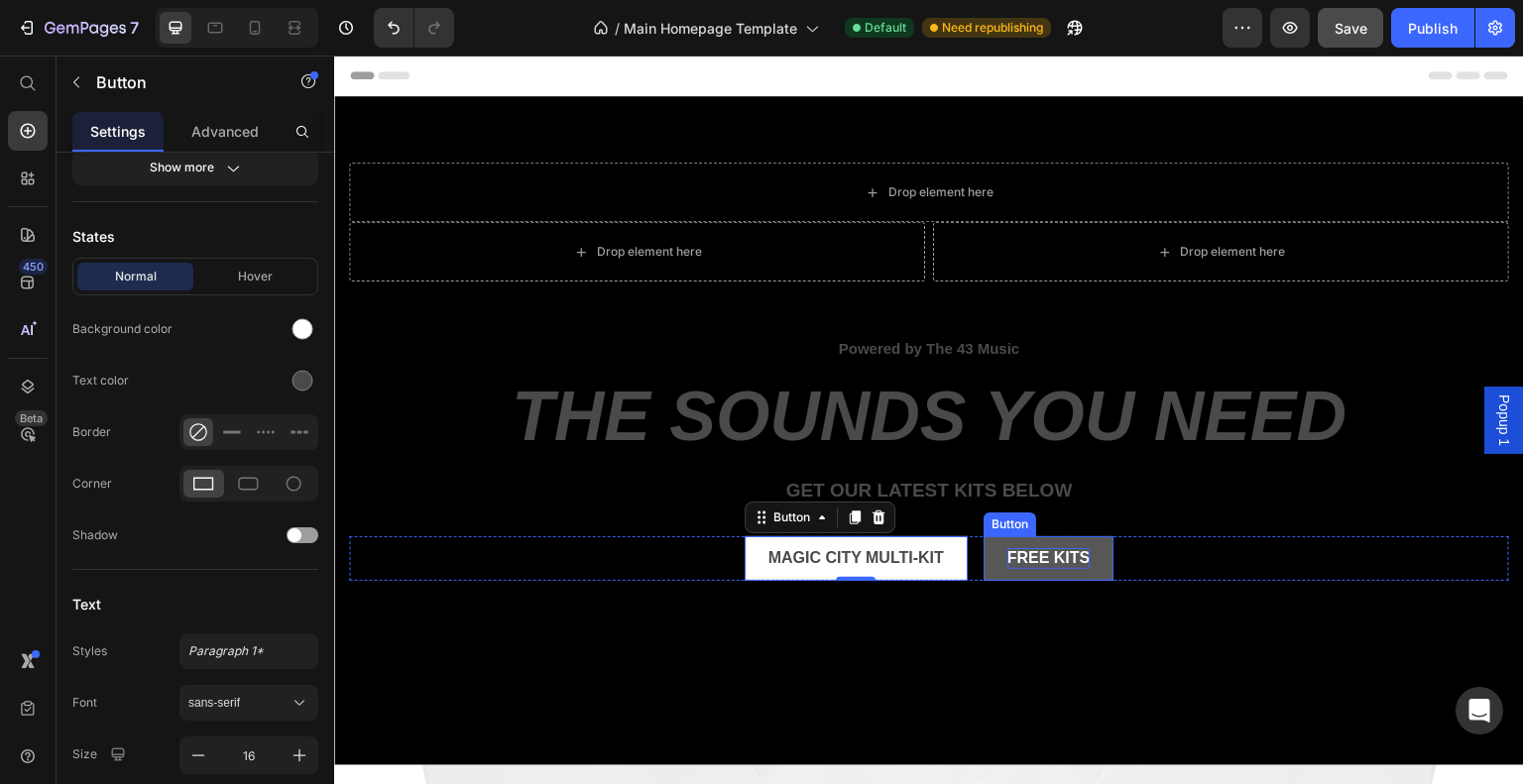 click on "Free kits" at bounding box center [1049, 558] 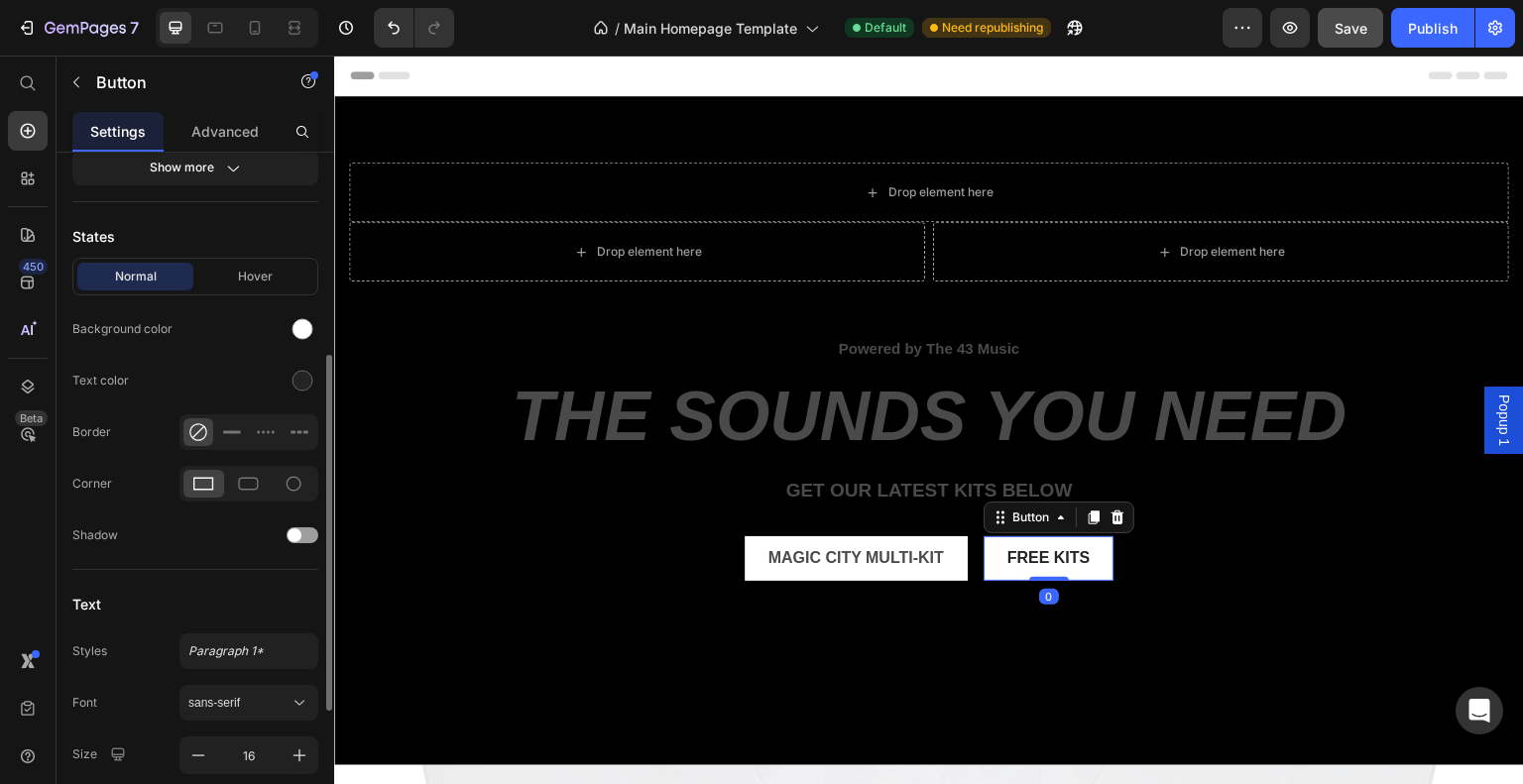 scroll, scrollTop: 392, scrollLeft: 0, axis: vertical 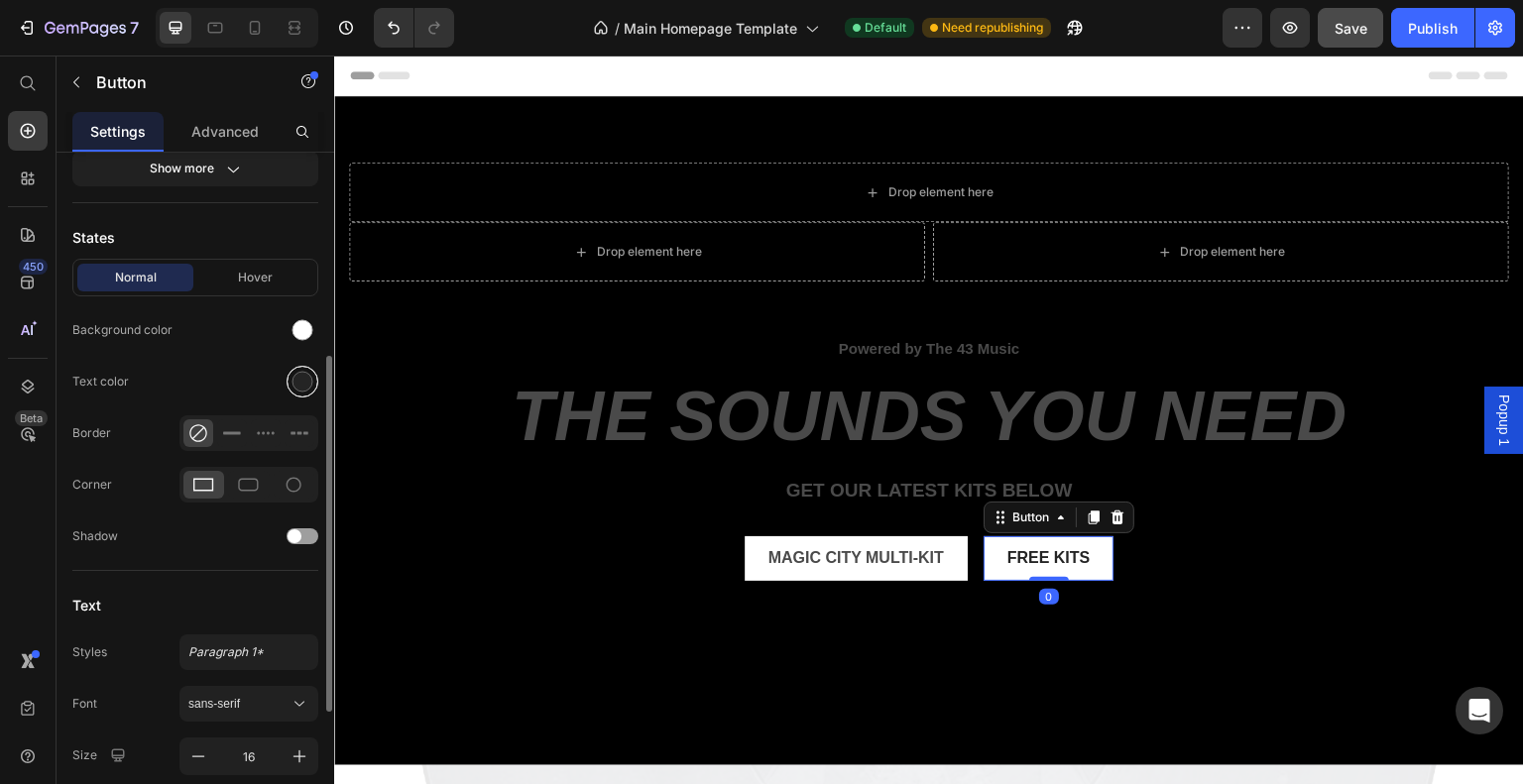 click at bounding box center (302, 382) 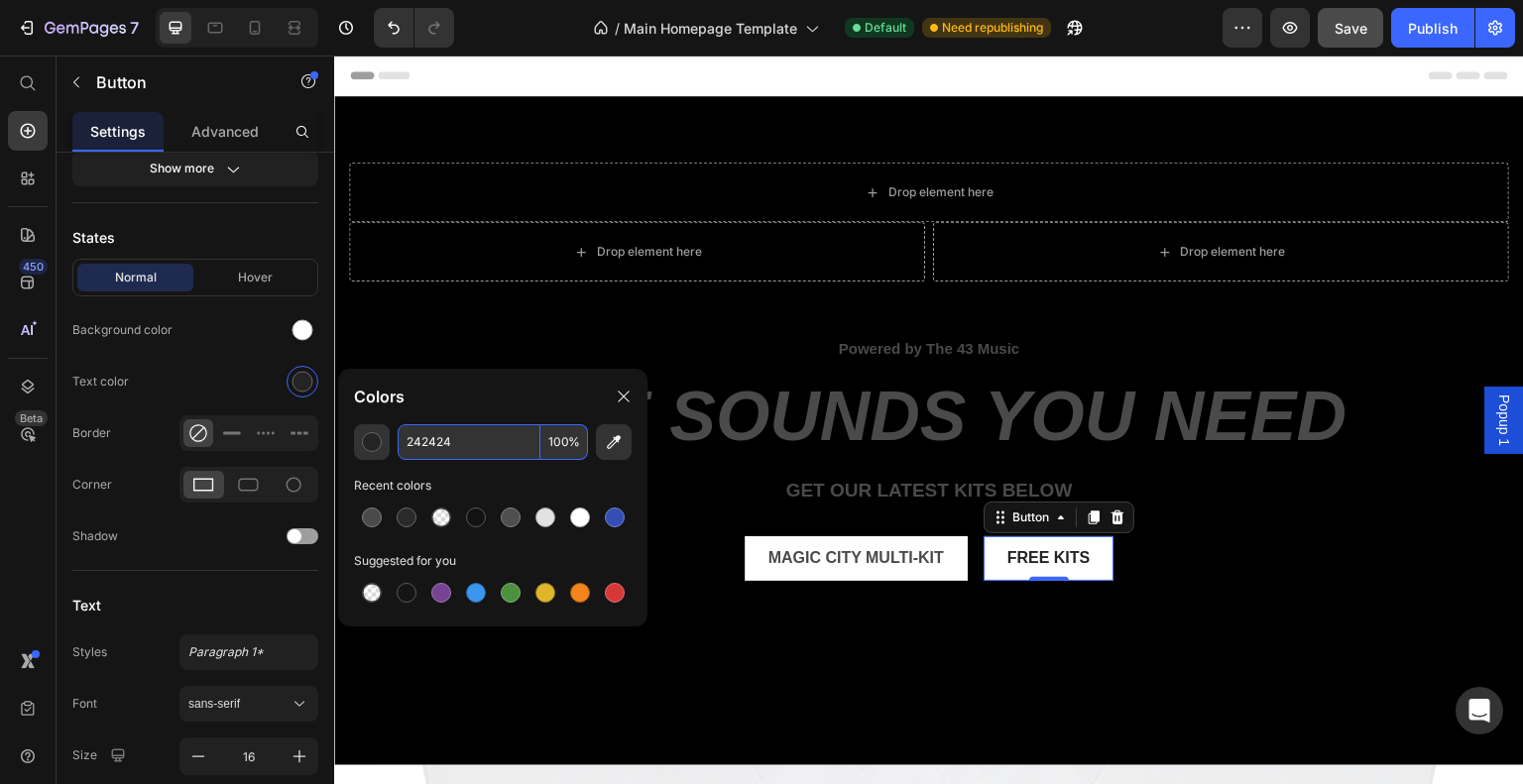 paste on "#4A4A4A" 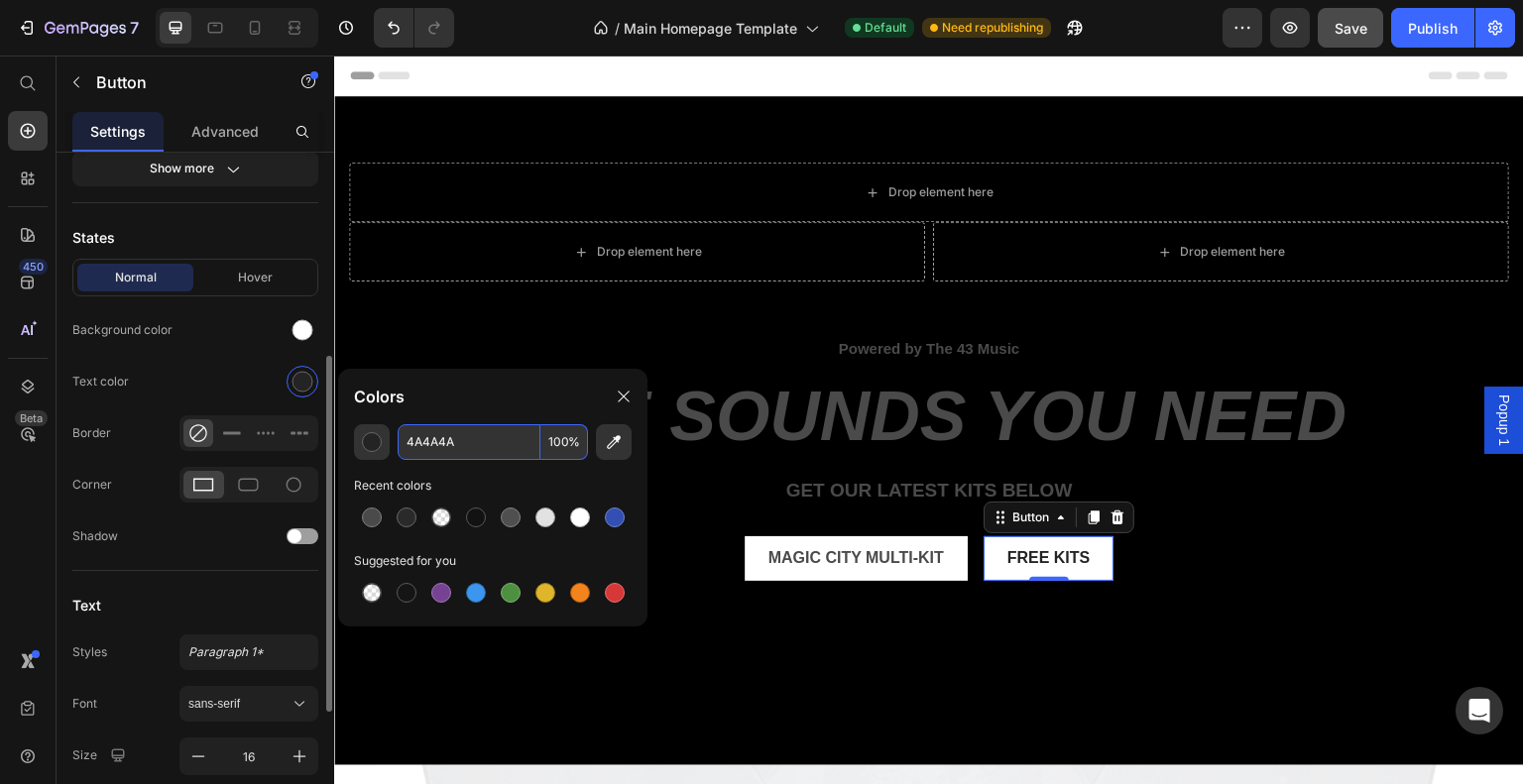 type on "4A4A4A" 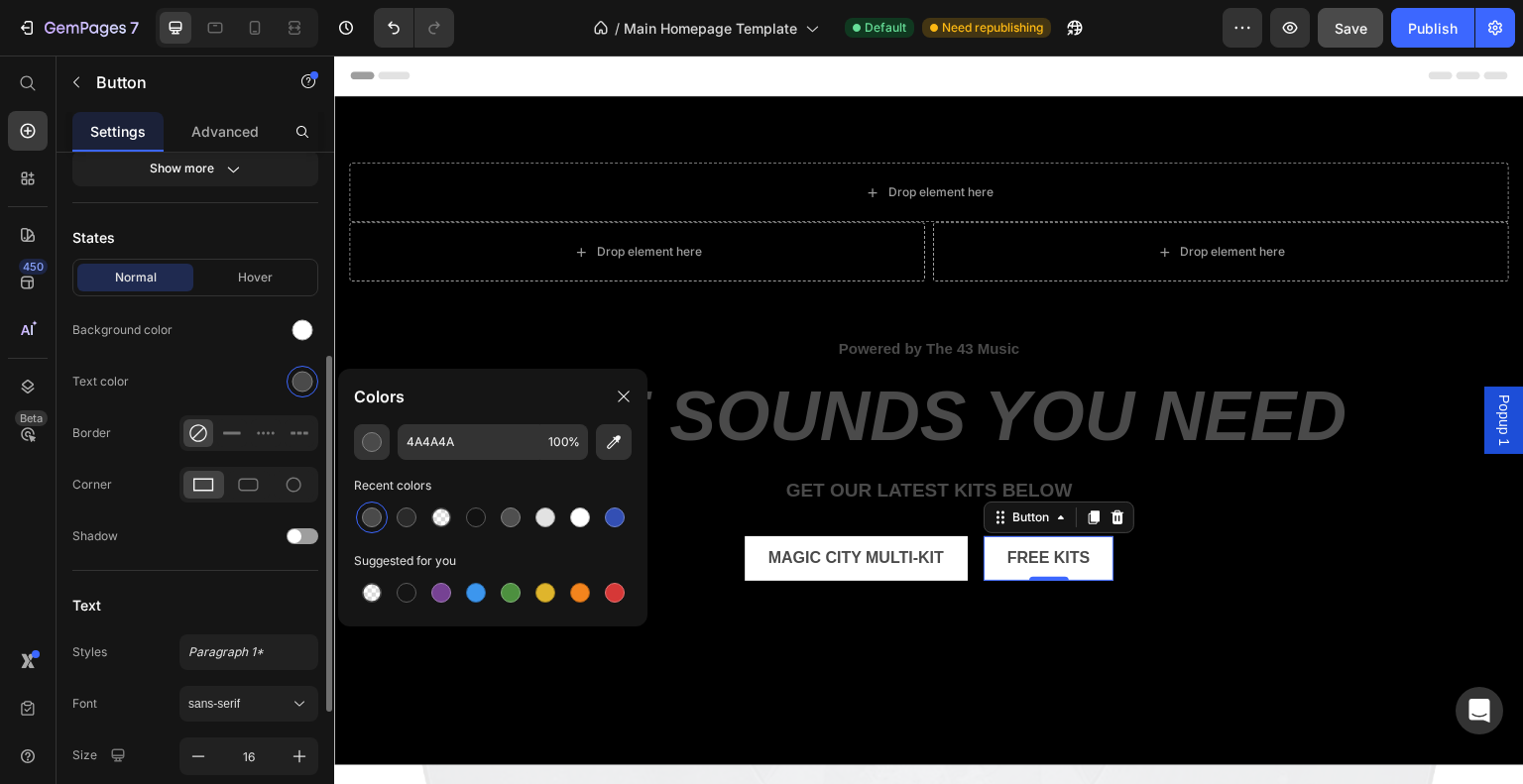 click on "Normal Hover Background color Text color Border Corner Shadow" 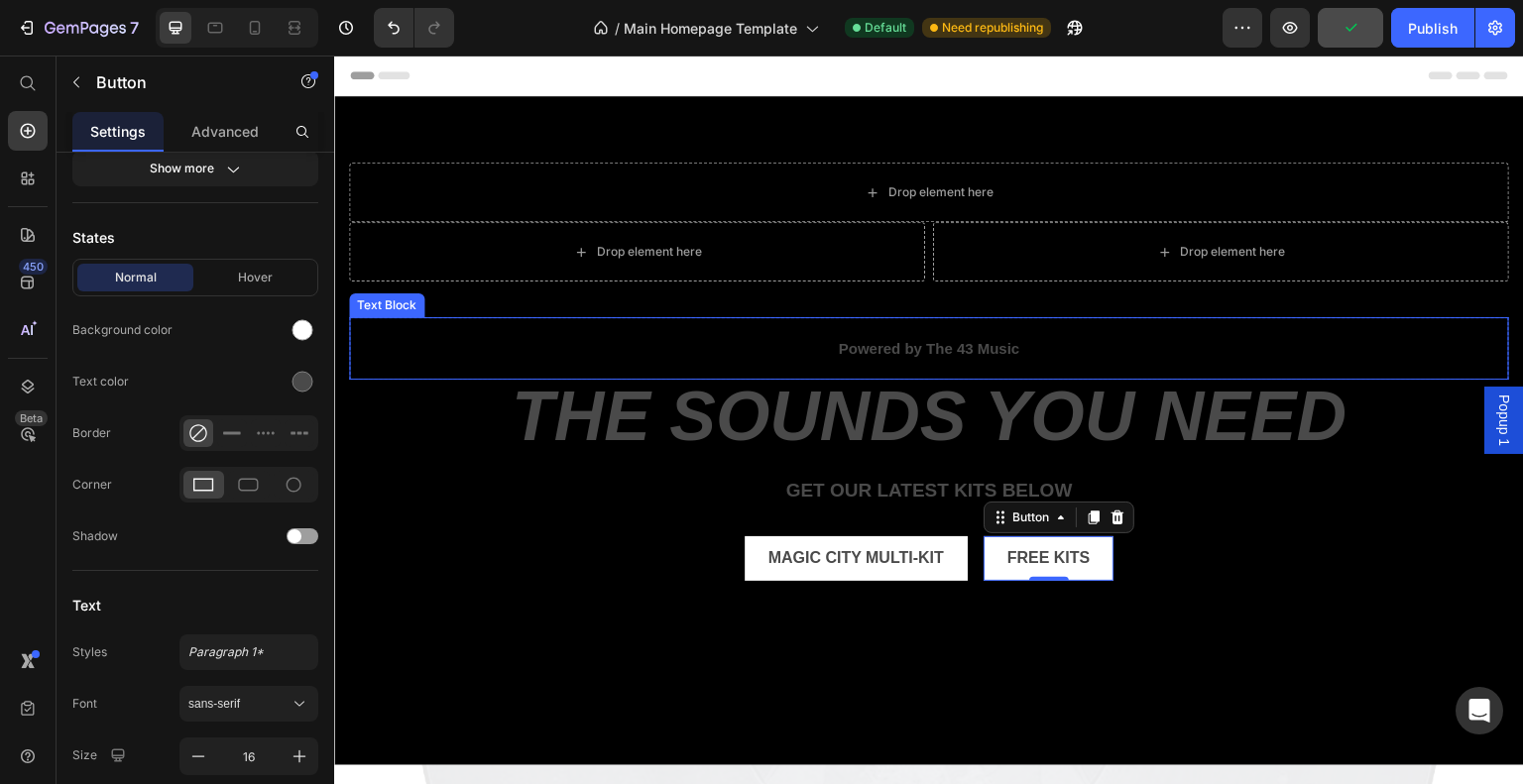 click on "Powered by The 43 Music" at bounding box center [929, 349] 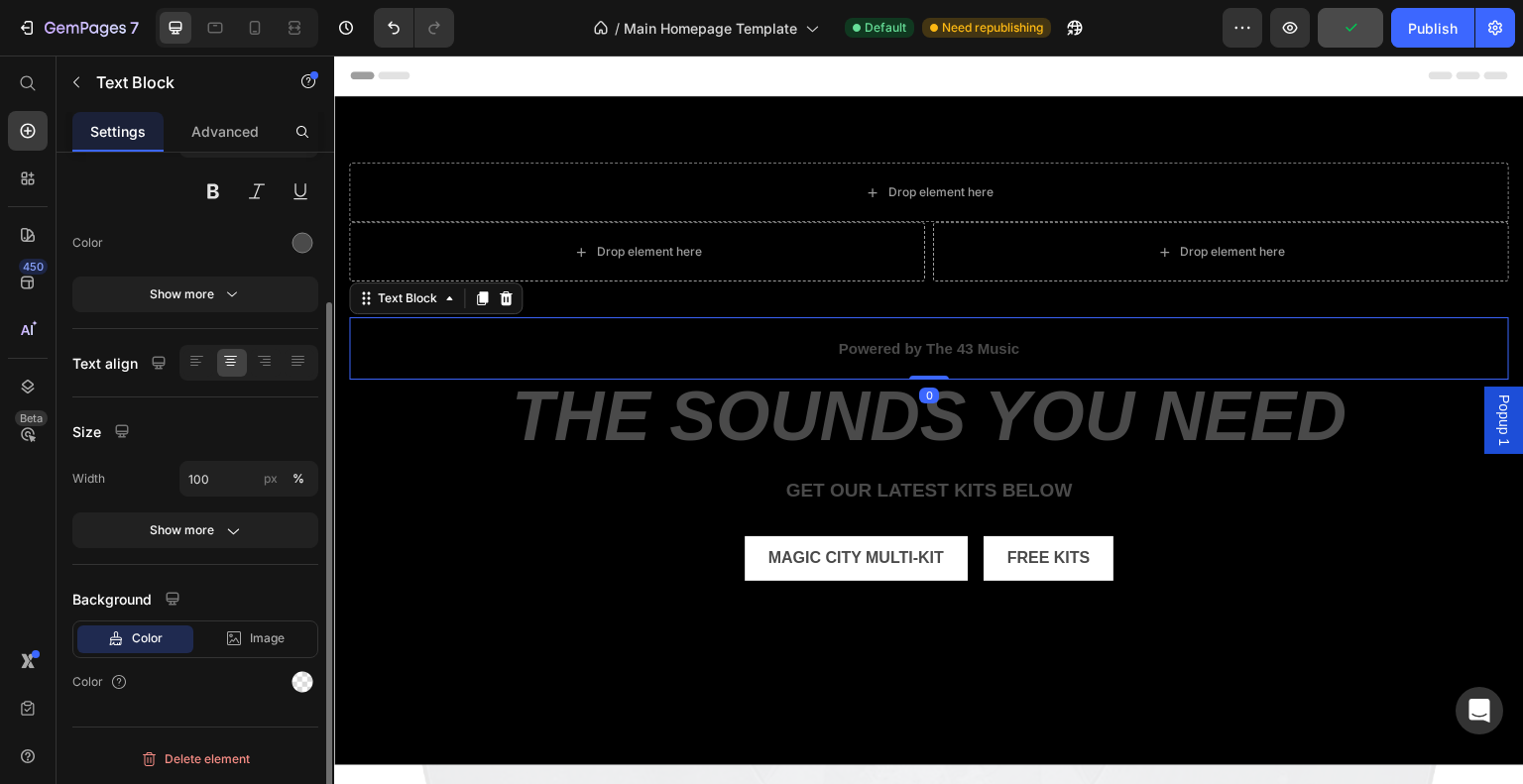 scroll, scrollTop: 0, scrollLeft: 0, axis: both 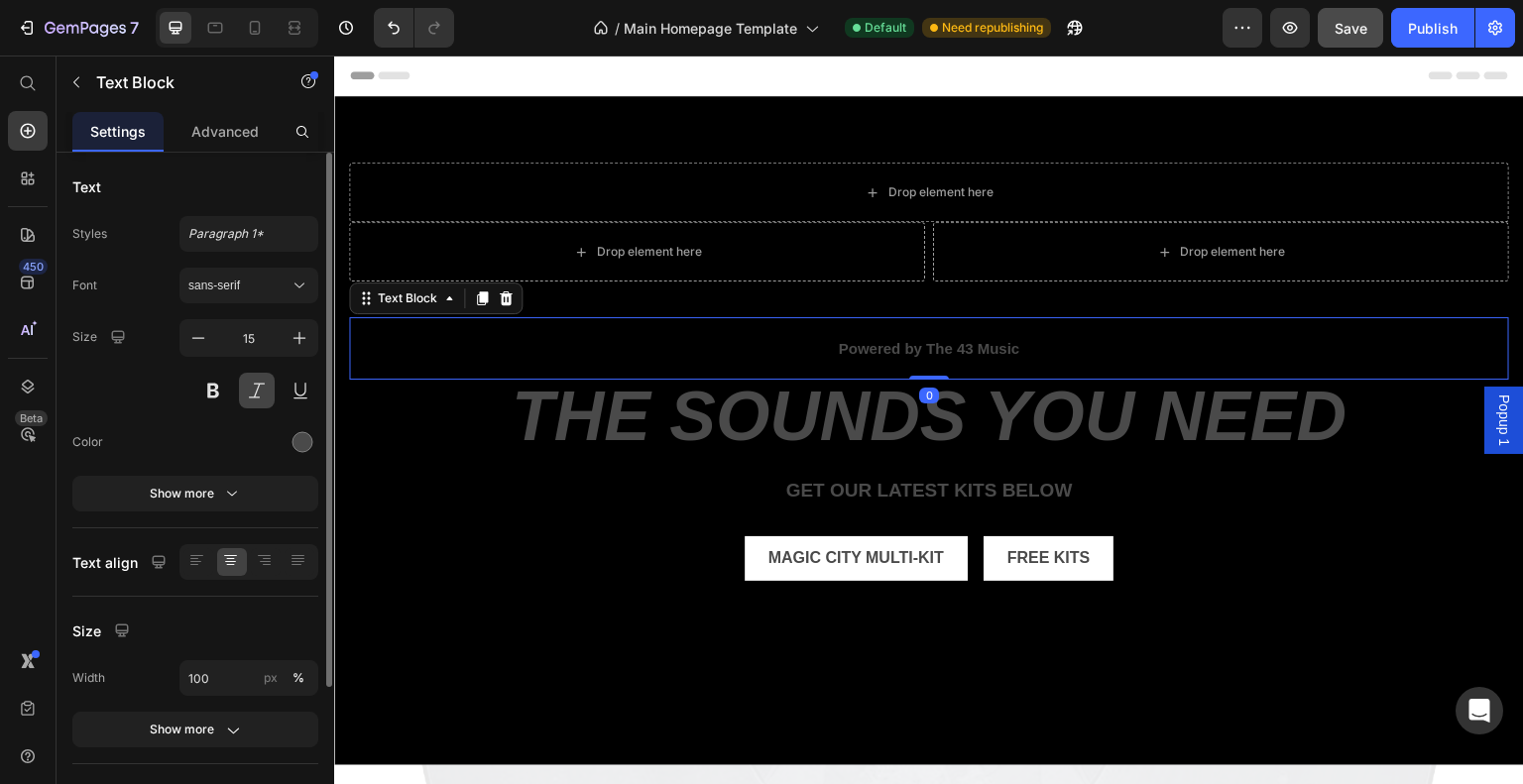 click at bounding box center [257, 391] 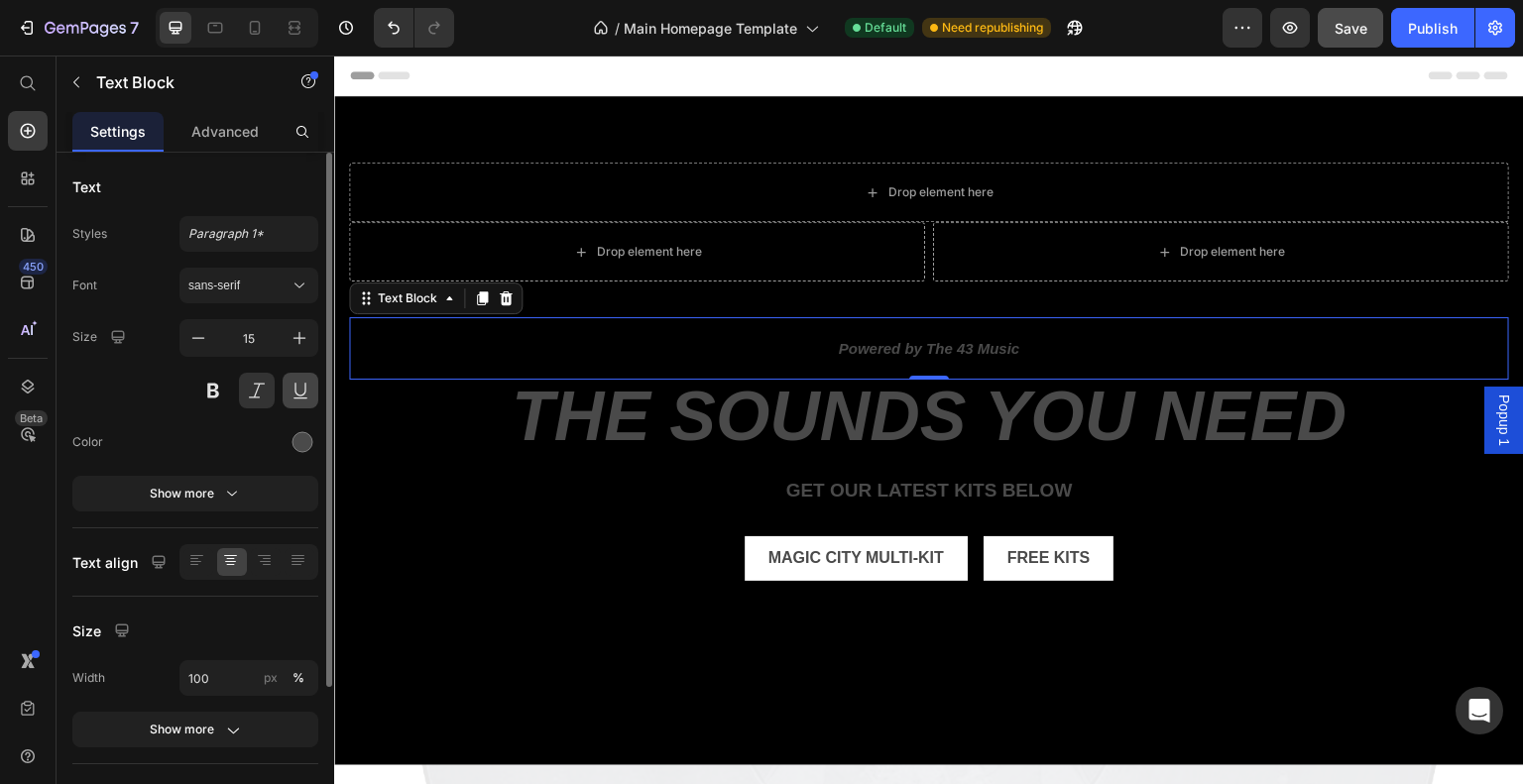 click at bounding box center [300, 391] 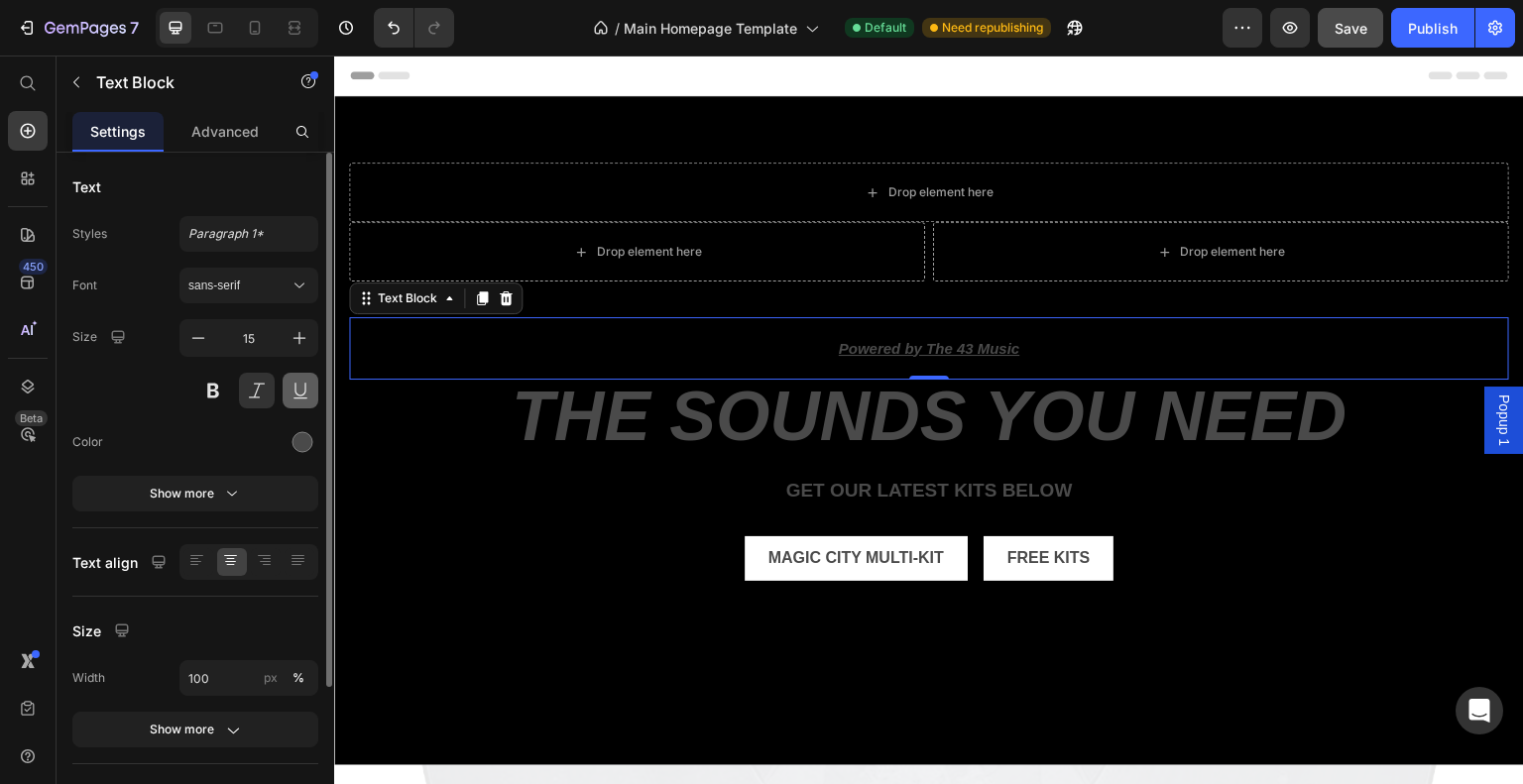 click at bounding box center (300, 391) 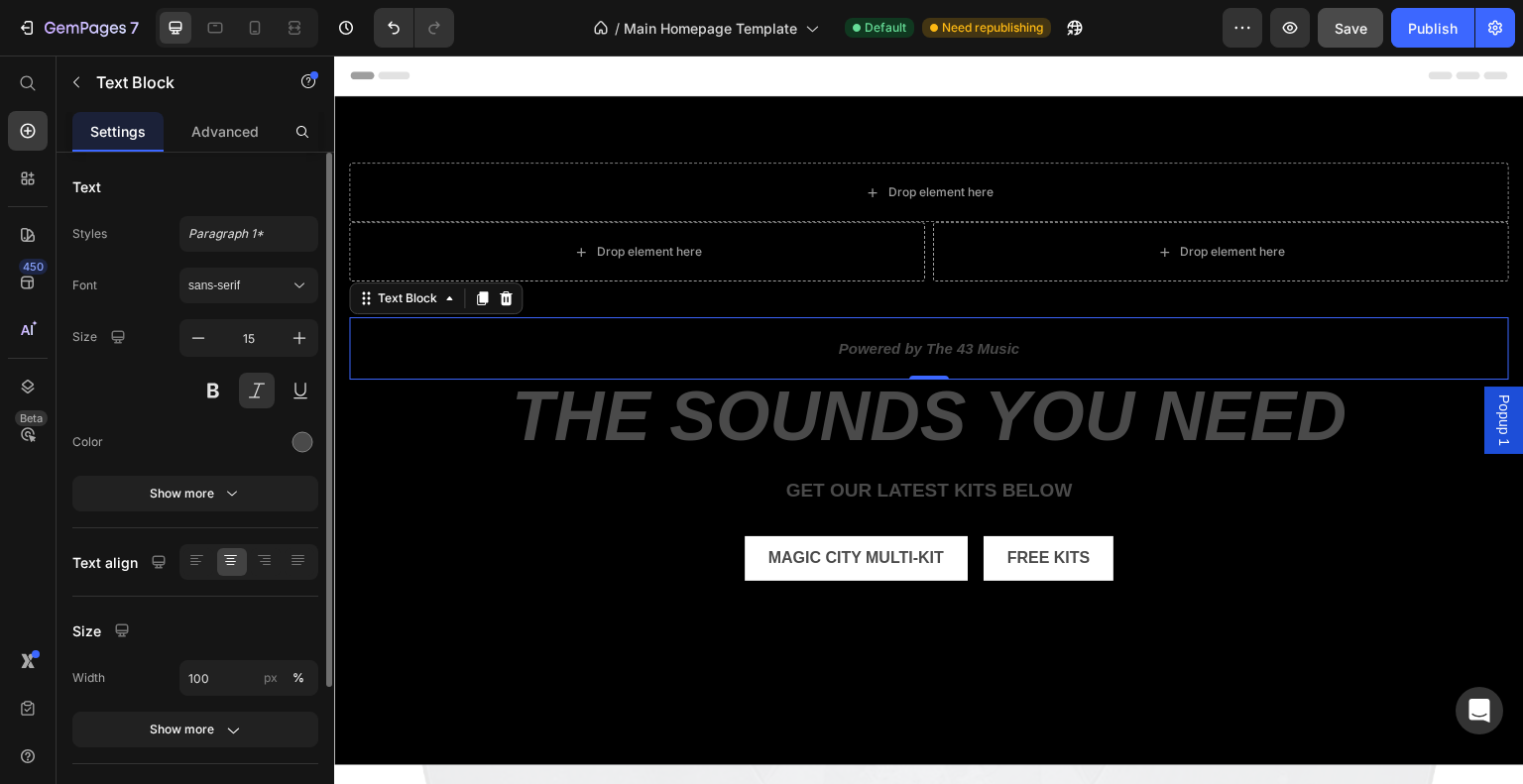 click on "Size 15" at bounding box center [195, 364] 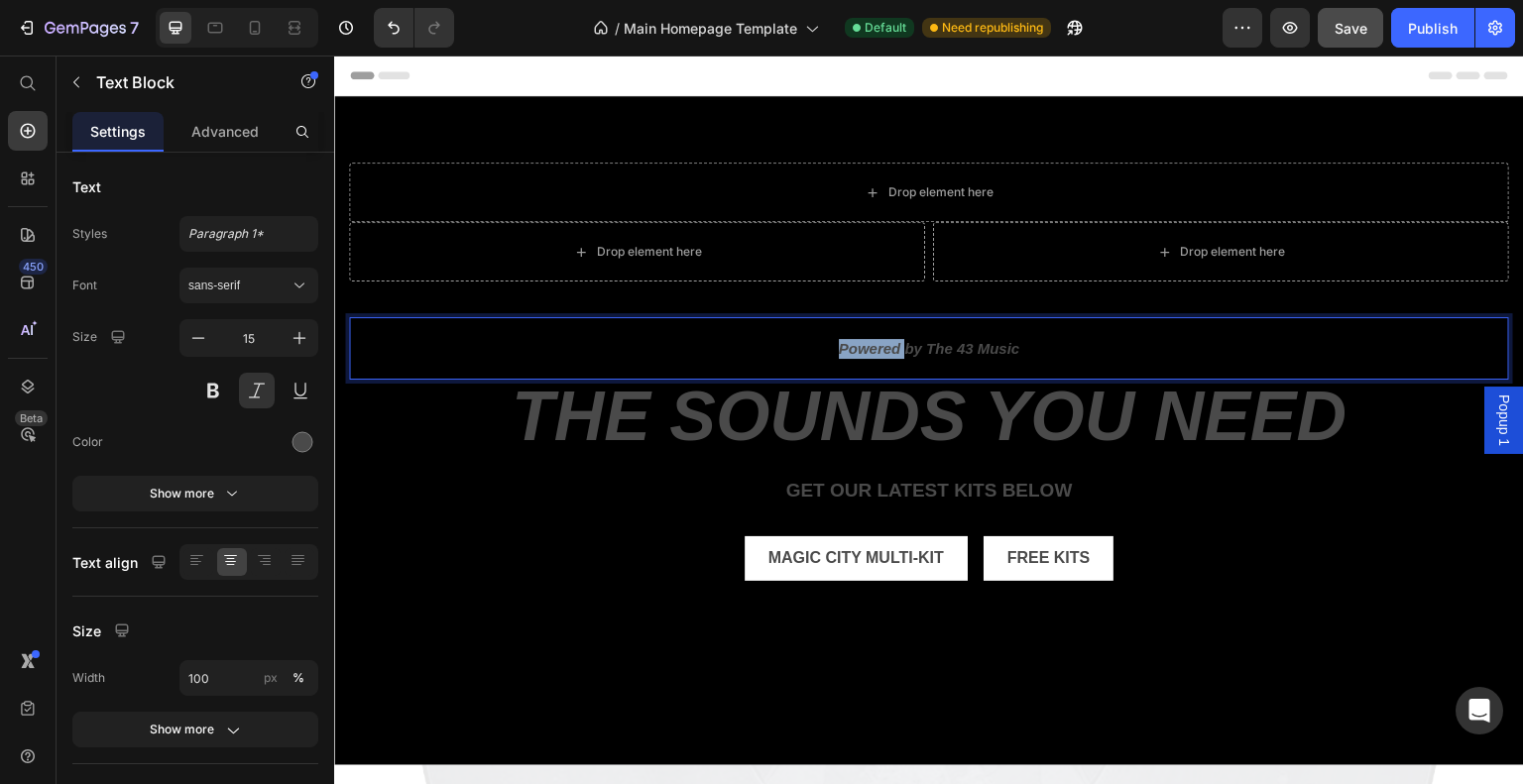 click on "Powered by The 43 Music" at bounding box center [929, 349] 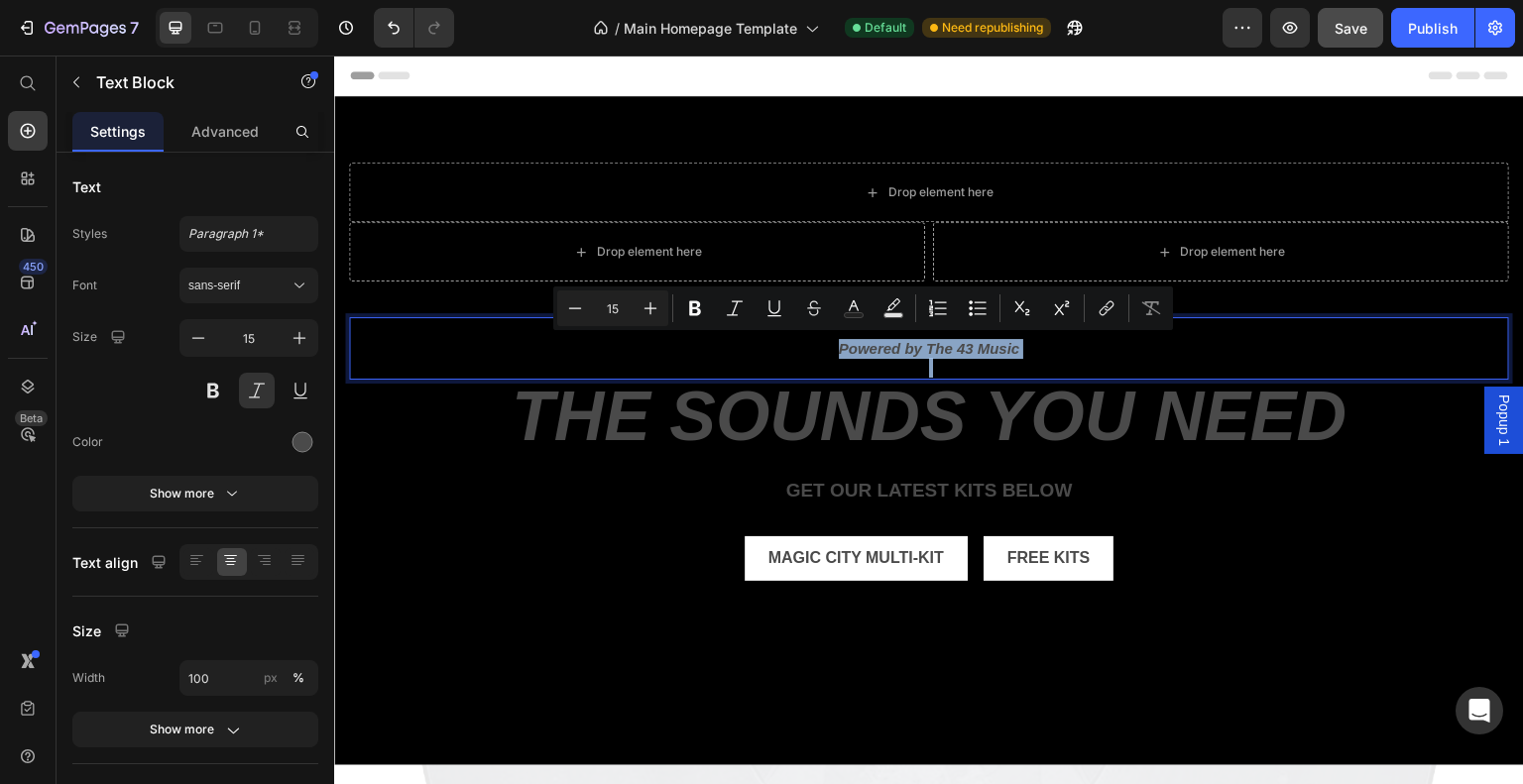click on "Powered by The 43 Music" at bounding box center [929, 349] 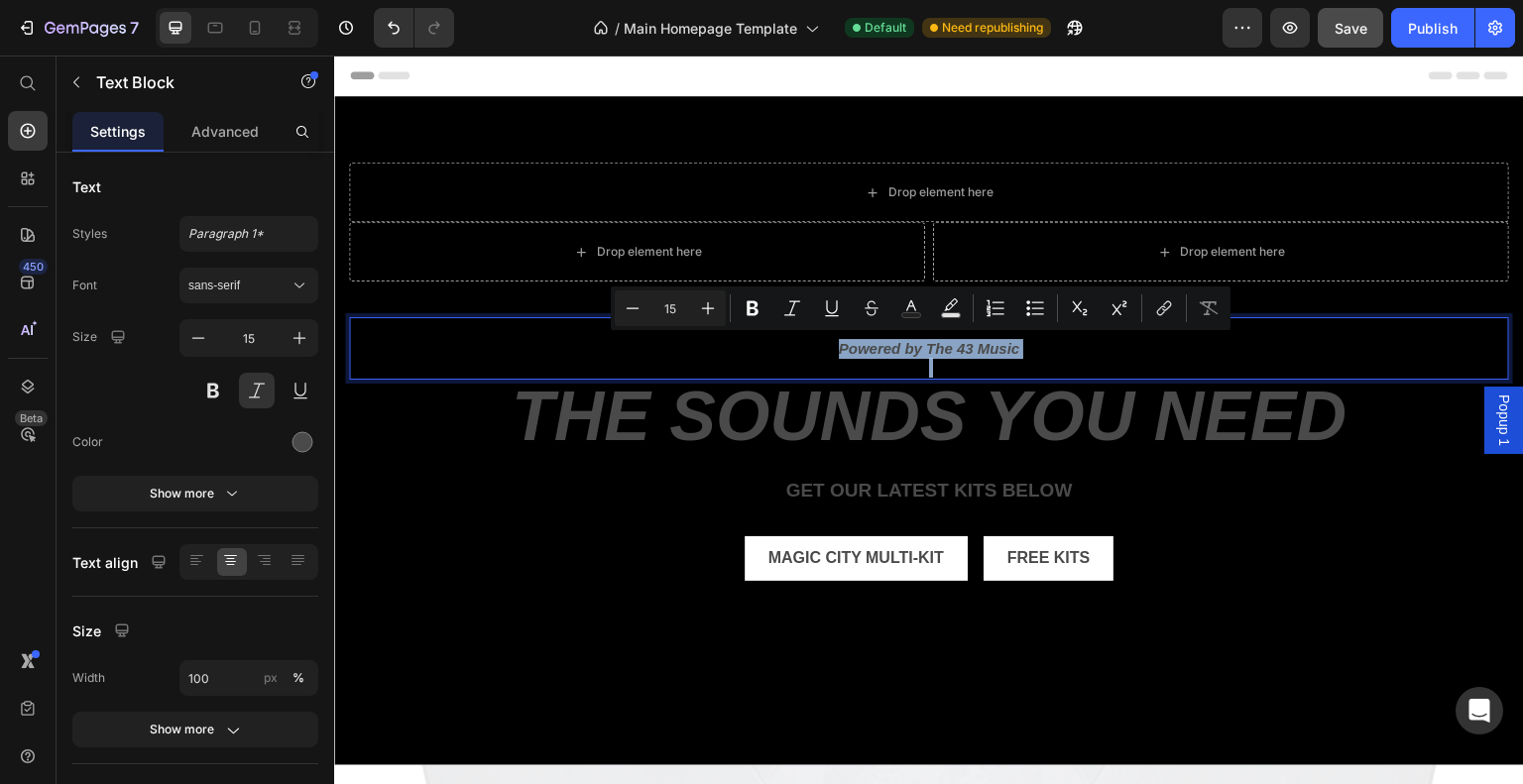 click on "Powered by The 43 Music" at bounding box center [929, 349] 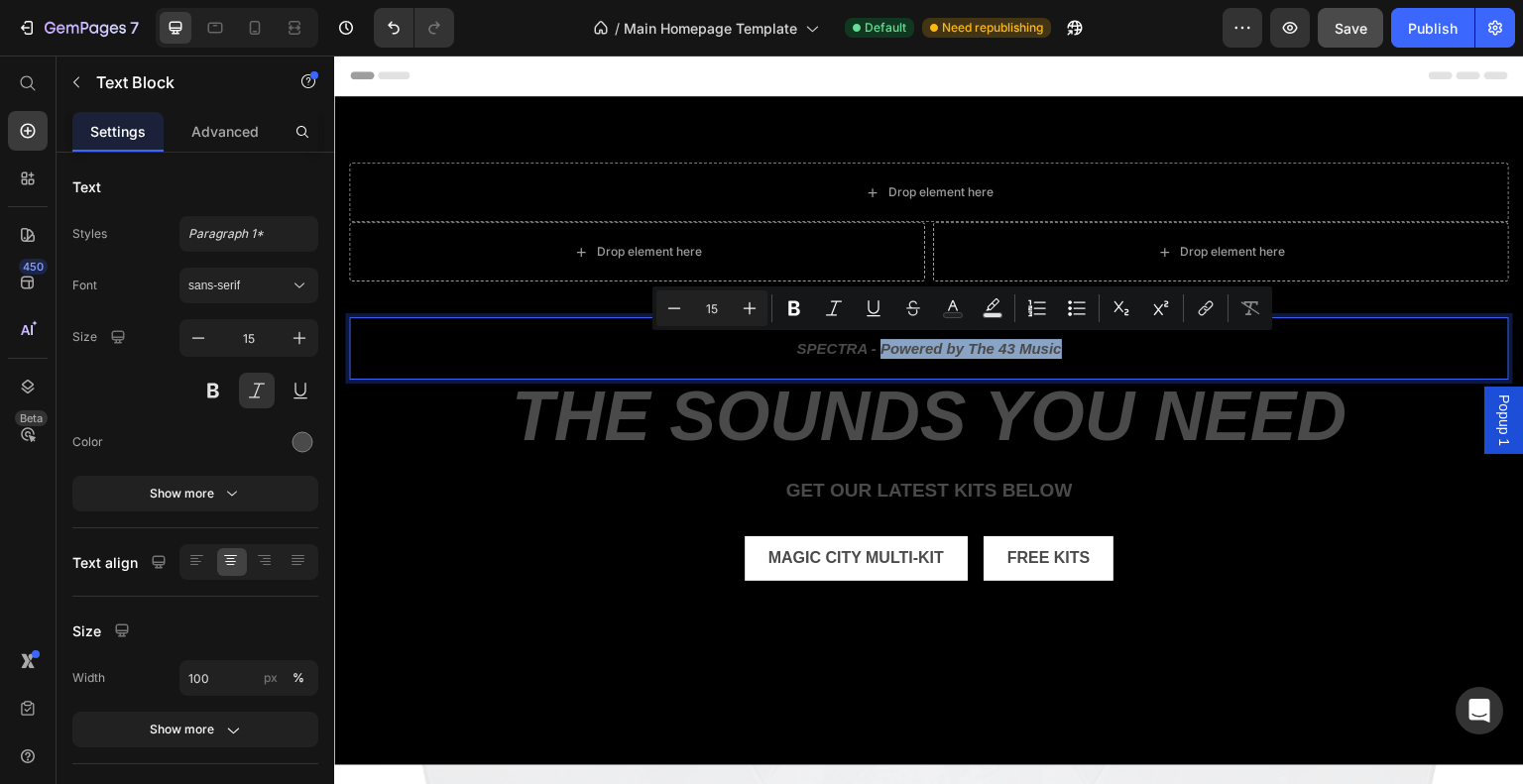 drag, startPoint x: 874, startPoint y: 345, endPoint x: 1056, endPoint y: 349, distance: 182.04395 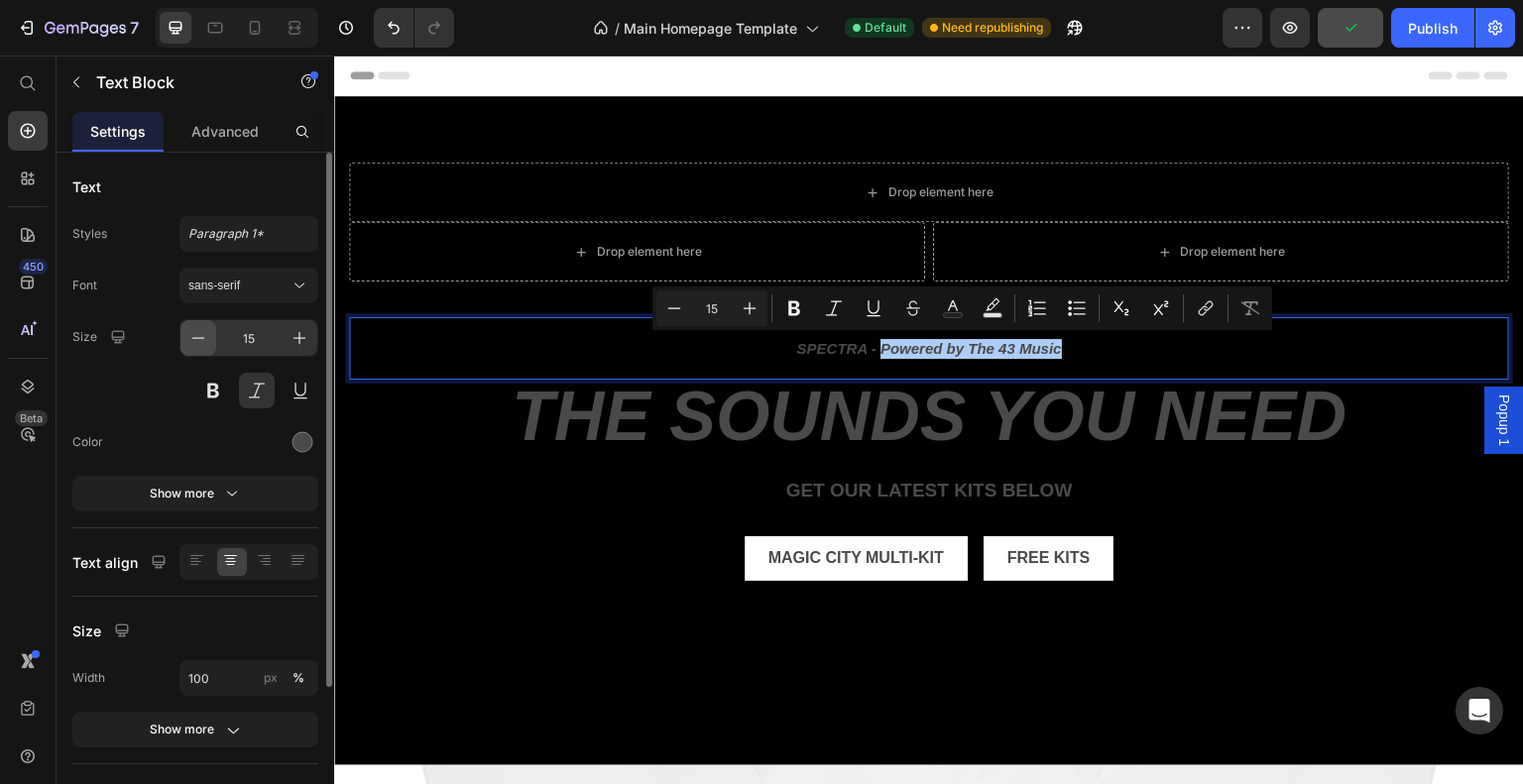 click 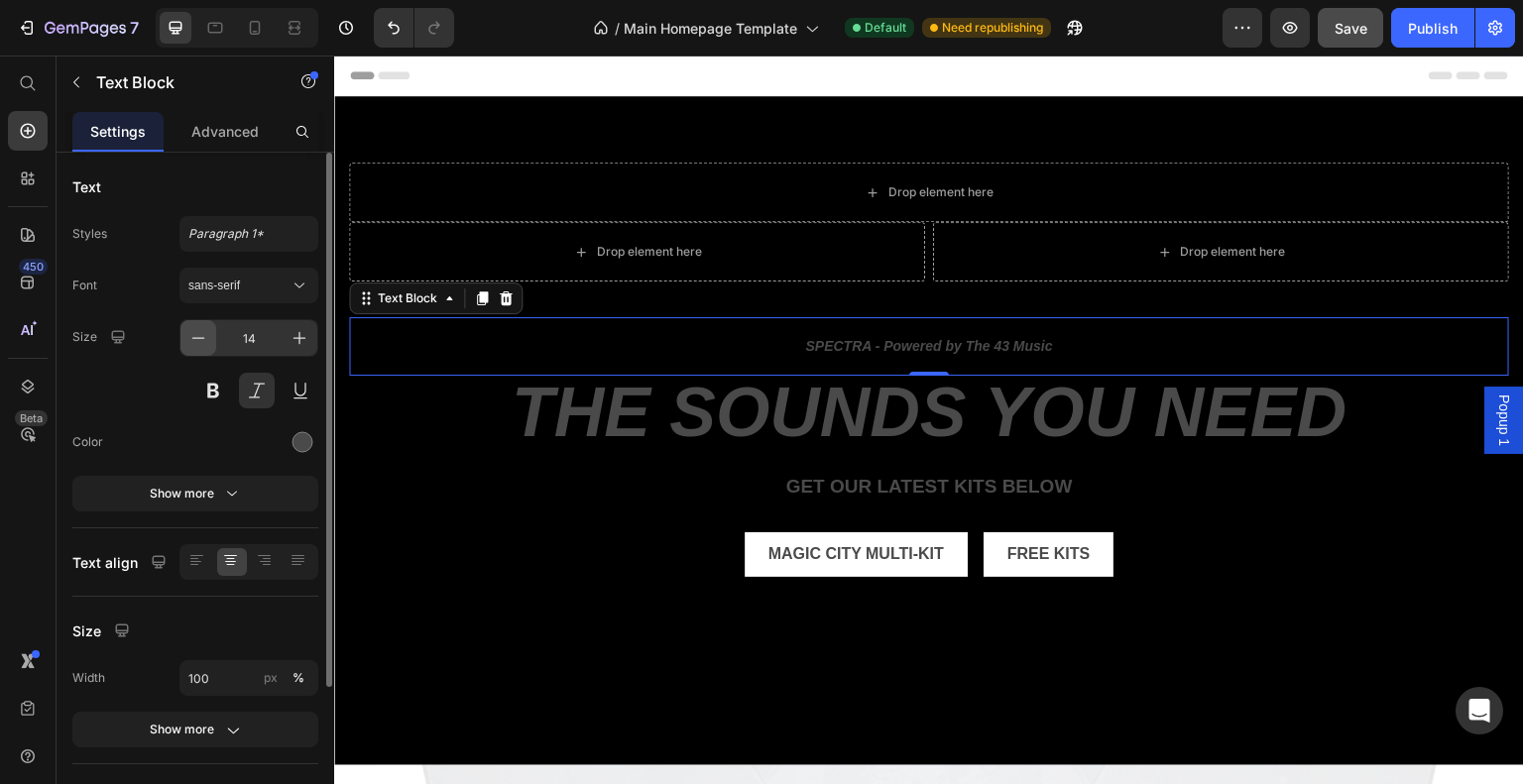 click 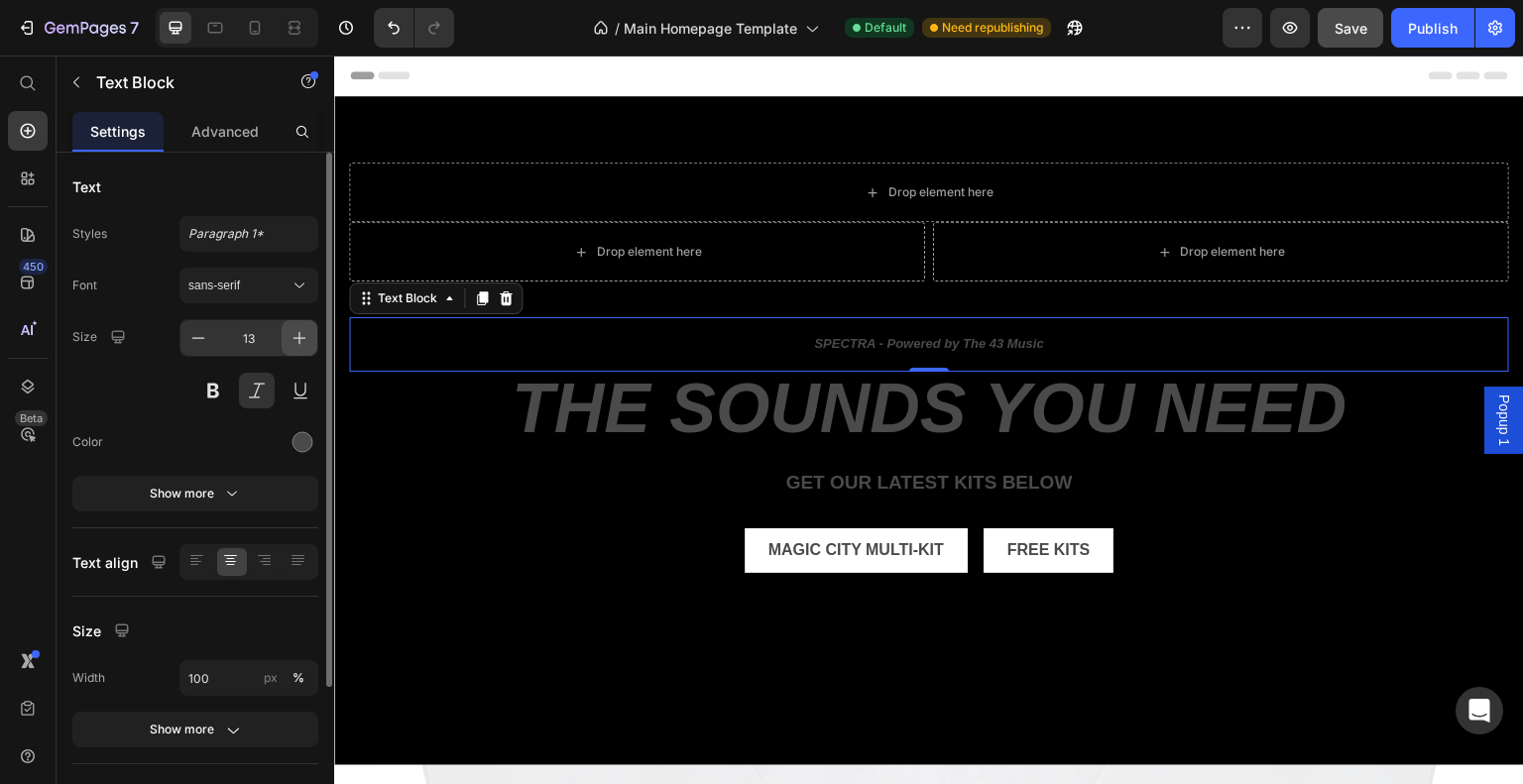click 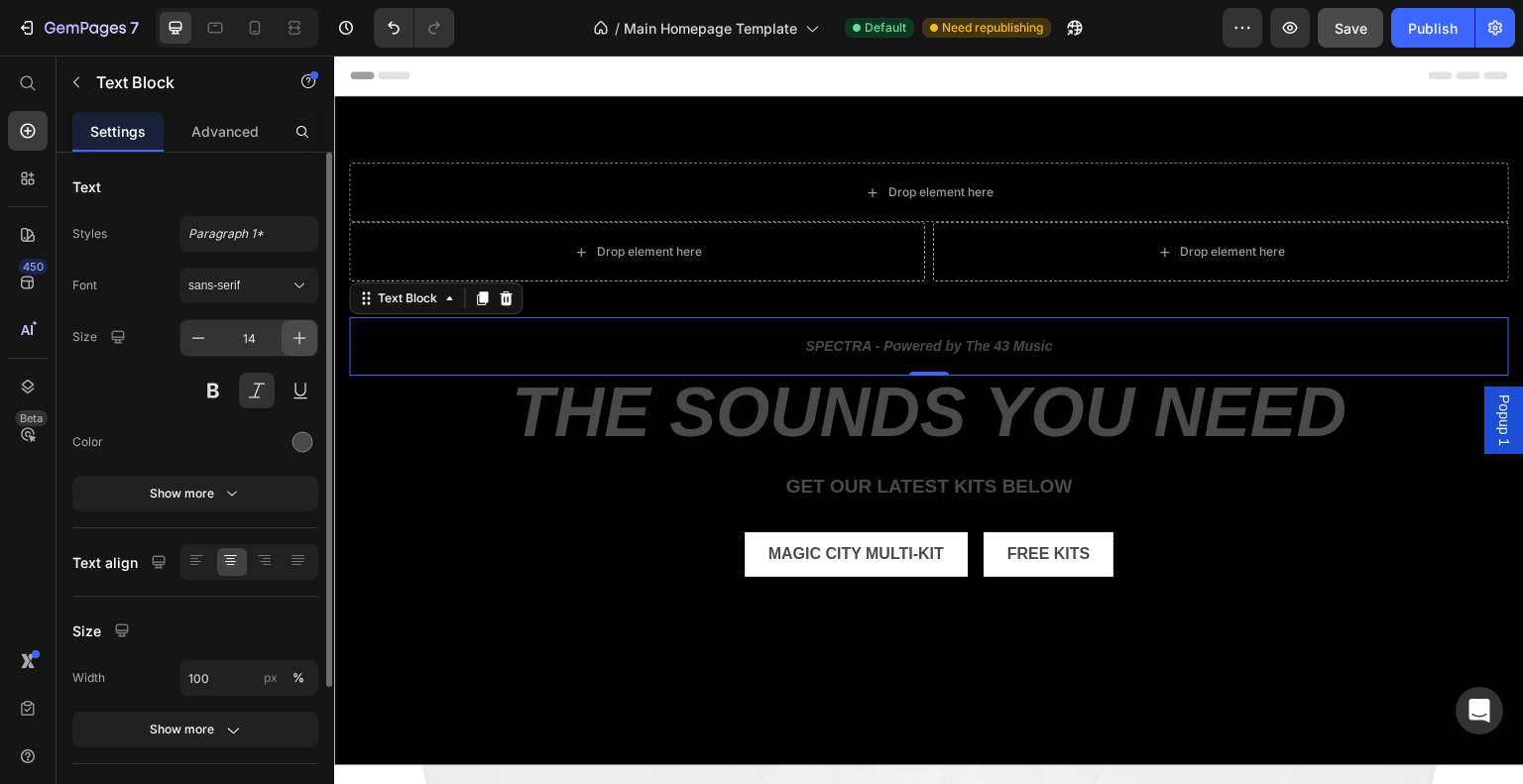 click 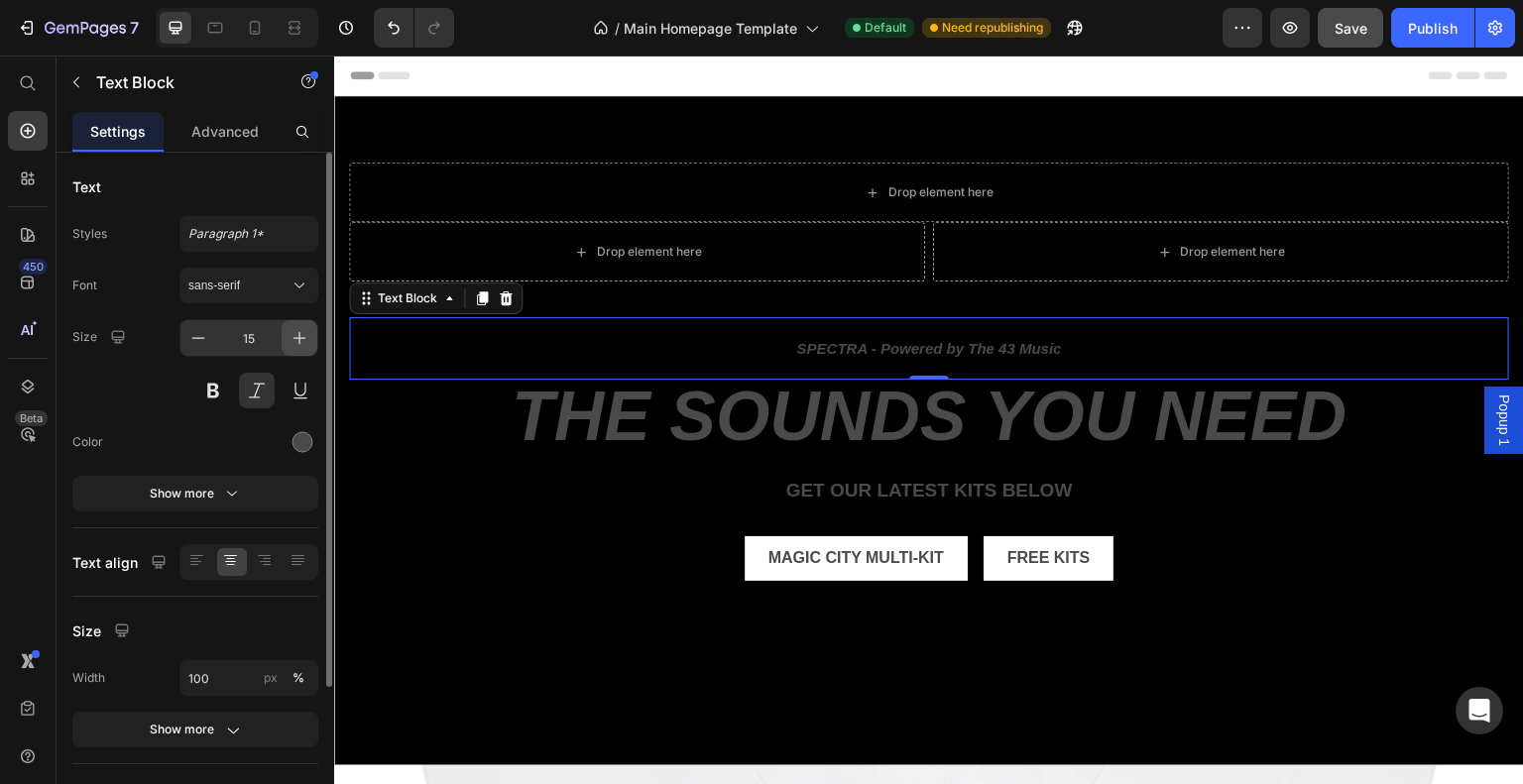 click 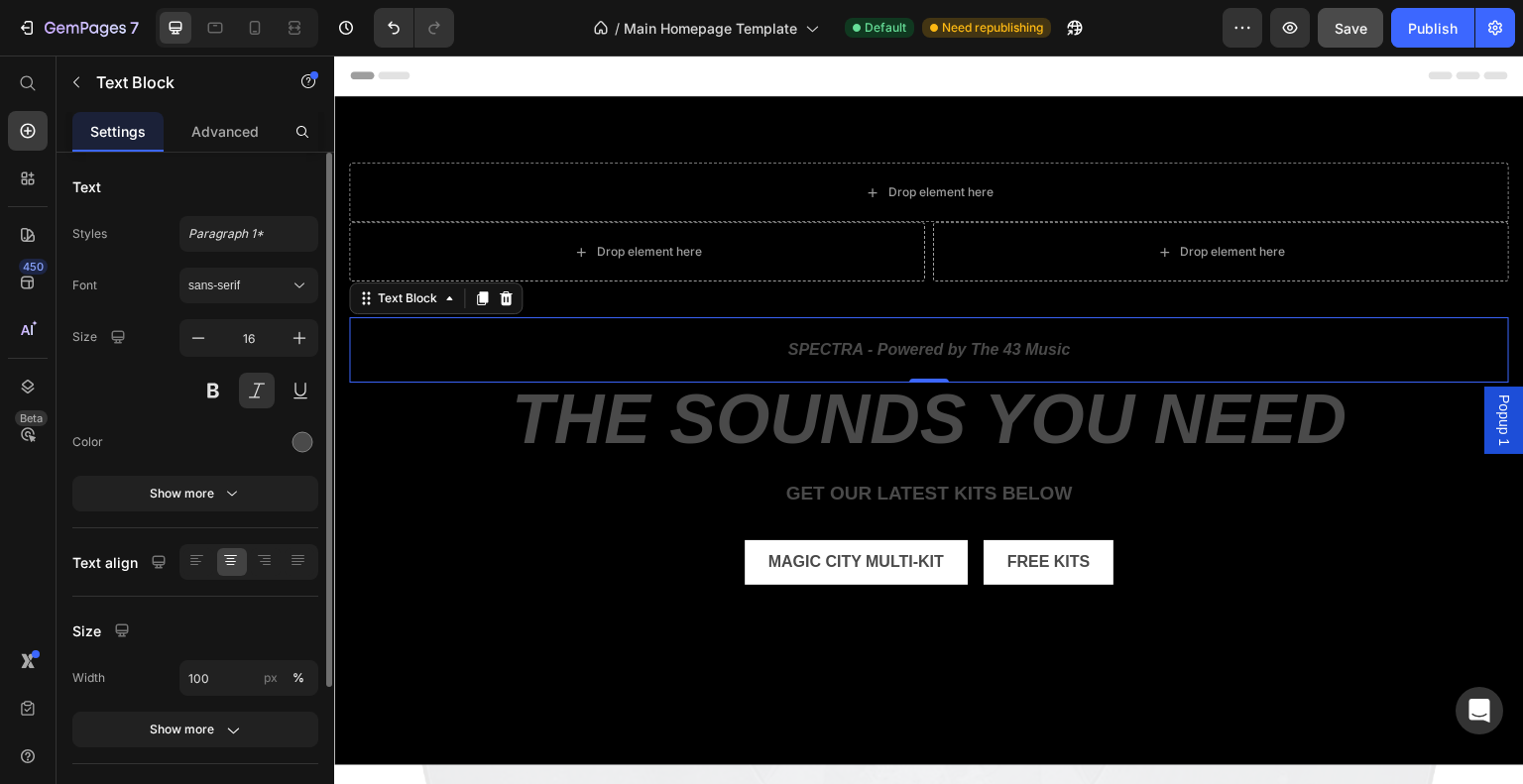 scroll, scrollTop: 196, scrollLeft: 0, axis: vertical 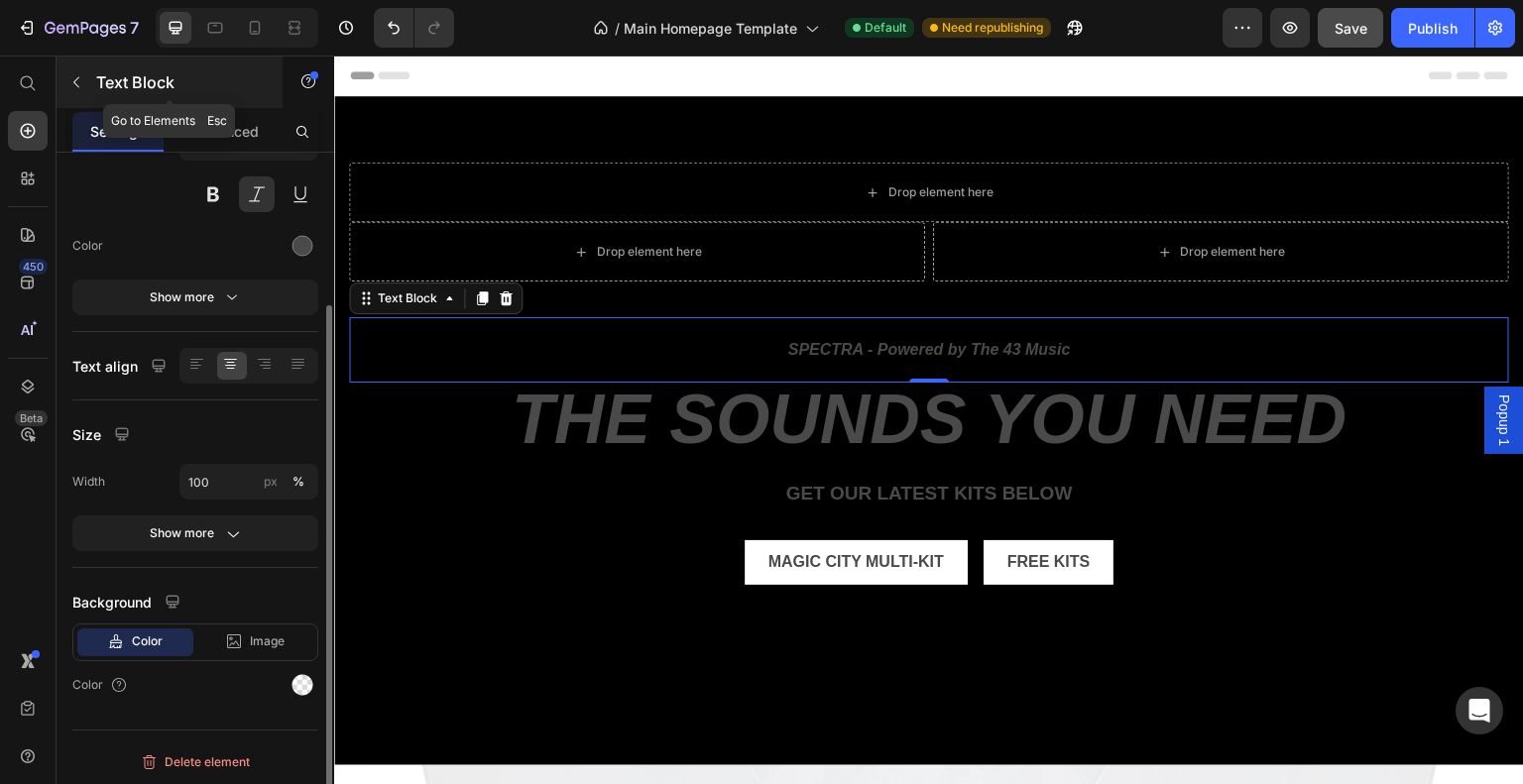 click 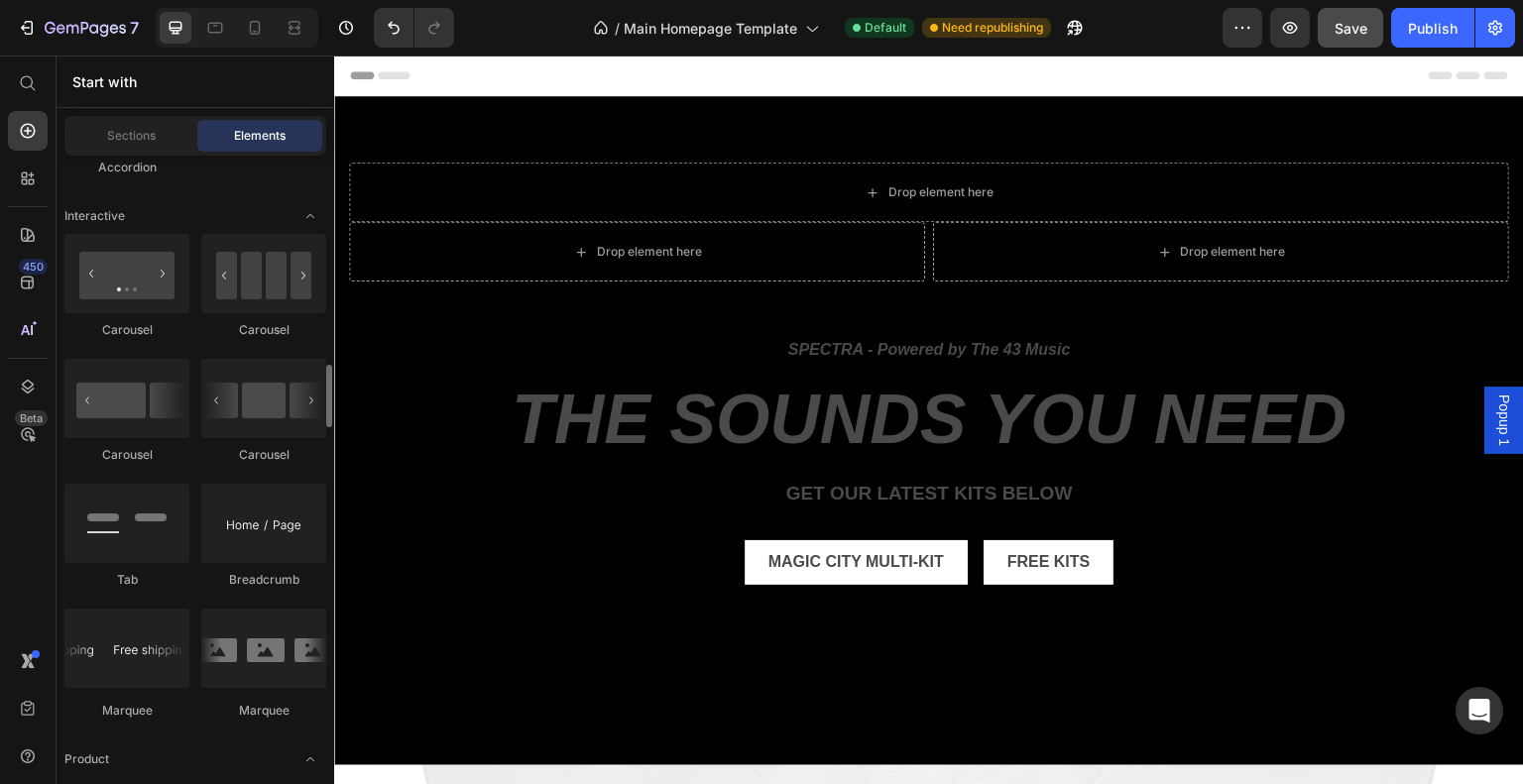 scroll, scrollTop: 2072, scrollLeft: 0, axis: vertical 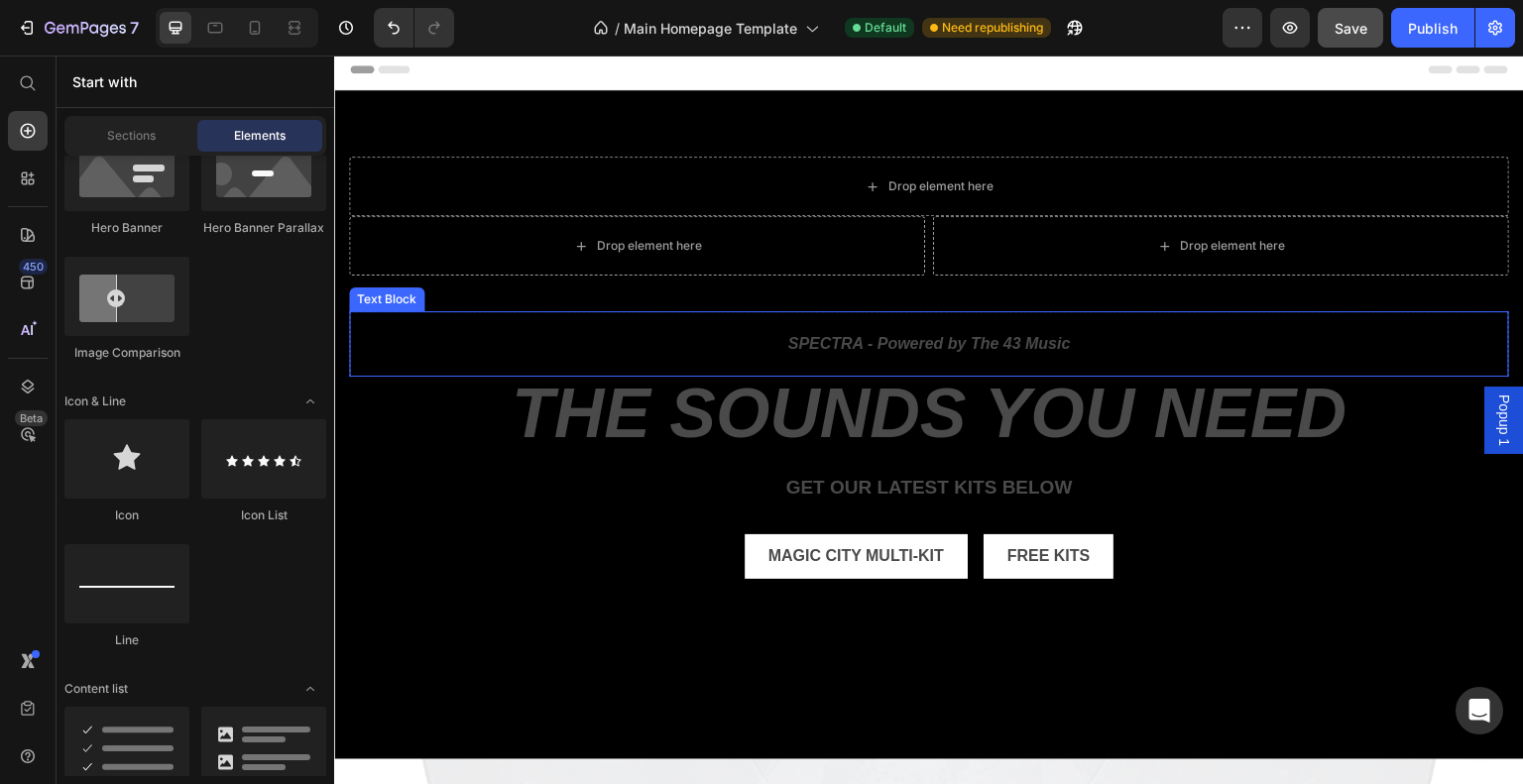 click on "Text Block" at bounding box center (387, 299) 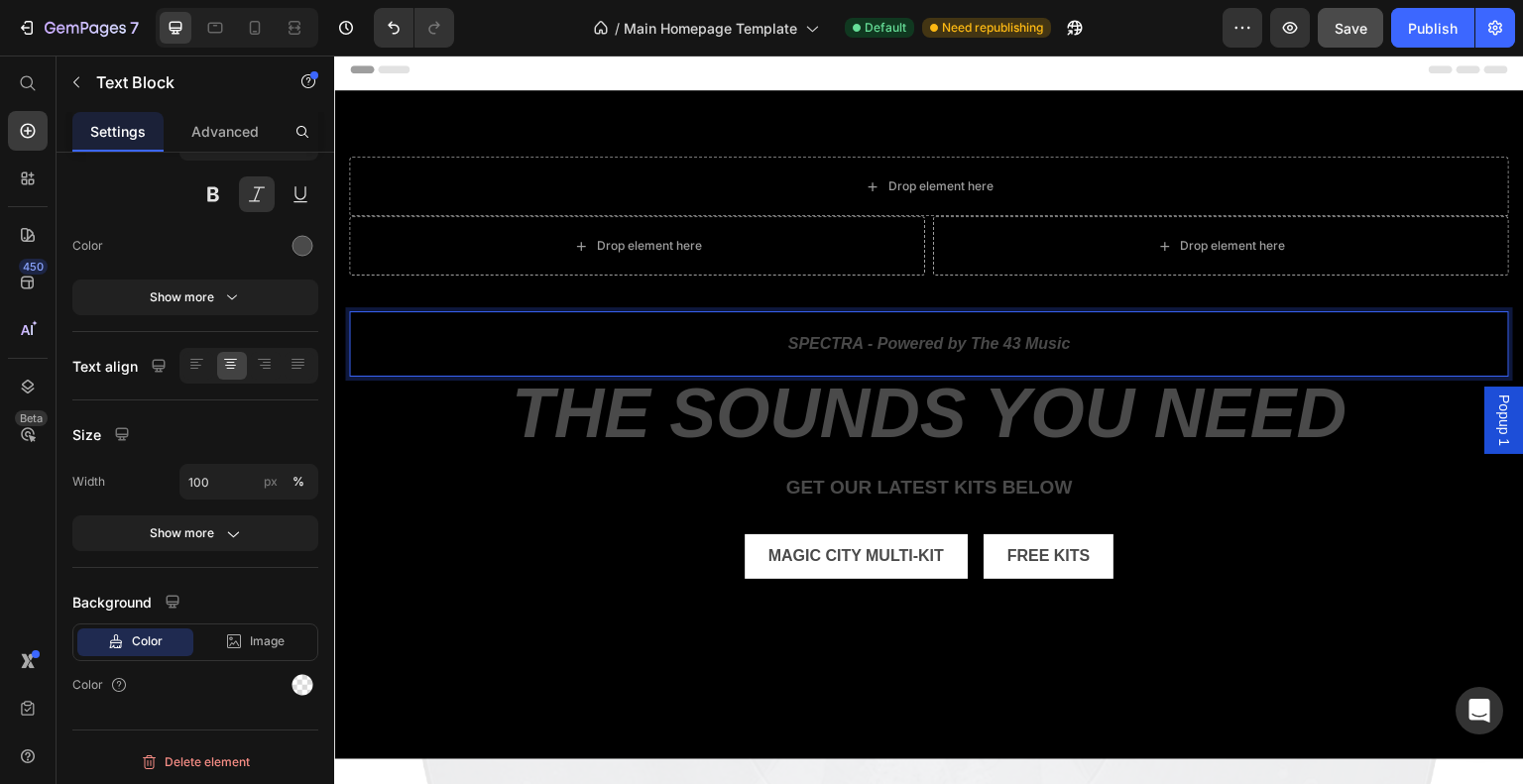 click on "SPECTRA - Powered by The 43 Music" at bounding box center [929, 344] 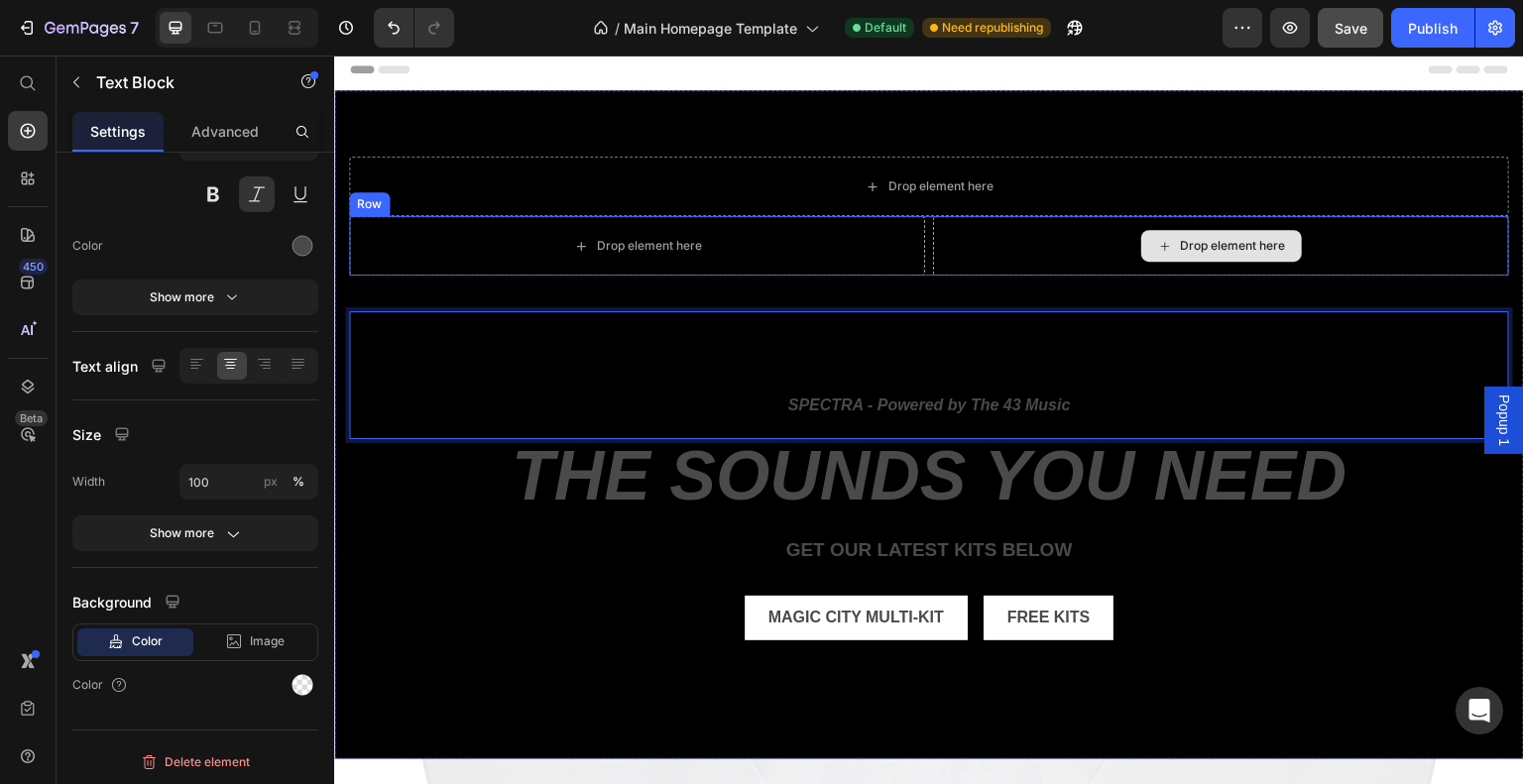 click on "Drop element here" at bounding box center (1221, 246) 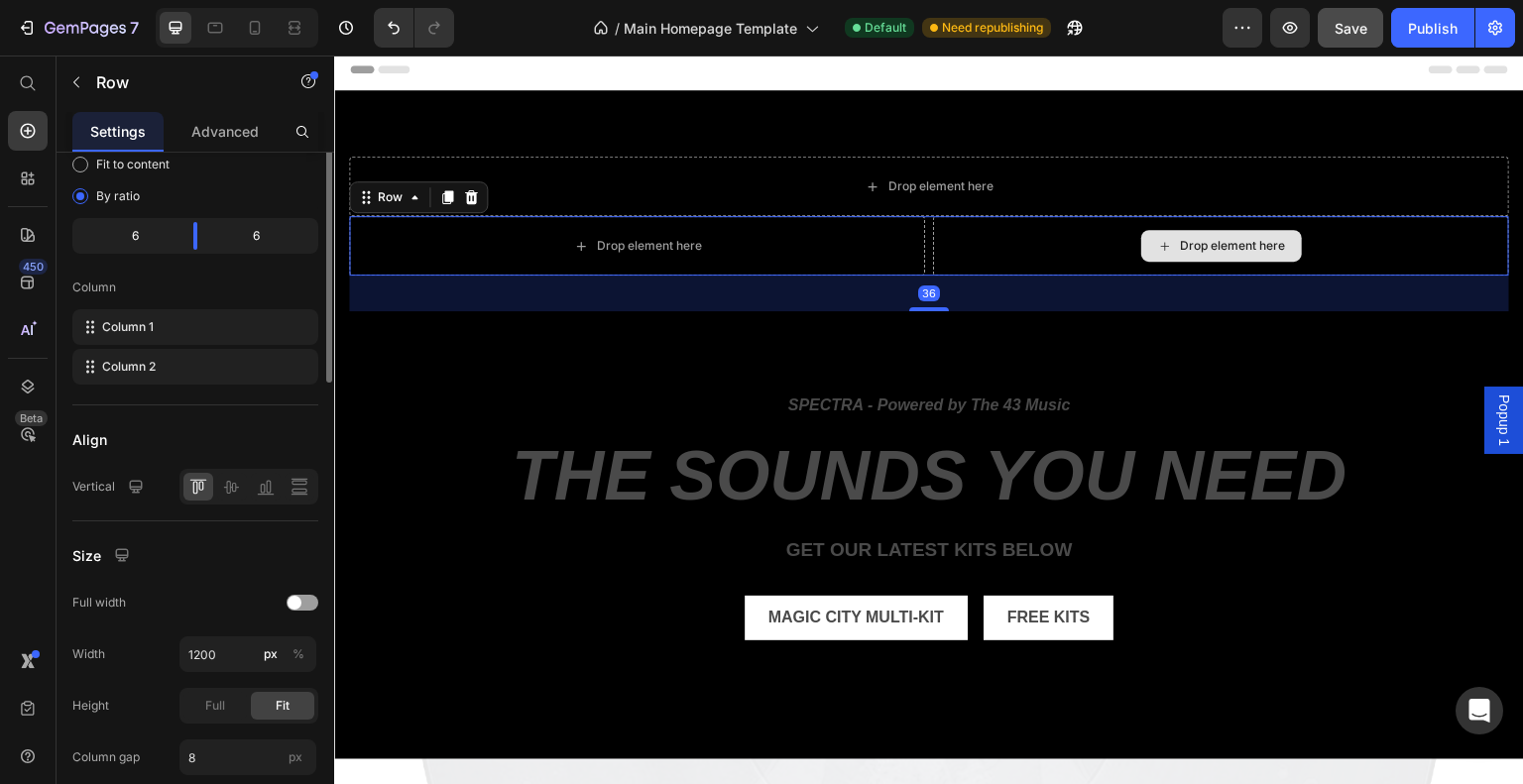 scroll, scrollTop: 0, scrollLeft: 0, axis: both 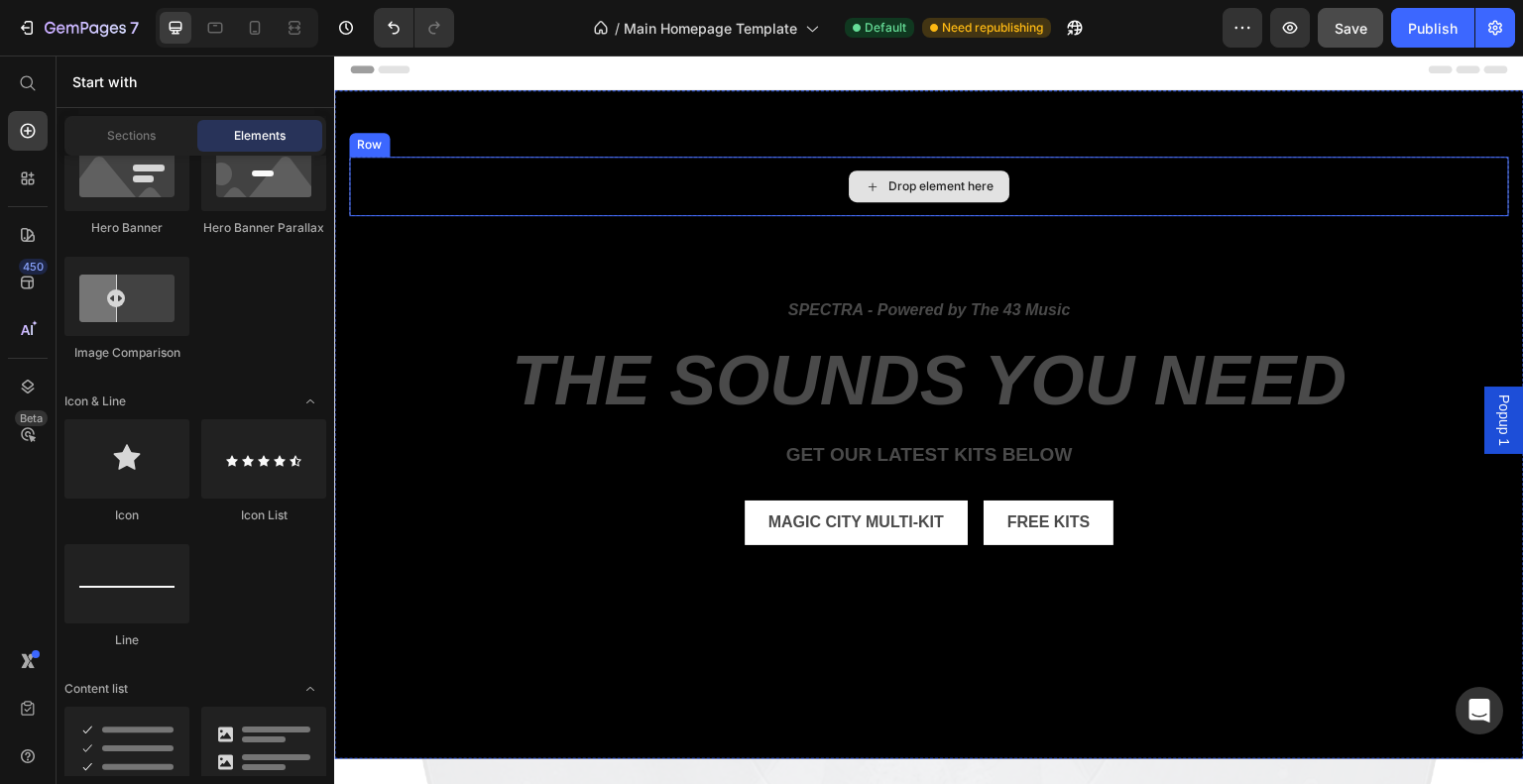 click on "Drop element here" at bounding box center (941, 186) 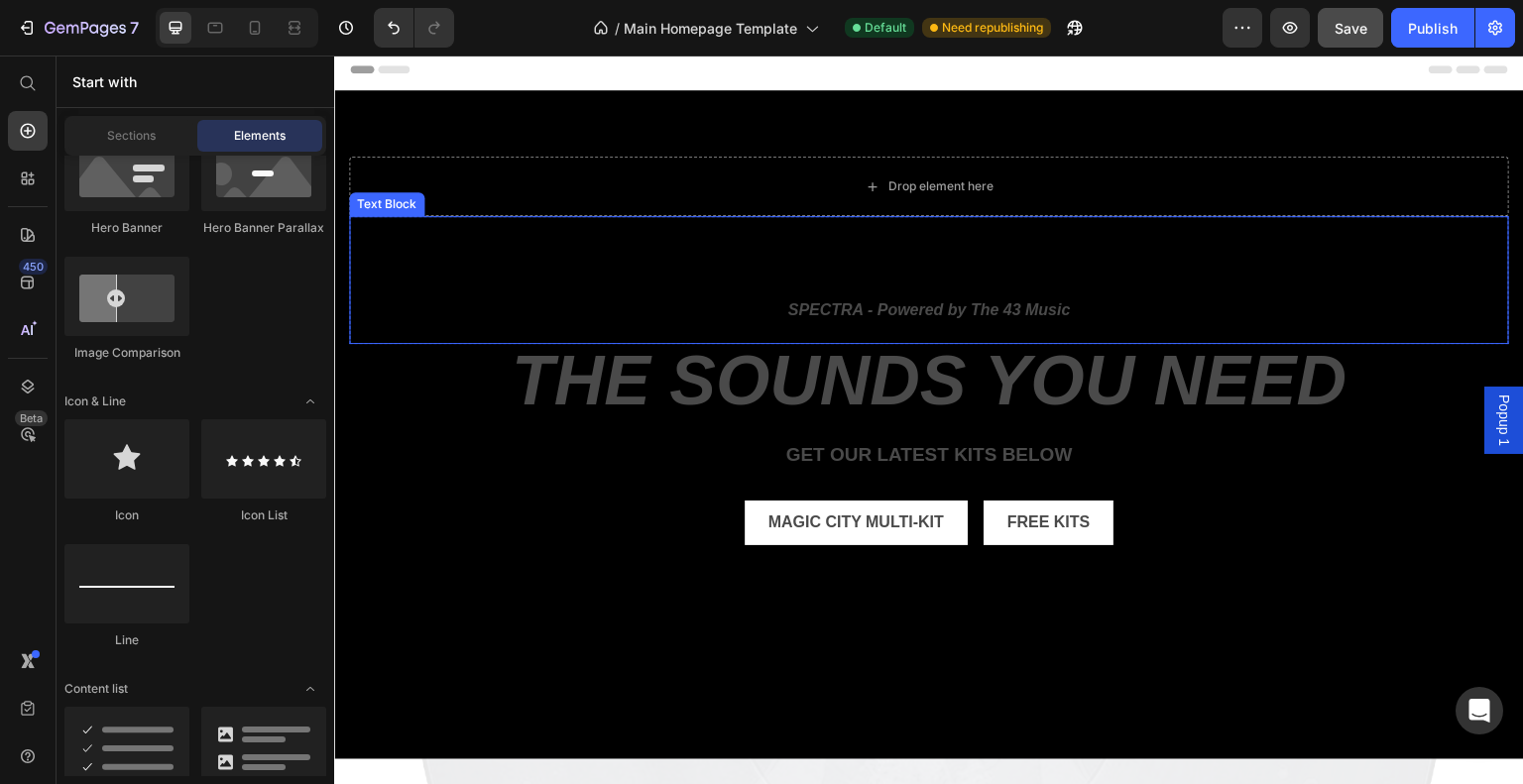 click at bounding box center (929, 228) 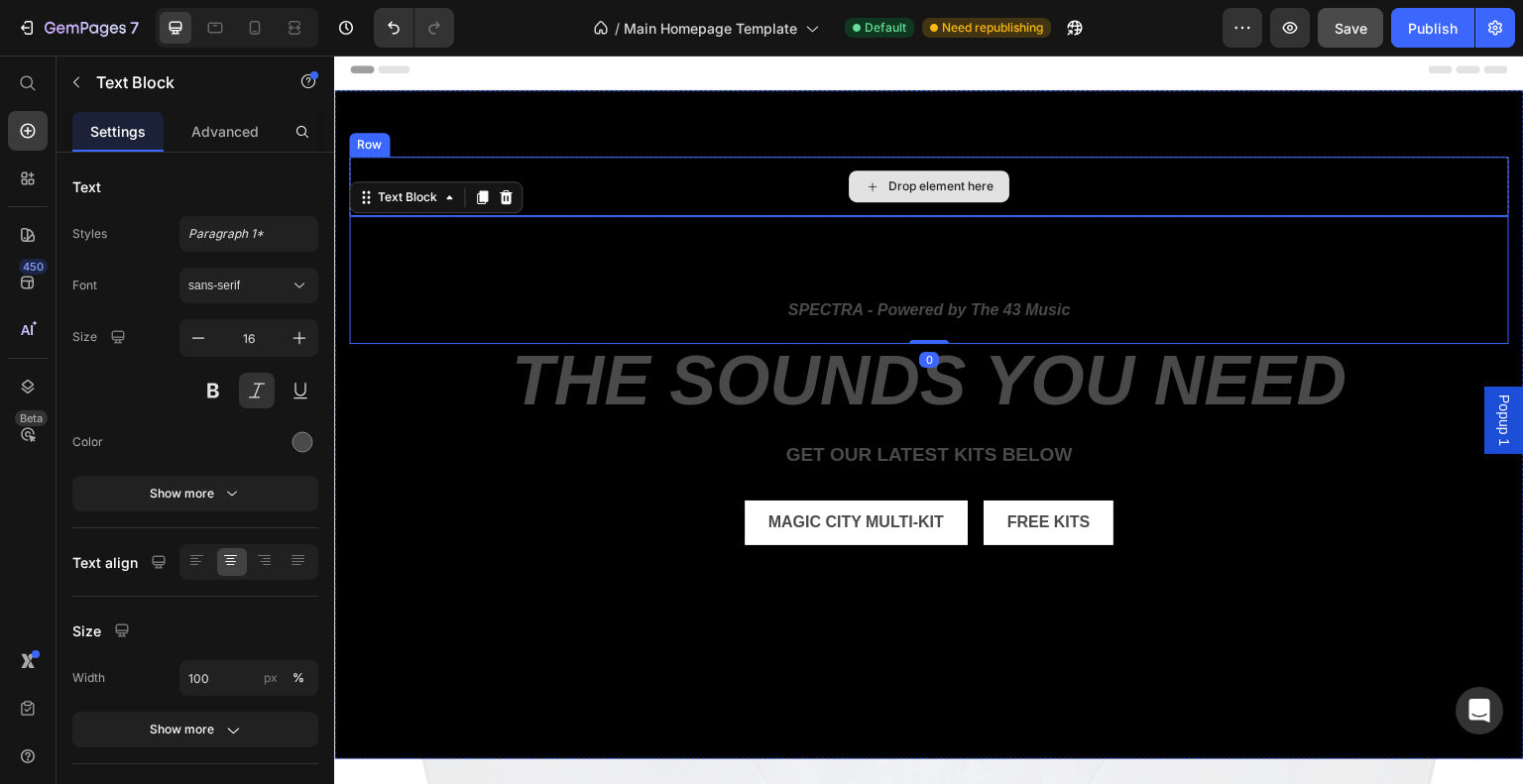 click on "Drop element here" at bounding box center (929, 186) 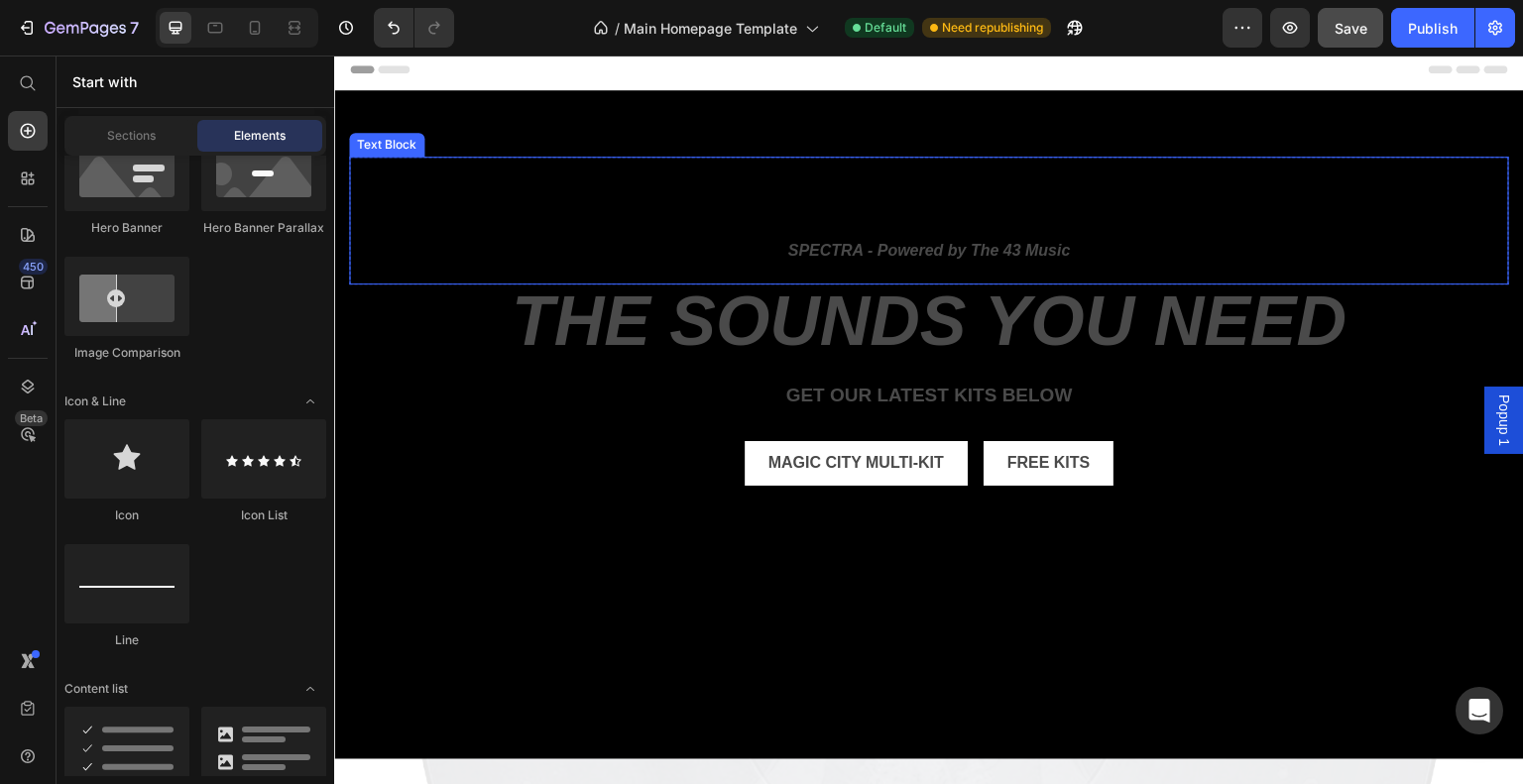 click at bounding box center (929, 230) 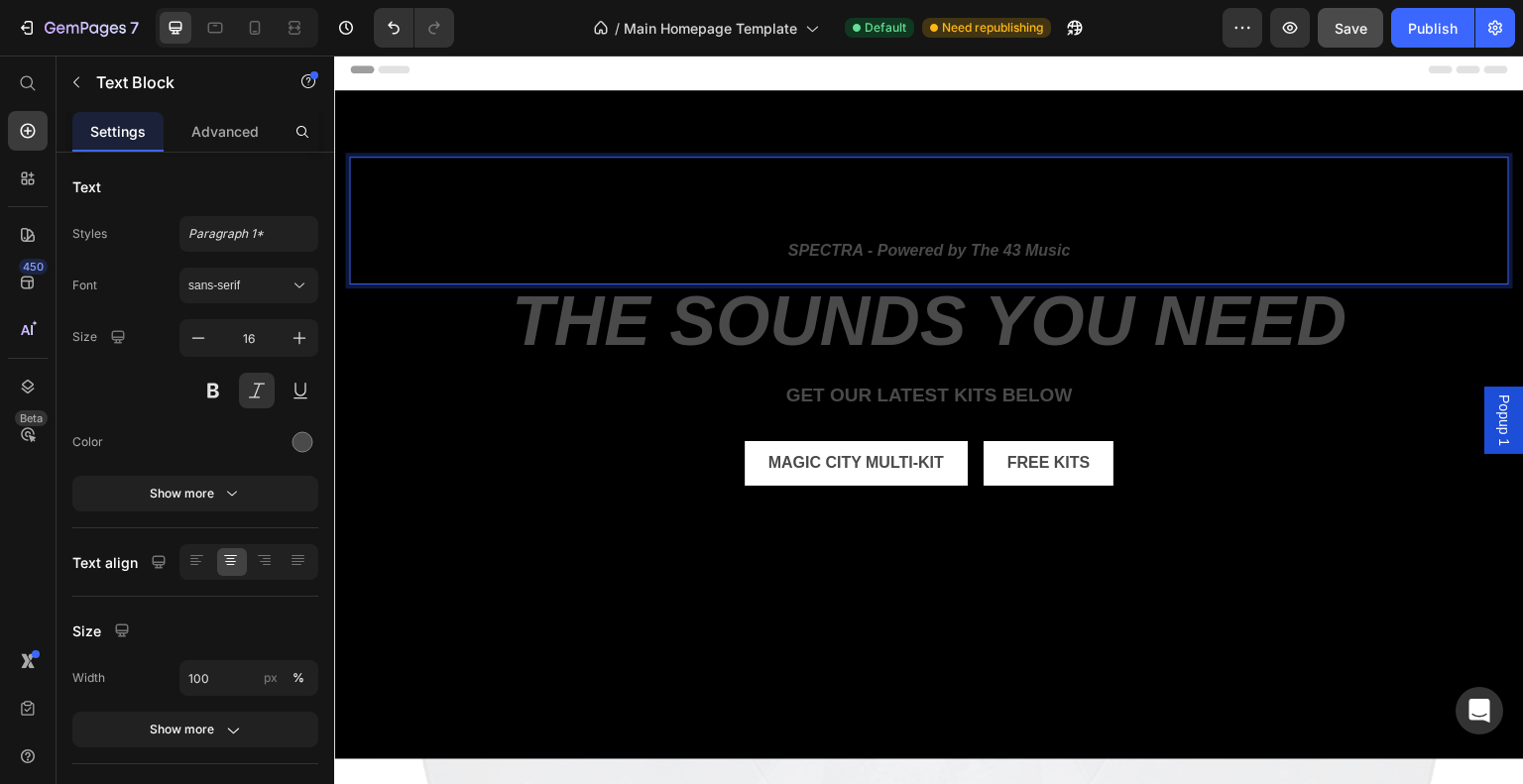 click on "SPECTRA - Powered by The 43 Music" at bounding box center [929, 251] 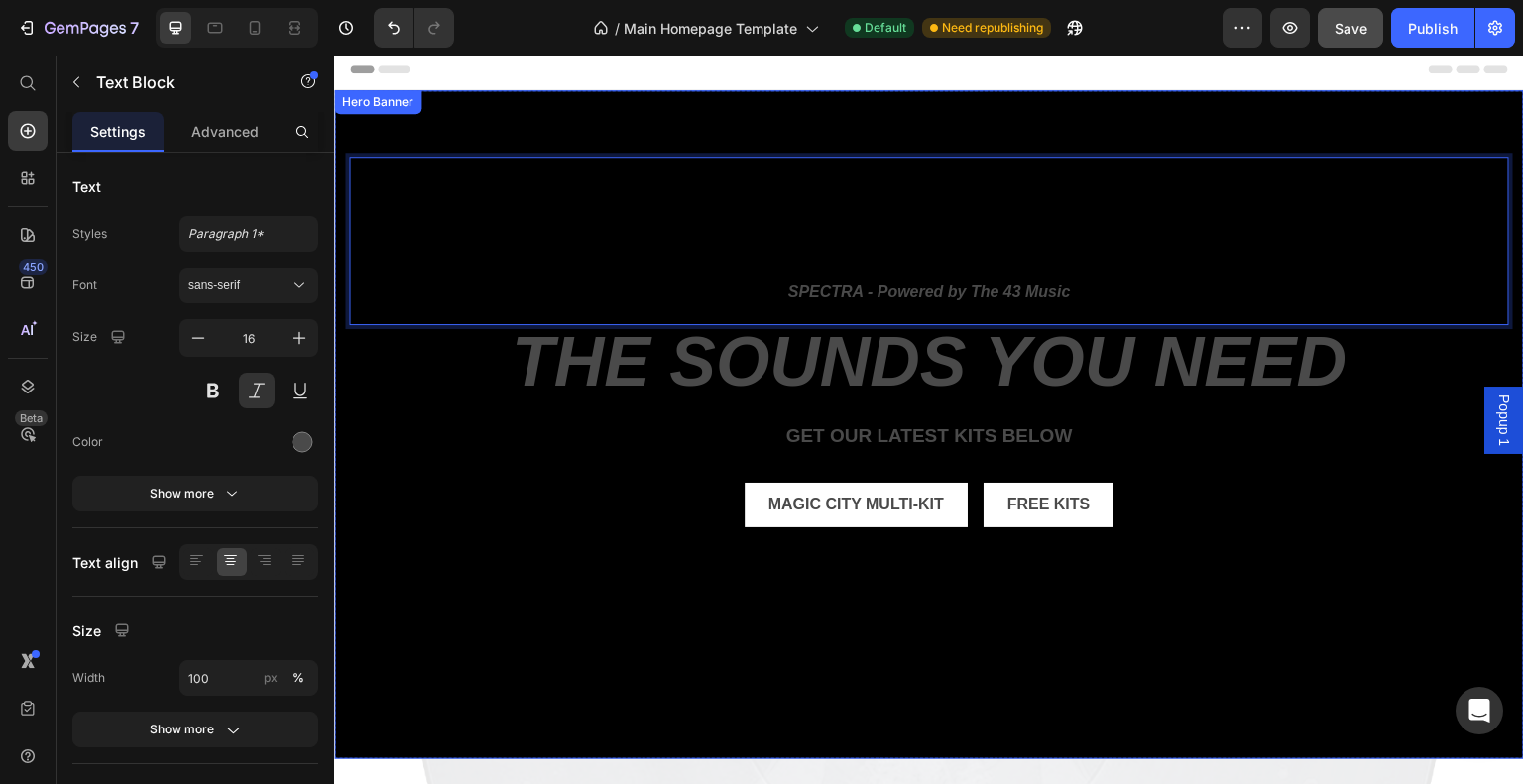 click at bounding box center [929, 424] 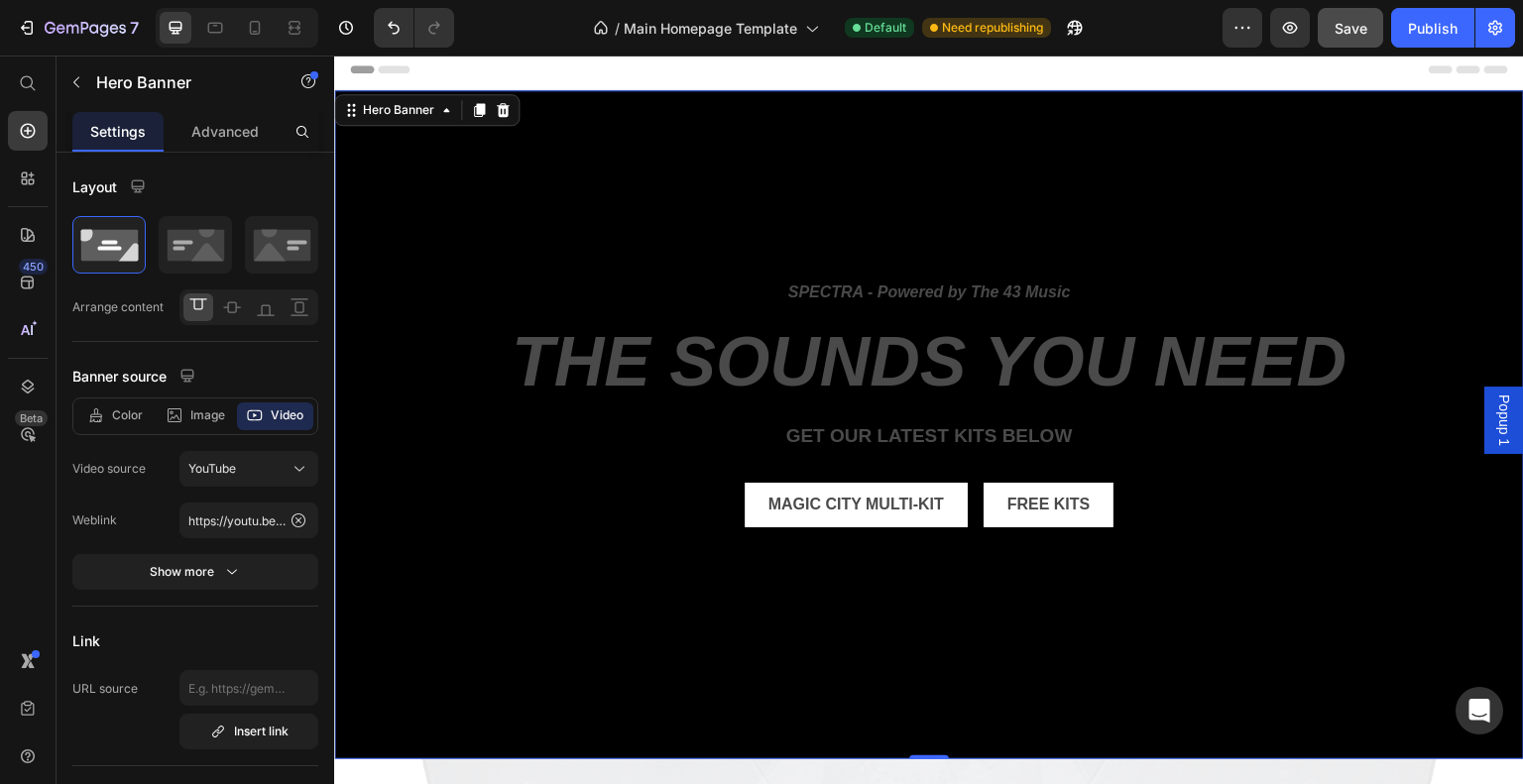 click on "SPECTRA - Powered by The 43 Music Text Block Row the sounds you need Heading get our LATEST kits BELOW Text Block magic city multi-kit Button Free kits Button Row" at bounding box center [929, 376] 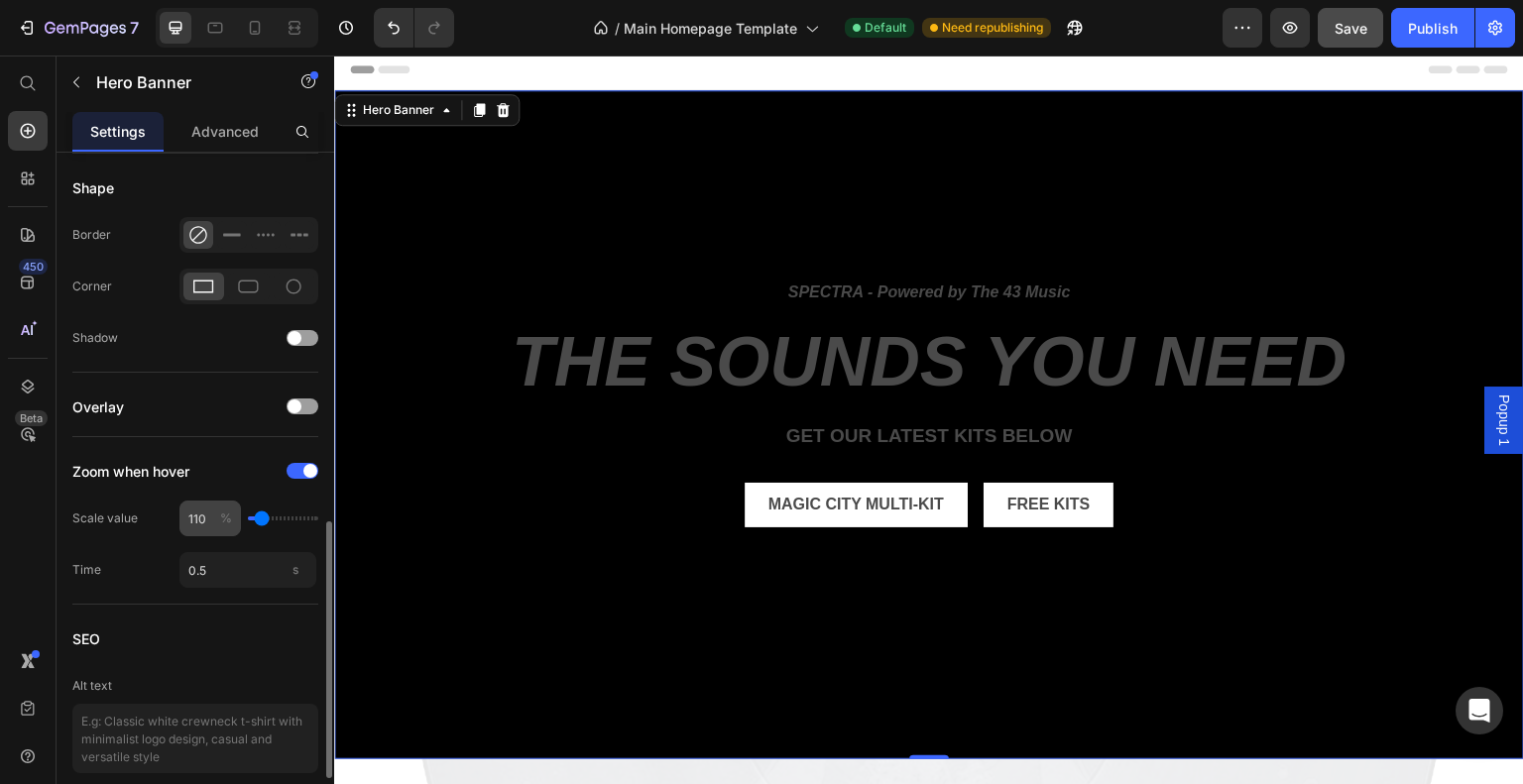 scroll, scrollTop: 987, scrollLeft: 0, axis: vertical 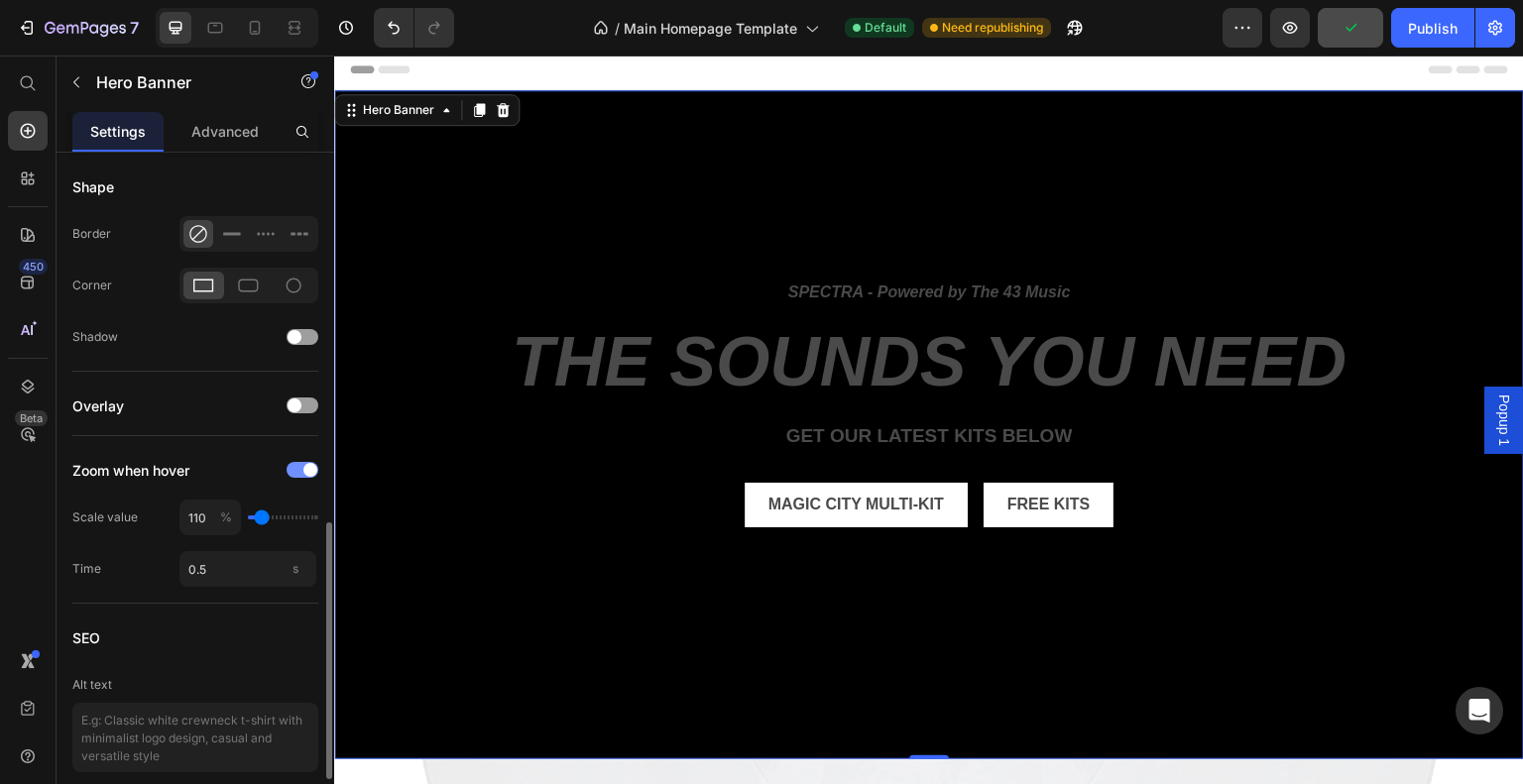 click 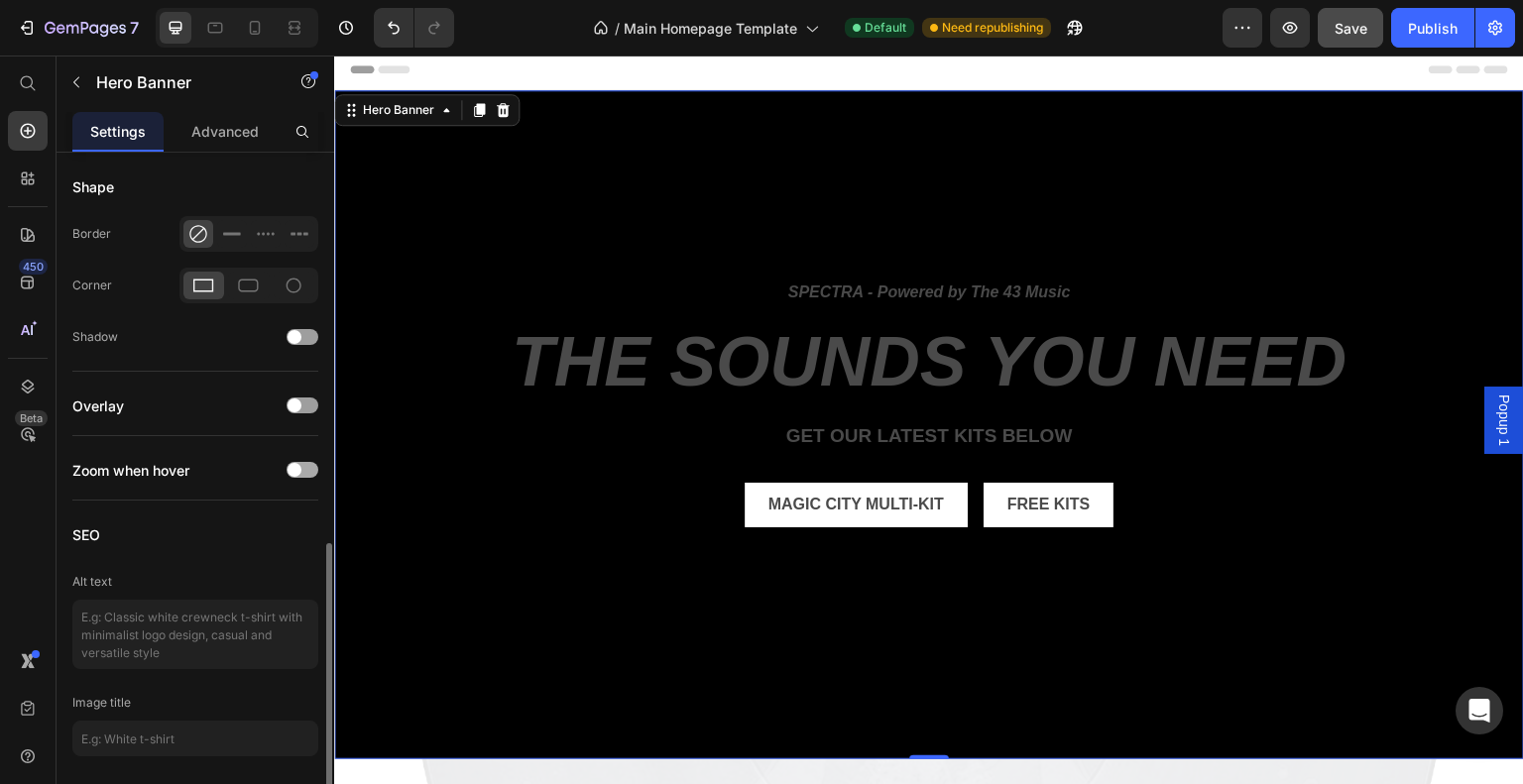 click at bounding box center (302, 470) 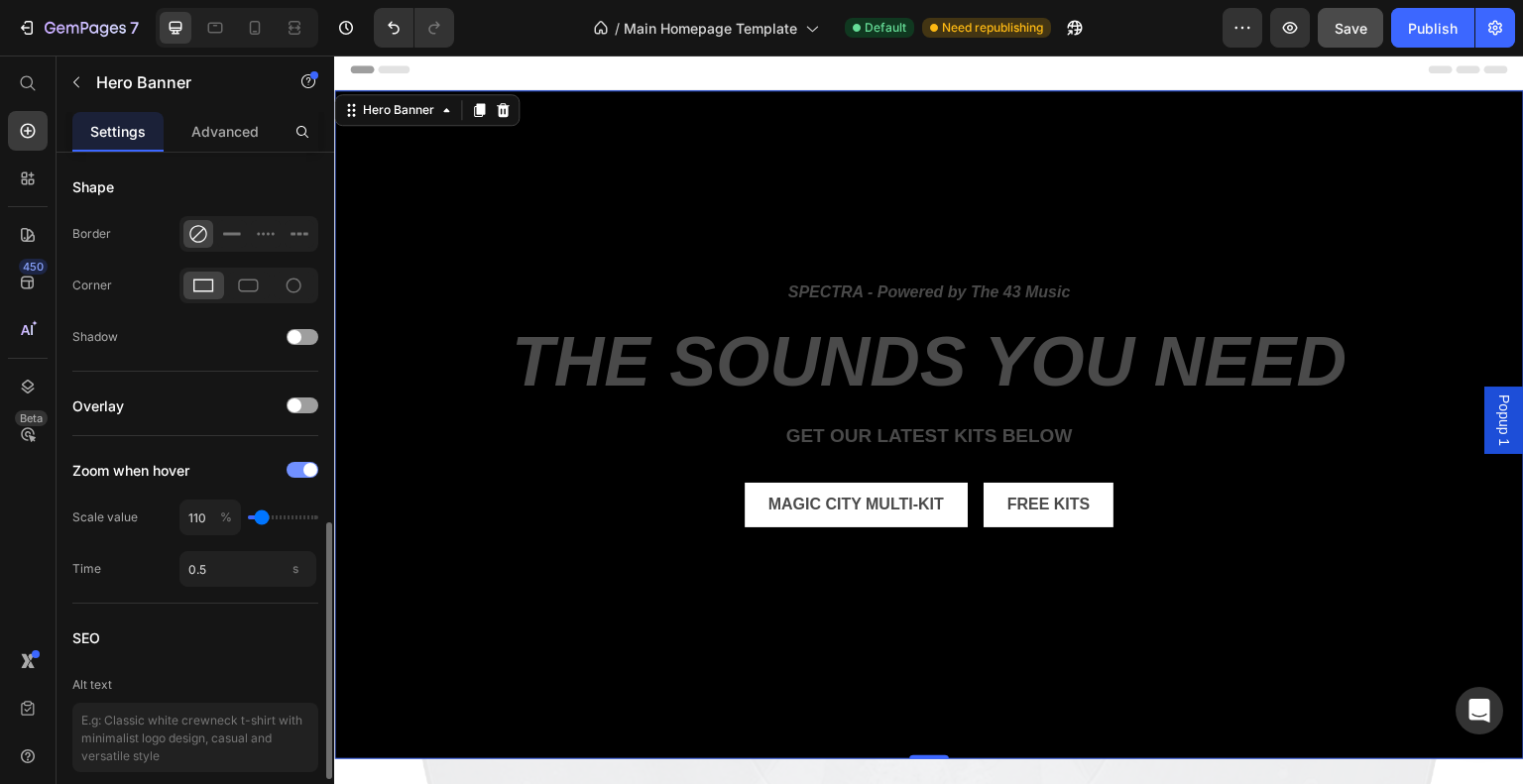 click at bounding box center [302, 470] 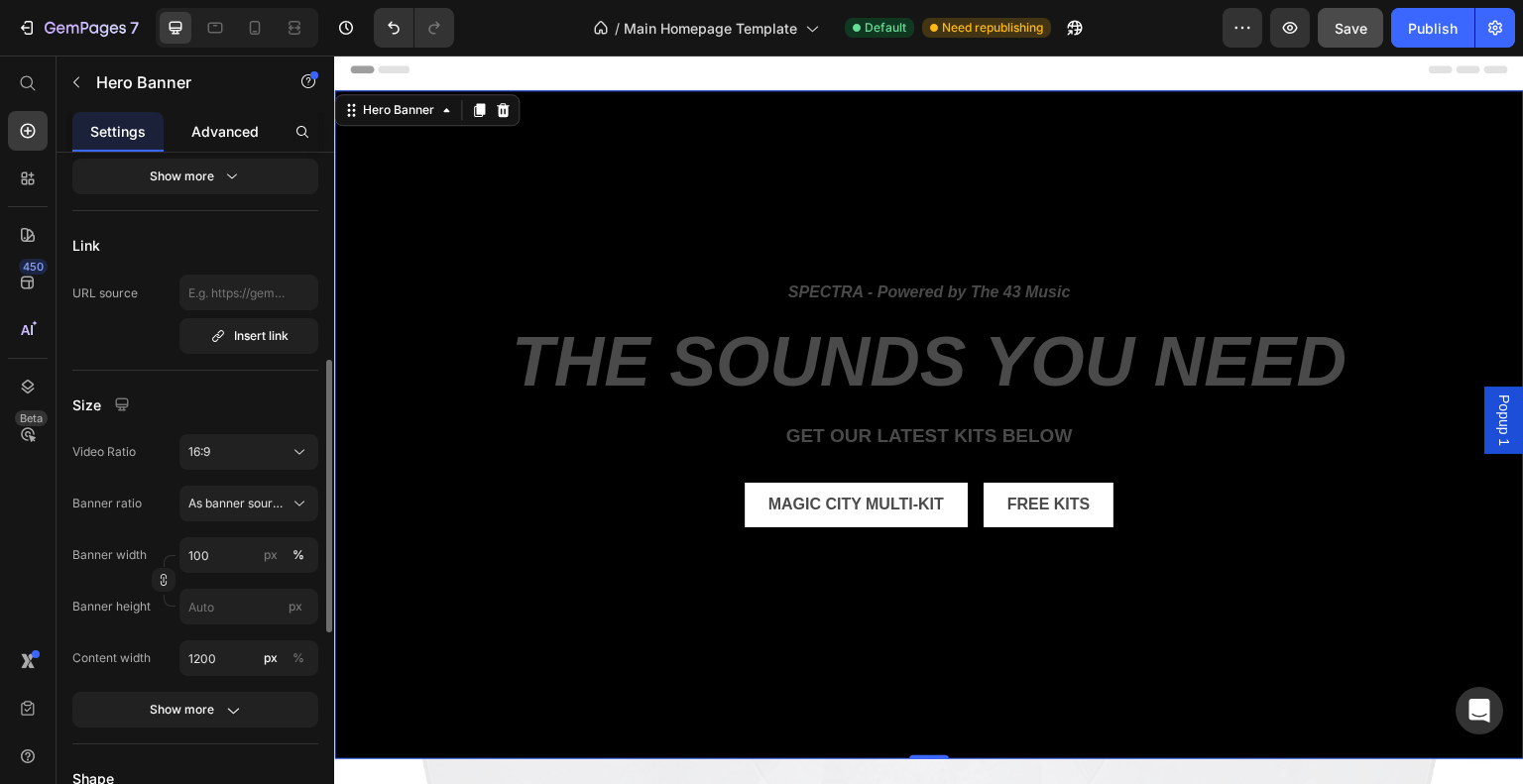 scroll, scrollTop: 386, scrollLeft: 0, axis: vertical 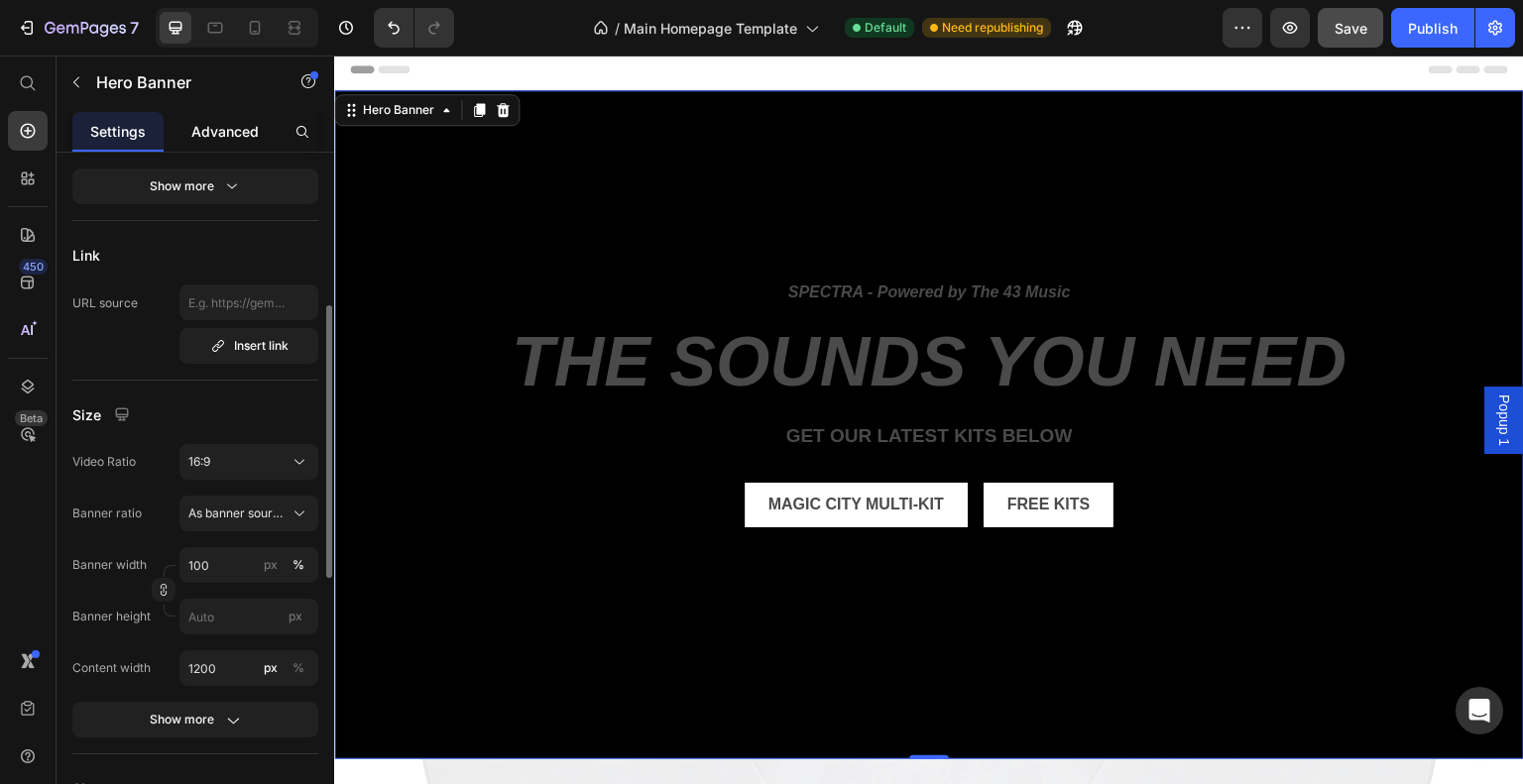 click on "Advanced" at bounding box center (225, 131) 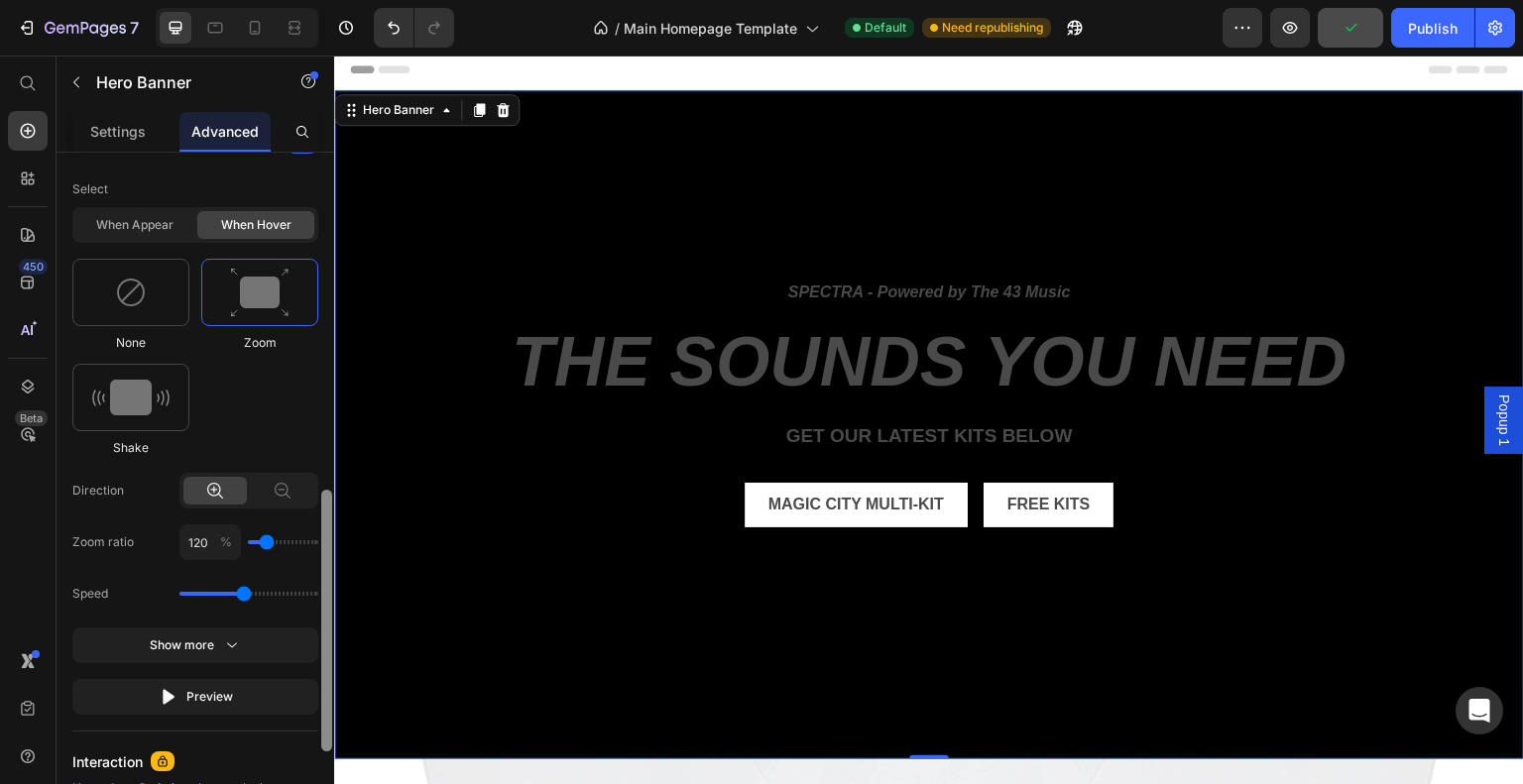 scroll, scrollTop: 887, scrollLeft: 0, axis: vertical 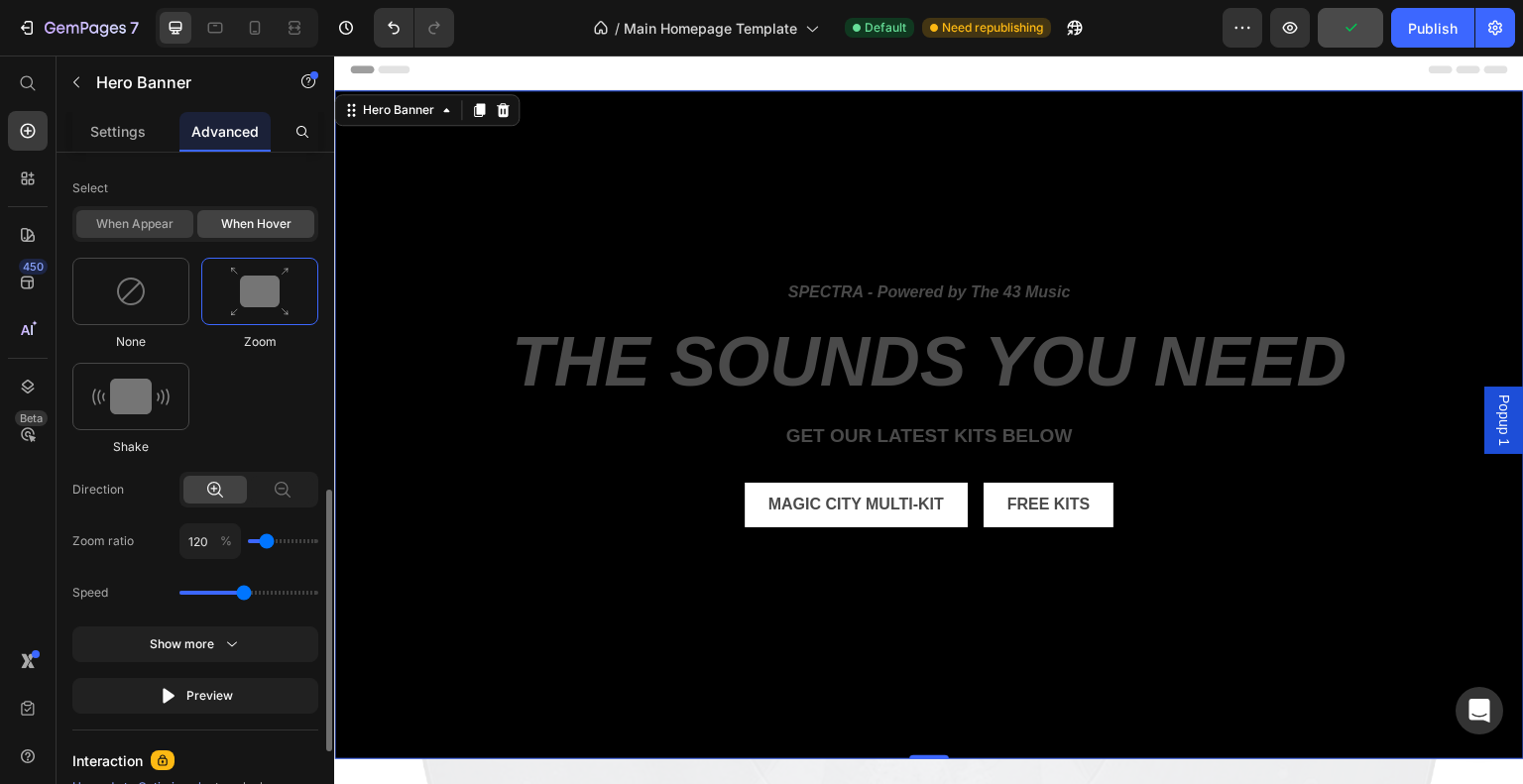 click on "When appear" 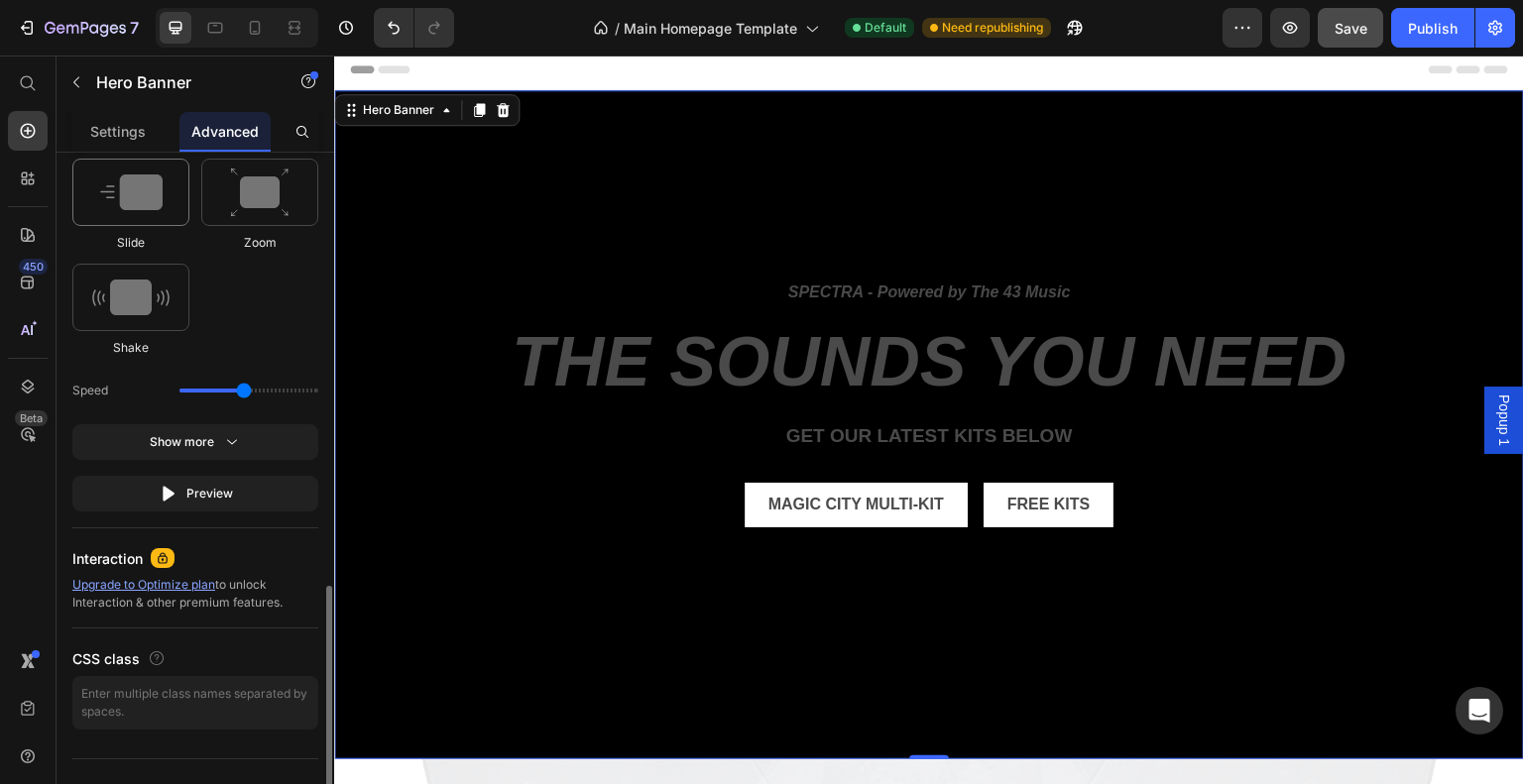 scroll, scrollTop: 1120, scrollLeft: 0, axis: vertical 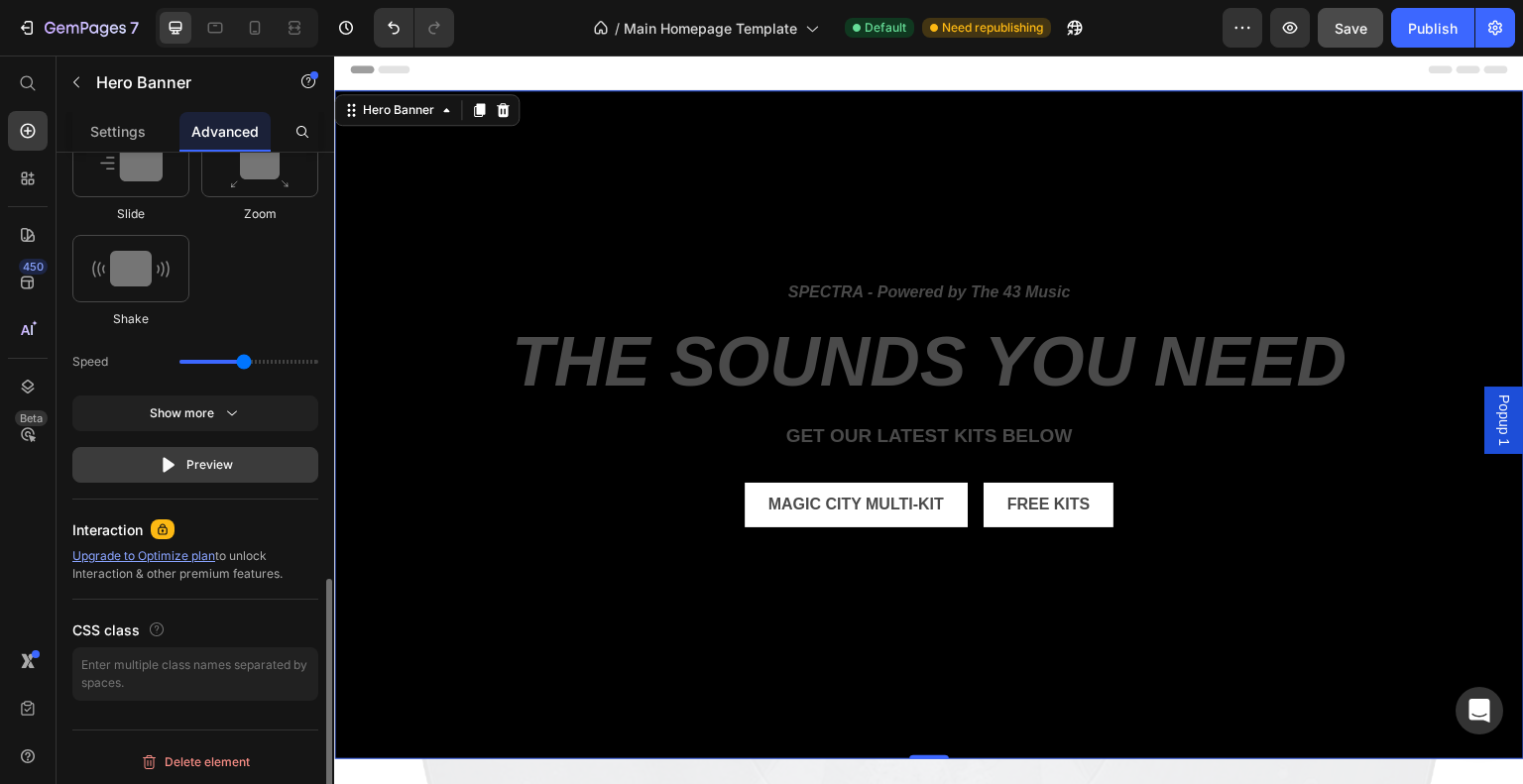 click on "Preview" 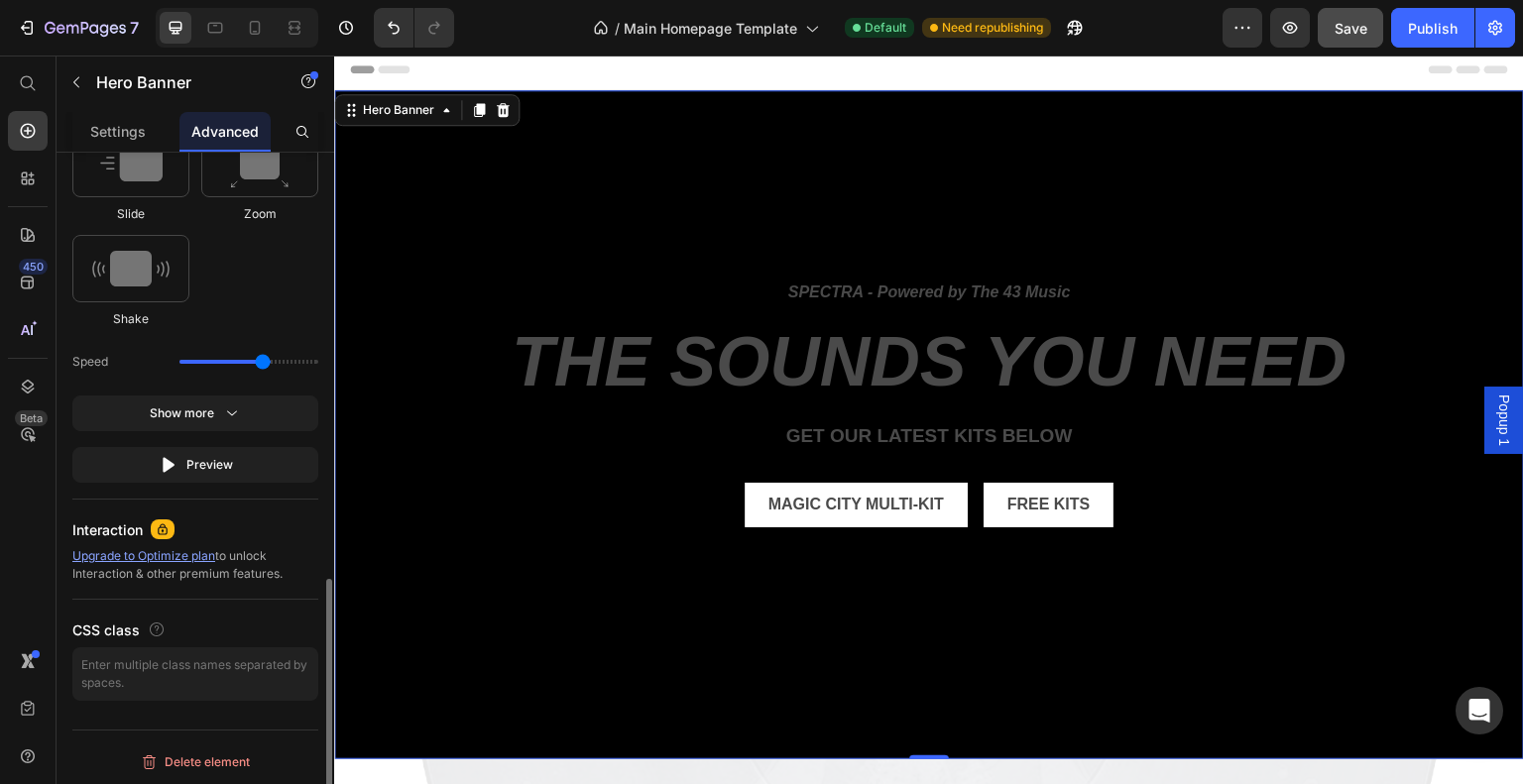 click at bounding box center (249, 362) 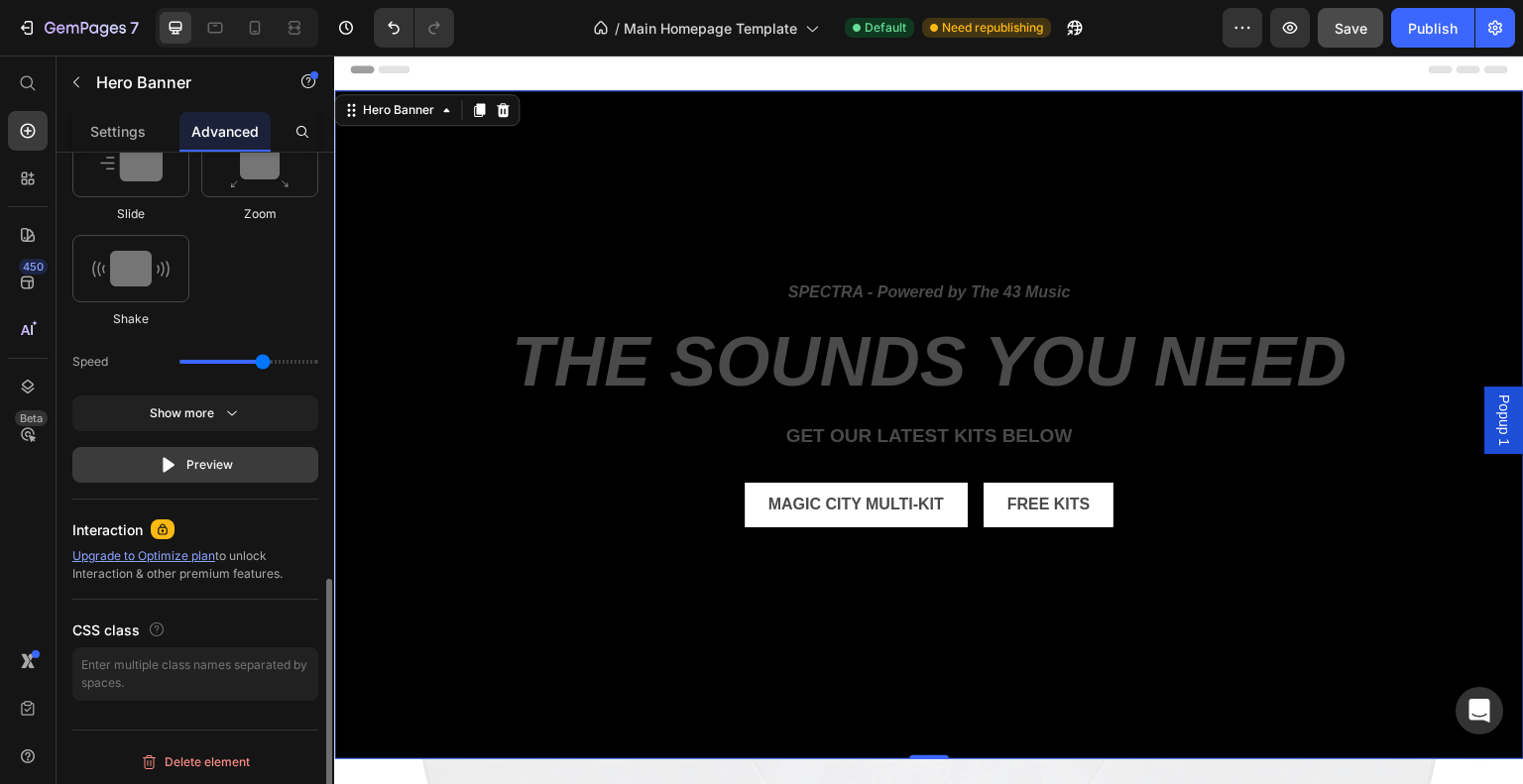 click on "Preview" at bounding box center (195, 465) 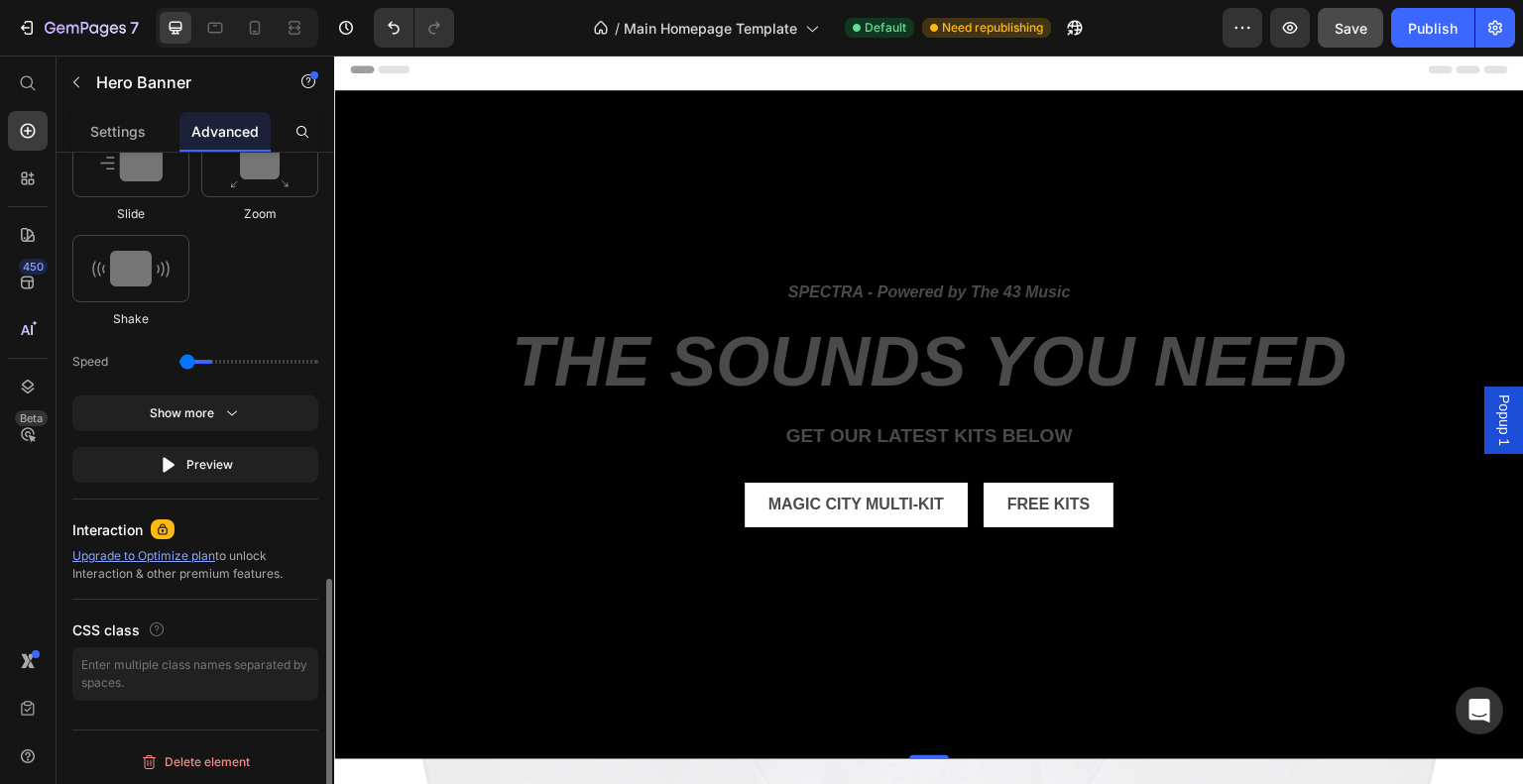 drag, startPoint x: 256, startPoint y: 359, endPoint x: 188, endPoint y: 382, distance: 71.7844 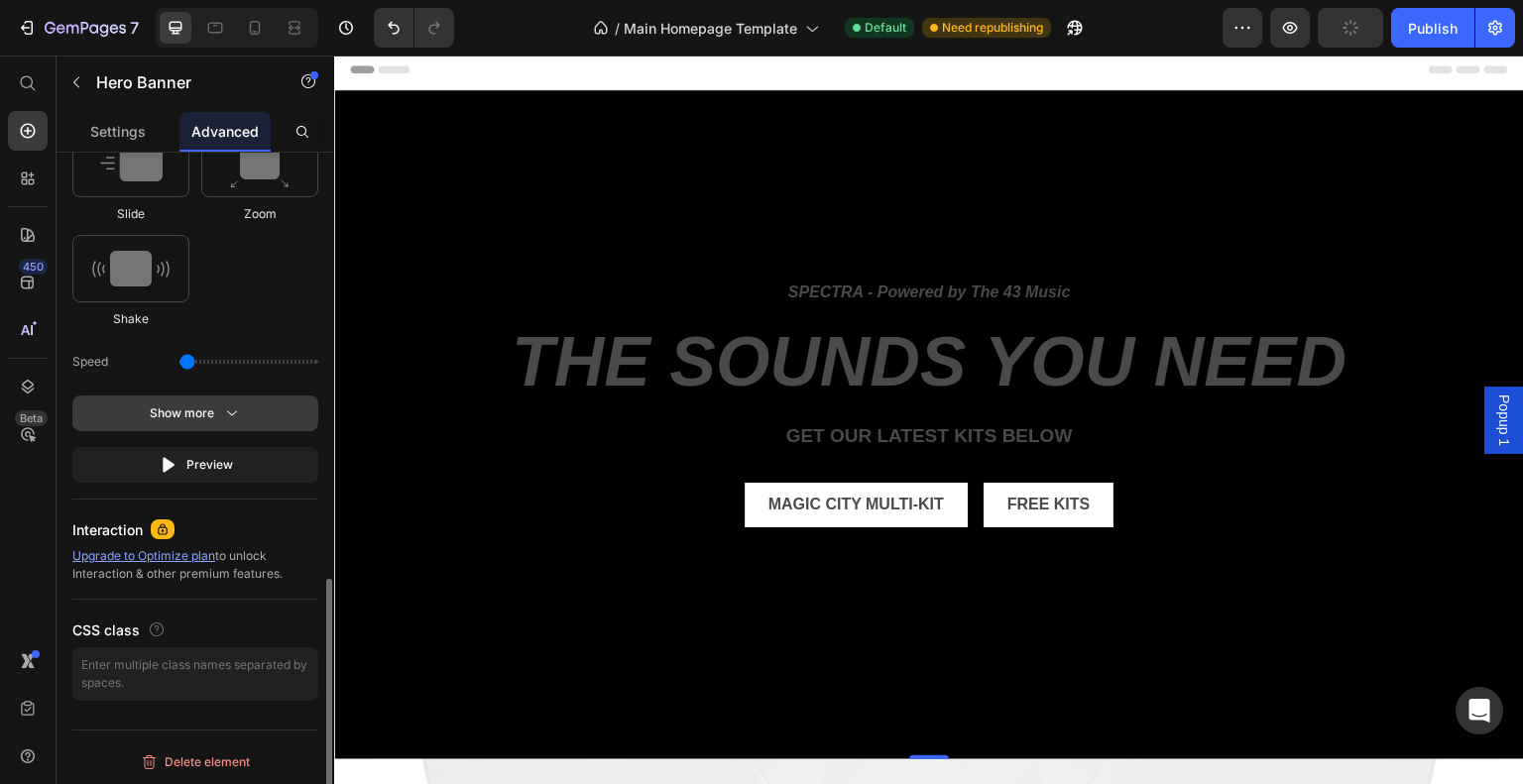 click on "Show more" at bounding box center (195, 413) 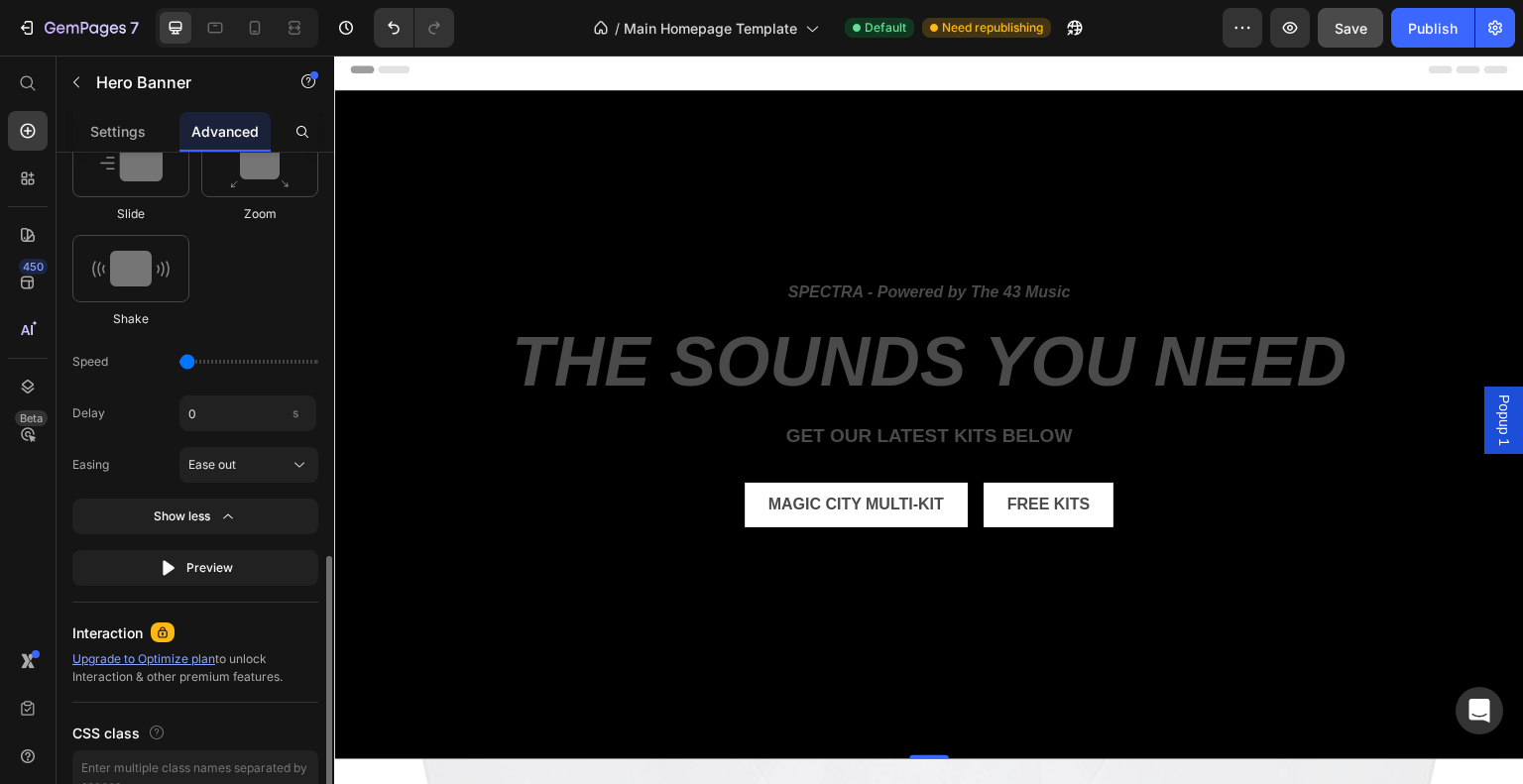 click at bounding box center (249, 362) 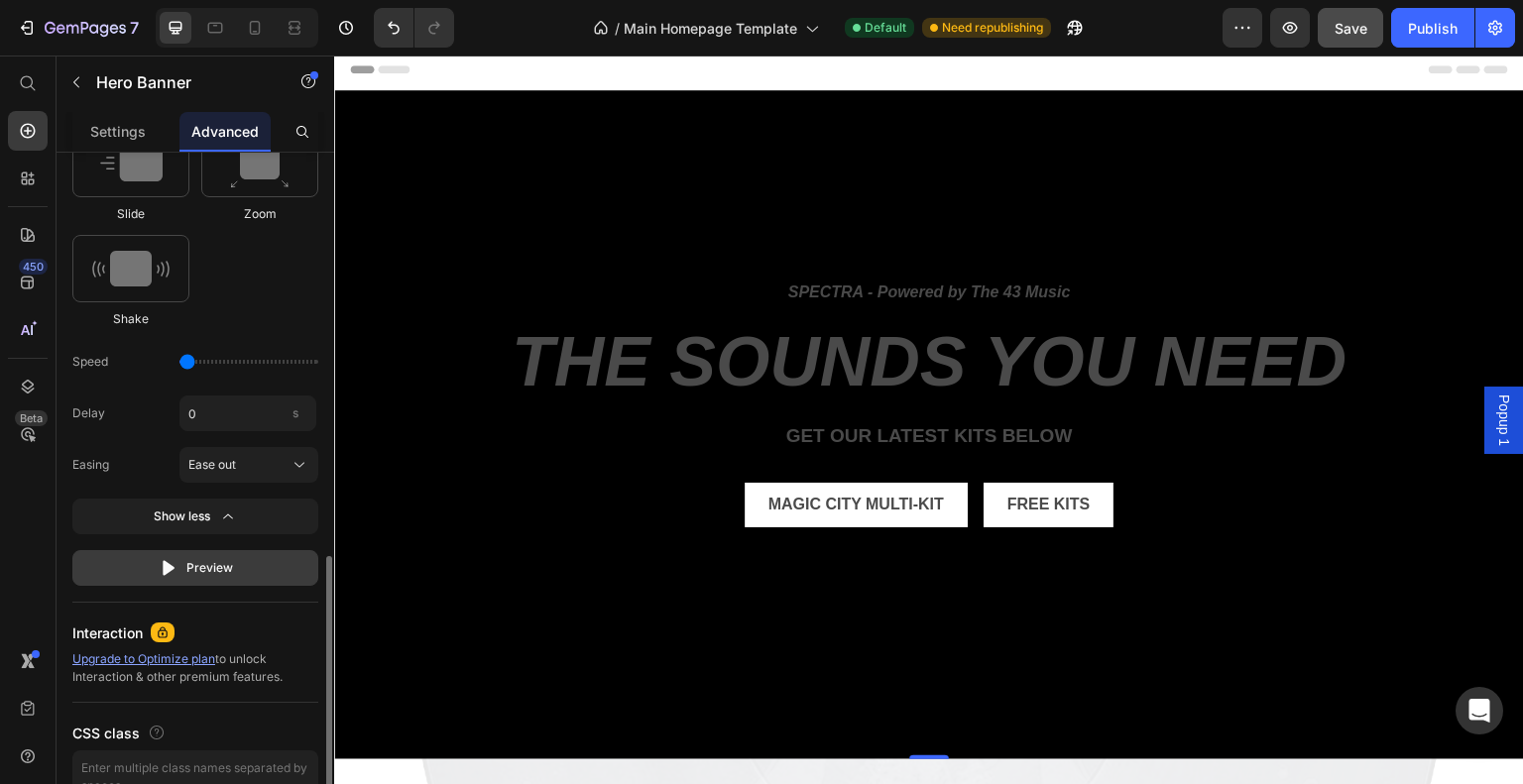 click on "Preview" at bounding box center (195, 568) 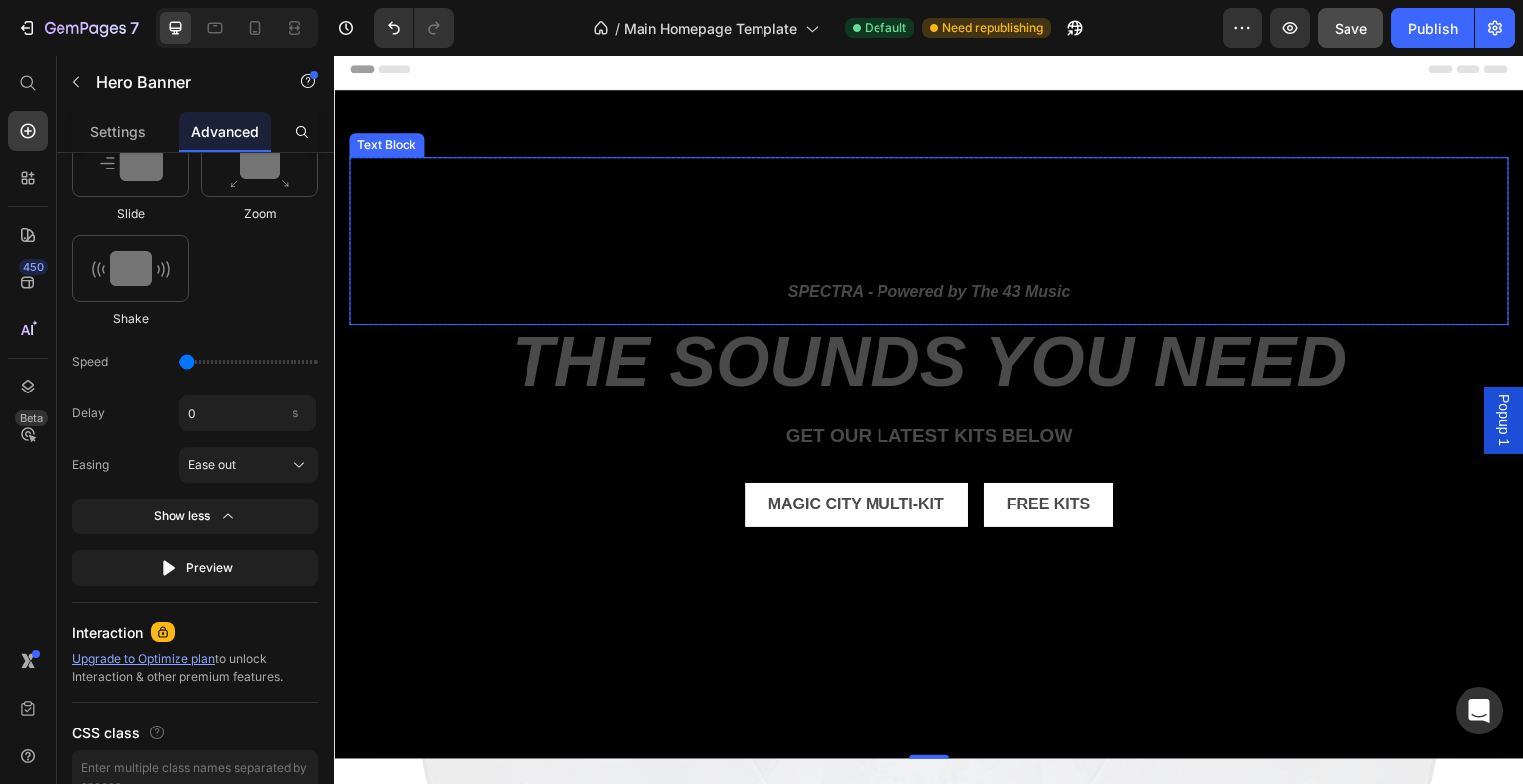 click on "SPECTRA - Powered by The 43 Music" at bounding box center (929, 292) 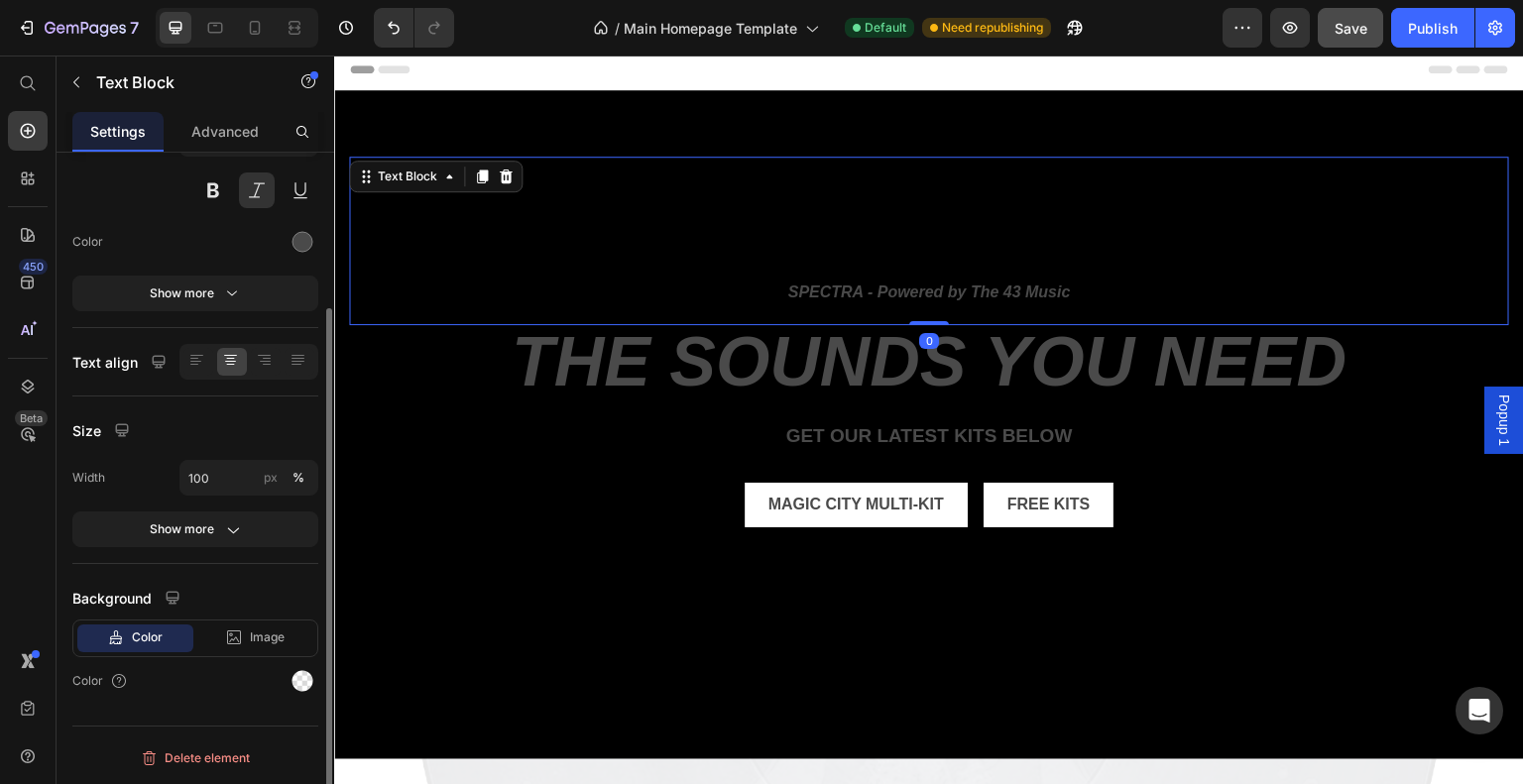 scroll, scrollTop: 0, scrollLeft: 0, axis: both 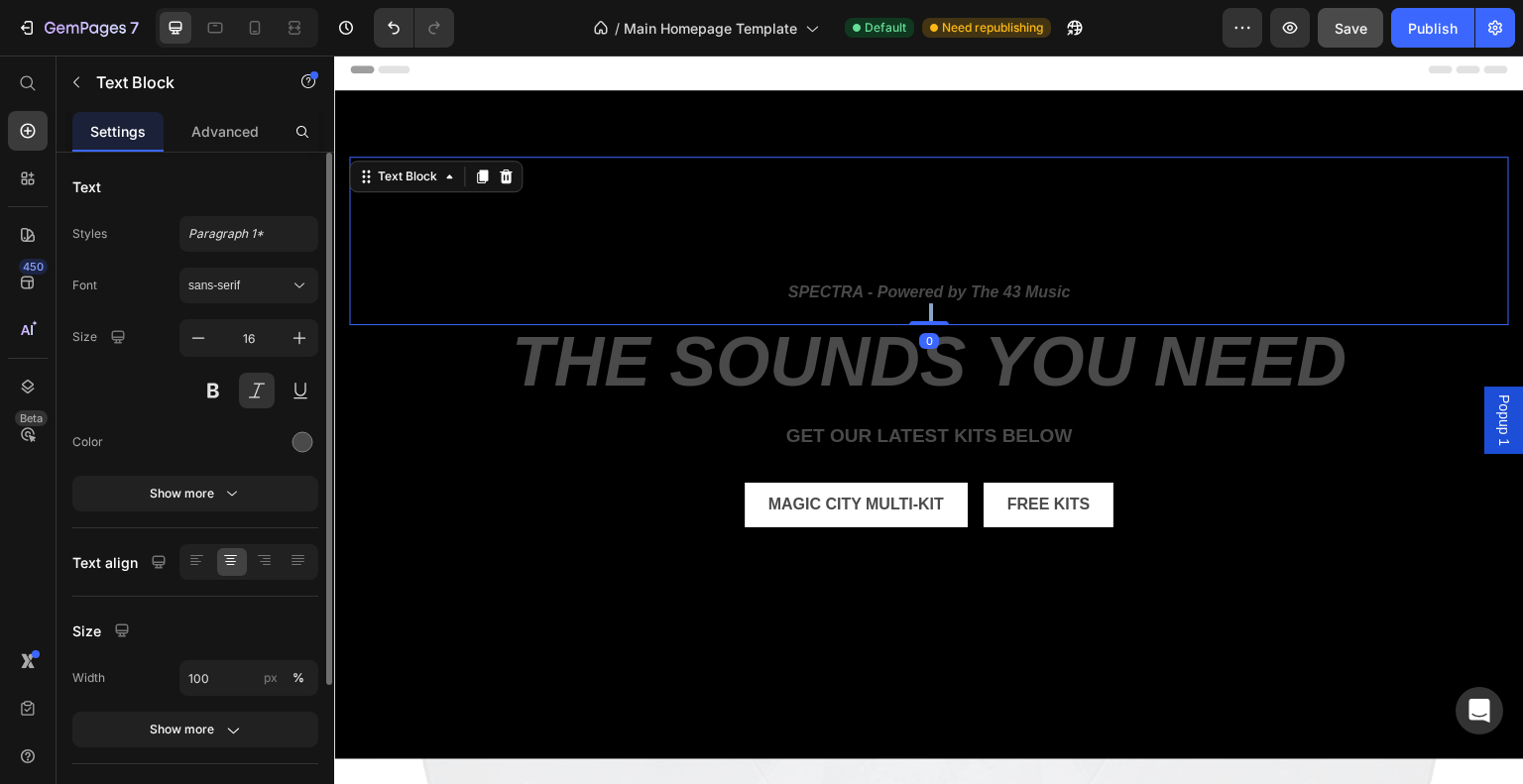click on "SPECTRA - Powered by The 43 Music" at bounding box center (929, 292) 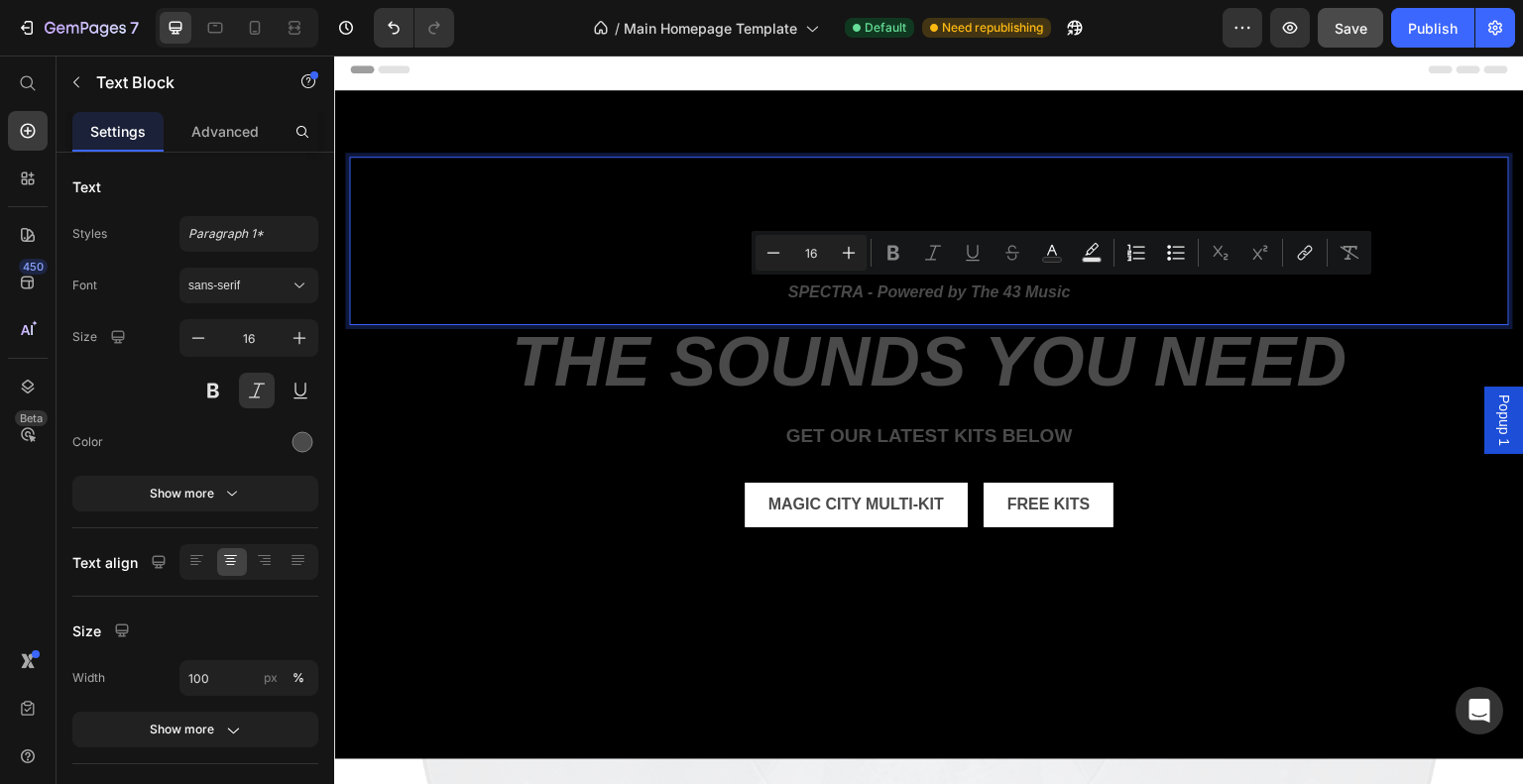 click on "SPECTRA - Powered by The 43 Music" at bounding box center (929, 292) 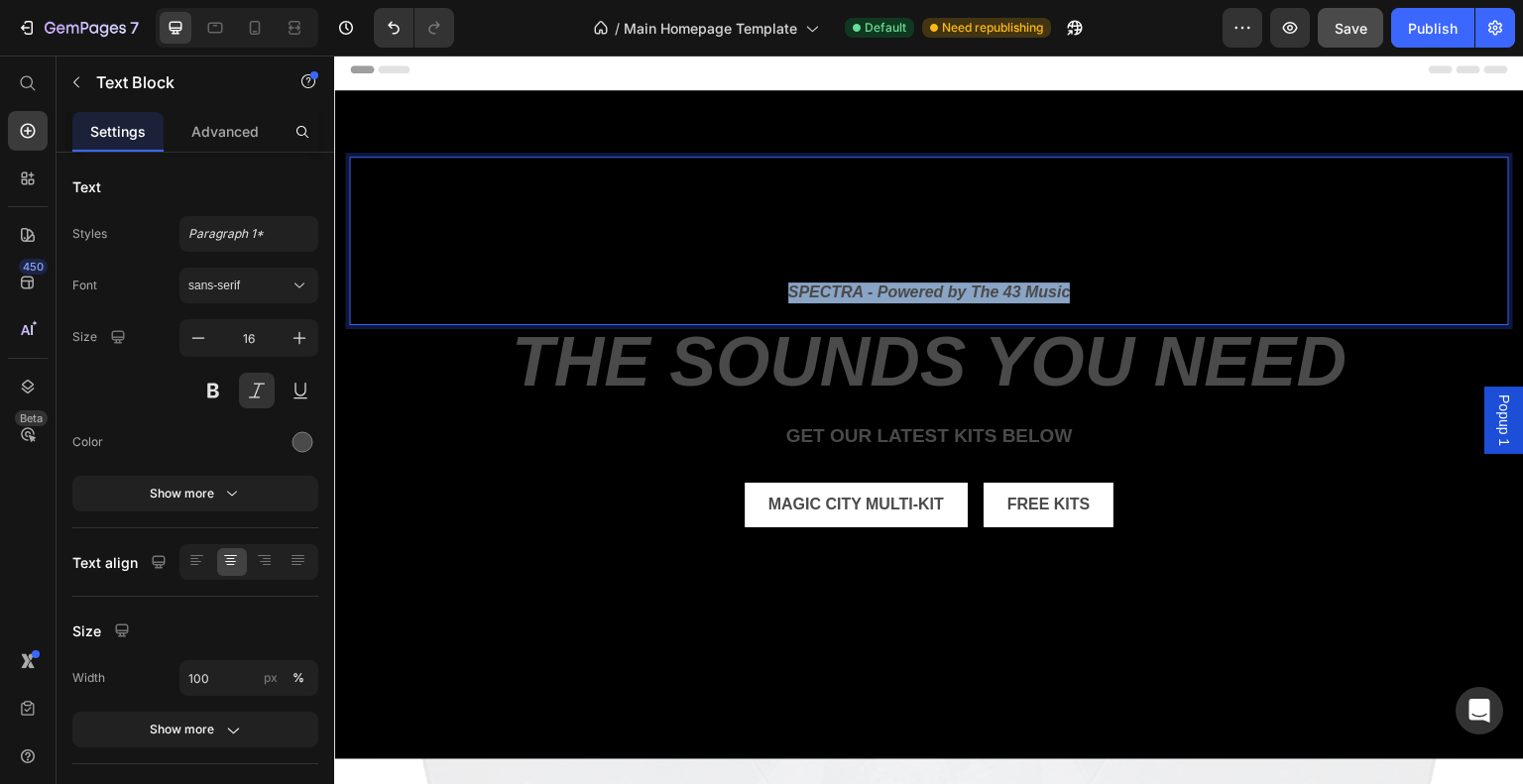 drag, startPoint x: 1066, startPoint y: 291, endPoint x: 779, endPoint y: 290, distance: 287.00174 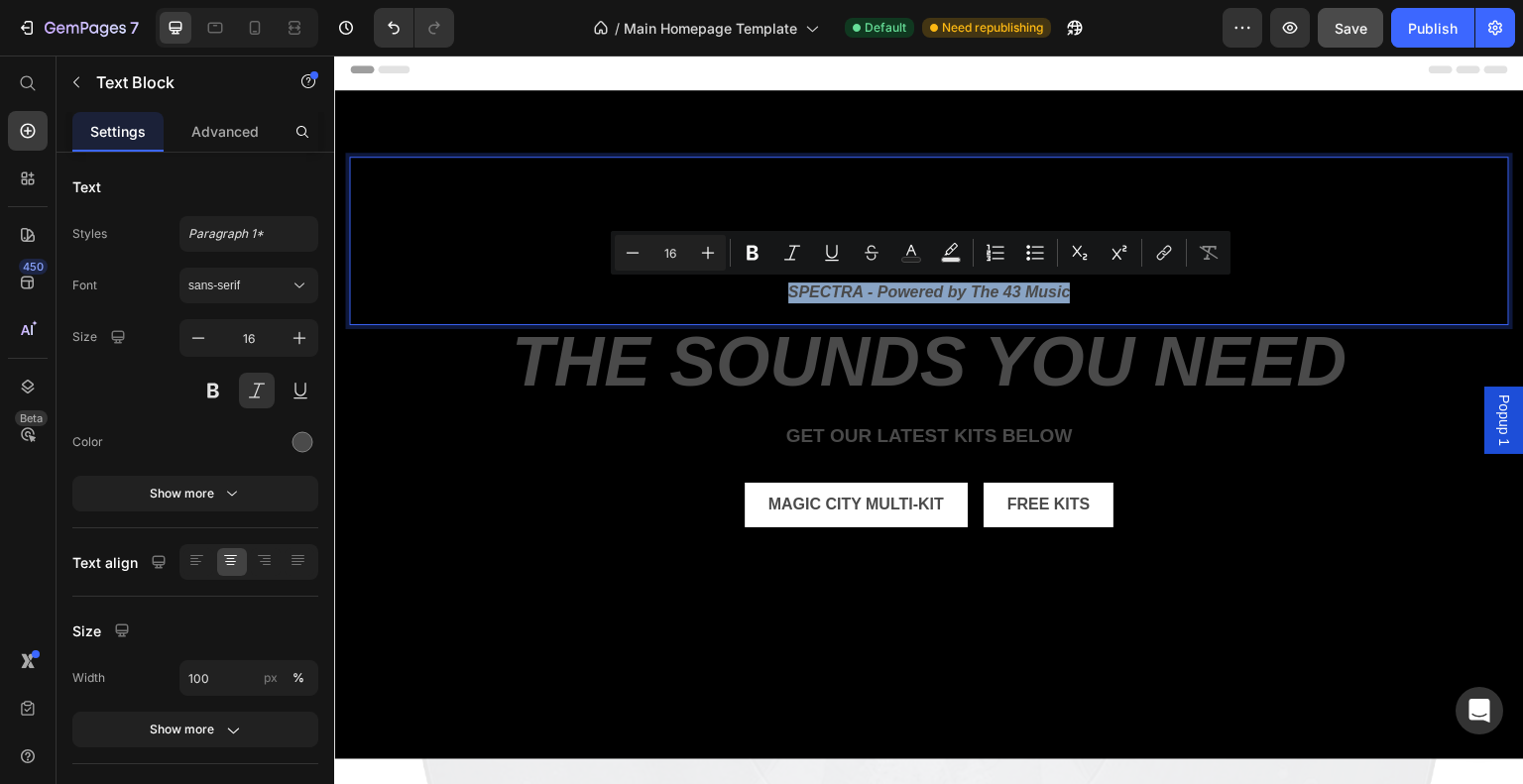 click on "SPECTRA - Powered by The 43 Music" at bounding box center [929, 292] 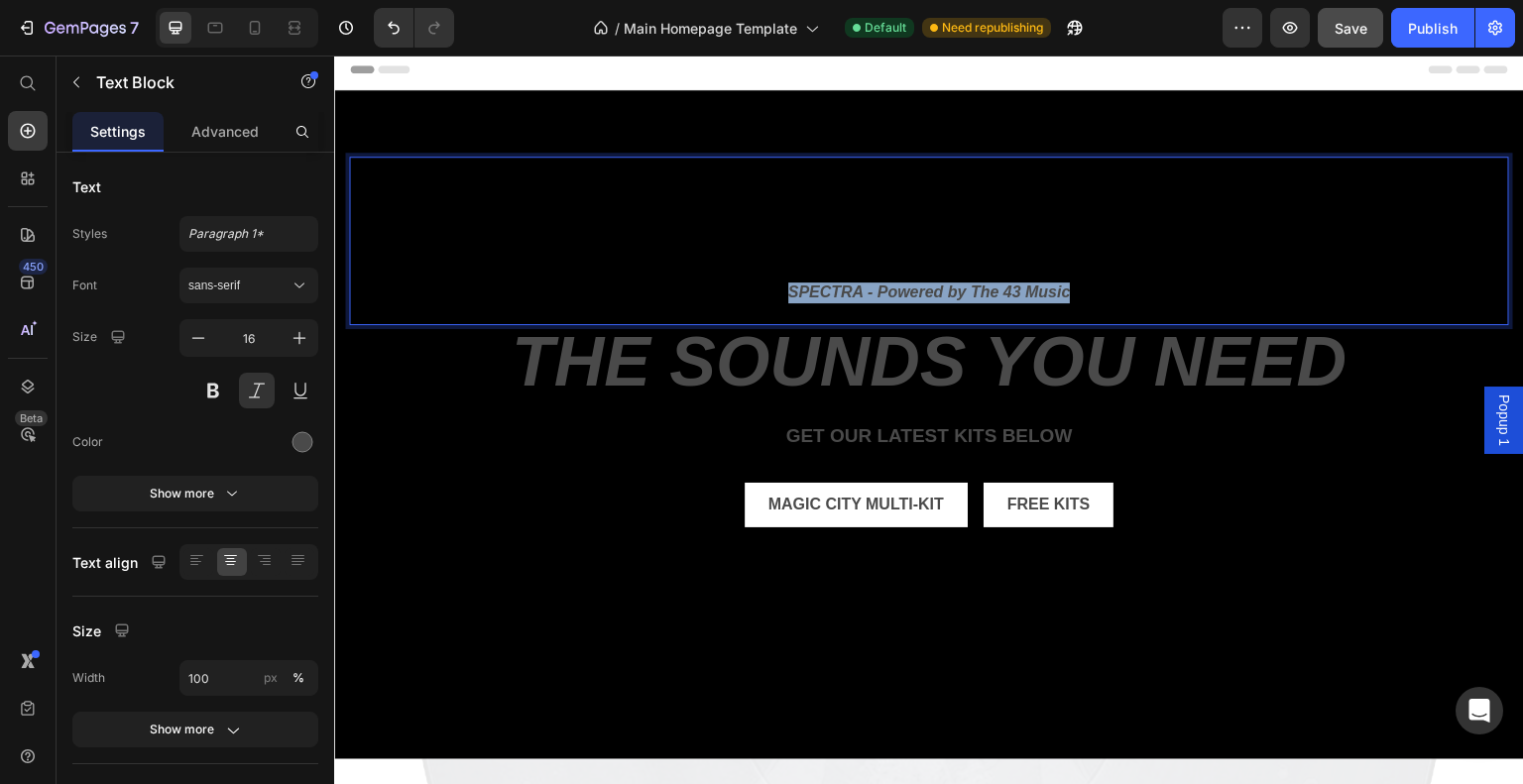 drag, startPoint x: 1059, startPoint y: 288, endPoint x: 732, endPoint y: 292, distance: 327.02446 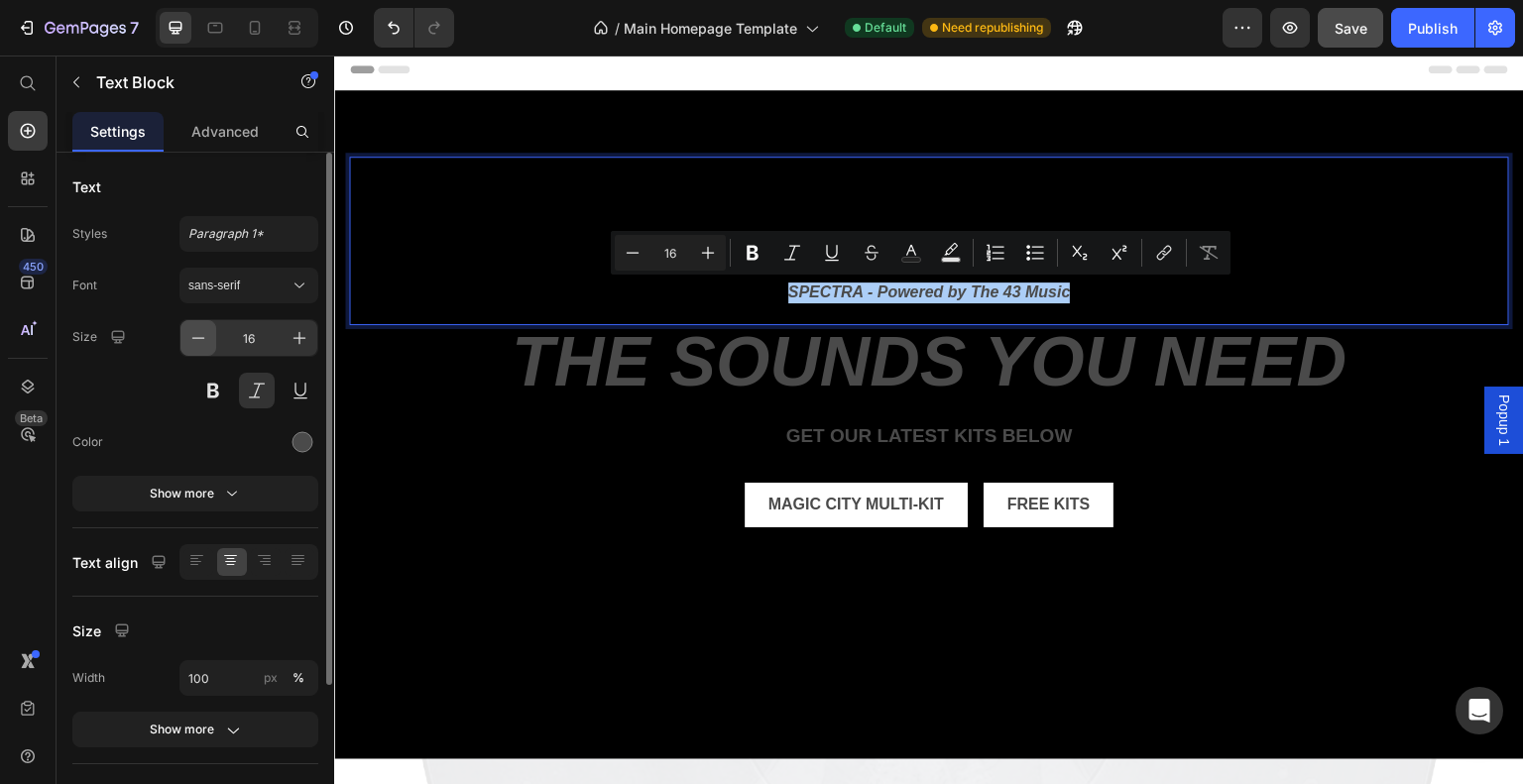 click 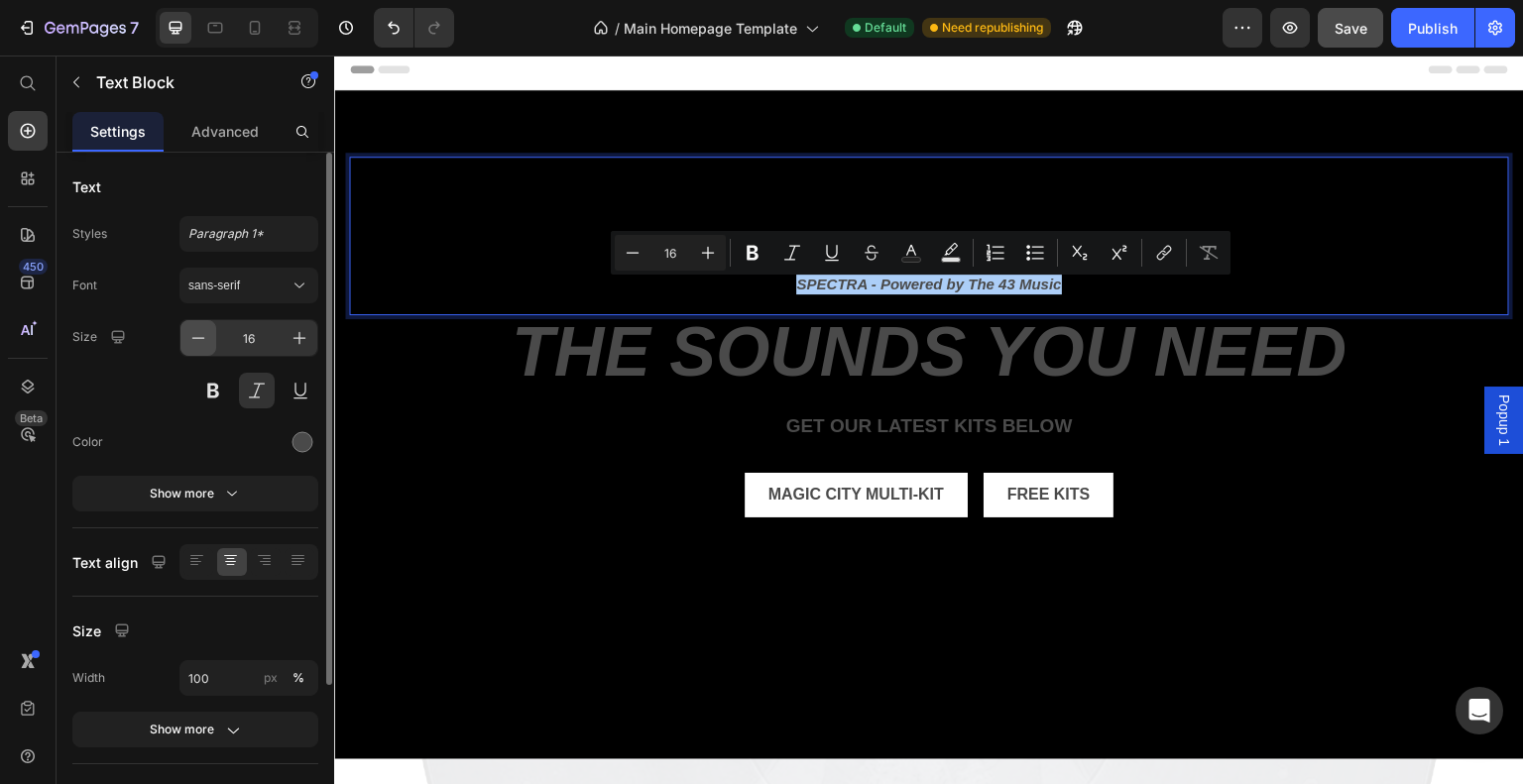 type on "15" 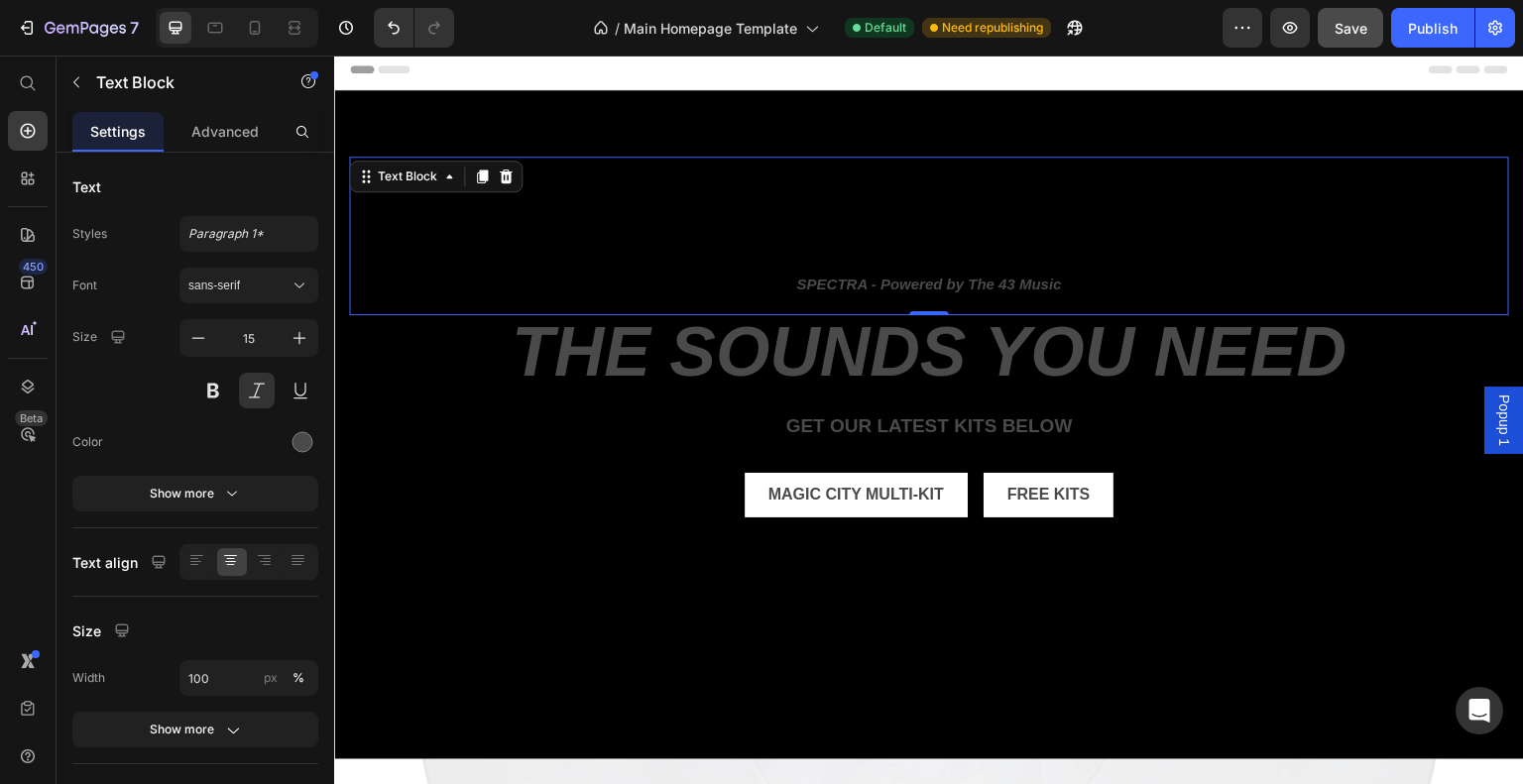 click on "SPECTRA - Powered by The 43 Music" at bounding box center [929, 284] 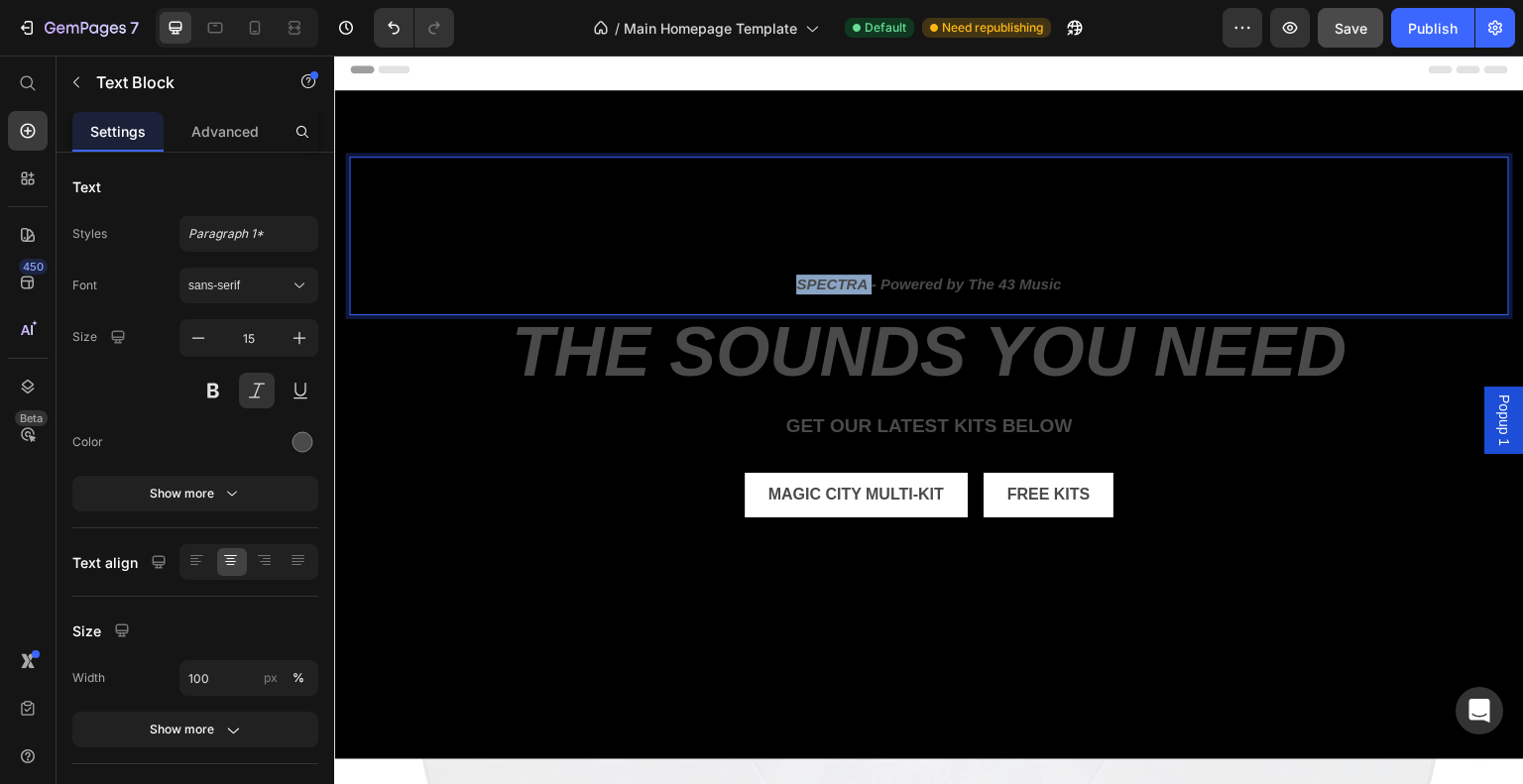 click on "SPECTRA - Powered by The 43 Music" at bounding box center (929, 284) 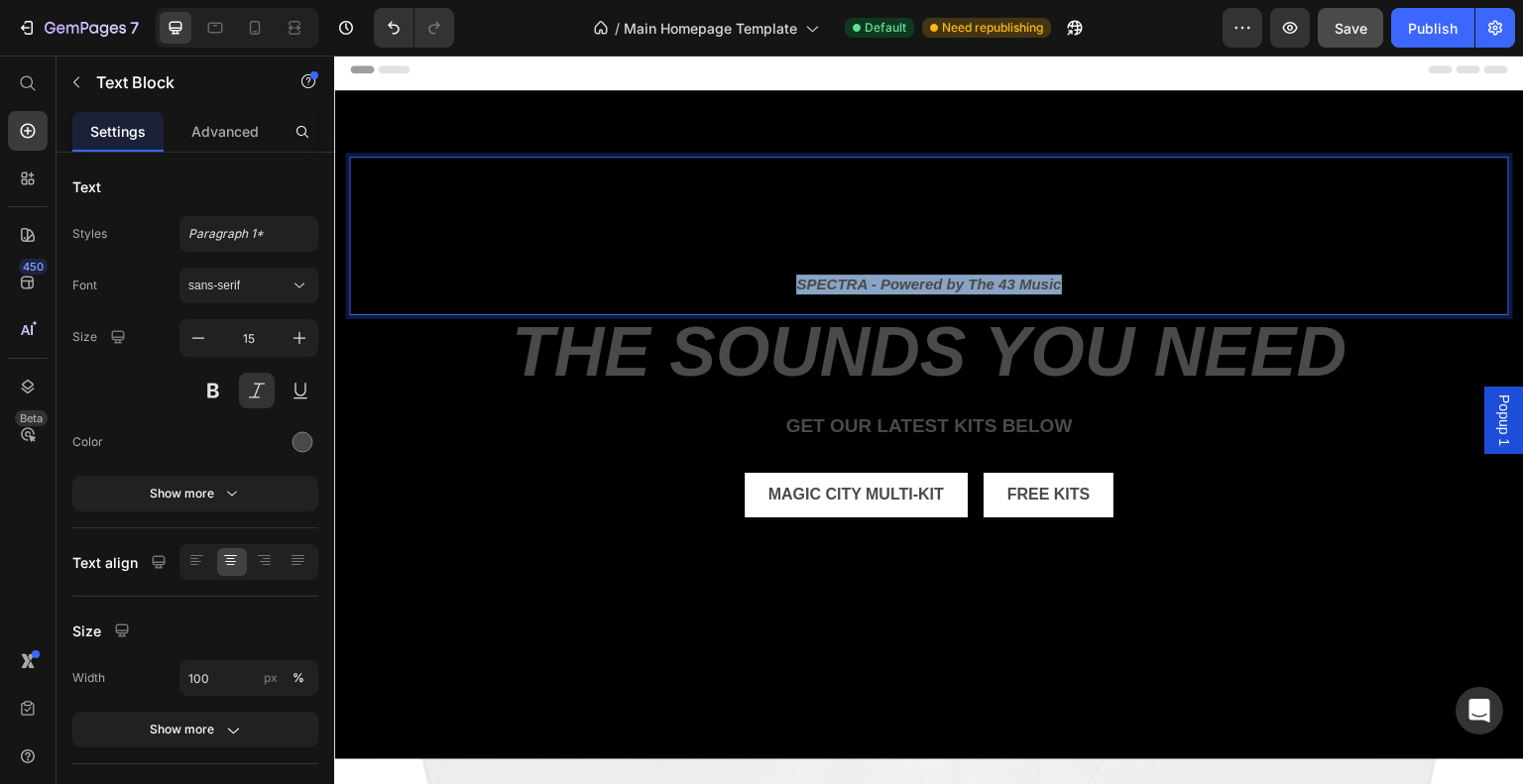 drag, startPoint x: 1063, startPoint y: 280, endPoint x: 748, endPoint y: 284, distance: 315.0254 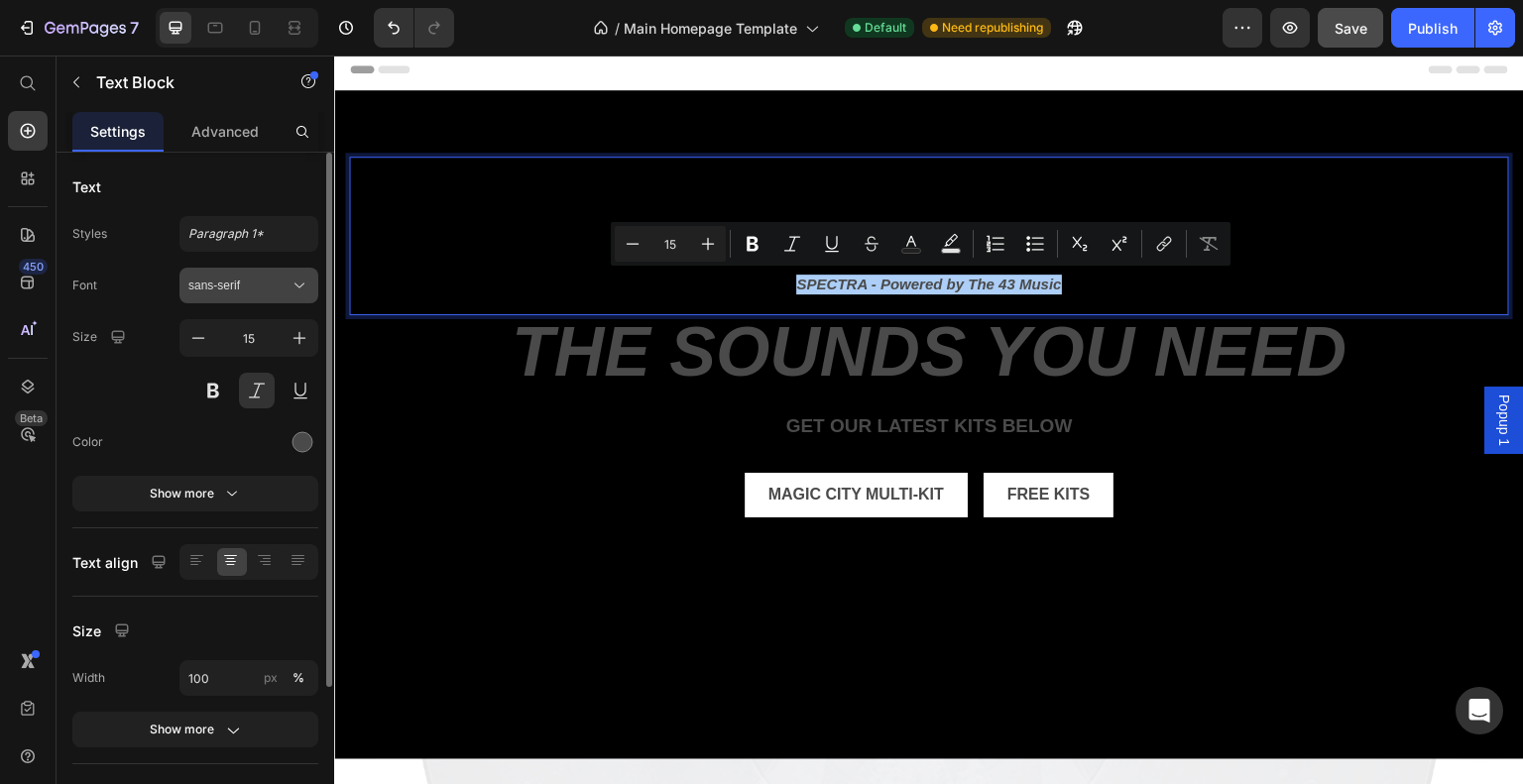 click on "sans-serif" at bounding box center (239, 285) 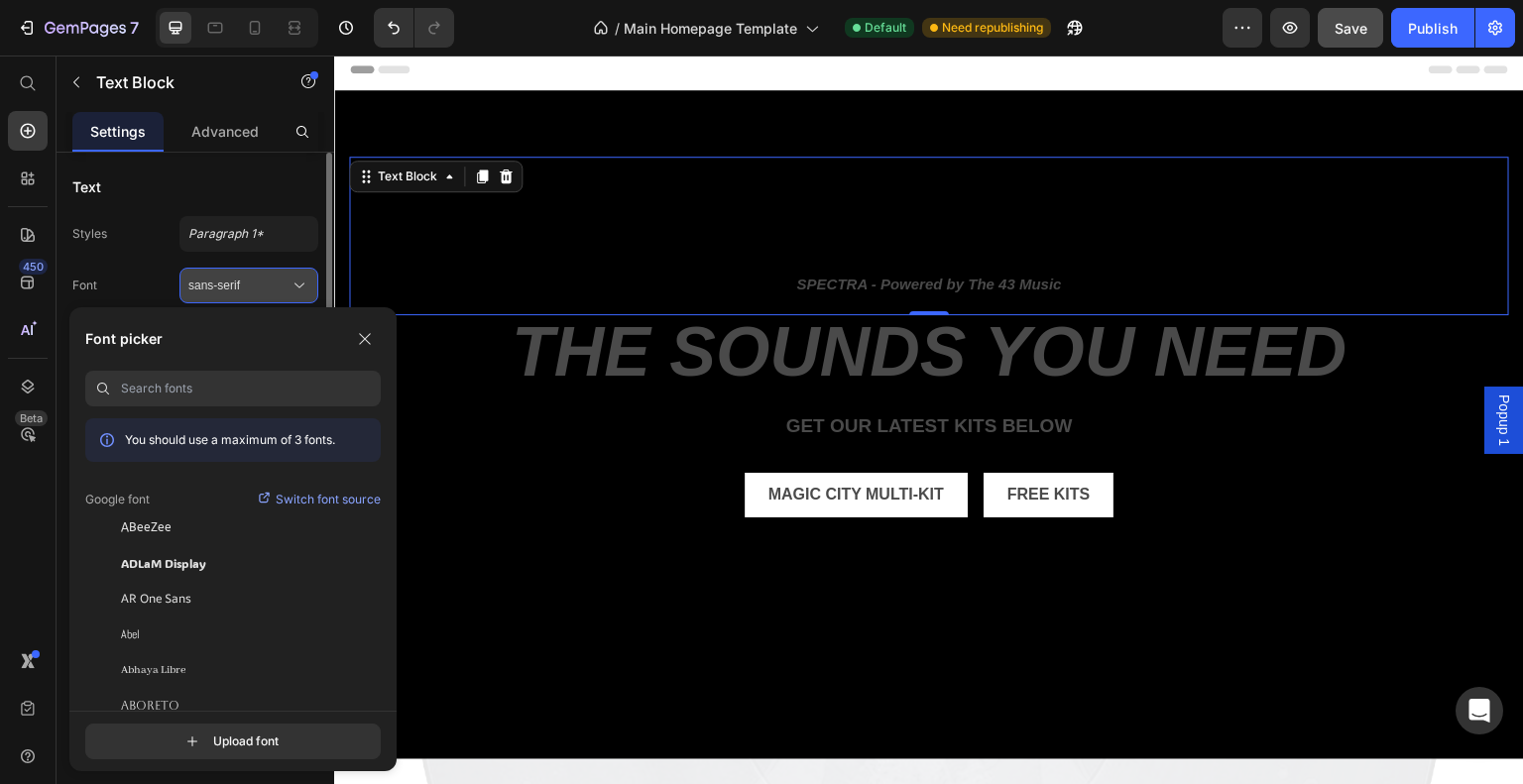 click on "sans-serif" at bounding box center (239, 285) 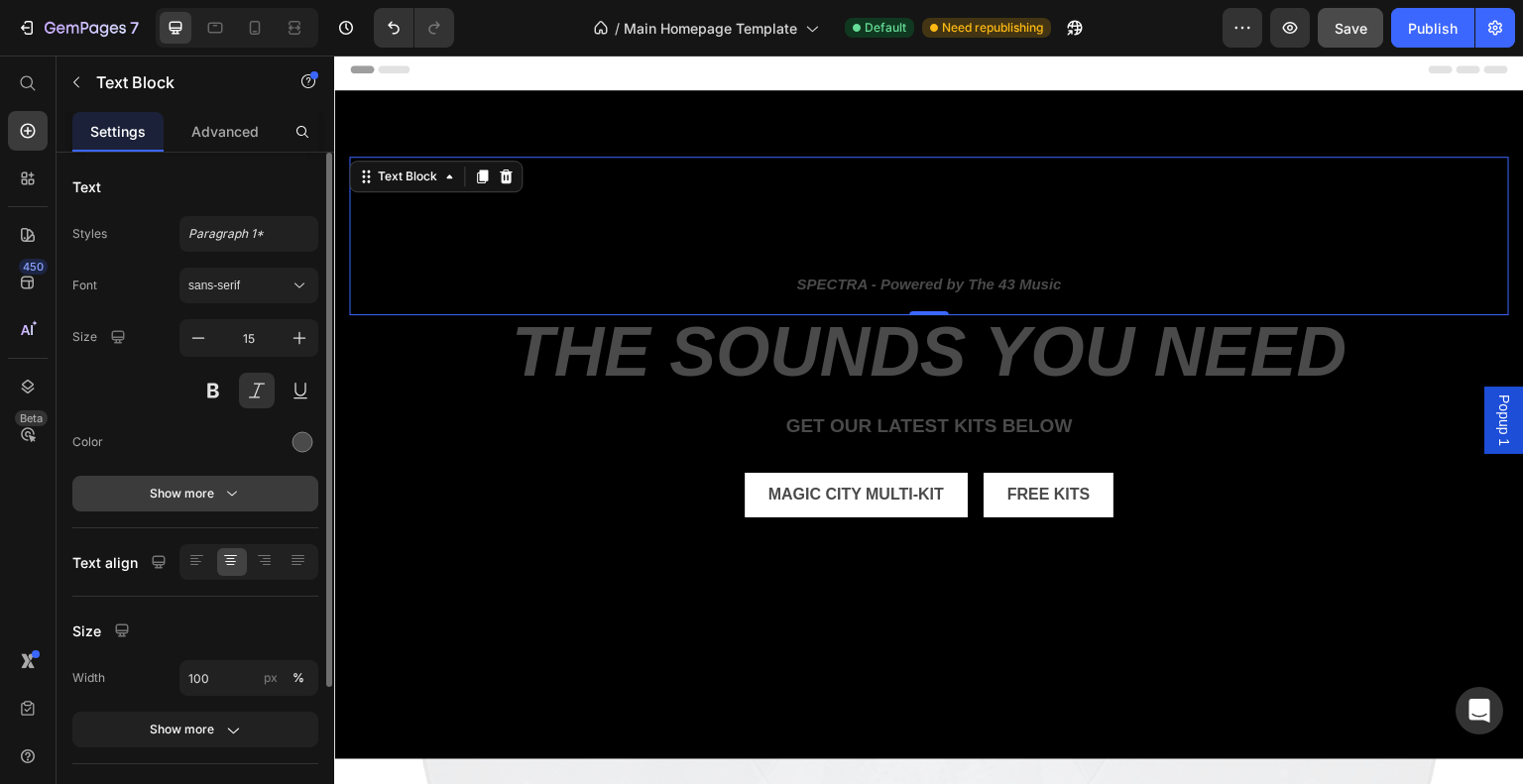 click on "Show more" at bounding box center (195, 494) 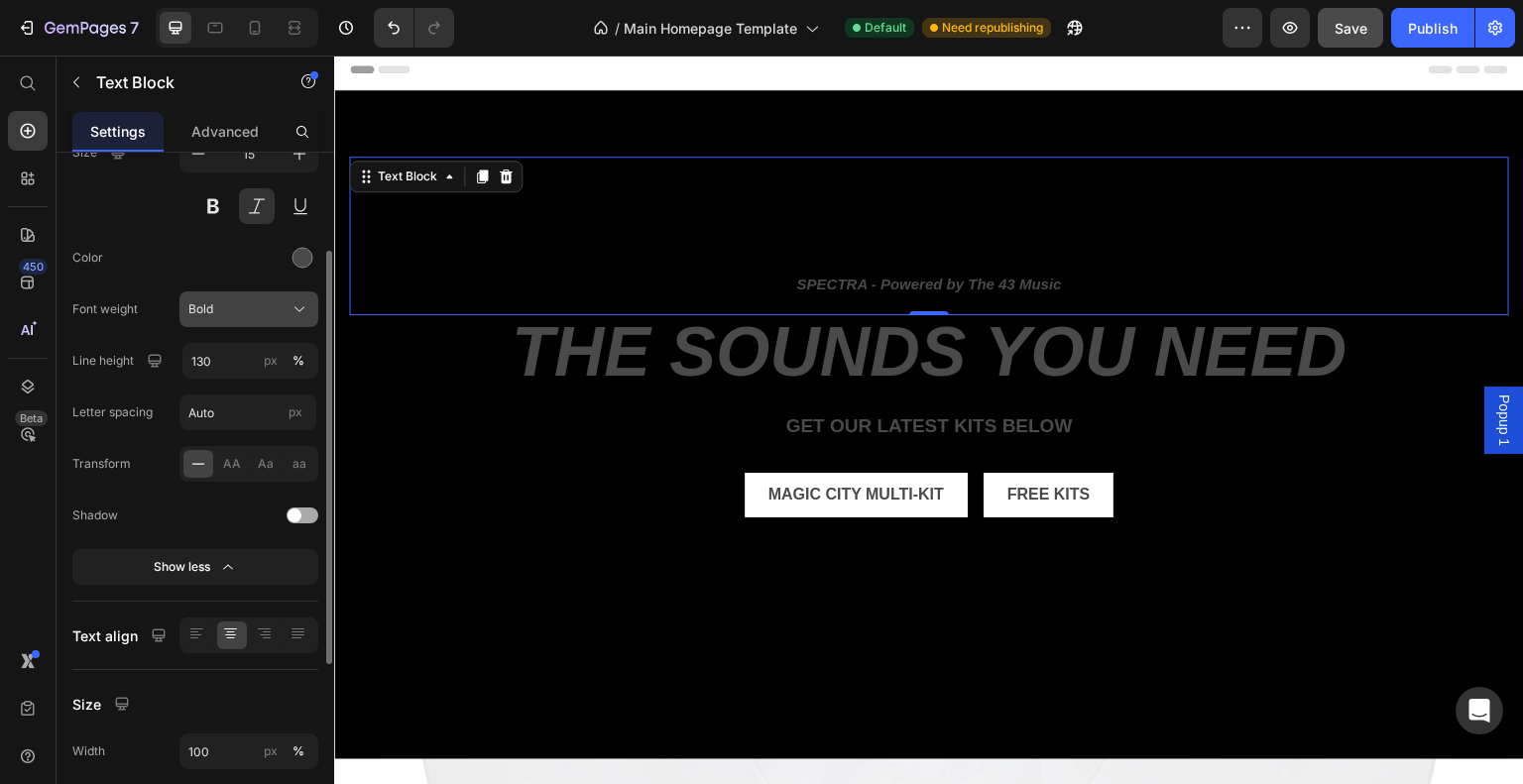 click on "Bold" 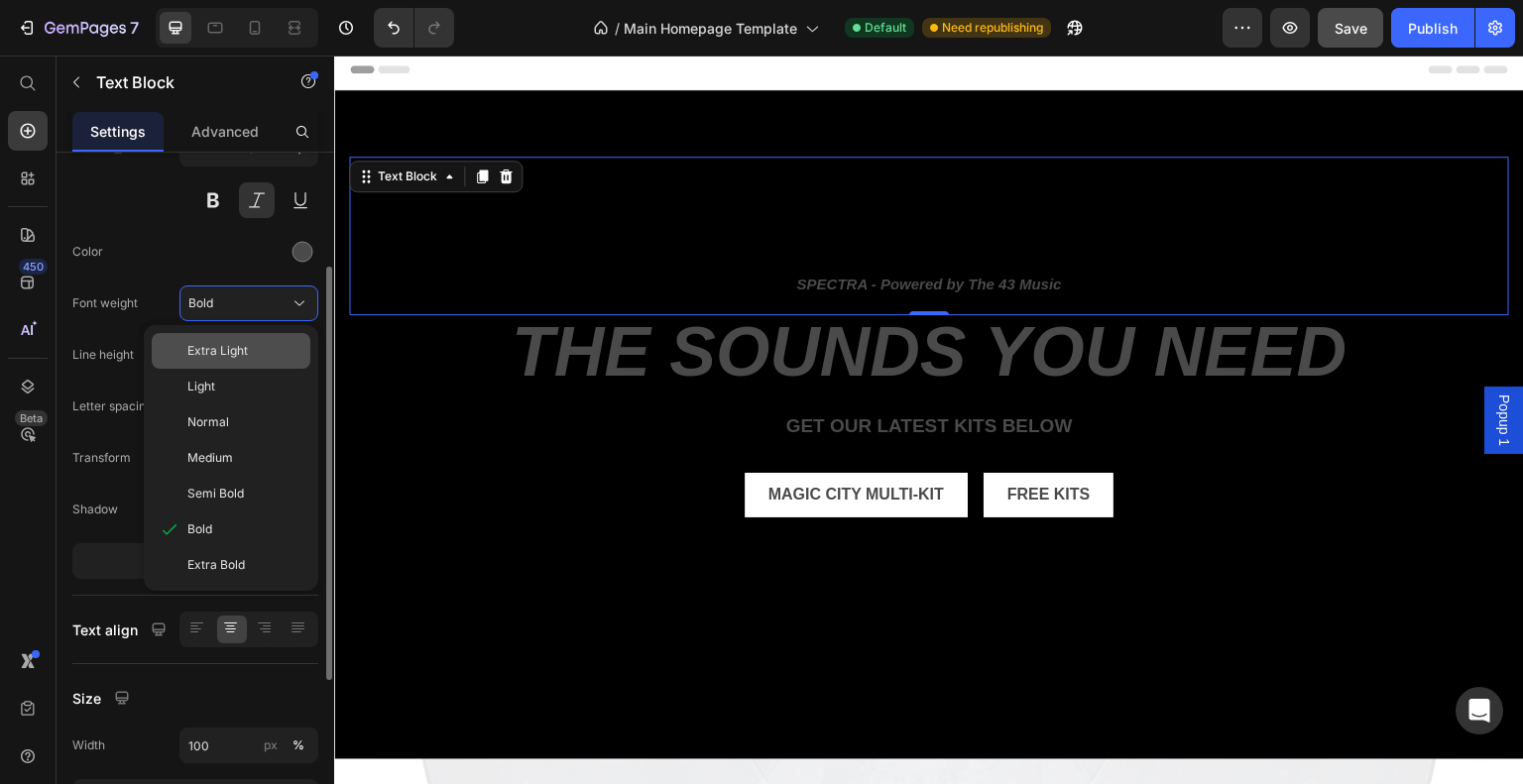 scroll, scrollTop: 191, scrollLeft: 0, axis: vertical 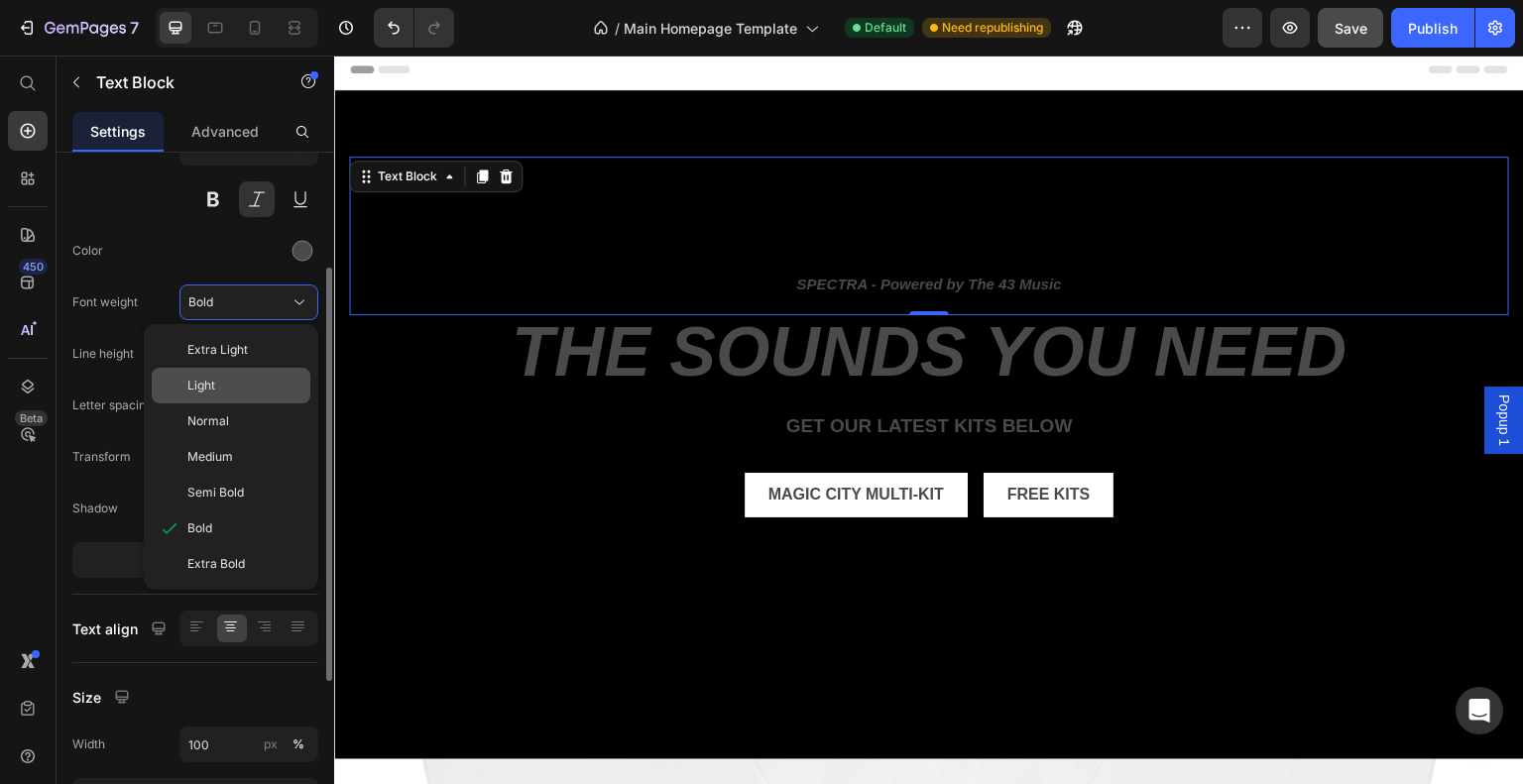 click on "Light" at bounding box center [245, 386] 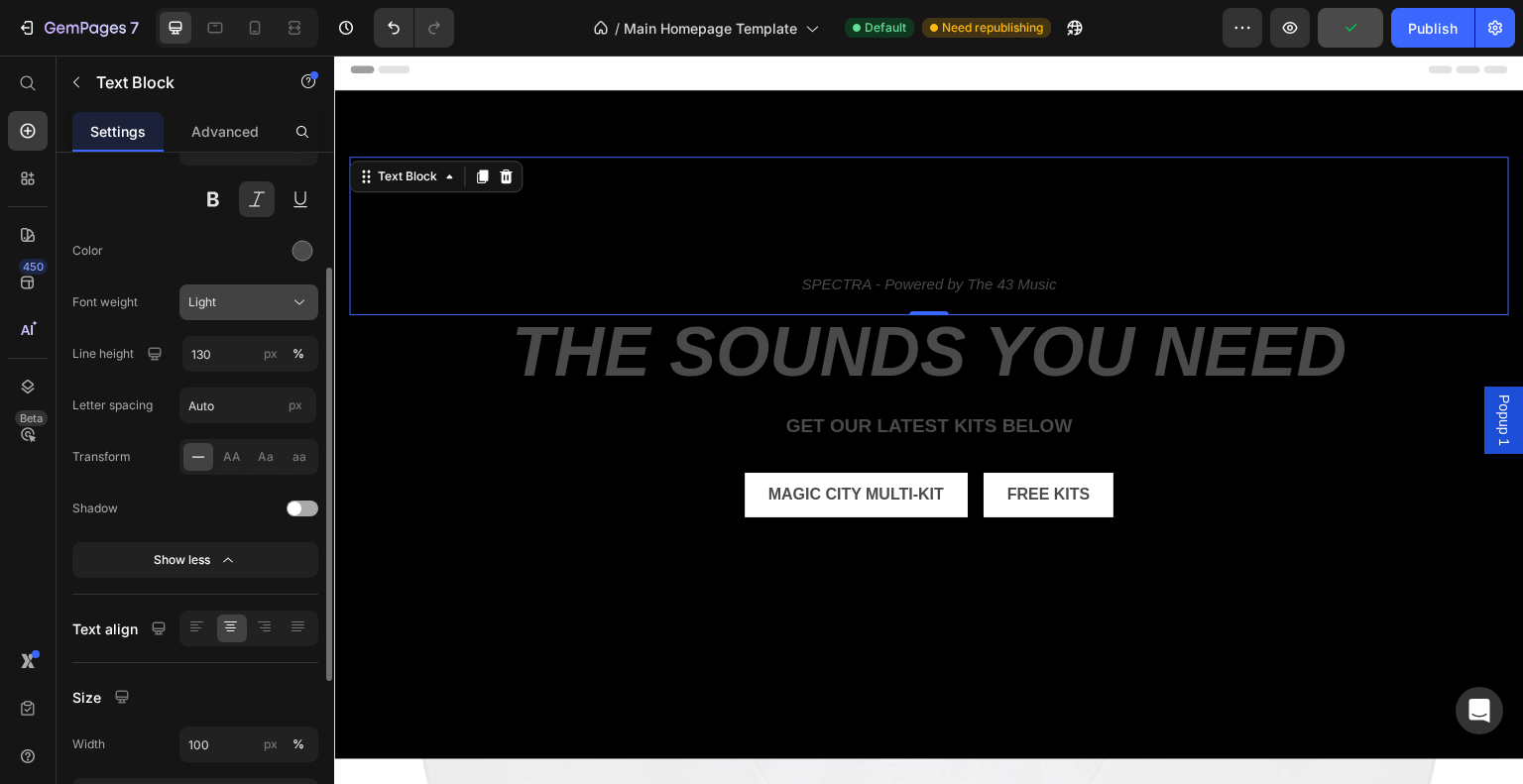 click on "Light" 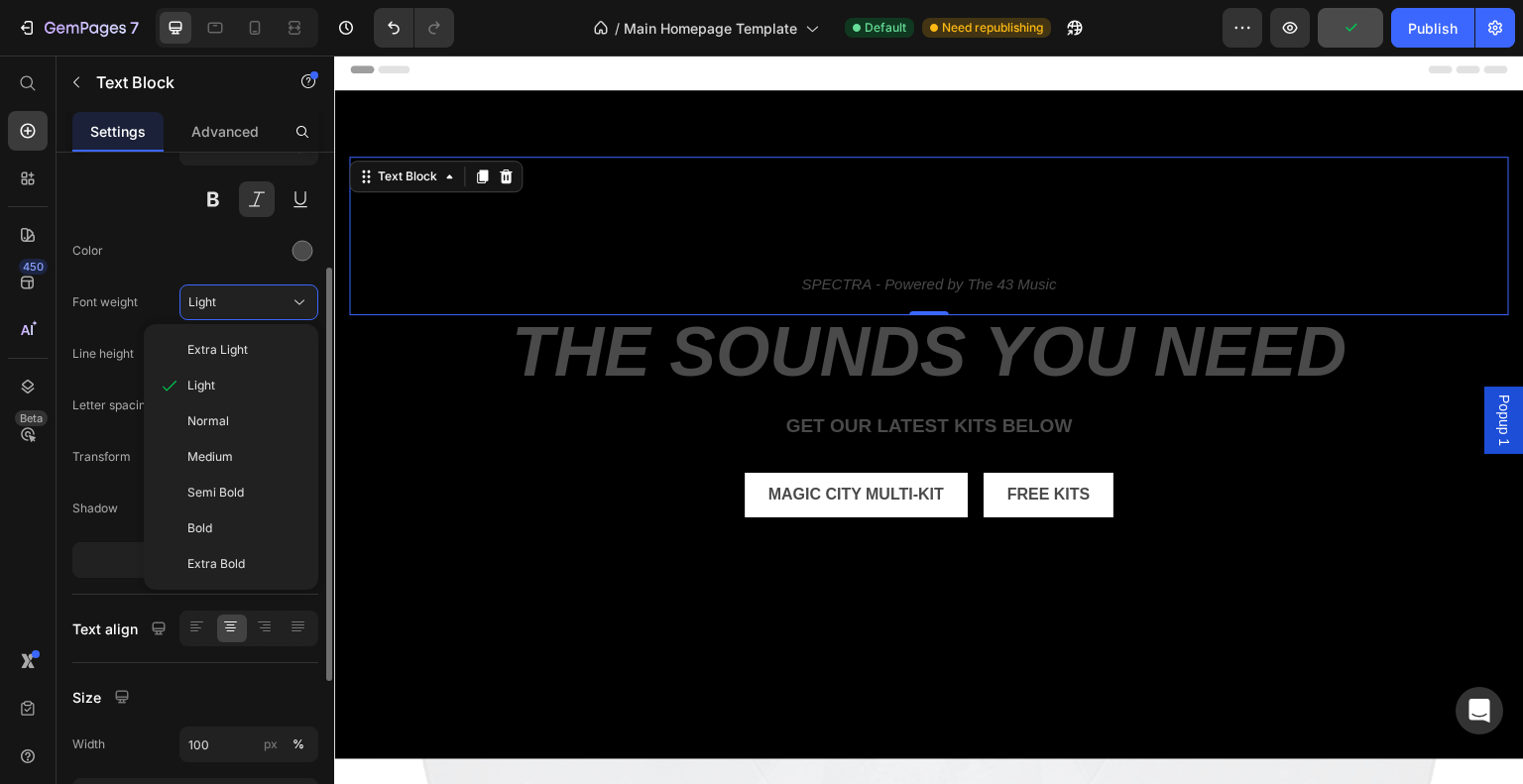 click on "Normal" at bounding box center [208, 421] 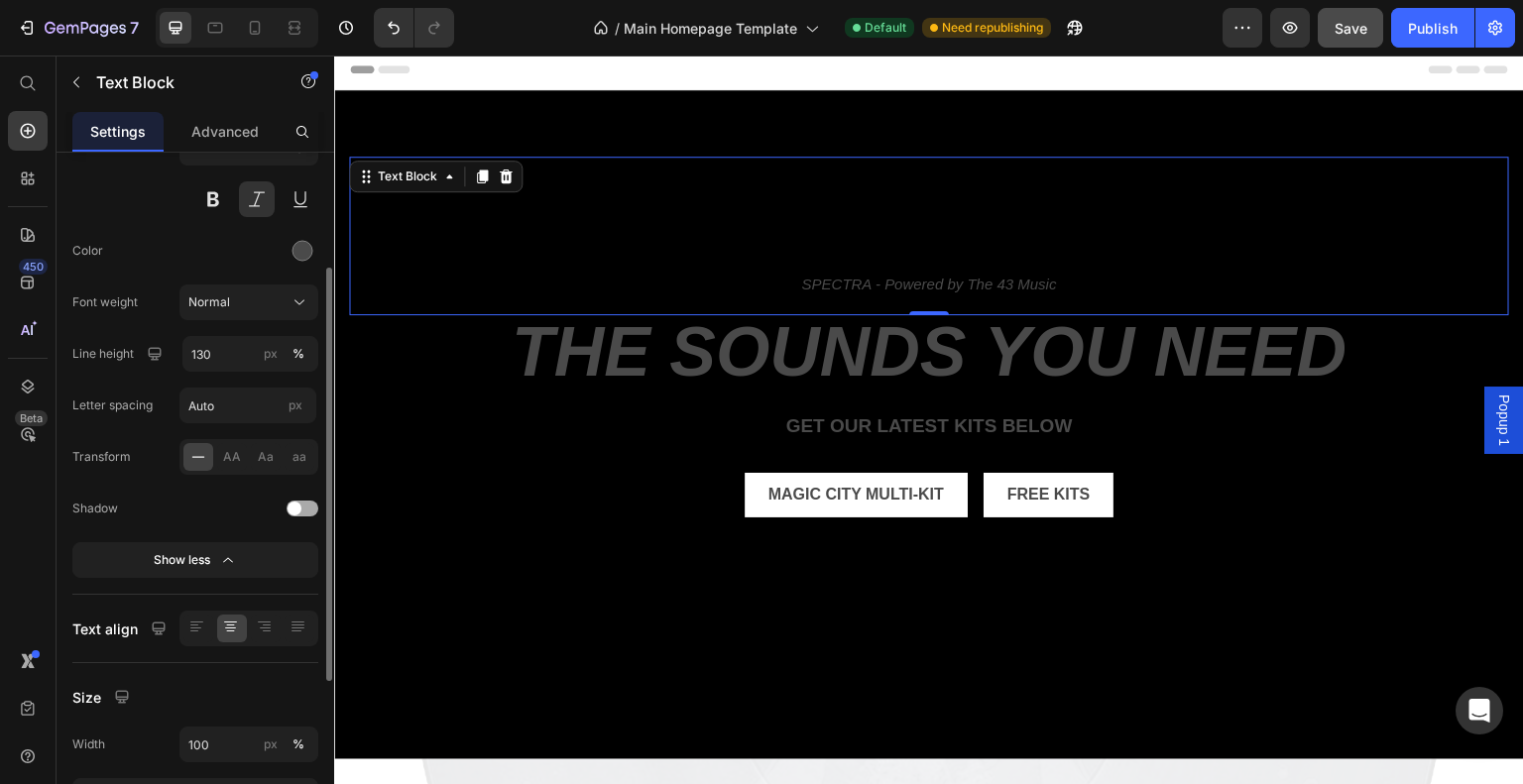 drag, startPoint x: 239, startPoint y: 320, endPoint x: 239, endPoint y: 331, distance: 11 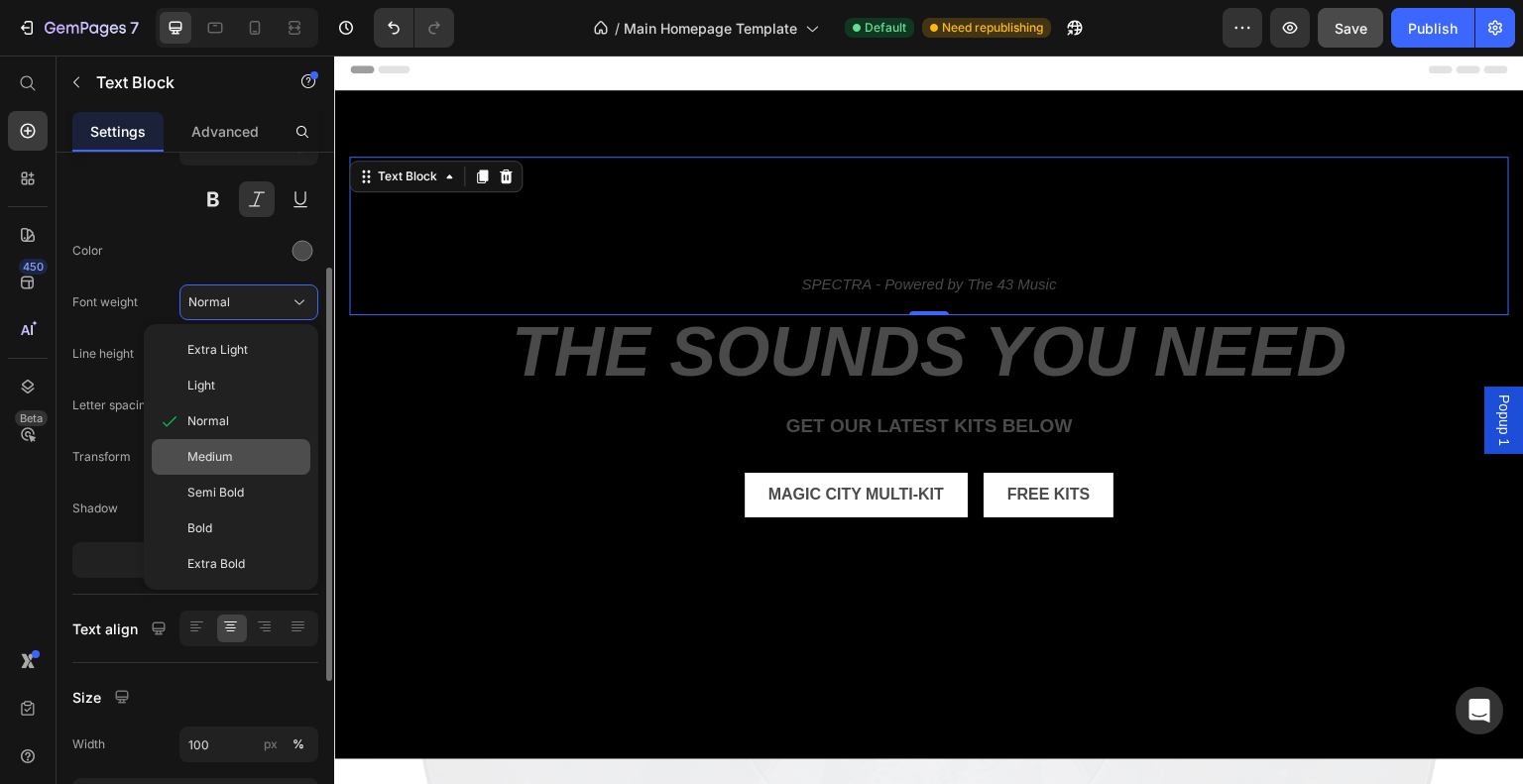 click on "Medium" at bounding box center (210, 457) 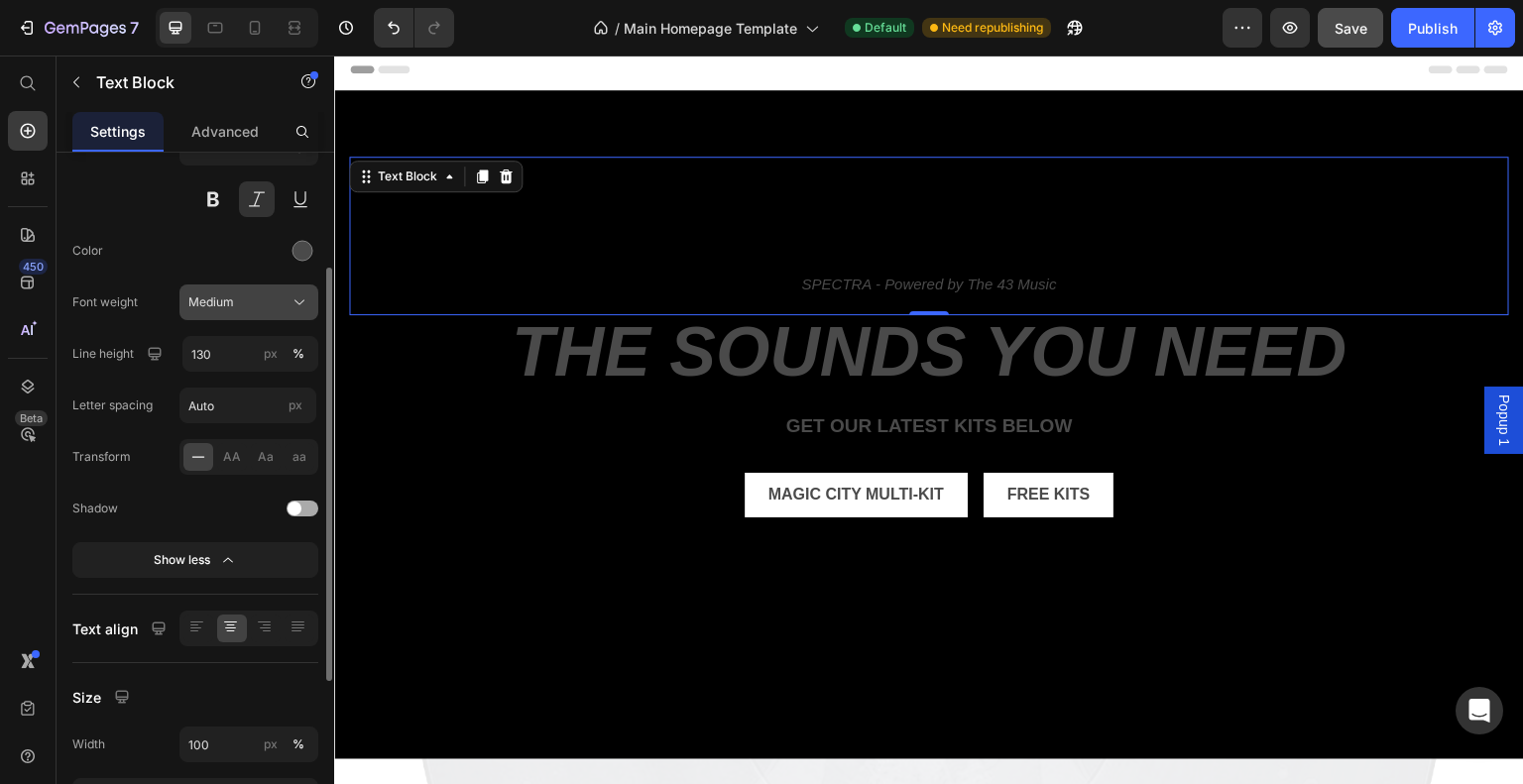 click on "Medium" 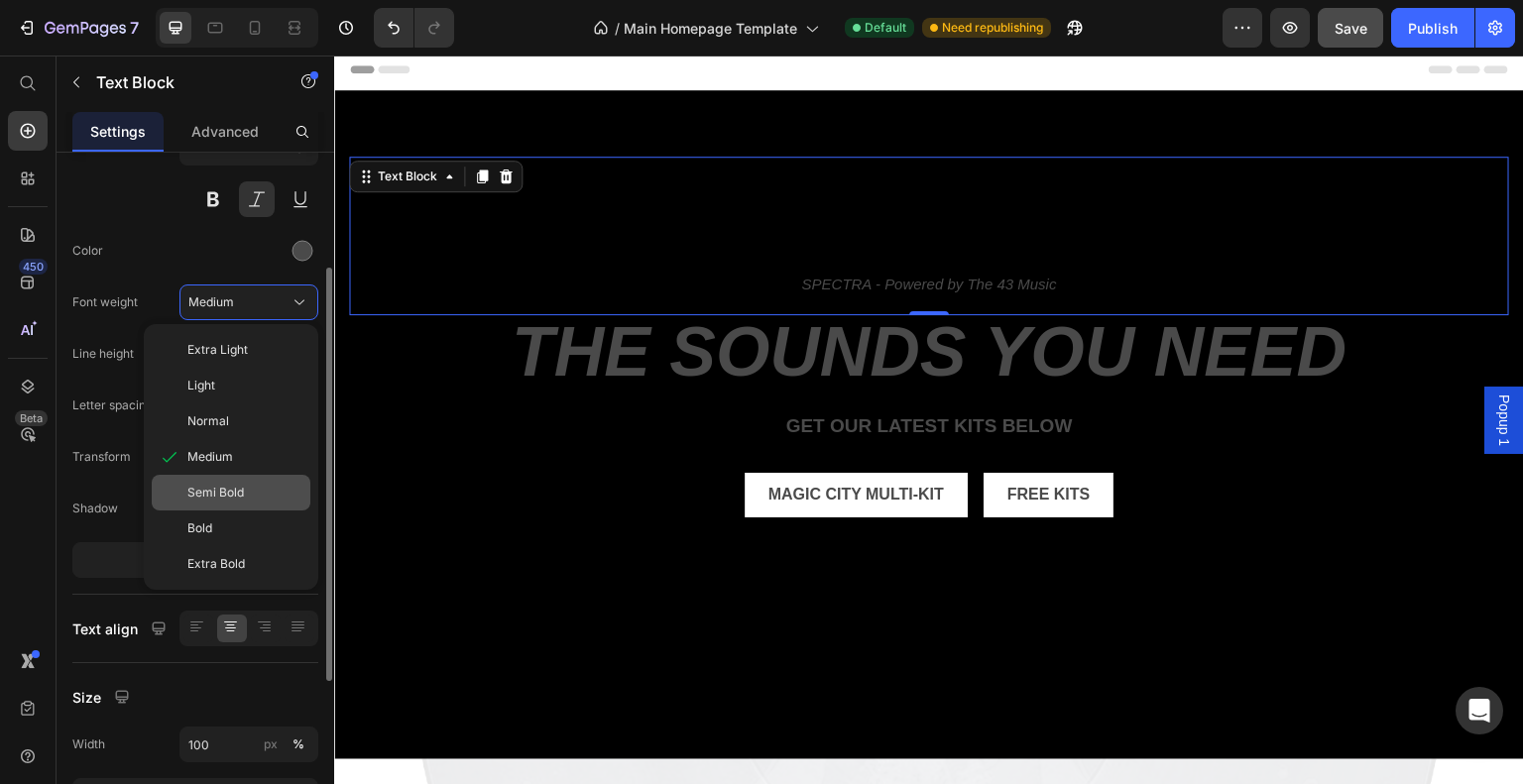 click on "Semi Bold" at bounding box center (215, 493) 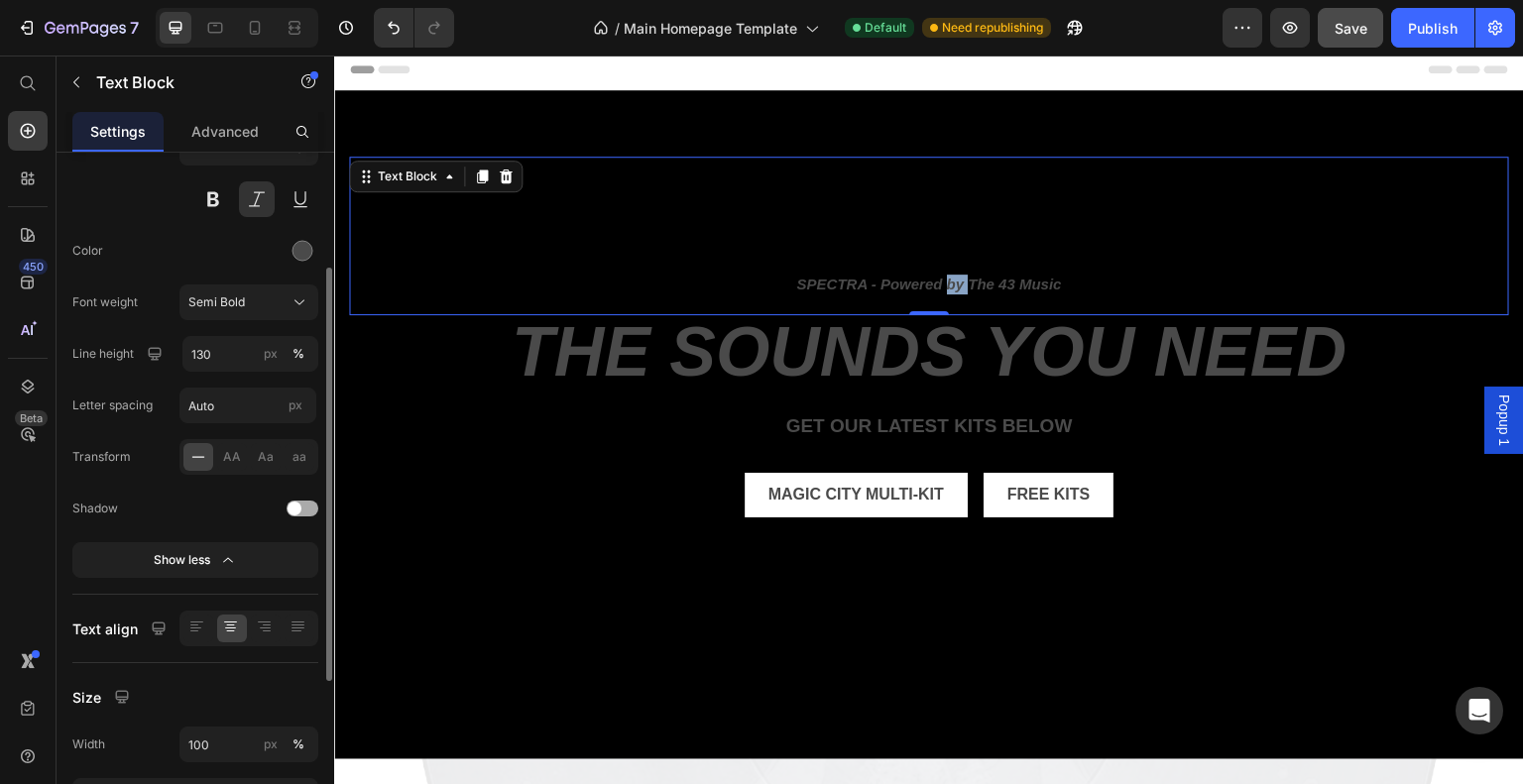 click on "SPECTRA - Powered by The 43 Music" at bounding box center (929, 284) 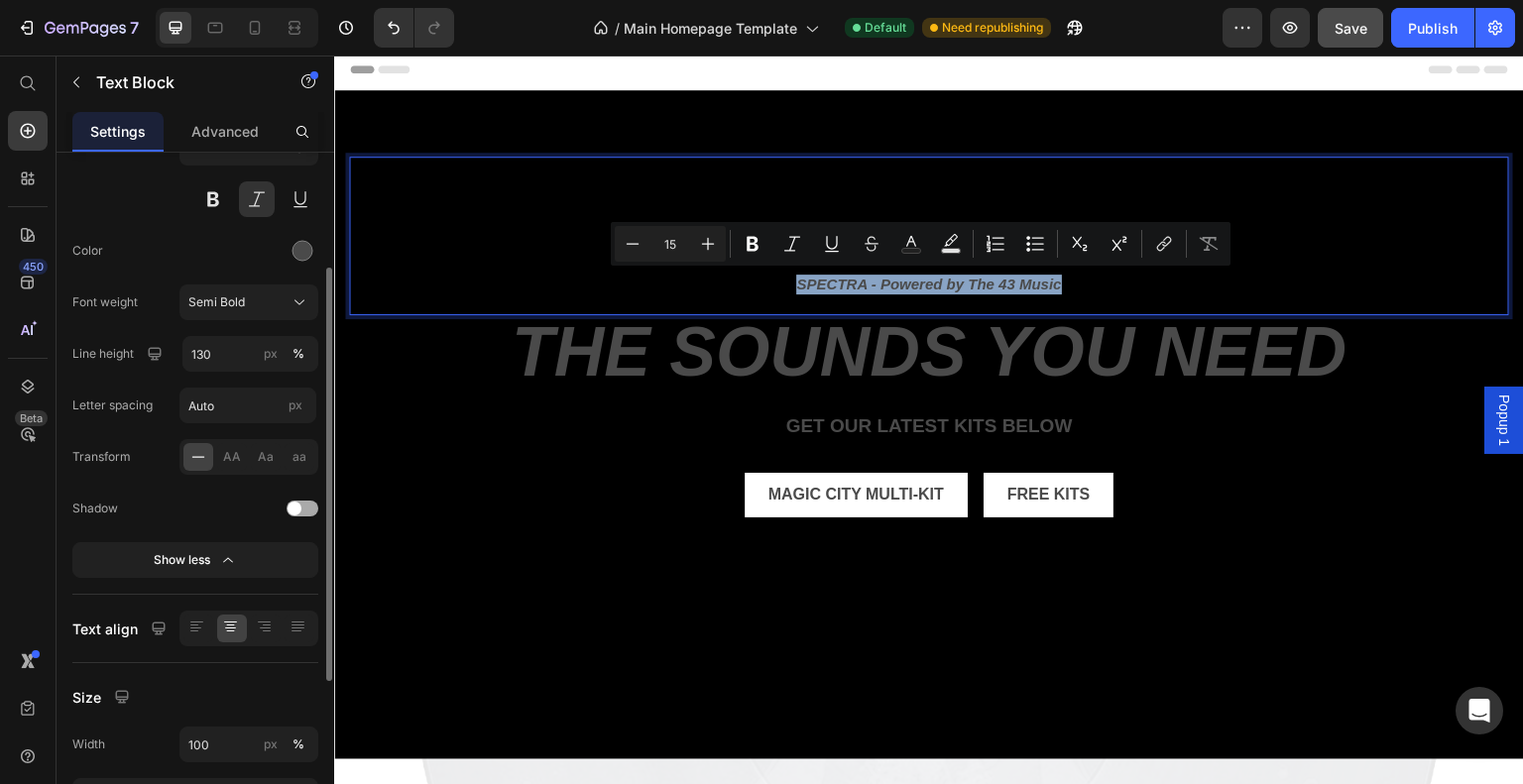 drag, startPoint x: 1054, startPoint y: 280, endPoint x: 751, endPoint y: 280, distance: 303 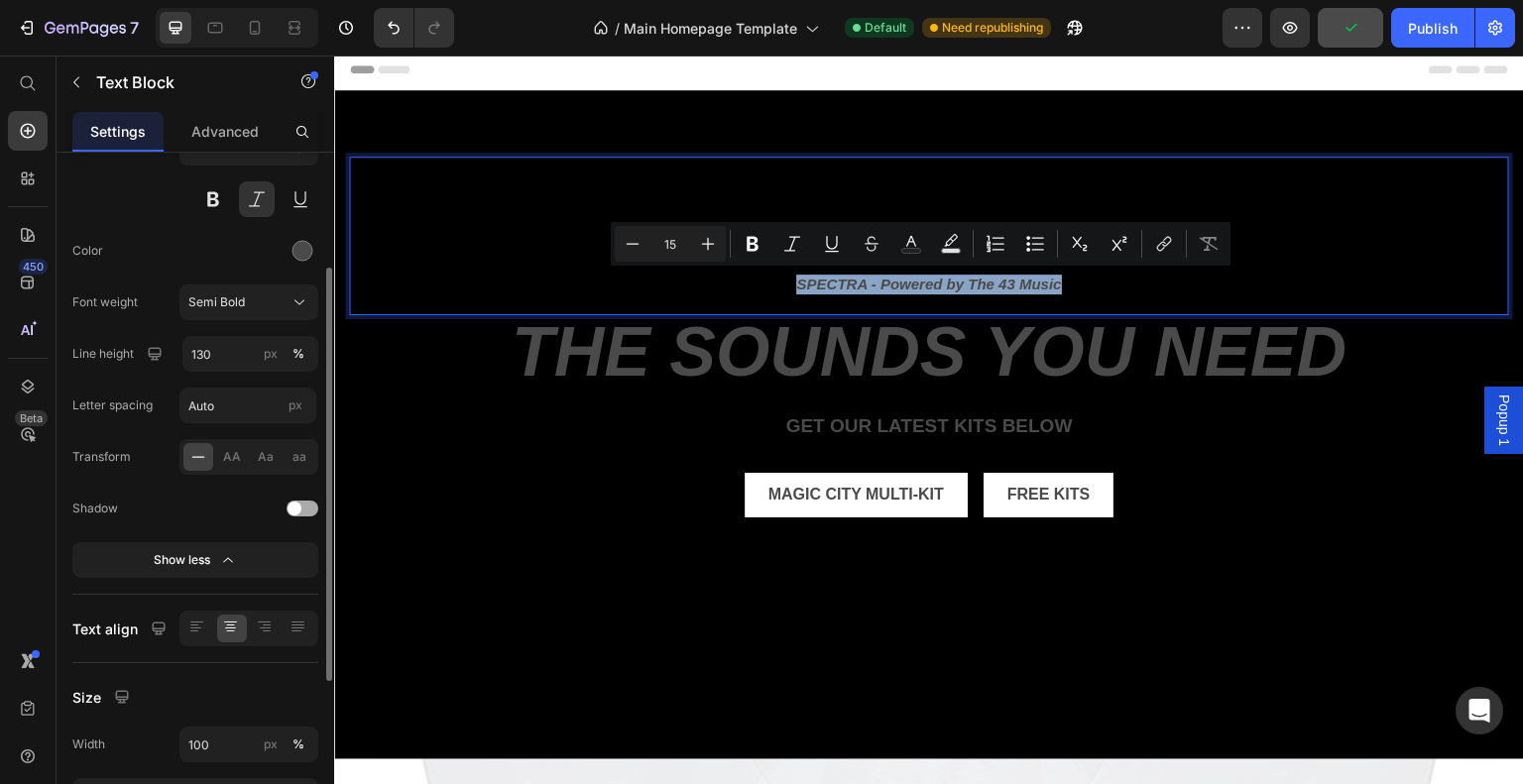 scroll, scrollTop: 0, scrollLeft: 0, axis: both 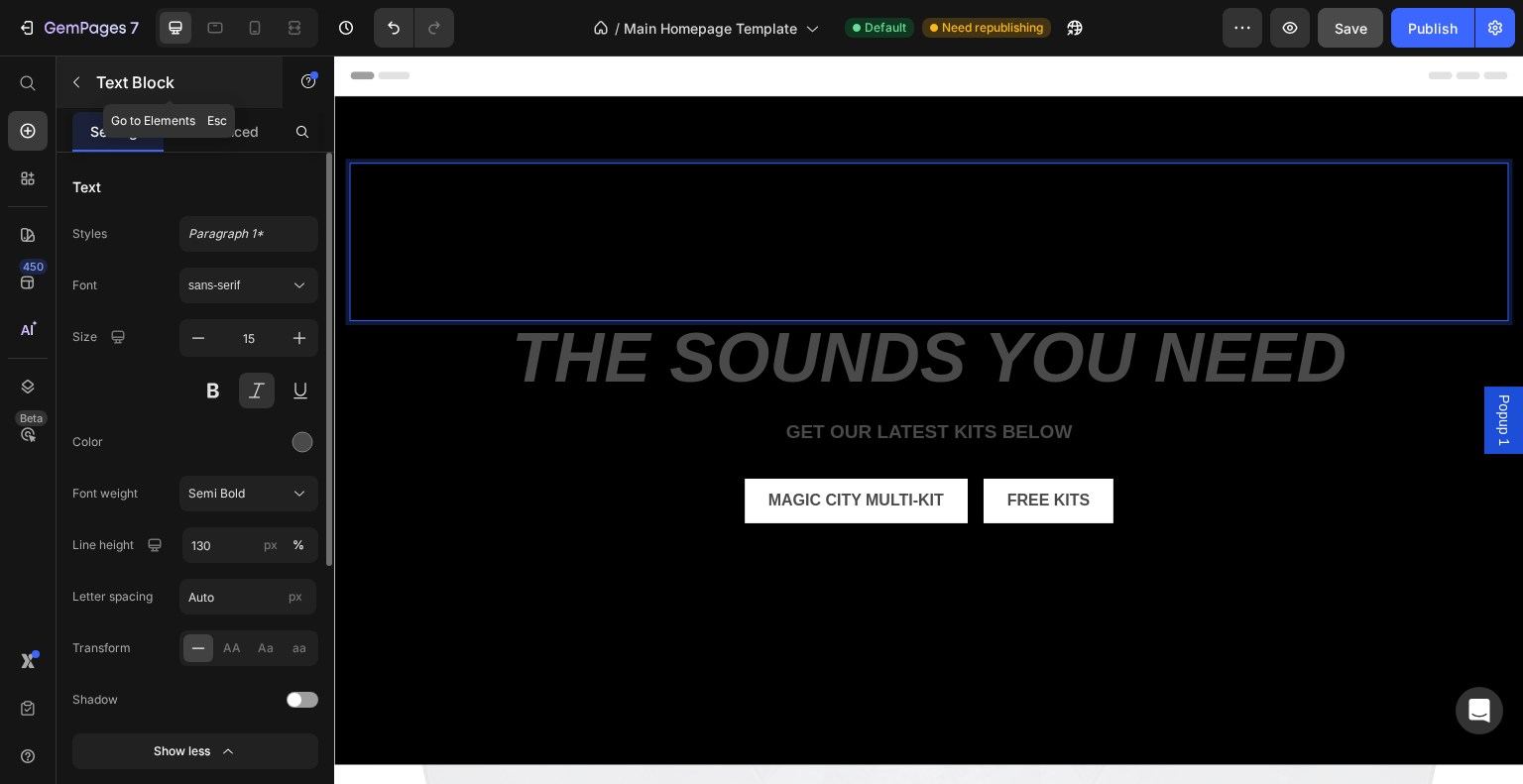 click at bounding box center [76, 82] 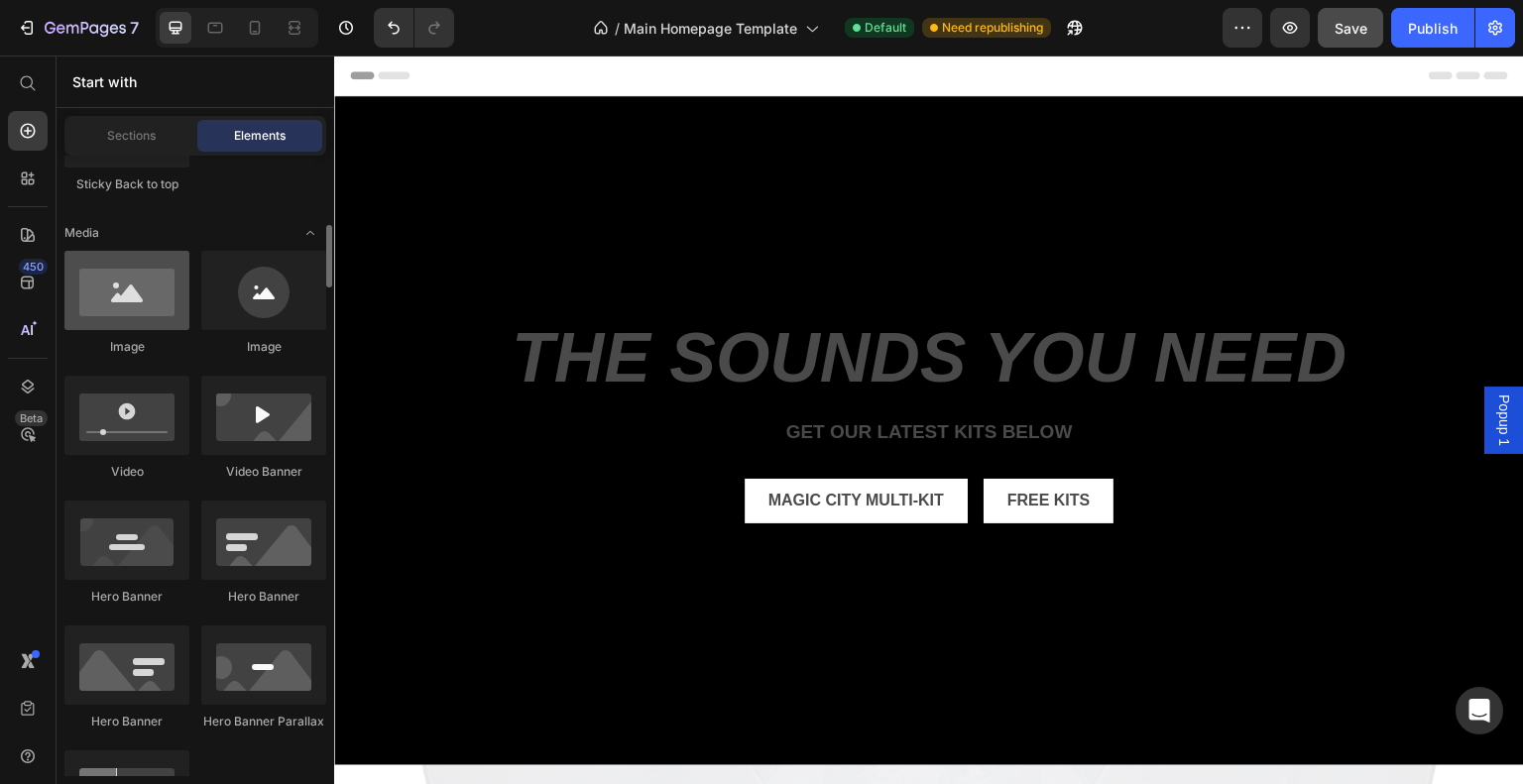 scroll, scrollTop: 684, scrollLeft: 0, axis: vertical 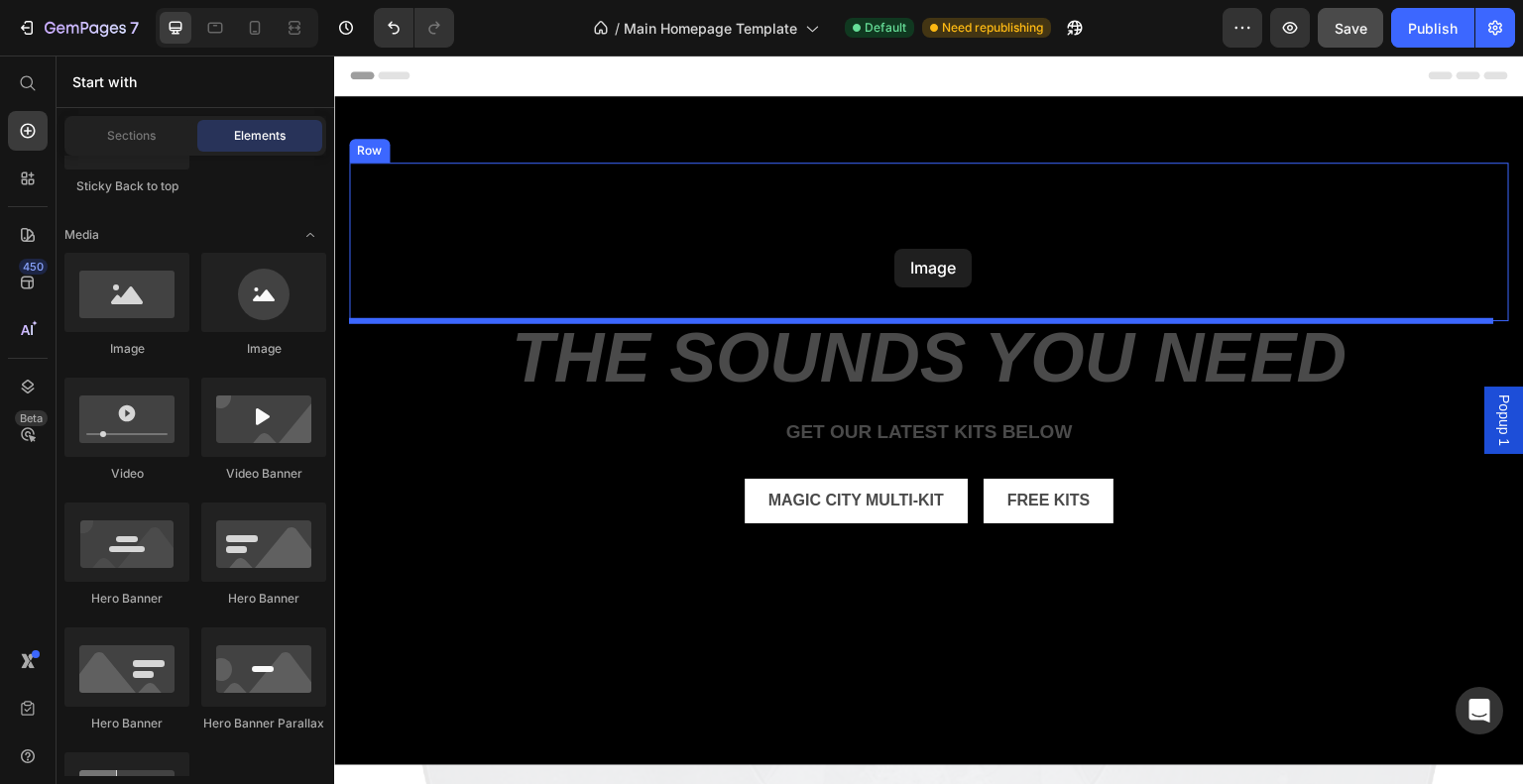 drag, startPoint x: 480, startPoint y: 348, endPoint x: 902, endPoint y: 252, distance: 432.7817 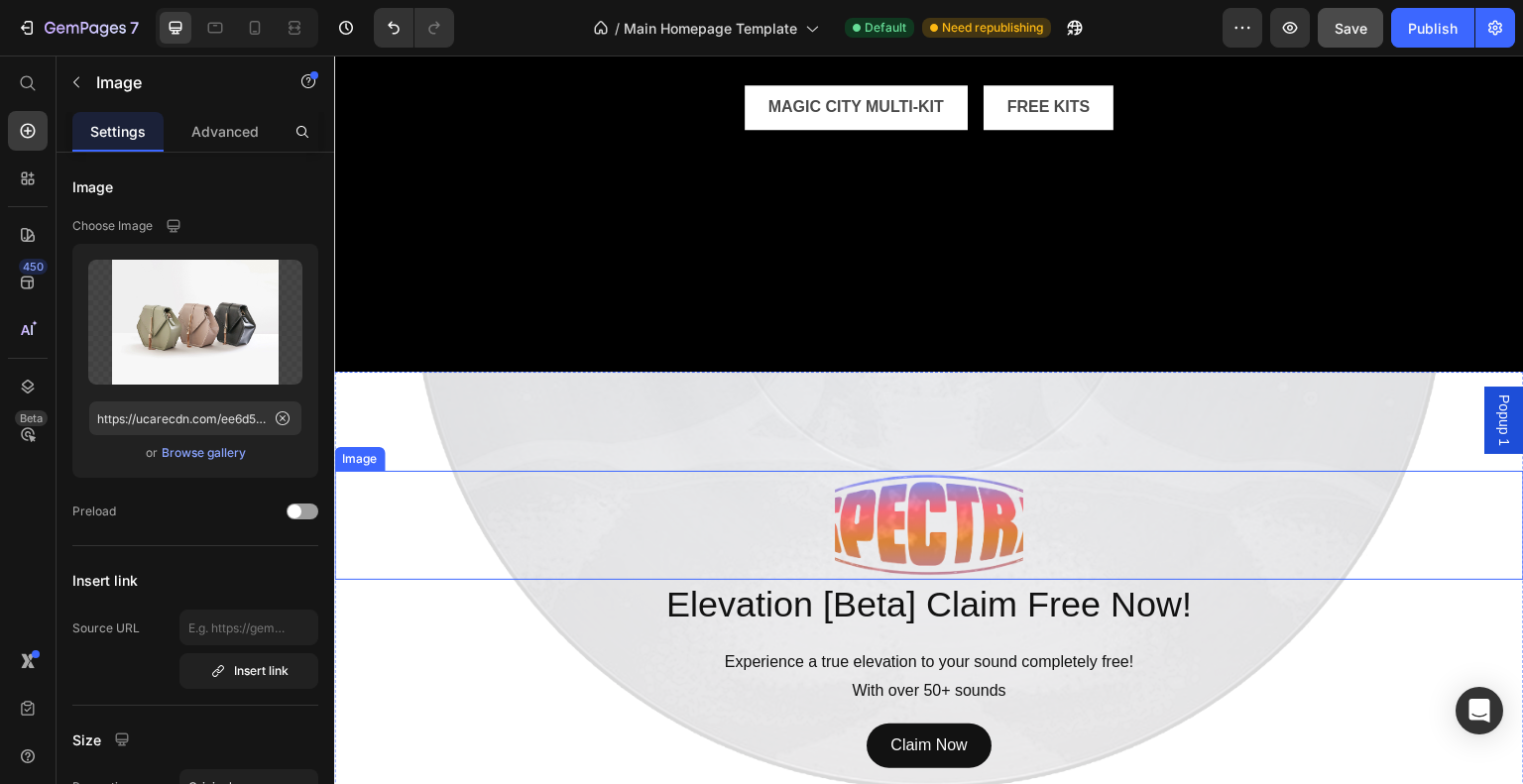 scroll, scrollTop: 395, scrollLeft: 0, axis: vertical 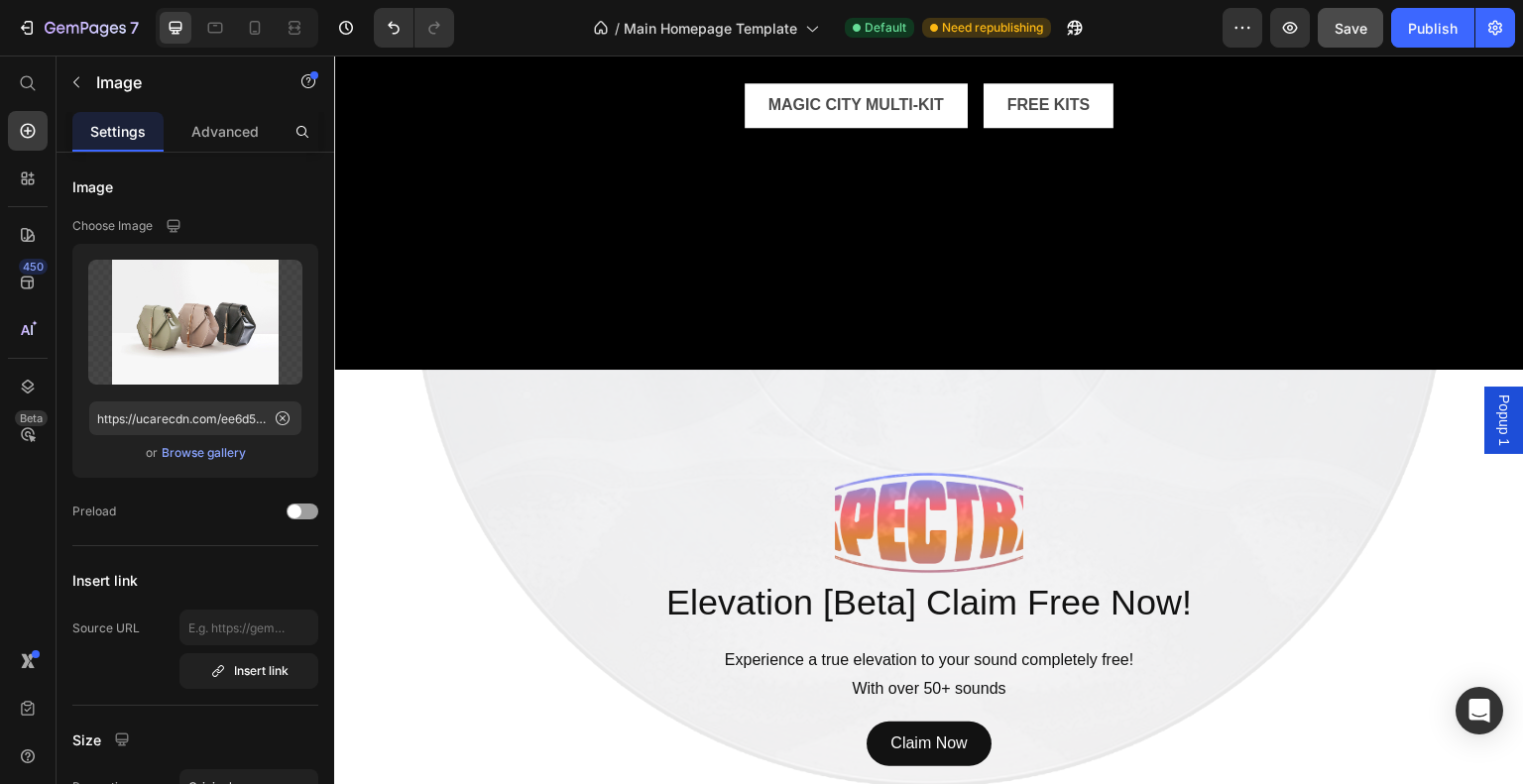 click at bounding box center [929, -74] 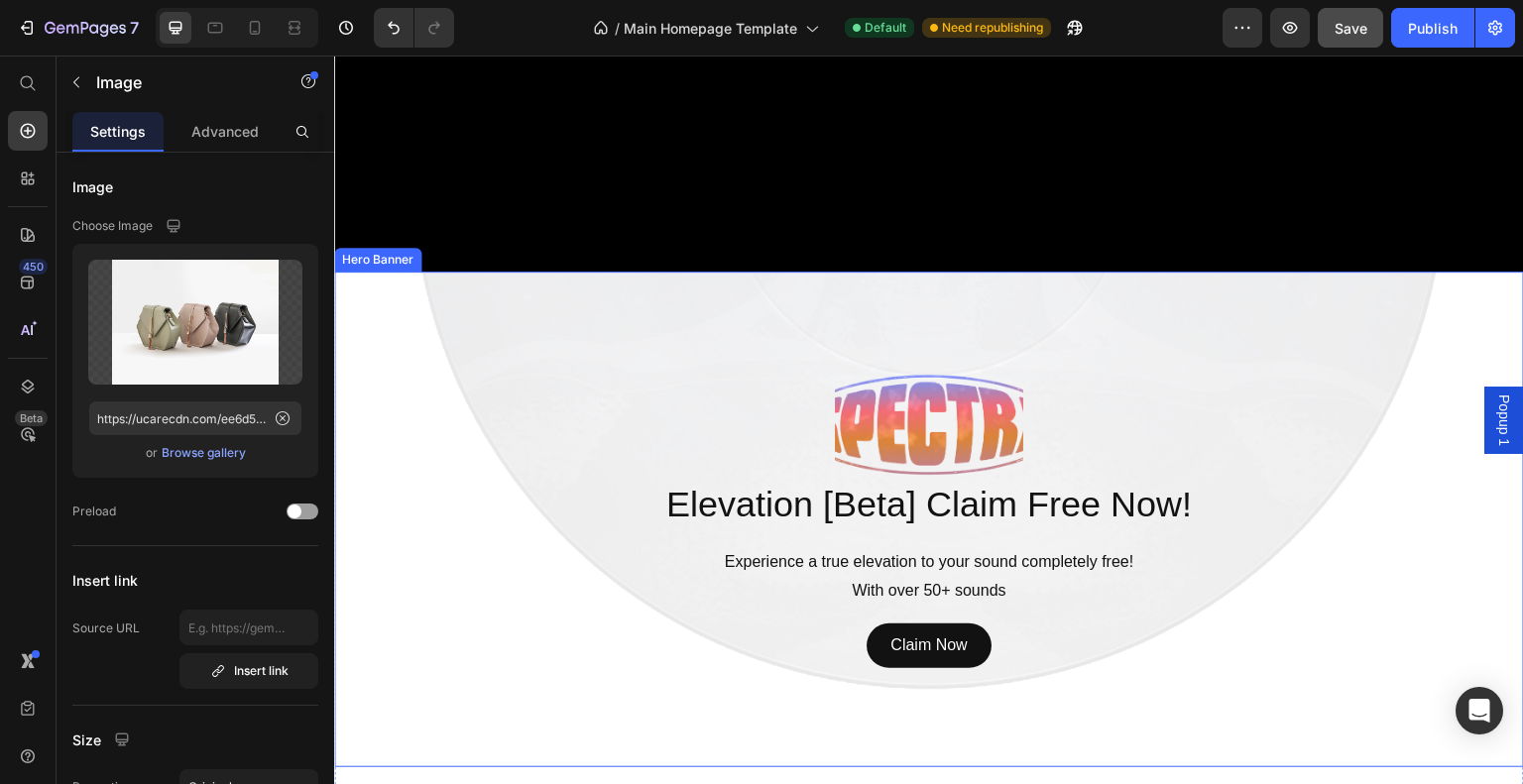 scroll, scrollTop: 495, scrollLeft: 0, axis: vertical 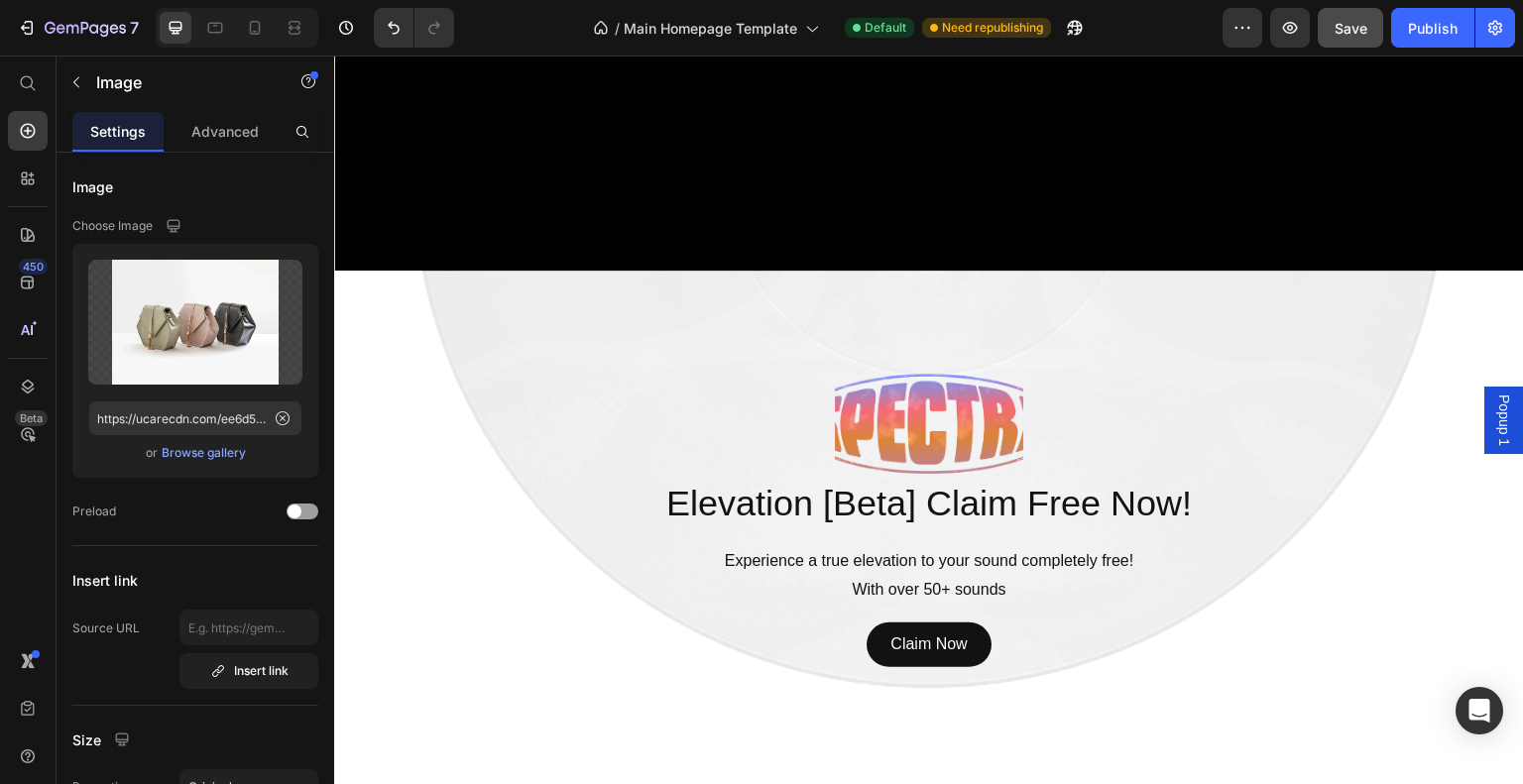 click at bounding box center (929, -173) 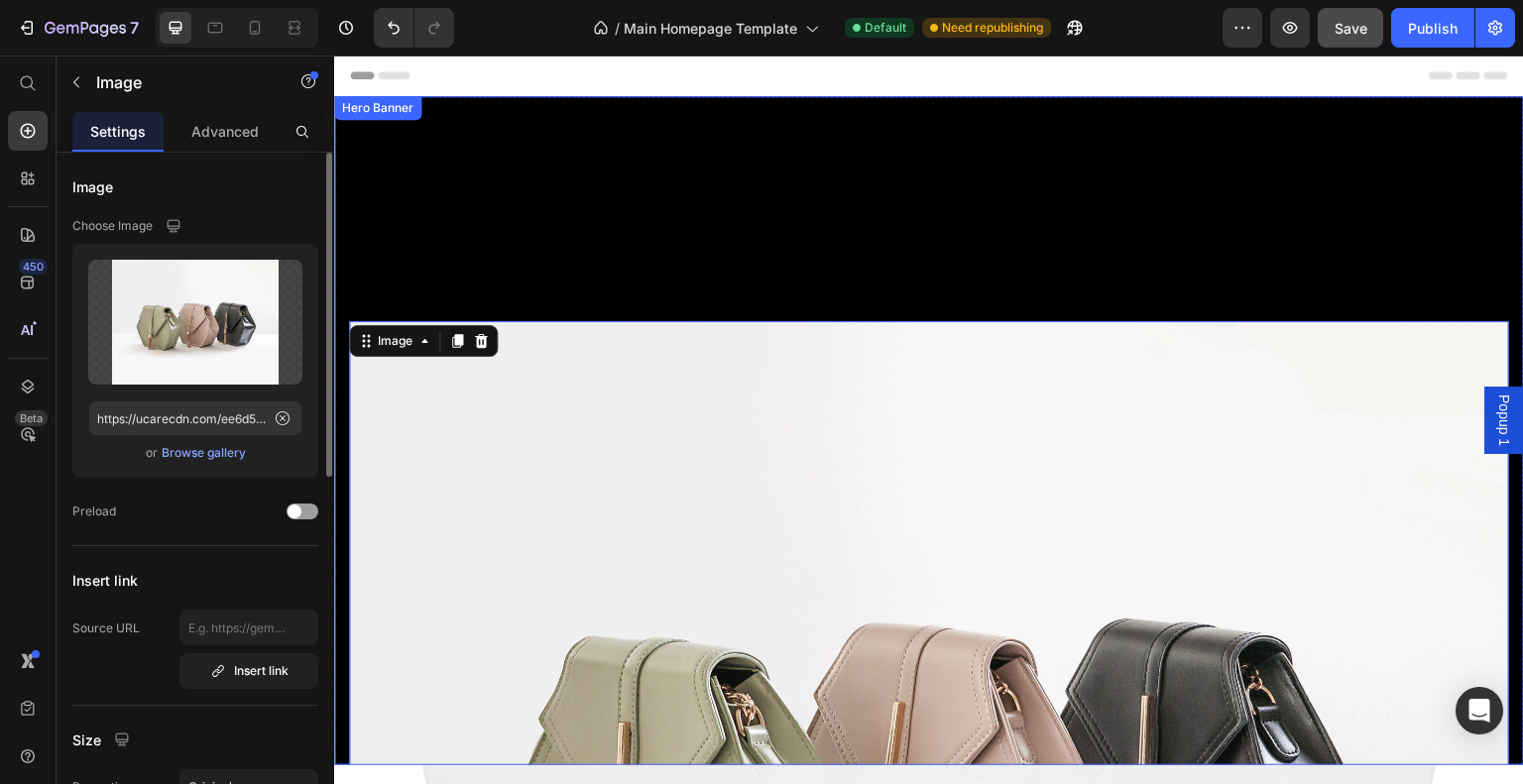 scroll, scrollTop: 0, scrollLeft: 0, axis: both 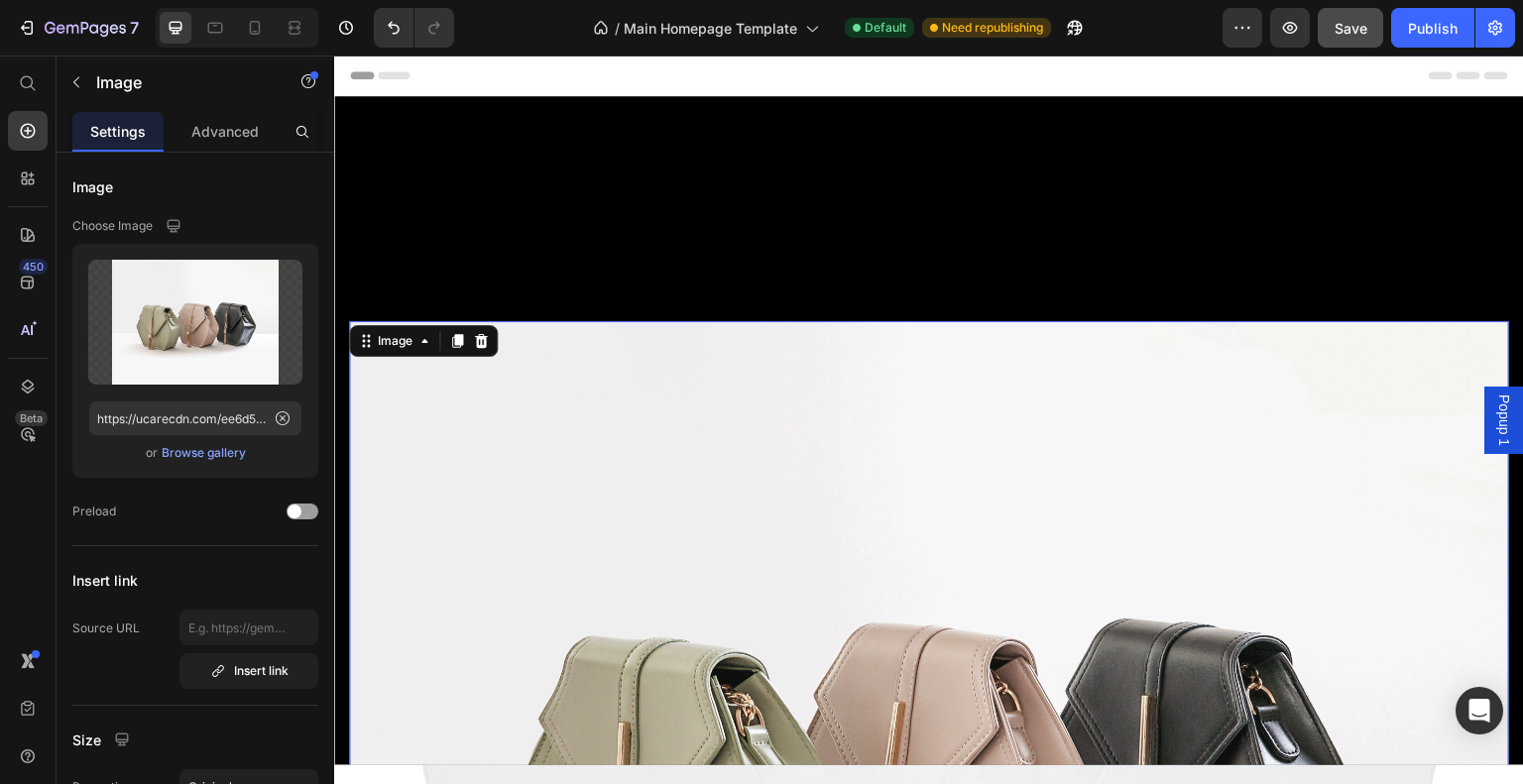 click 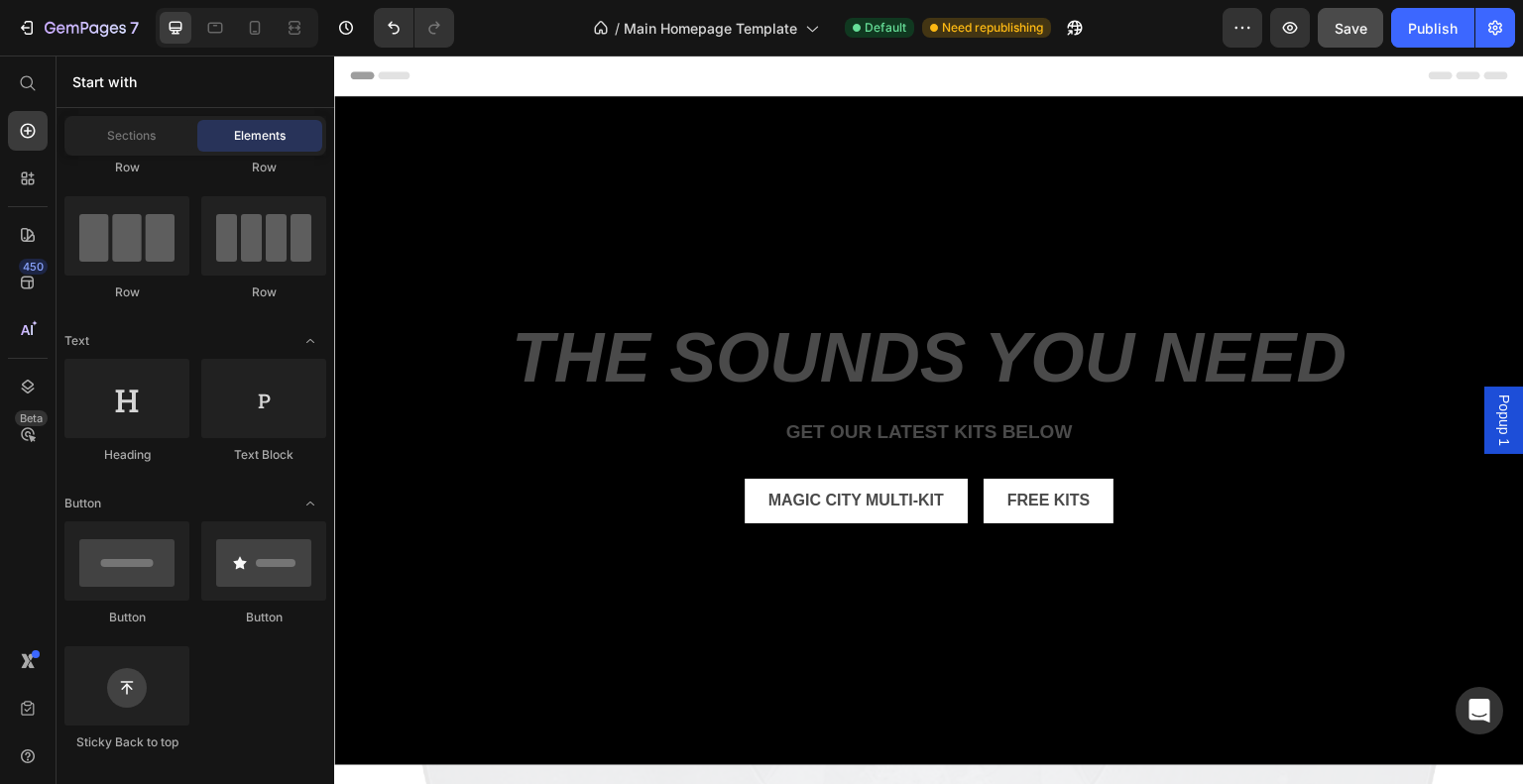 scroll, scrollTop: 0, scrollLeft: 0, axis: both 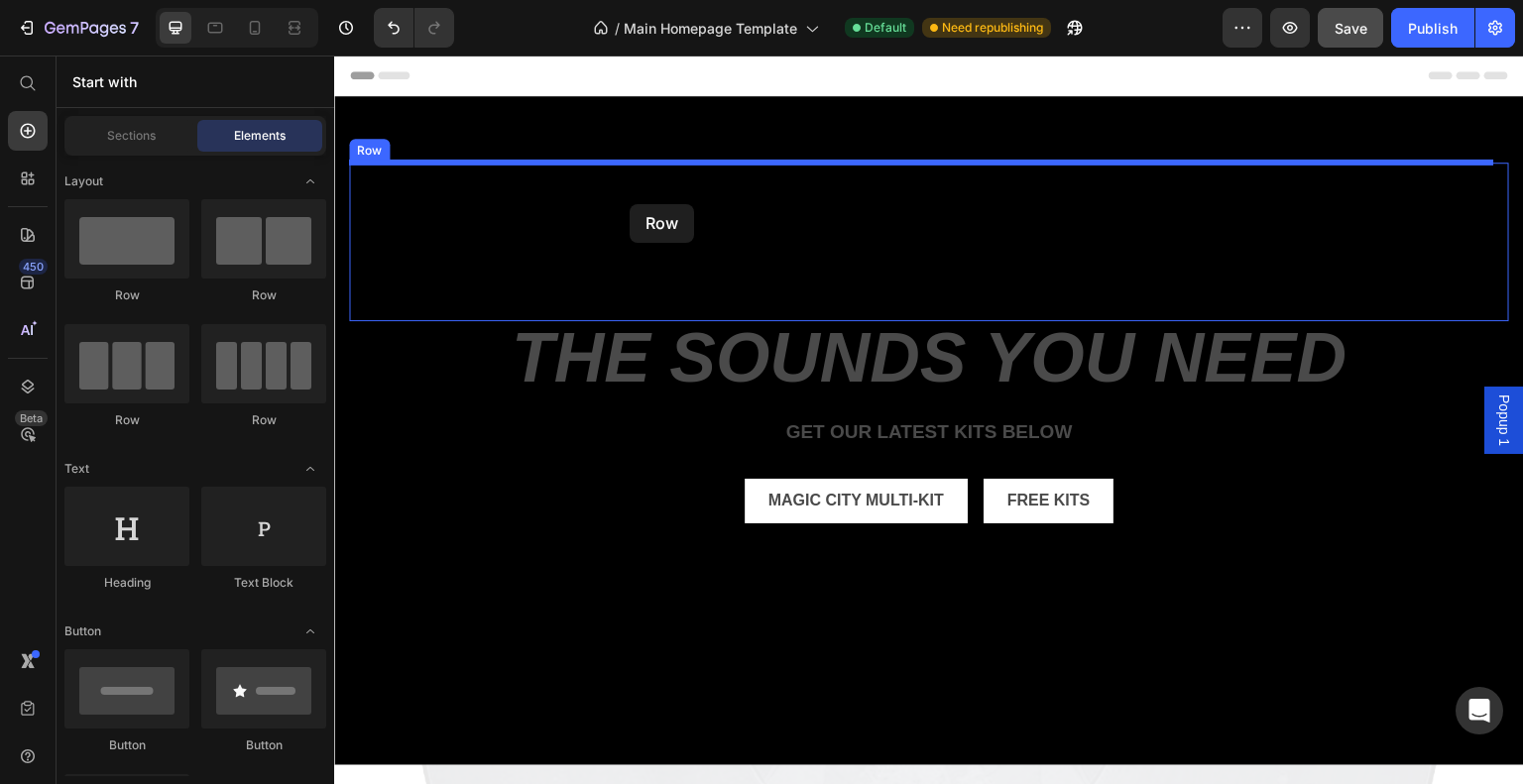 drag, startPoint x: 613, startPoint y: 300, endPoint x: 632, endPoint y: 208, distance: 93.94147 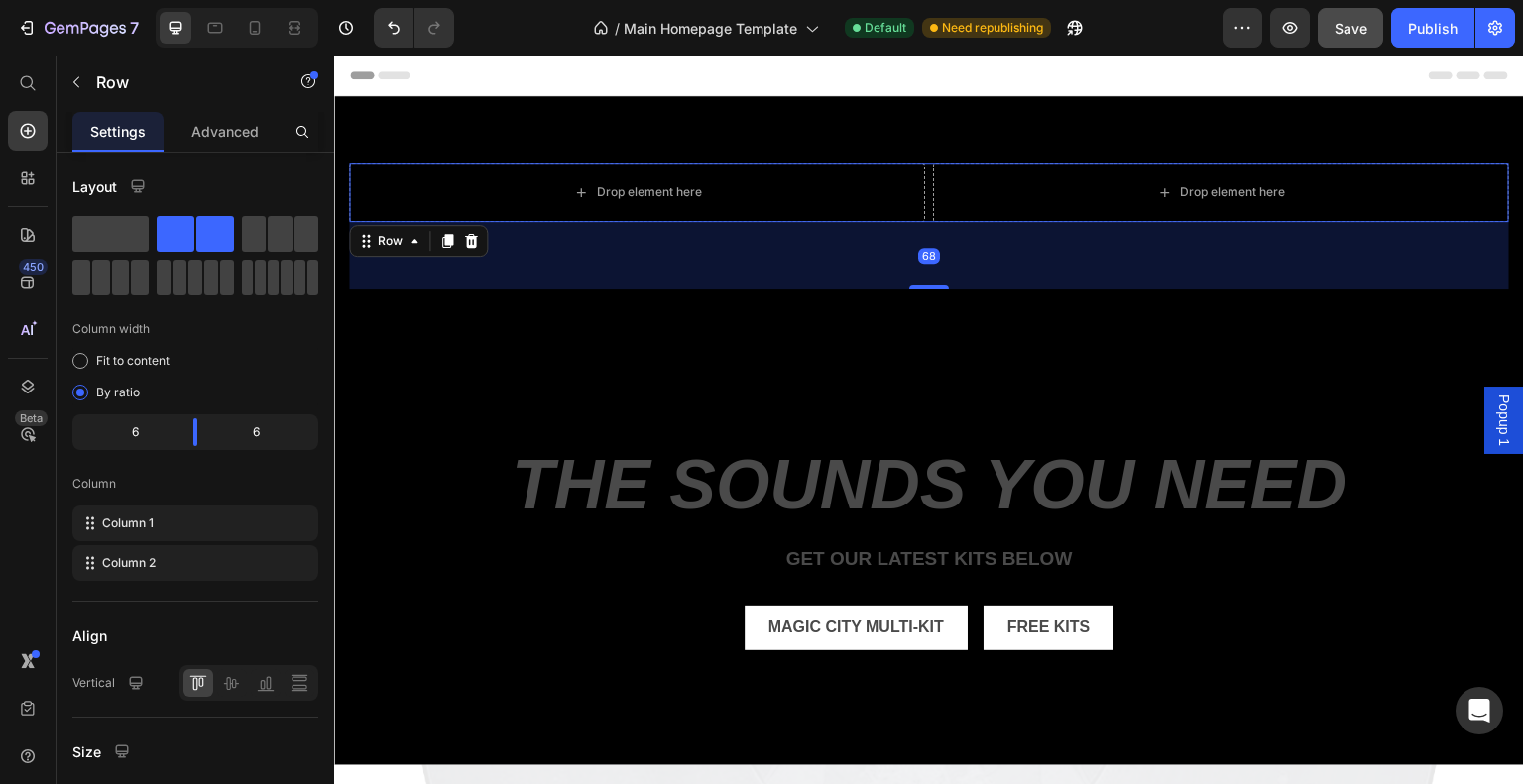 drag, startPoint x: 922, startPoint y: 233, endPoint x: 898, endPoint y: 337, distance: 106.73331 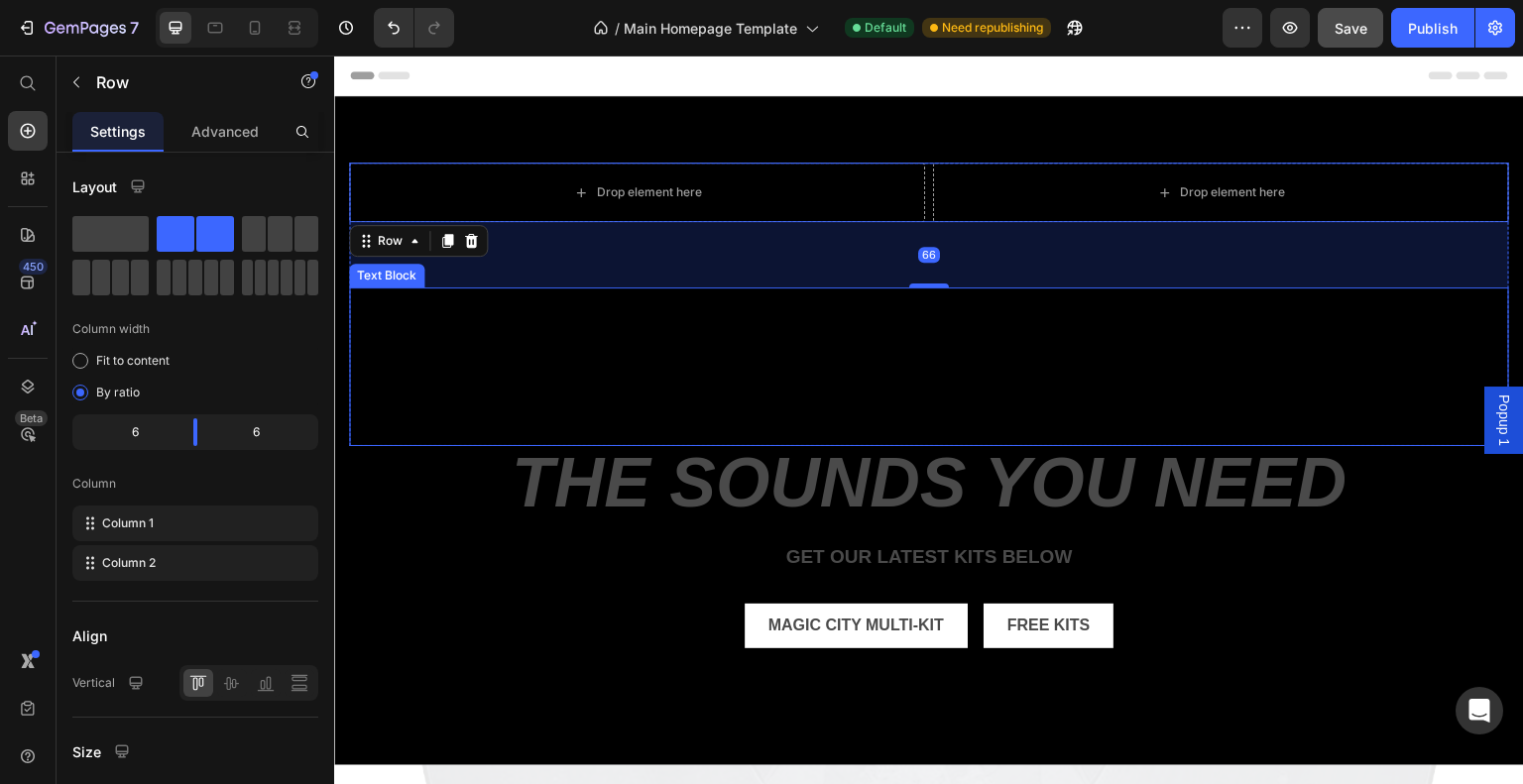 click at bounding box center [929, 367] 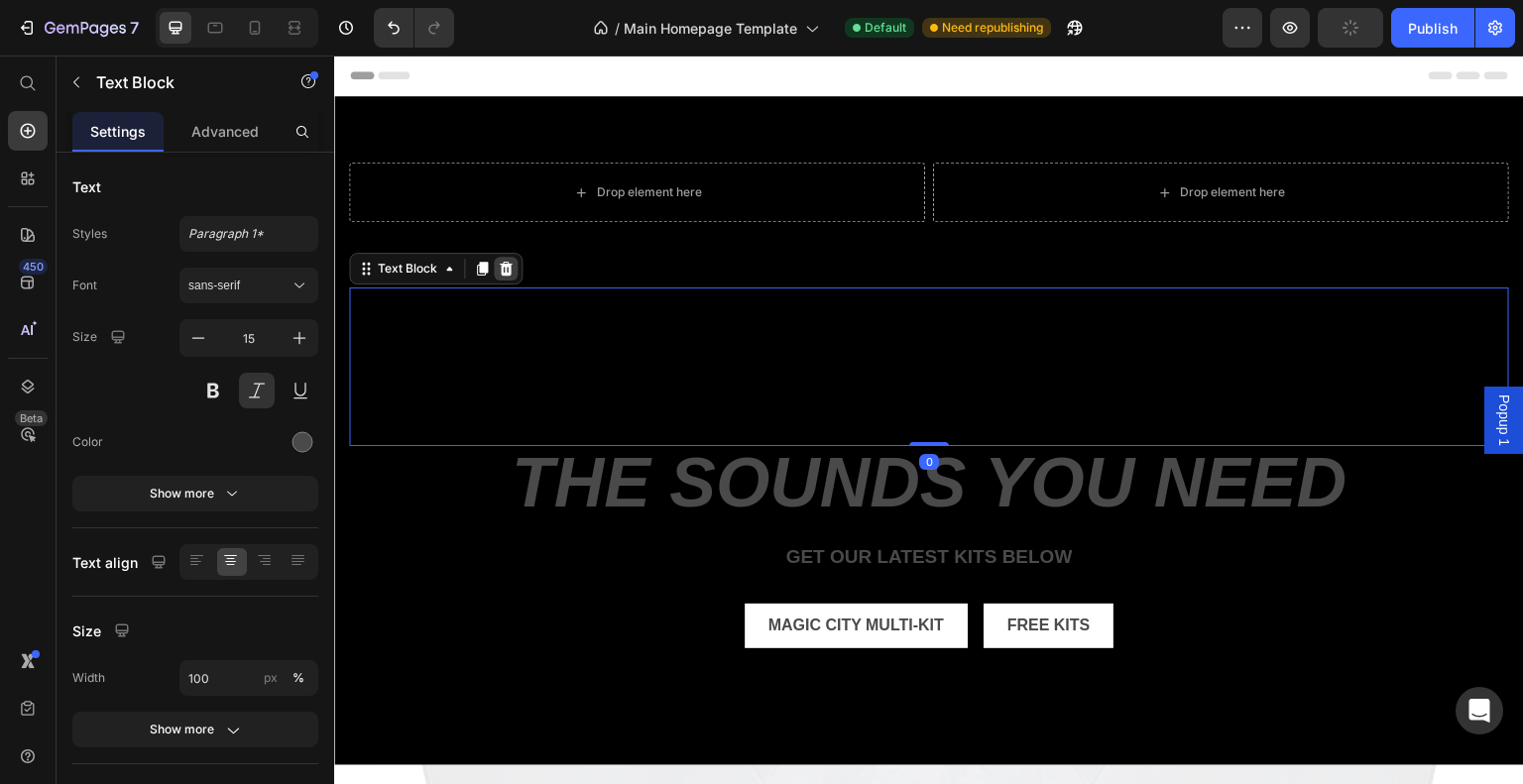 click 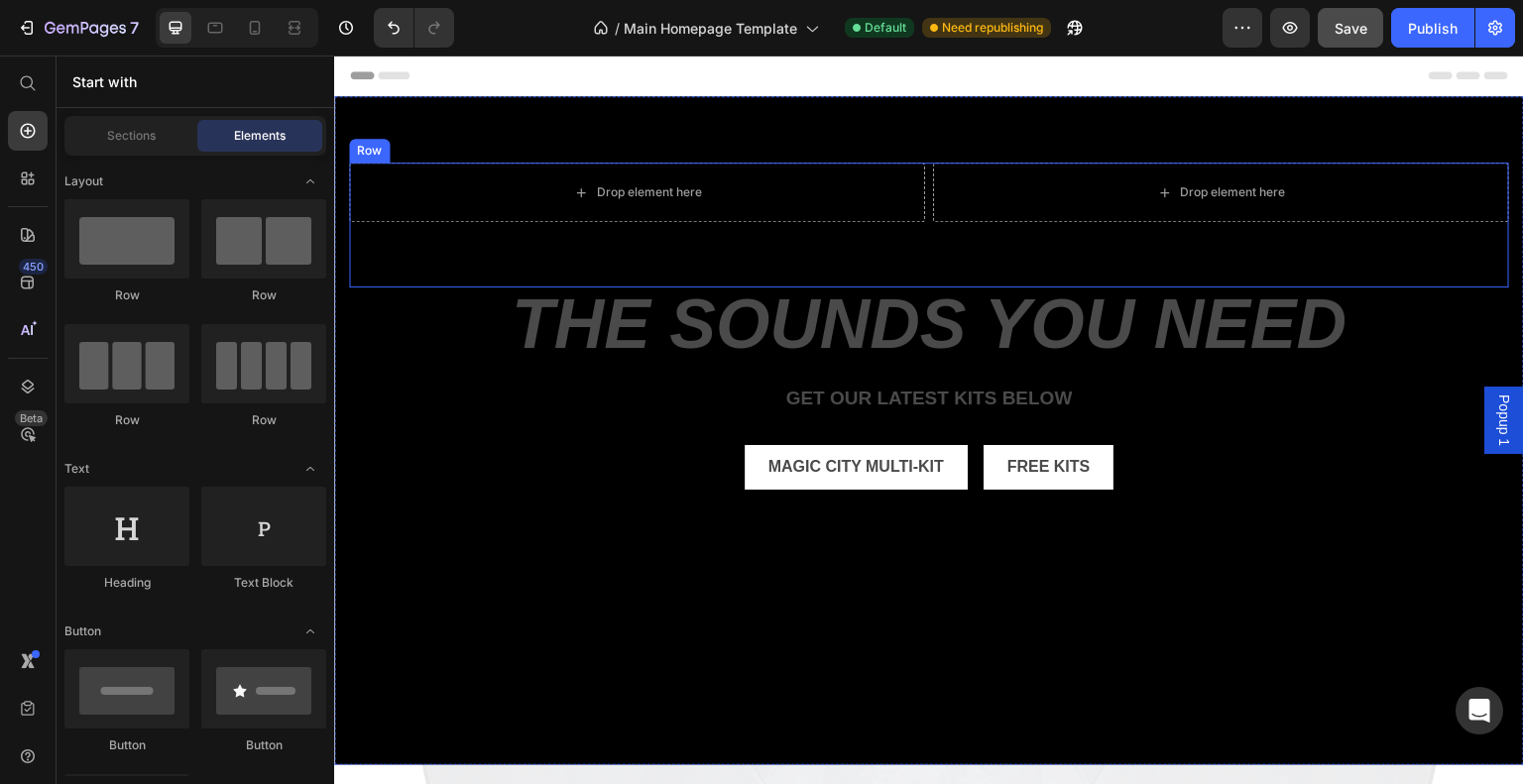 click on "Drop element here
Drop element here Row" at bounding box center (929, 225) 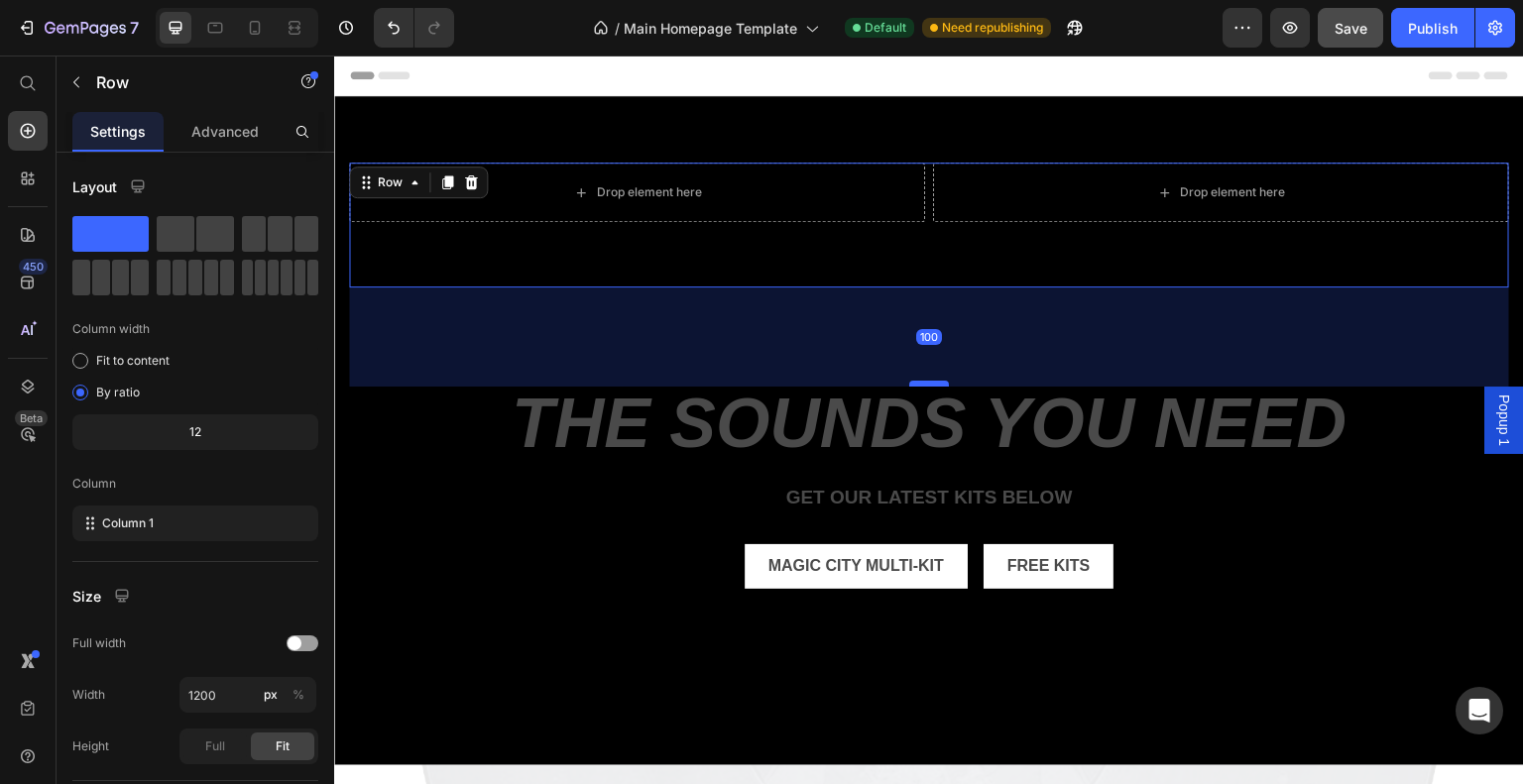 drag, startPoint x: 915, startPoint y: 281, endPoint x: 902, endPoint y: 386, distance: 105.801701 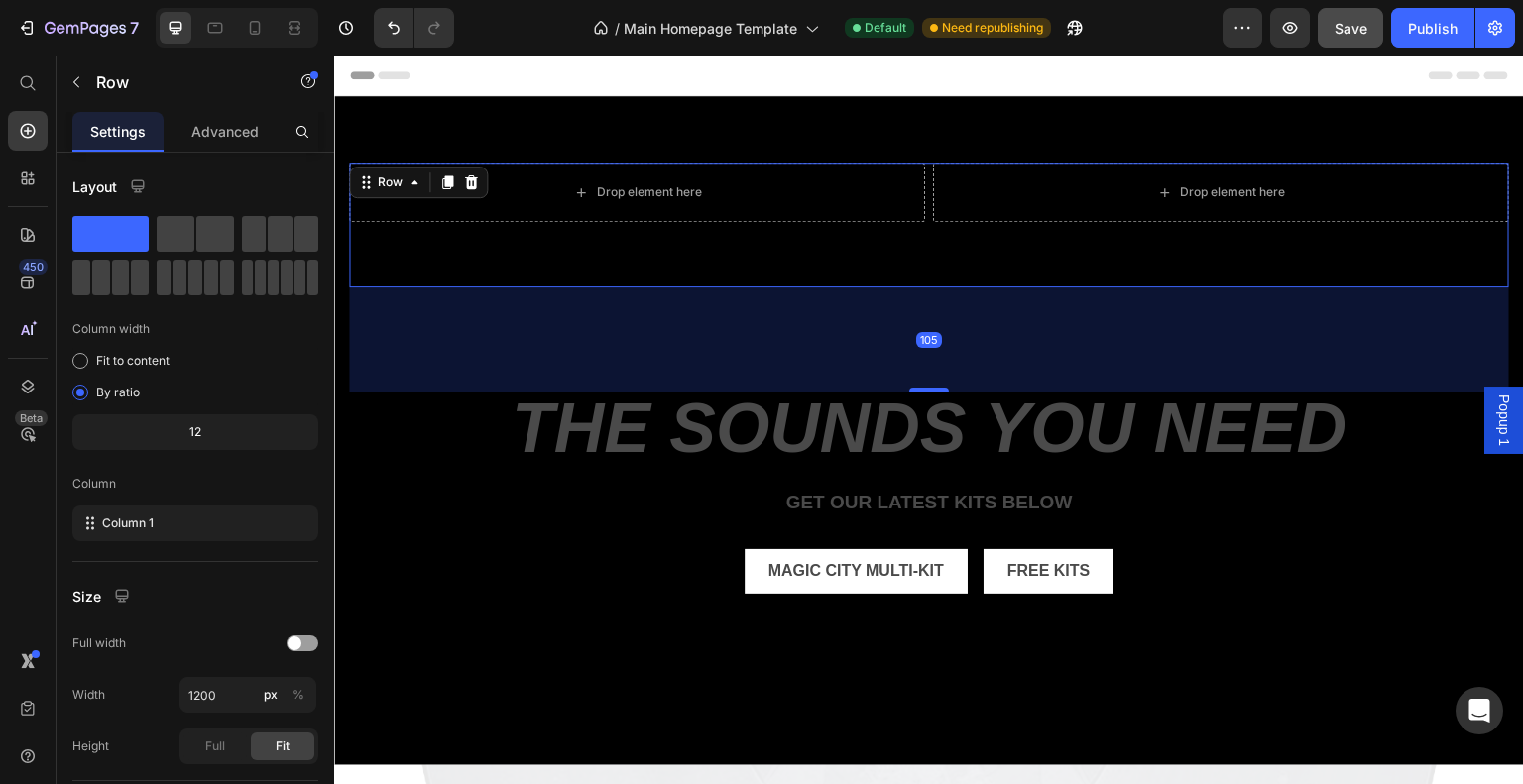 click on "Drop element here
Drop element here Row" at bounding box center [929, 225] 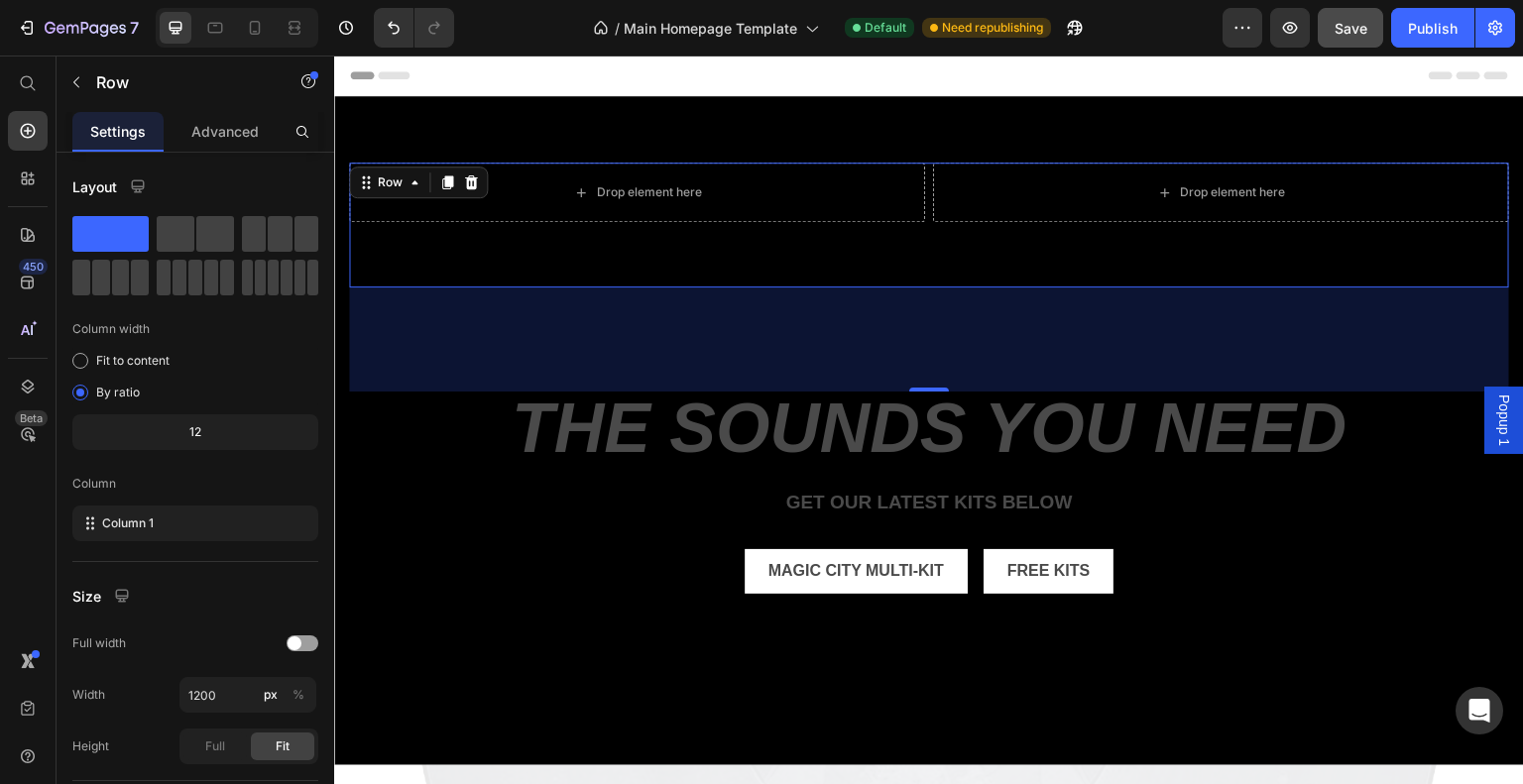 click on "105" at bounding box center (929, 340) 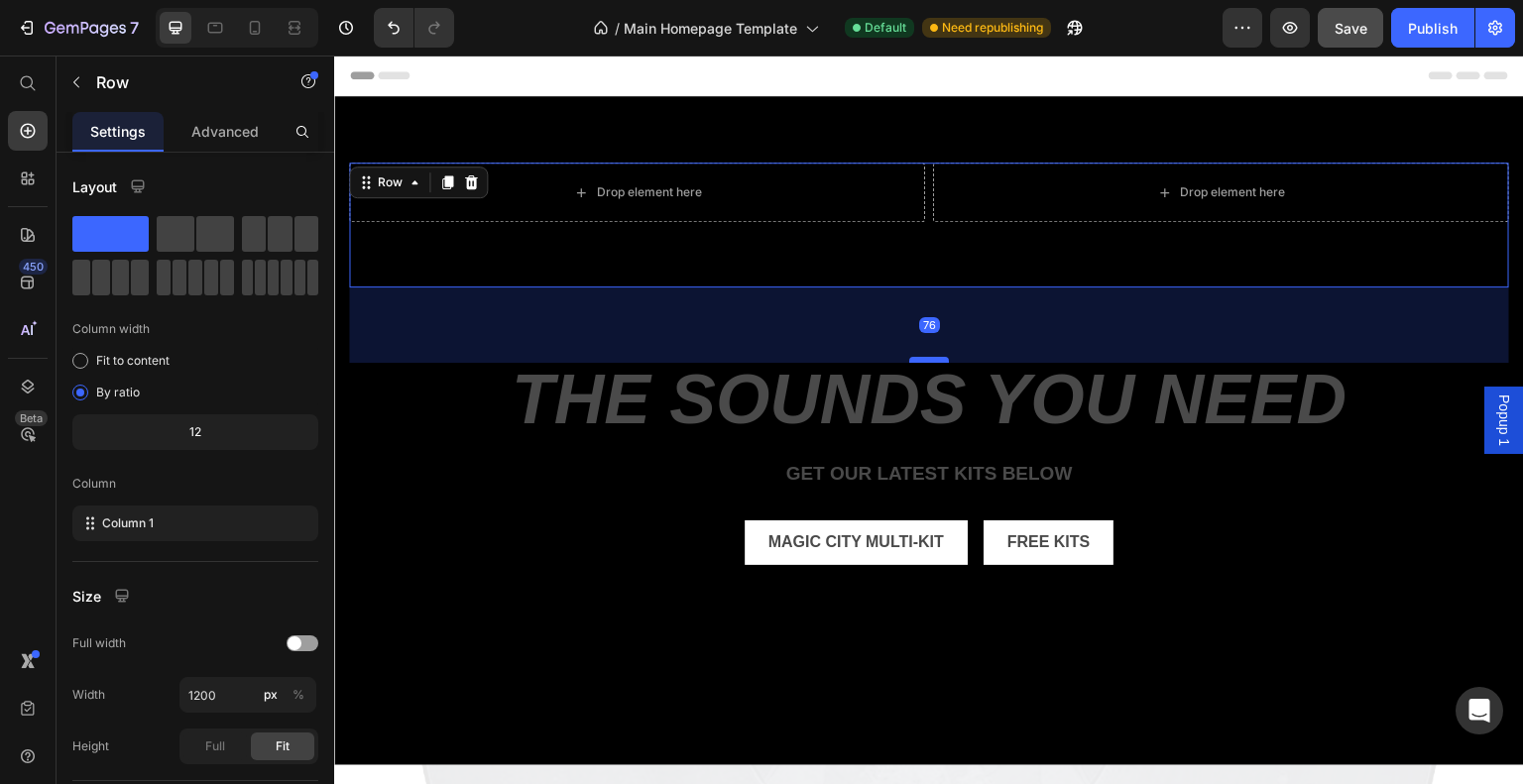 drag, startPoint x: 926, startPoint y: 388, endPoint x: 926, endPoint y: 360, distance: 28 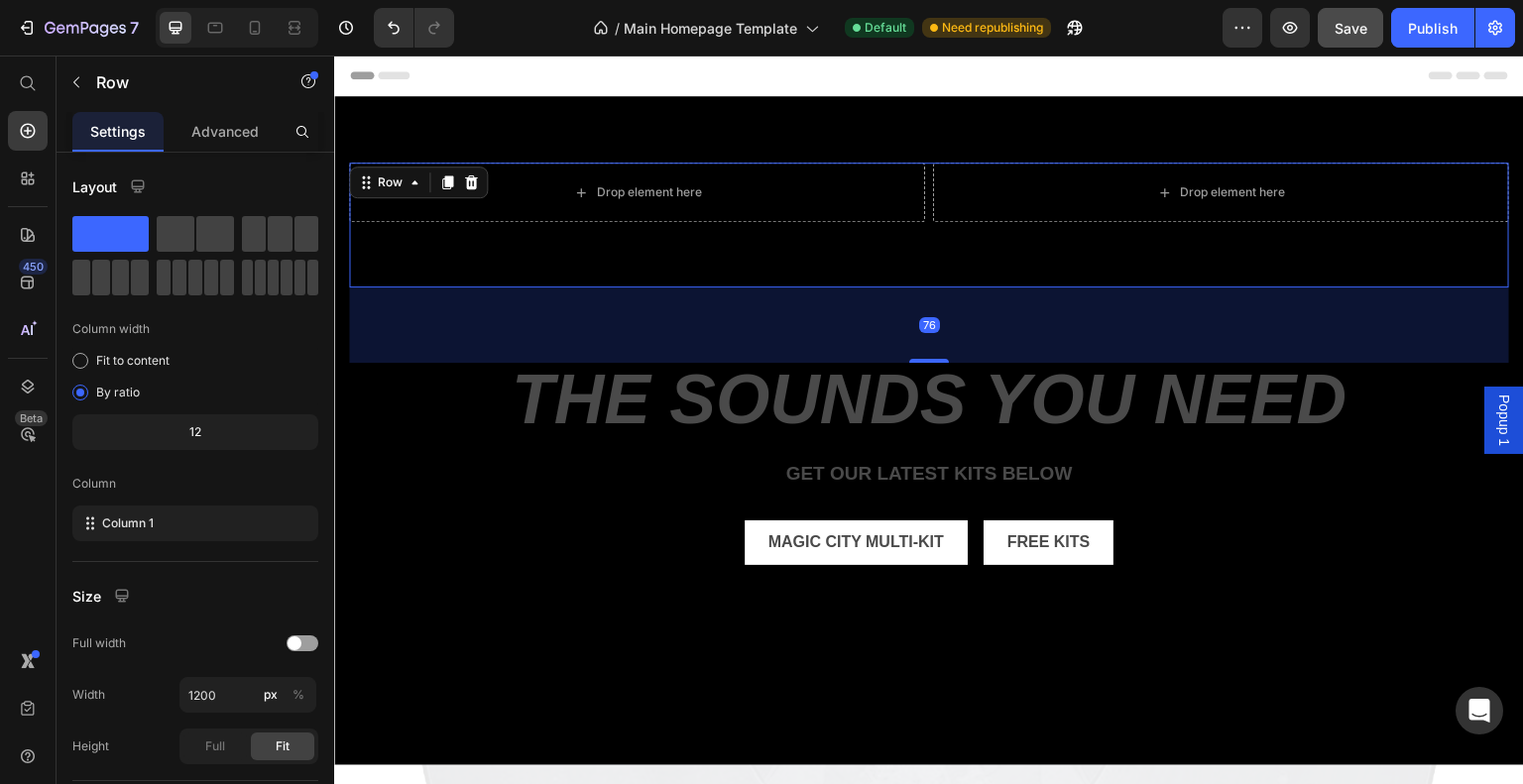 click on "Drop element here
Drop element here Row" at bounding box center [929, 225] 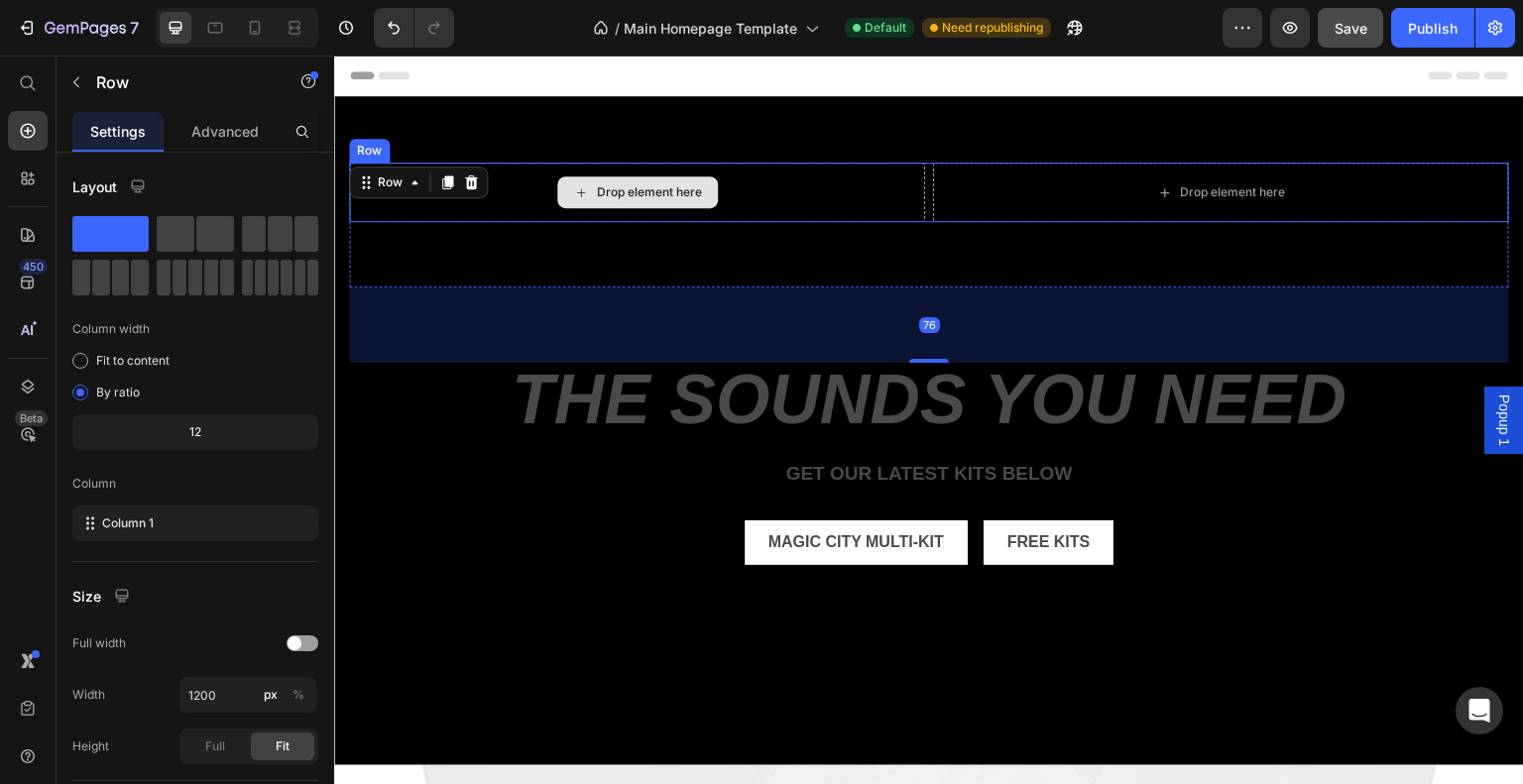 click on "Drop element here" at bounding box center [637, 192] 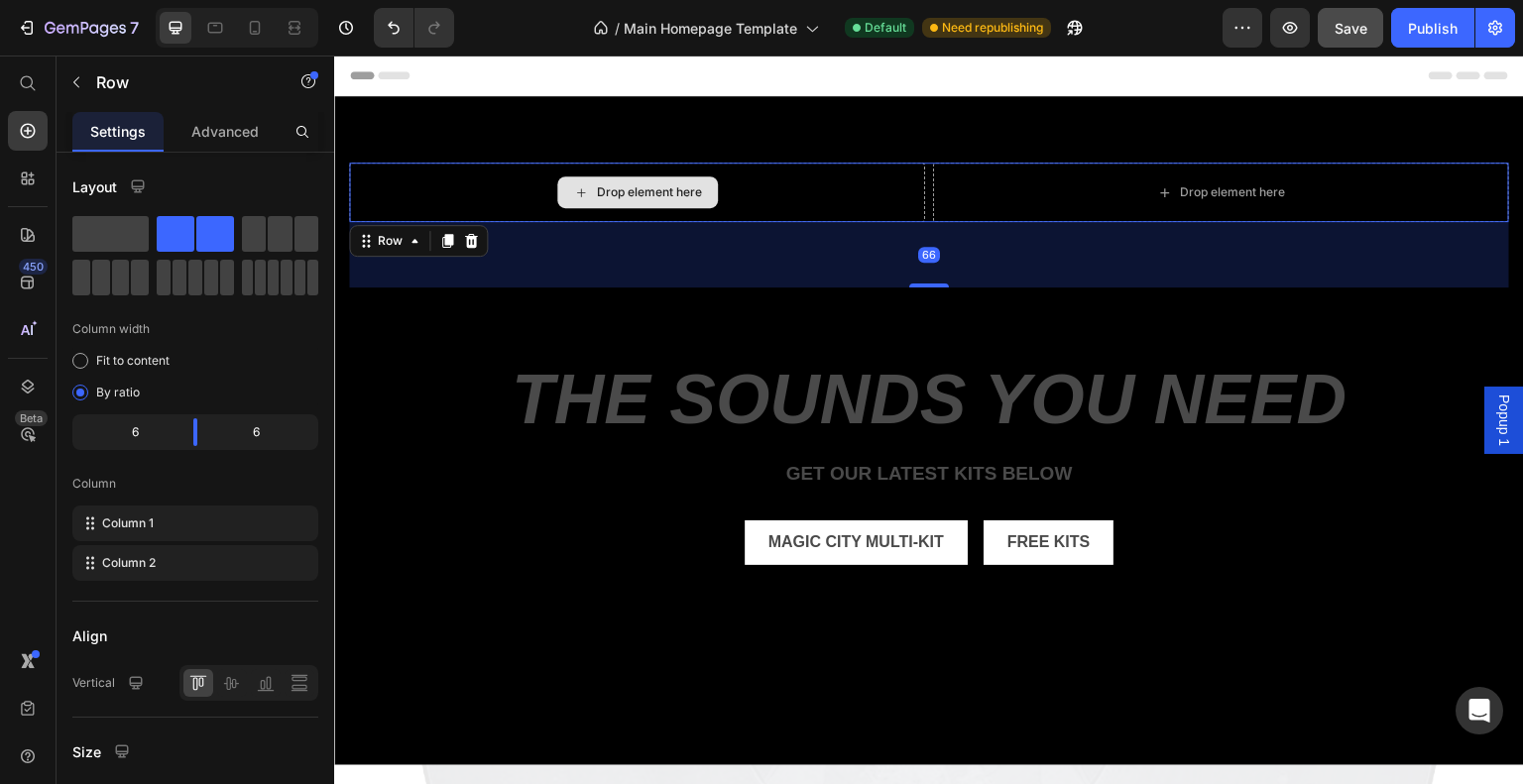click on "Drop element here" at bounding box center [637, 192] 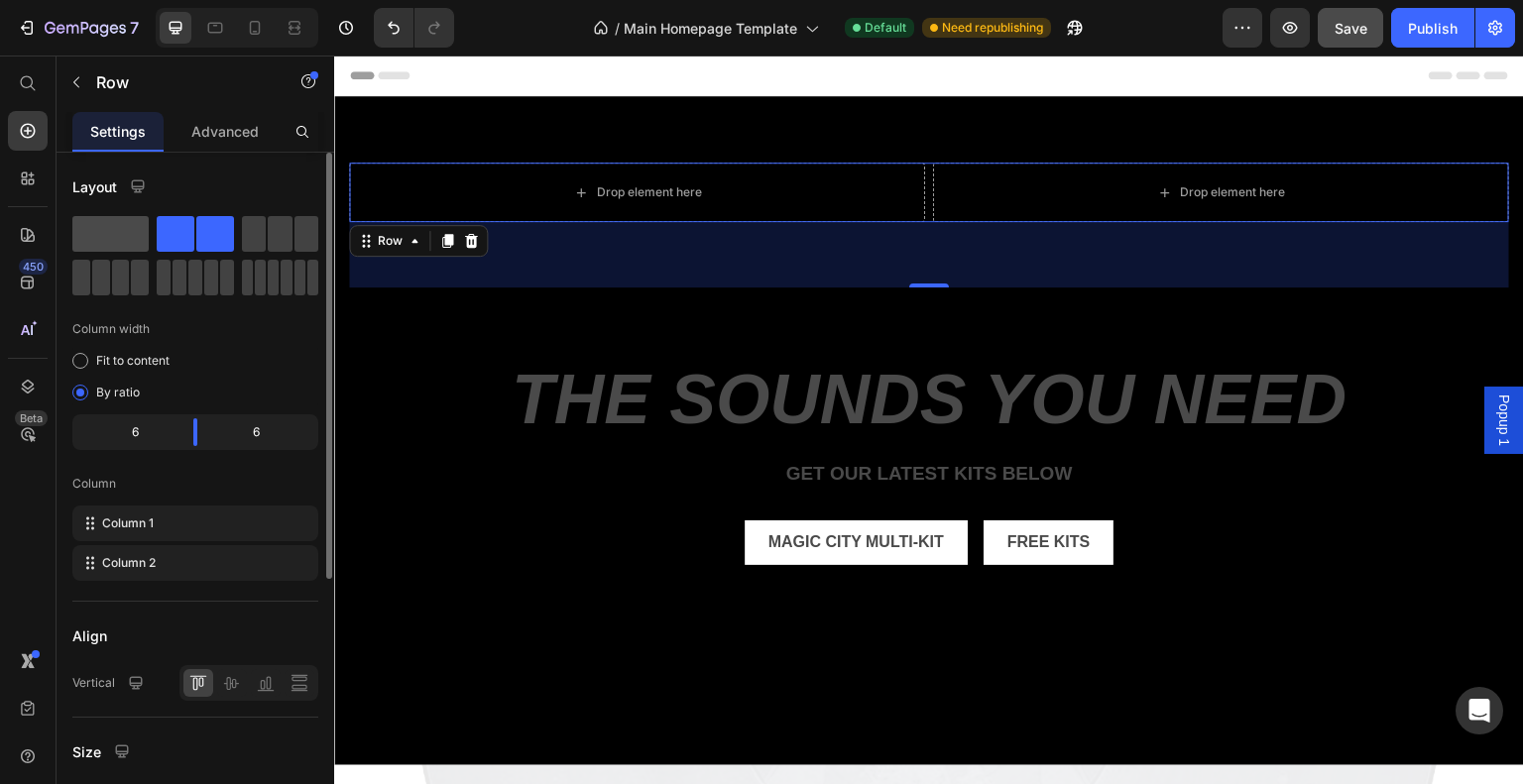 drag, startPoint x: 121, startPoint y: 228, endPoint x: 147, endPoint y: 227, distance: 26.019224 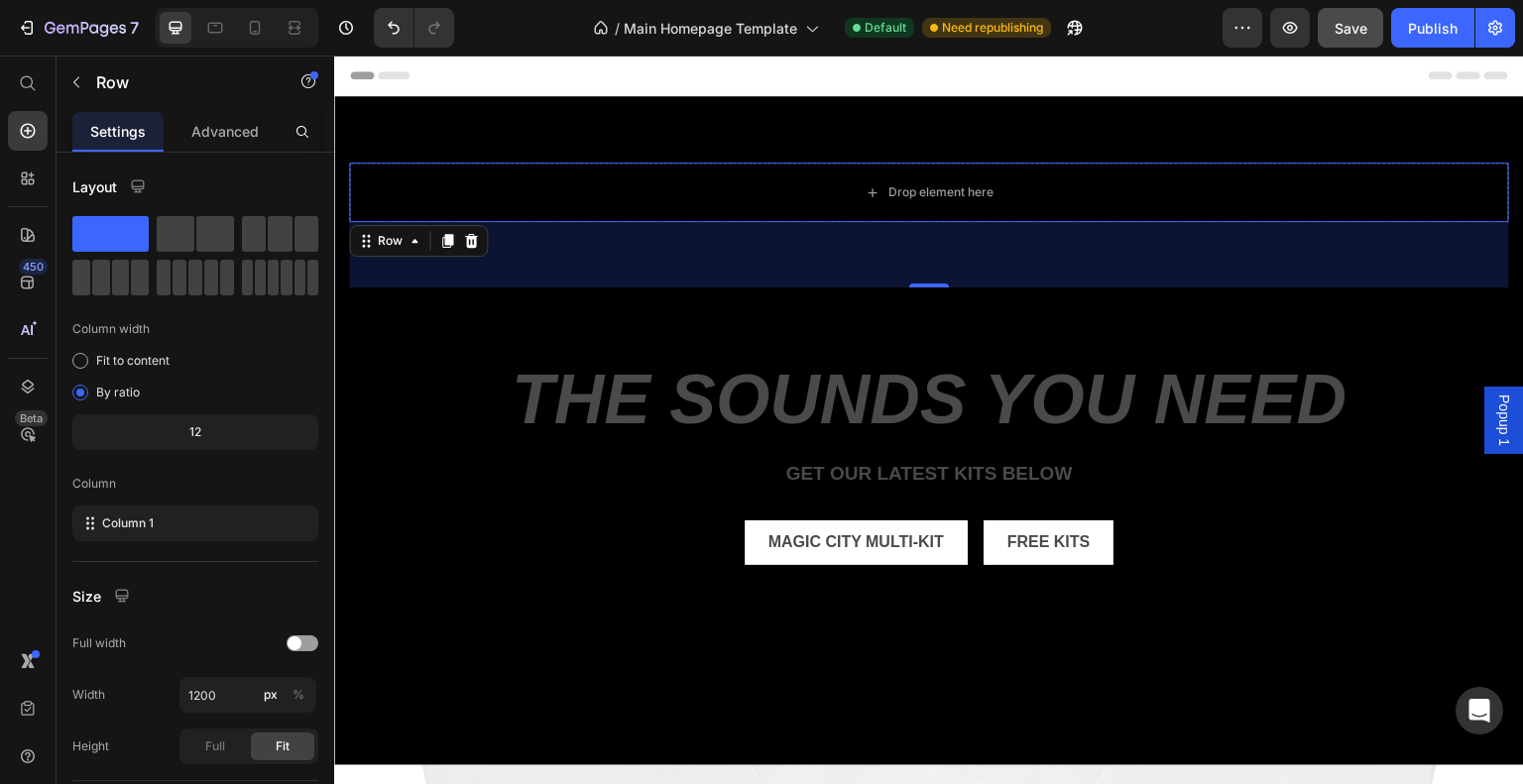 click on "Drop element here" at bounding box center (929, 192) 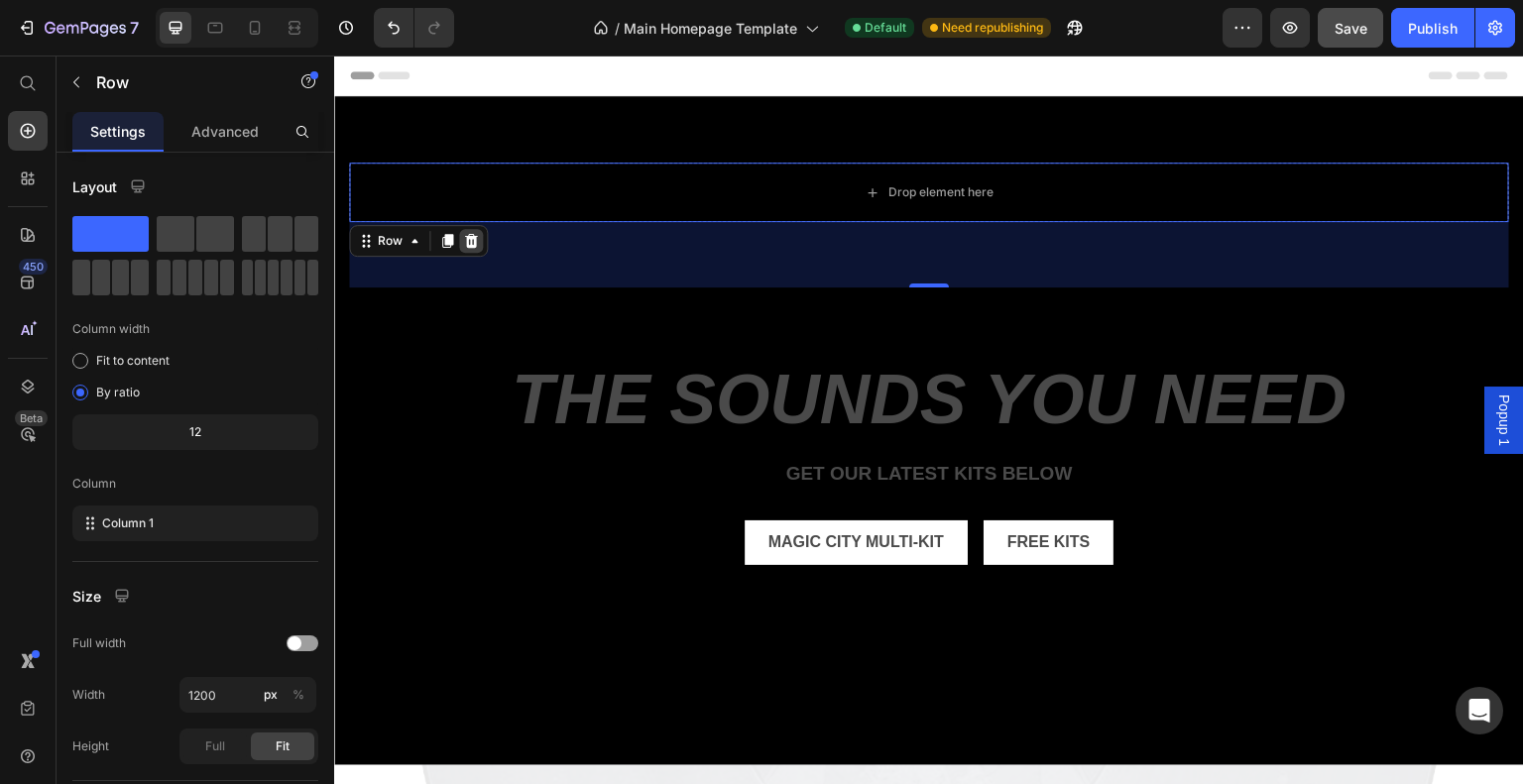 click 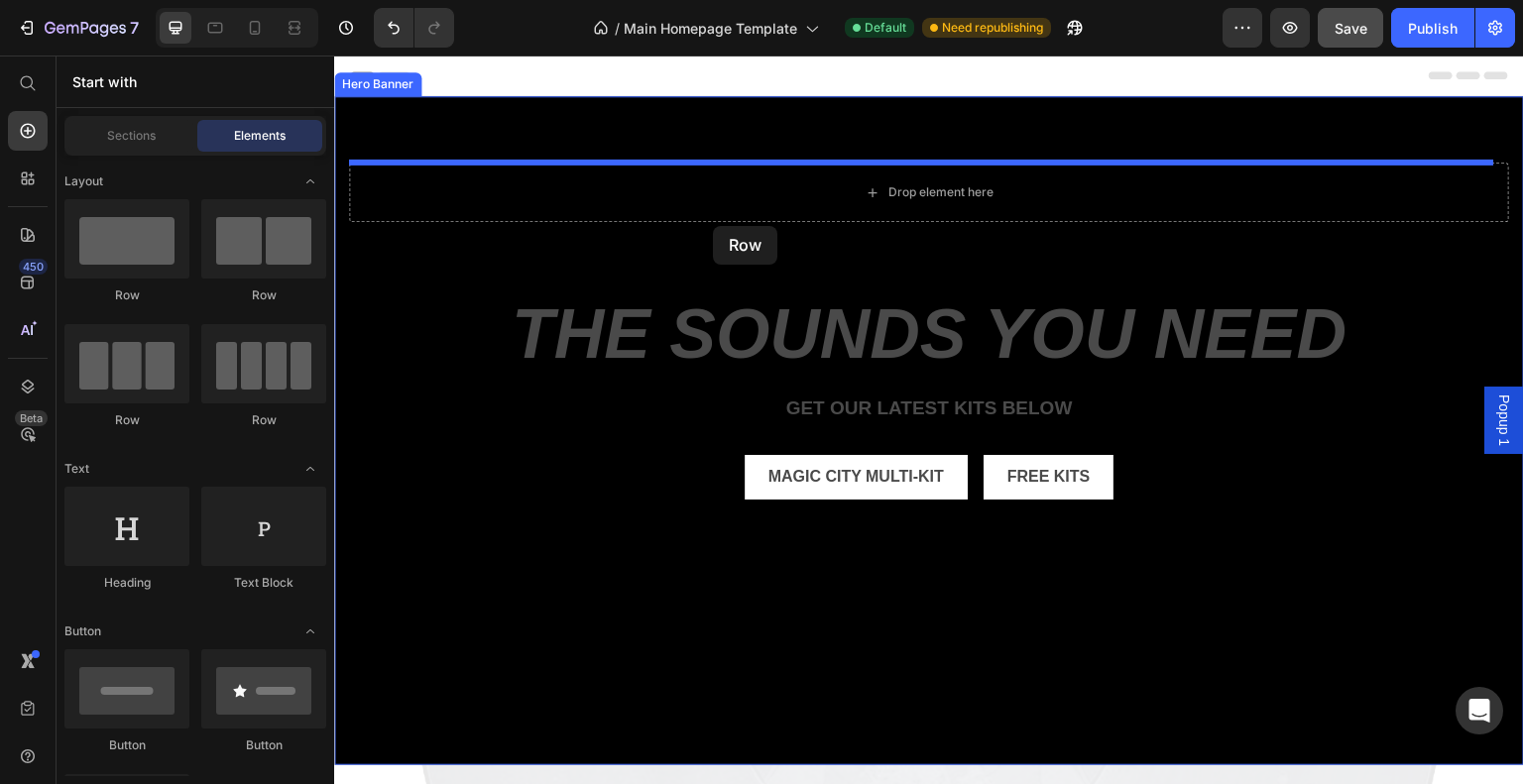 drag, startPoint x: 484, startPoint y: 304, endPoint x: 713, endPoint y: 226, distance: 241.91941 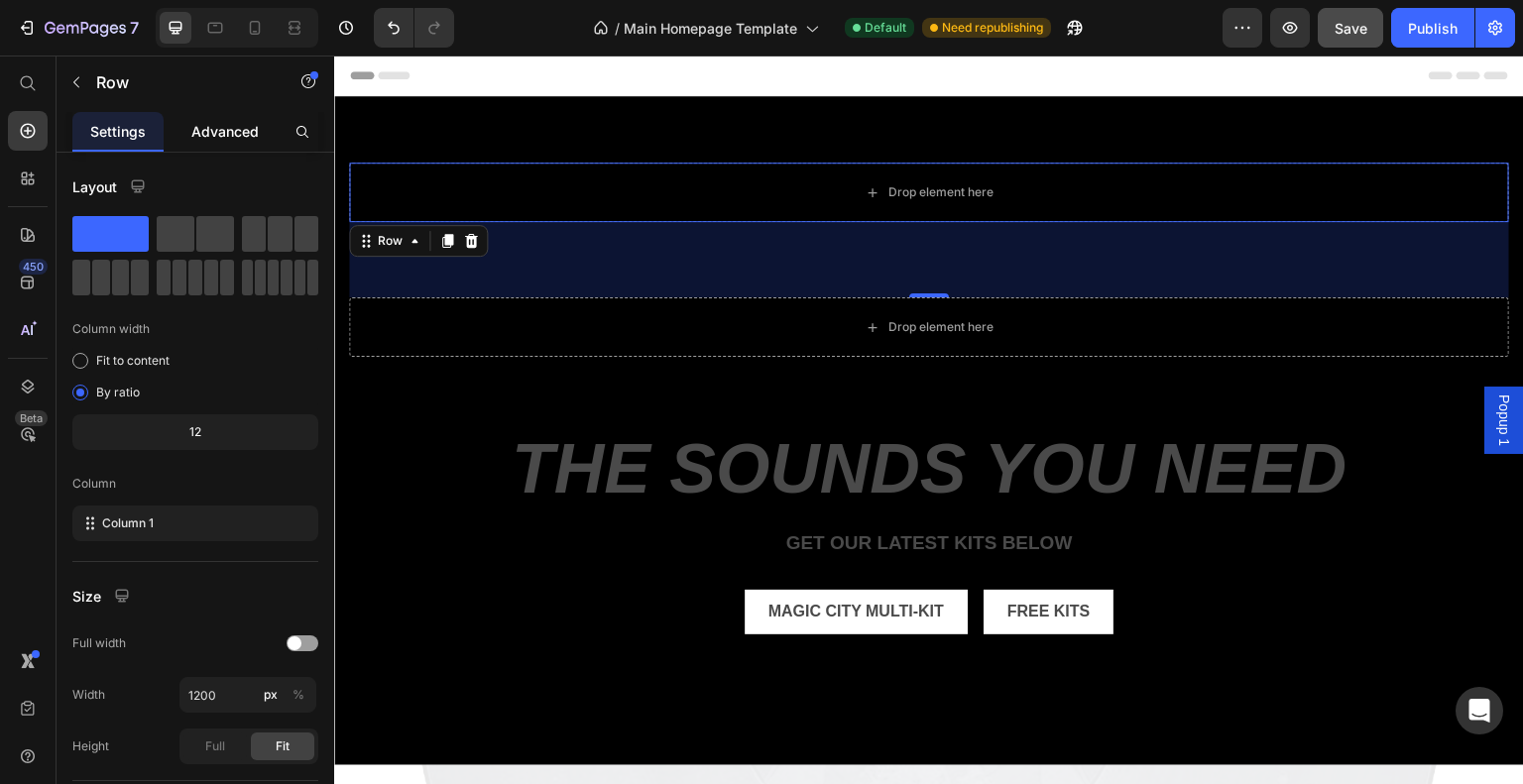 click on "Advanced" at bounding box center [225, 131] 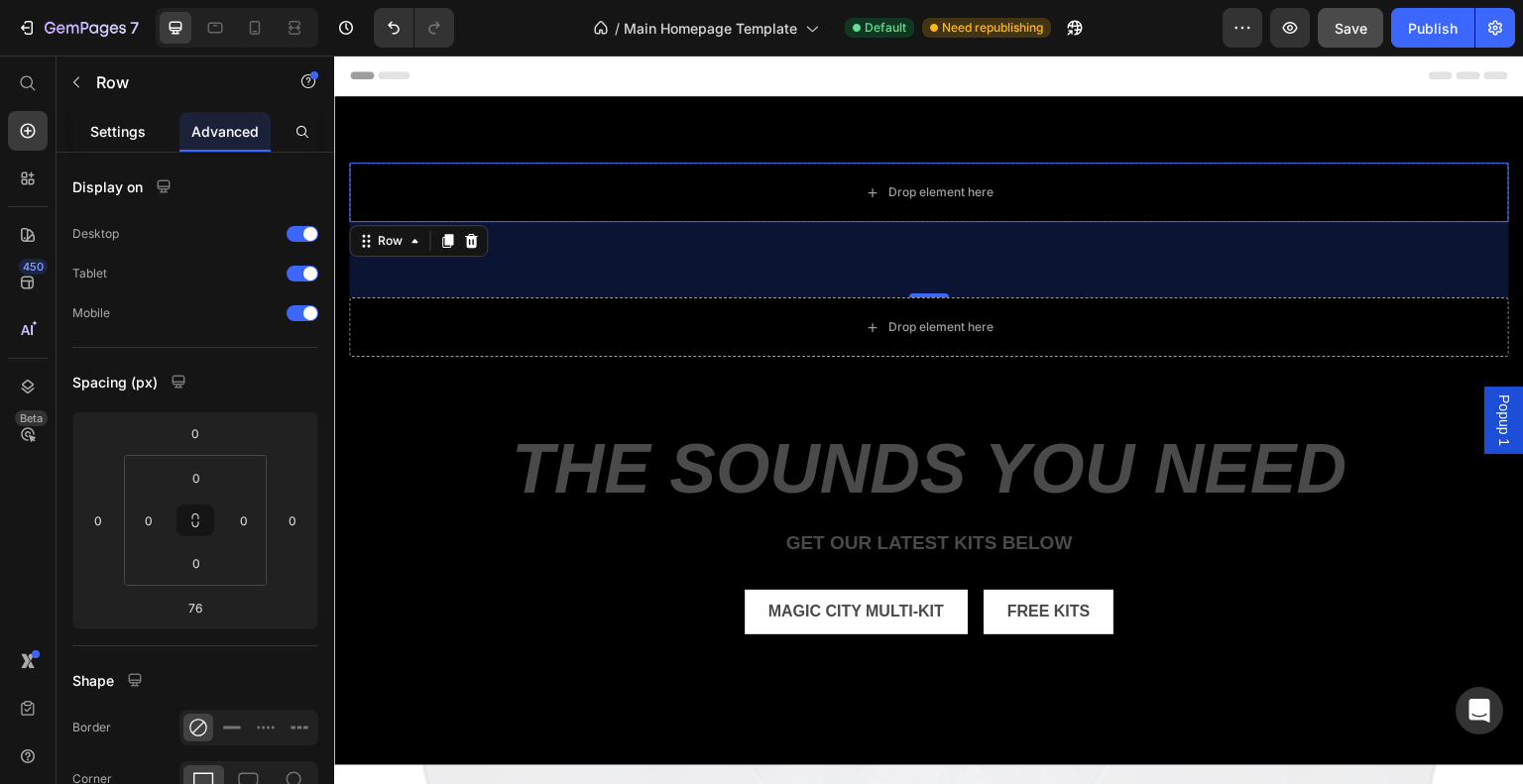 click on "Settings" at bounding box center [118, 131] 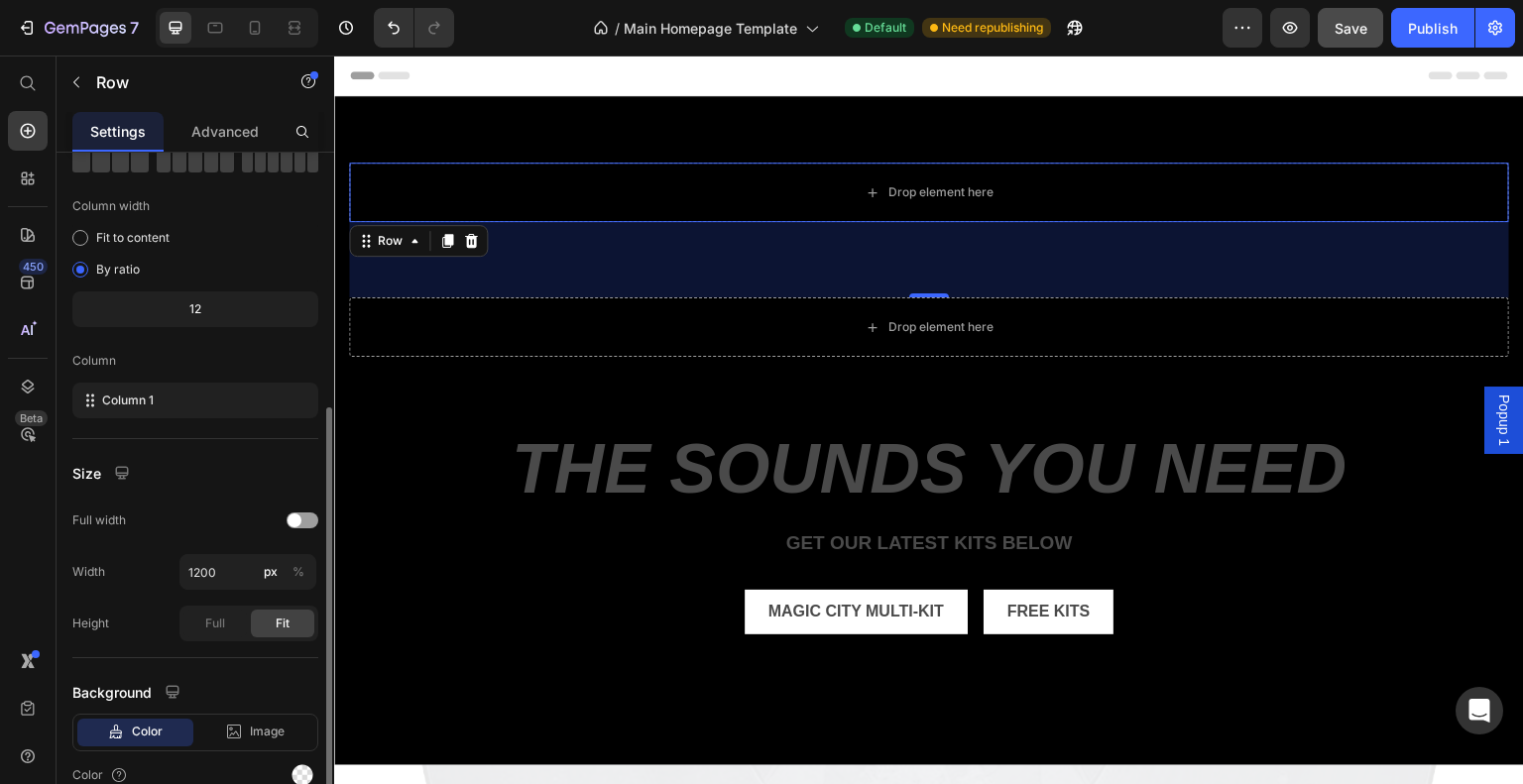 scroll, scrollTop: 214, scrollLeft: 0, axis: vertical 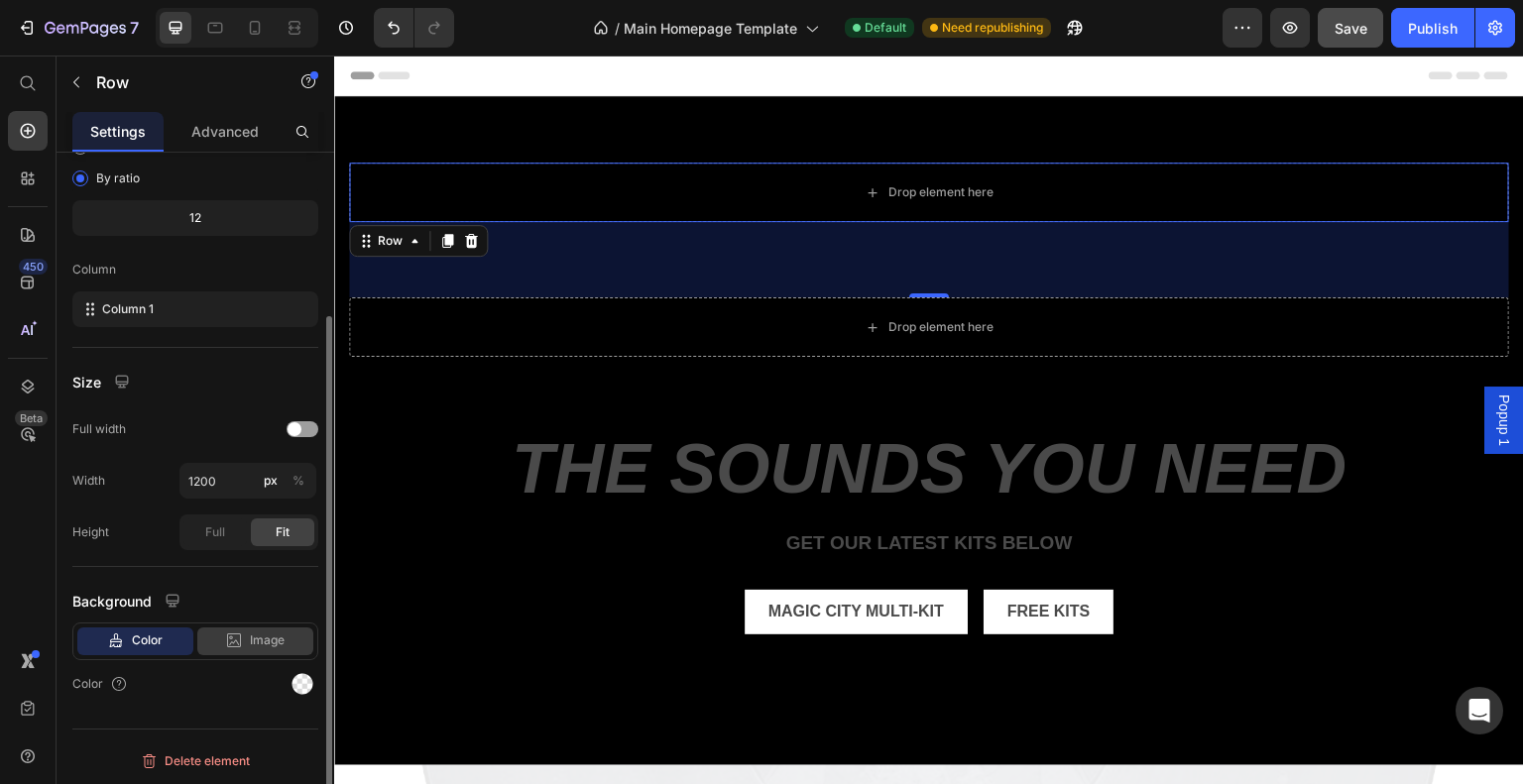 click on "Image" at bounding box center (267, 640) 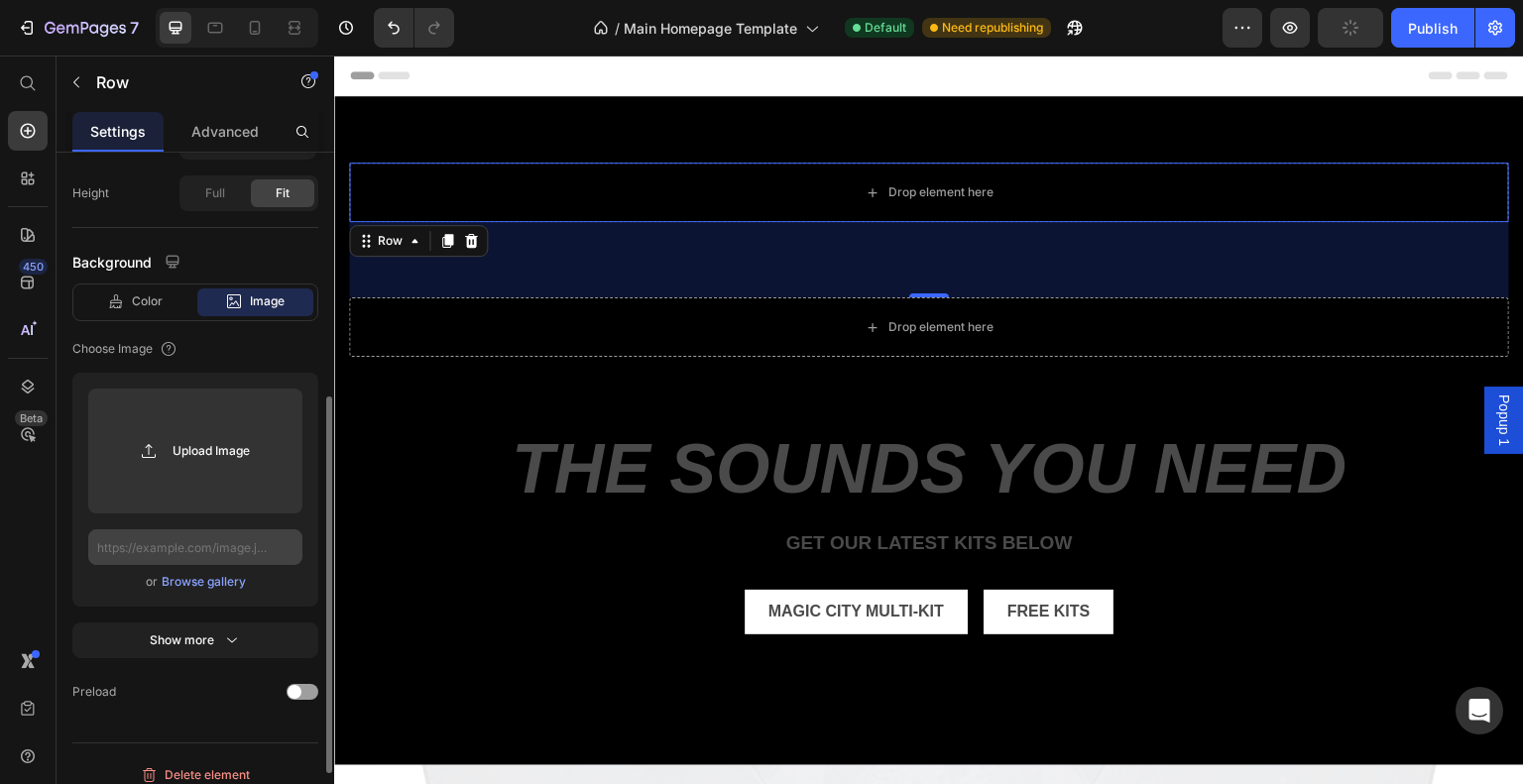 scroll, scrollTop: 567, scrollLeft: 0, axis: vertical 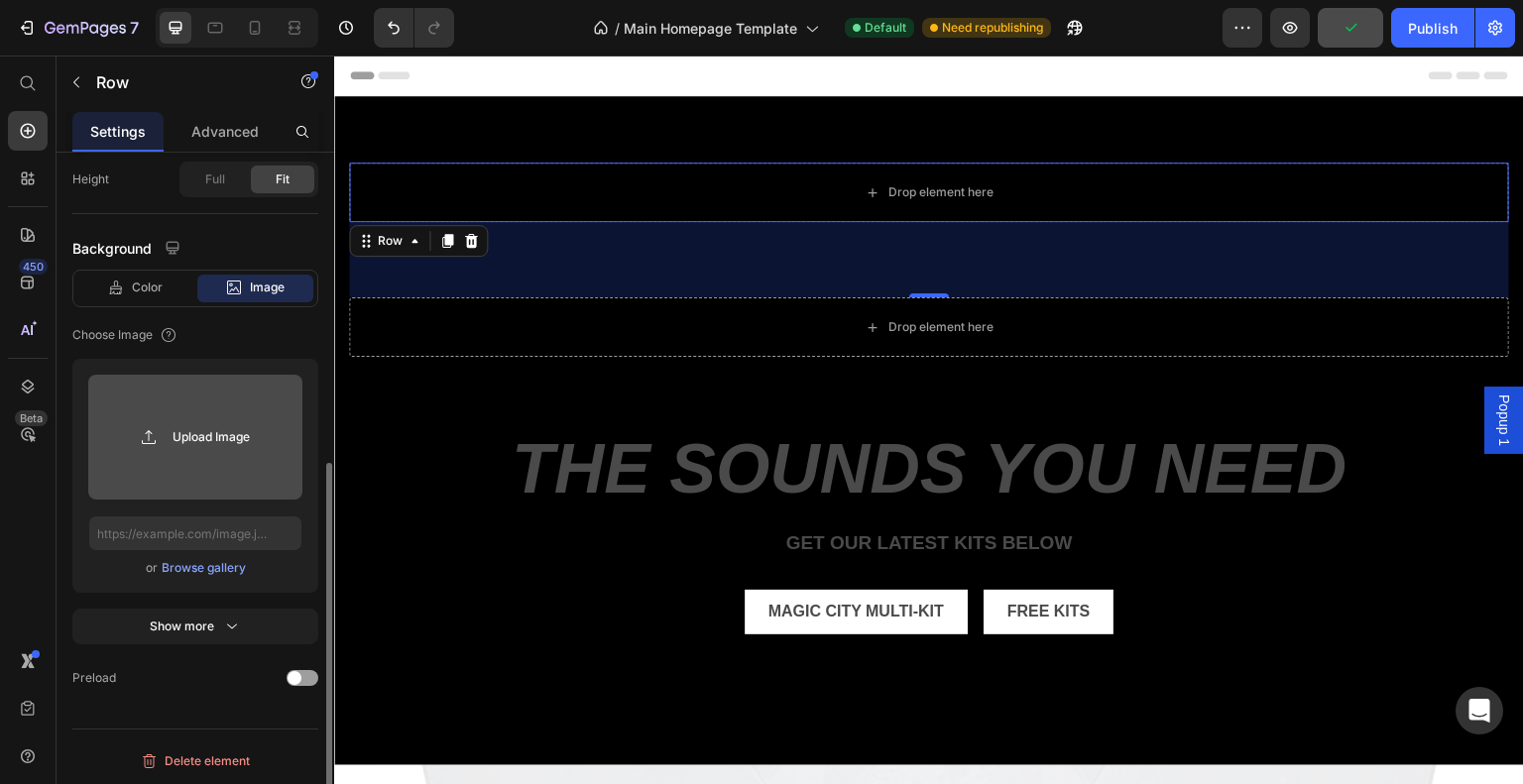 click 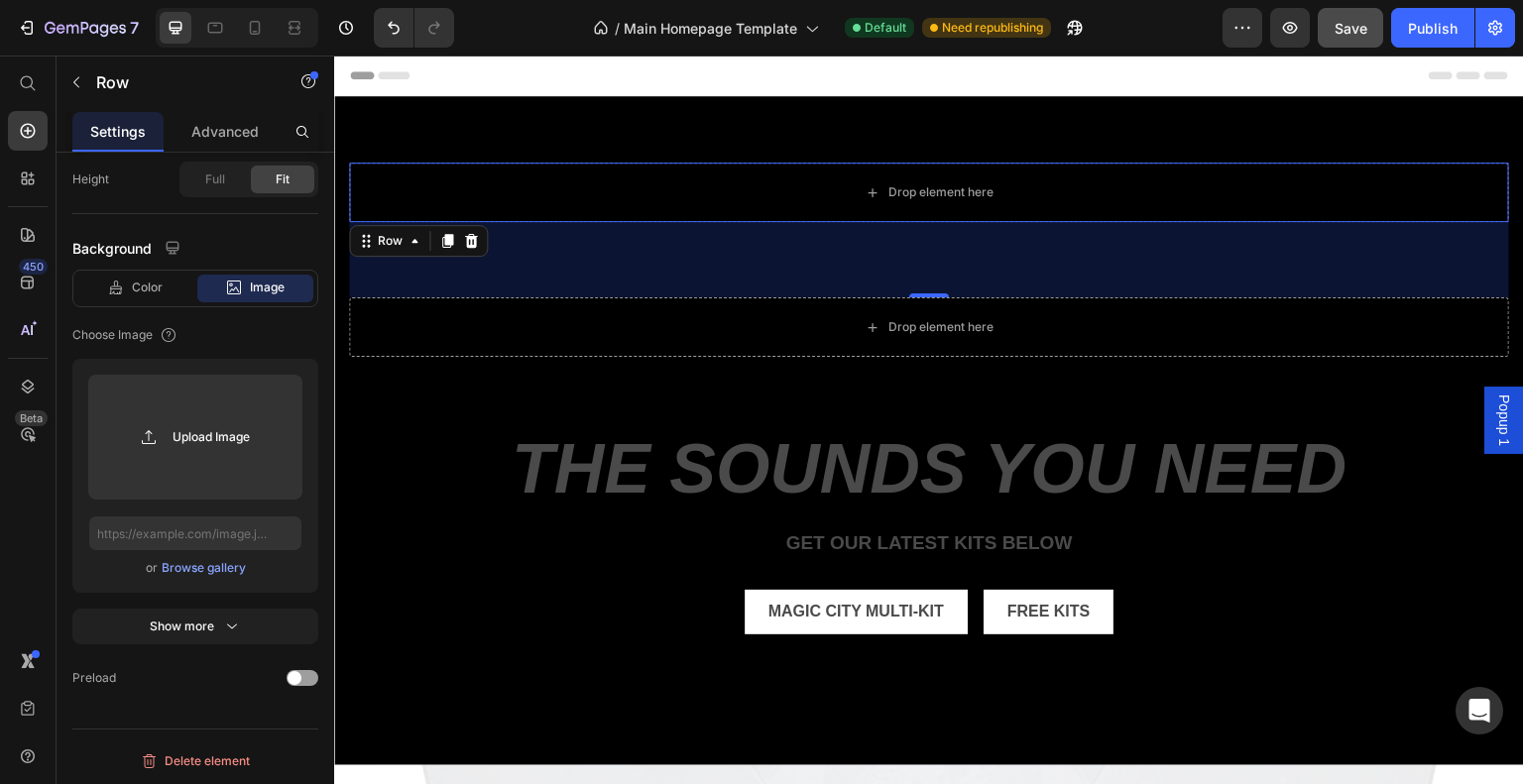 click on "76" at bounding box center [929, 260] 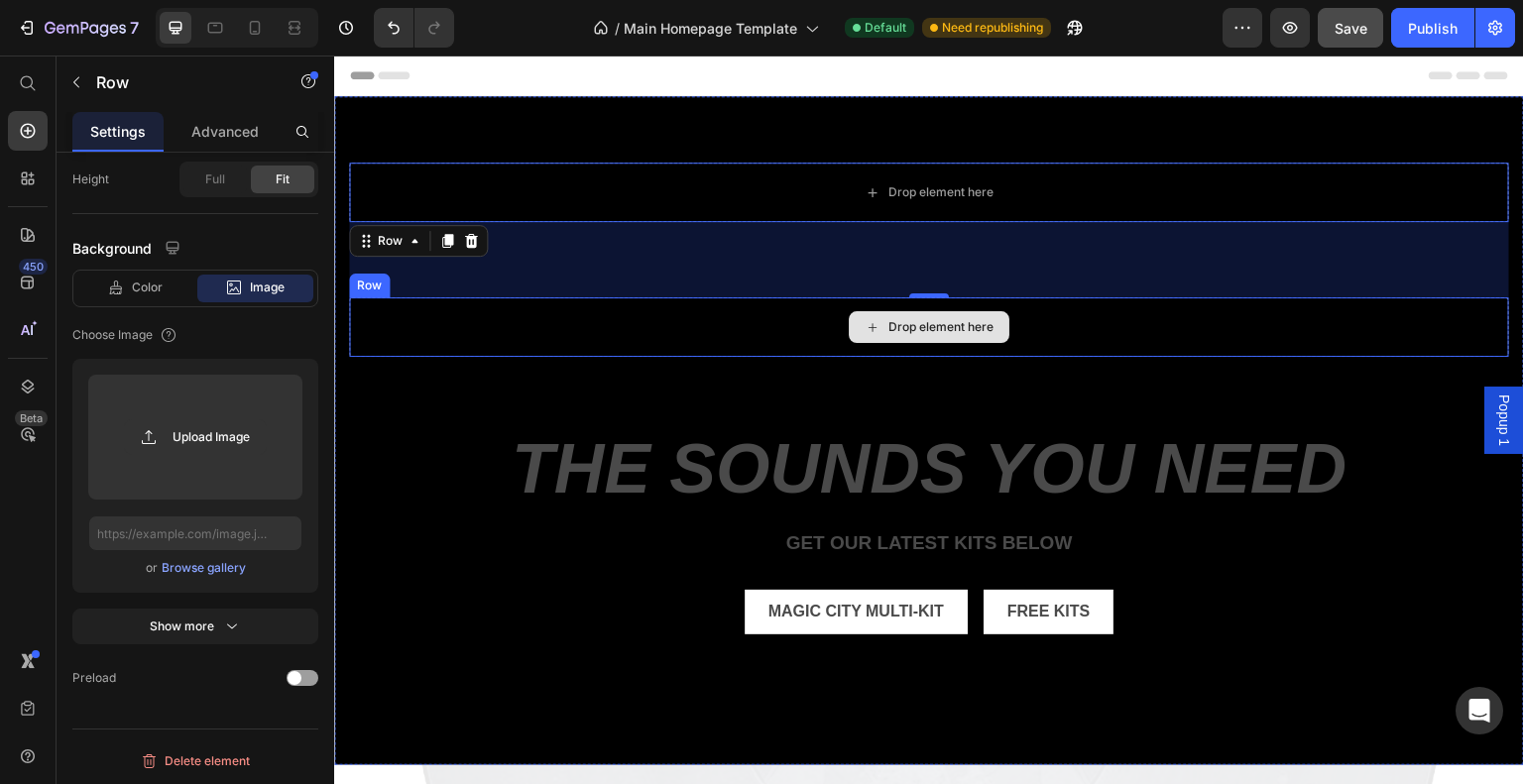 click on "Drop element here" at bounding box center [929, 327] 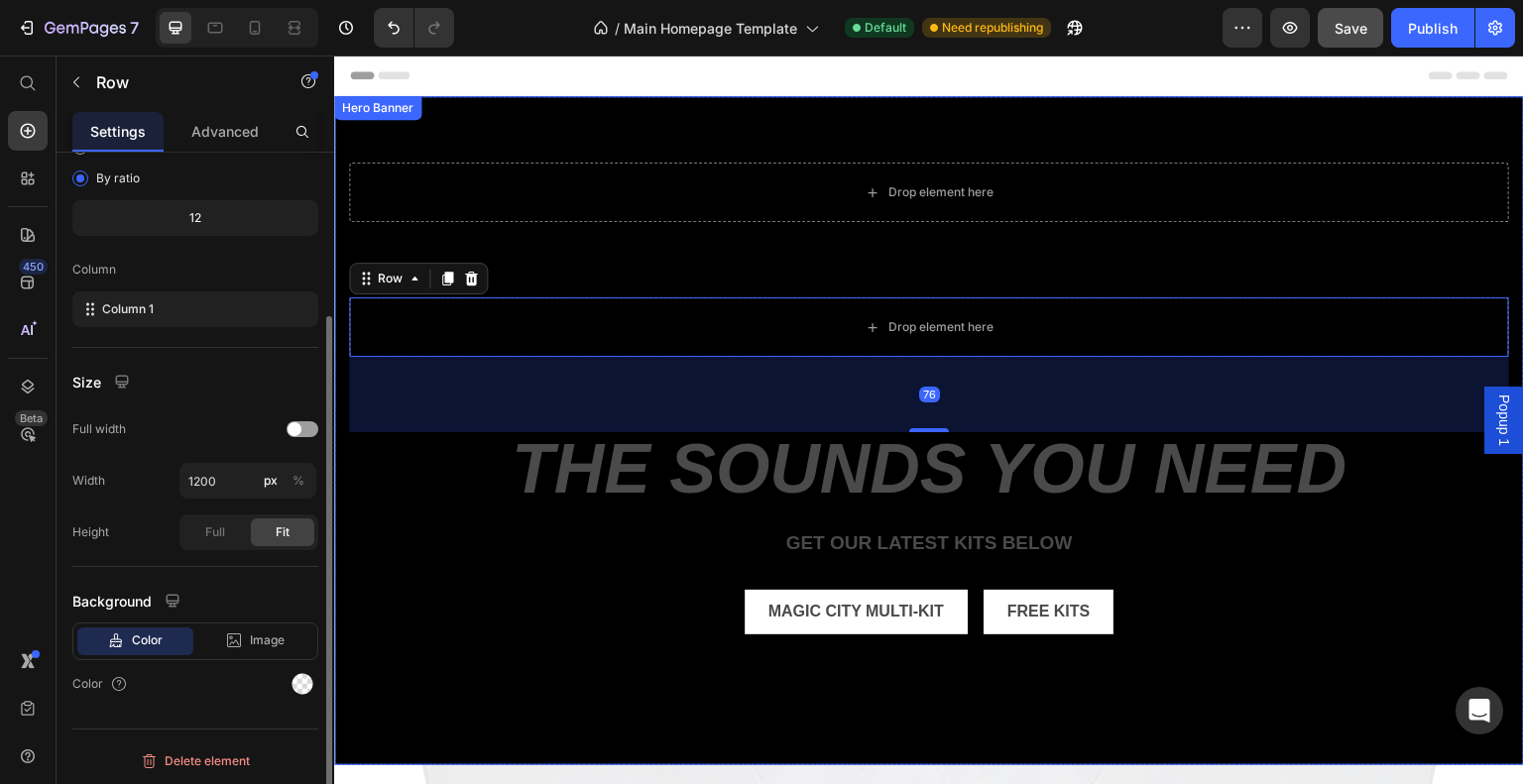 click on "Drop element here Row
Drop element here Row   76 the sounds you need Heading get our LATEST kits BELOW Text Block magic city multi-kit Button Free kits Button Row" at bounding box center (929, 449) 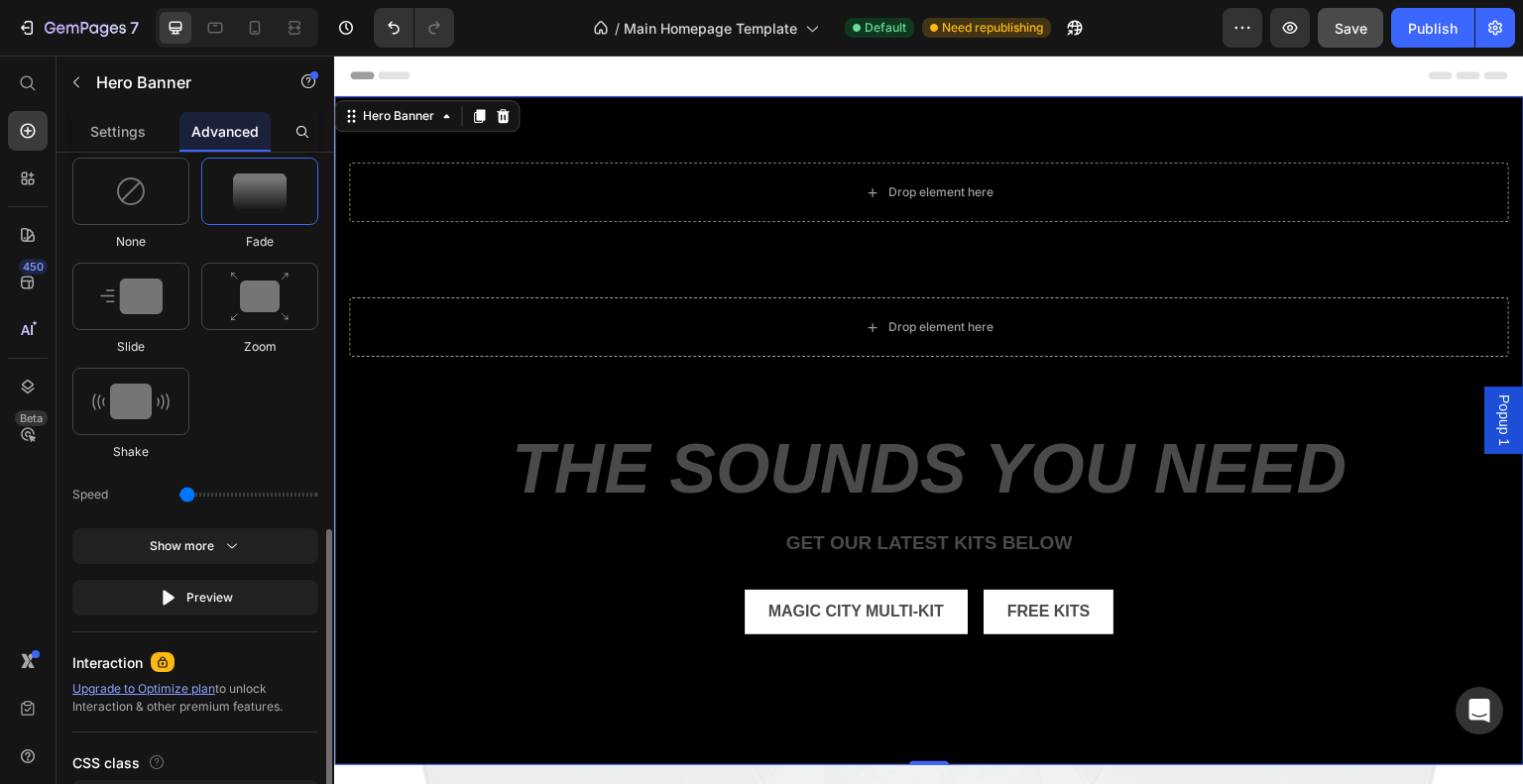 scroll, scrollTop: 988, scrollLeft: 0, axis: vertical 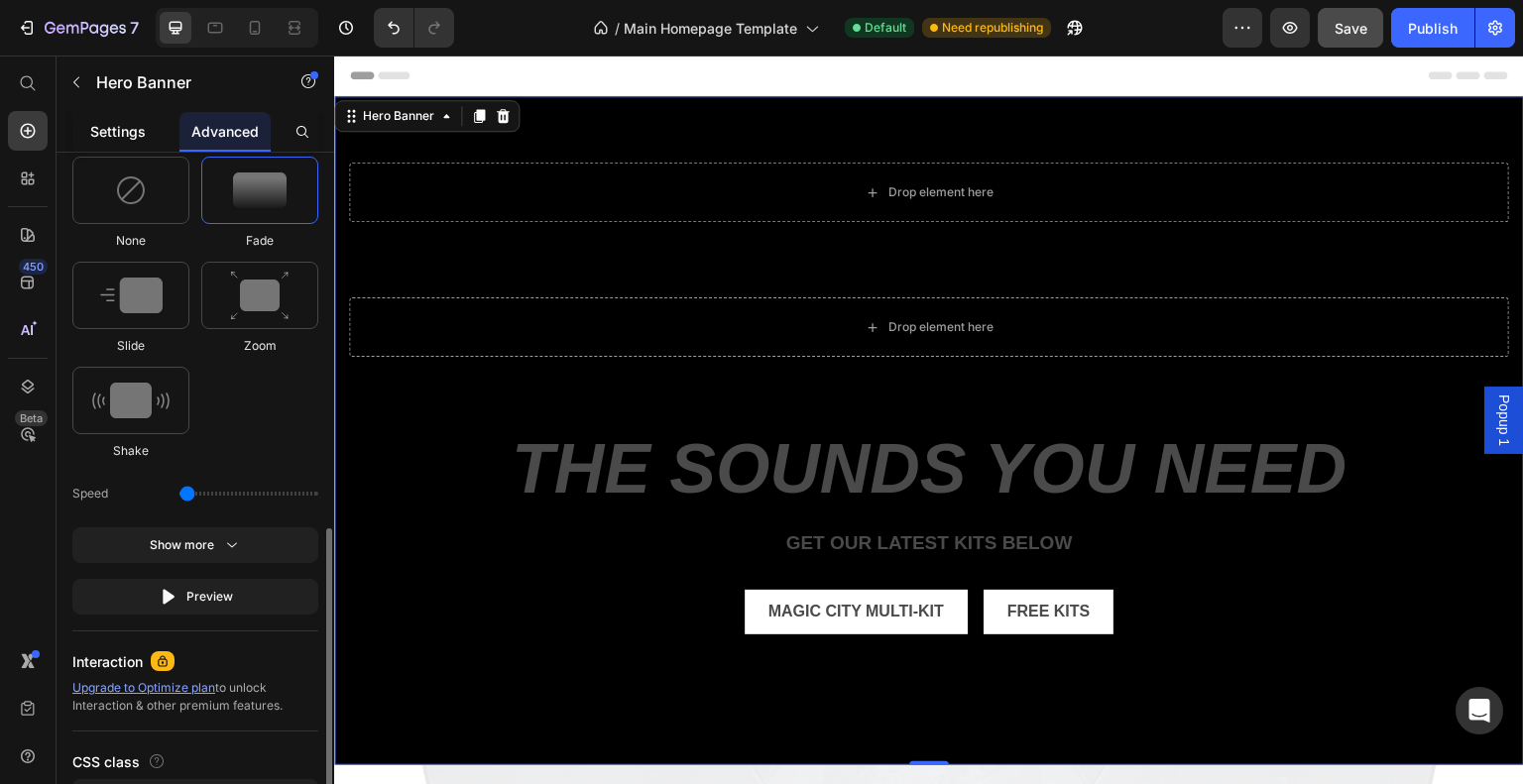 click on "Settings" at bounding box center [118, 131] 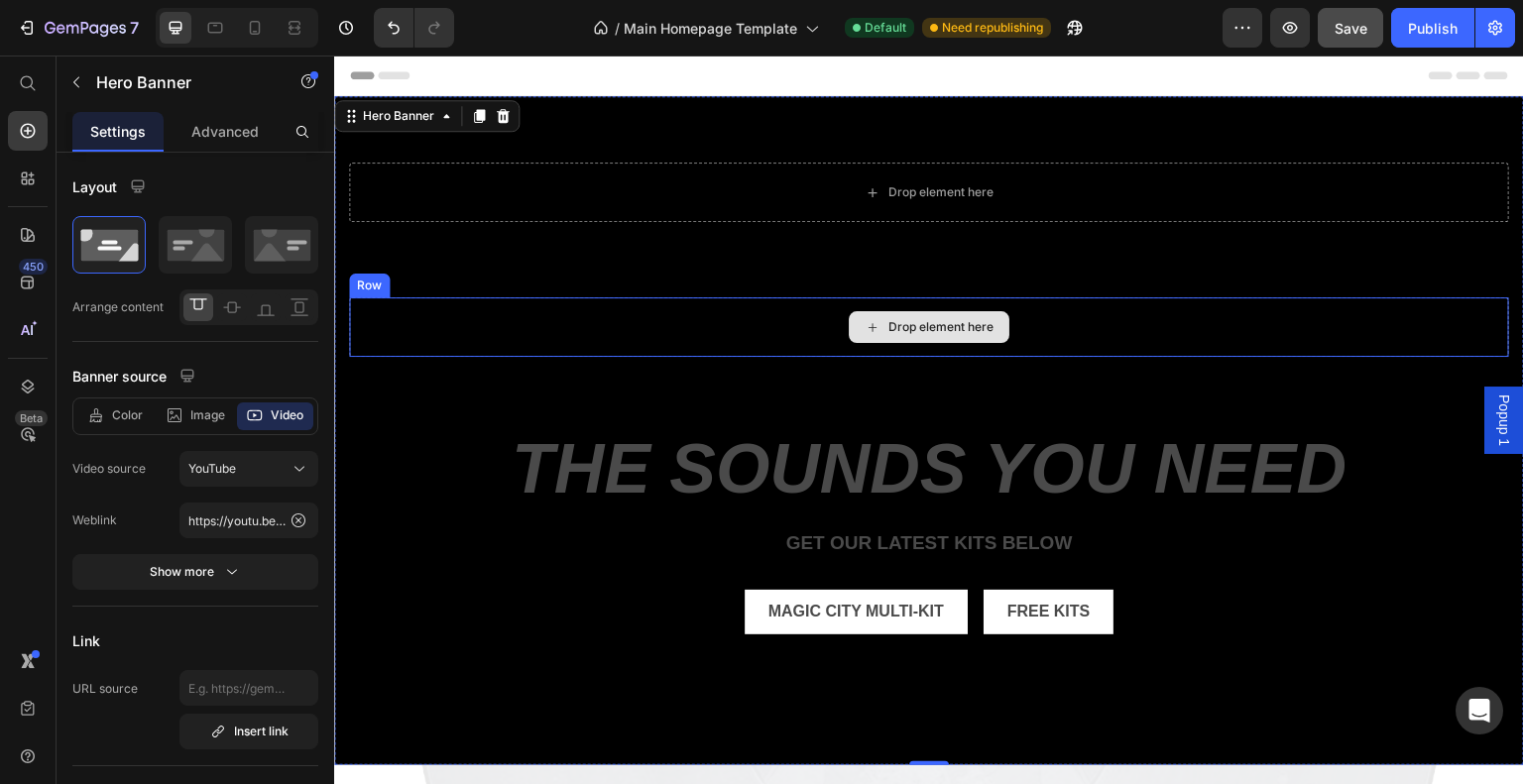 click on "Drop element here" at bounding box center [929, 327] 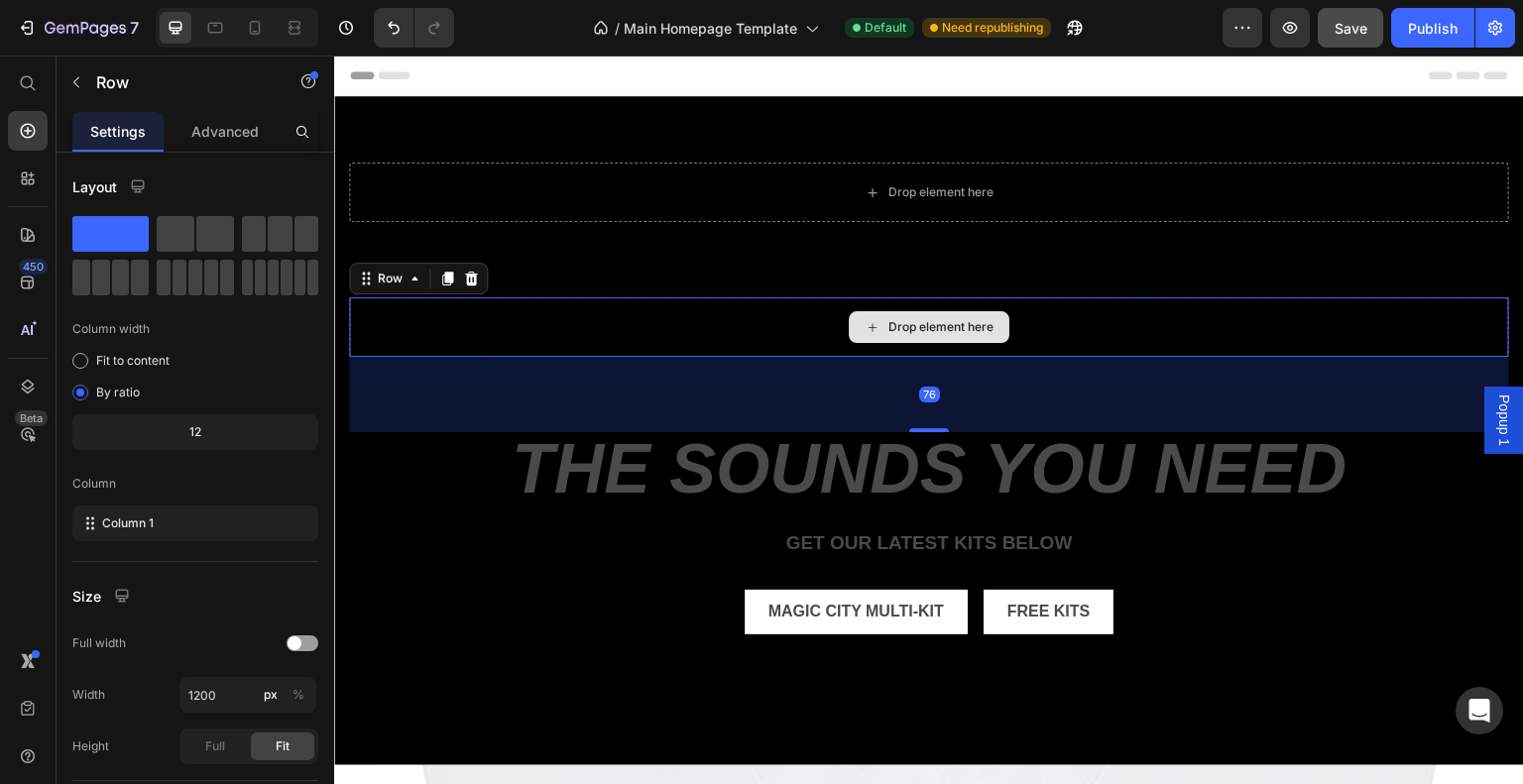 click on "Drop element here" at bounding box center [929, 327] 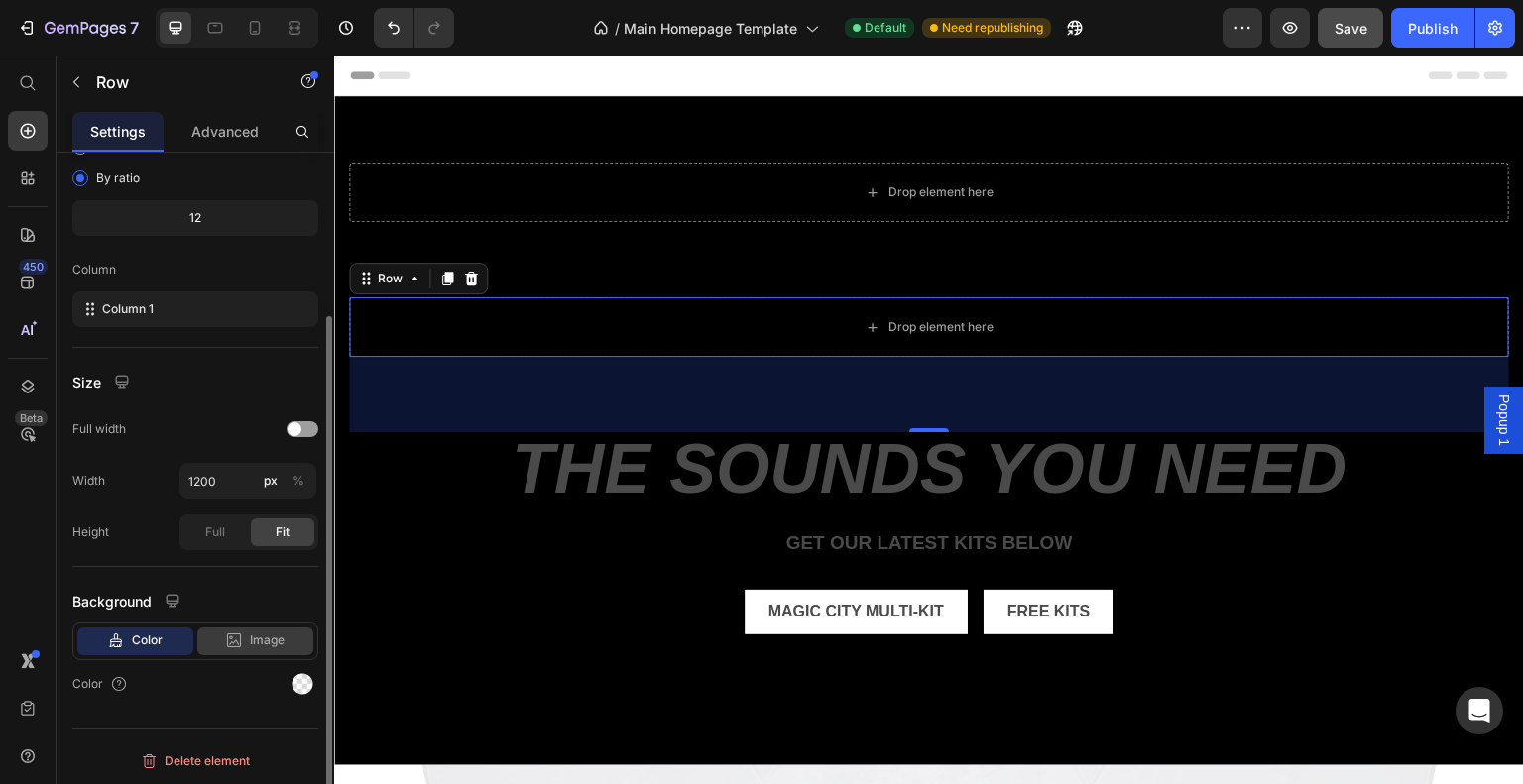 click on "Image" at bounding box center [267, 640] 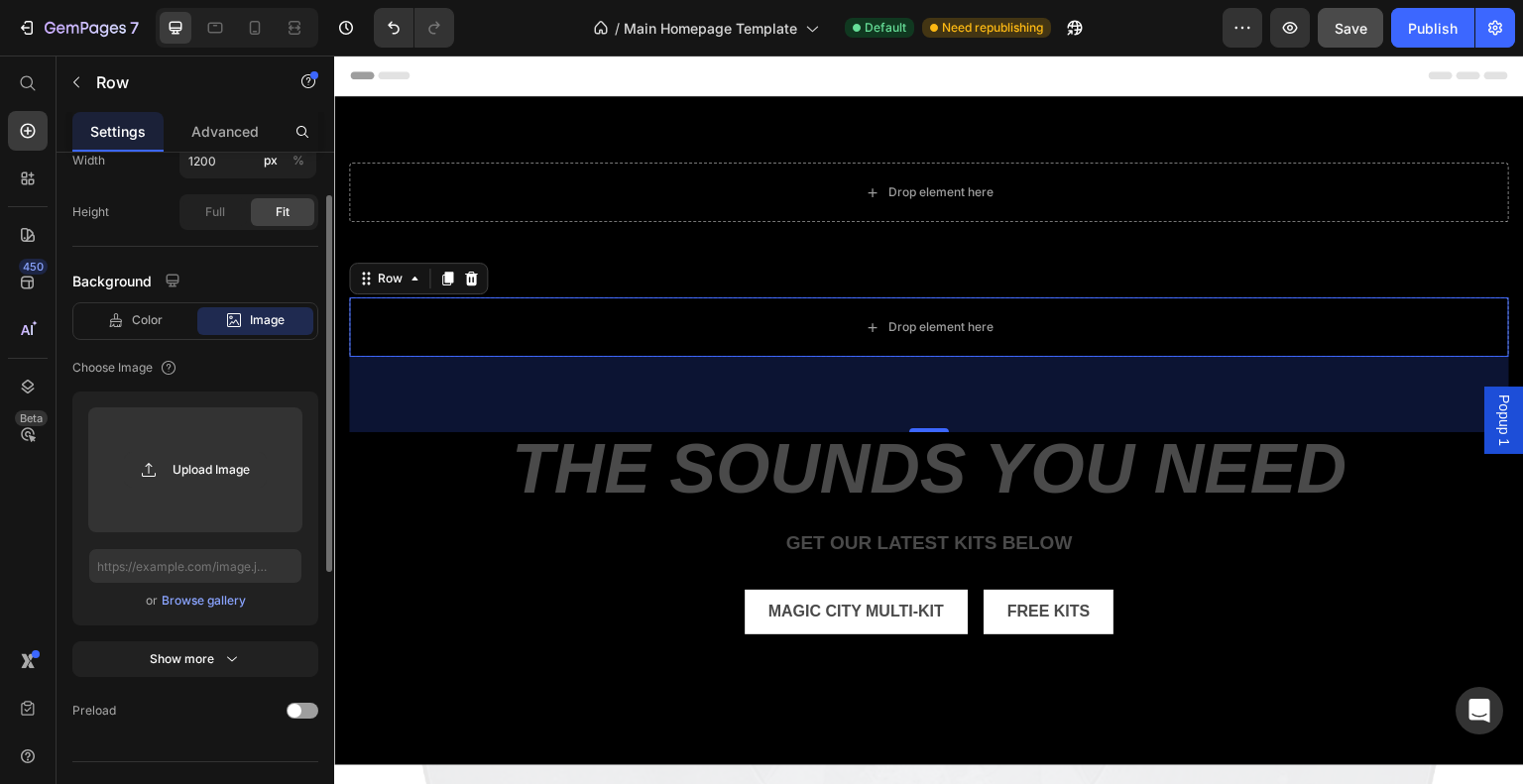 scroll, scrollTop: 567, scrollLeft: 0, axis: vertical 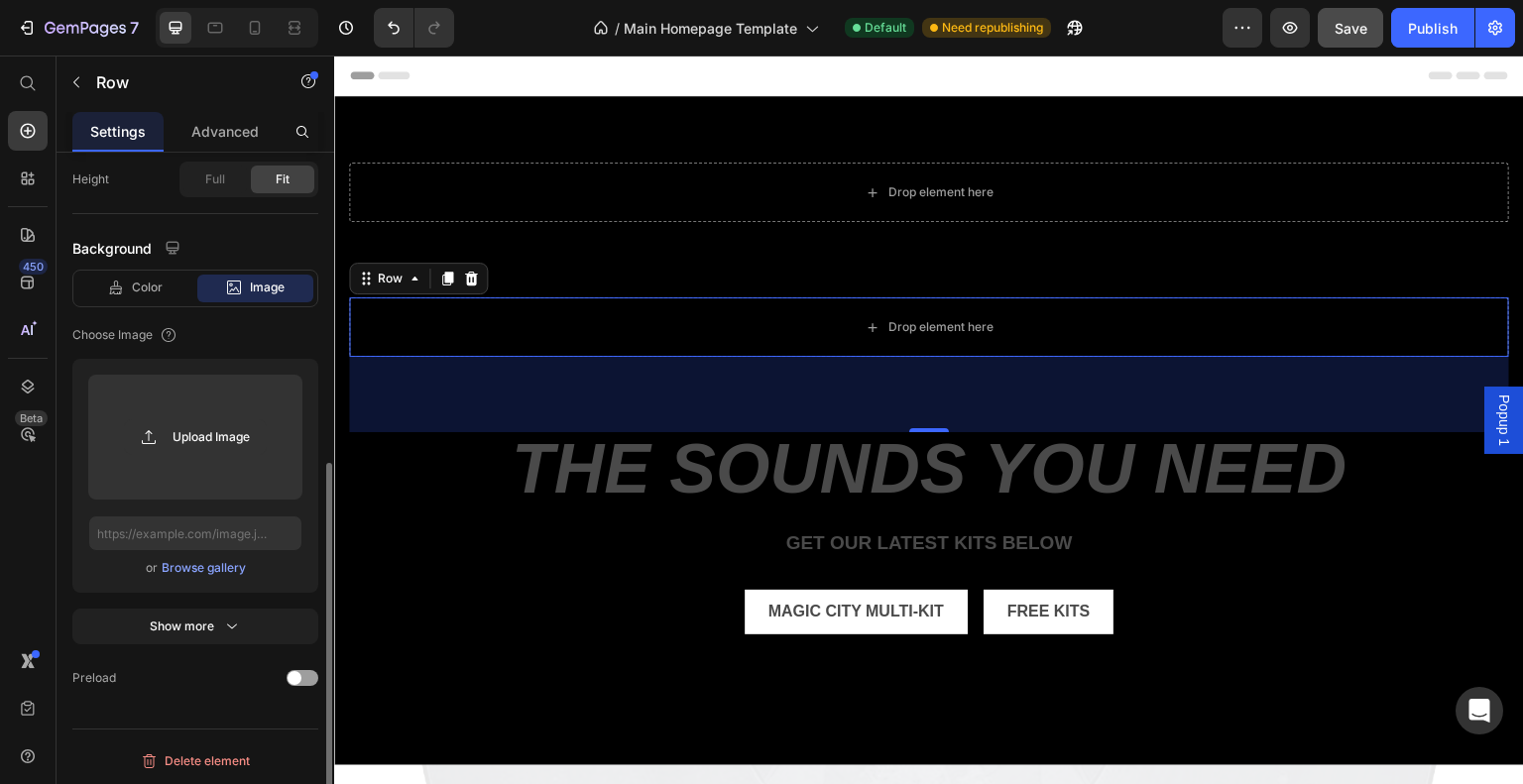 click on "Browse gallery" at bounding box center [203, 568] 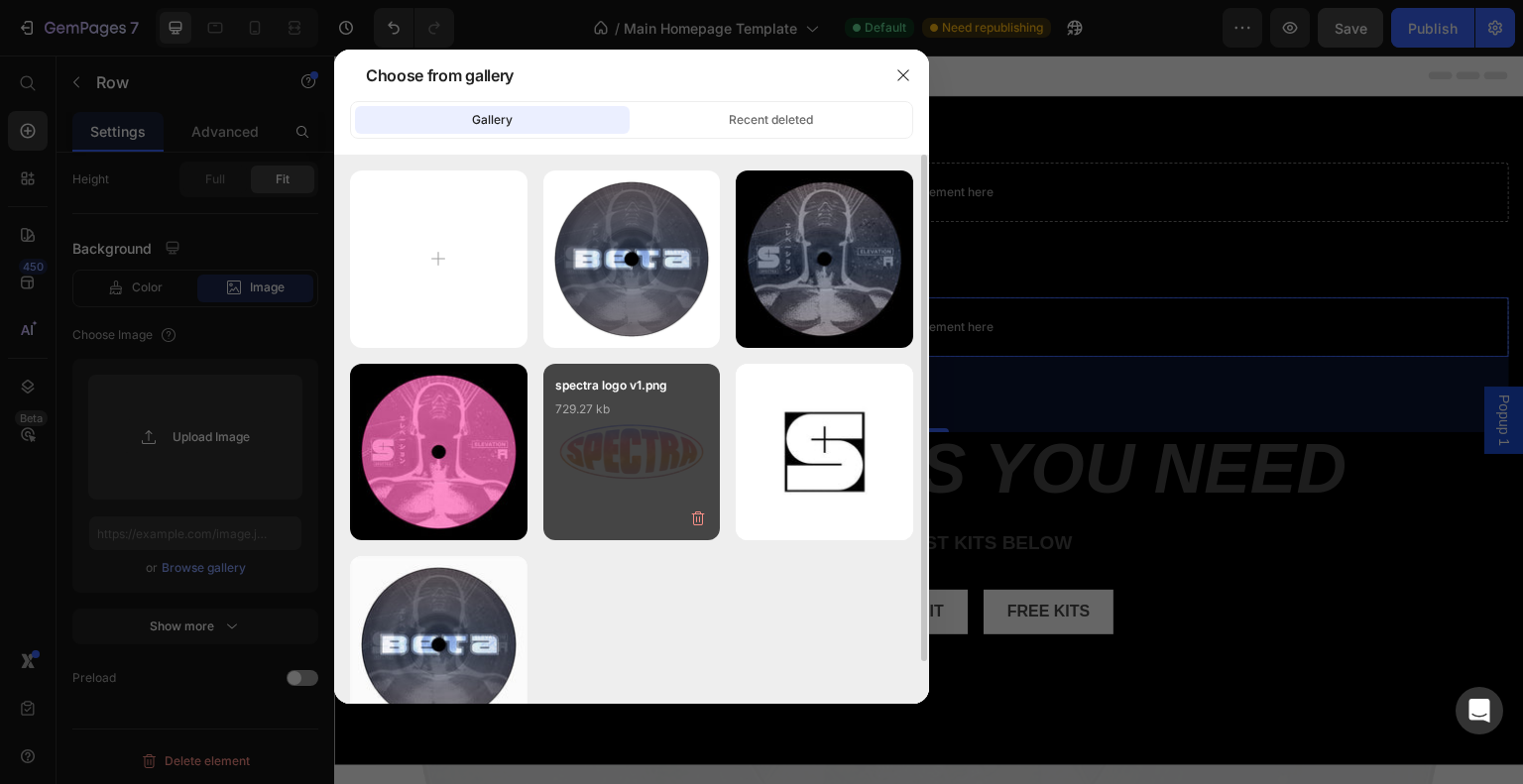 click on "729.27 kb" at bounding box center (632, 409) 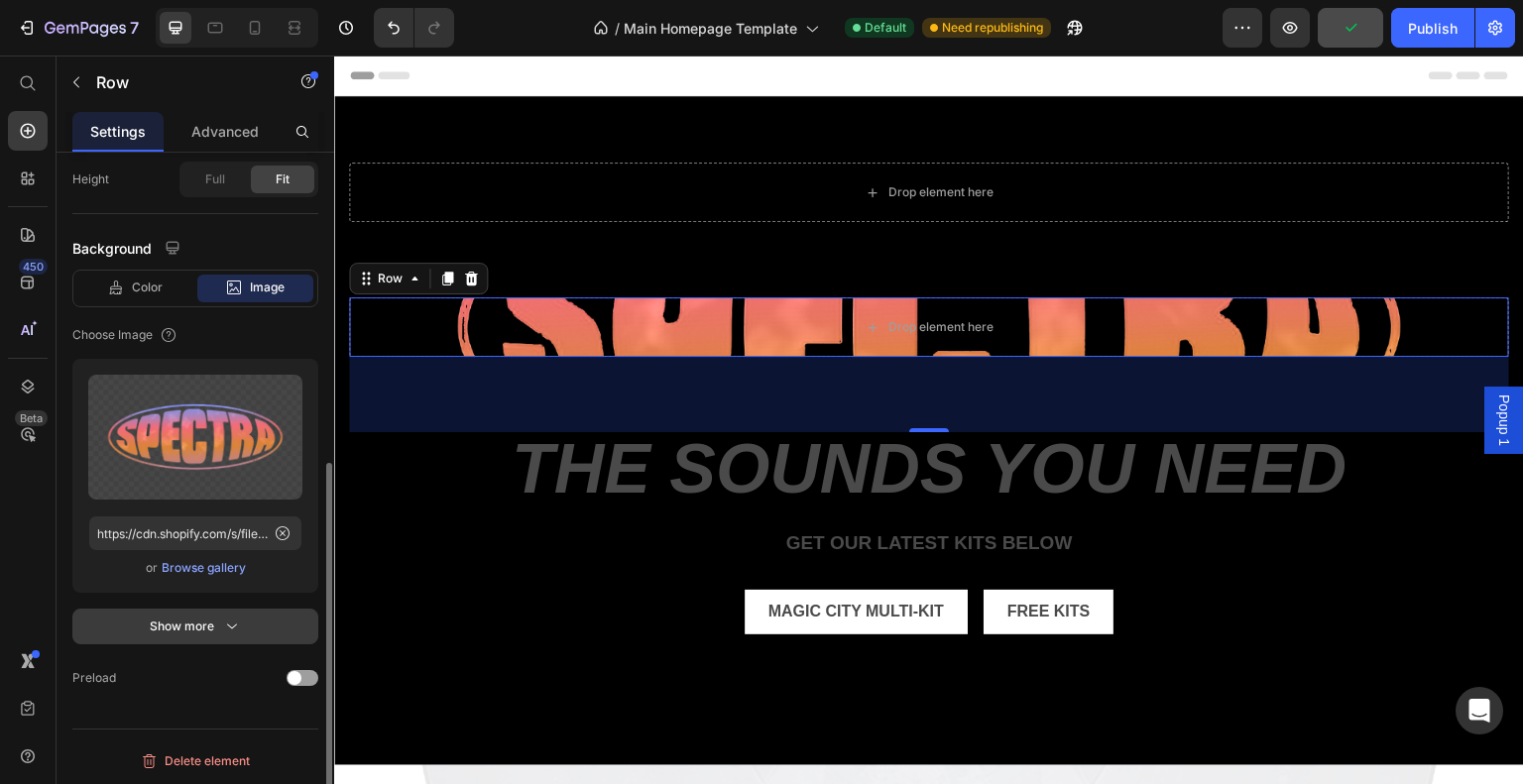 click 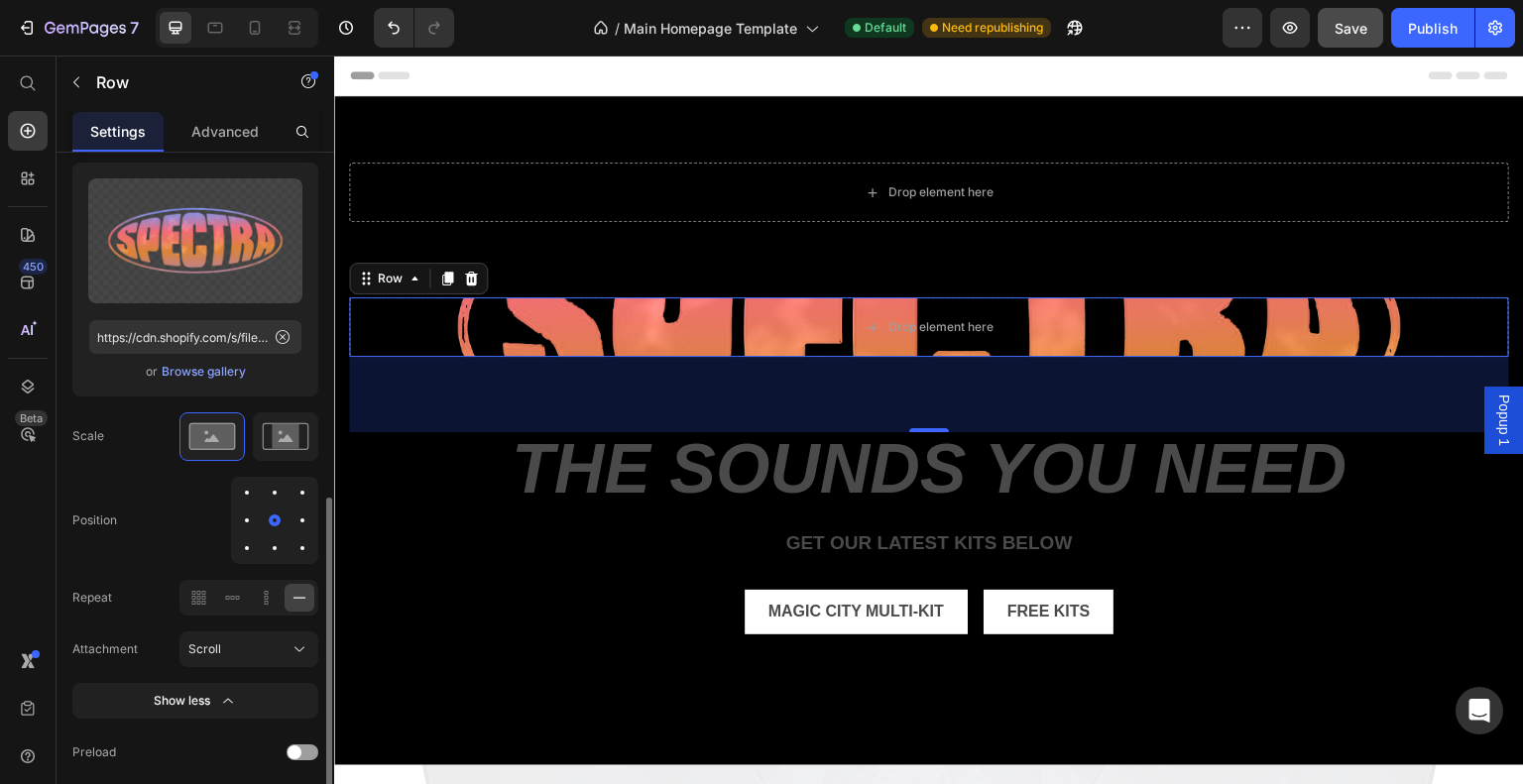 scroll, scrollTop: 764, scrollLeft: 0, axis: vertical 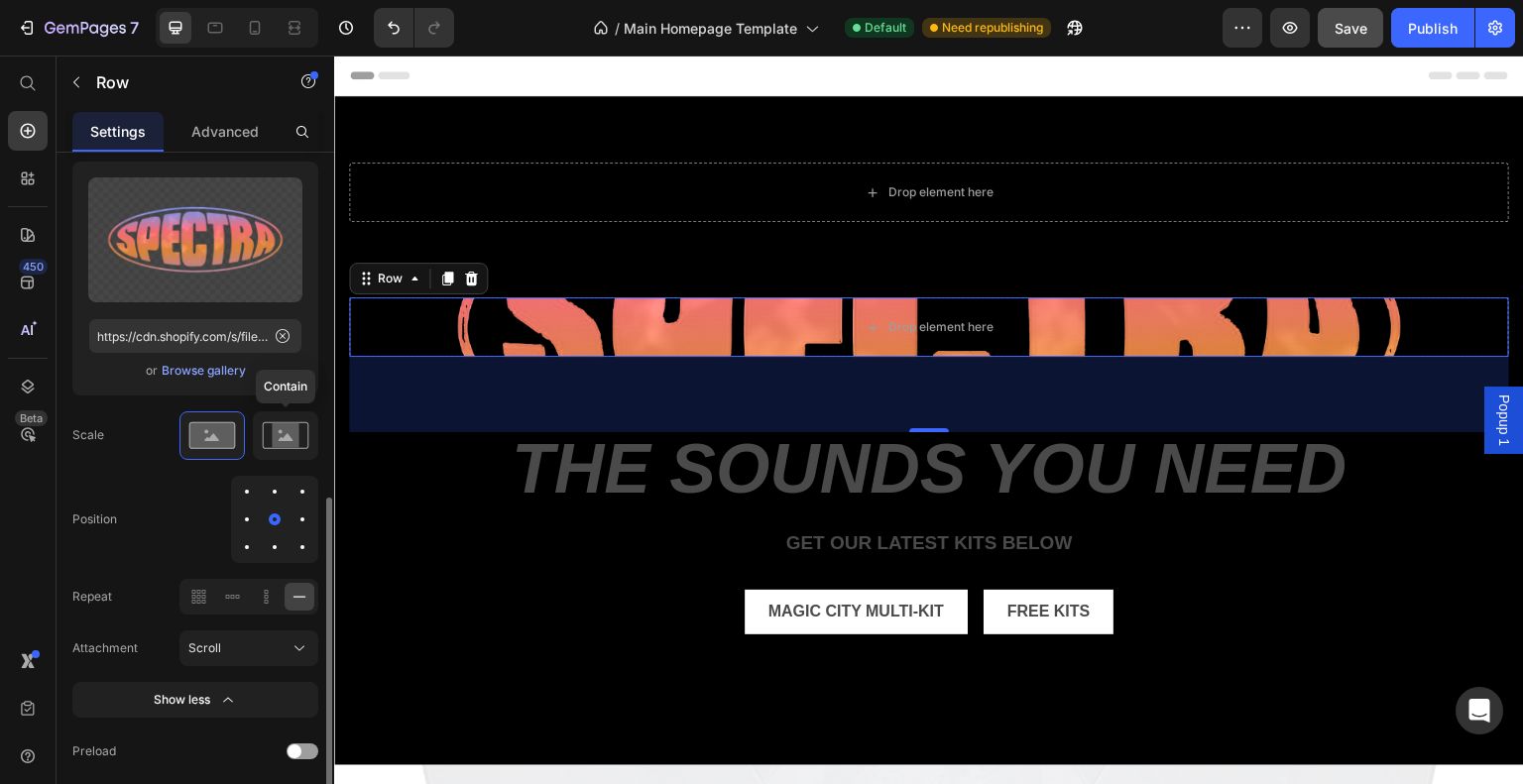 click 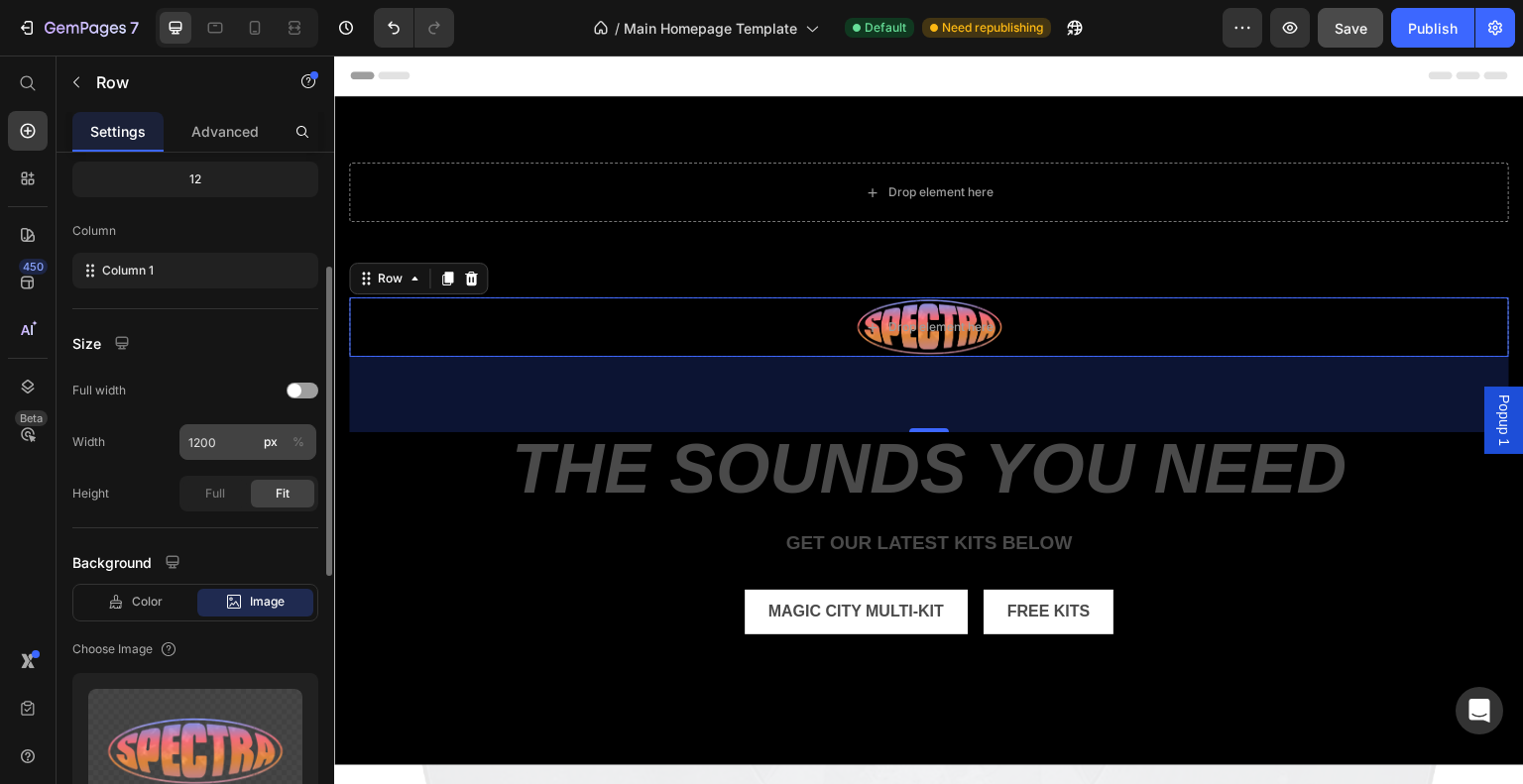 scroll, scrollTop: 251, scrollLeft: 0, axis: vertical 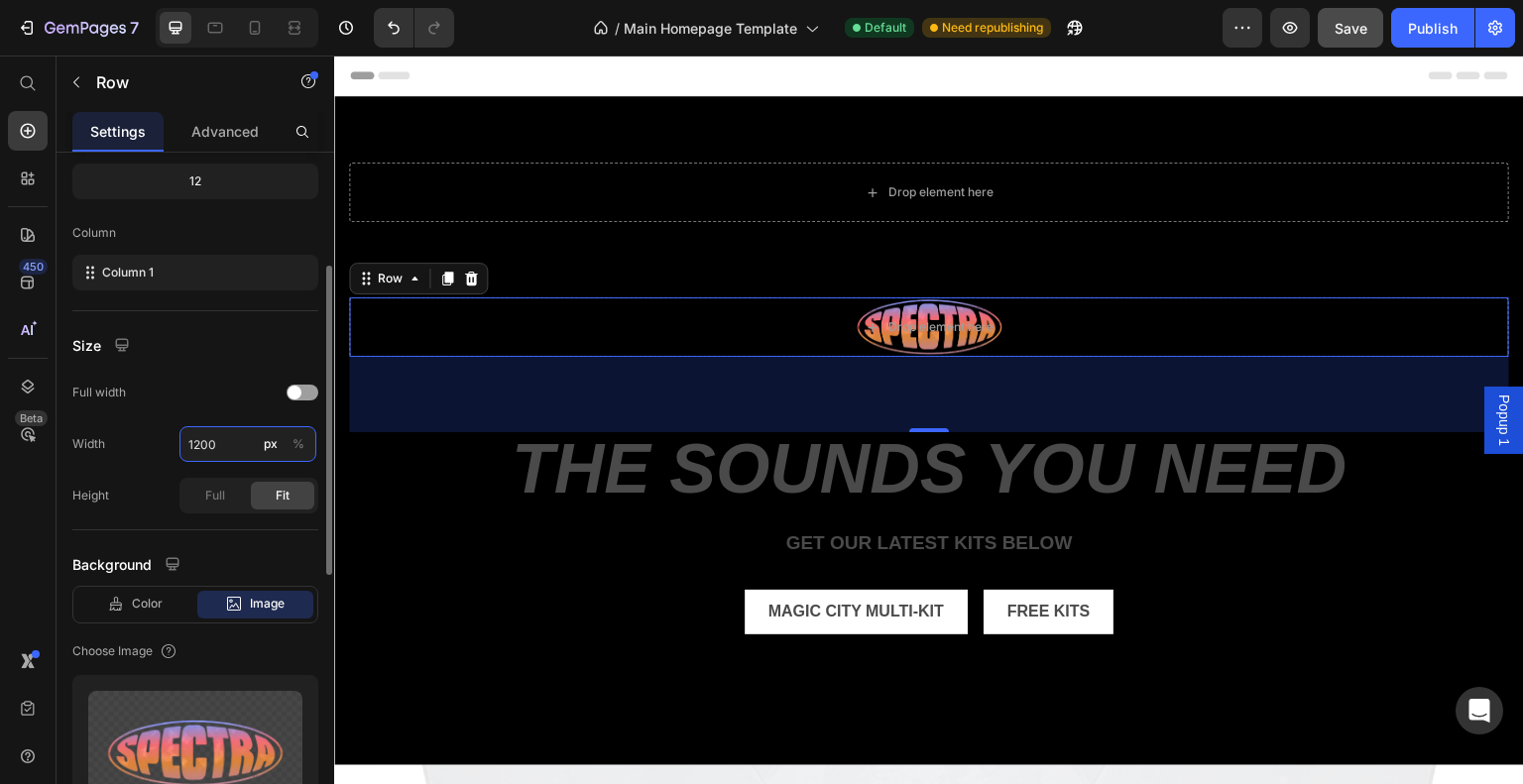 click on "1200" at bounding box center [248, 444] 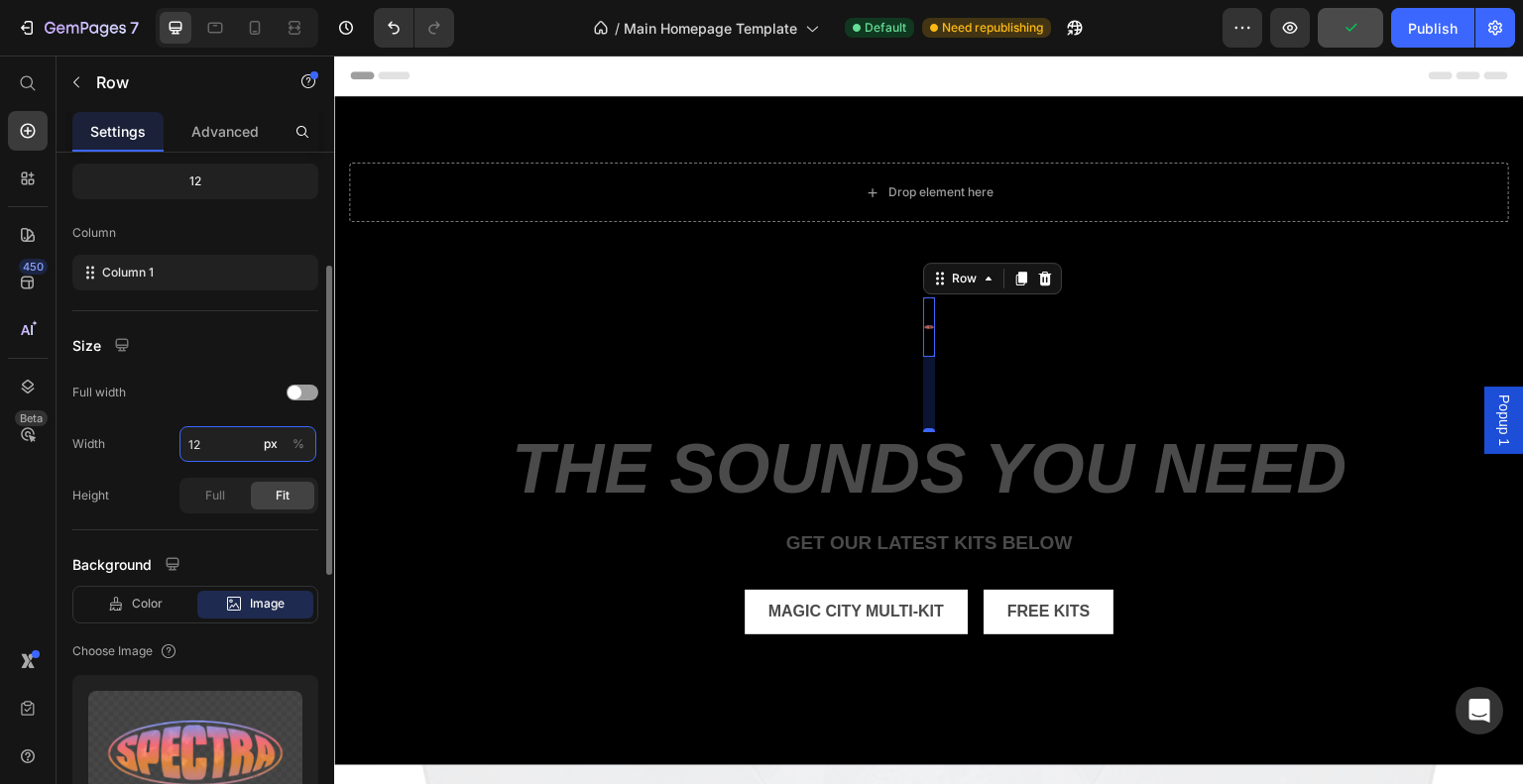 type on "1" 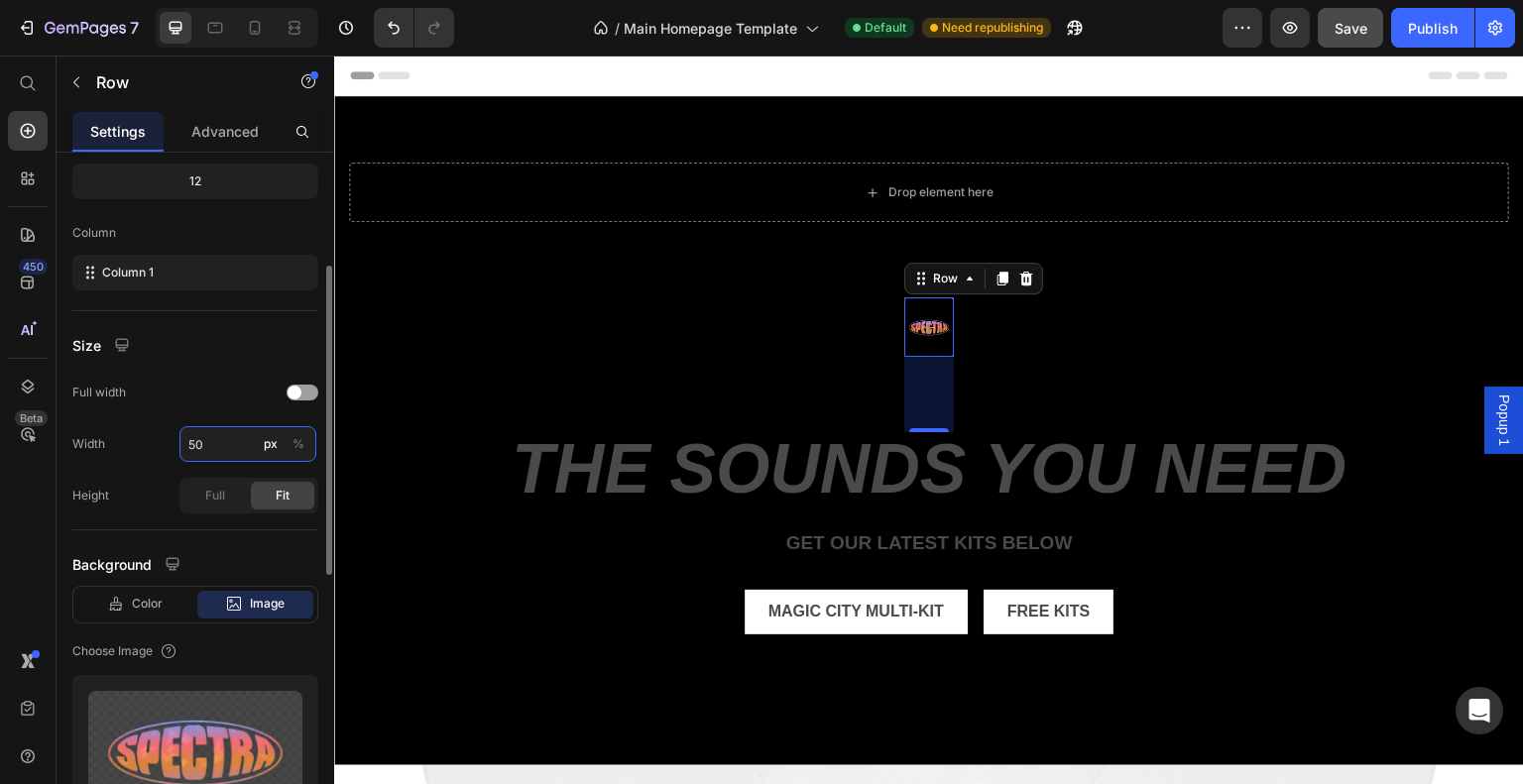 type on "5" 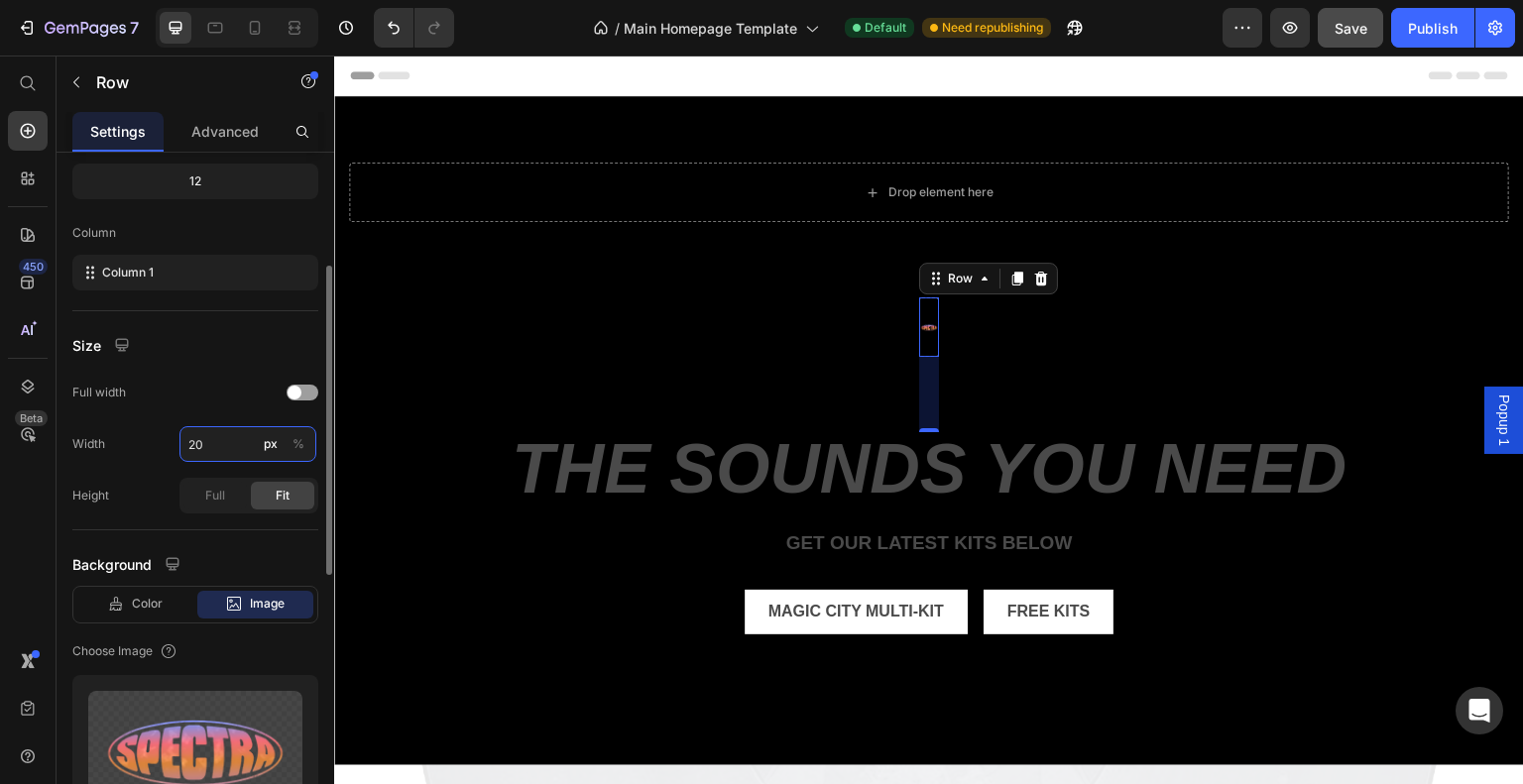 type on "2" 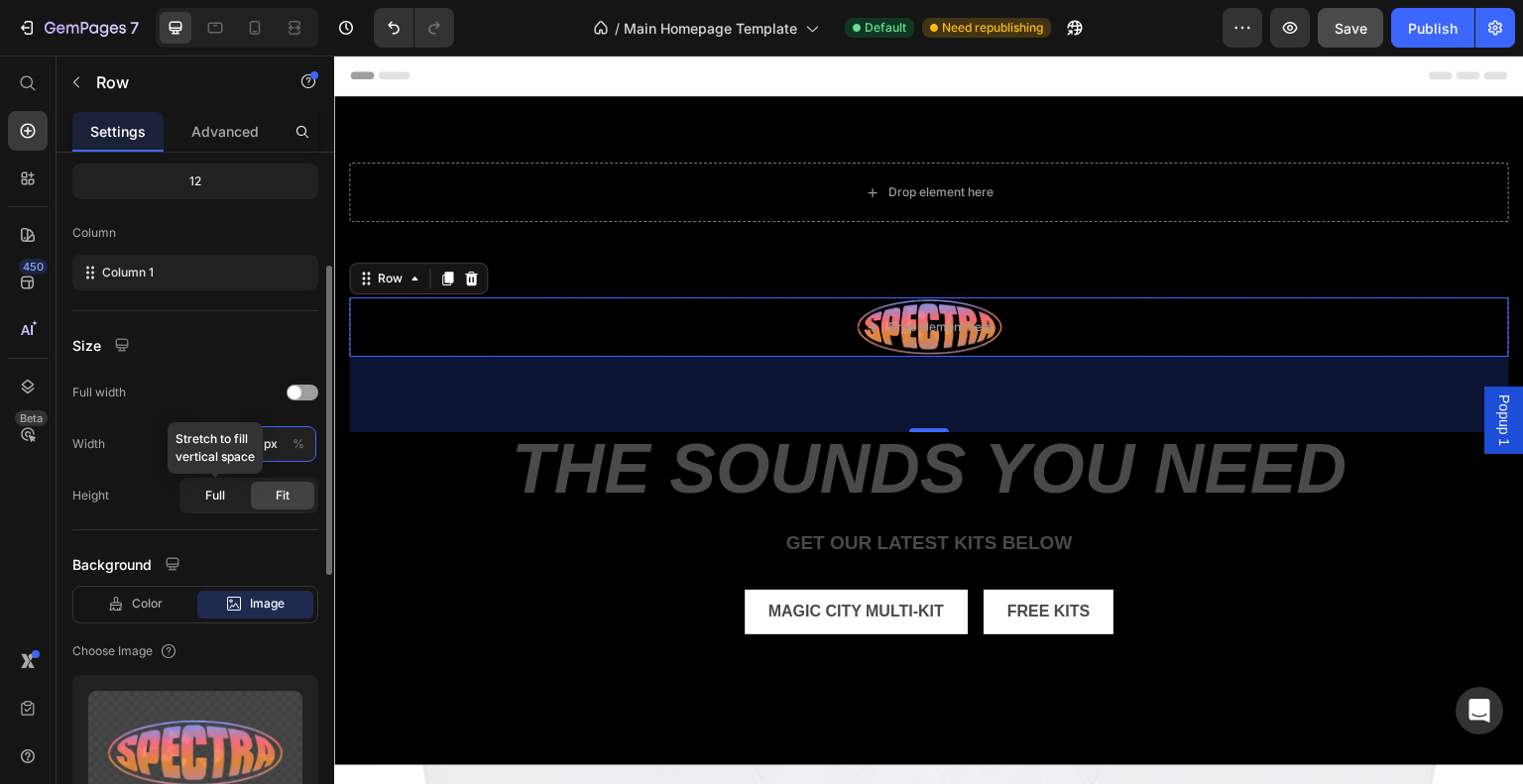 type on "5000" 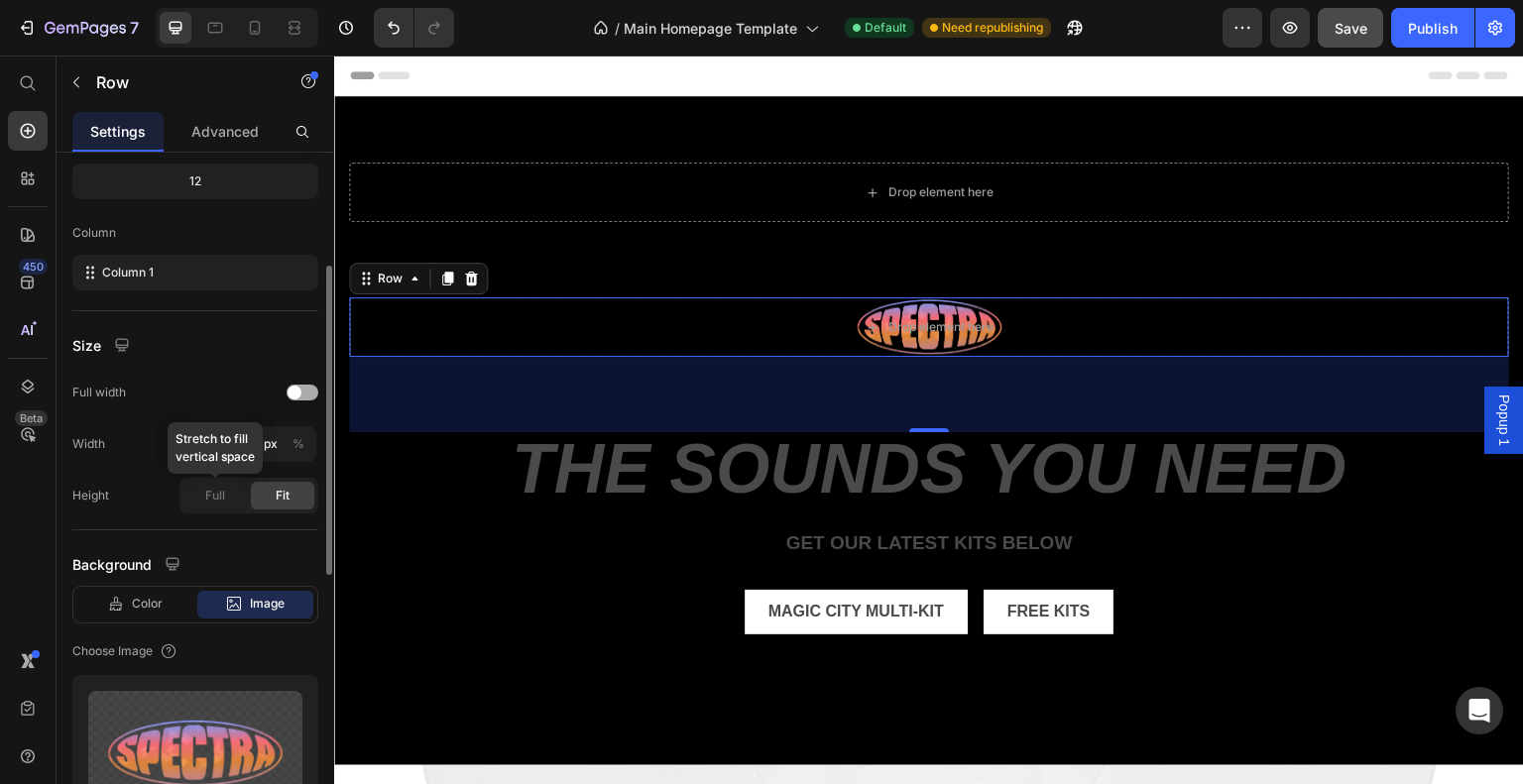 click on "Full" 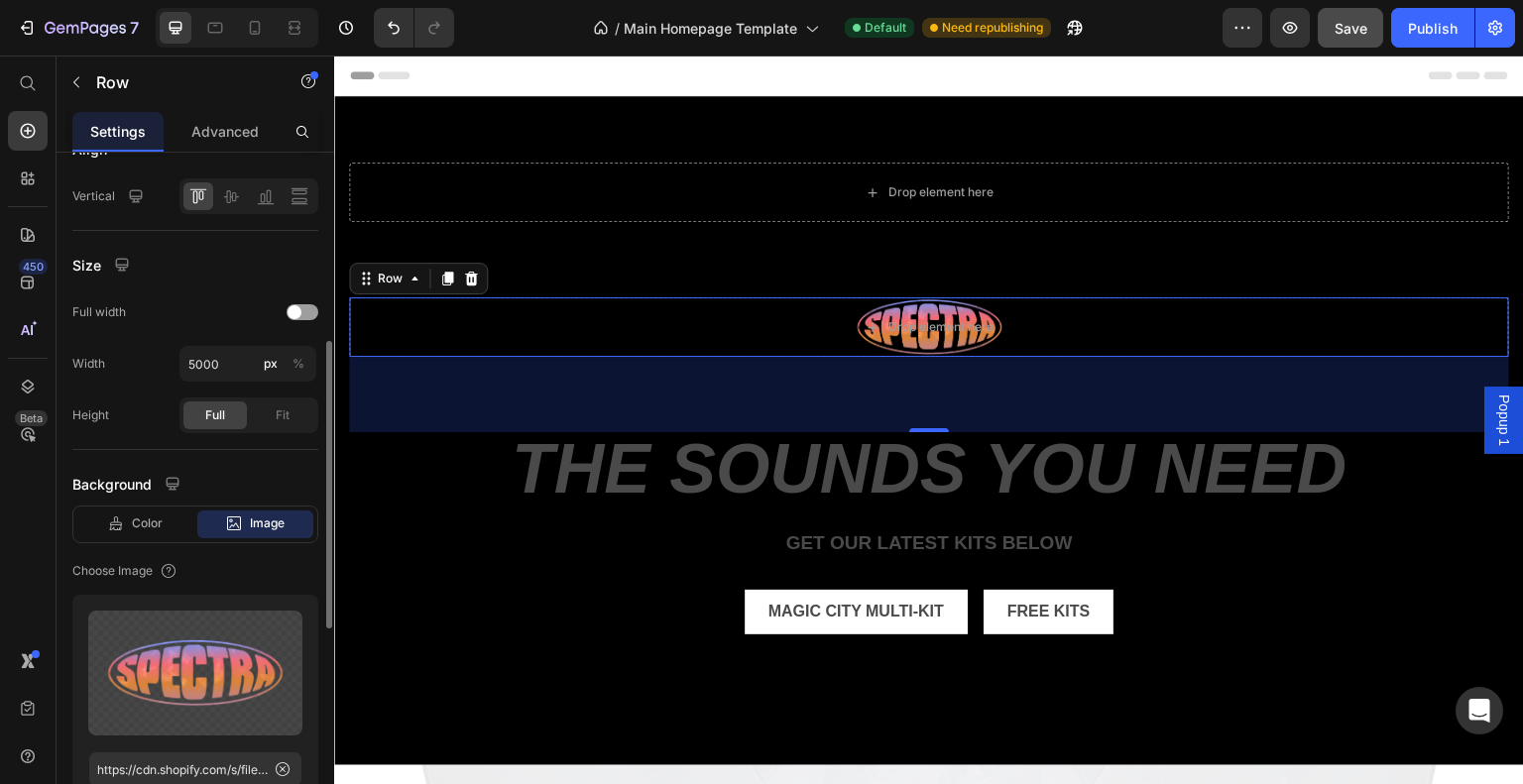 scroll, scrollTop: 448, scrollLeft: 0, axis: vertical 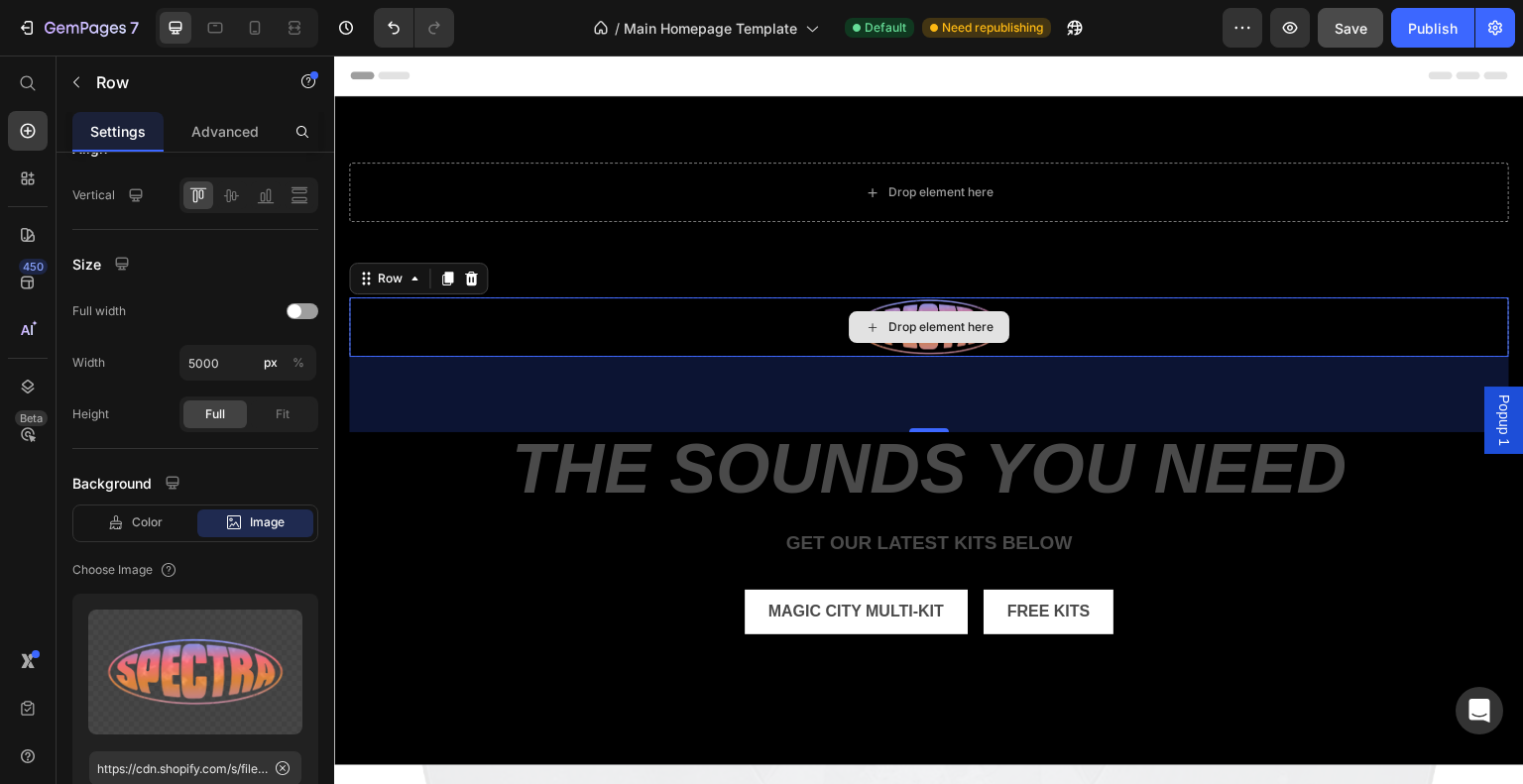 click on "Drop element here" at bounding box center [929, 327] 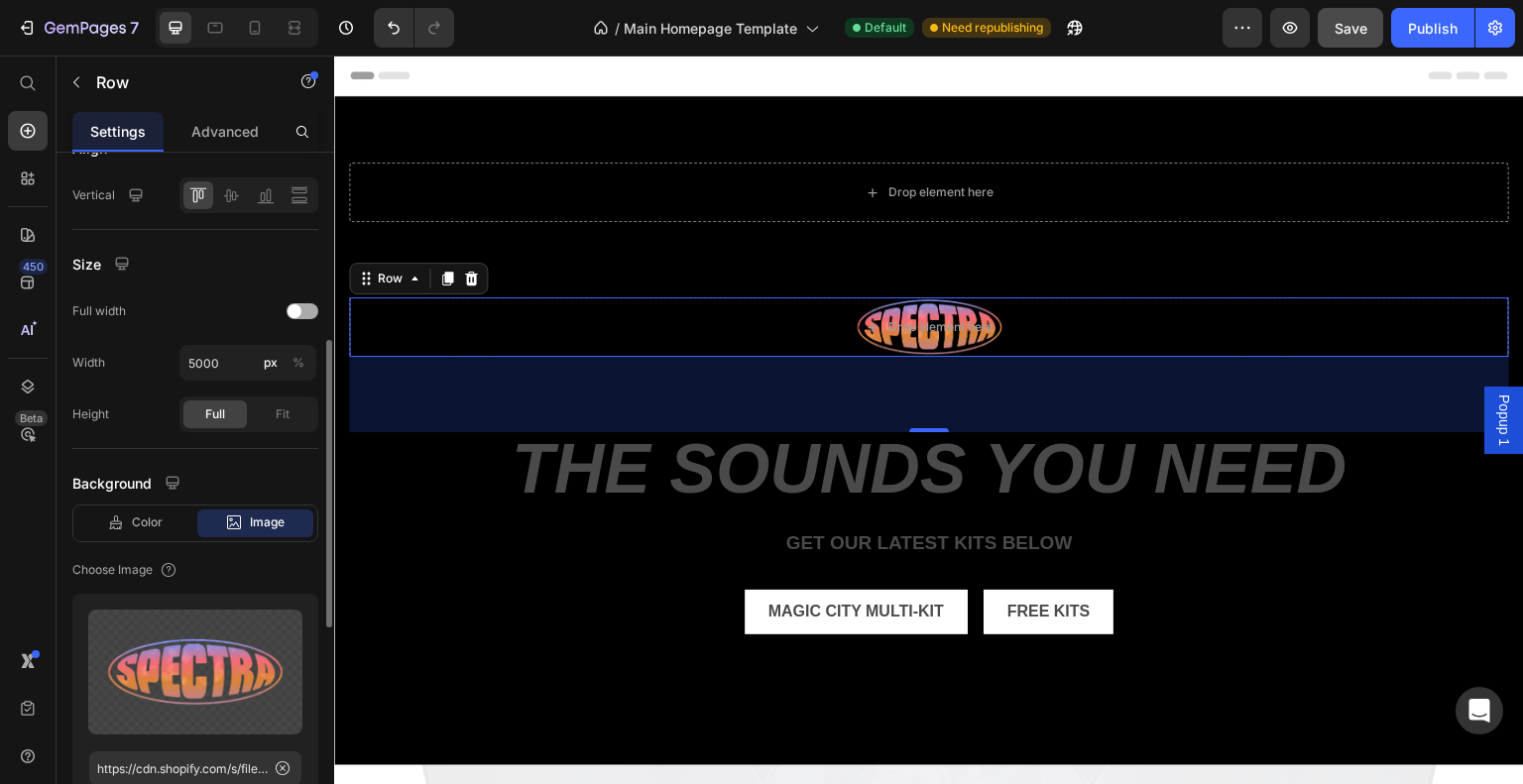 click at bounding box center (302, 311) 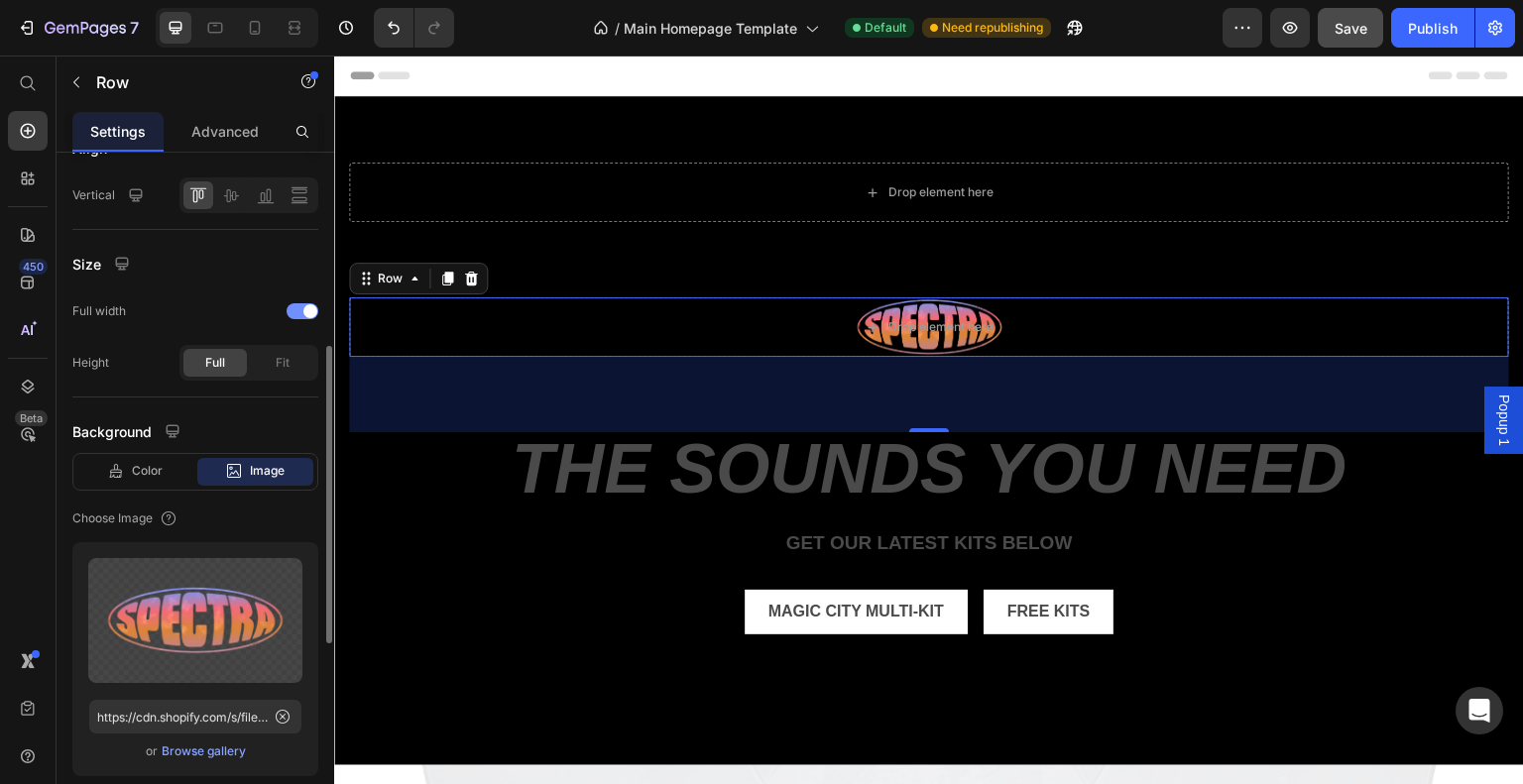 click at bounding box center [310, 311] 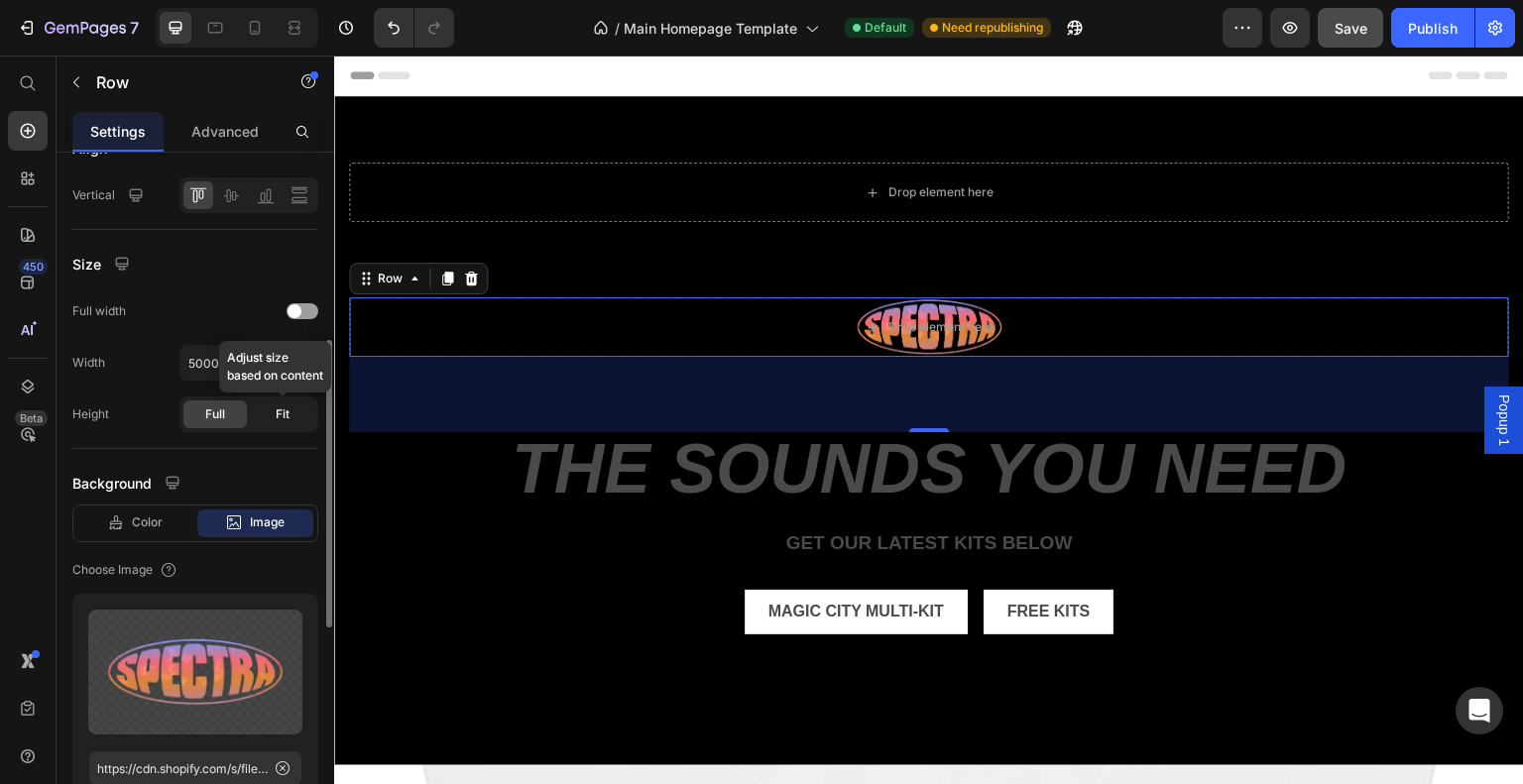 click on "Fit" 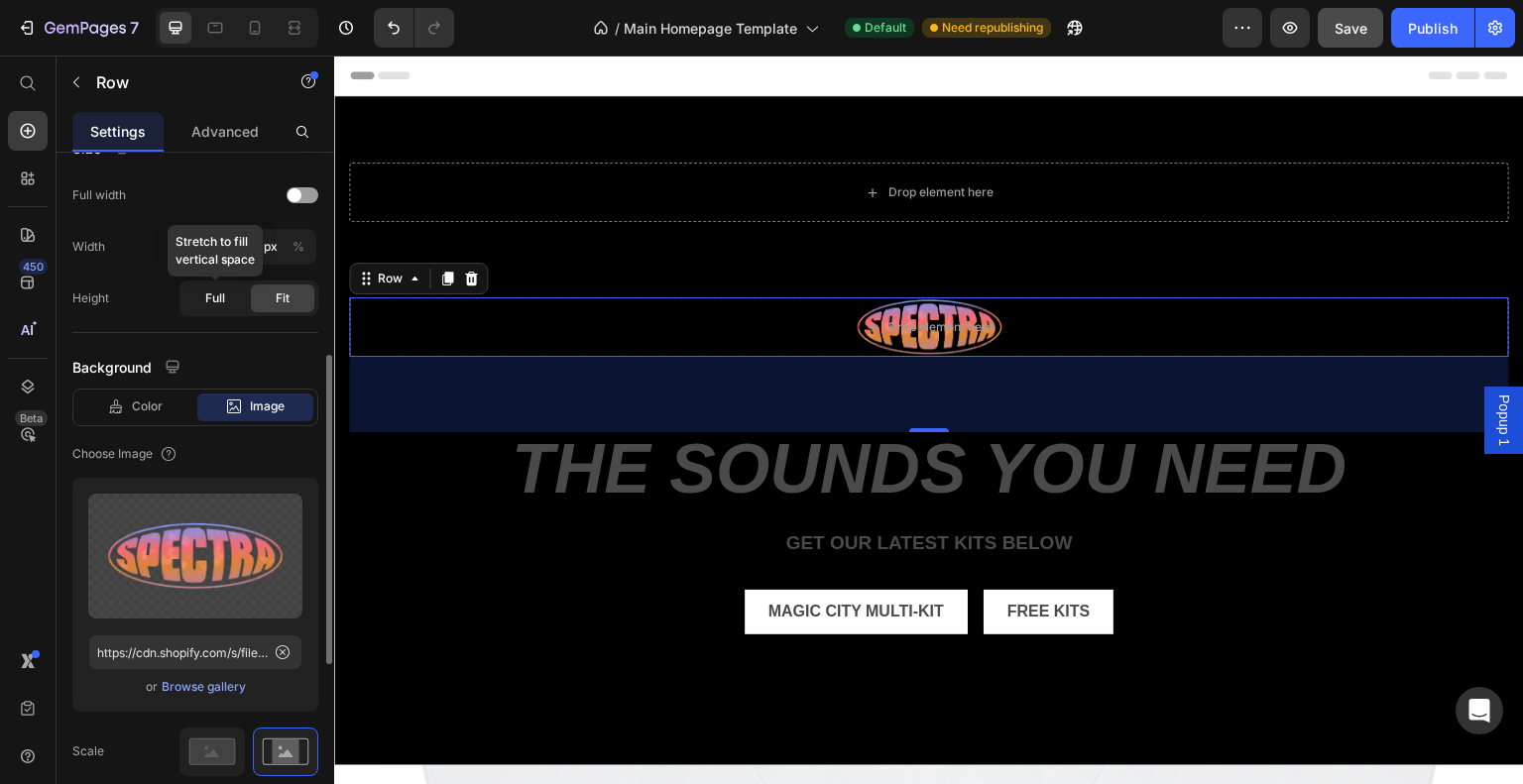 drag, startPoint x: 222, startPoint y: 299, endPoint x: 234, endPoint y: 295, distance: 12.649111 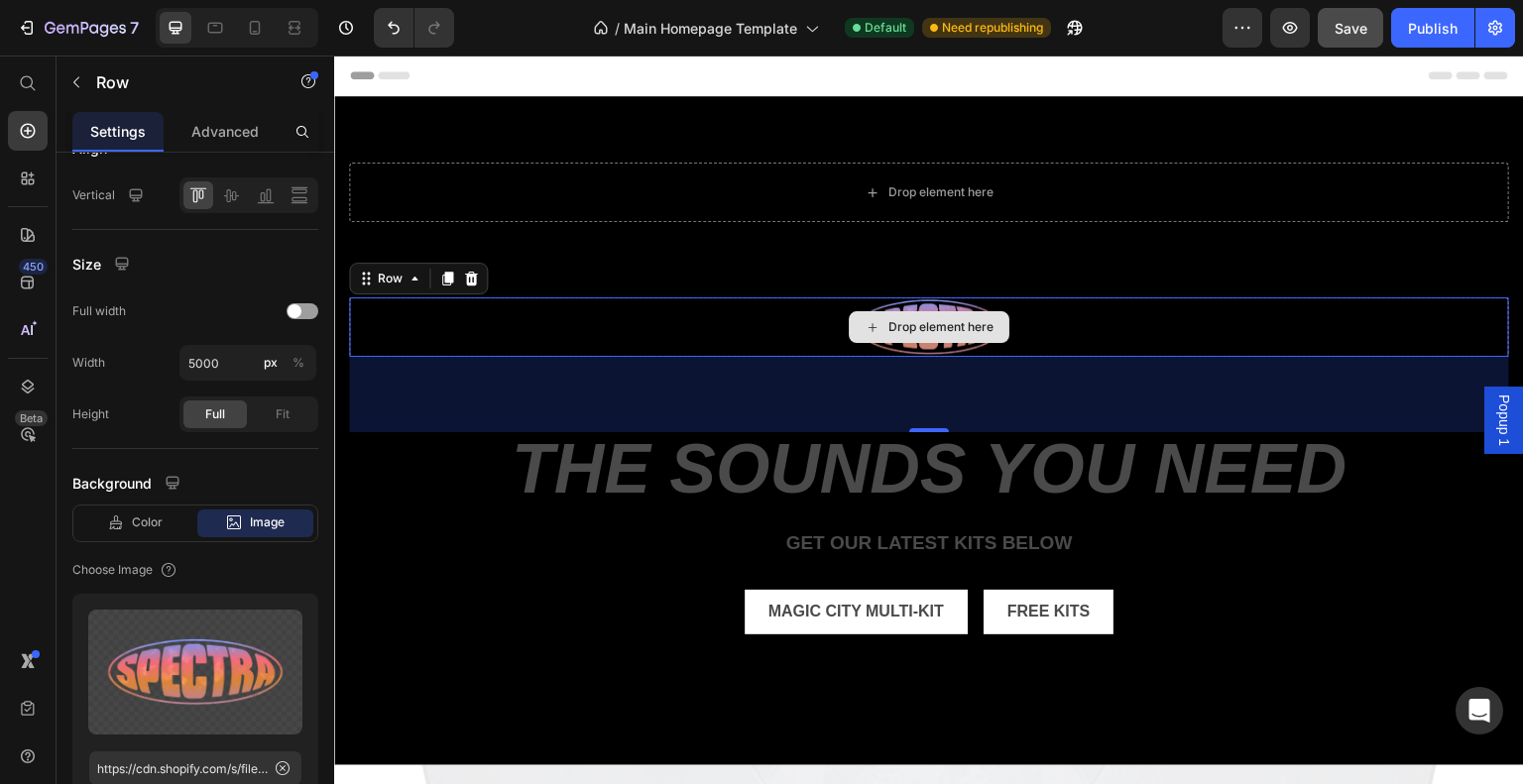 click on "Drop element here" at bounding box center [929, 327] 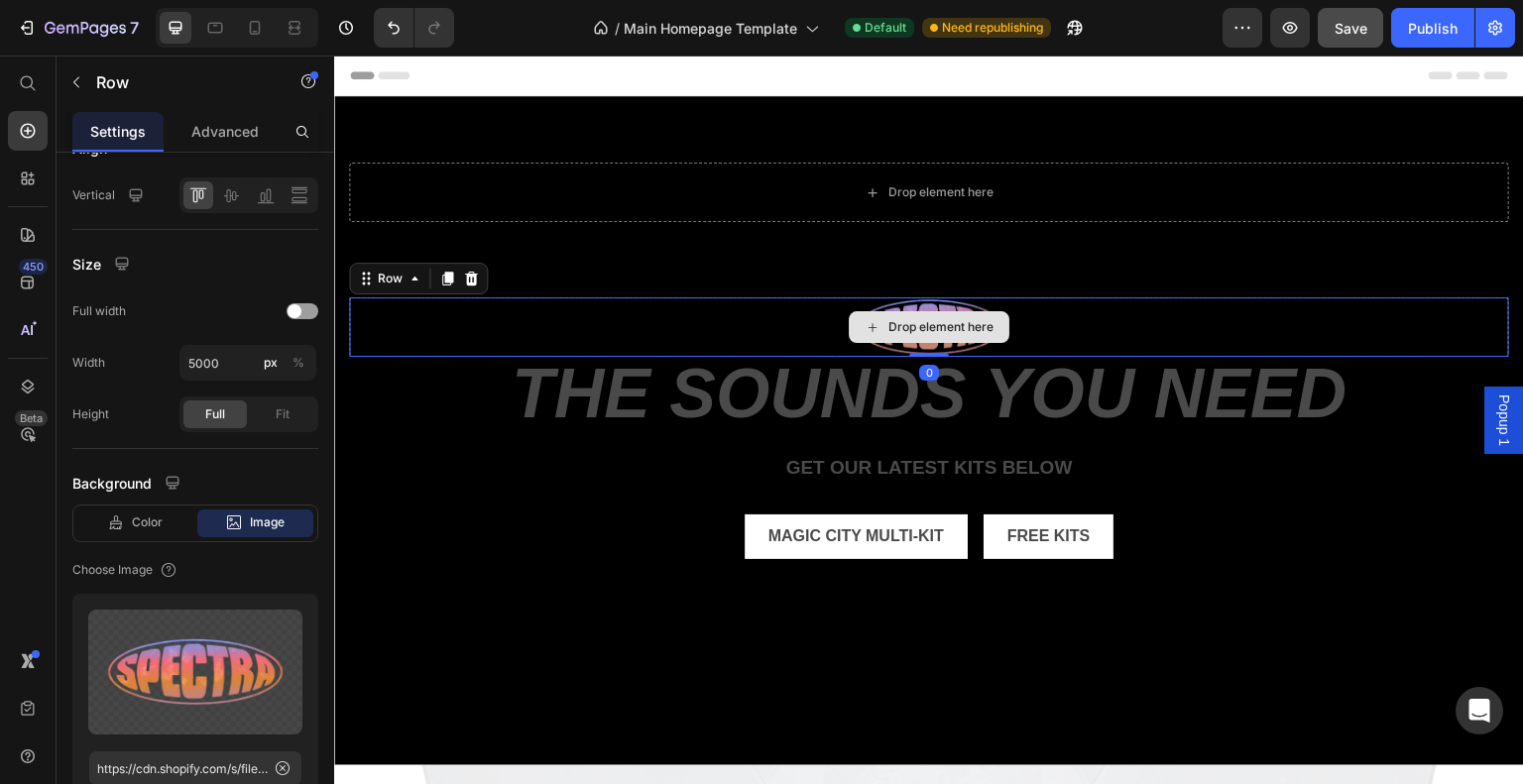 drag, startPoint x: 910, startPoint y: 428, endPoint x: 910, endPoint y: 347, distance: 81 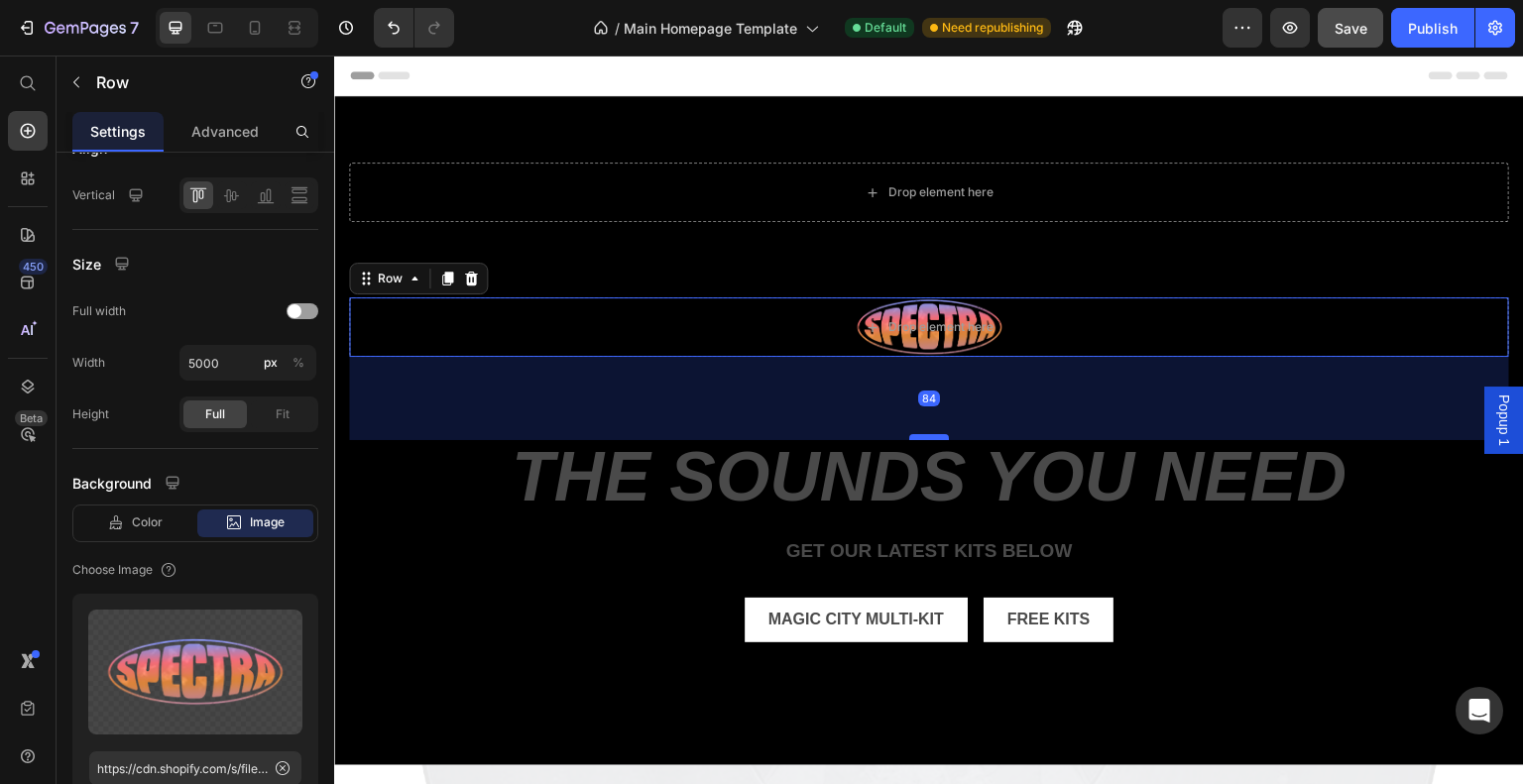drag, startPoint x: 924, startPoint y: 352, endPoint x: 921, endPoint y: 435, distance: 83.0542 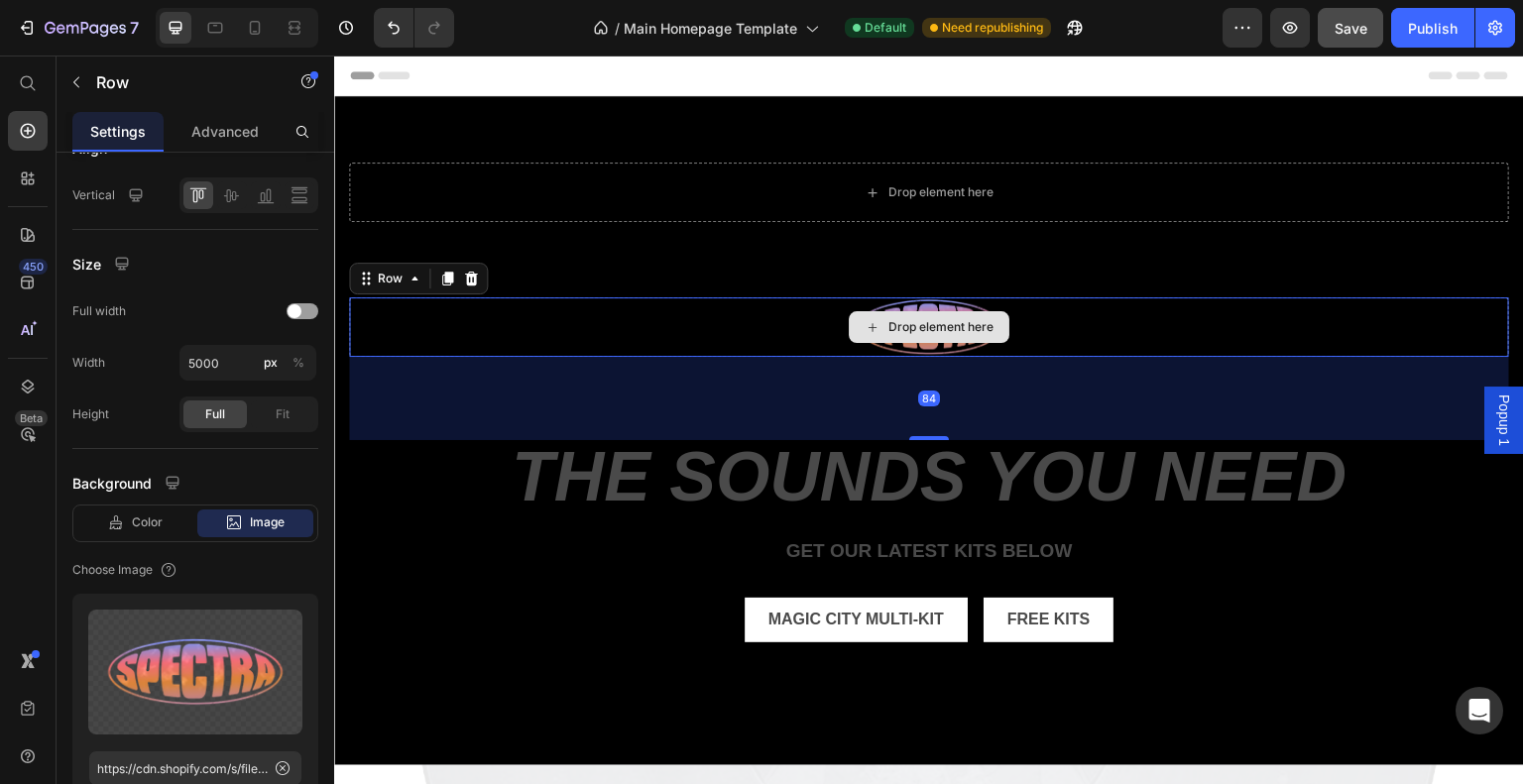 click on "Drop element here" at bounding box center (929, 327) 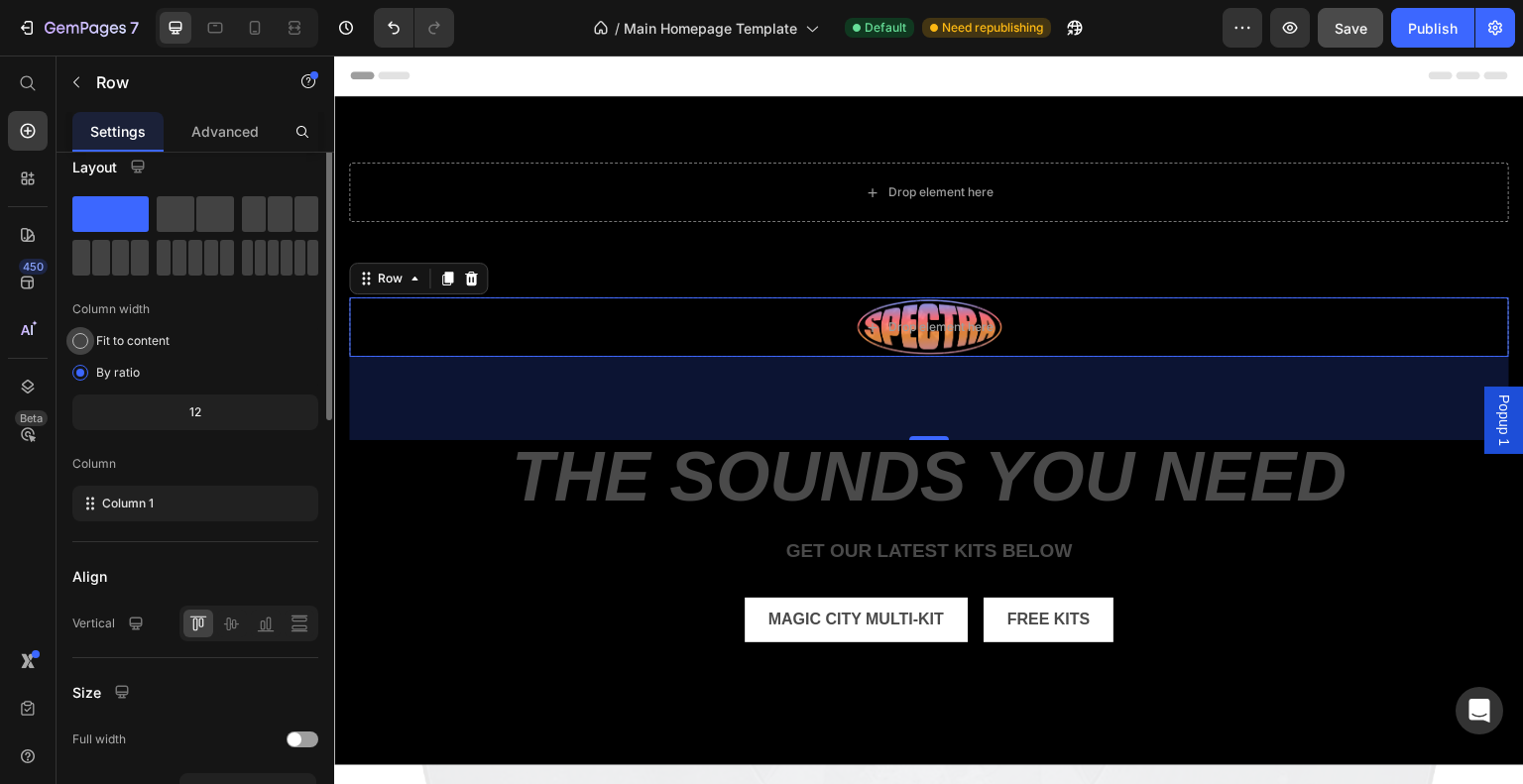 scroll, scrollTop: 0, scrollLeft: 0, axis: both 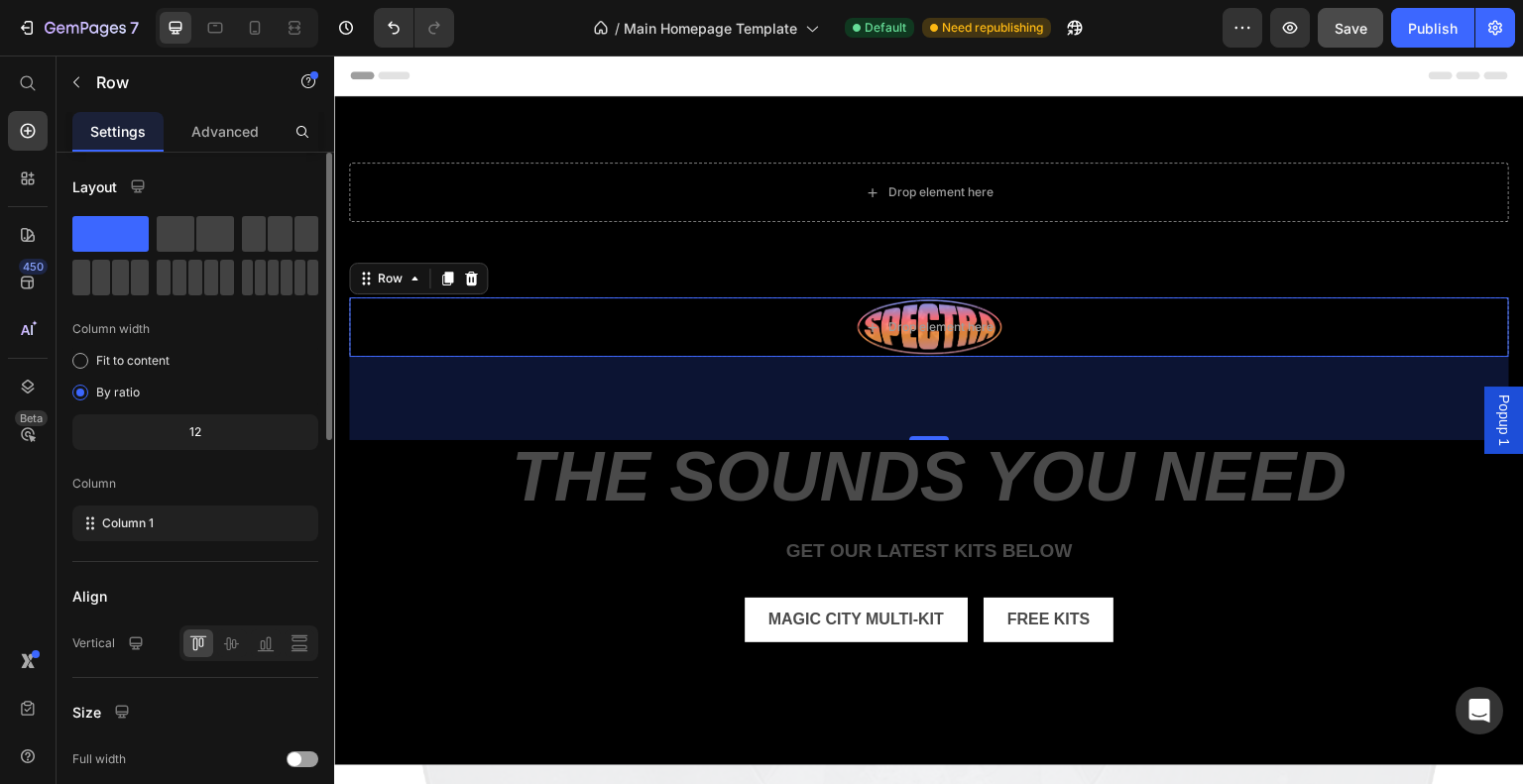 click on "12" 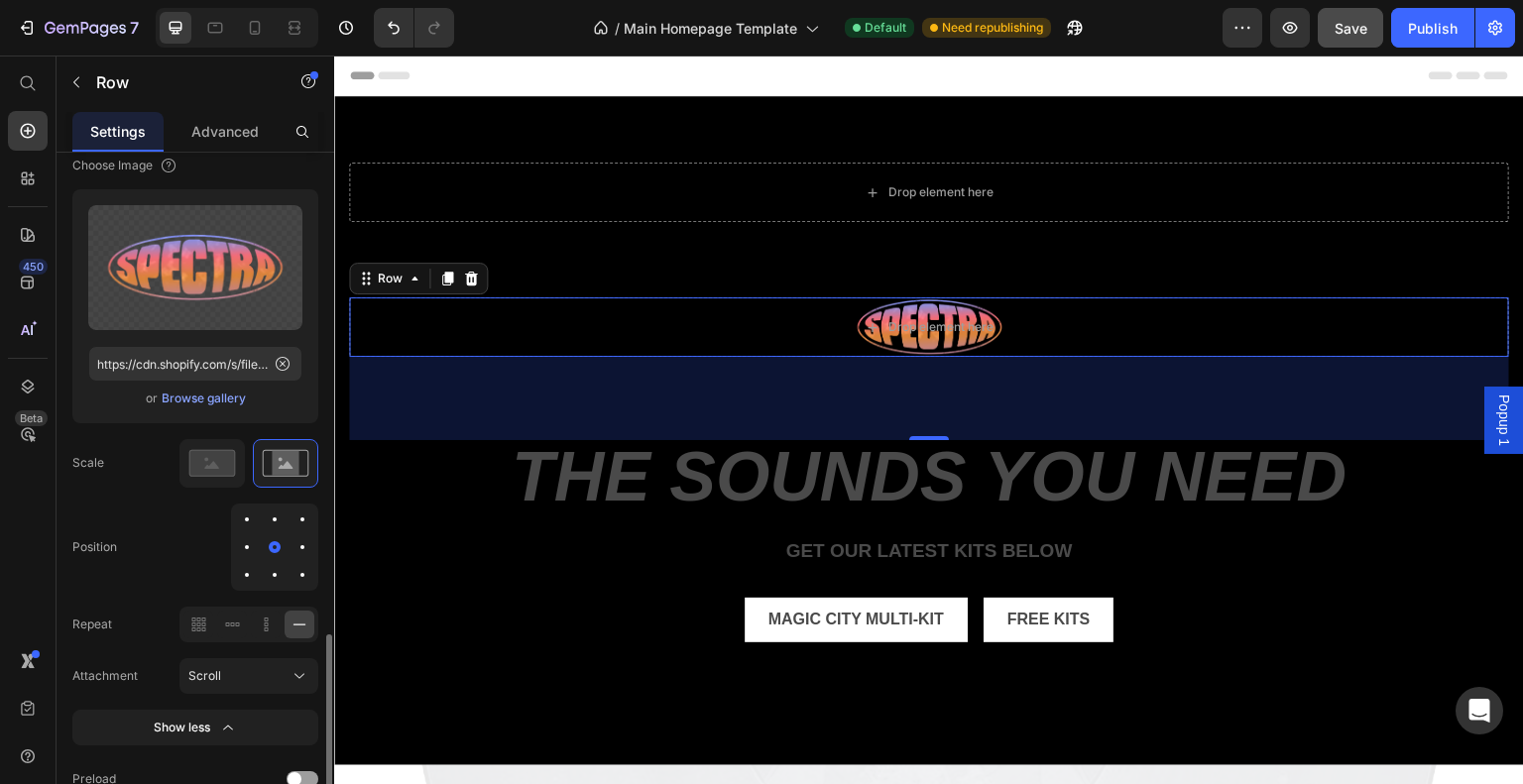 scroll, scrollTop: 952, scrollLeft: 0, axis: vertical 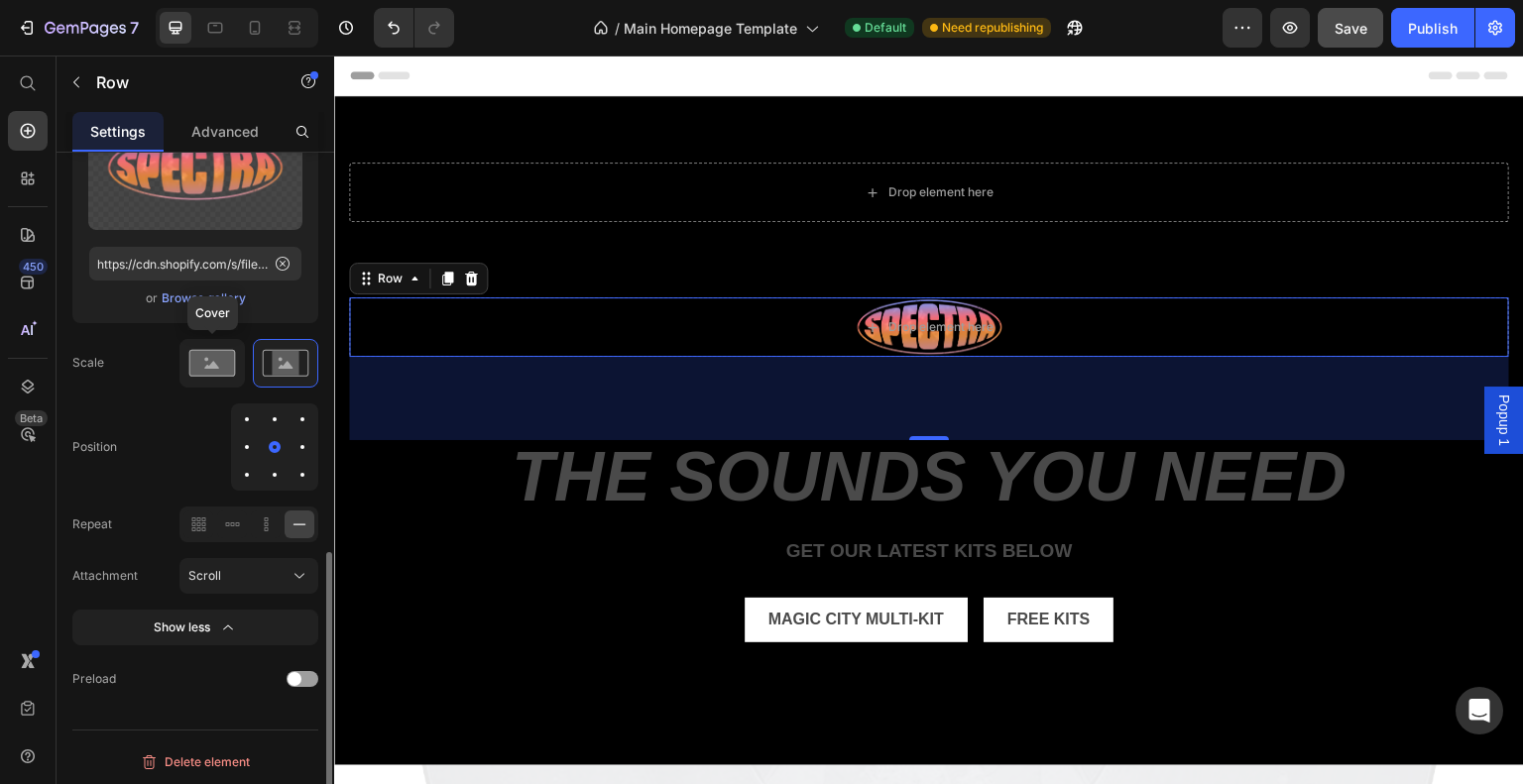 click 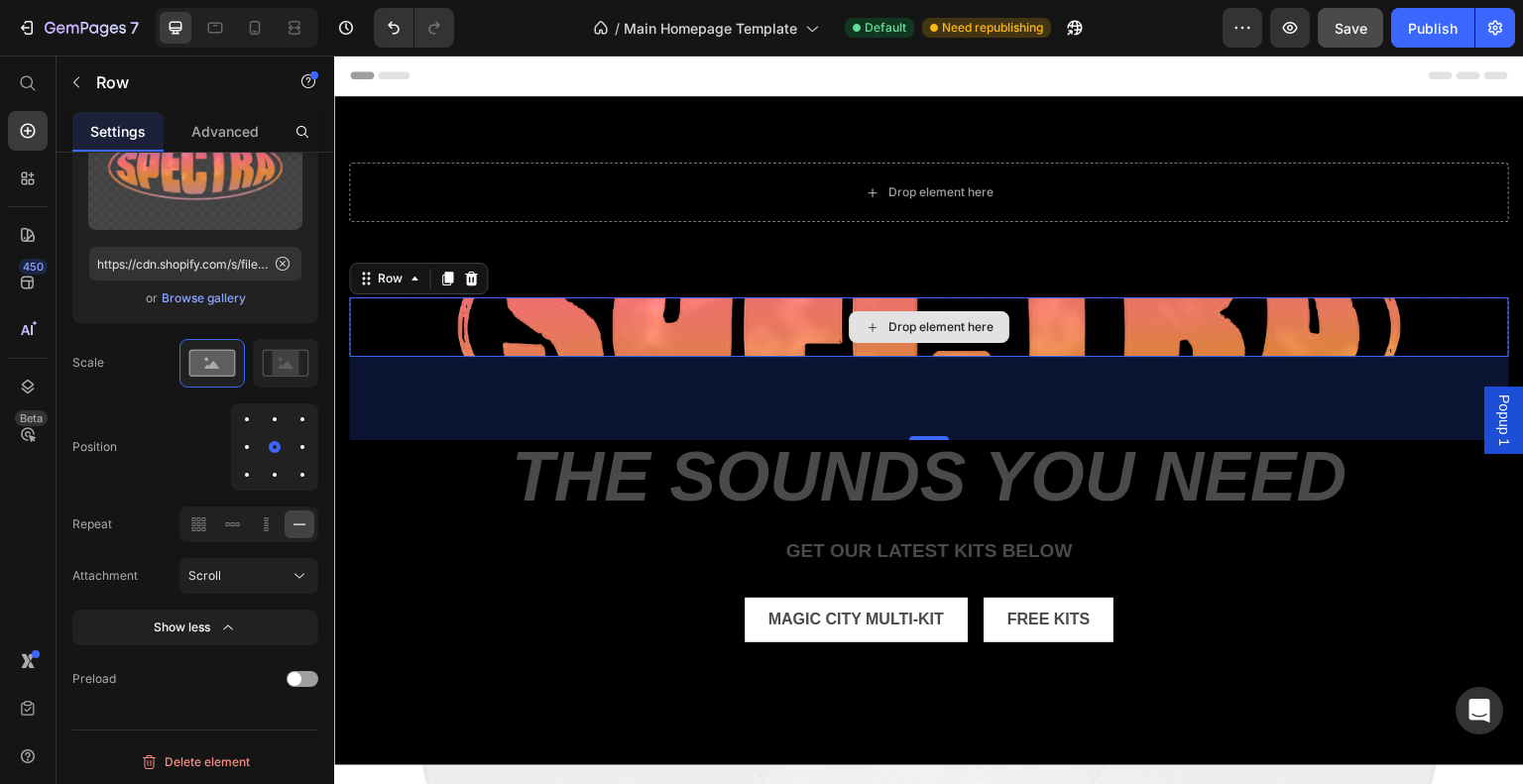 click on "Drop element here" at bounding box center [929, 327] 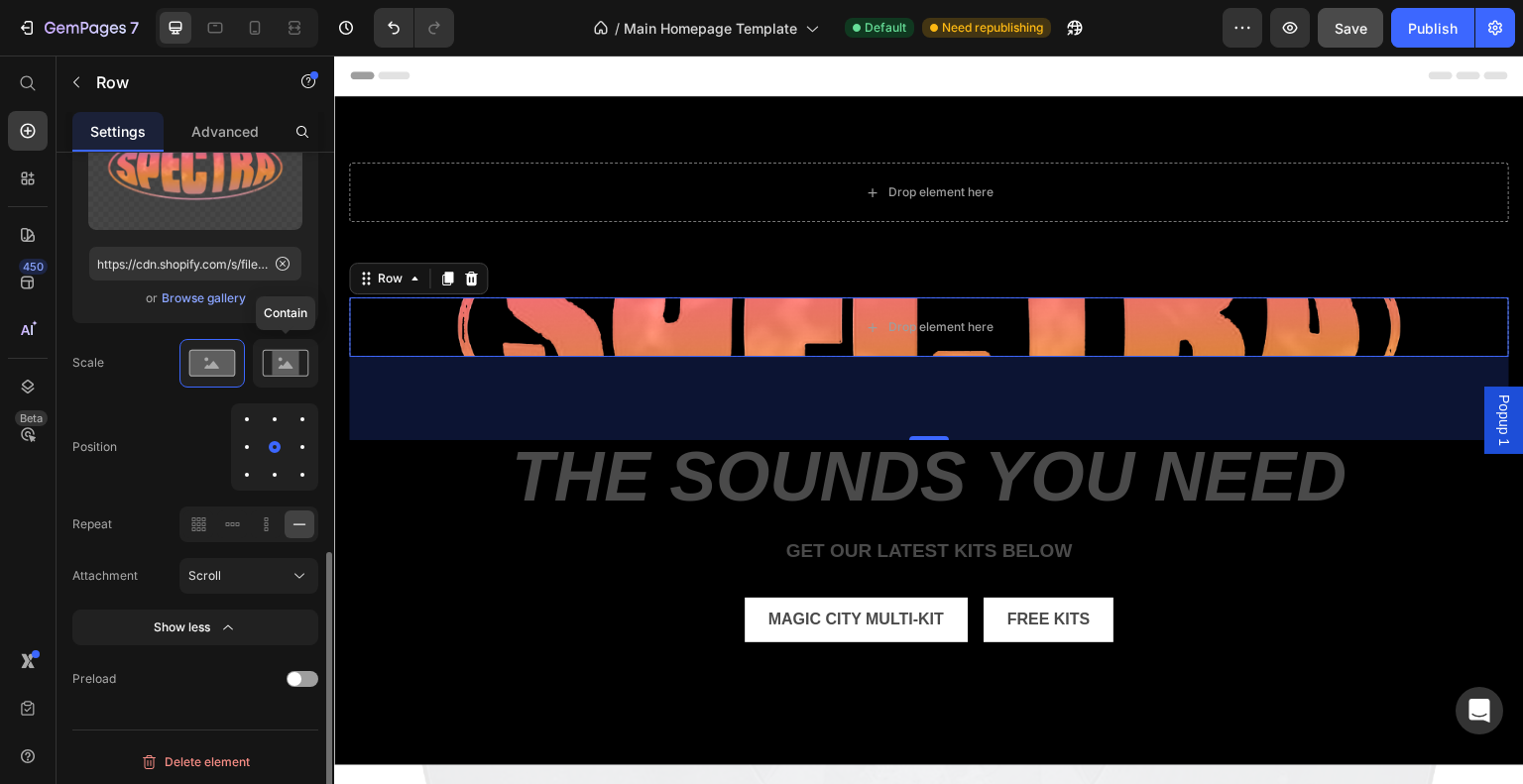 click 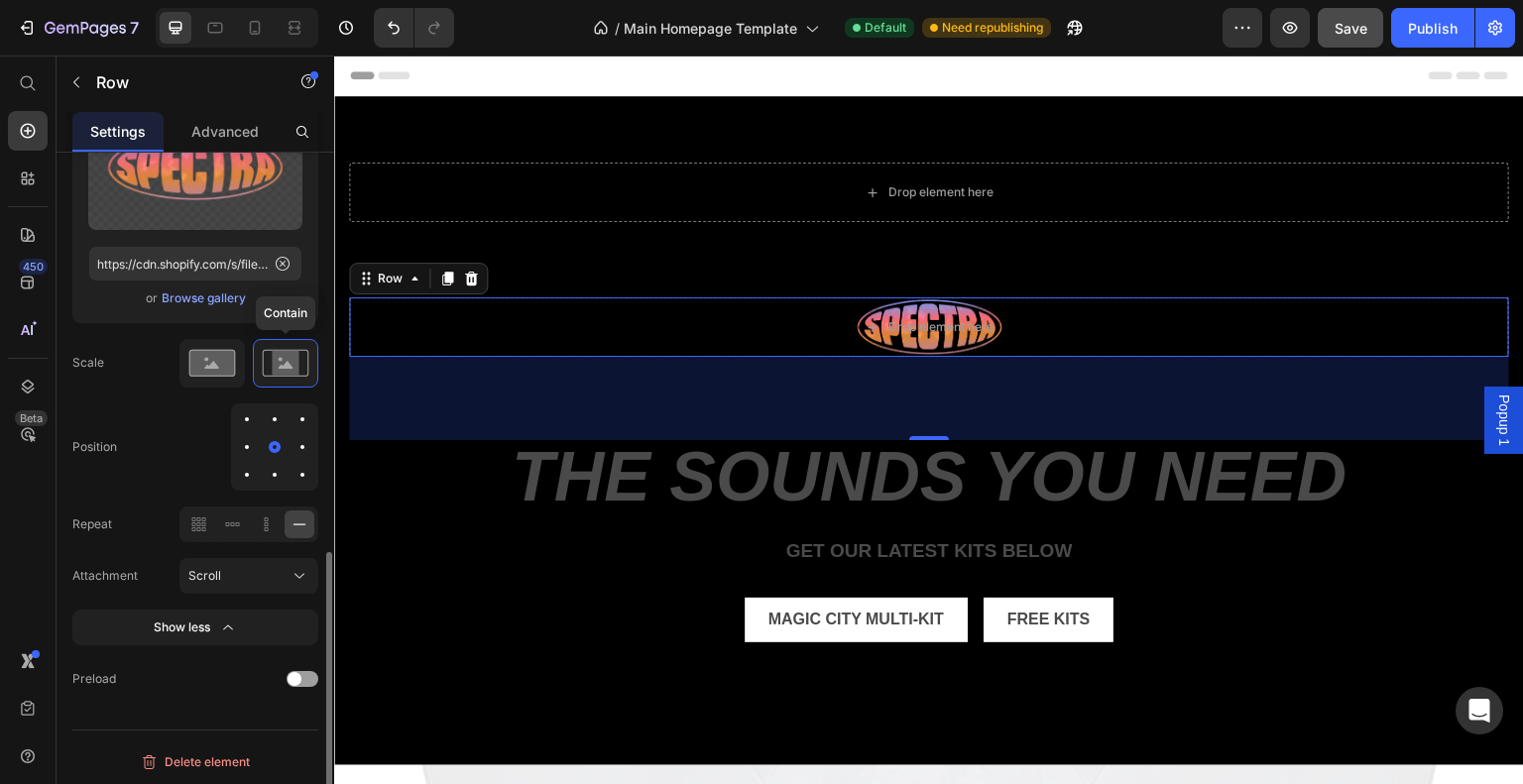click 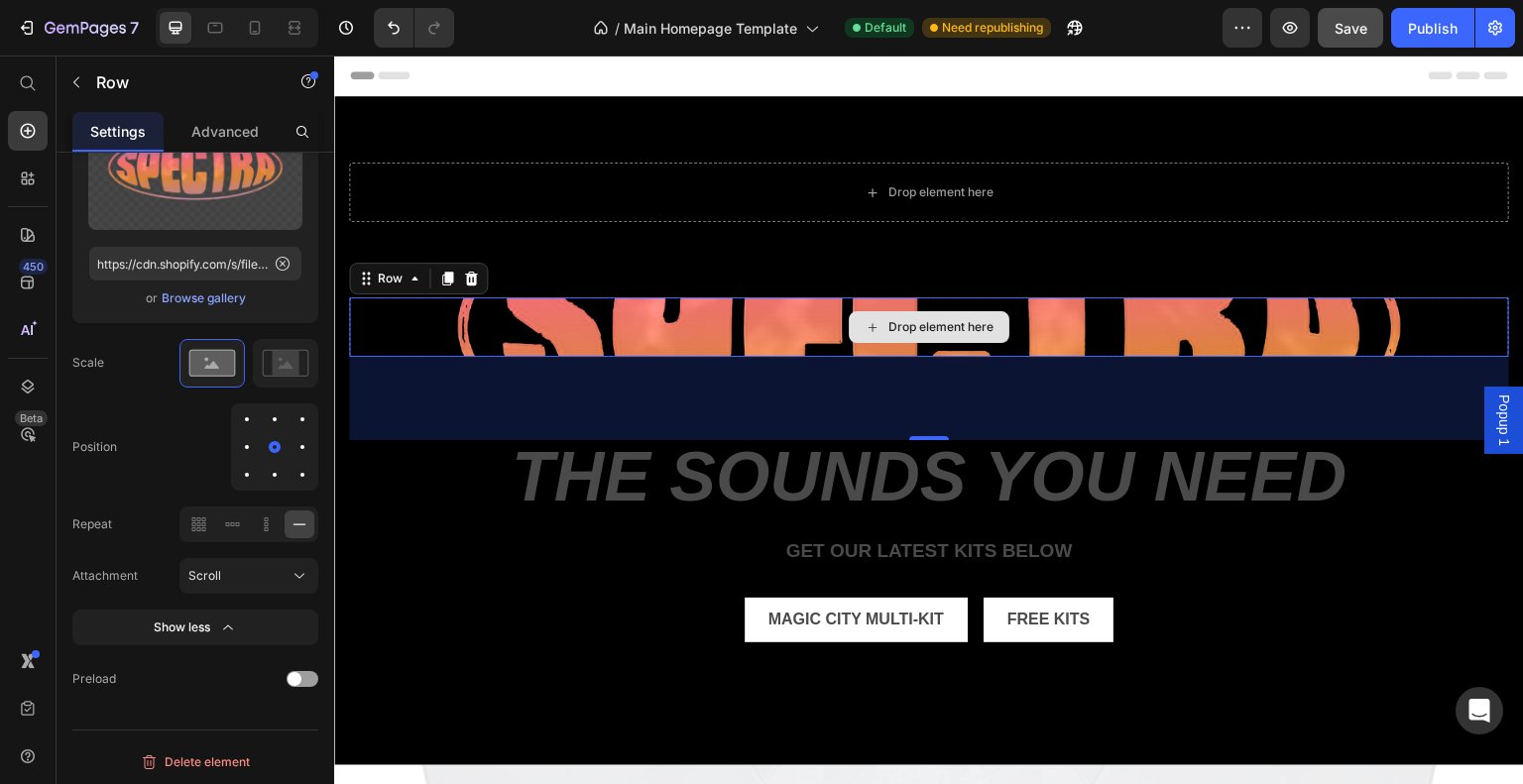 click on "Drop element here" at bounding box center (929, 327) 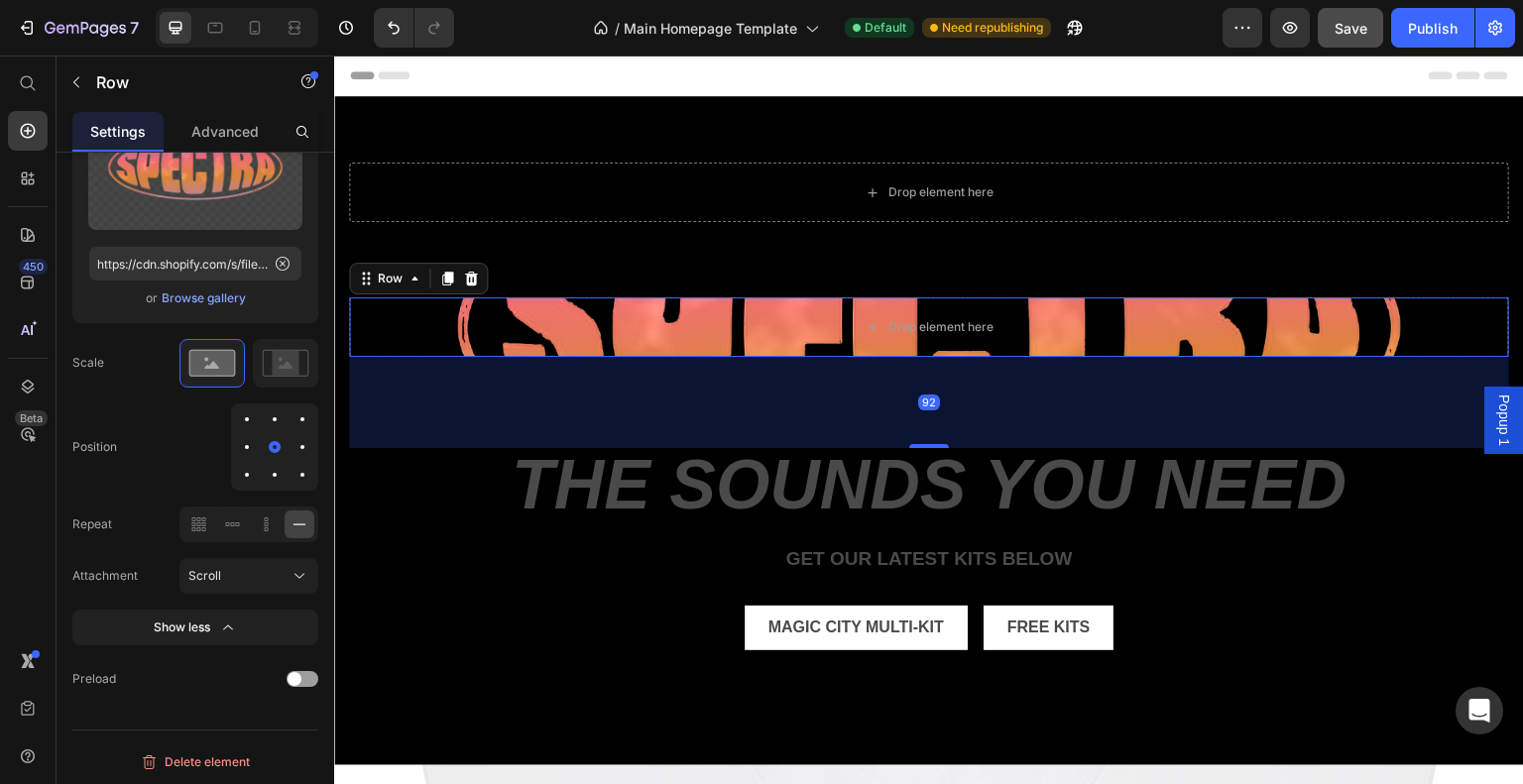 drag, startPoint x: 924, startPoint y: 437, endPoint x: 899, endPoint y: 426, distance: 27.313 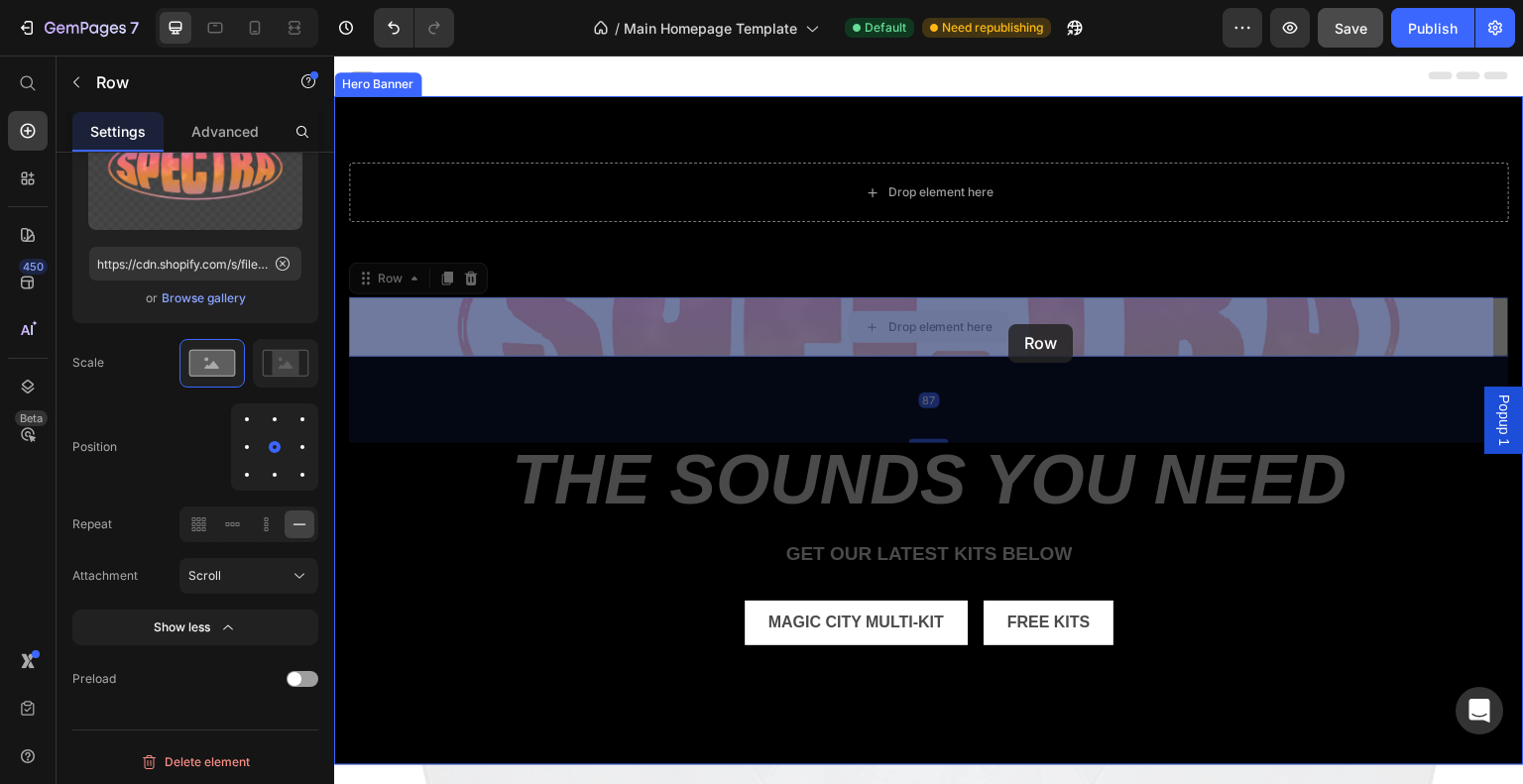 drag, startPoint x: 1018, startPoint y: 312, endPoint x: 1009, endPoint y: 324, distance: 15 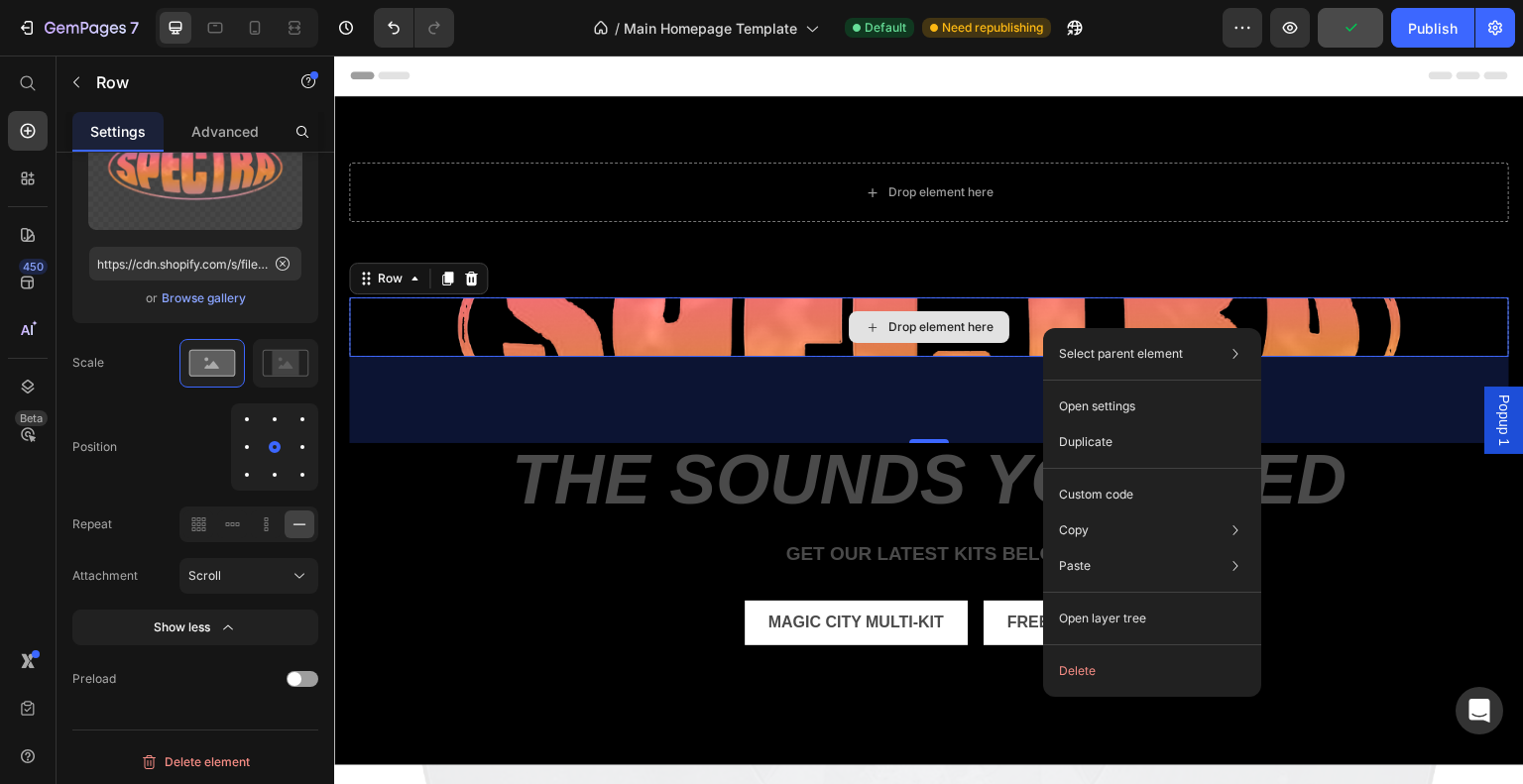 click on "Drop element here" at bounding box center (929, 327) 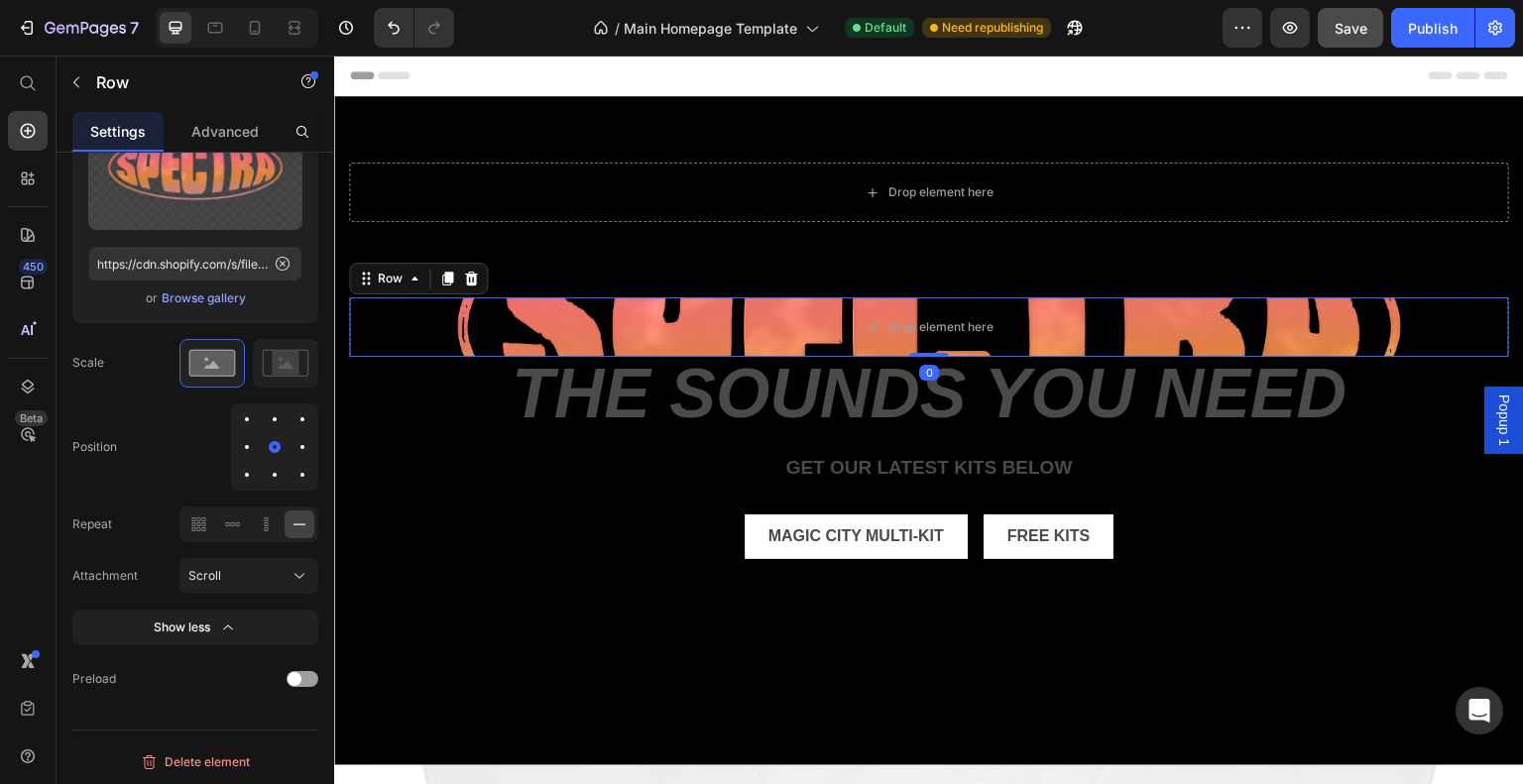 drag, startPoint x: 921, startPoint y: 438, endPoint x: 902, endPoint y: 241, distance: 197.91412 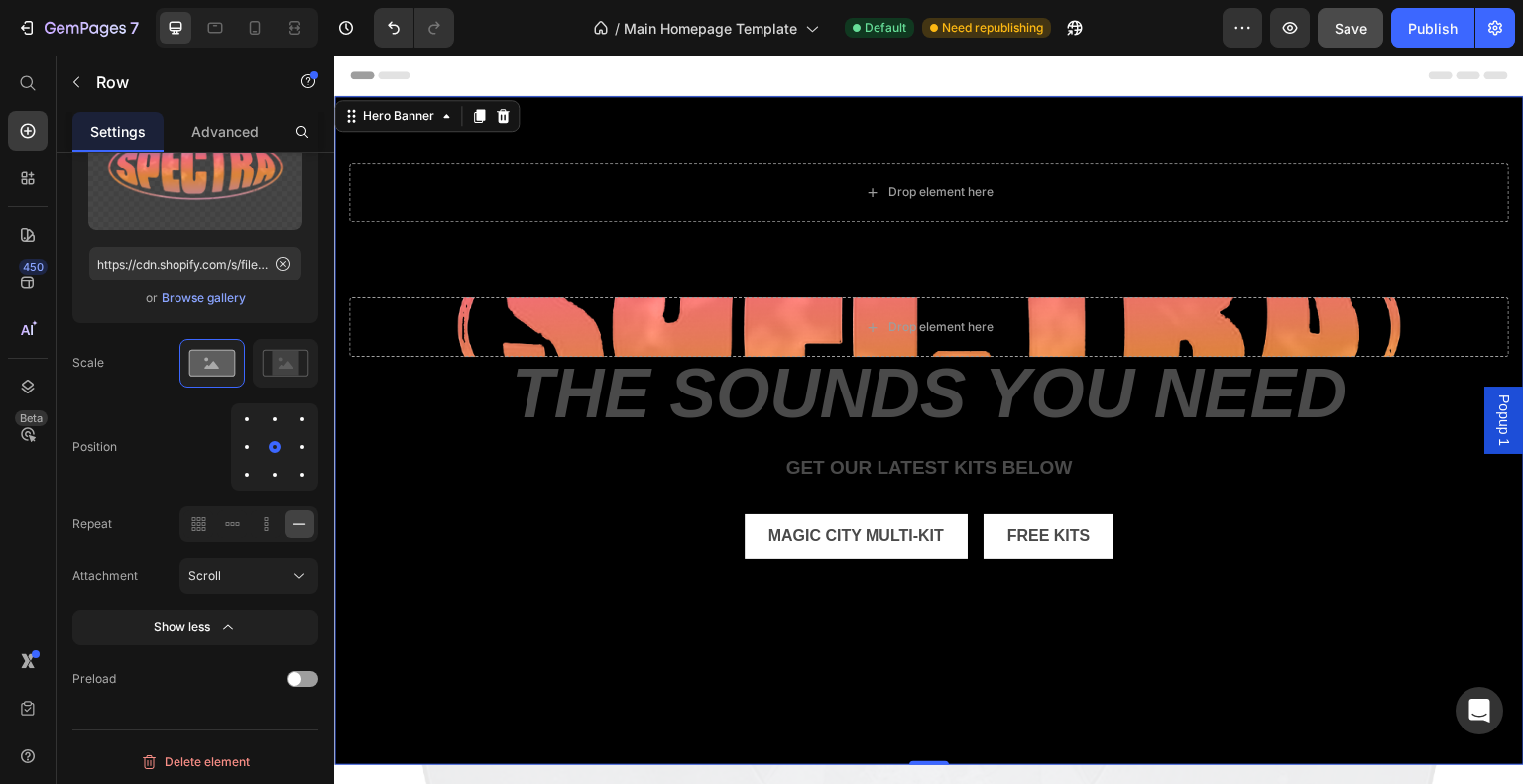 click on "Drop element here Row
Drop element here Row the sounds you need Heading get our LATEST kits BELOW Text Block magic city multi-kit Button Free kits Button Row" at bounding box center (929, 411) 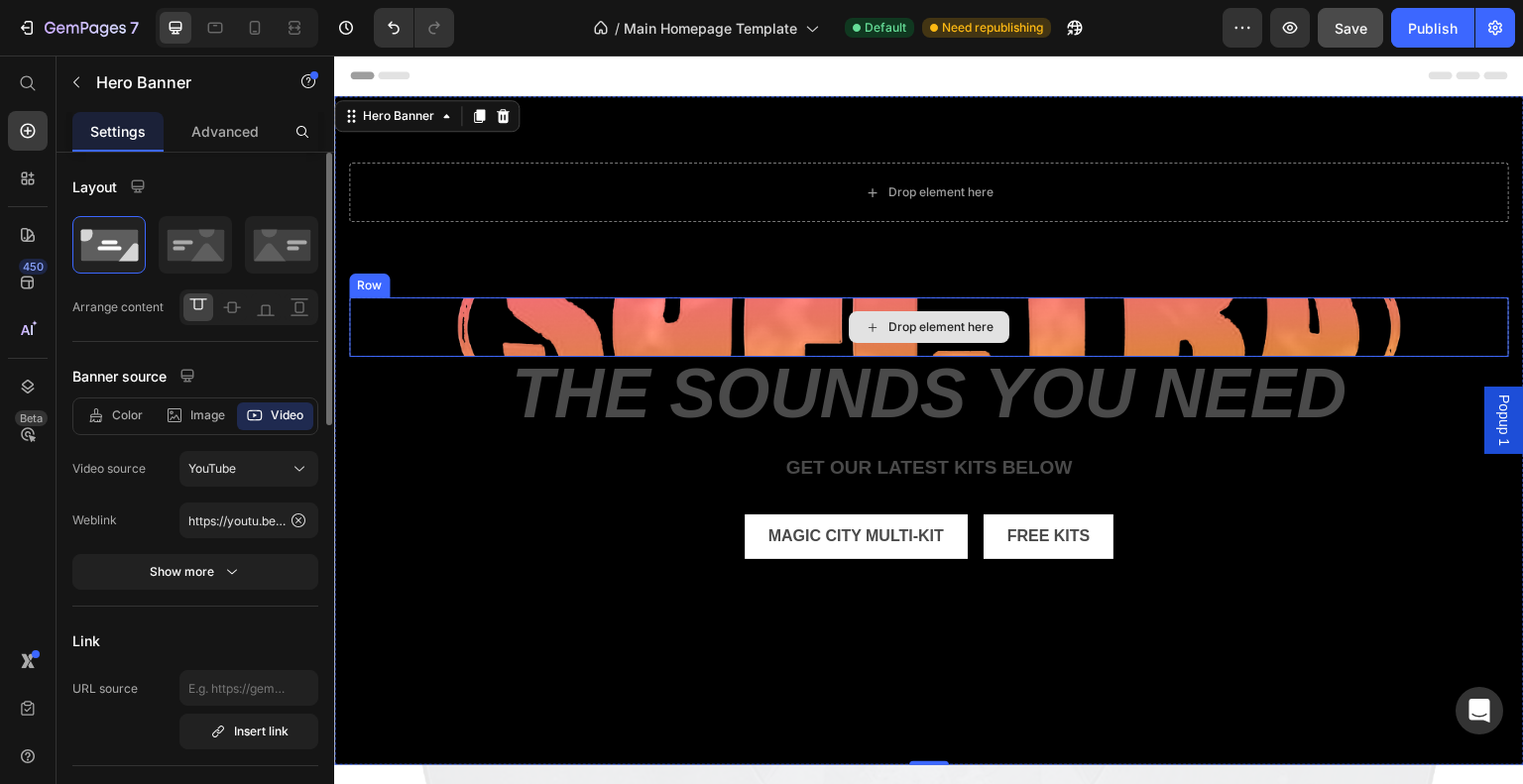 click on "Drop element here" at bounding box center (929, 327) 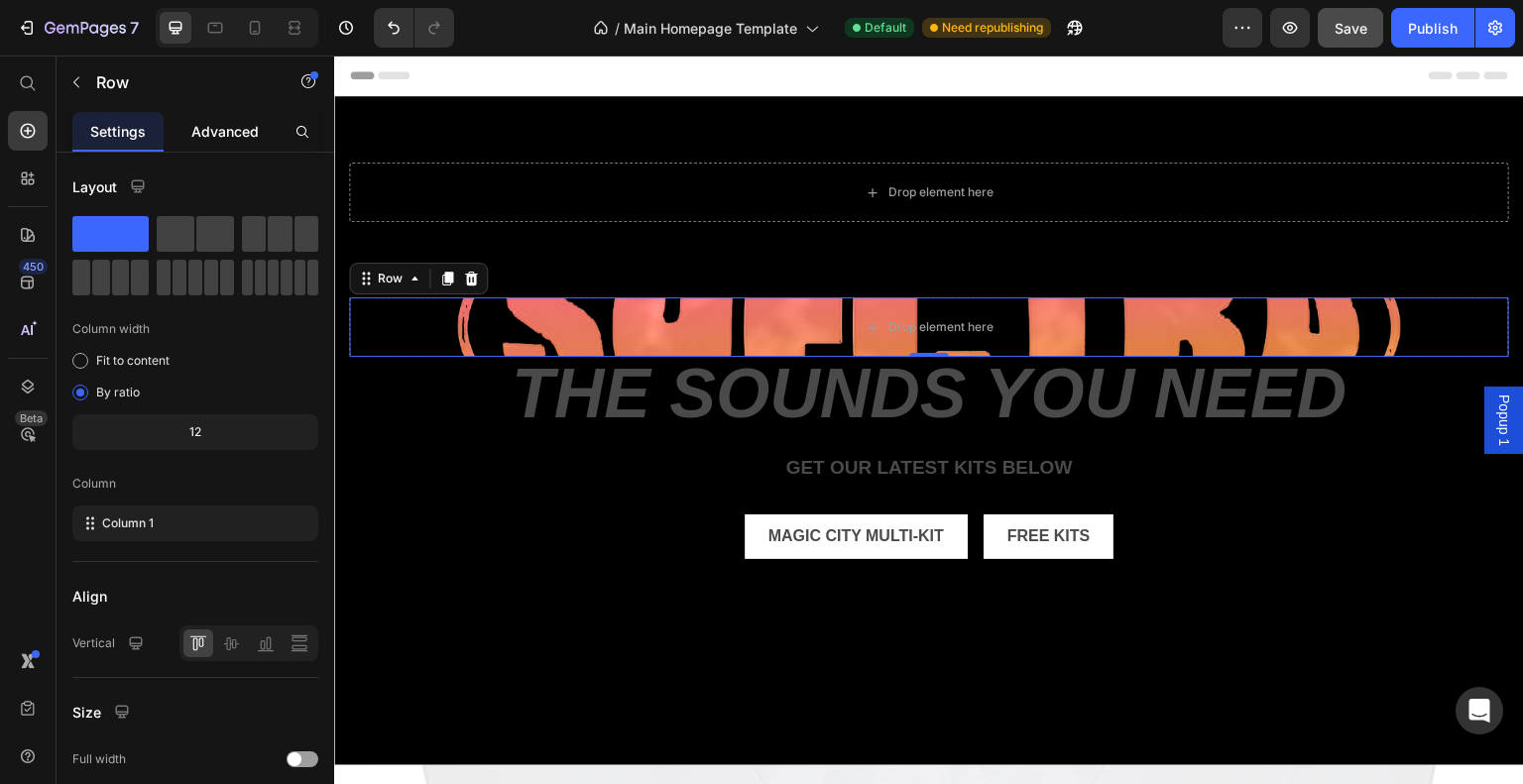 click on "Advanced" at bounding box center (225, 131) 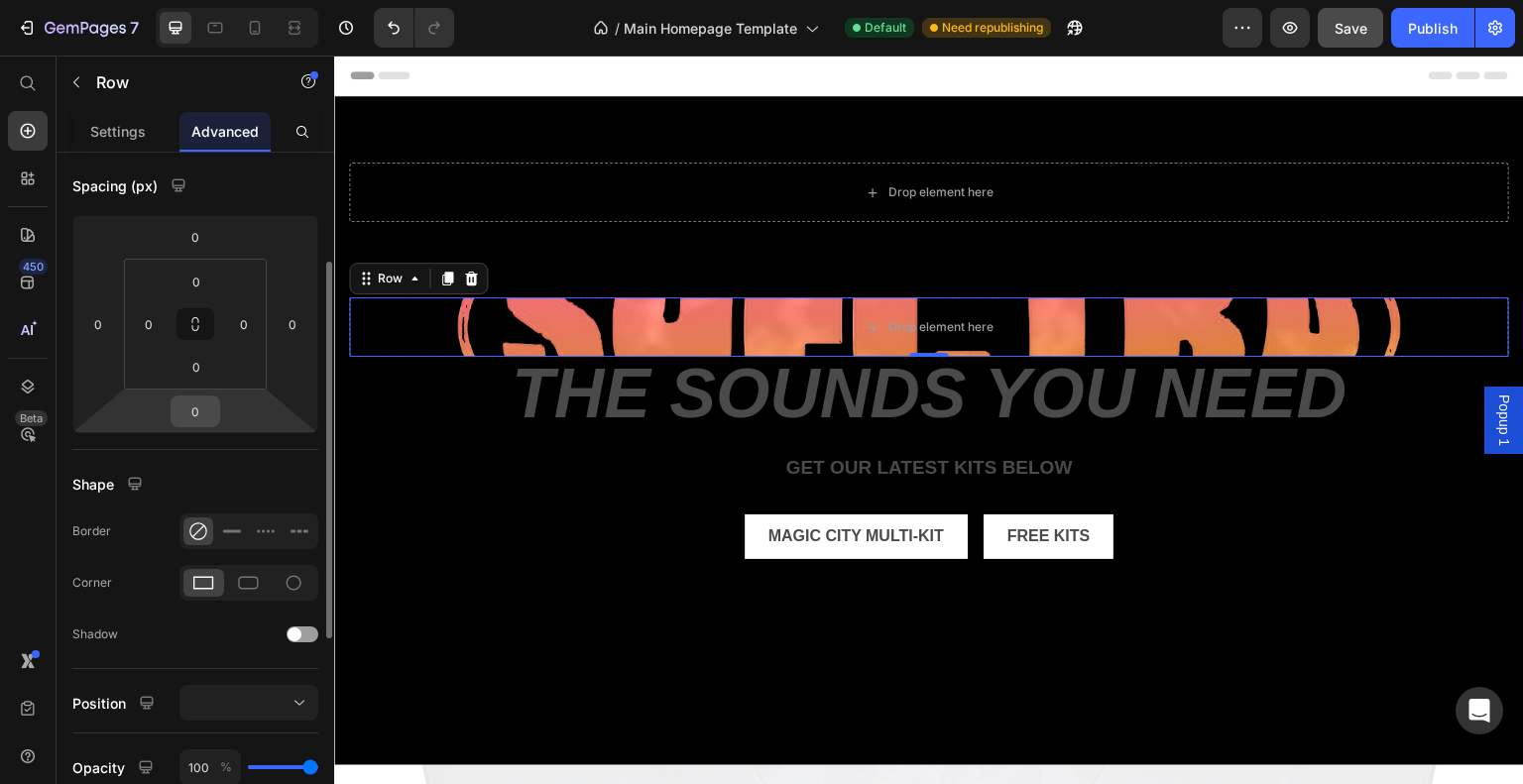 scroll, scrollTop: 197, scrollLeft: 0, axis: vertical 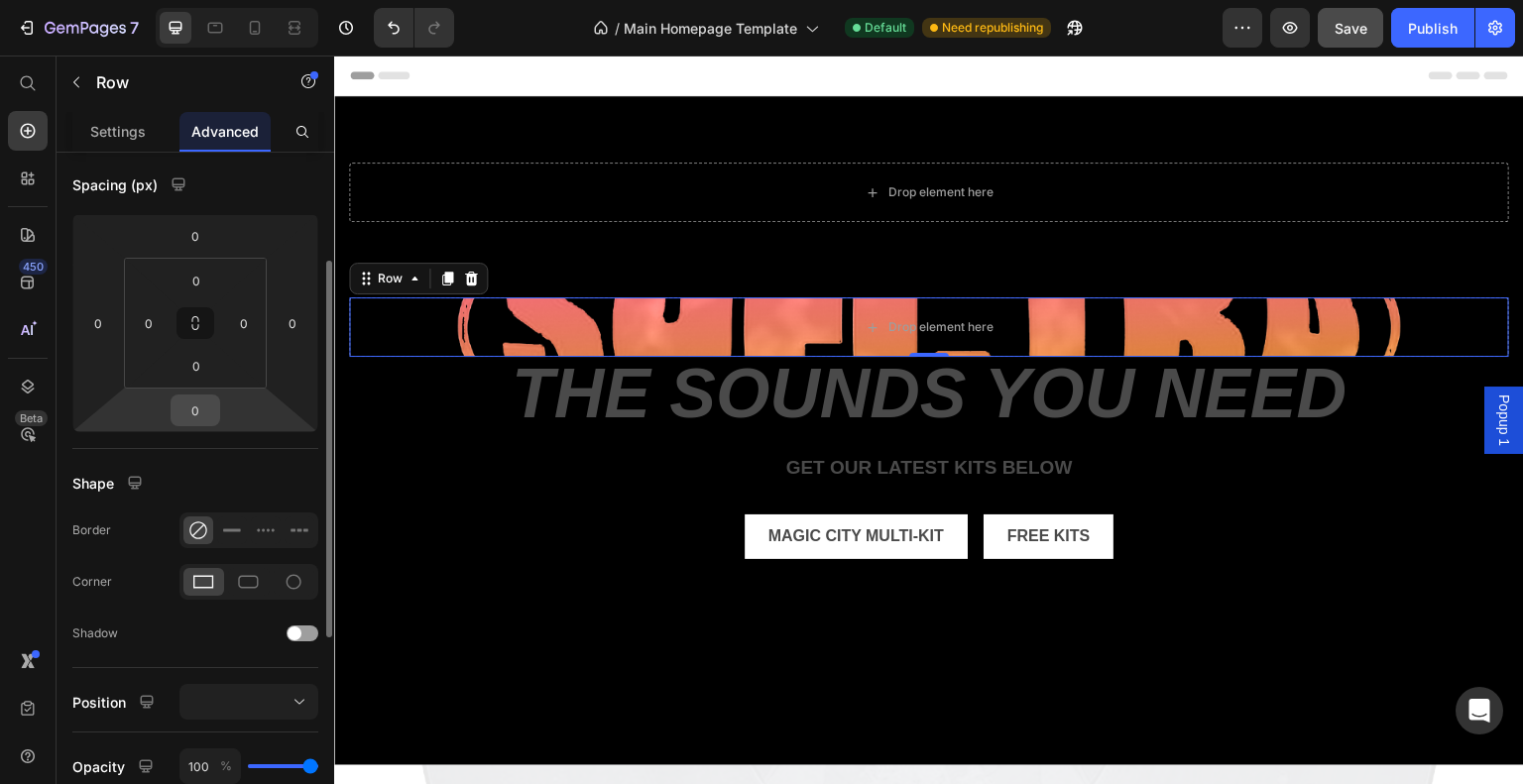 click on "0" at bounding box center (195, 410) 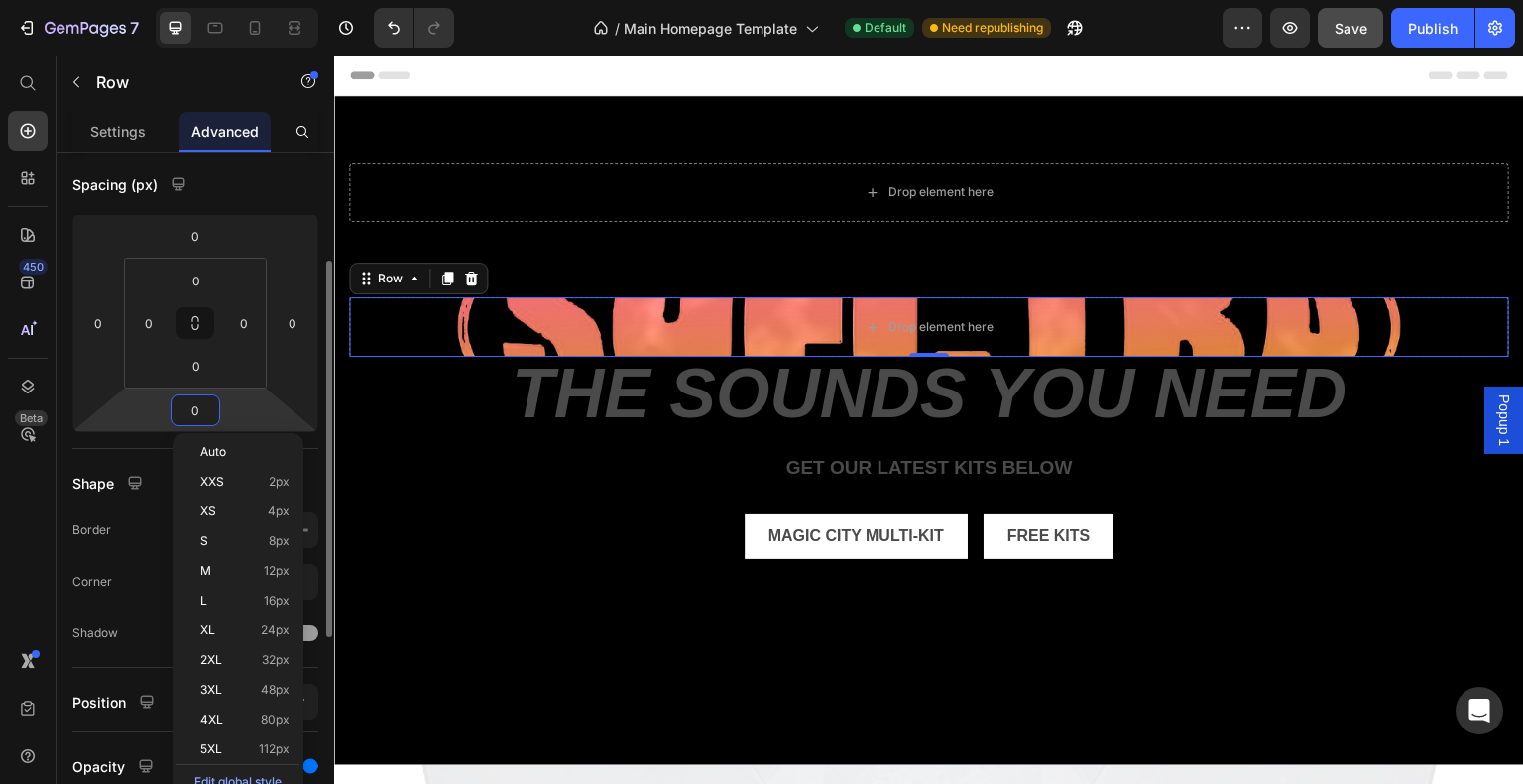 click on "0" at bounding box center [195, 410] 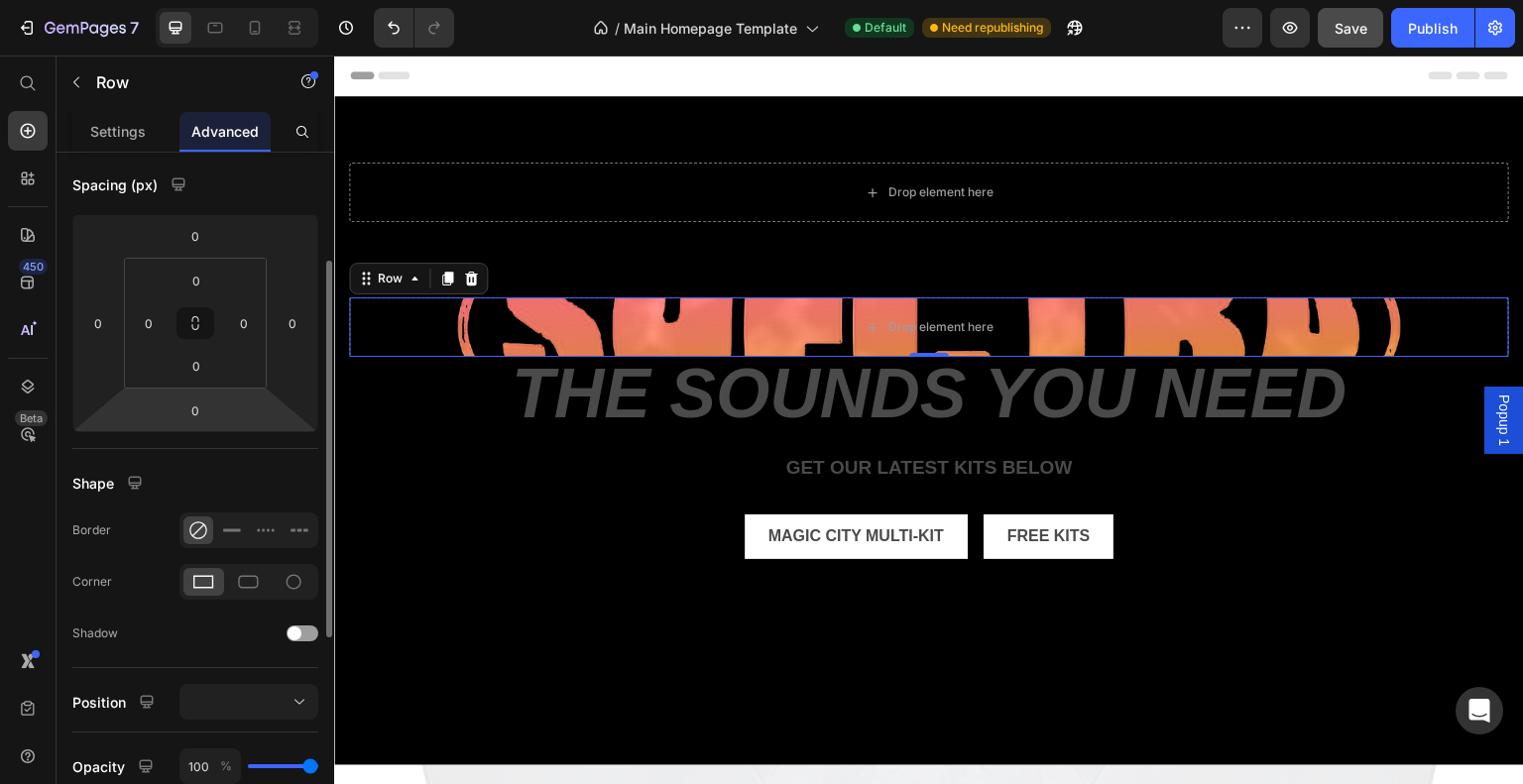 click on "Spacing (px) 0 0 0 0 0 0 0 0" 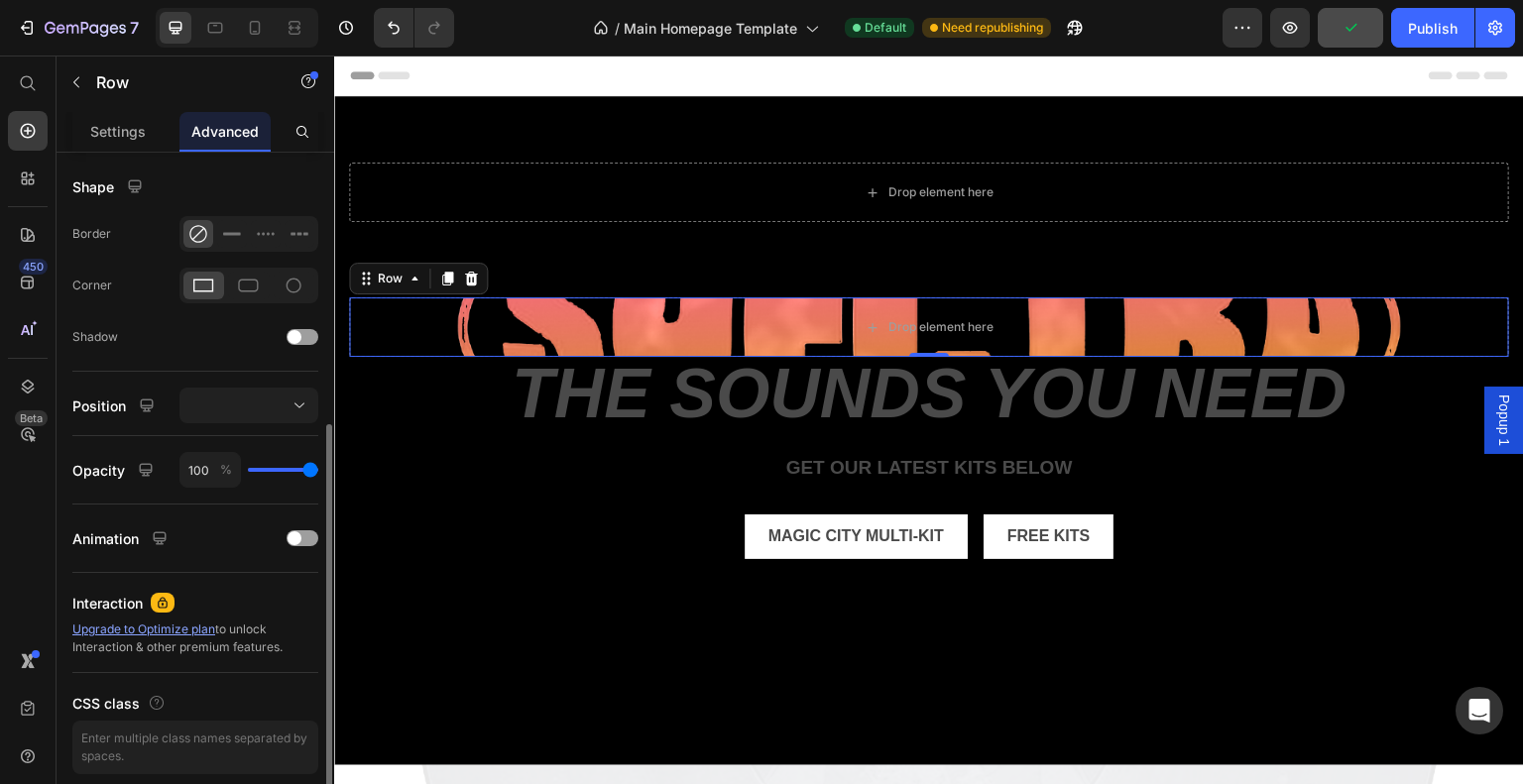 scroll, scrollTop: 567, scrollLeft: 0, axis: vertical 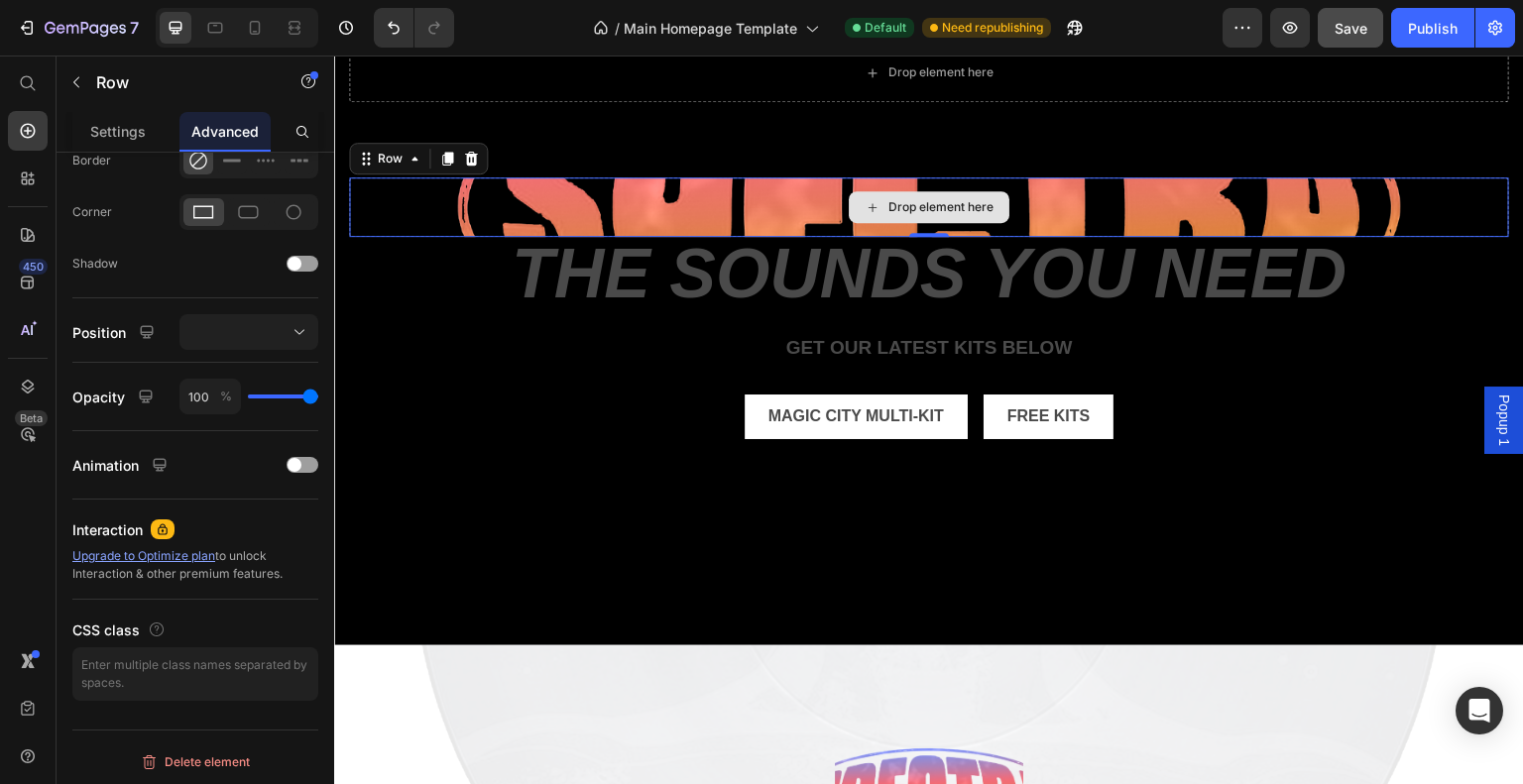 click on "Drop element here" at bounding box center (929, 207) 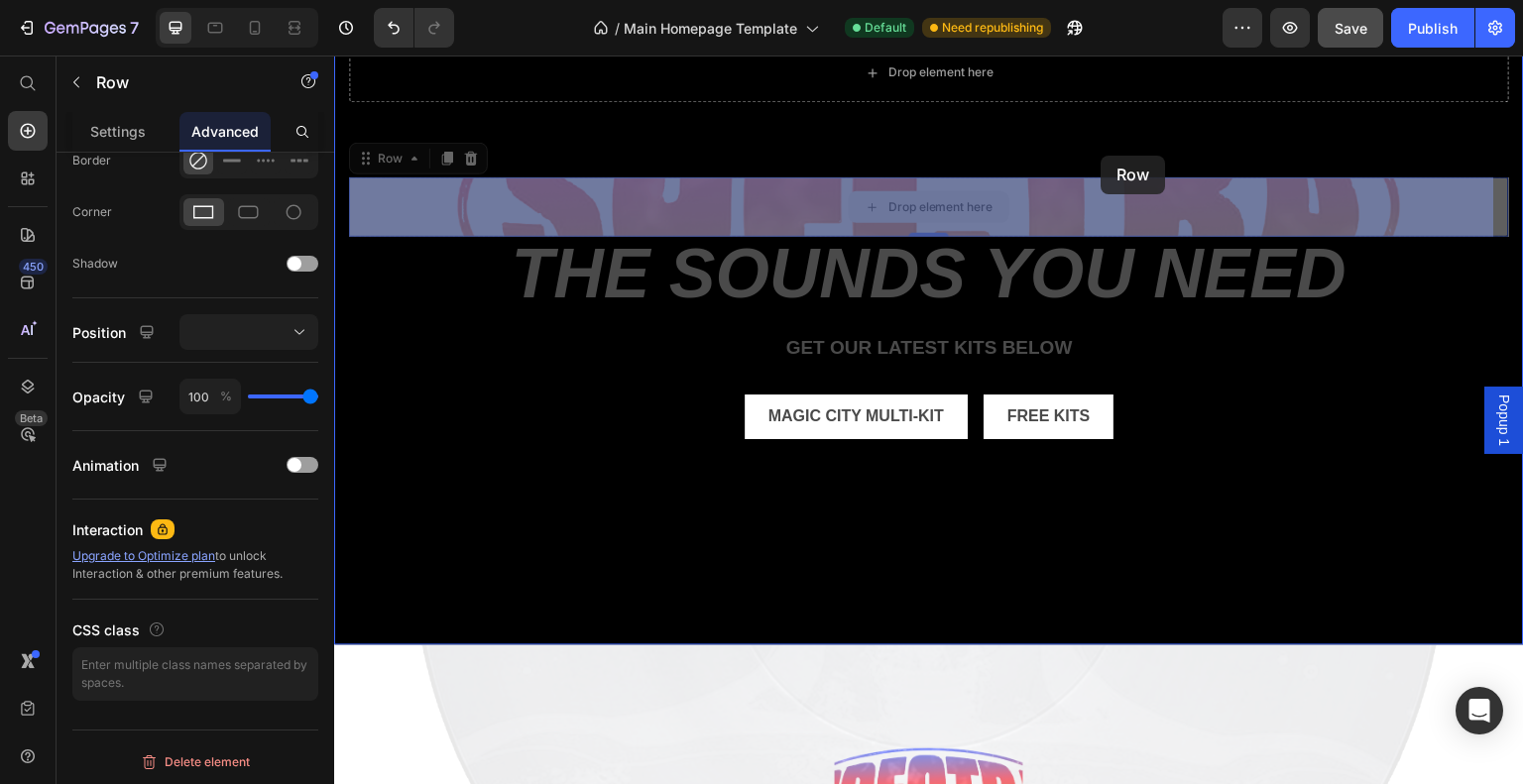 drag, startPoint x: 1098, startPoint y: 225, endPoint x: 1101, endPoint y: 155, distance: 70.064256 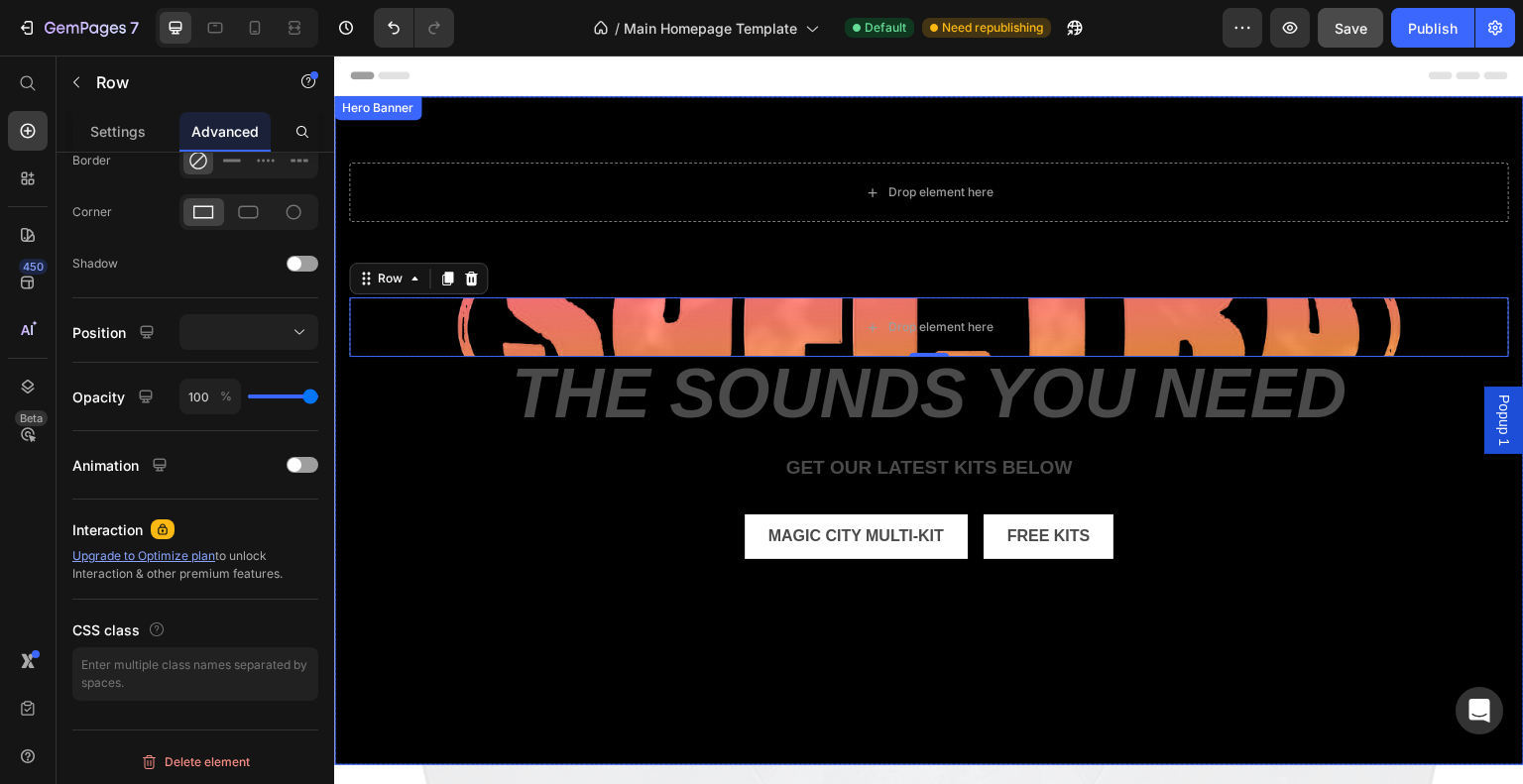 scroll, scrollTop: 0, scrollLeft: 0, axis: both 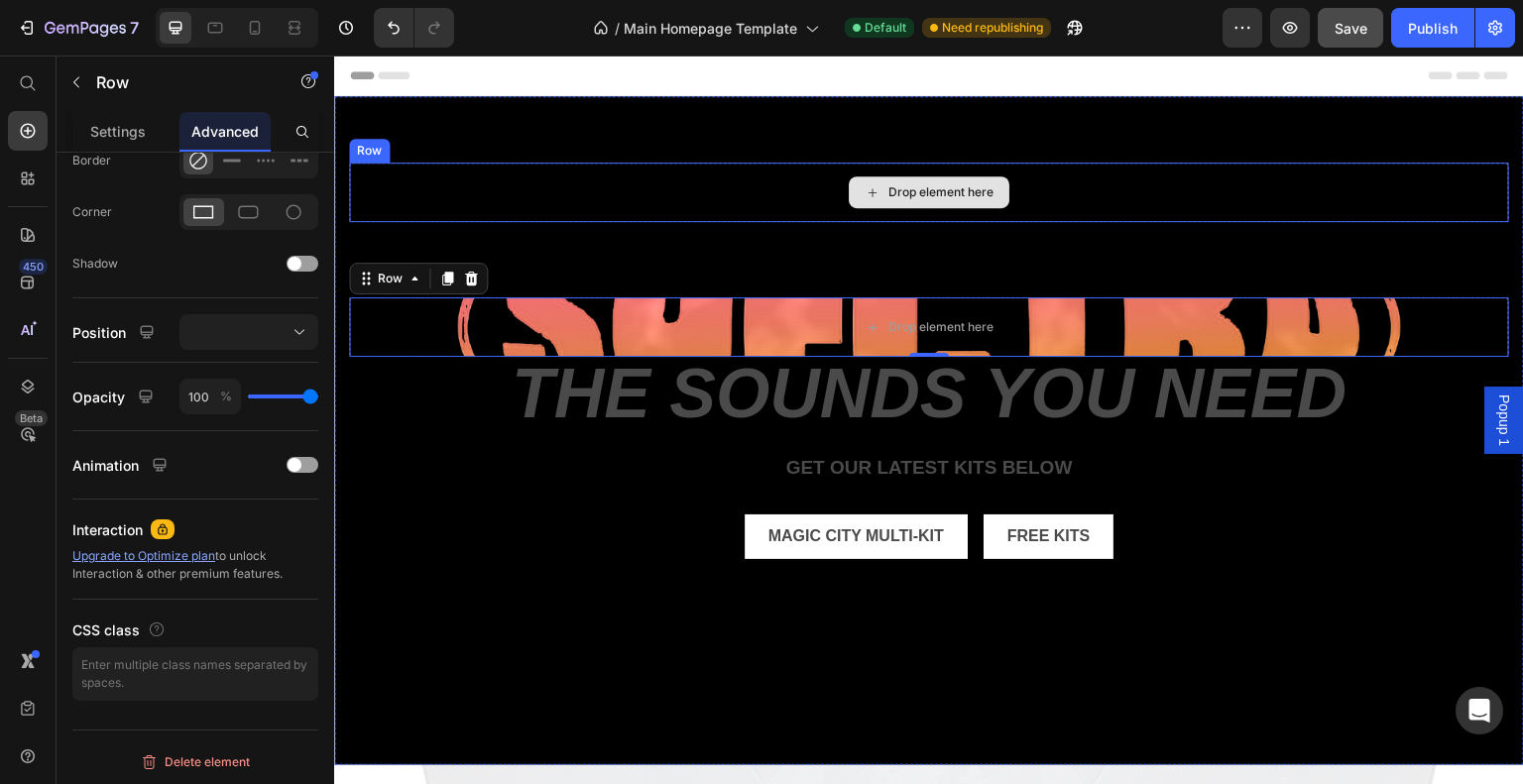 click on "Drop element here" at bounding box center [929, 192] 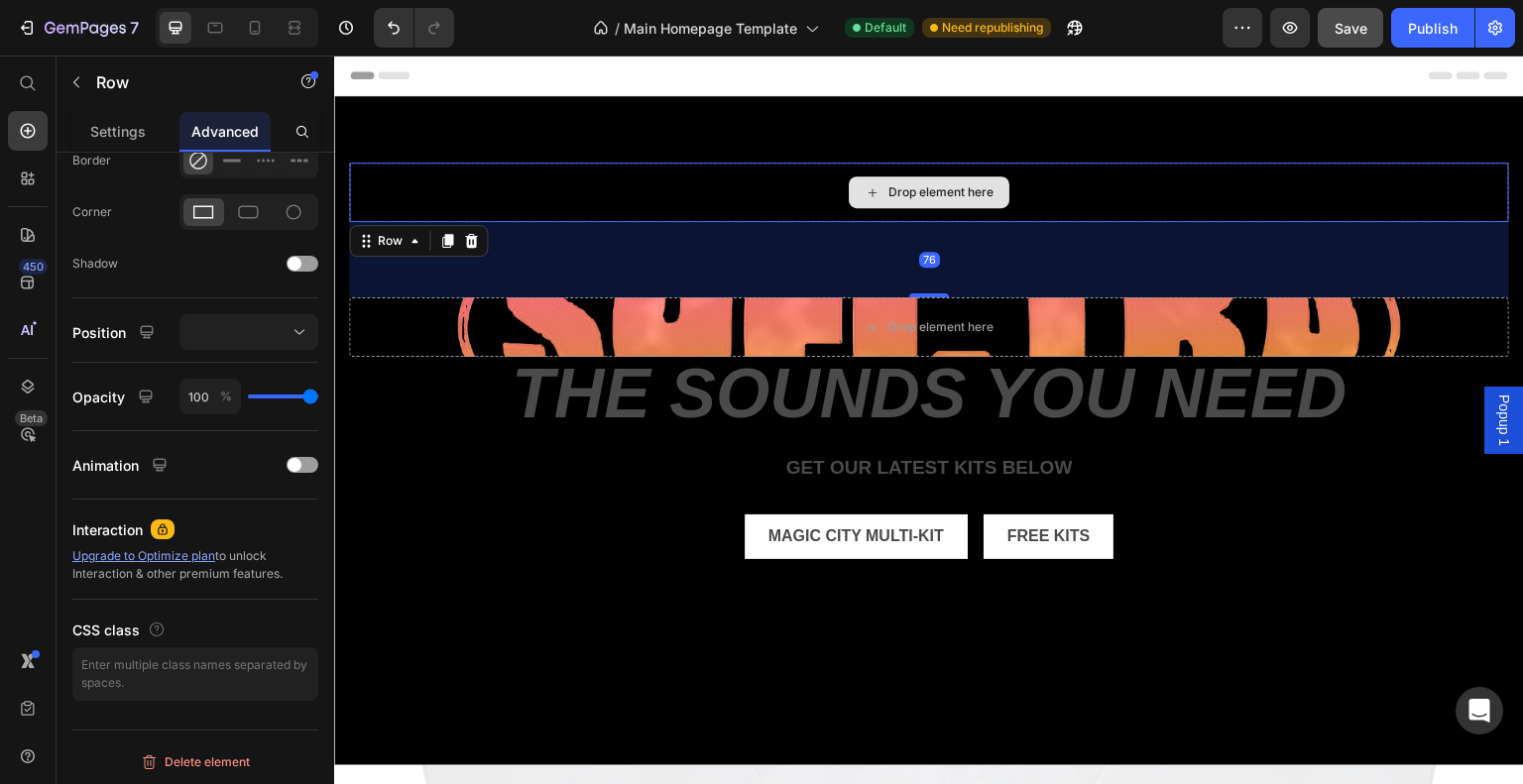 scroll, scrollTop: 567, scrollLeft: 0, axis: vertical 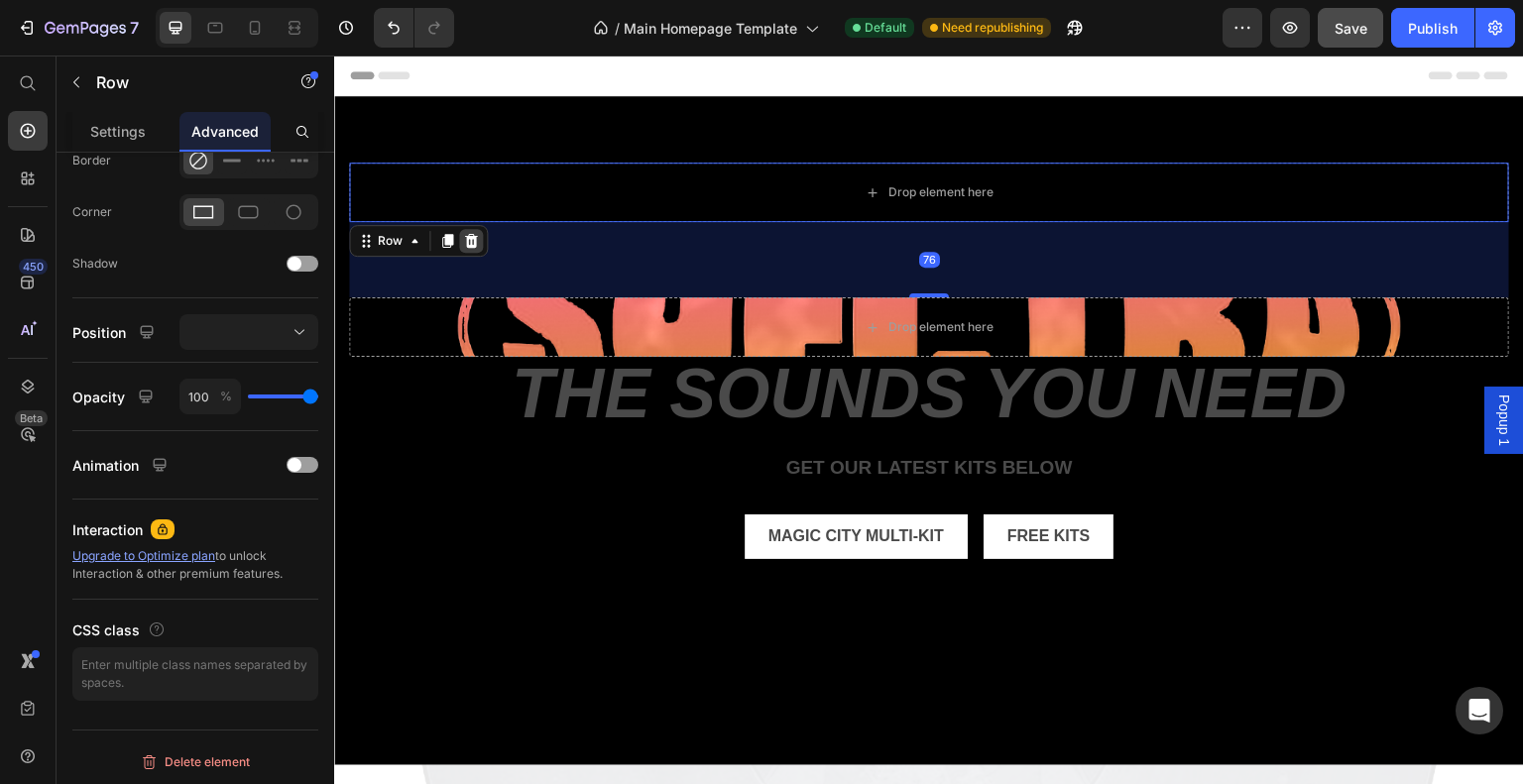 click 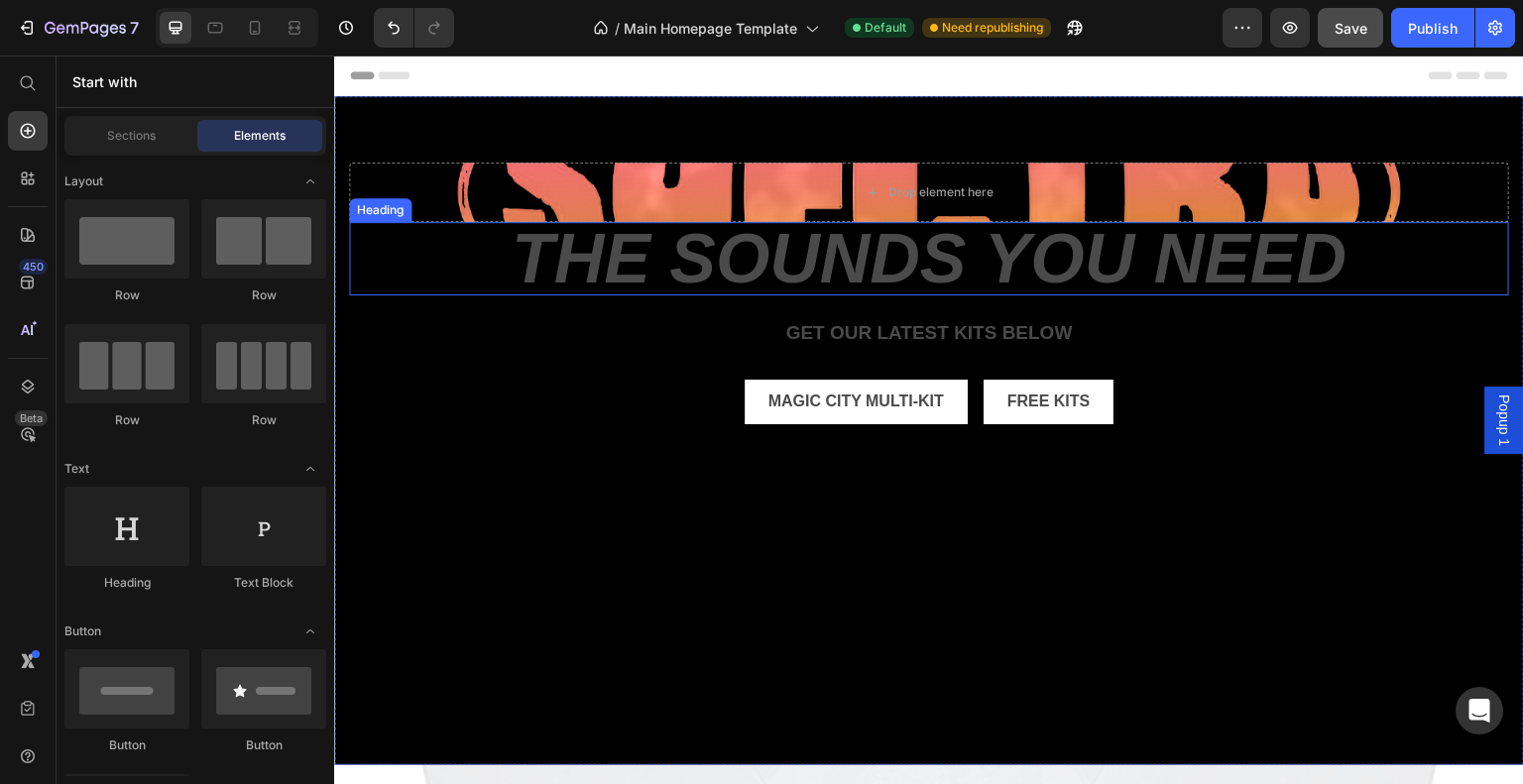 click on "Drop element here" at bounding box center [929, 192] 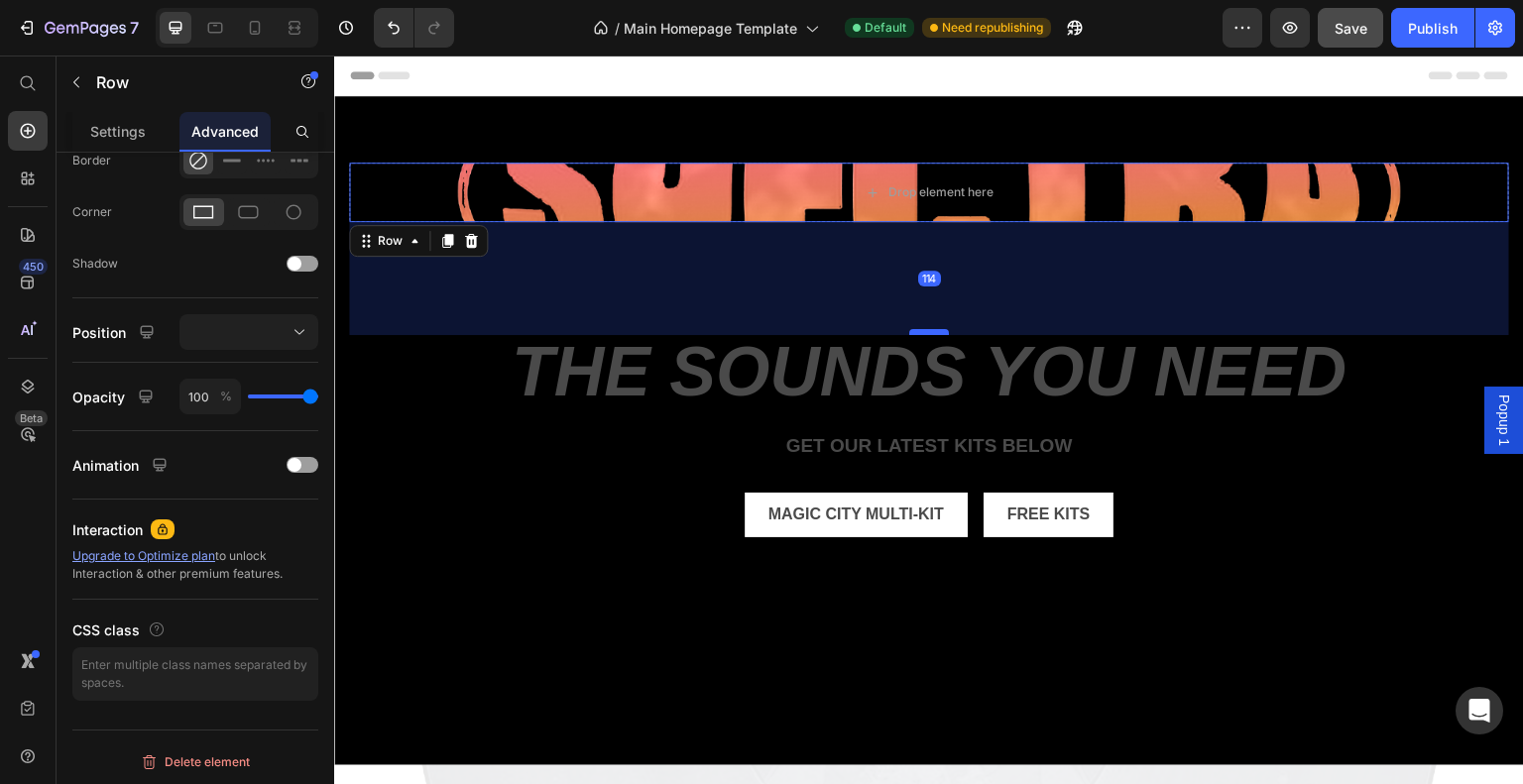 drag, startPoint x: 920, startPoint y: 217, endPoint x: 902, endPoint y: 330, distance: 114.42465 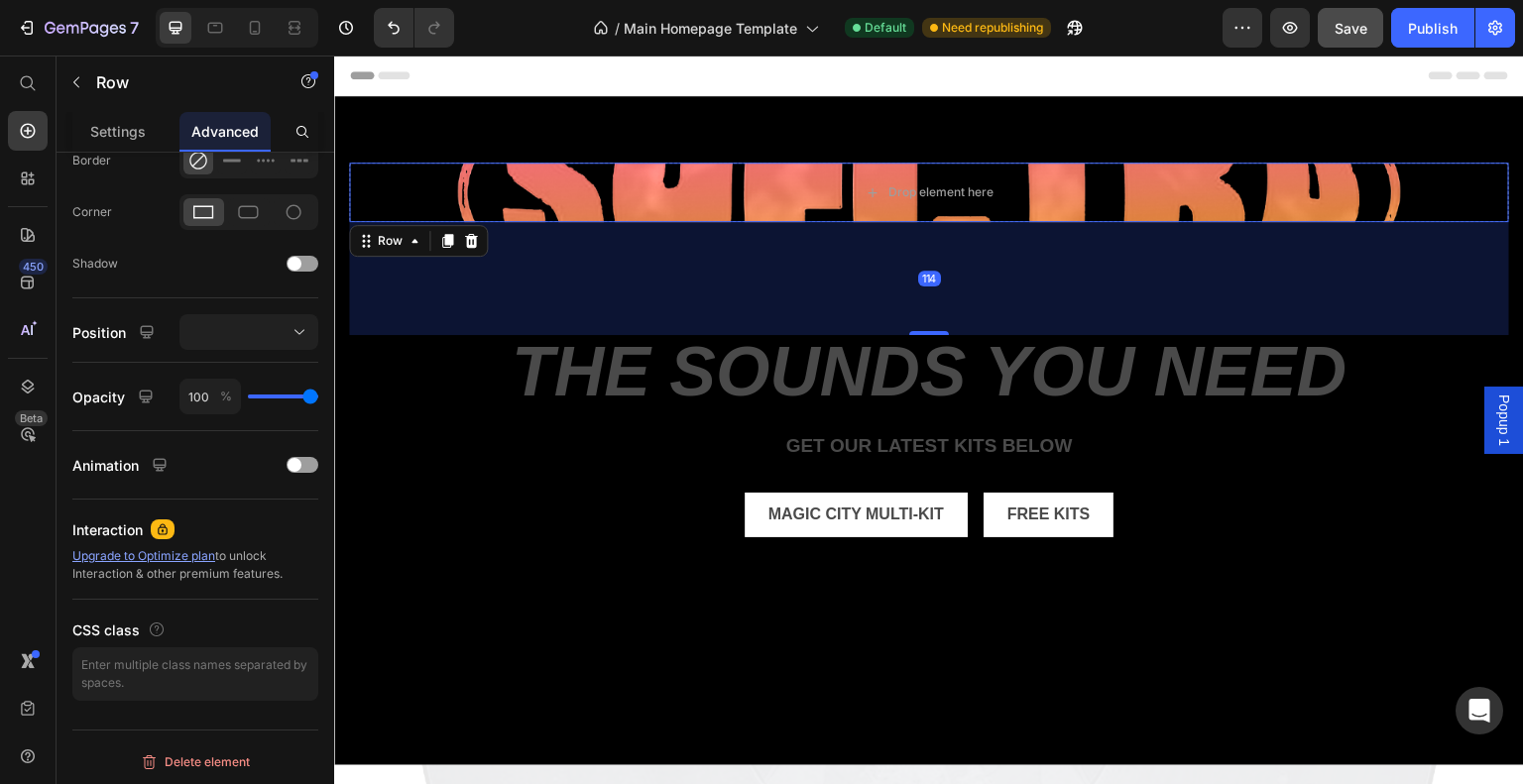 type on "114" 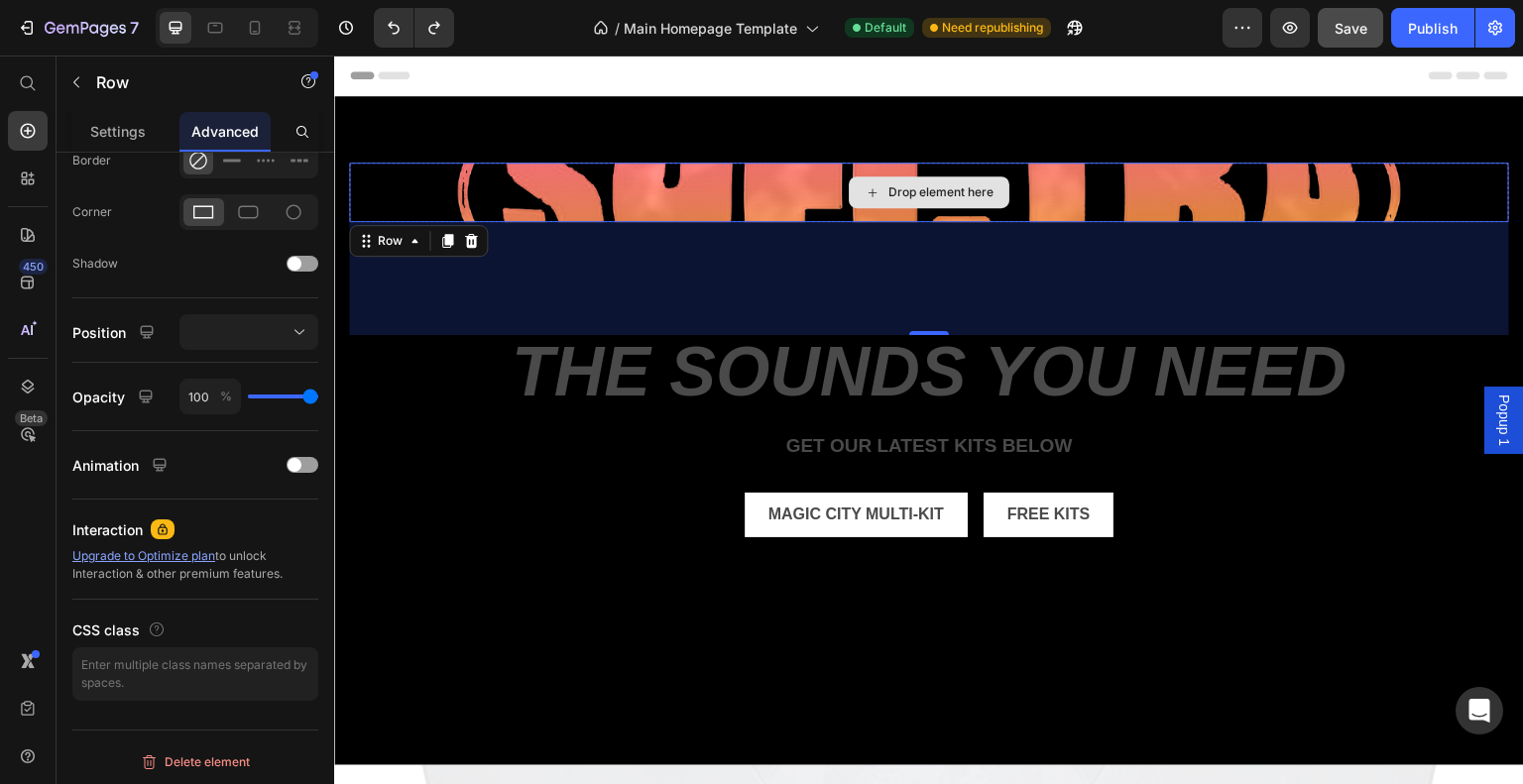 click on "Drop element here" at bounding box center [929, 192] 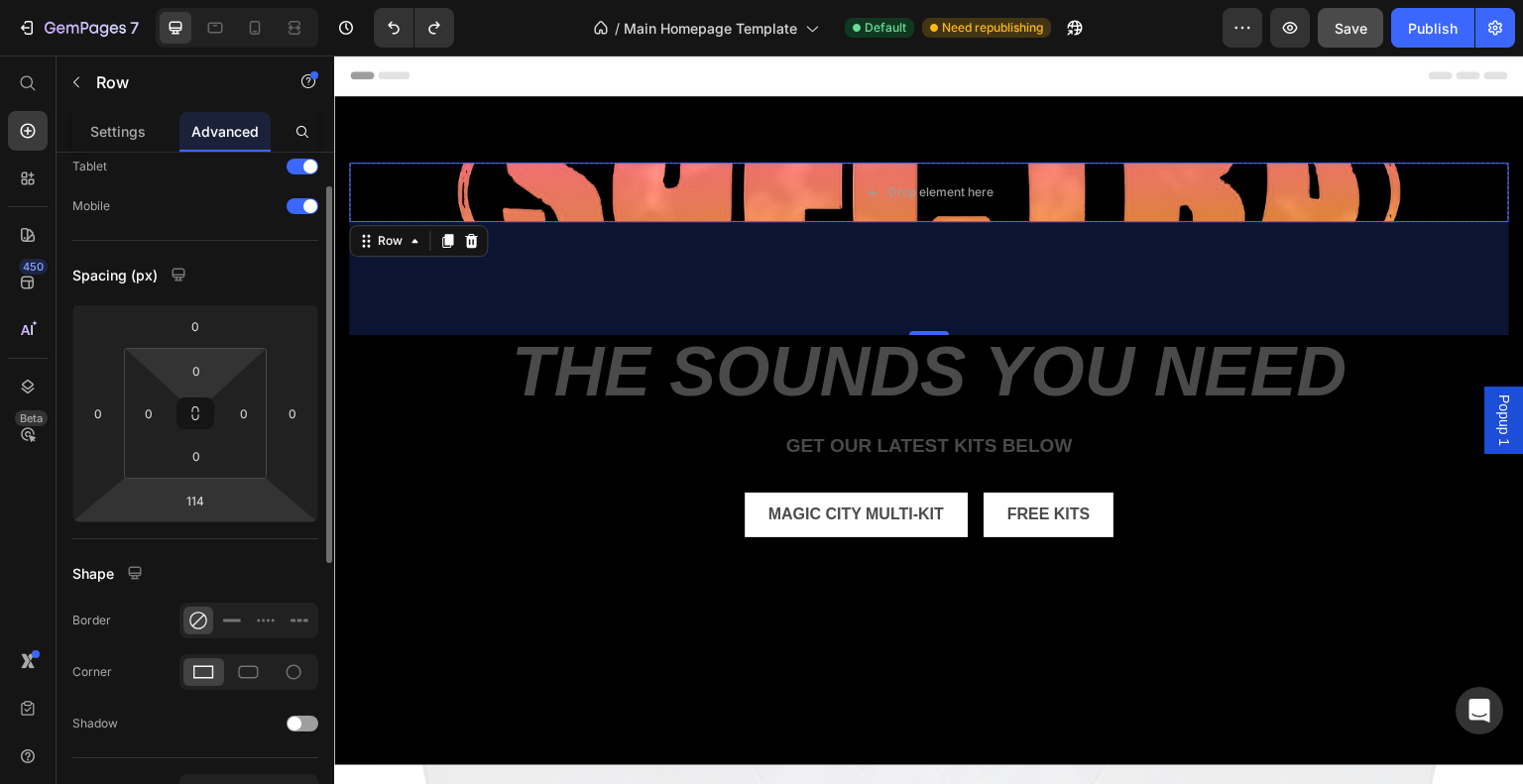 scroll, scrollTop: 0, scrollLeft: 0, axis: both 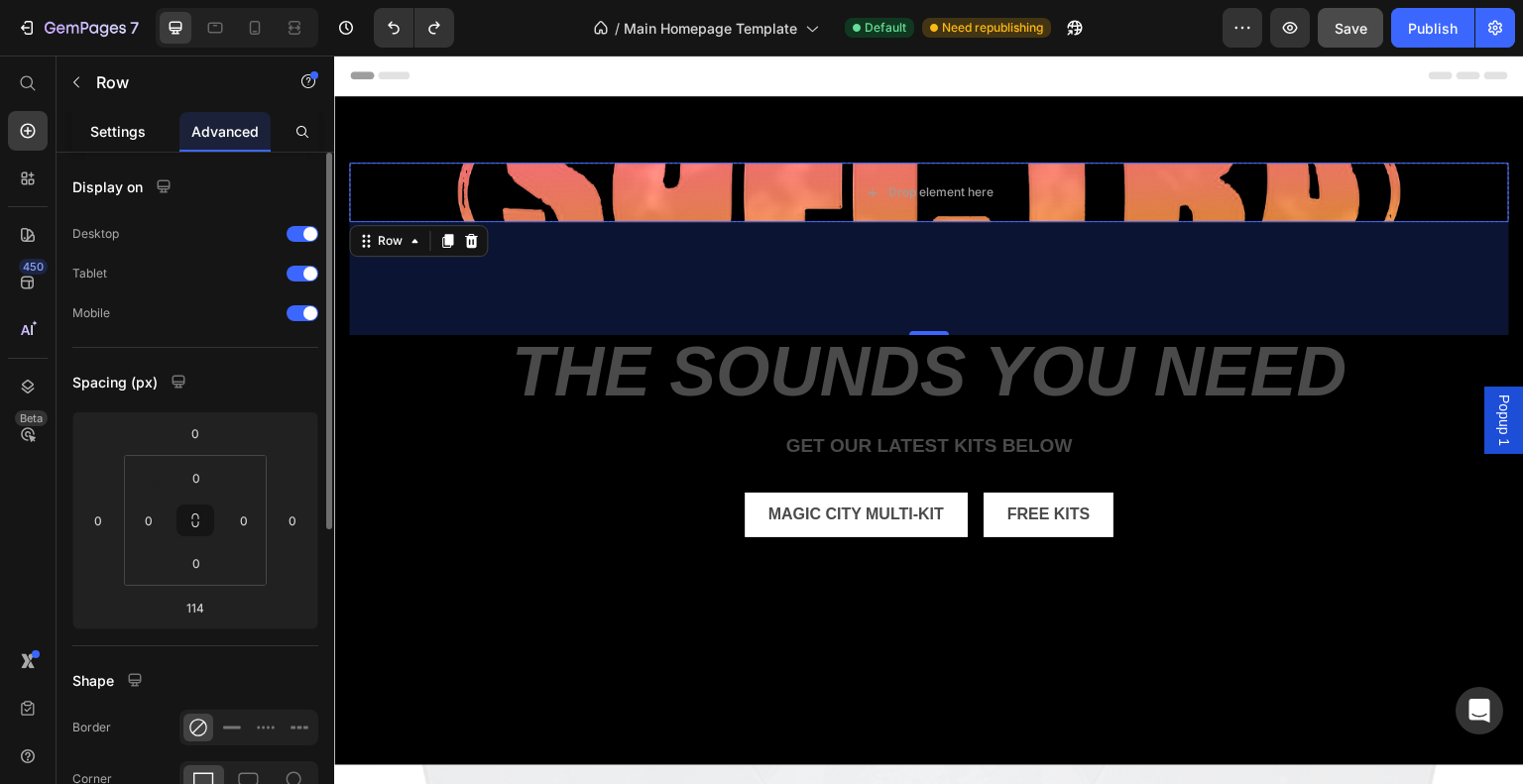 click on "Settings" at bounding box center [118, 131] 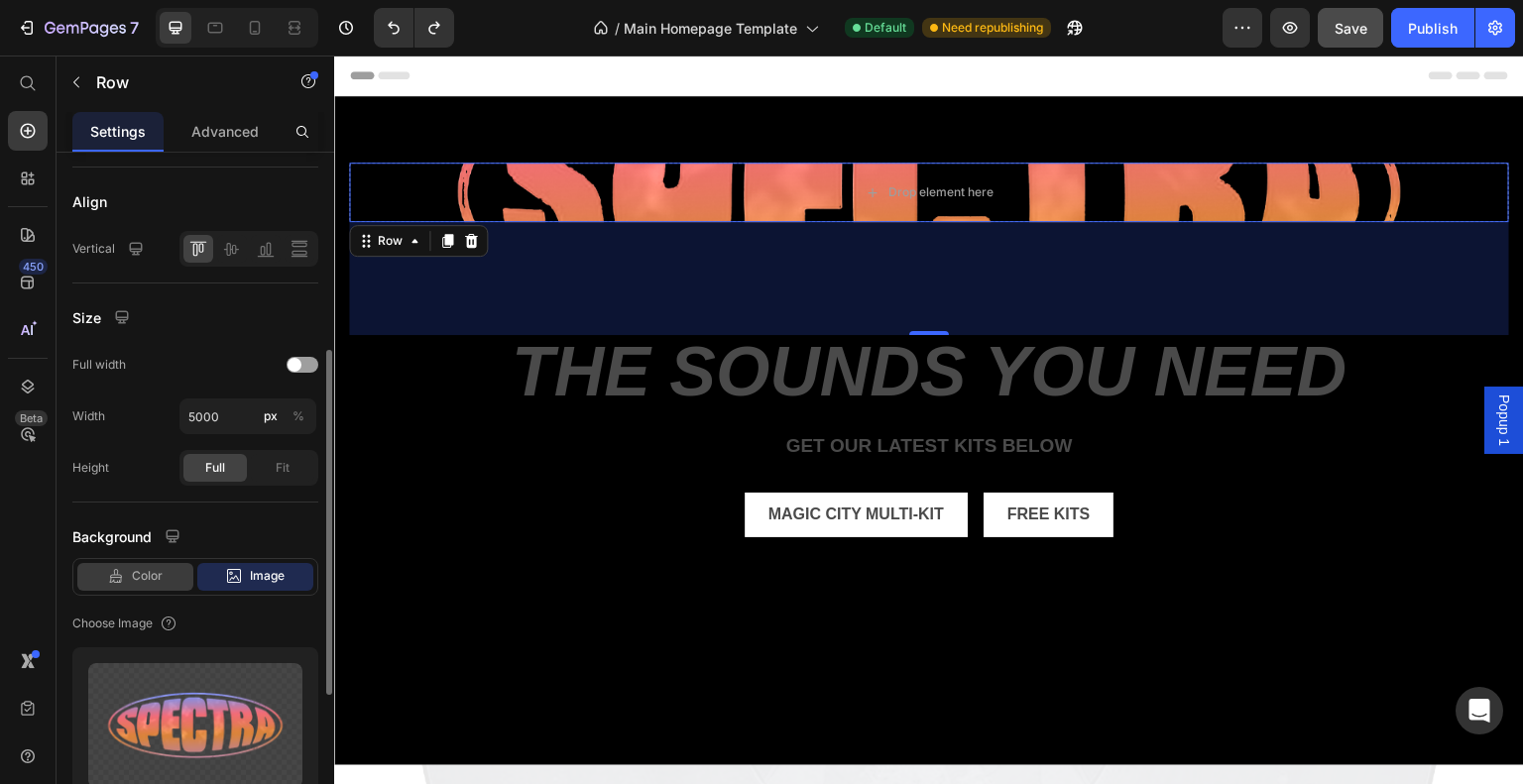 click on "Color" at bounding box center [147, 576] 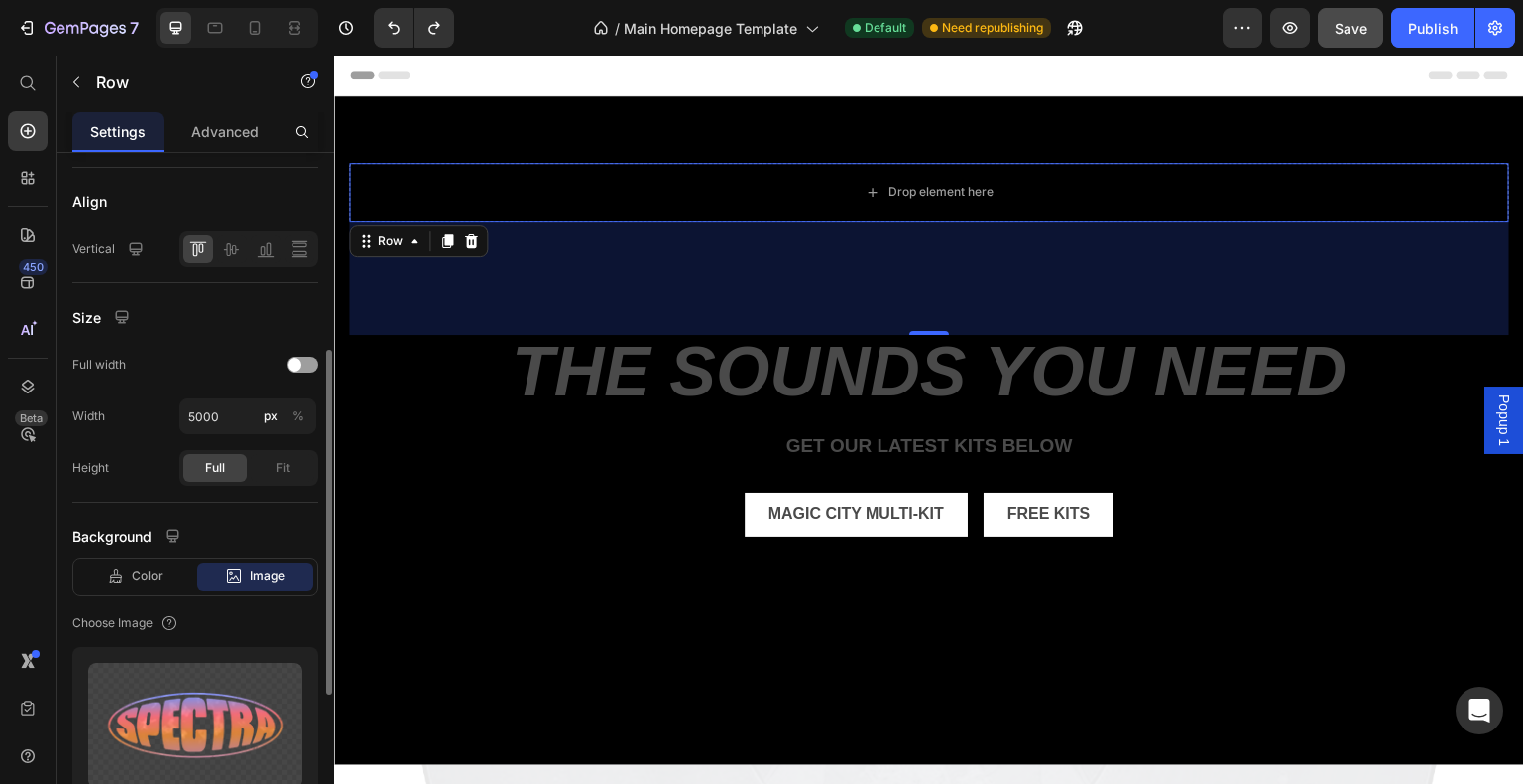 scroll, scrollTop: 329, scrollLeft: 0, axis: vertical 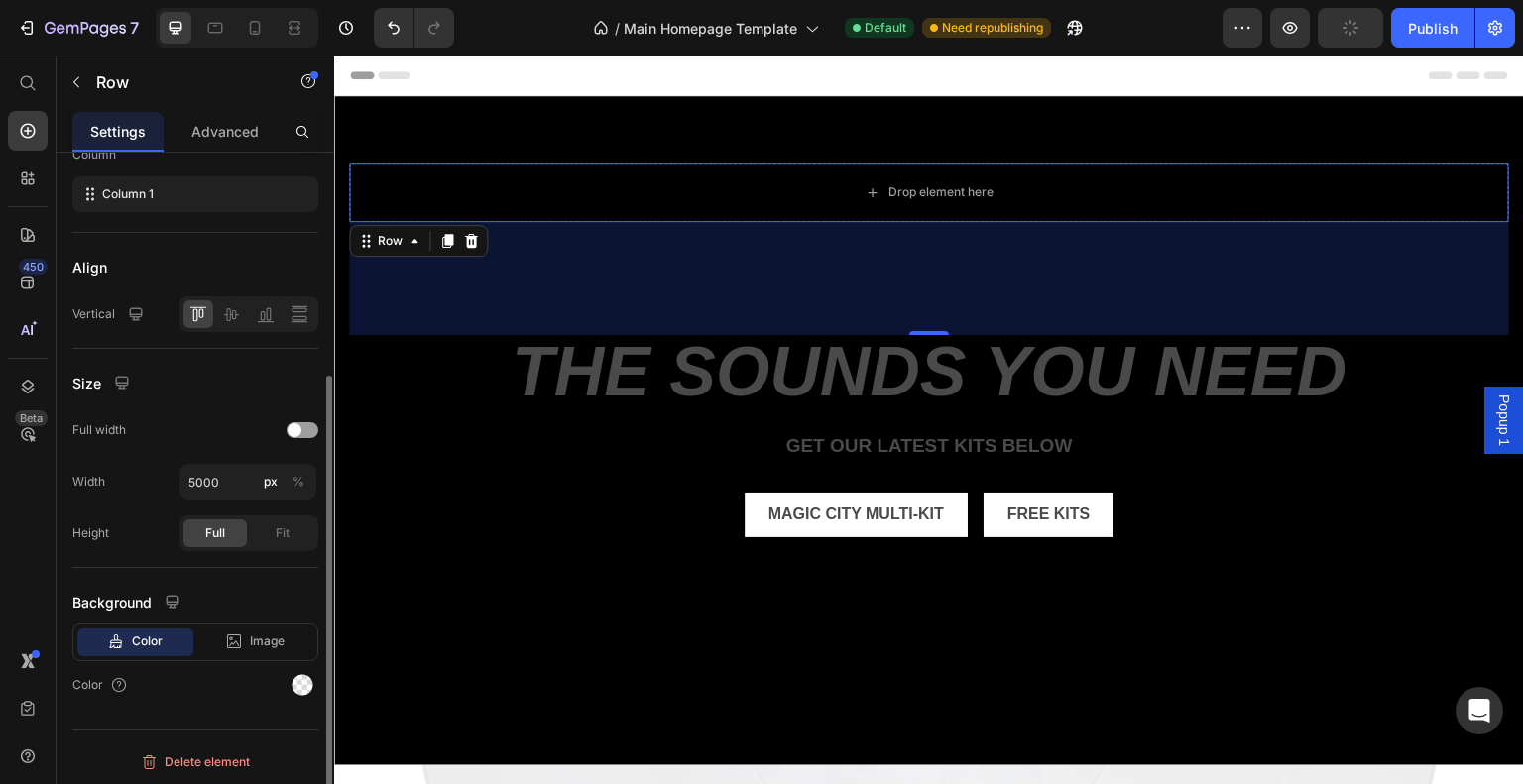 click on "Layout Column width Fit to content By ratio 12 Column Column 1 Align Vertical
Size Full width Width 5000 px % Height Full Fit Background Color Image Video  Color" at bounding box center (195, 284) 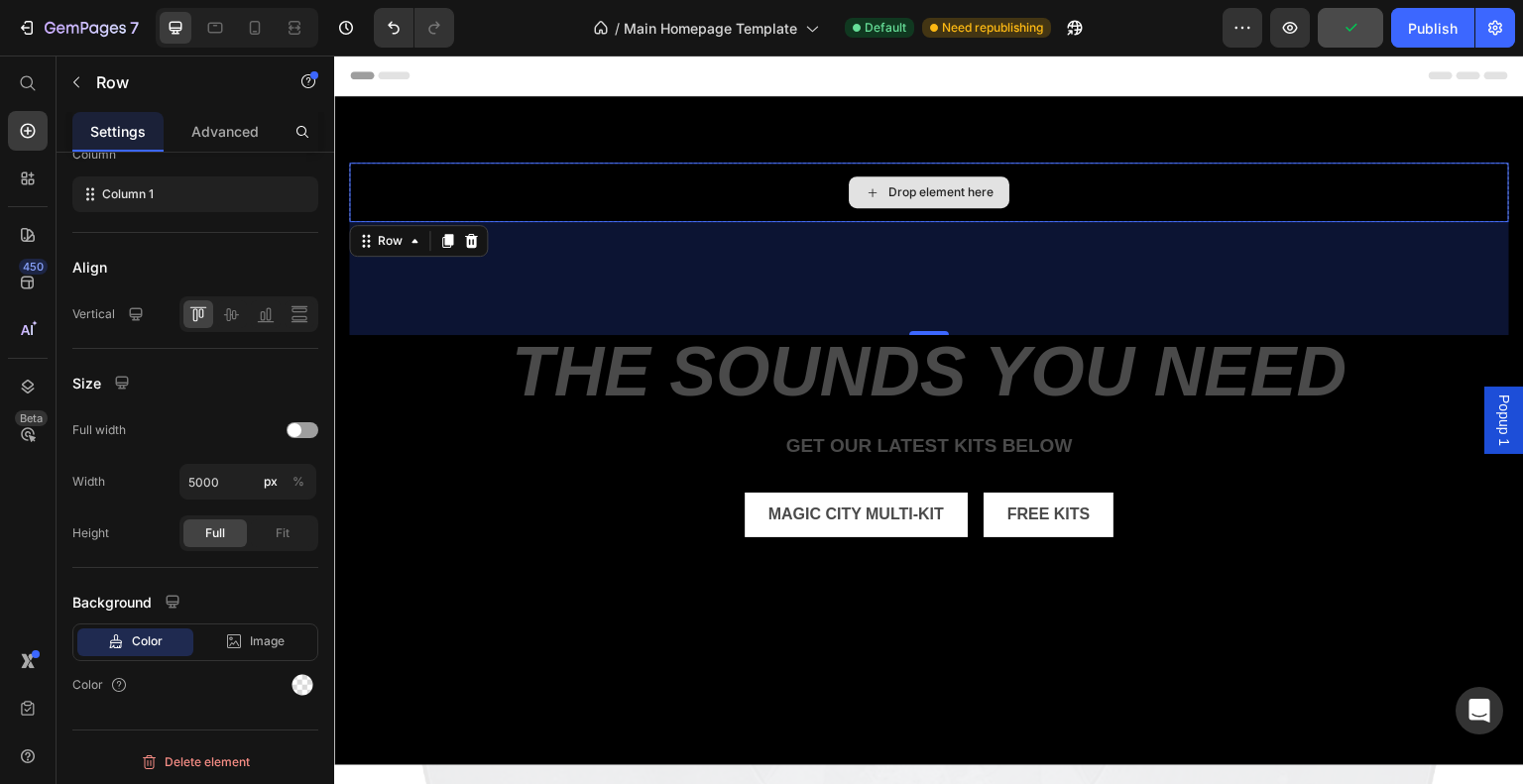 drag, startPoint x: 781, startPoint y: 199, endPoint x: 811, endPoint y: 197, distance: 30.066593 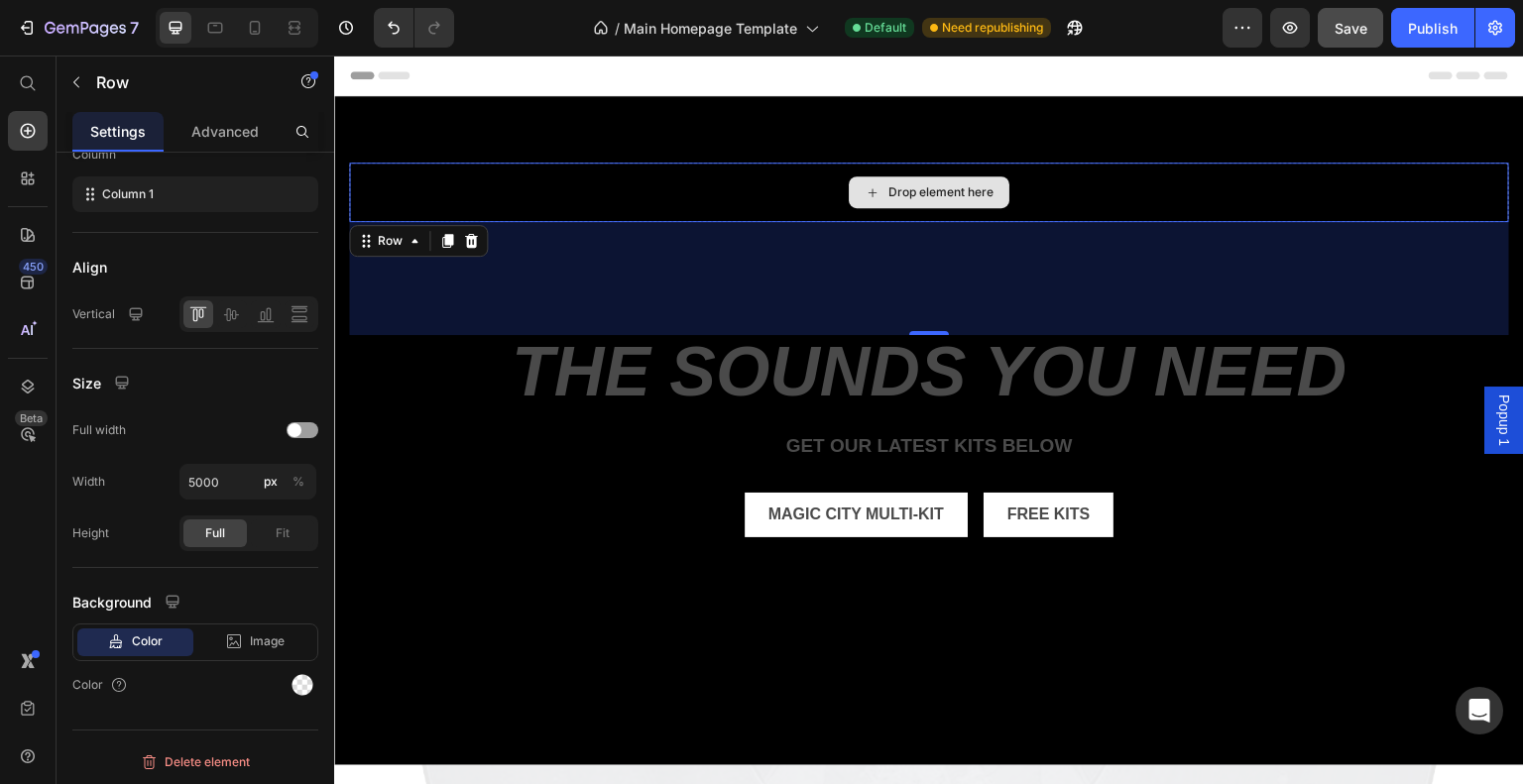 click on "Drop element here" at bounding box center [929, 192] 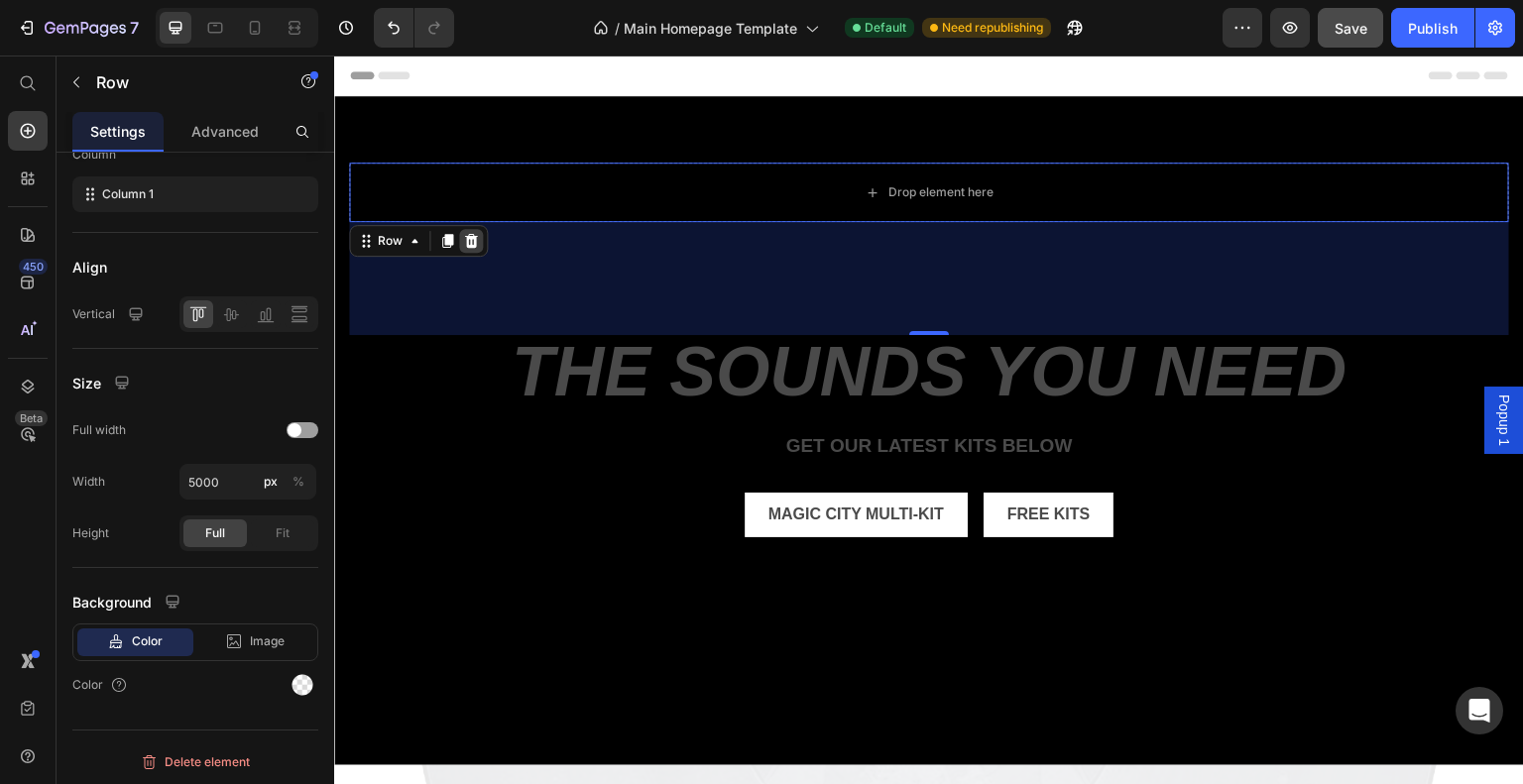 click at bounding box center [471, 241] 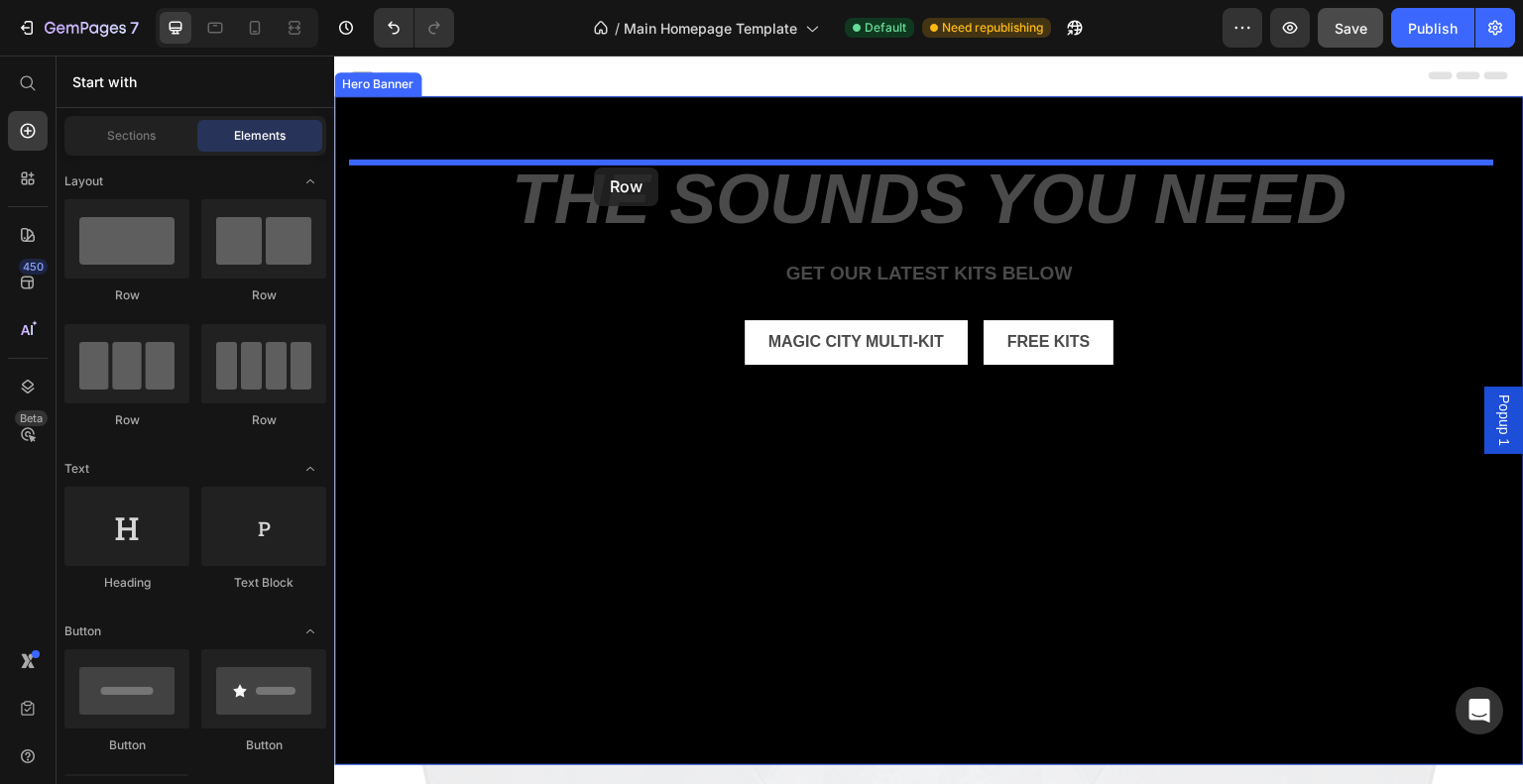 drag, startPoint x: 466, startPoint y: 284, endPoint x: 594, endPoint y: 168, distance: 172.74258 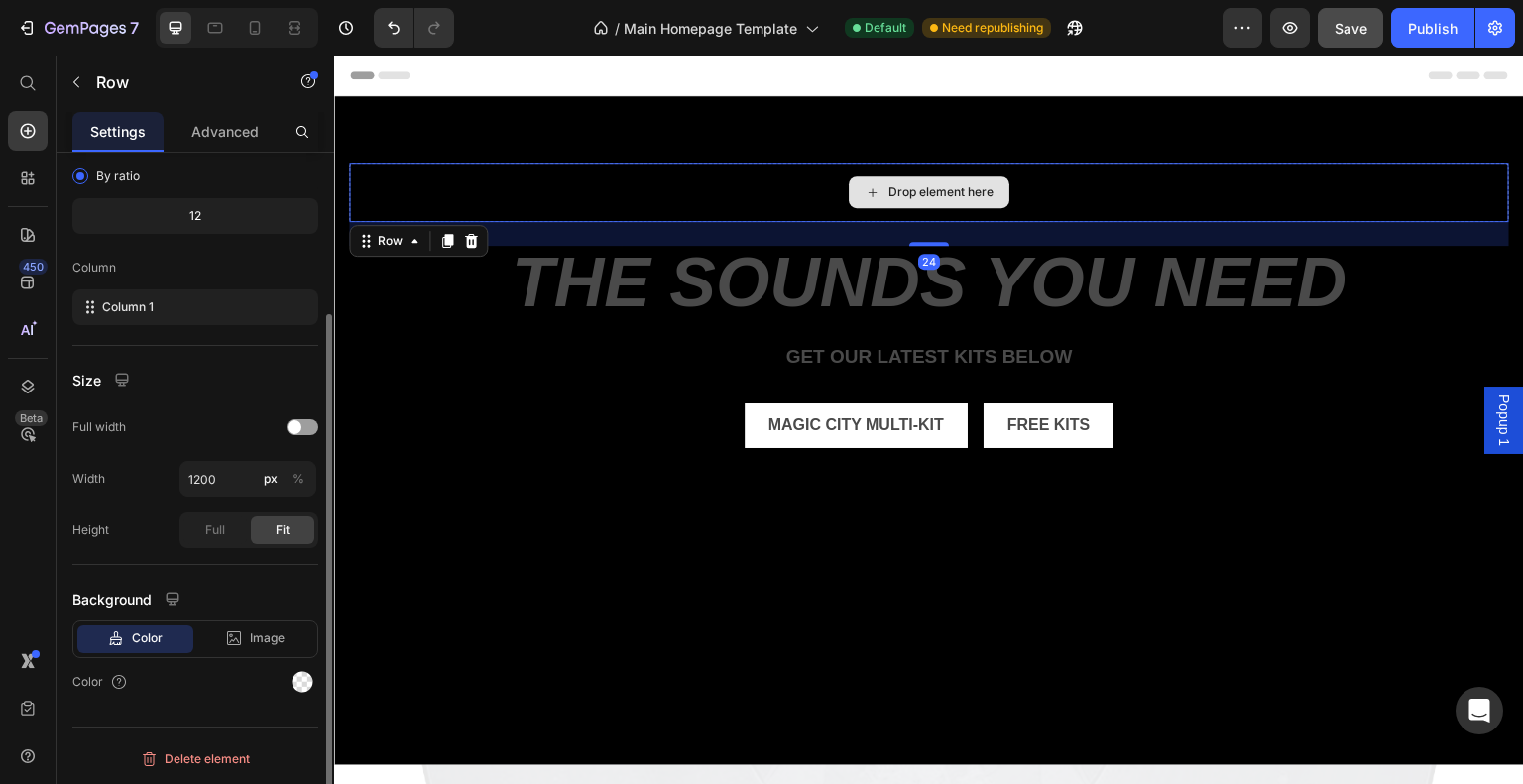 scroll, scrollTop: 214, scrollLeft: 0, axis: vertical 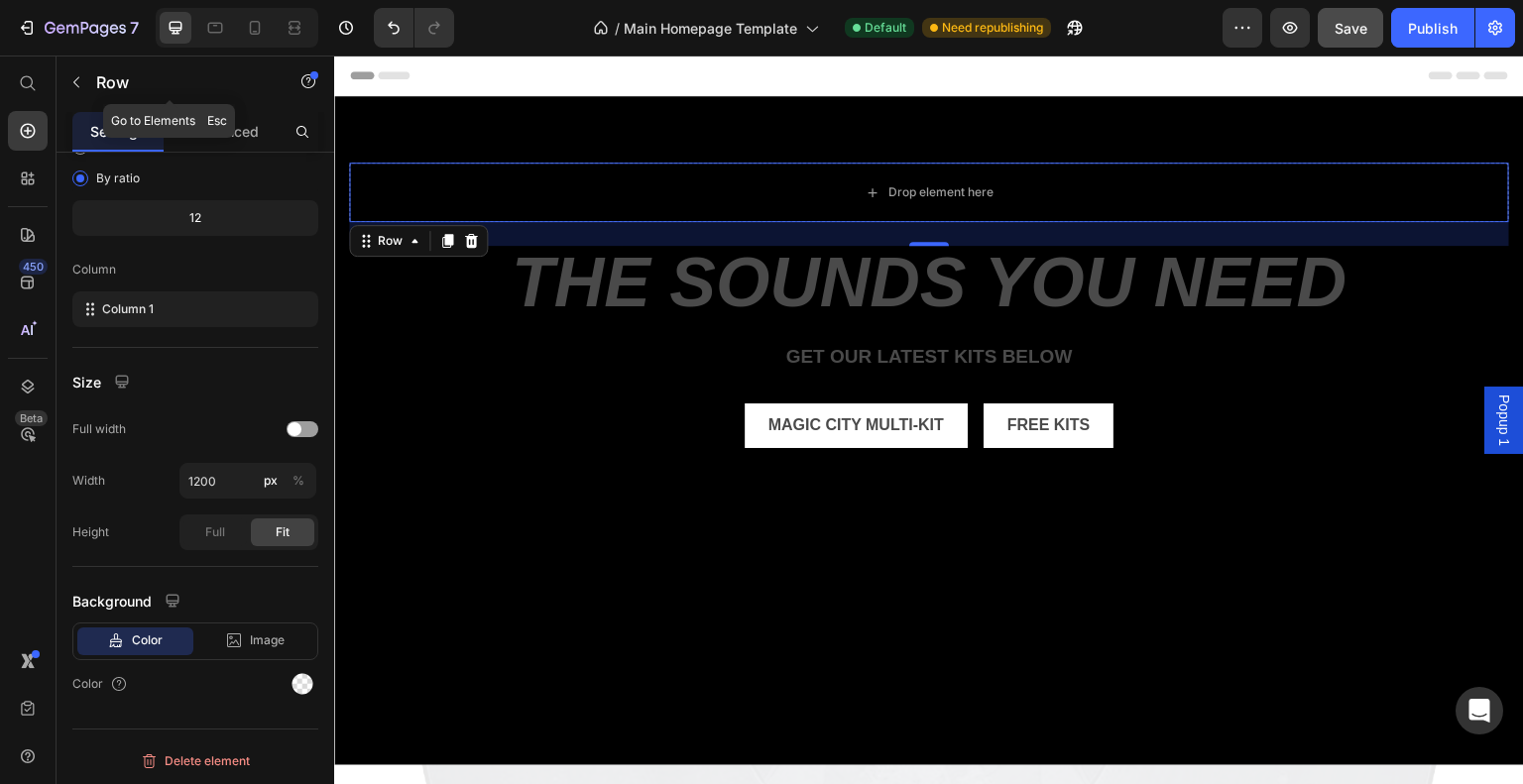 click 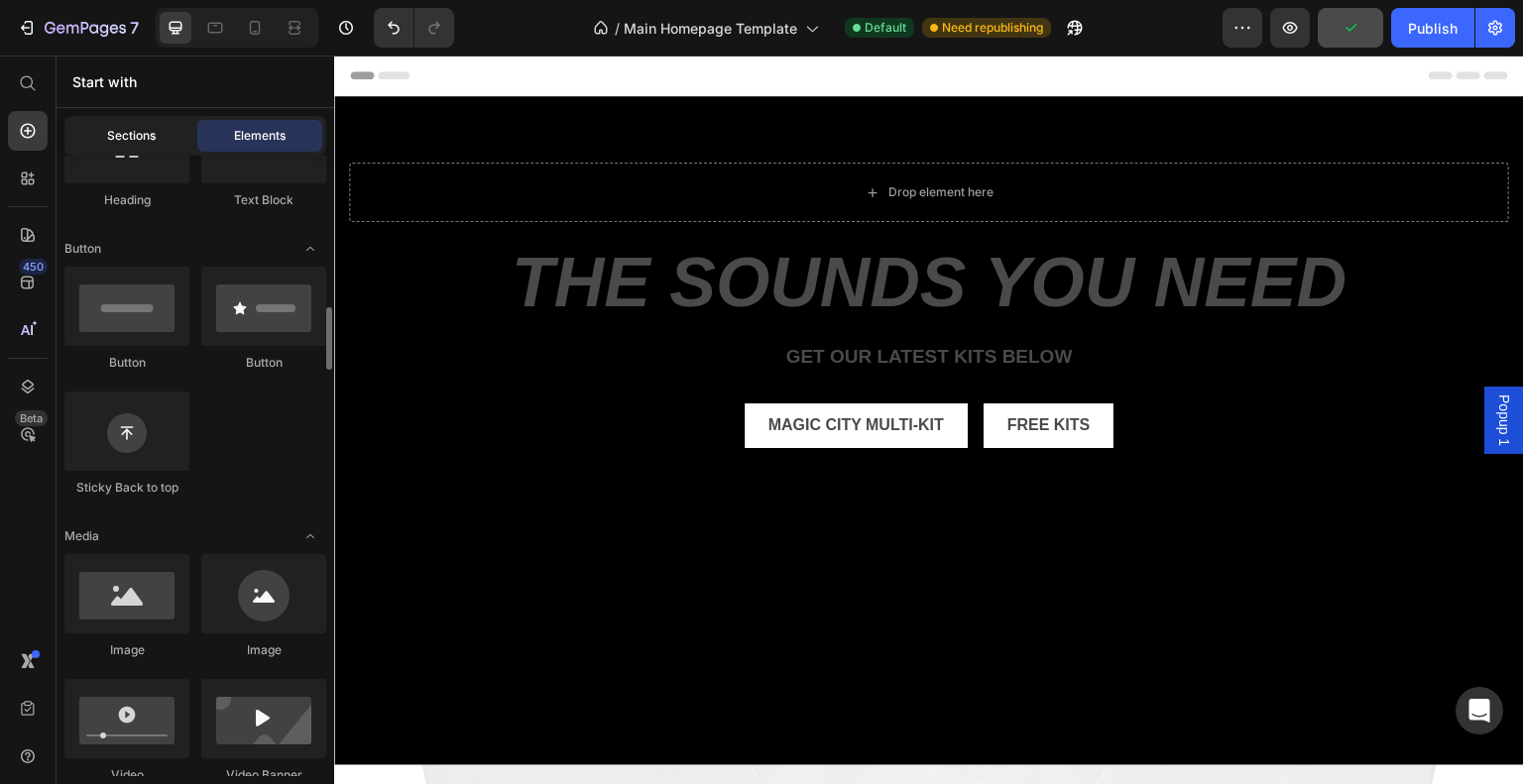 scroll, scrollTop: 571, scrollLeft: 0, axis: vertical 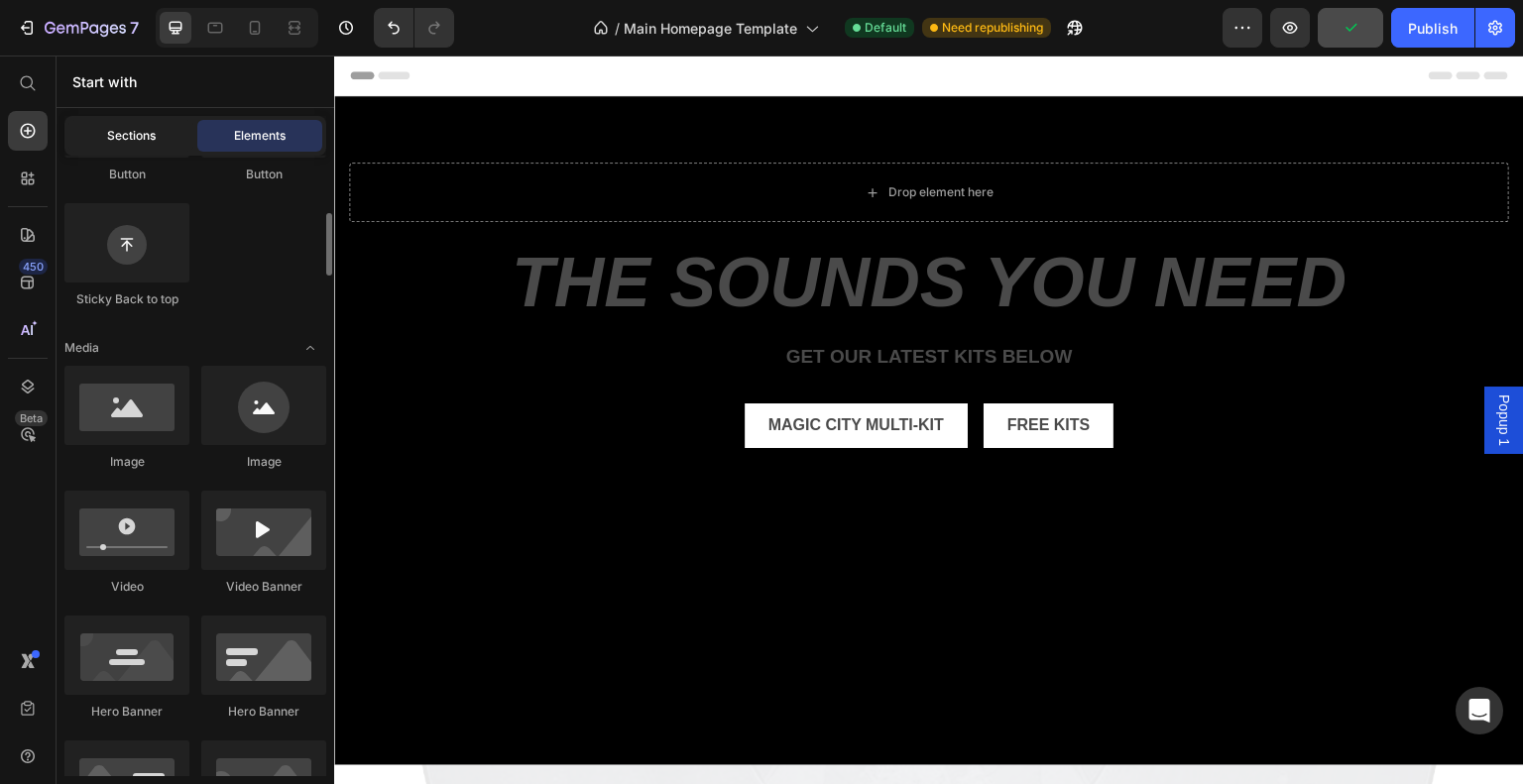 click on "Sections" 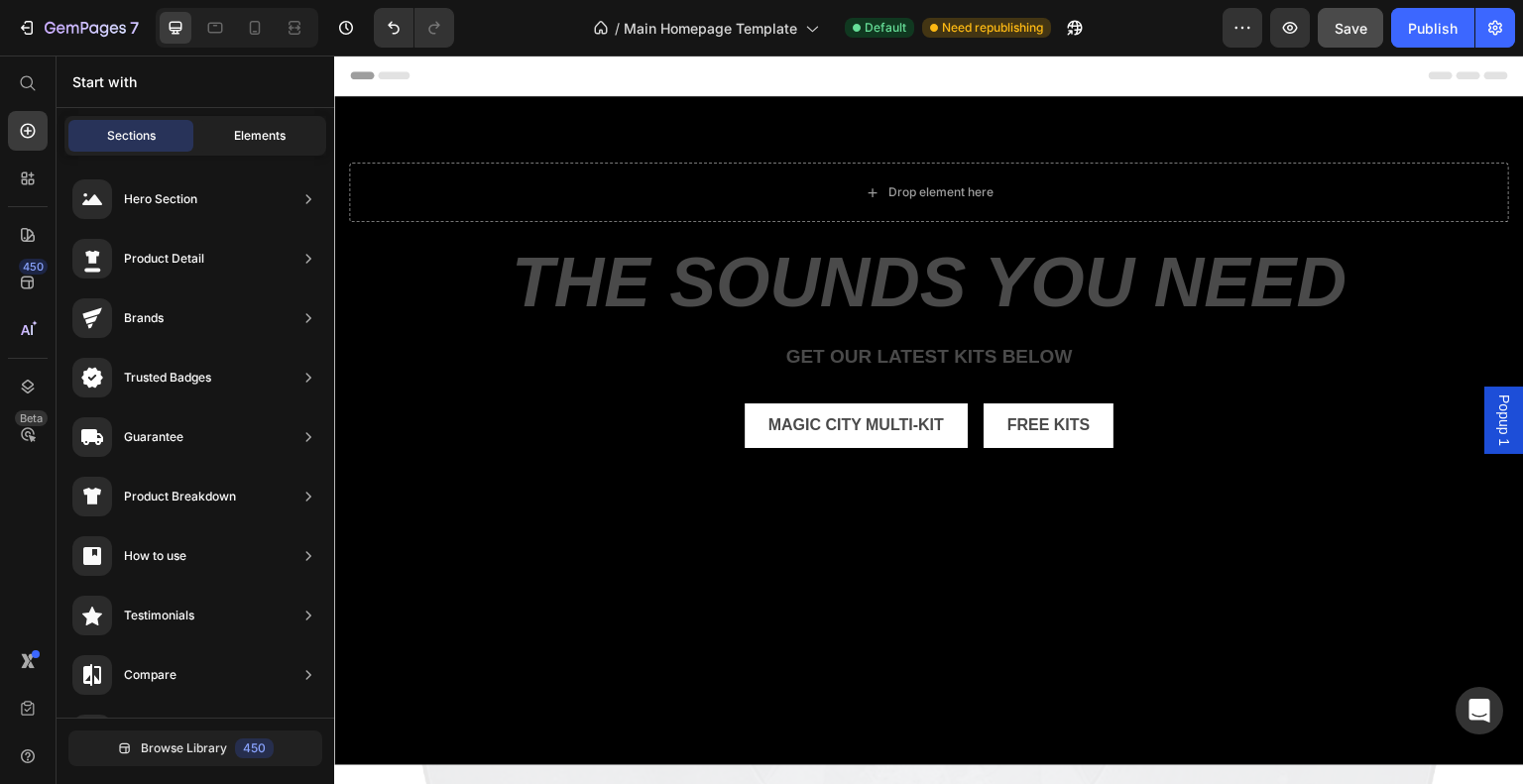 click on "Elements" 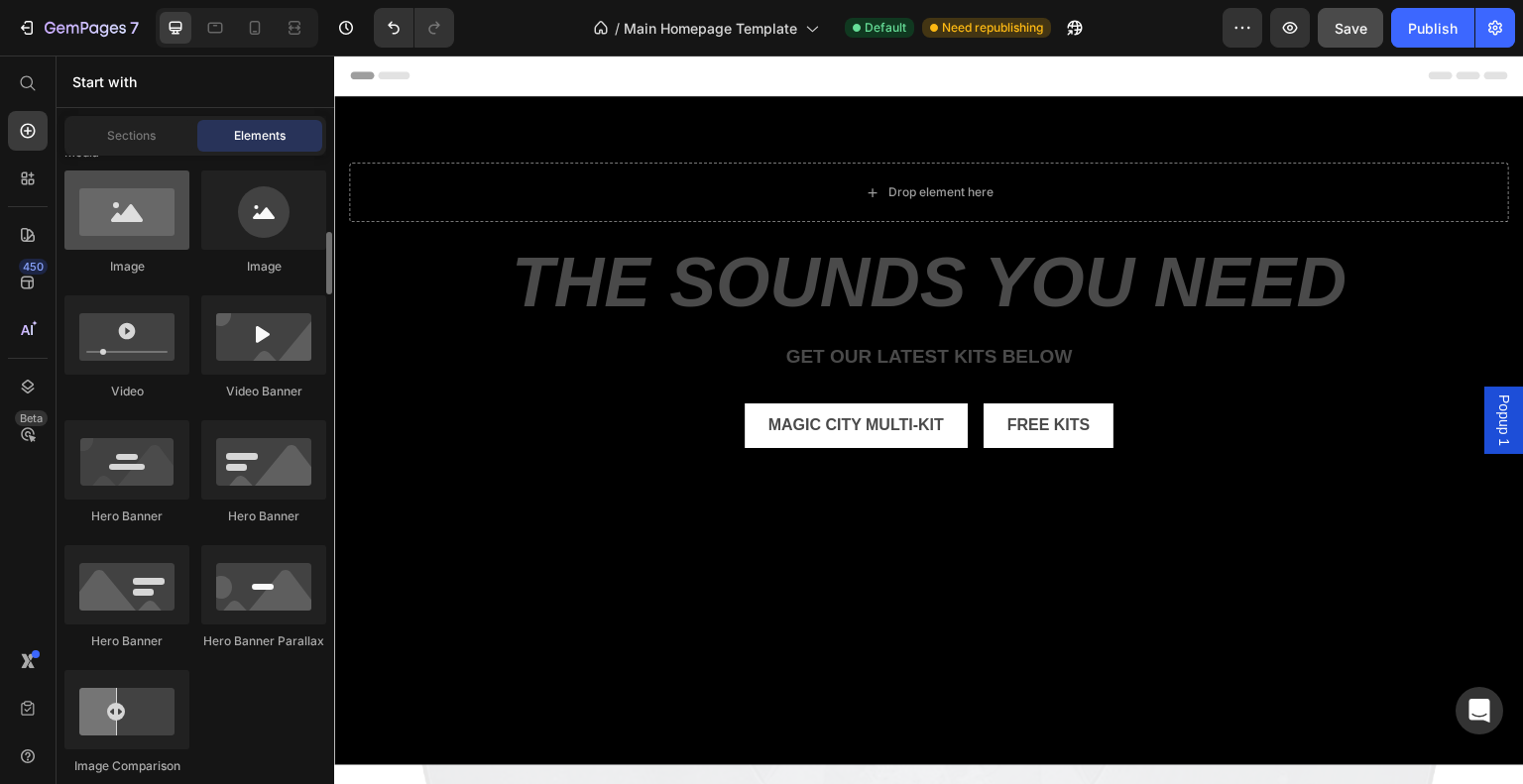 scroll, scrollTop: 767, scrollLeft: 0, axis: vertical 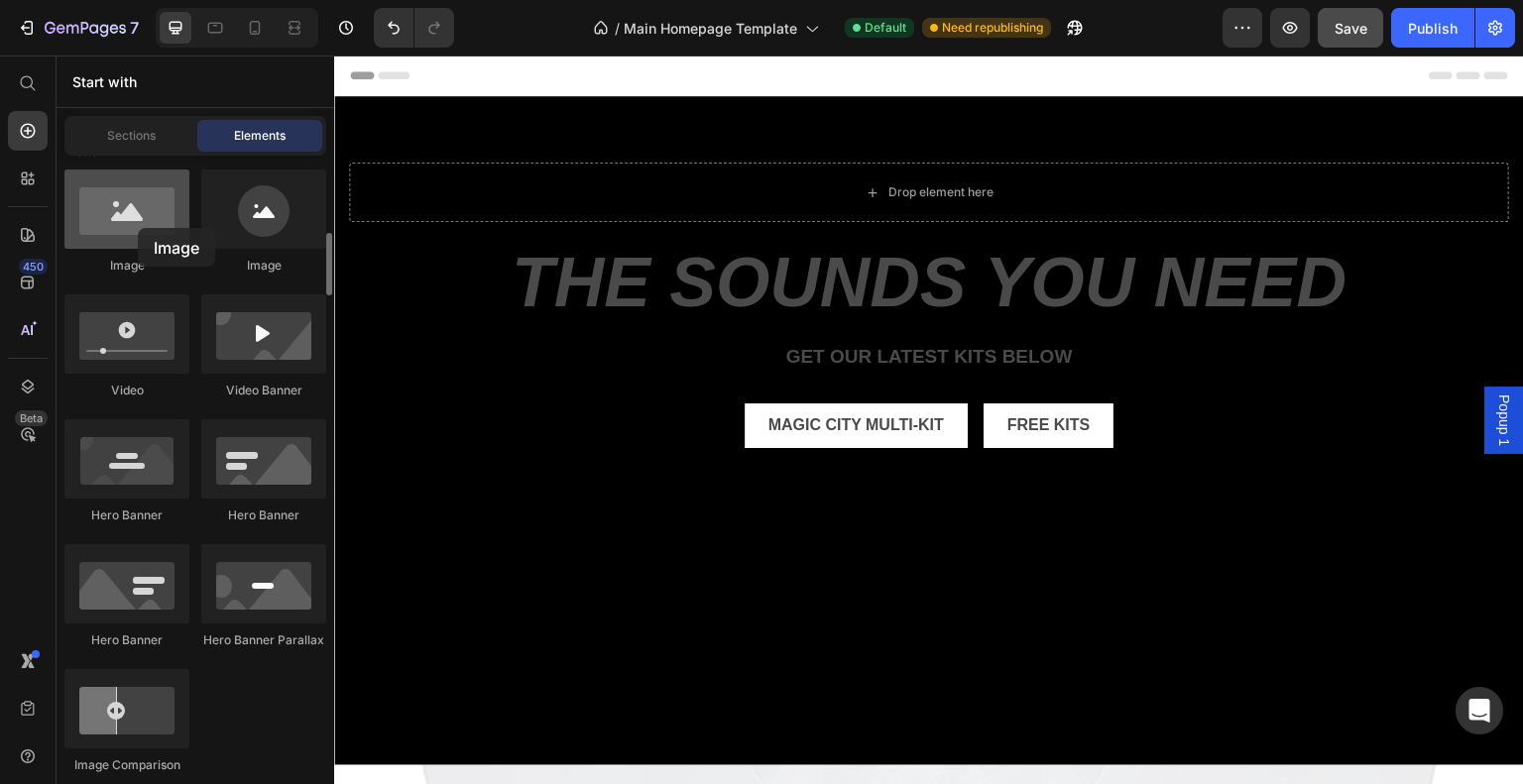 click at bounding box center [127, 209] 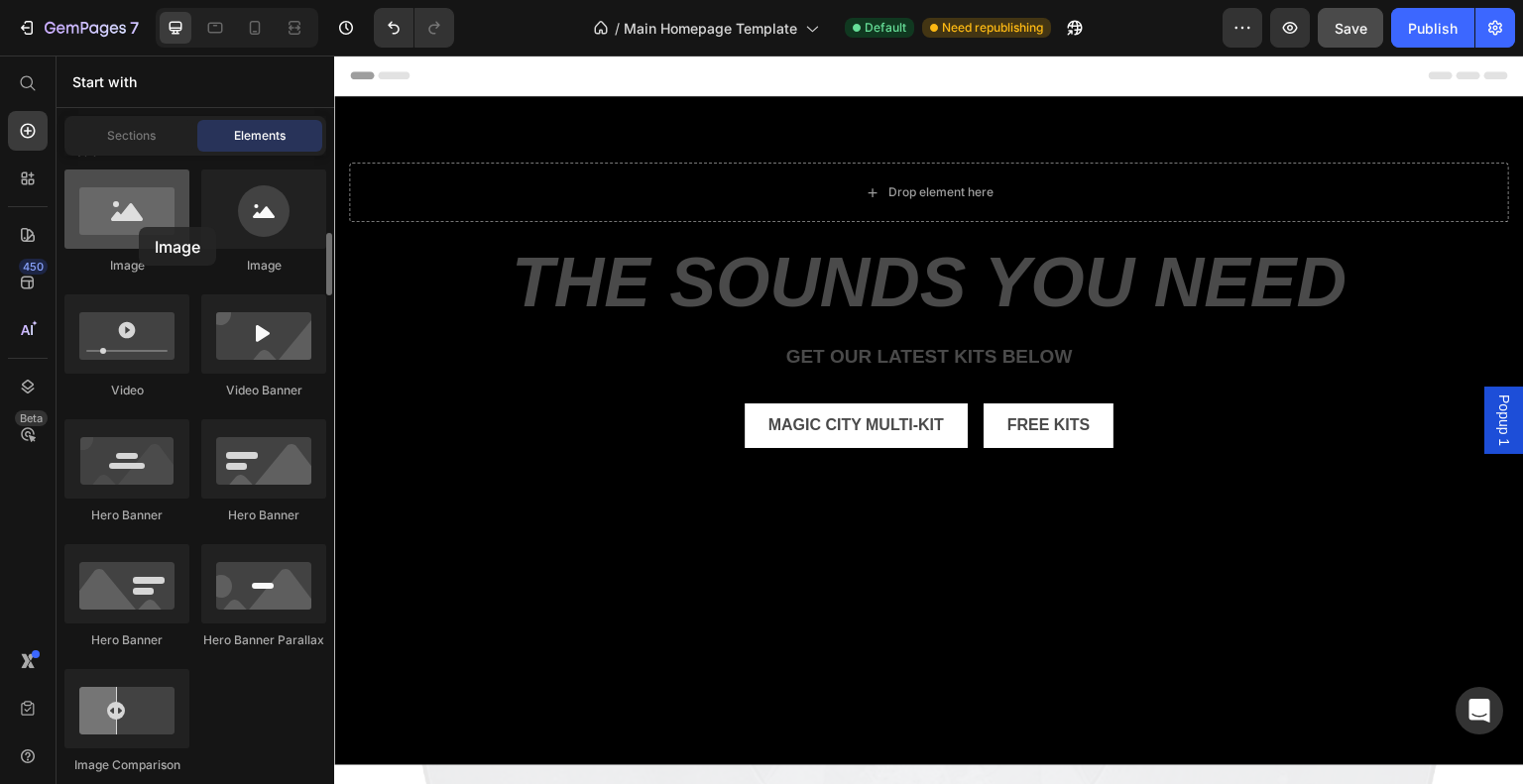 click at bounding box center [127, 209] 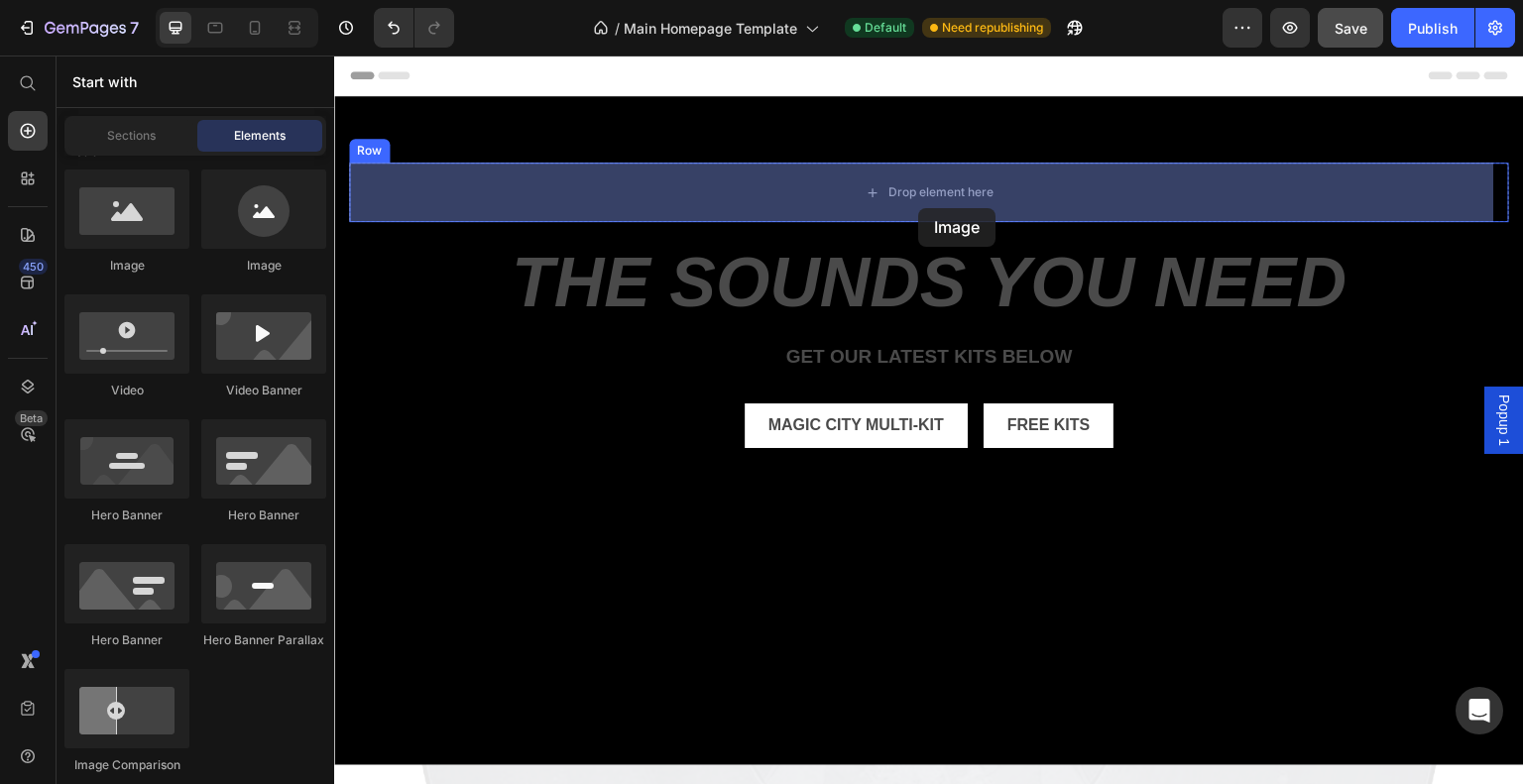 drag, startPoint x: 451, startPoint y: 280, endPoint x: 918, endPoint y: 208, distance: 472.51772 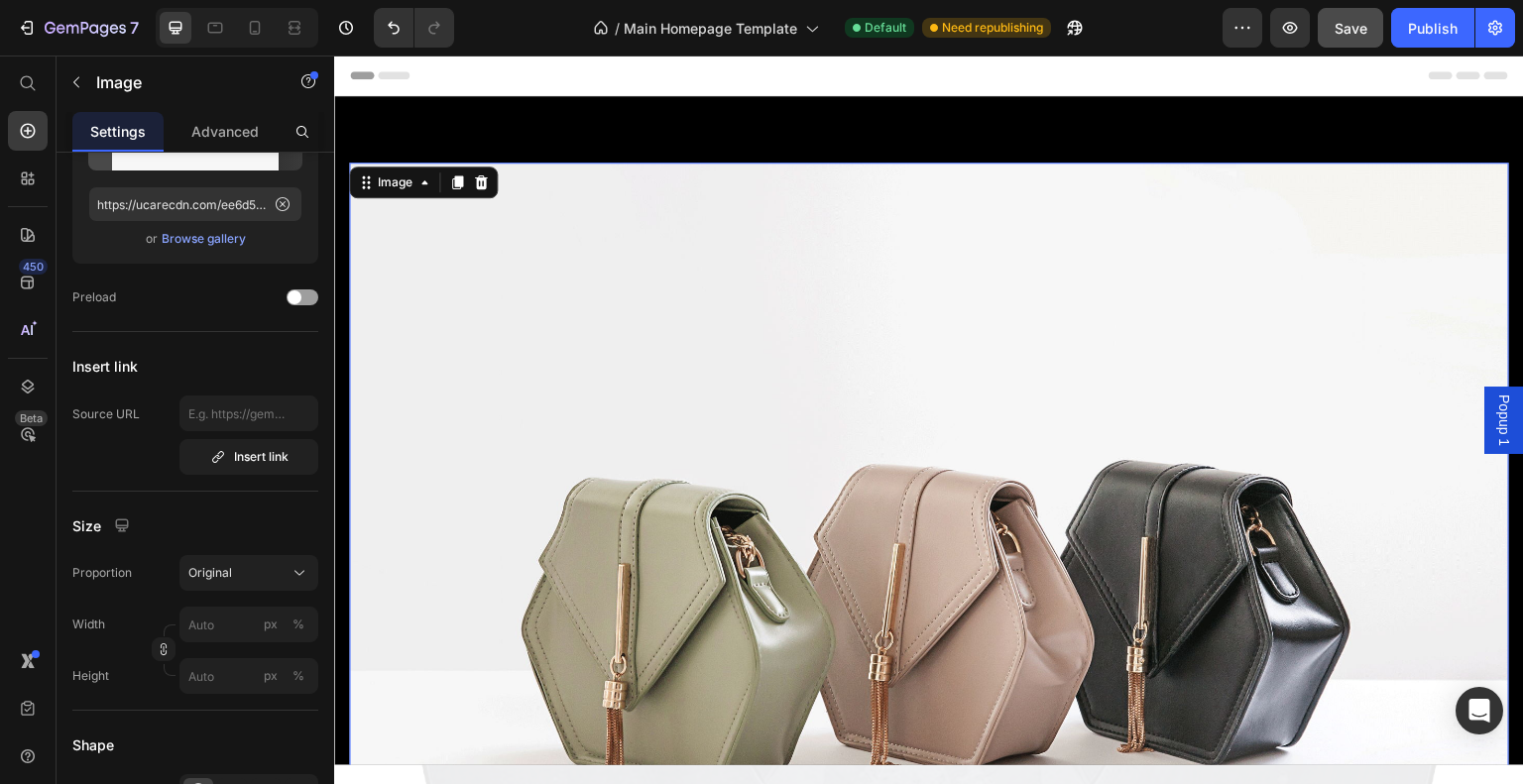 scroll, scrollTop: 0, scrollLeft: 0, axis: both 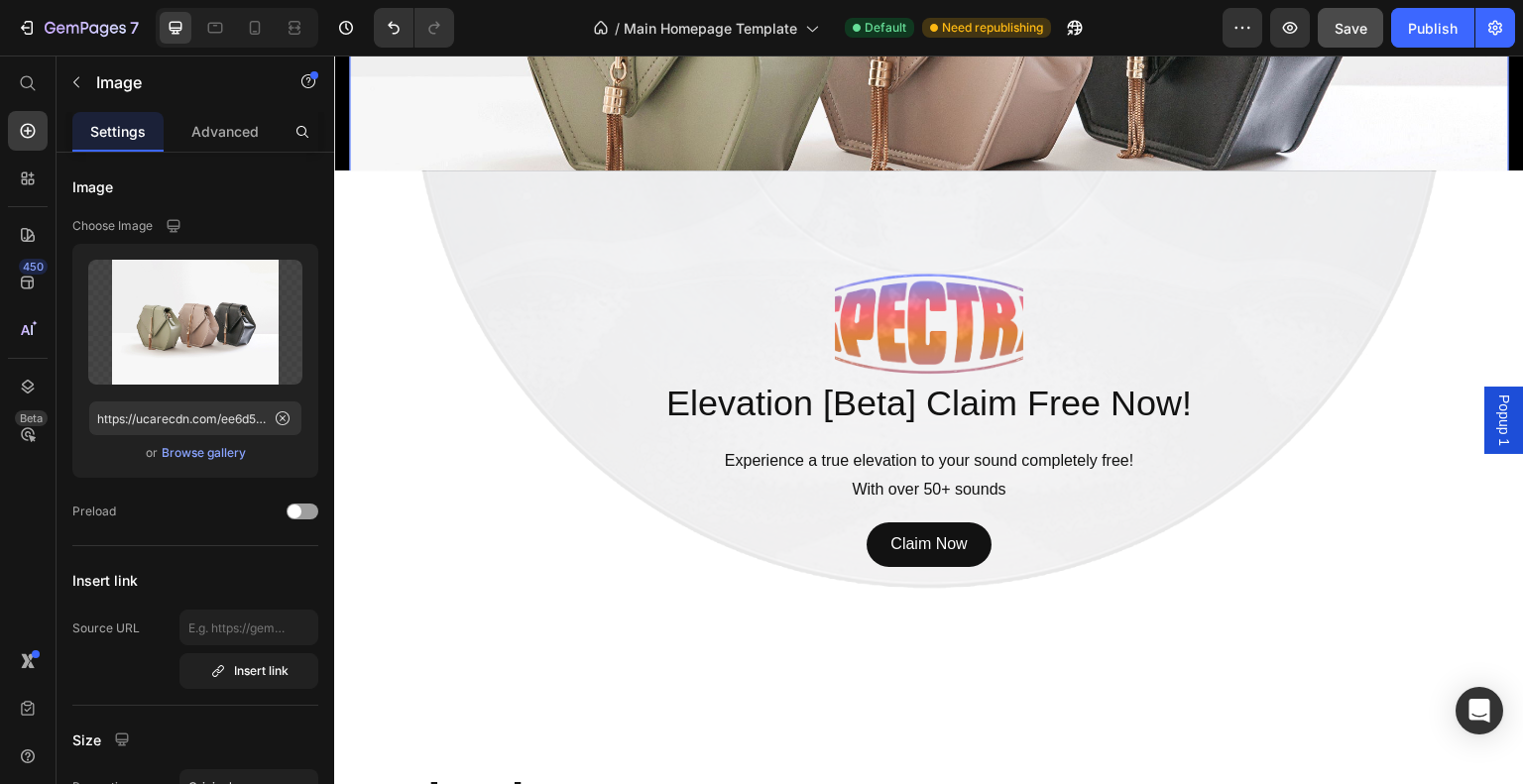 click at bounding box center [929, 3] 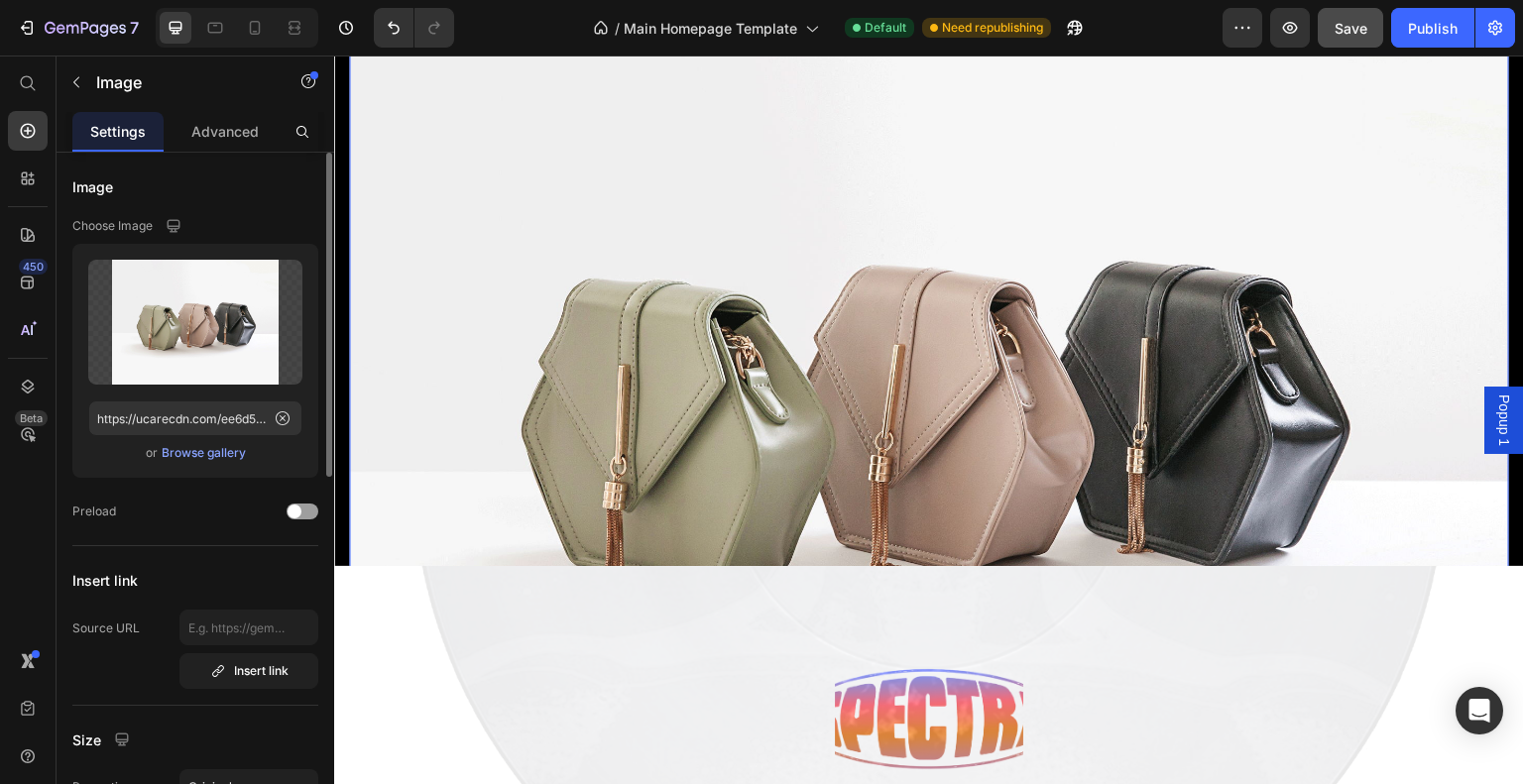 scroll, scrollTop: 198, scrollLeft: 0, axis: vertical 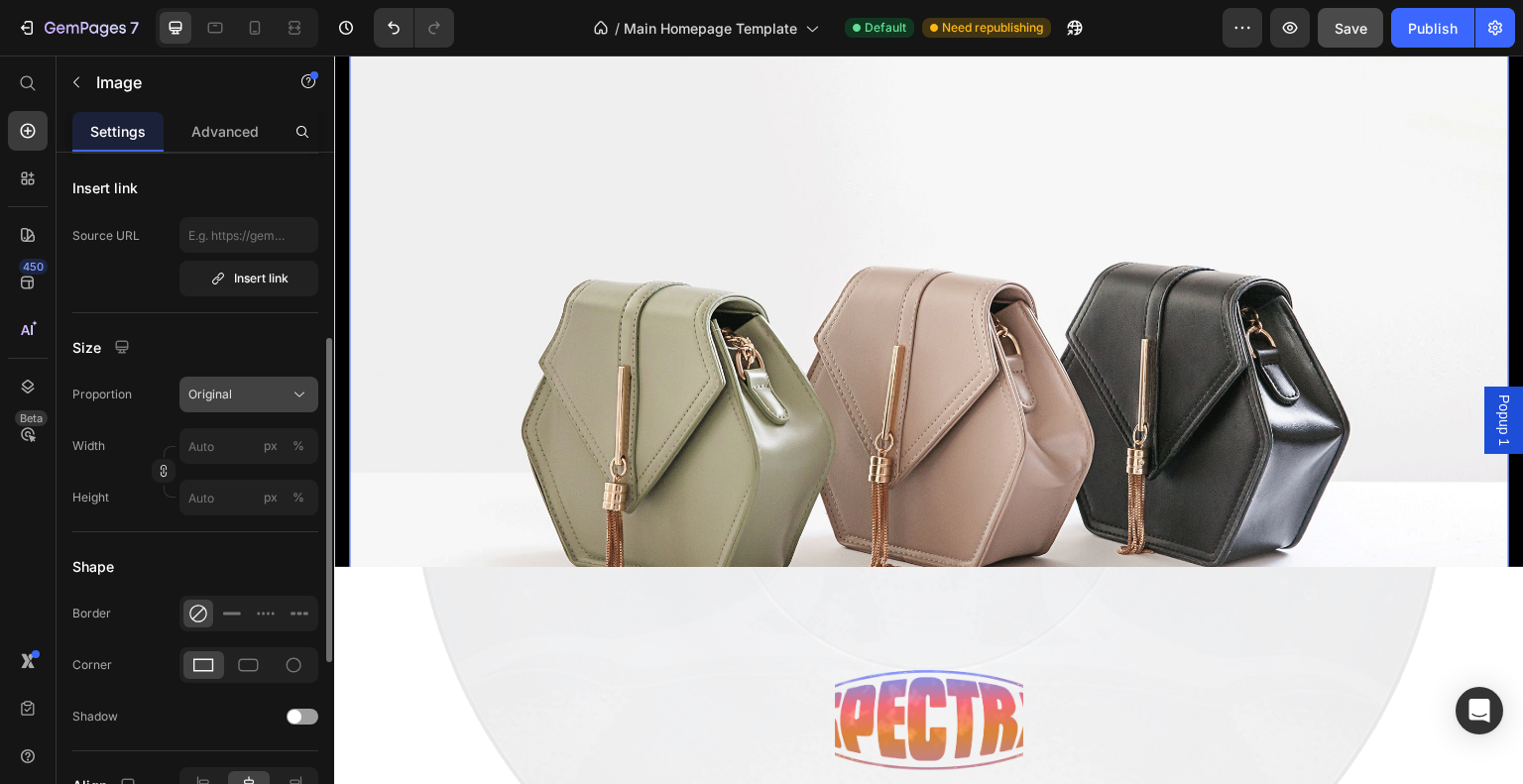 click on "Original" at bounding box center [249, 394] 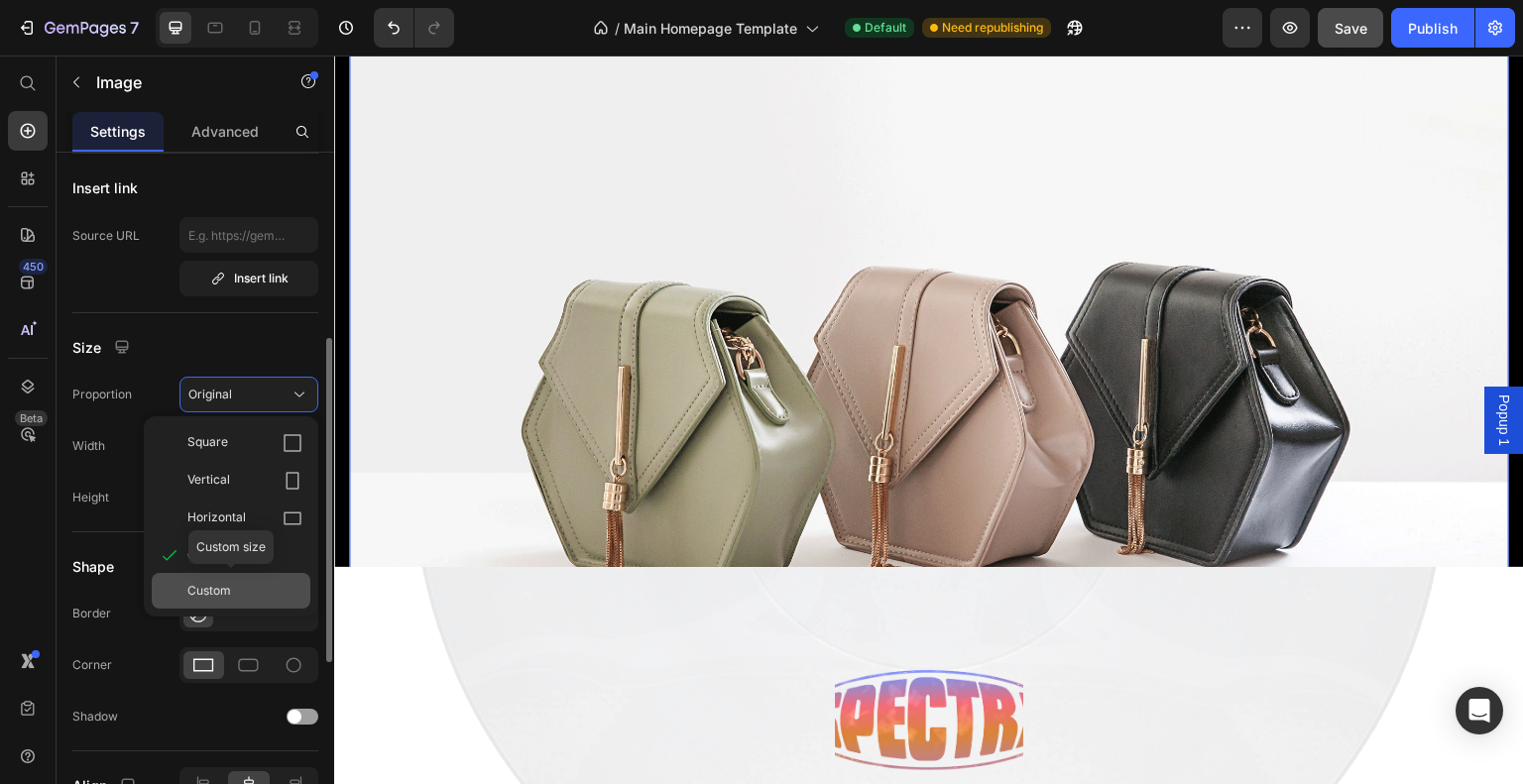 click on "Custom" at bounding box center [209, 591] 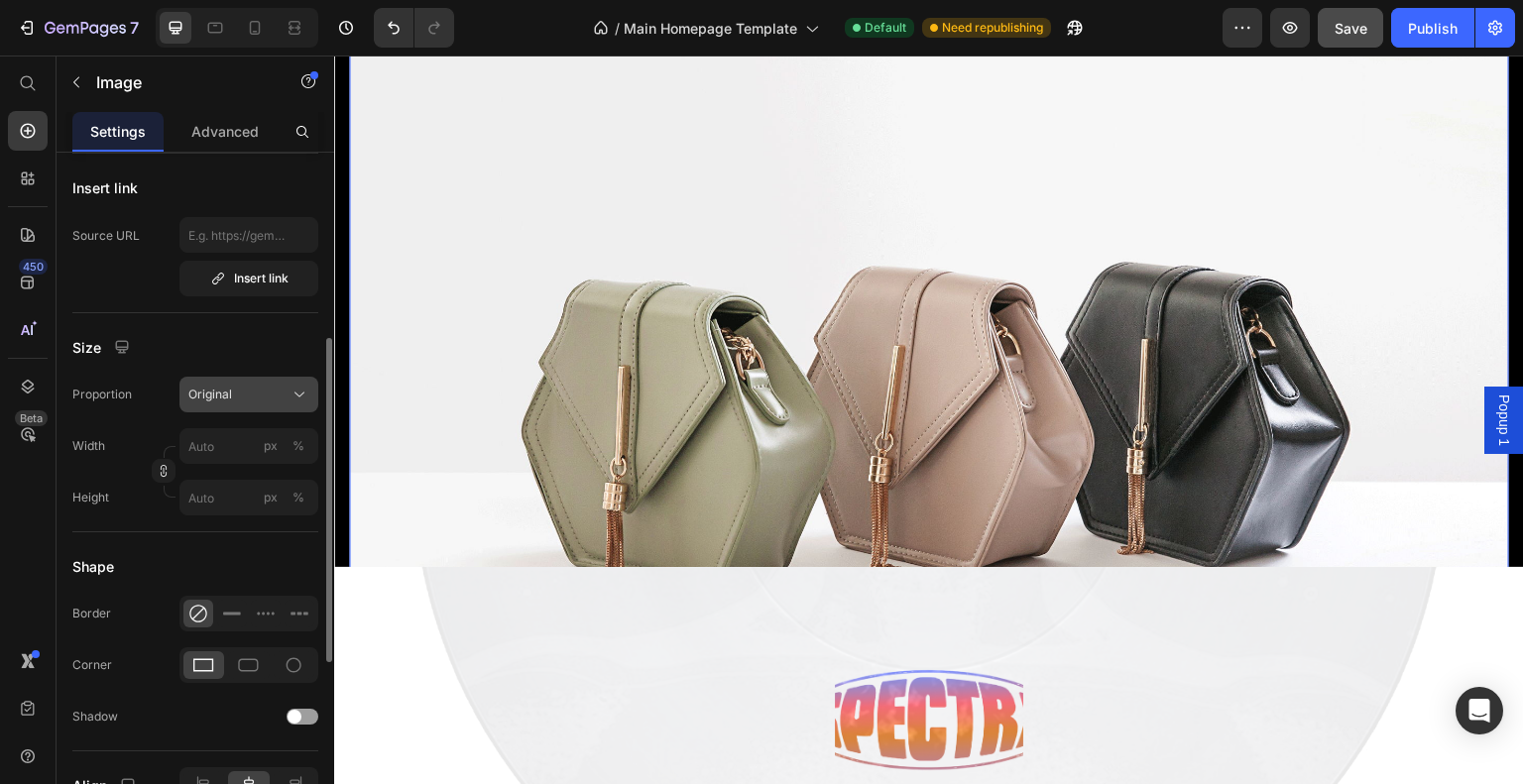 click on "Original" at bounding box center (210, 394) 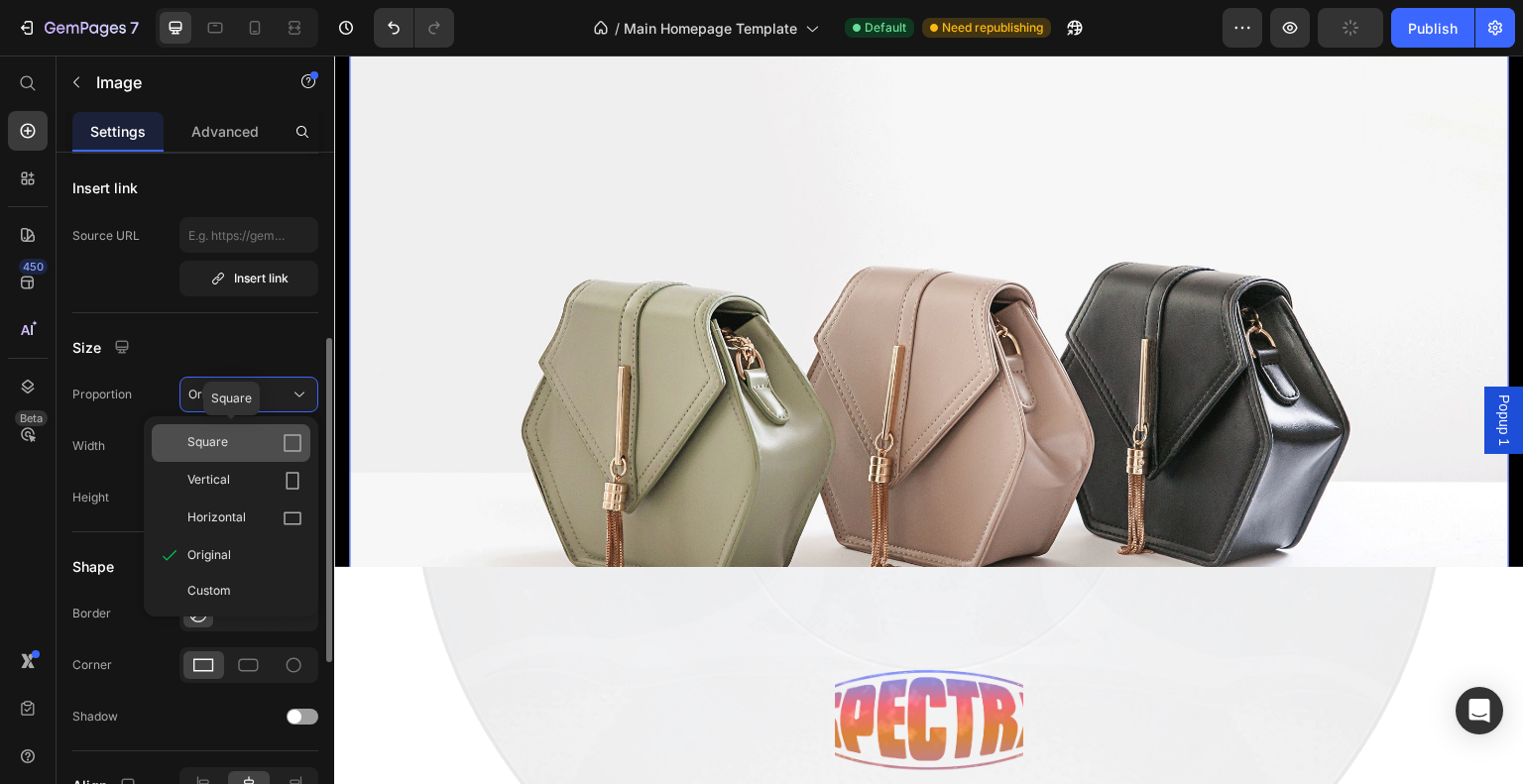click on "Square" at bounding box center [245, 443] 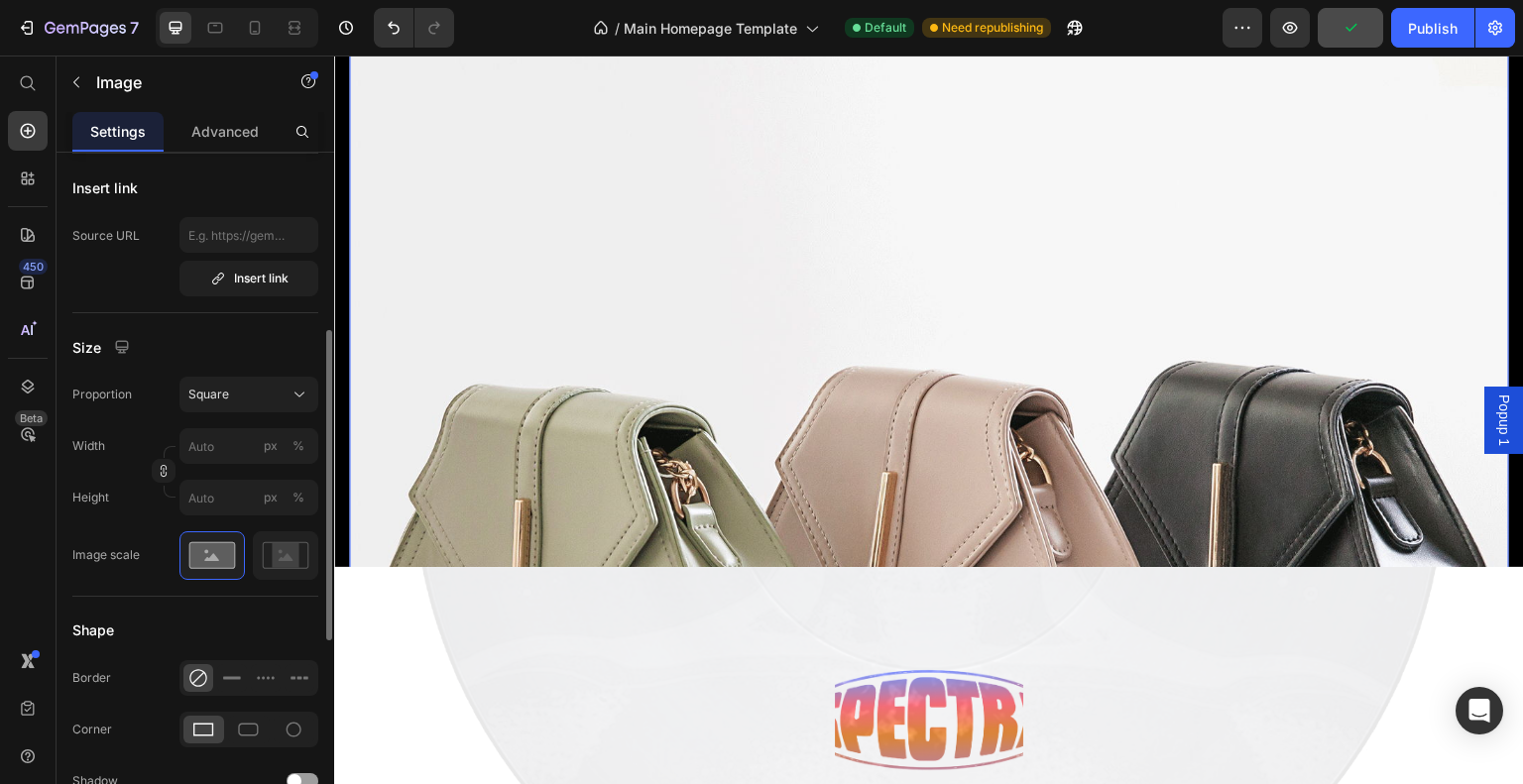 click on "Square" at bounding box center (249, 394) 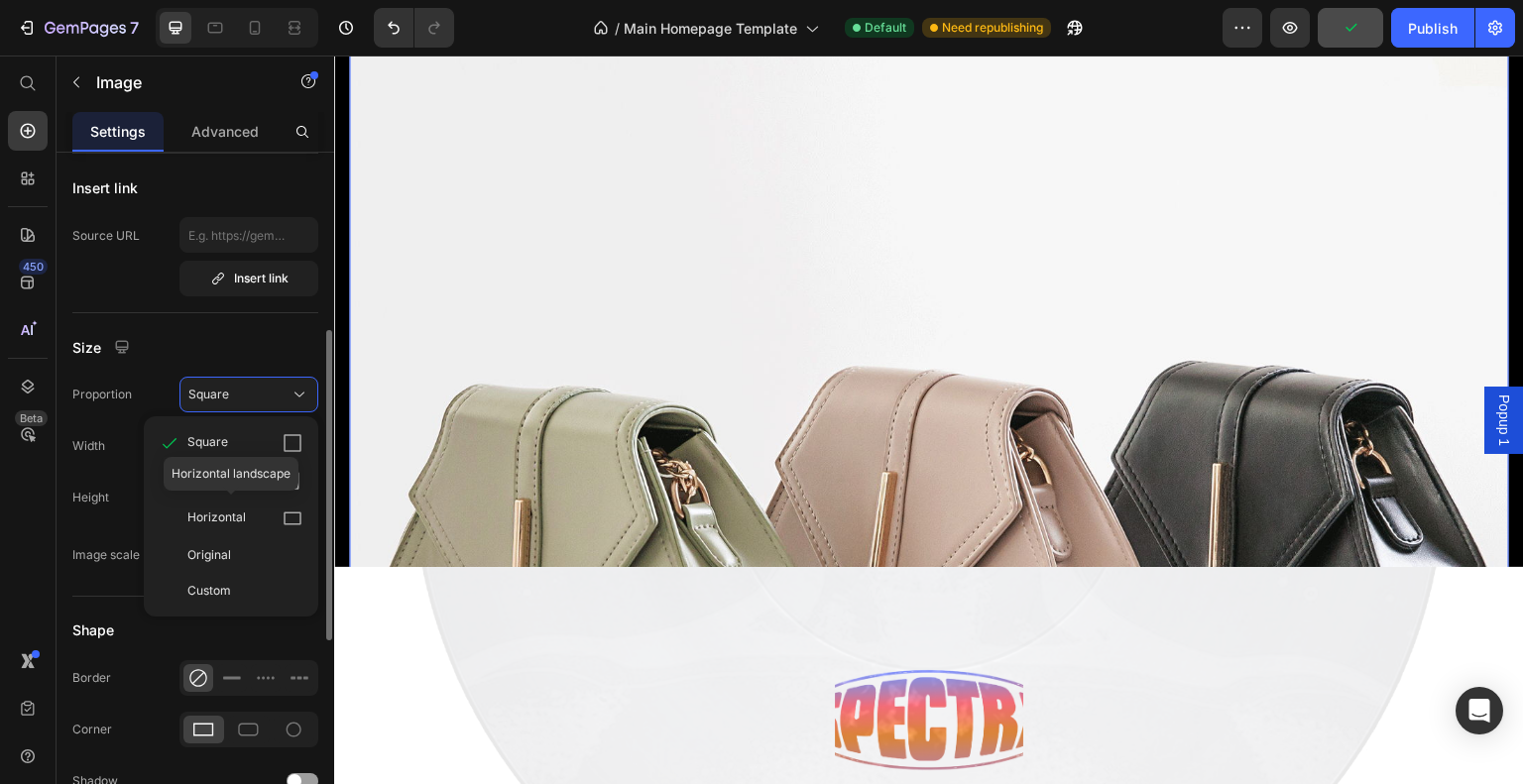 click on "Horizontal" 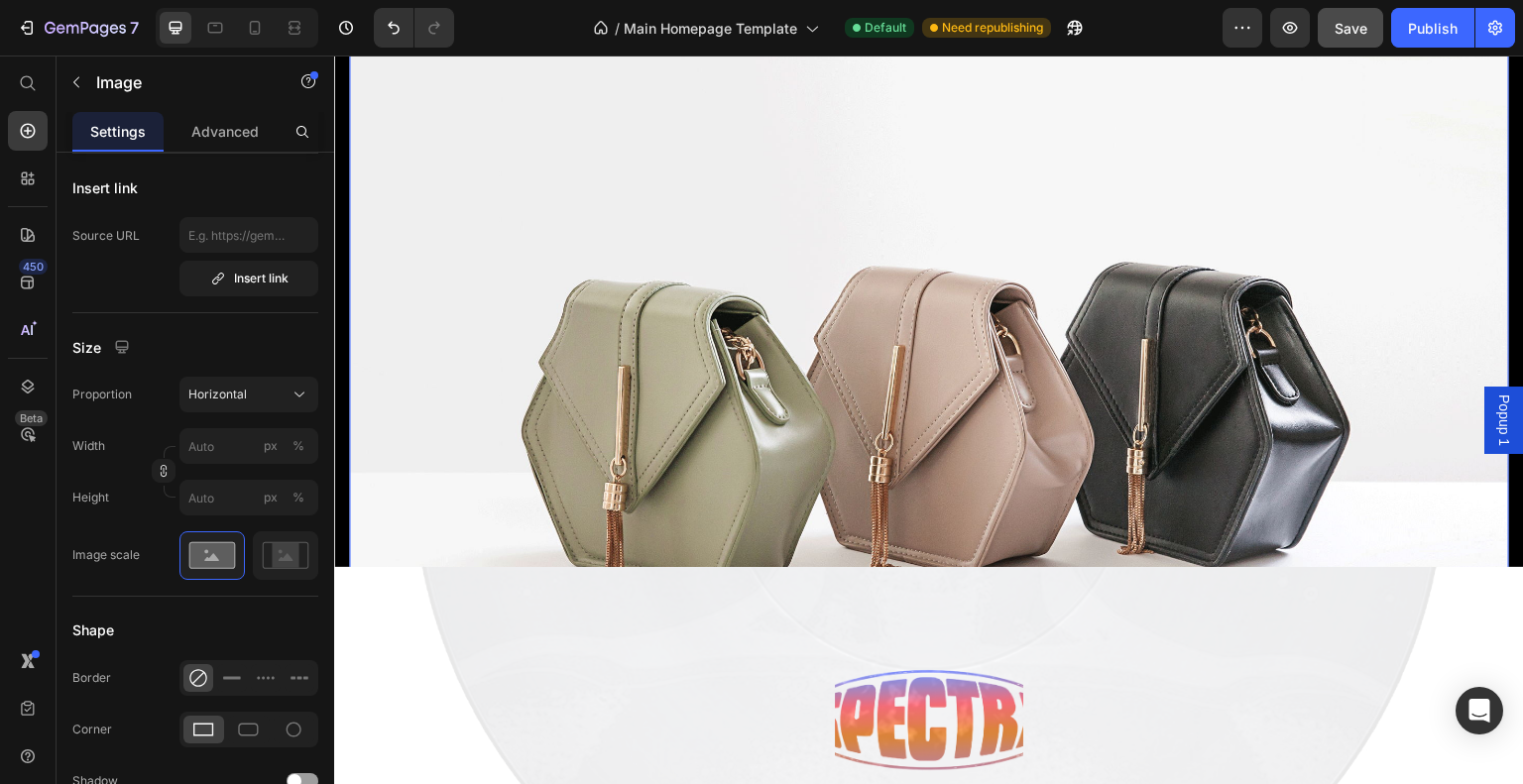 click at bounding box center [929, 399] 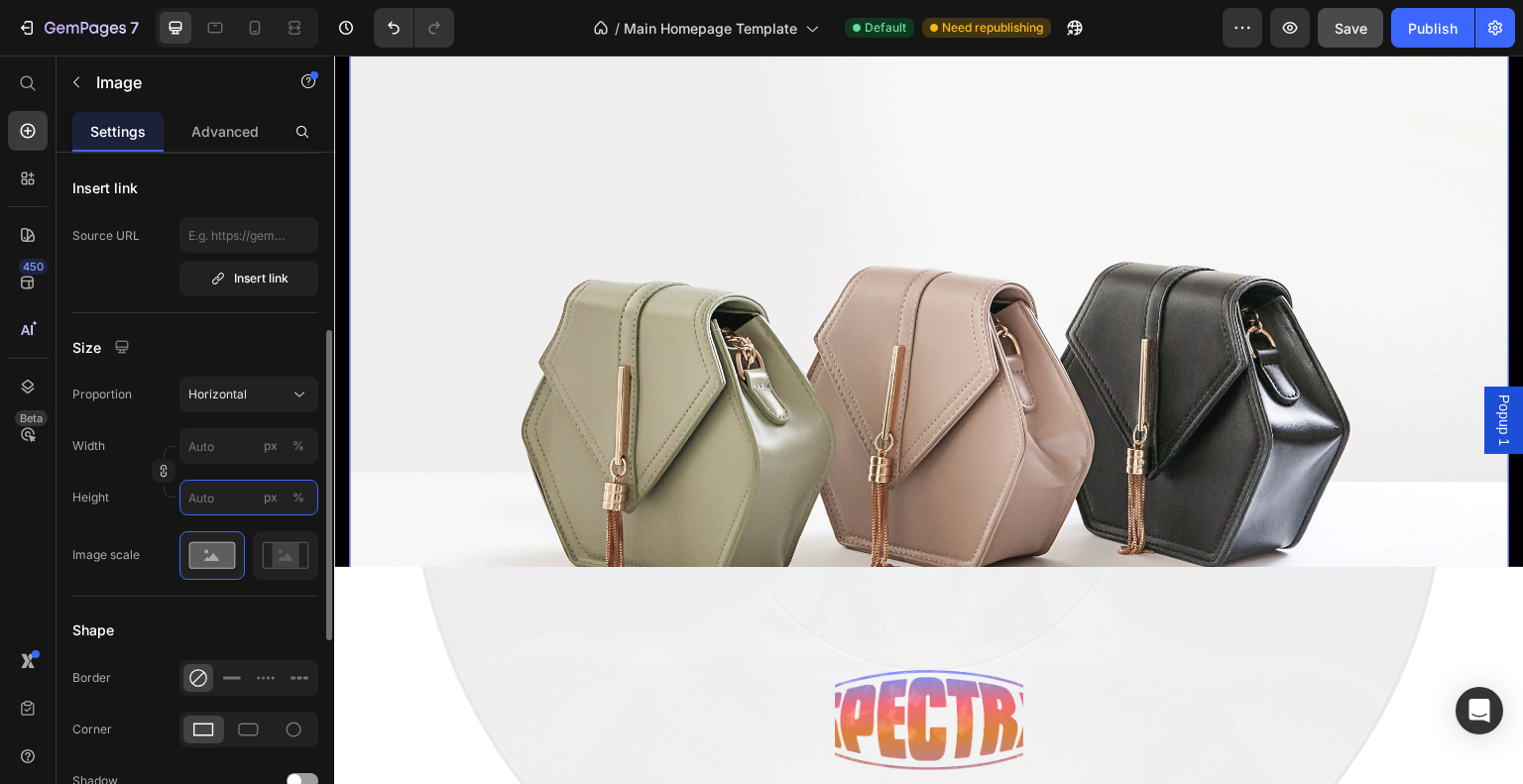 click on "px %" at bounding box center [249, 498] 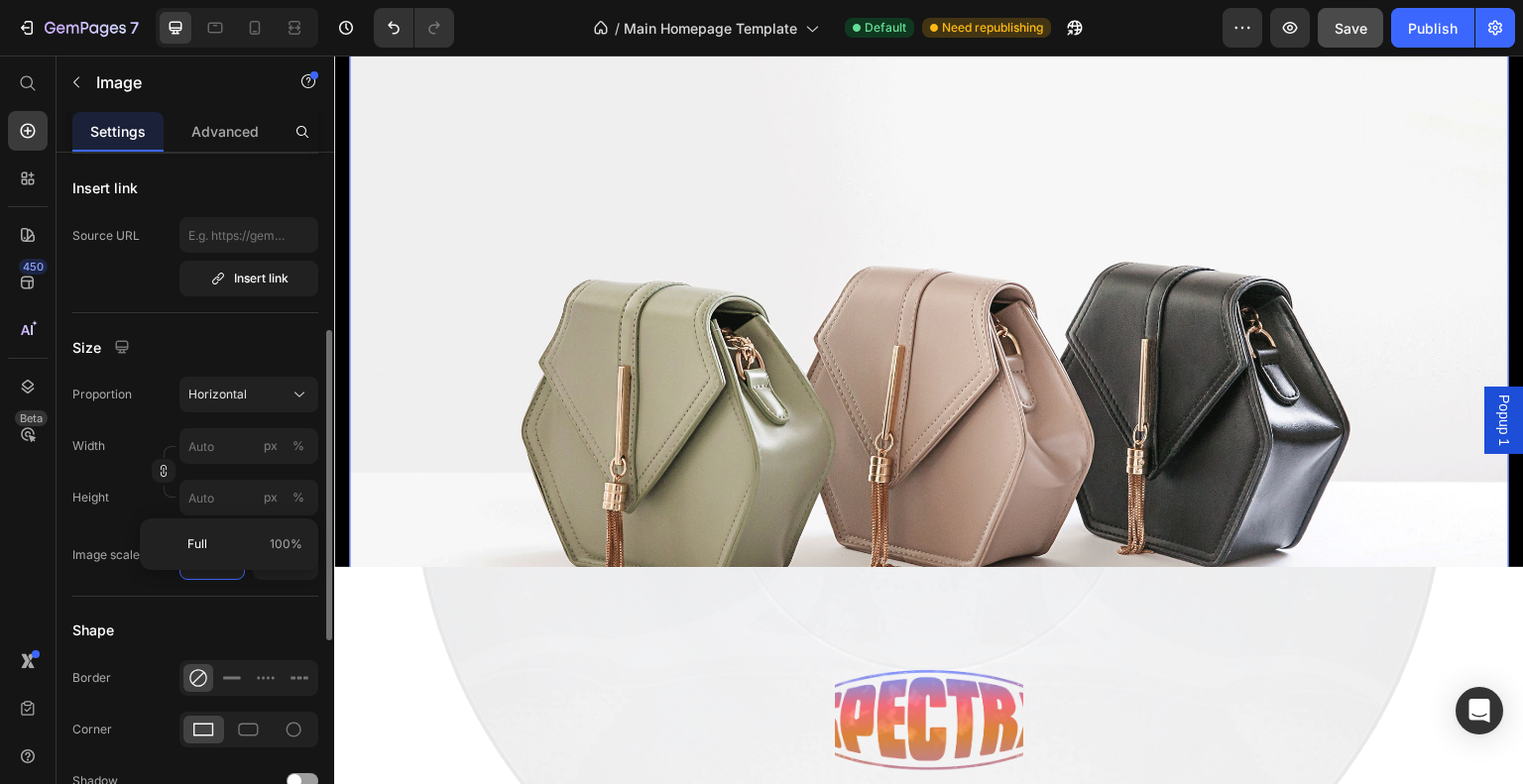 drag, startPoint x: 59, startPoint y: 565, endPoint x: 80, endPoint y: 563, distance: 21.095023 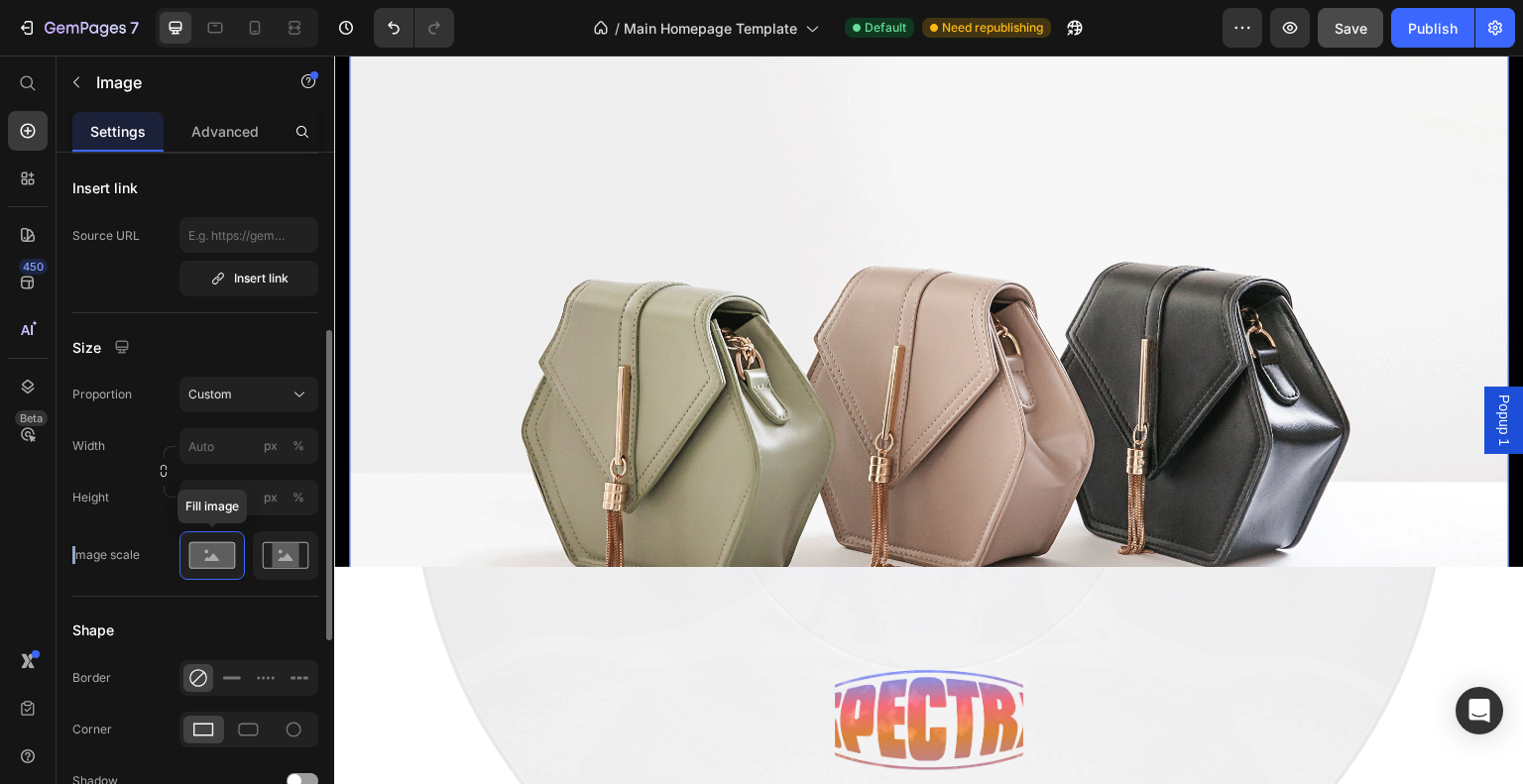 click 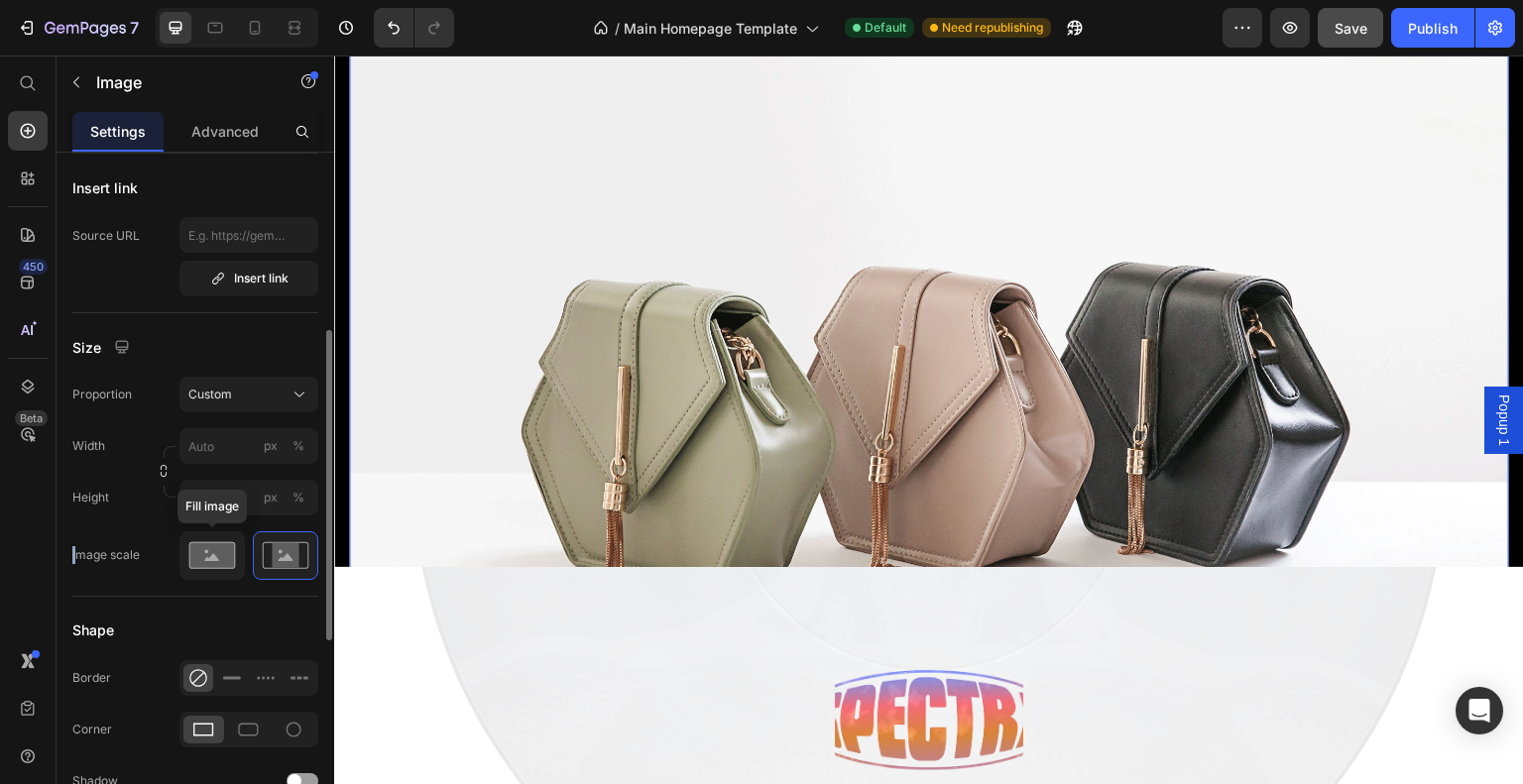 click 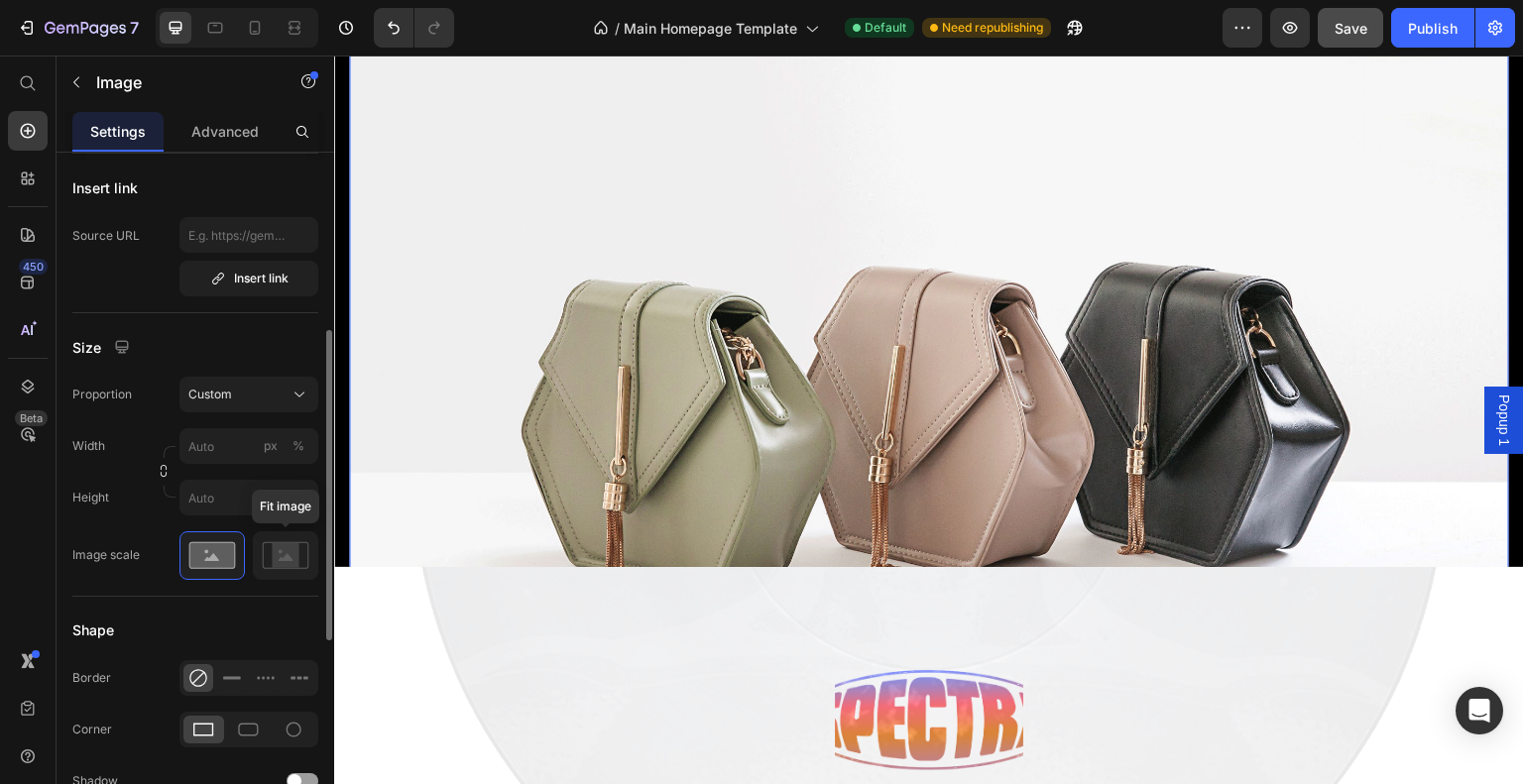 click on "Size Proportion Custom Width px % Height px % Image scale Fit image" 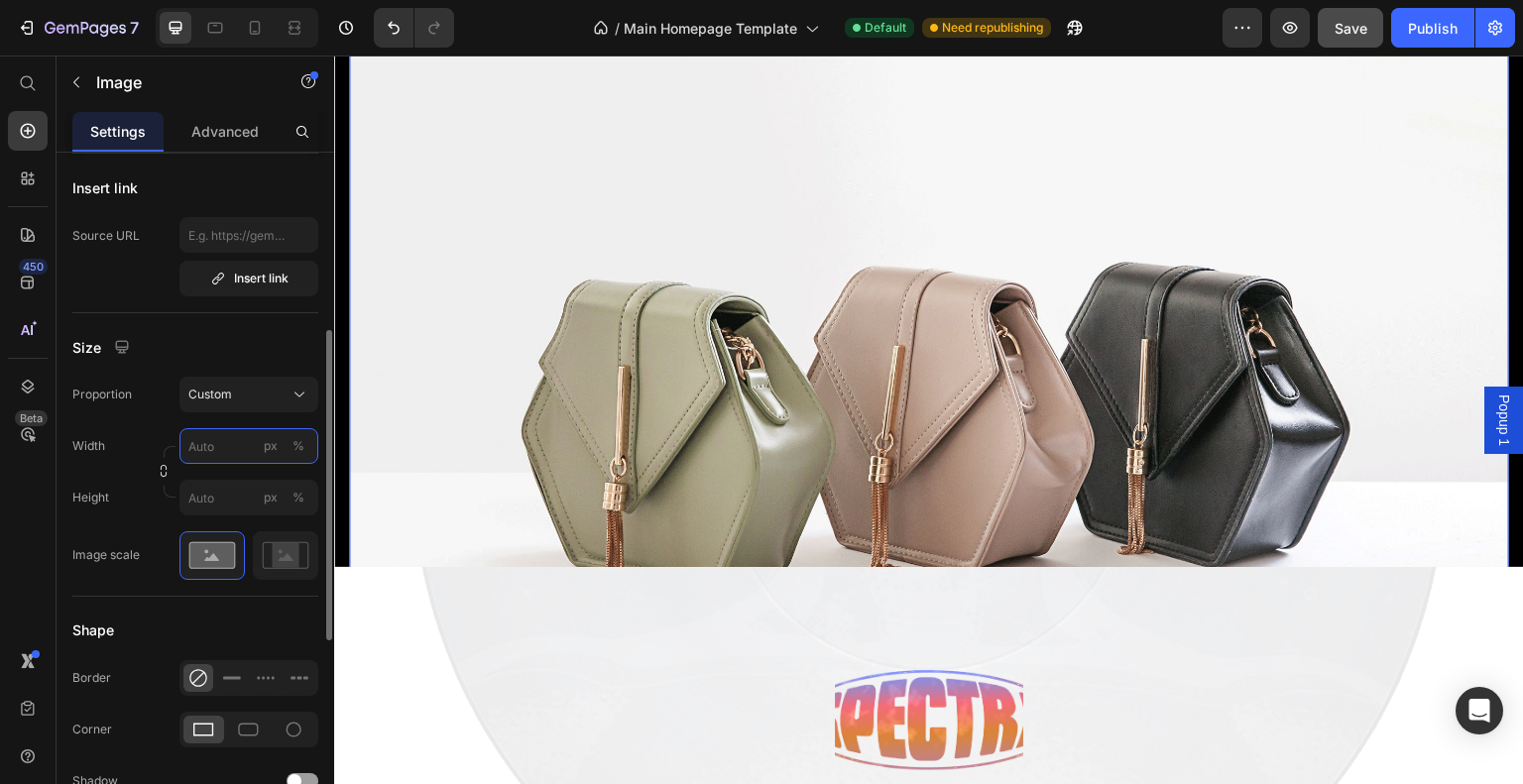 click on "px %" at bounding box center (249, 446) 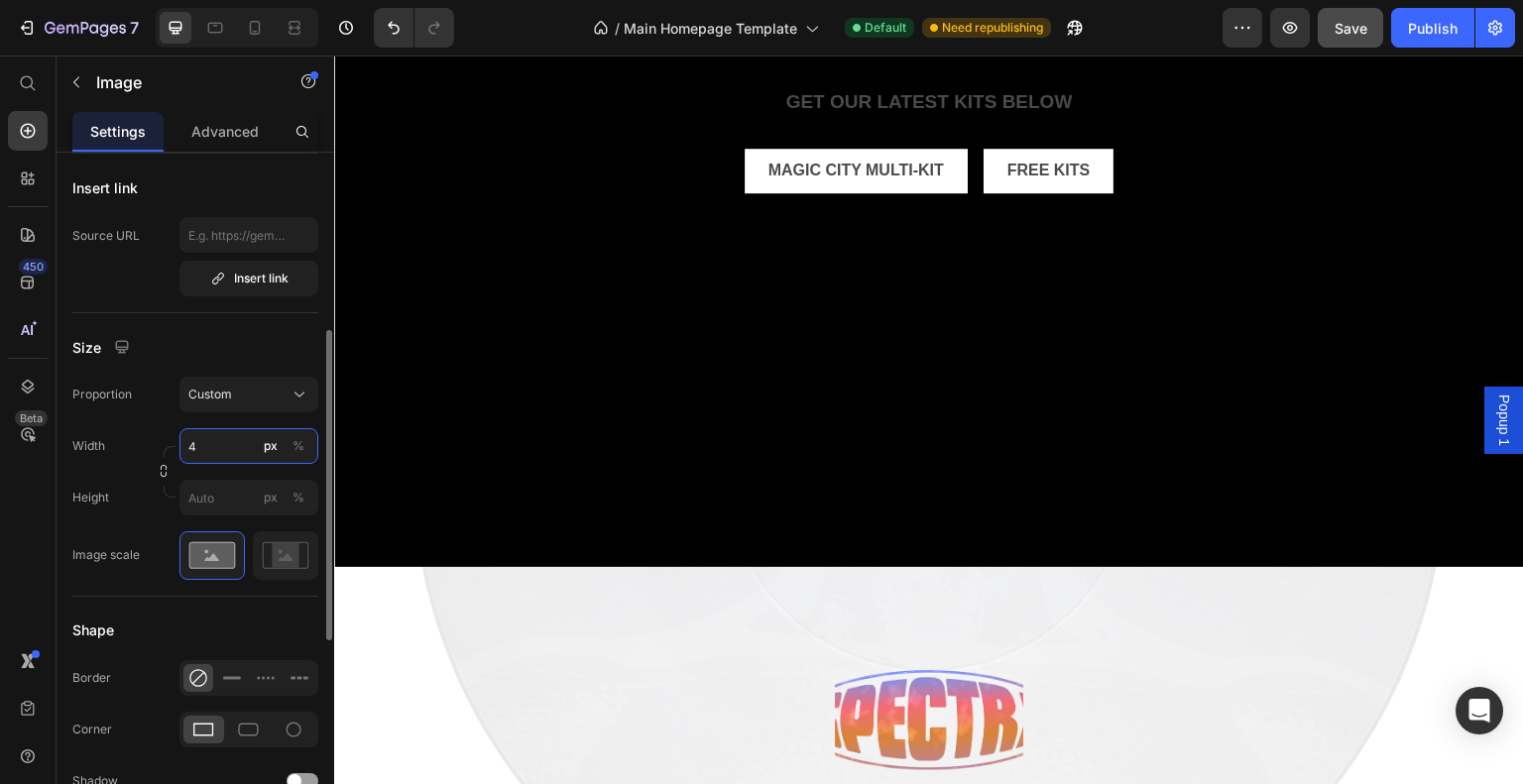 type on "40" 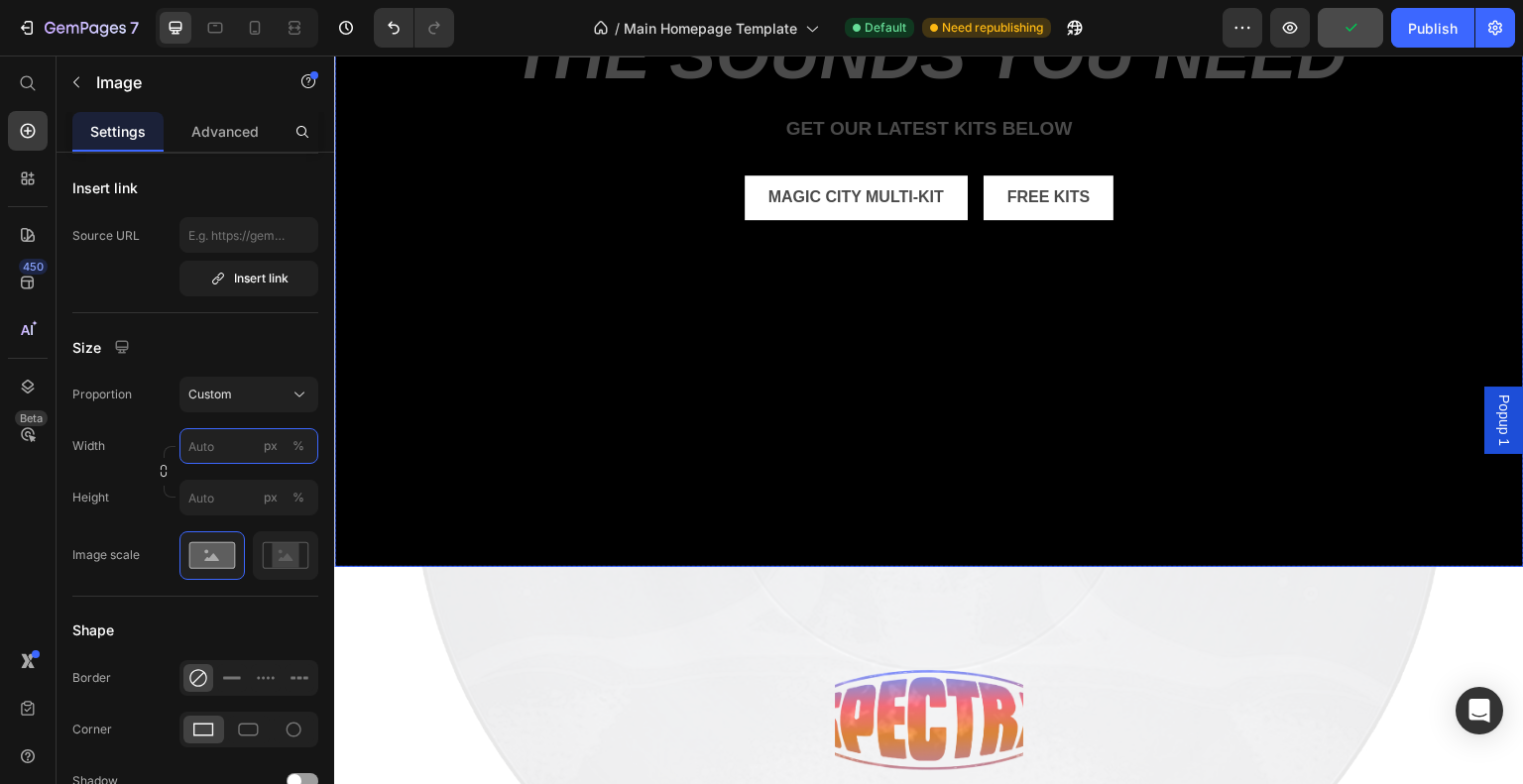 scroll, scrollTop: 0, scrollLeft: 0, axis: both 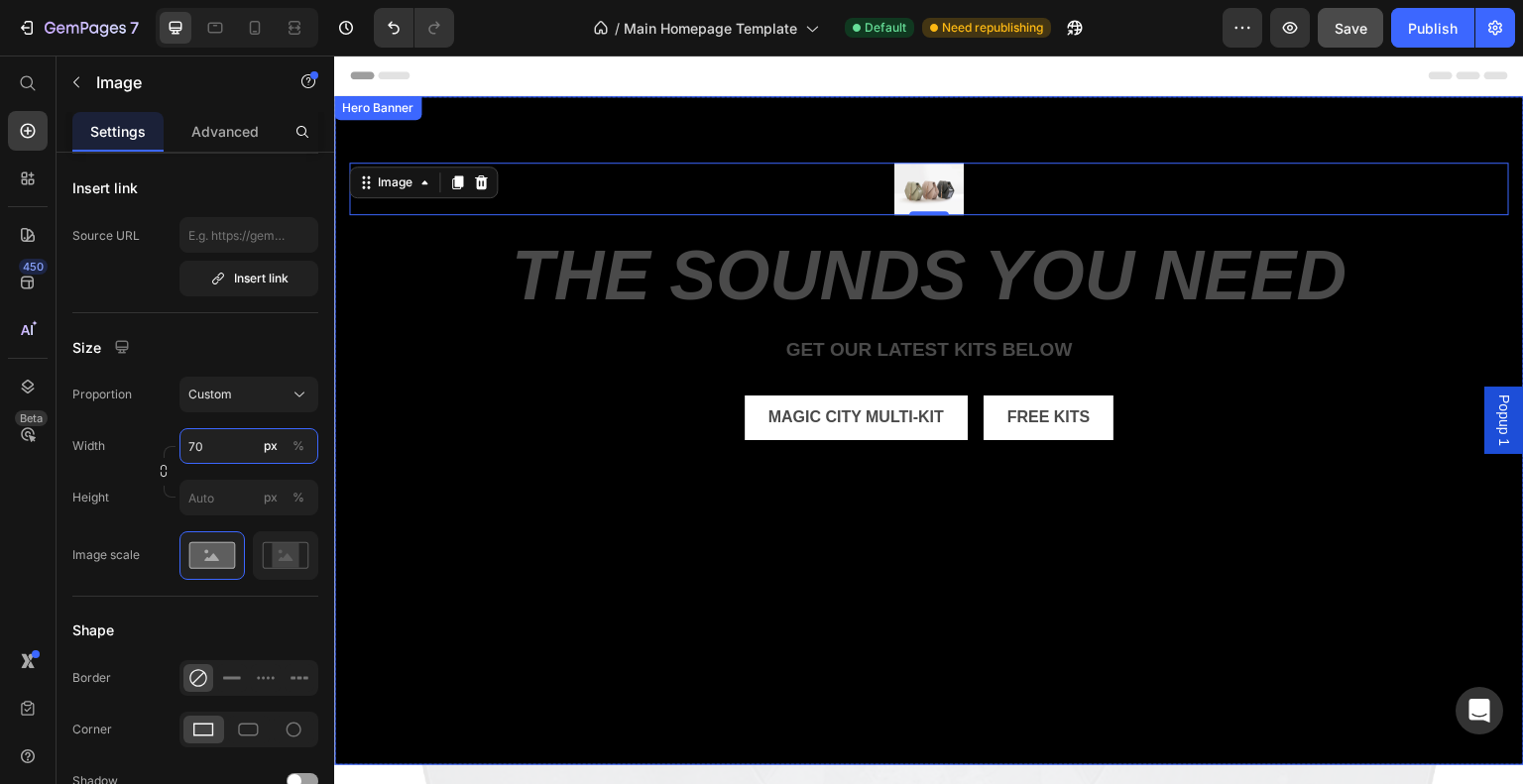 type on "7" 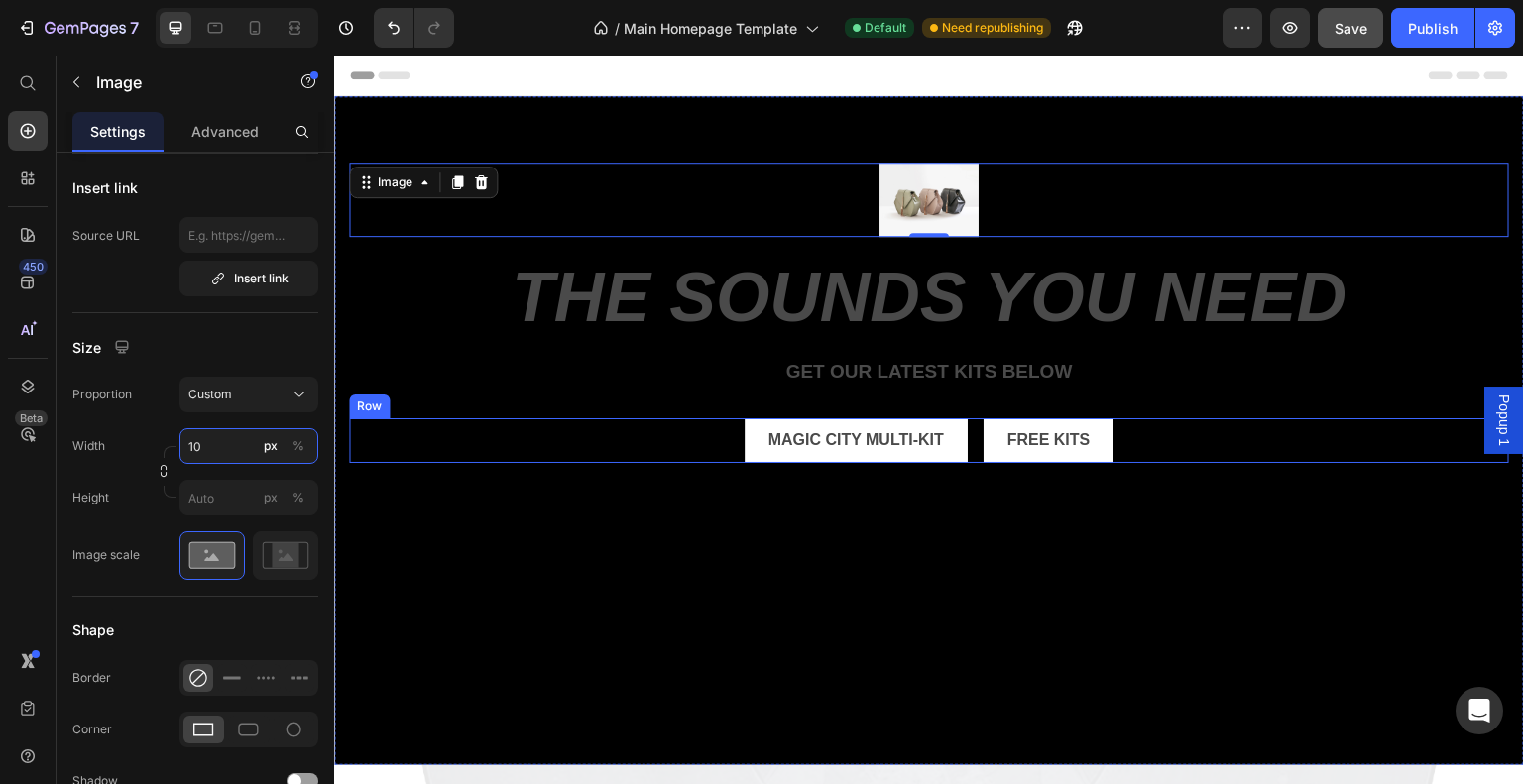 type on "1" 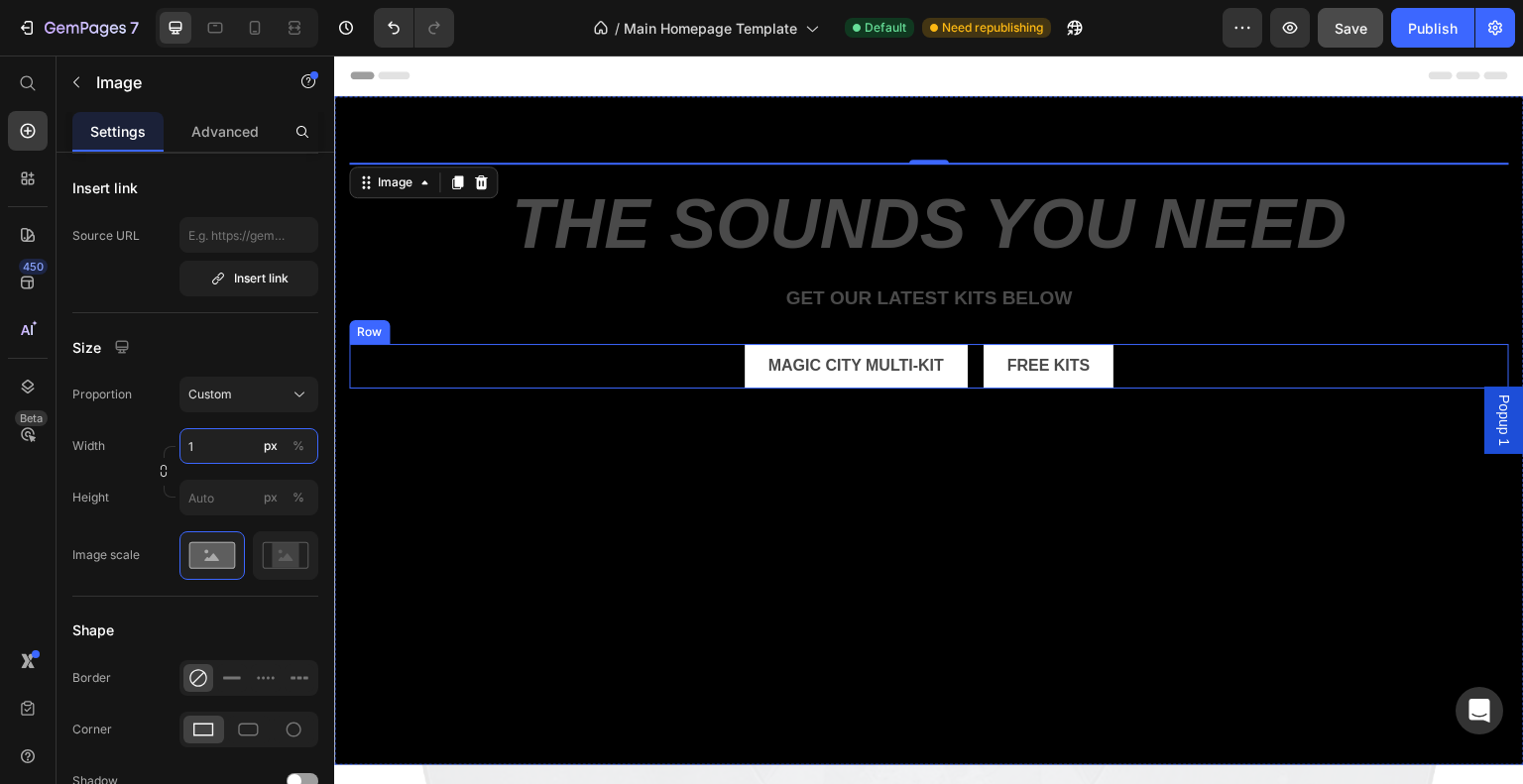 type 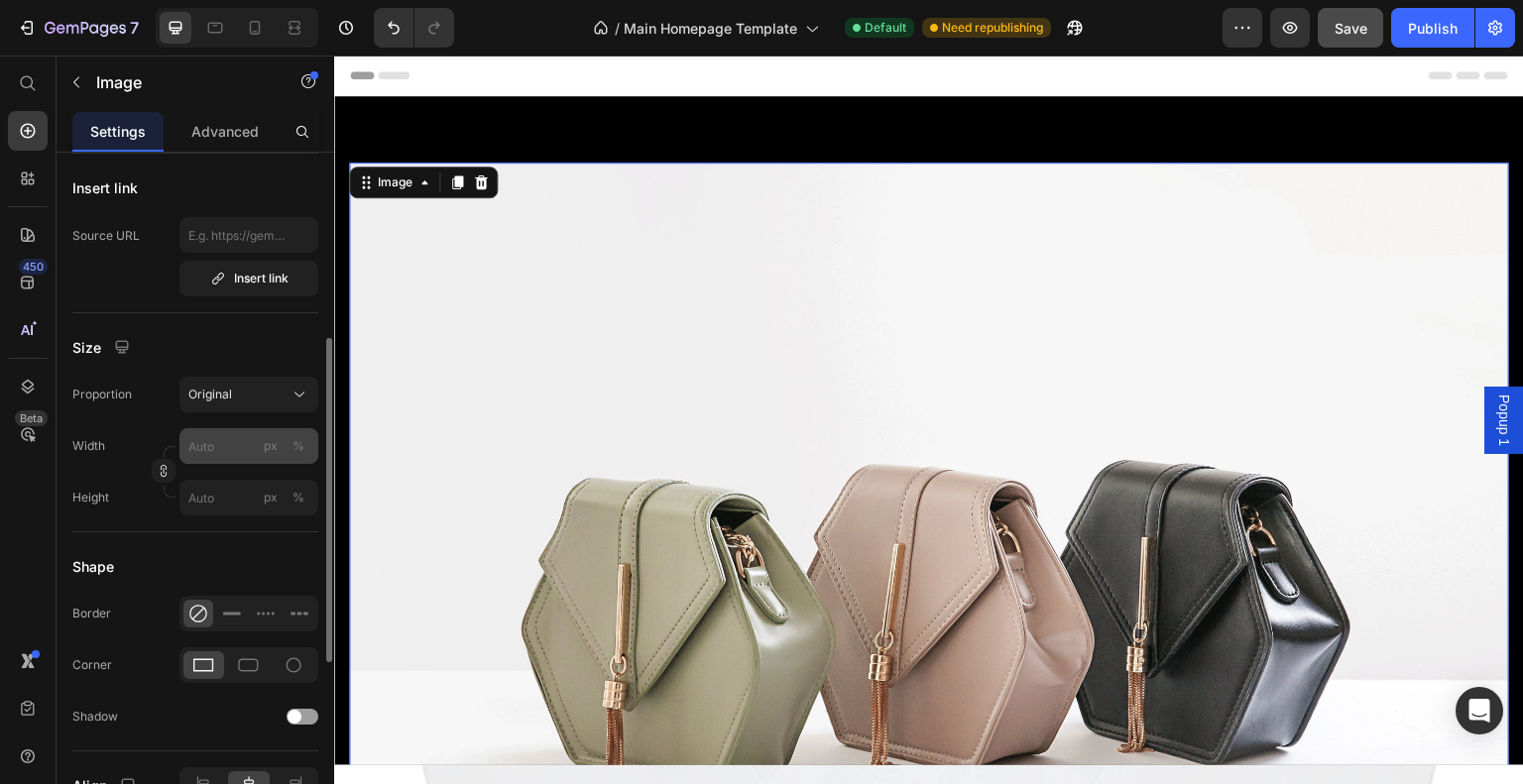 click on "%" at bounding box center (298, 446) 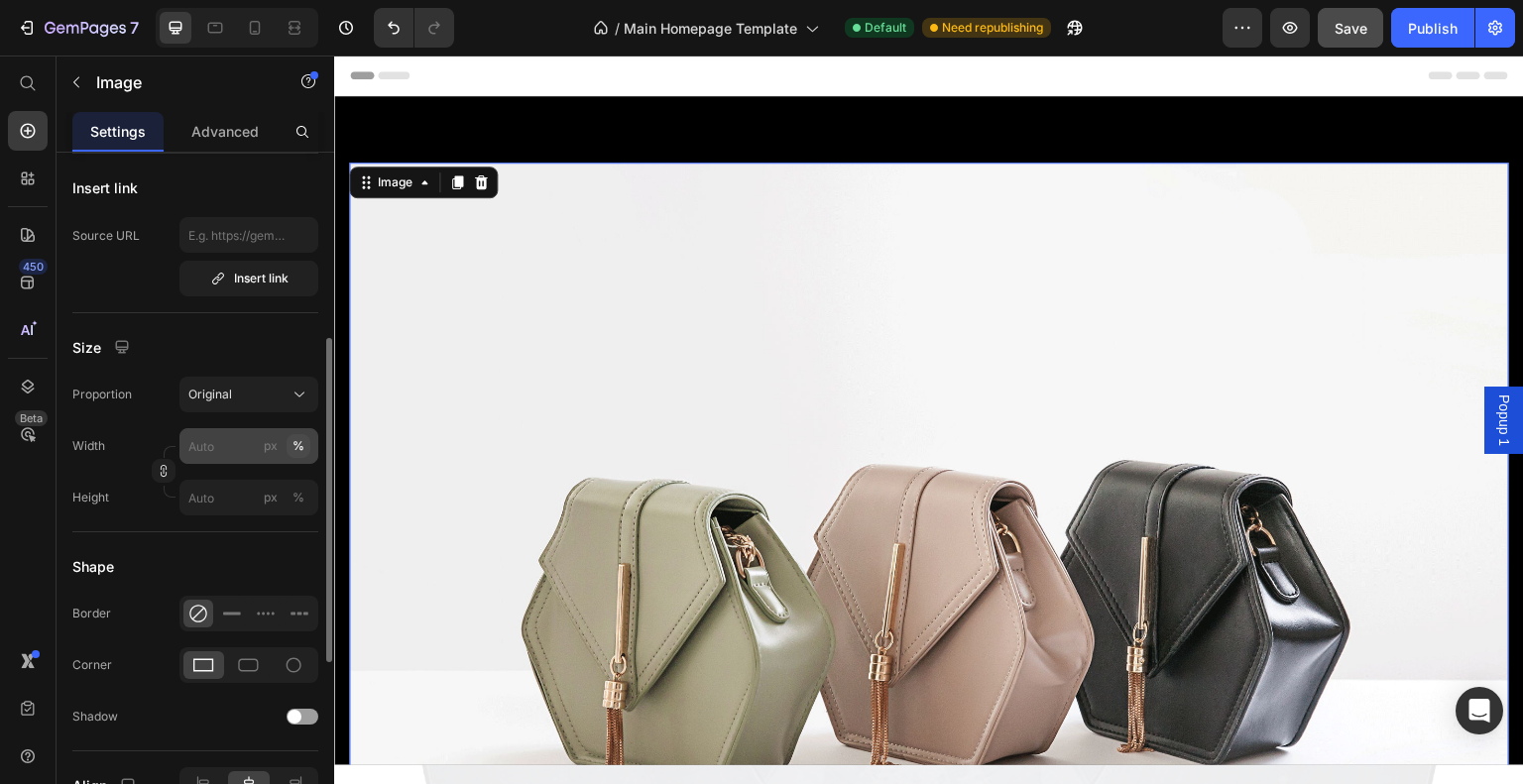 type 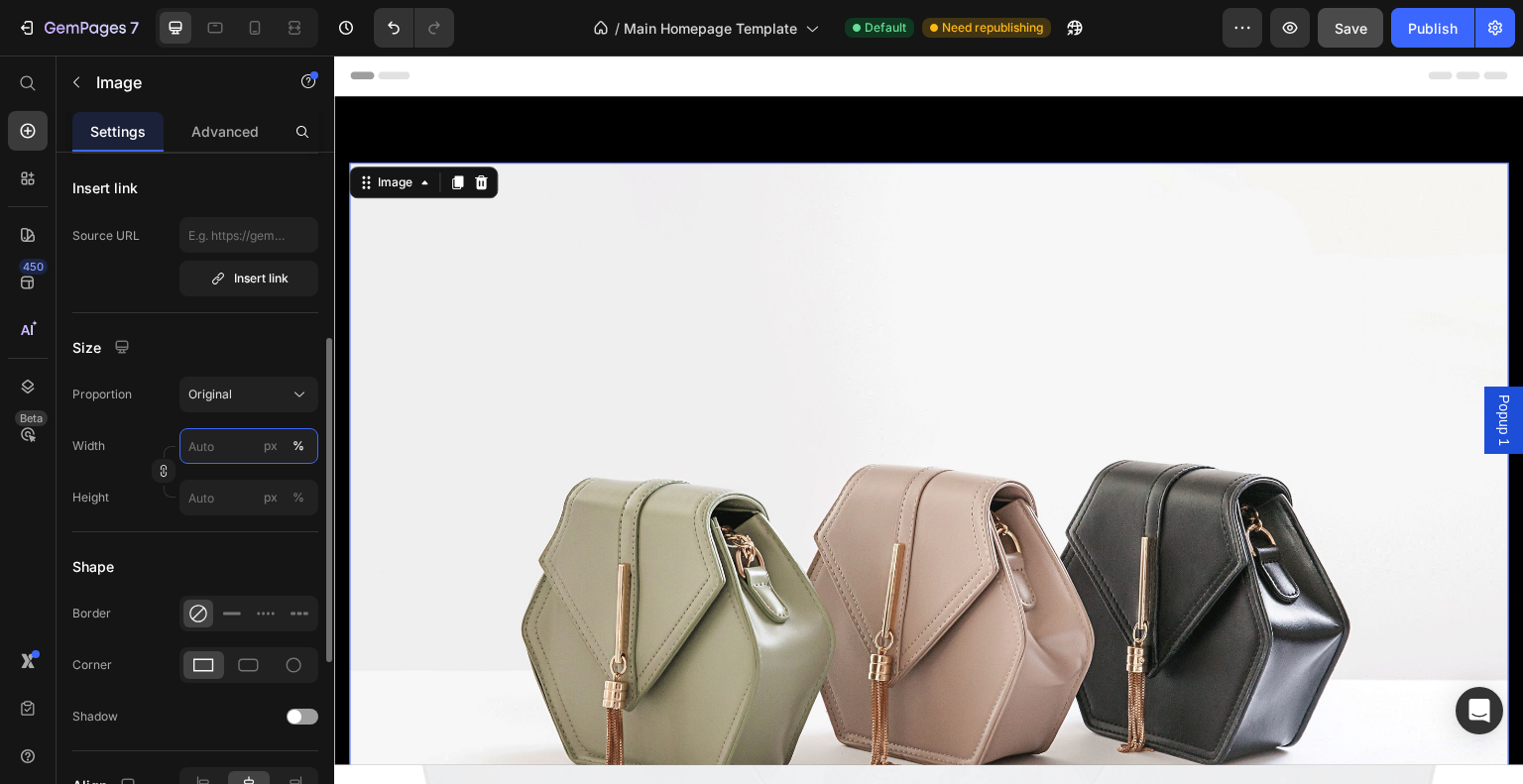 click on "px %" at bounding box center [249, 446] 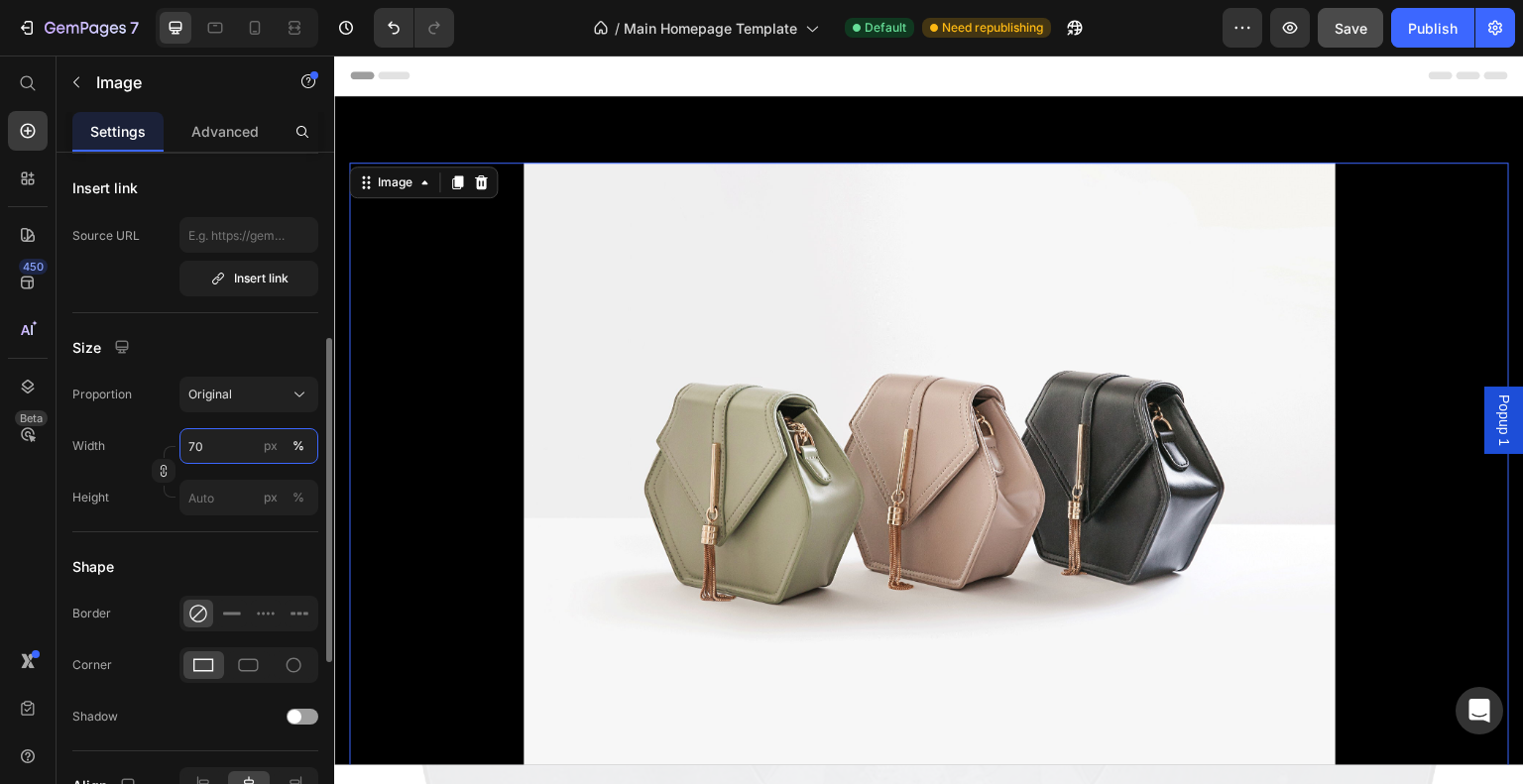 type on "7" 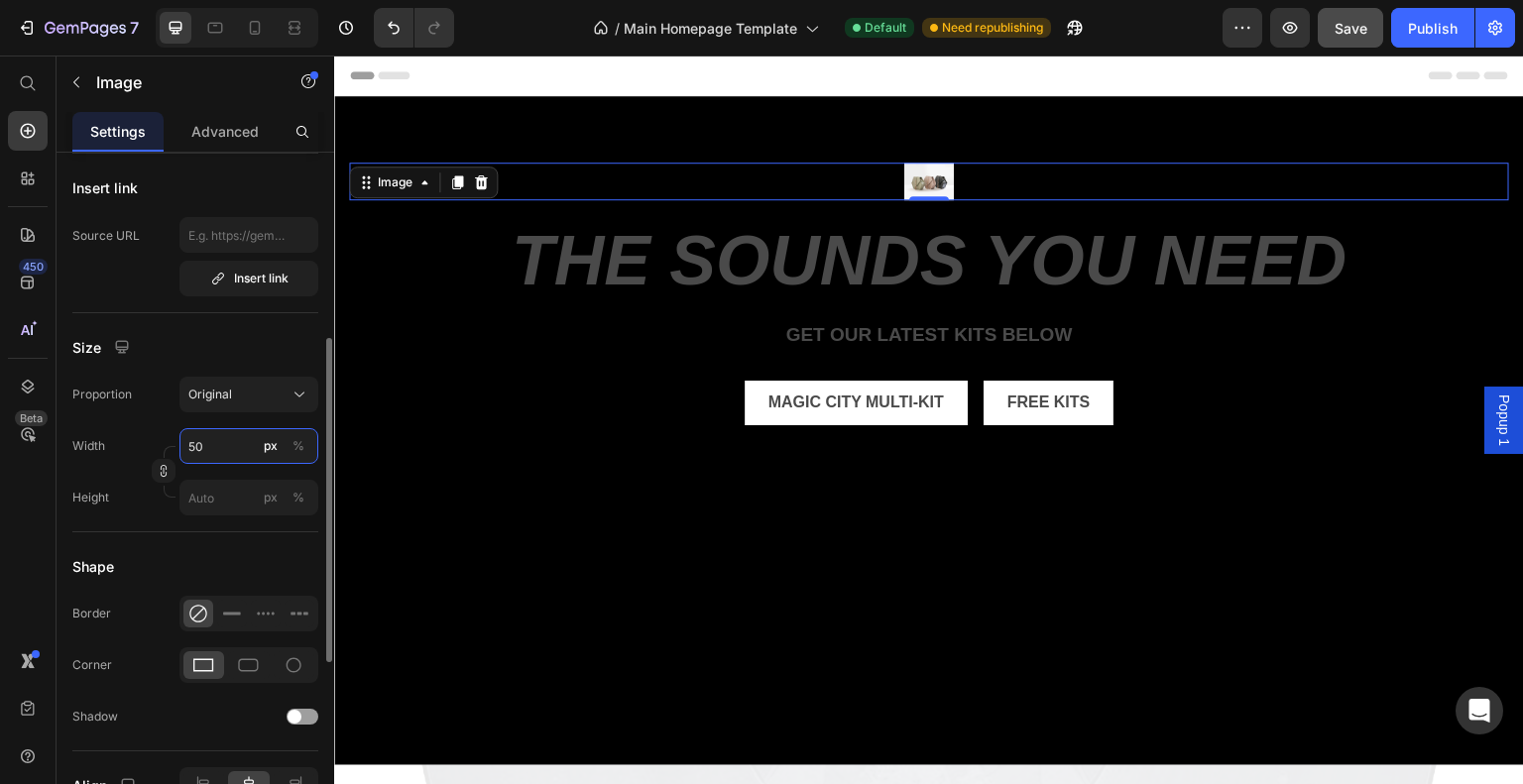 type on "5" 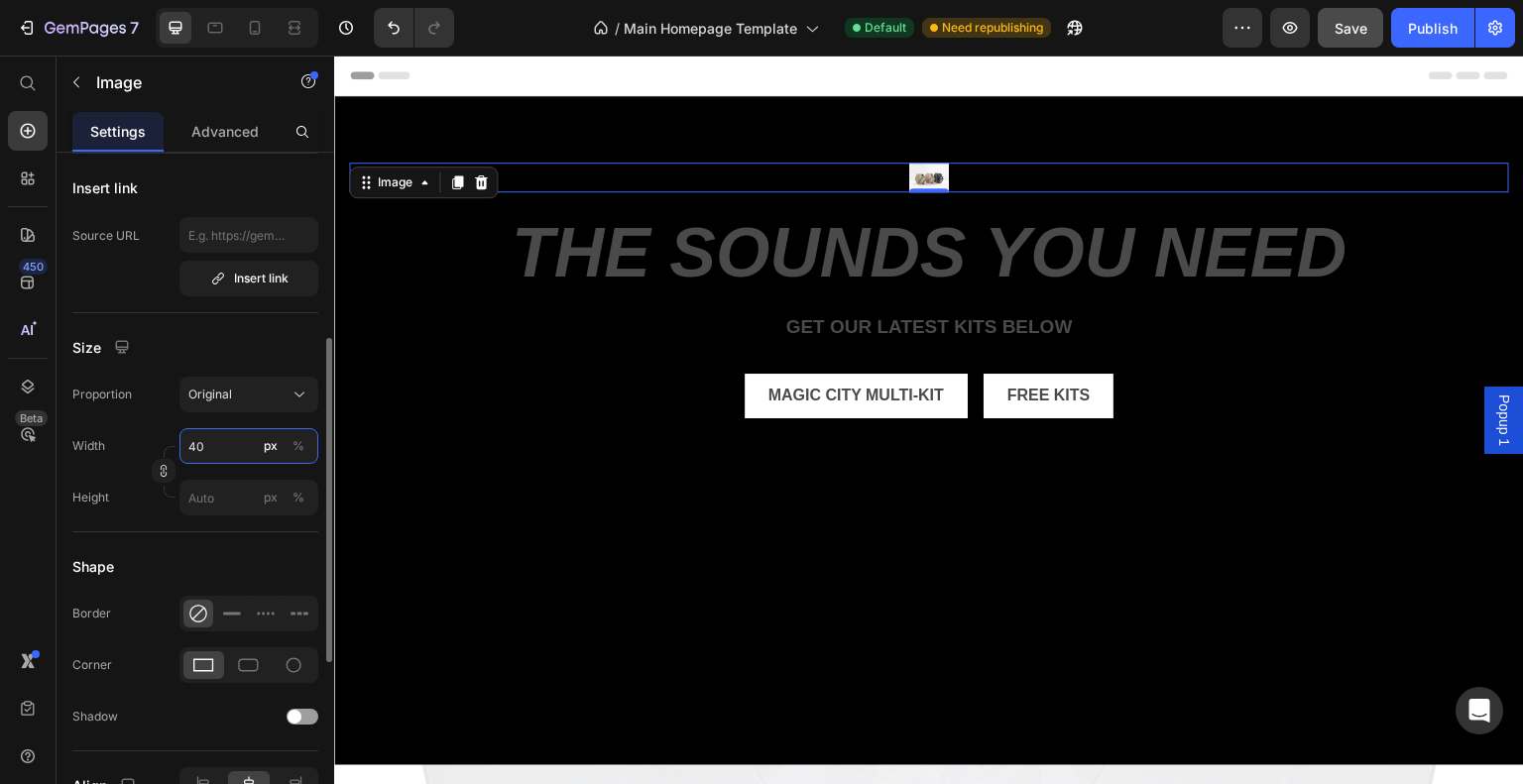 type on "4" 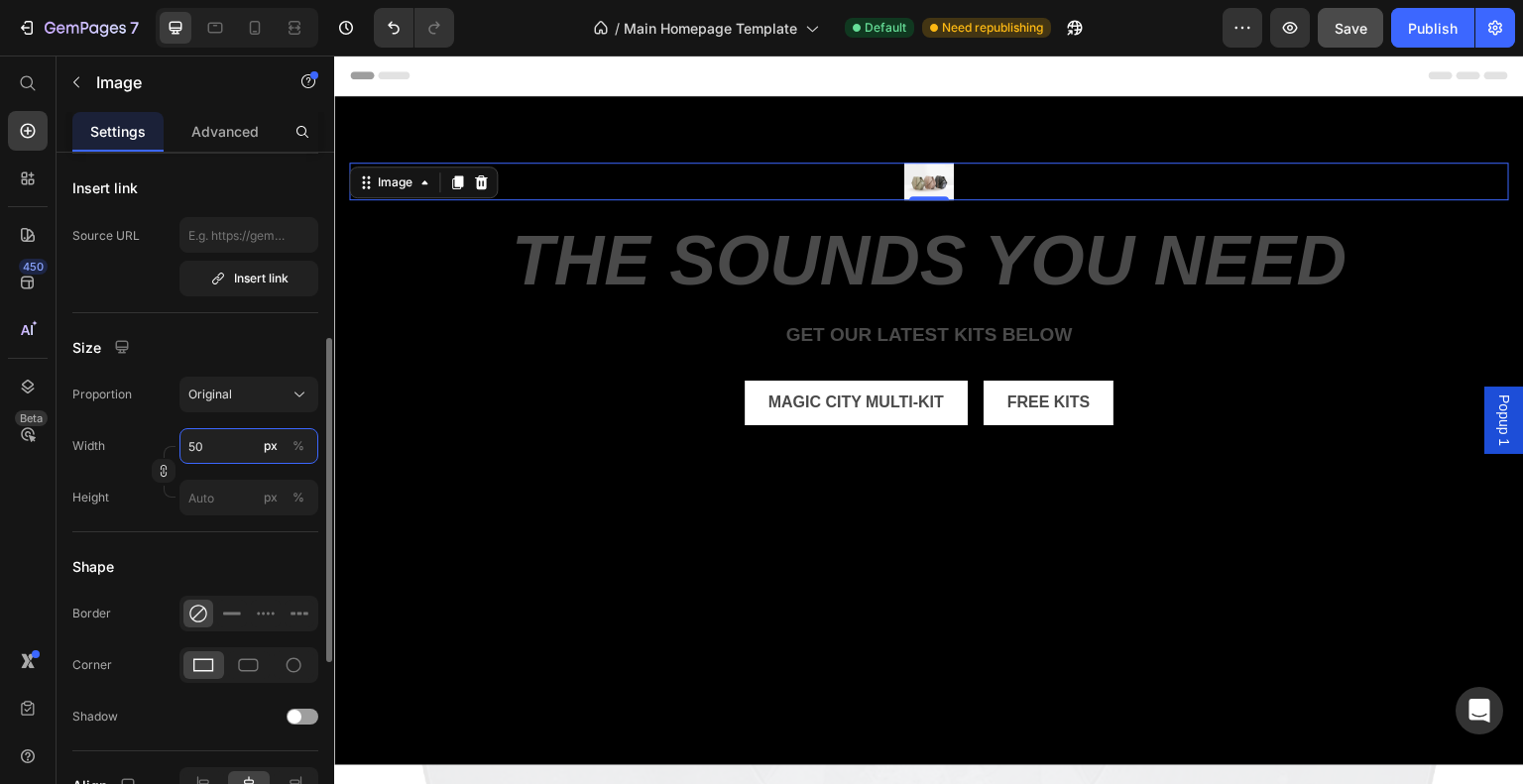type on "5" 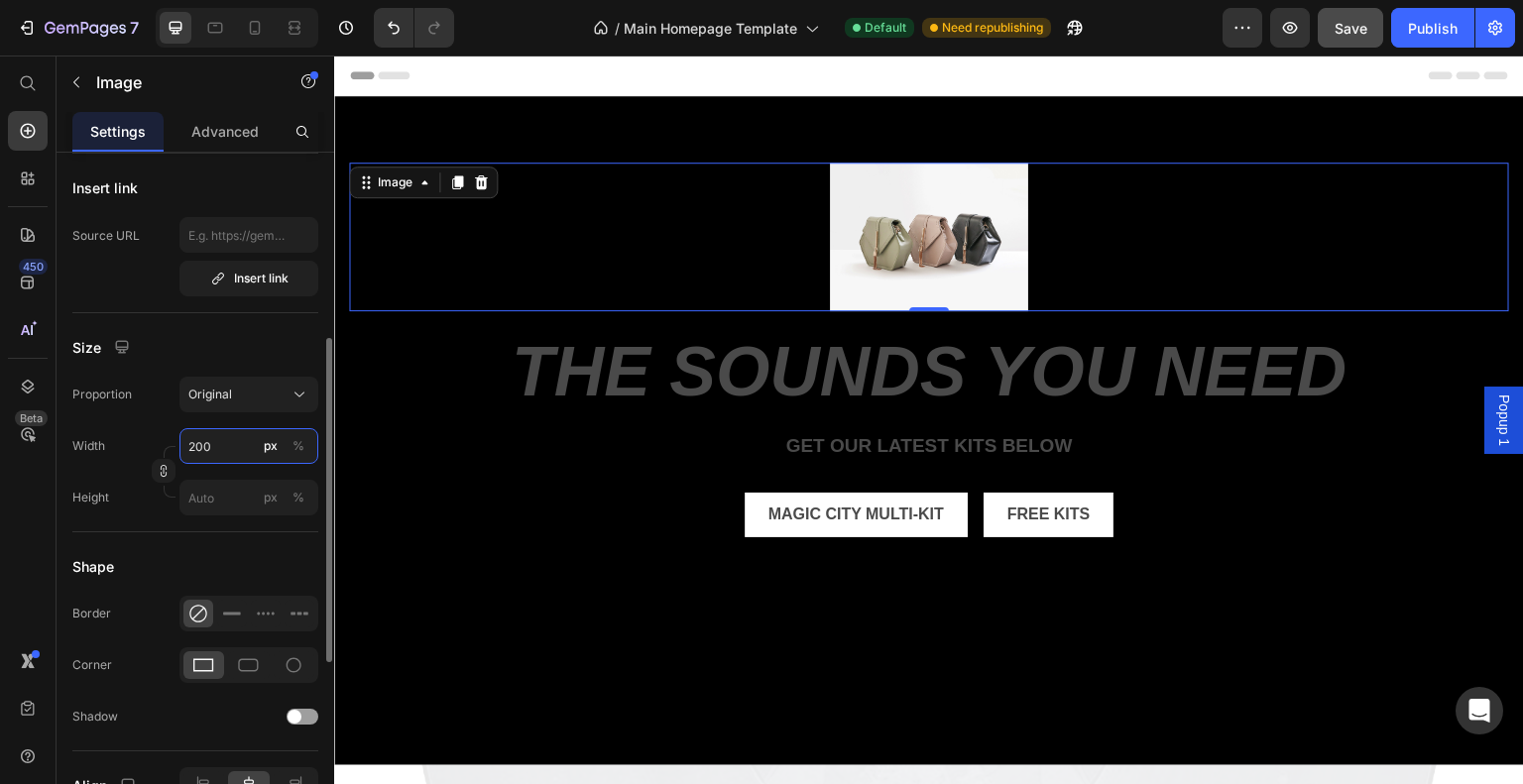 type on "200" 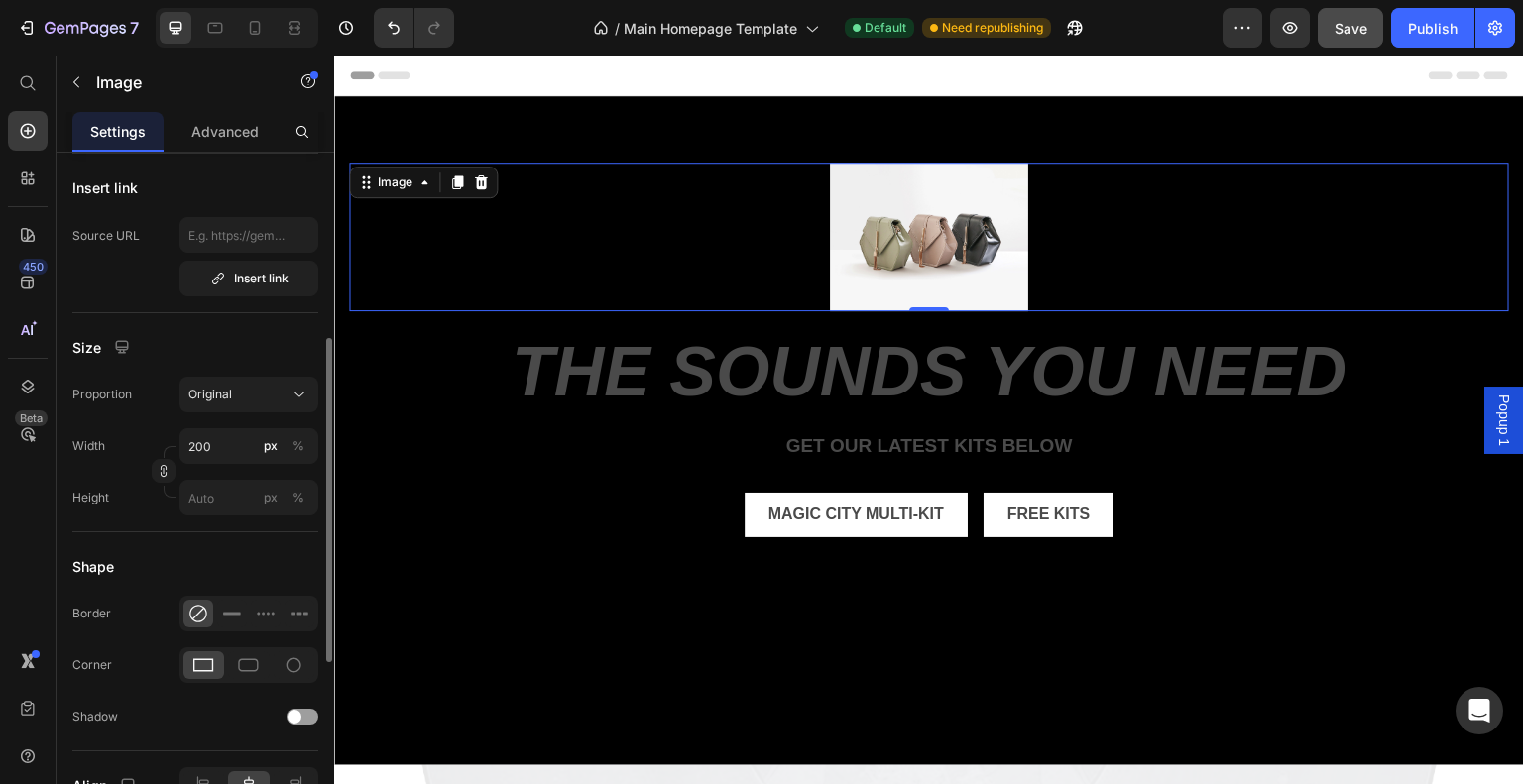 click on "Width 200 px %" at bounding box center (195, 446) 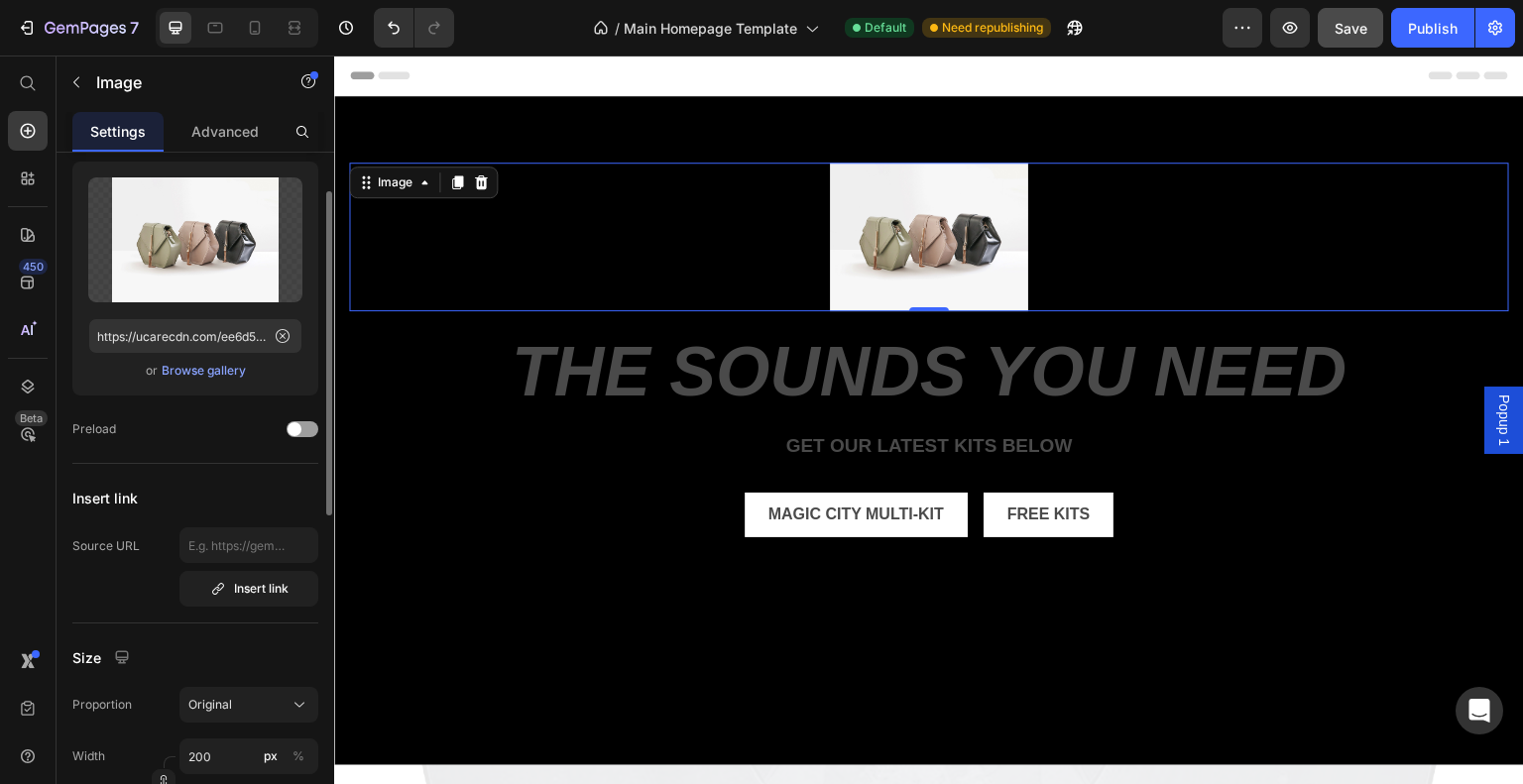 scroll, scrollTop: 0, scrollLeft: 0, axis: both 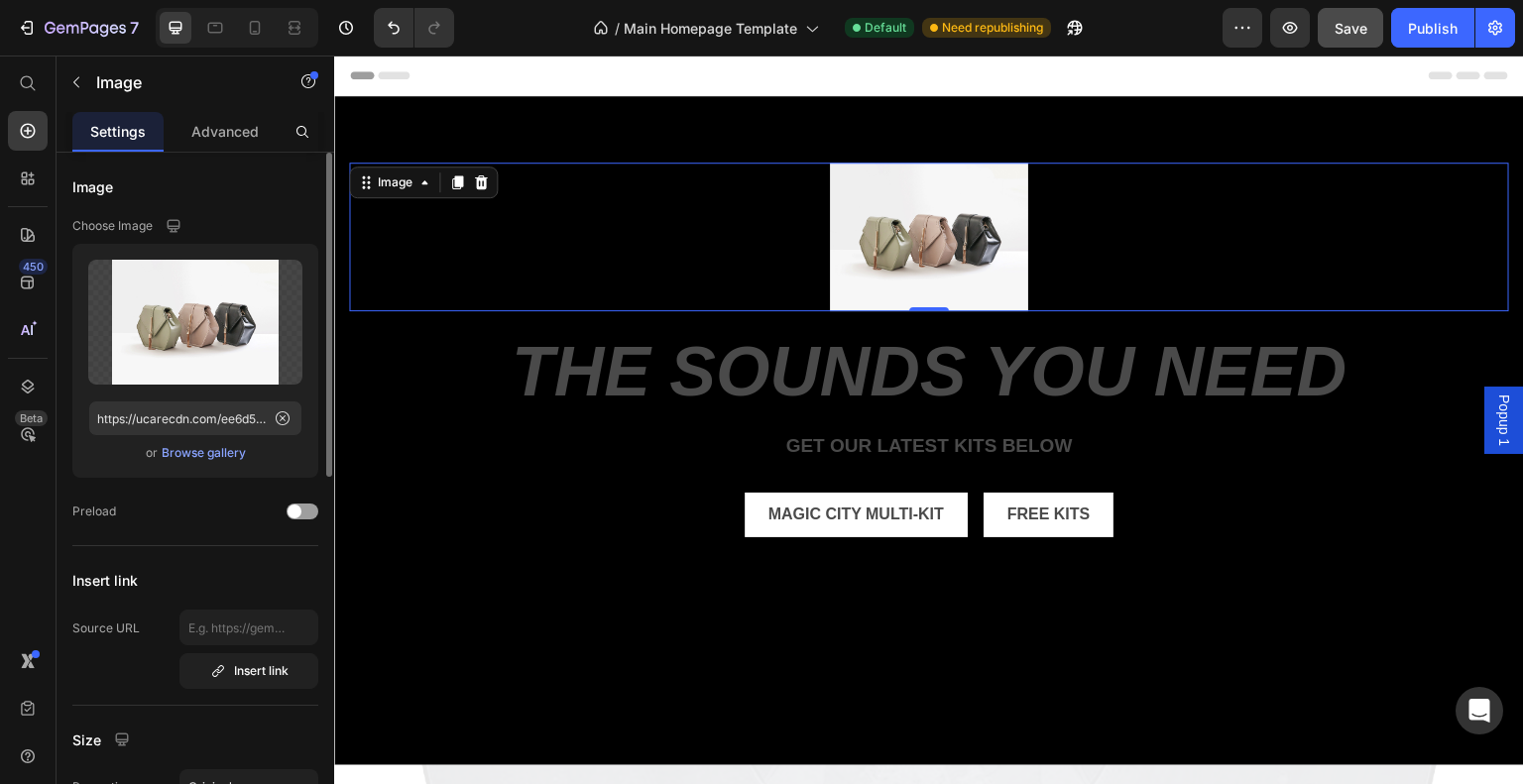 click on "Browse gallery" at bounding box center (203, 453) 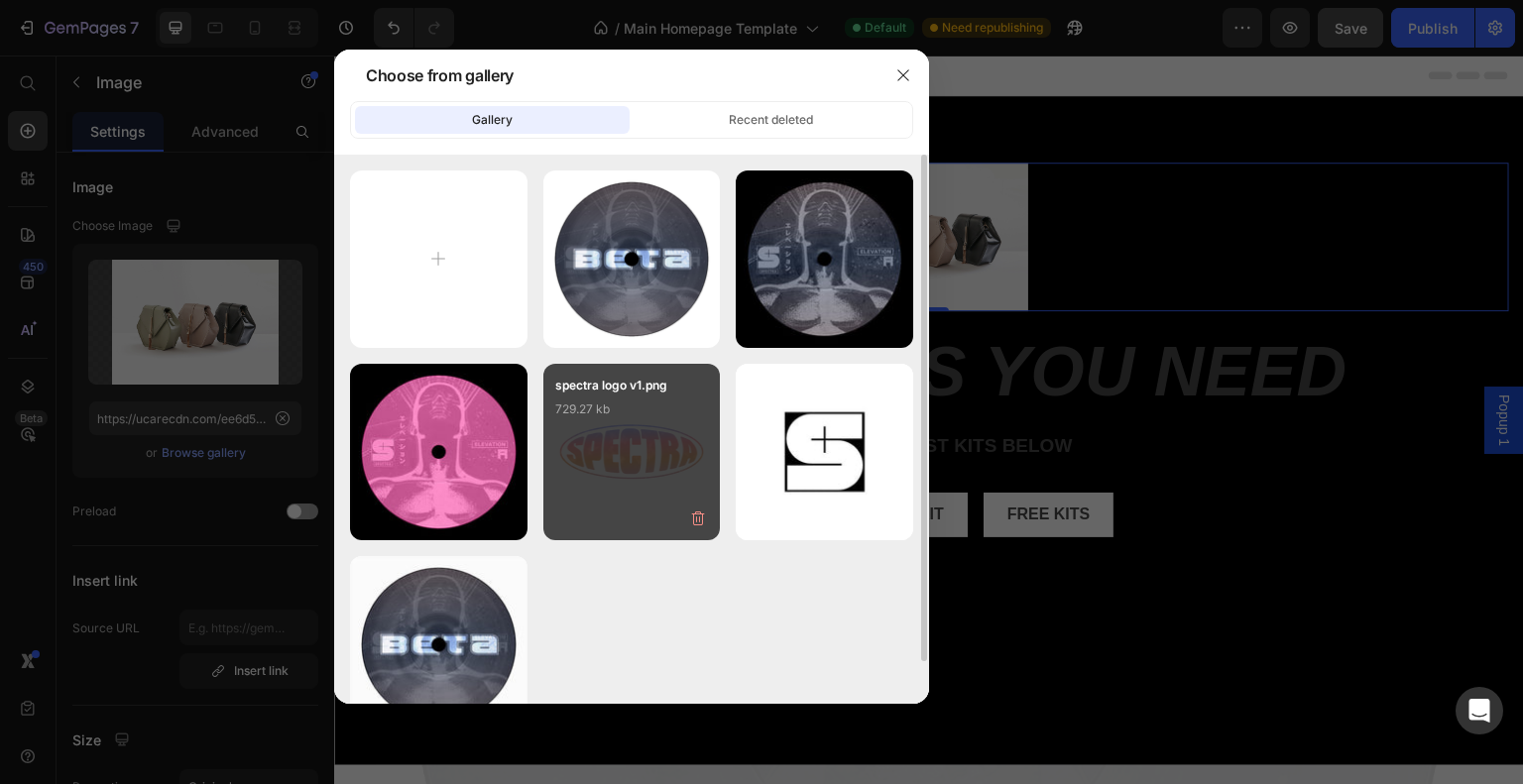 click on "spectra logo v1.png 729.27 kb" at bounding box center (632, 415) 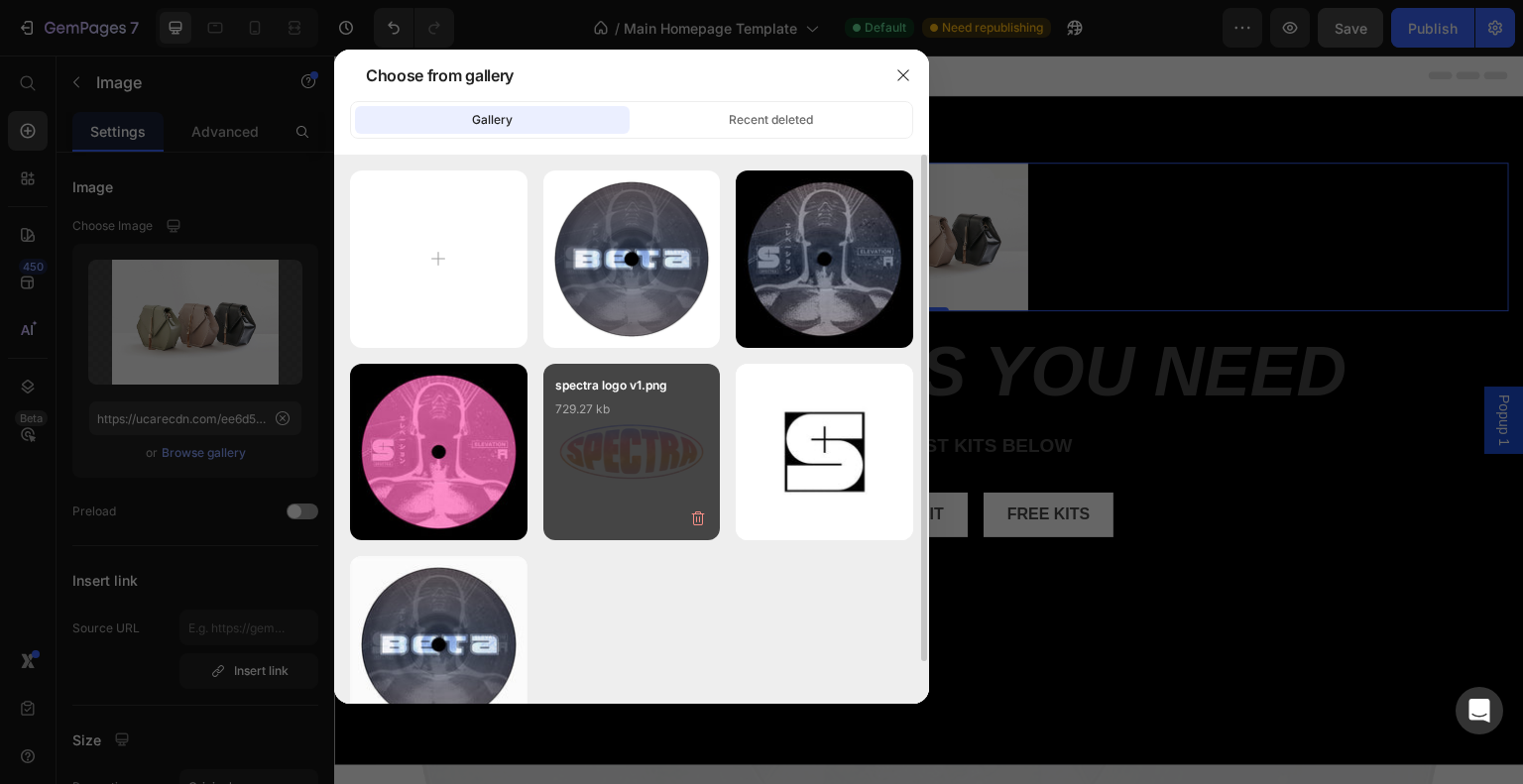 type on "https://cdn.shopify.com/s/files/1/0759/6068/0671/files/gempages_570847009880147096-4a3d3a7f-8063-4792-a93d-4f3fa0e97c10.png" 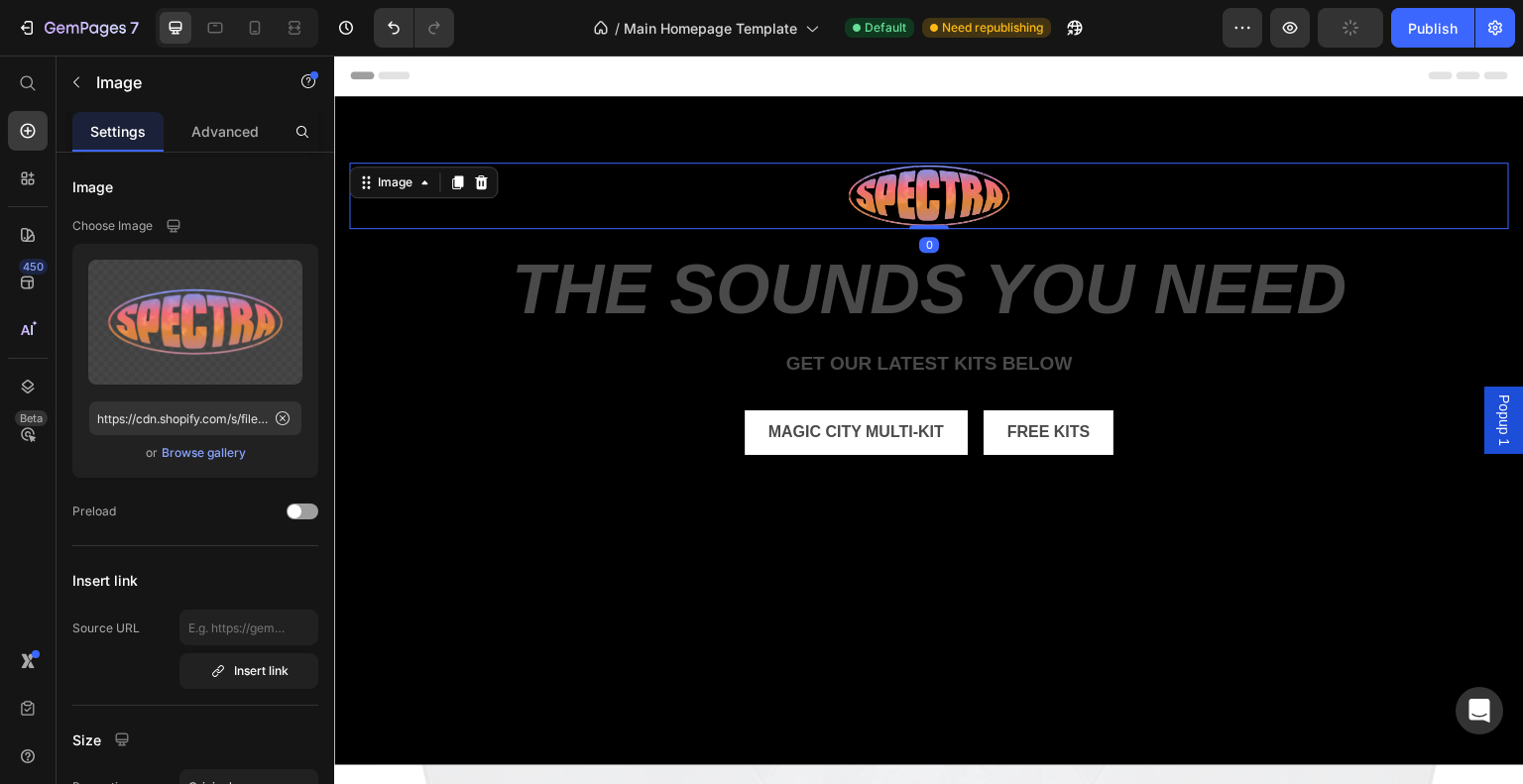 drag, startPoint x: 922, startPoint y: 358, endPoint x: 932, endPoint y: 309, distance: 50.01 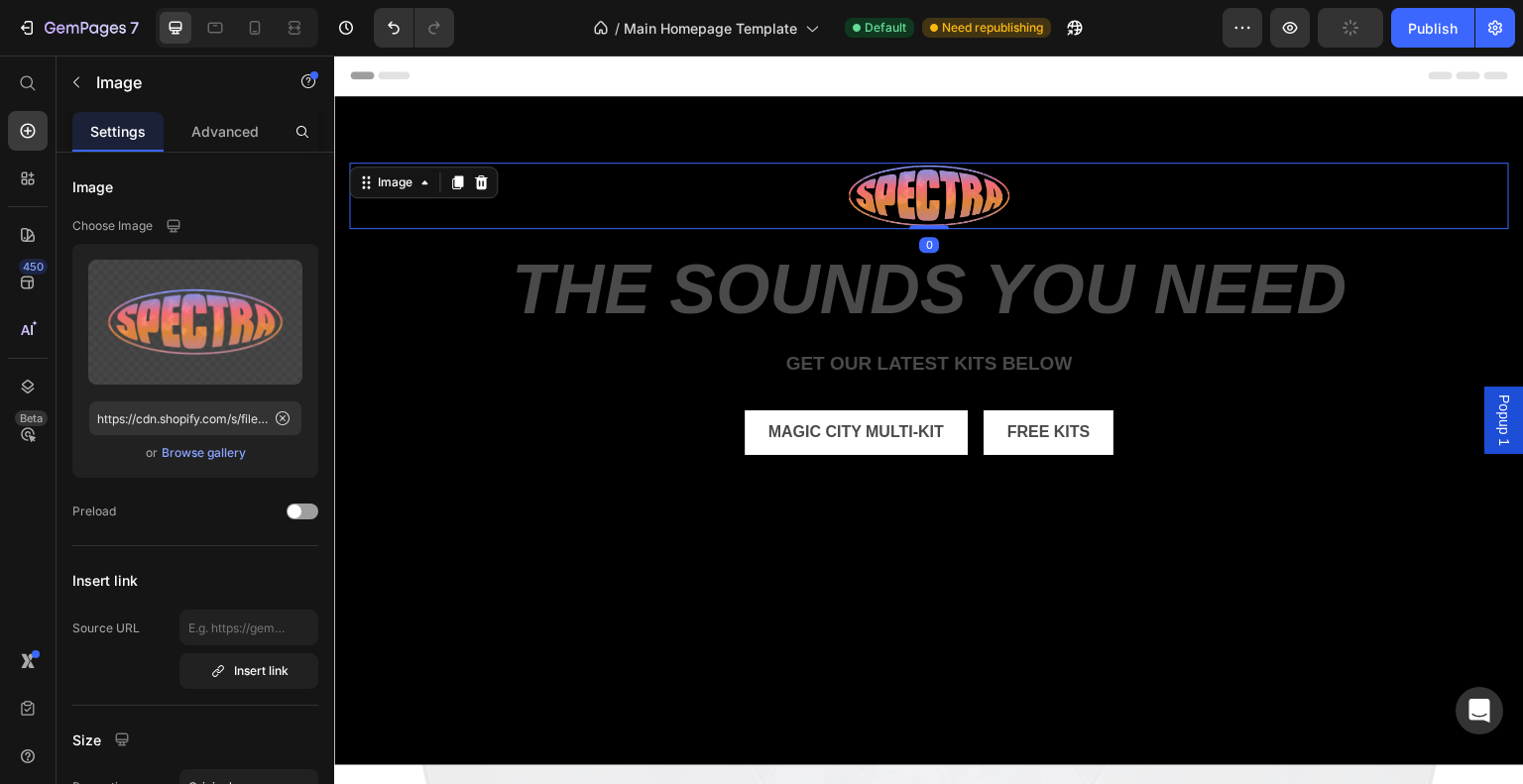 click on "Image   0" at bounding box center (929, 195) 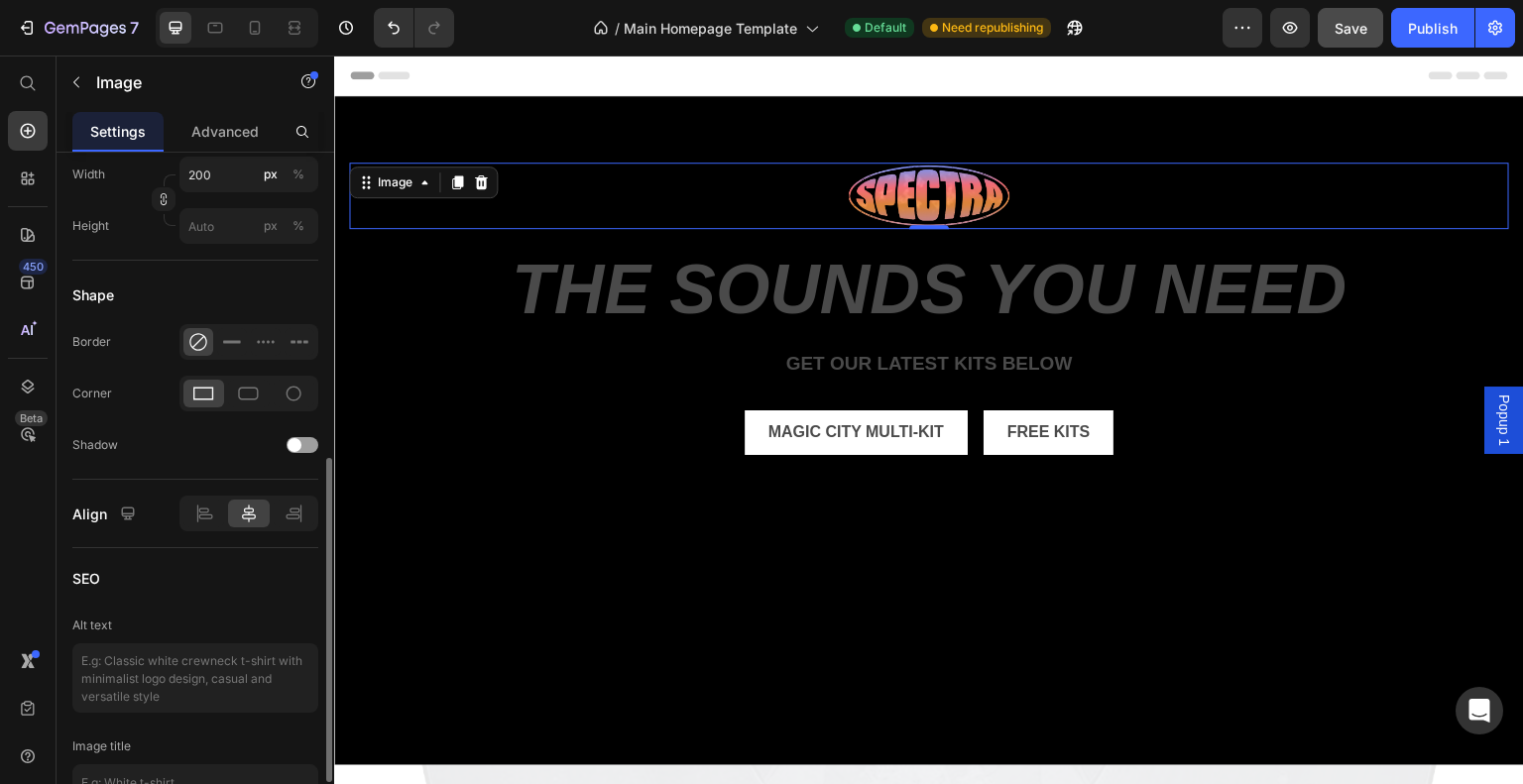 scroll, scrollTop: 768, scrollLeft: 0, axis: vertical 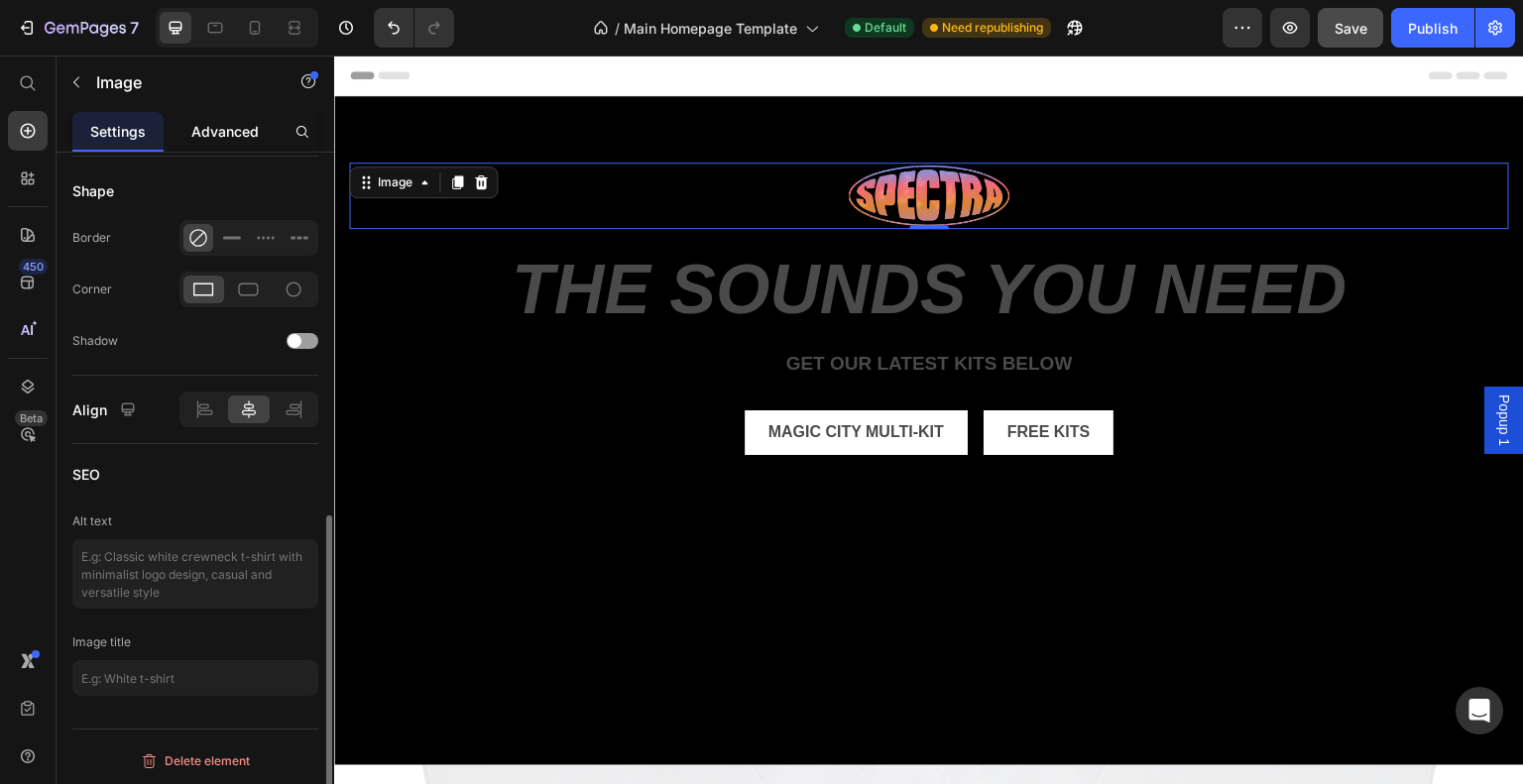 click on "Advanced" 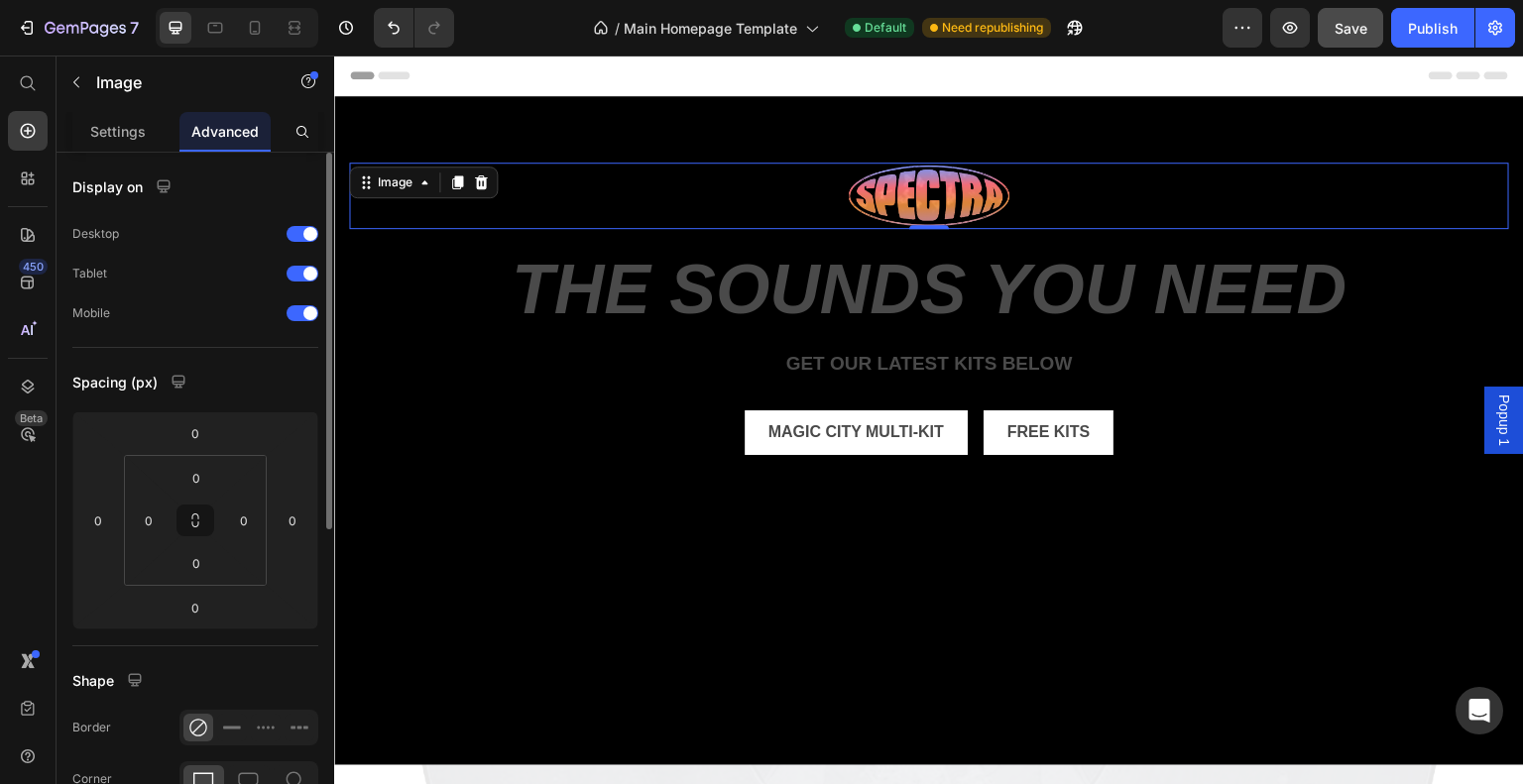 scroll, scrollTop: 1, scrollLeft: 0, axis: vertical 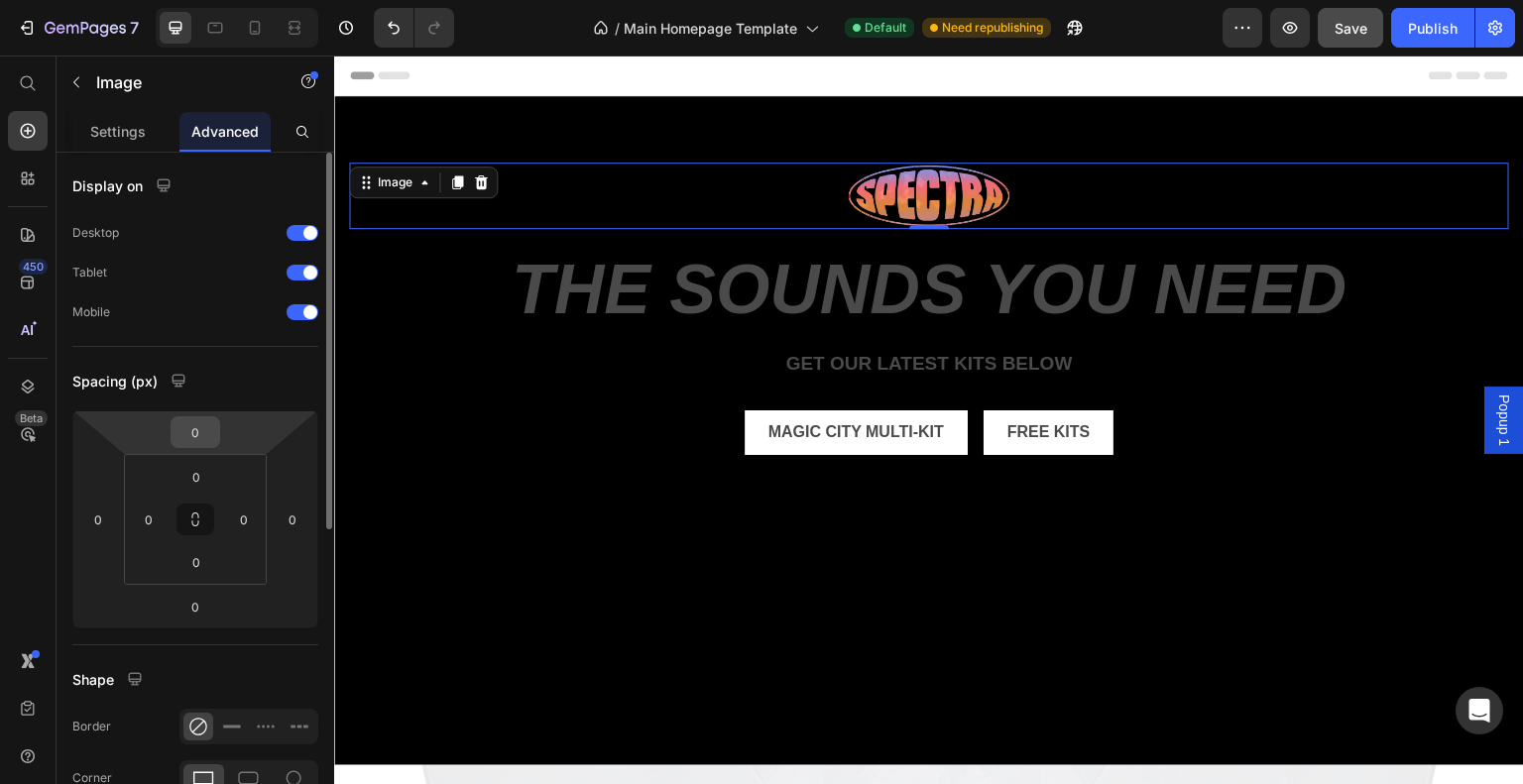 click on "0" at bounding box center [195, 432] 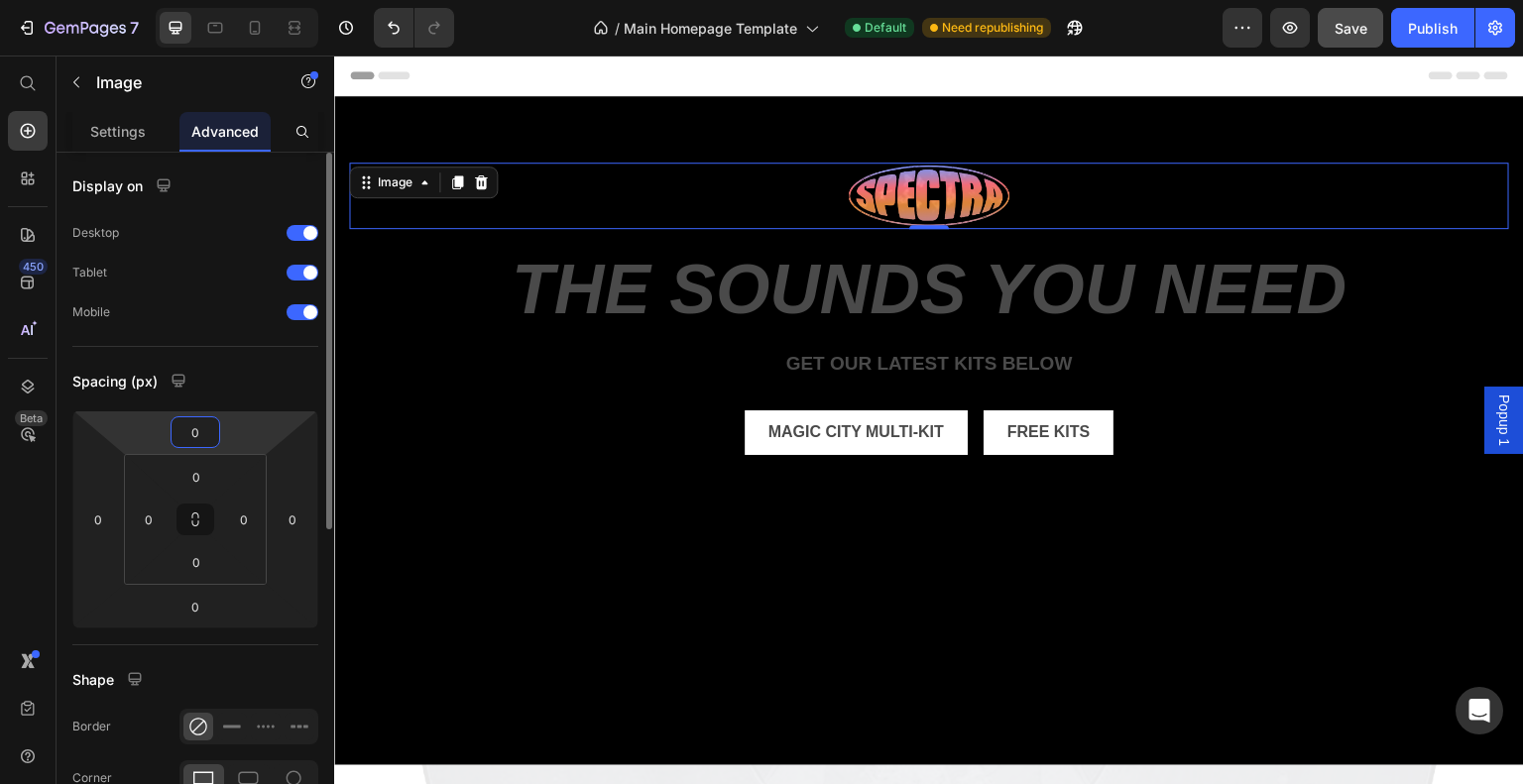 click on "0" at bounding box center (195, 432) 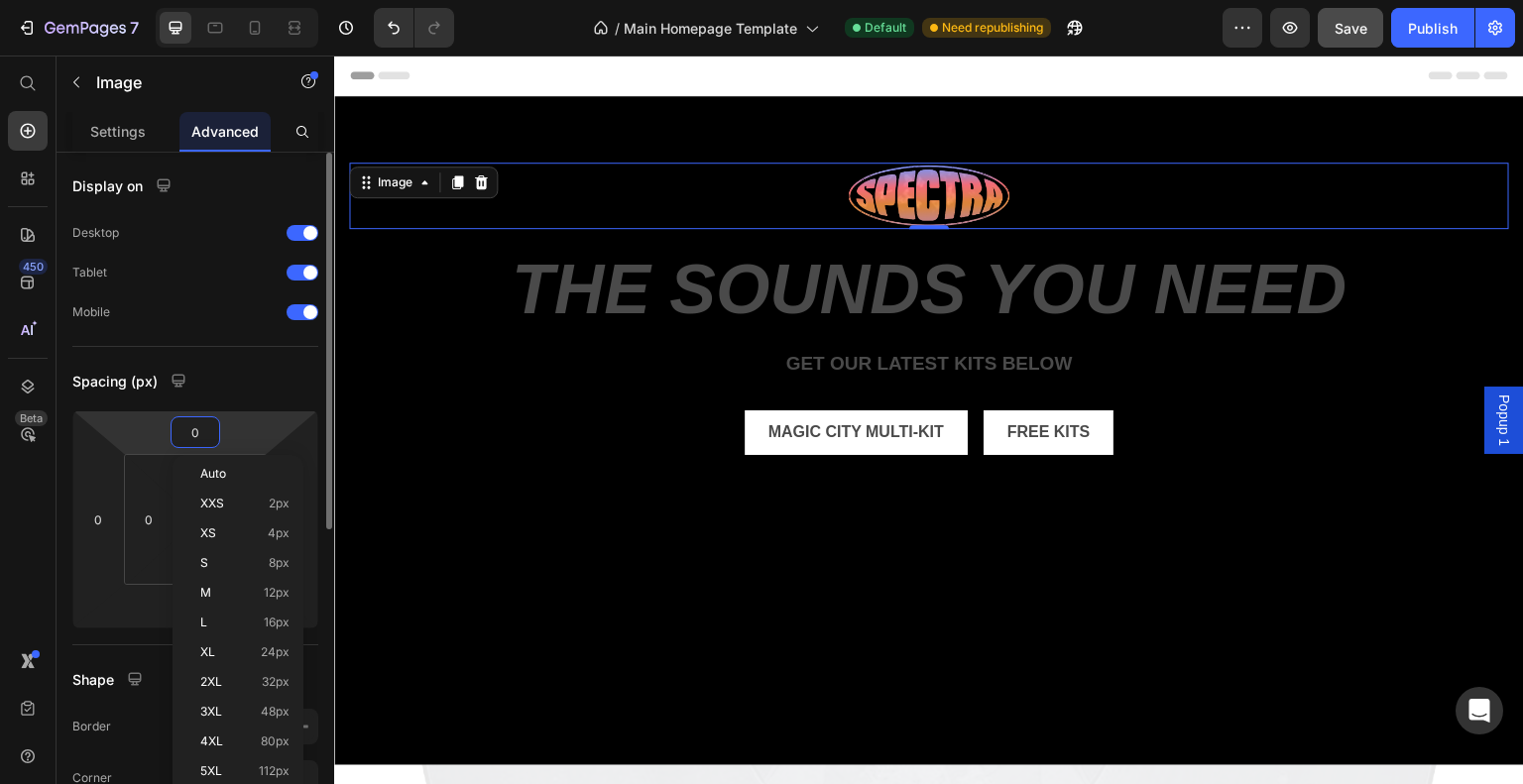 click on "Spacing (px)" at bounding box center [195, 381] 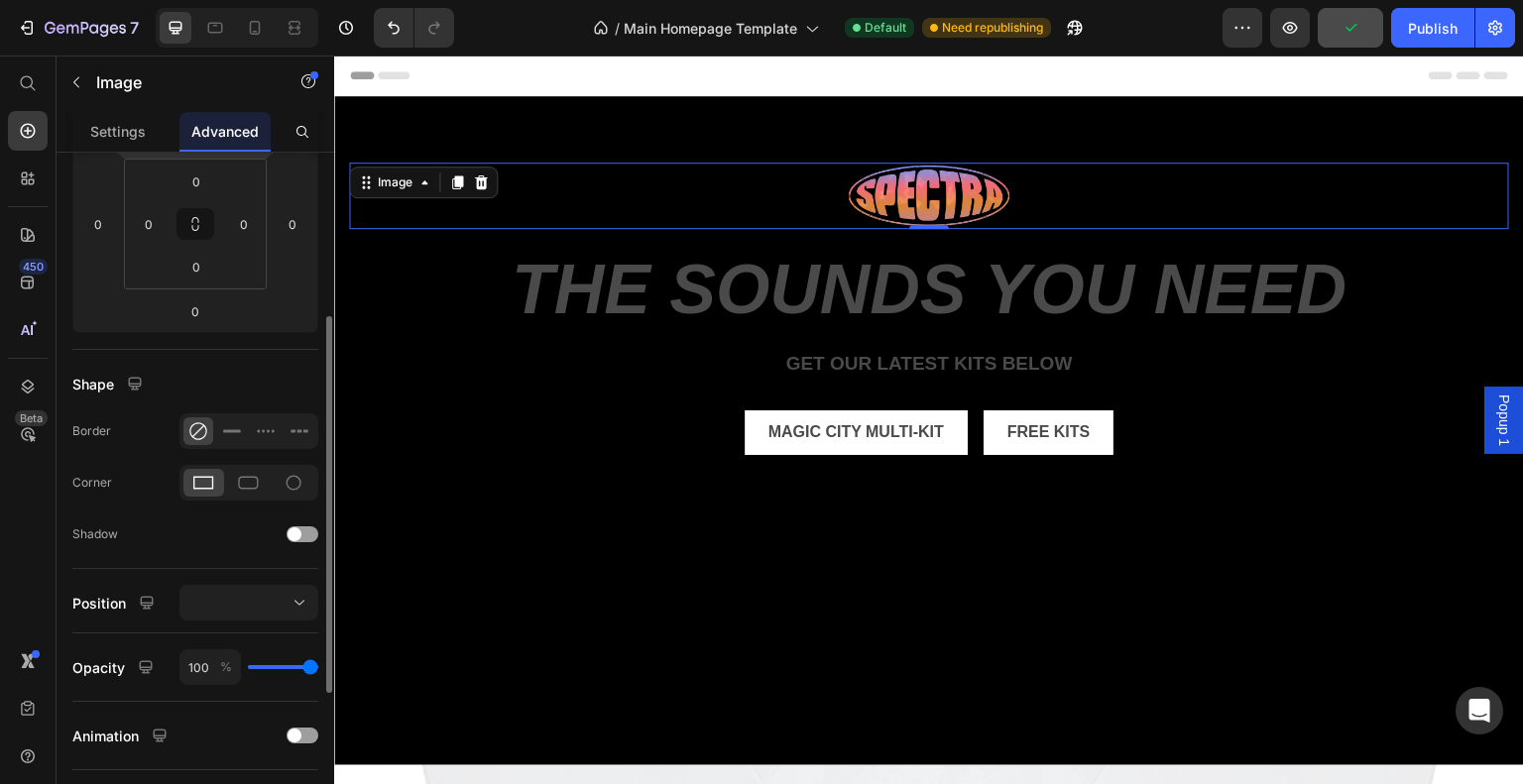 scroll, scrollTop: 297, scrollLeft: 0, axis: vertical 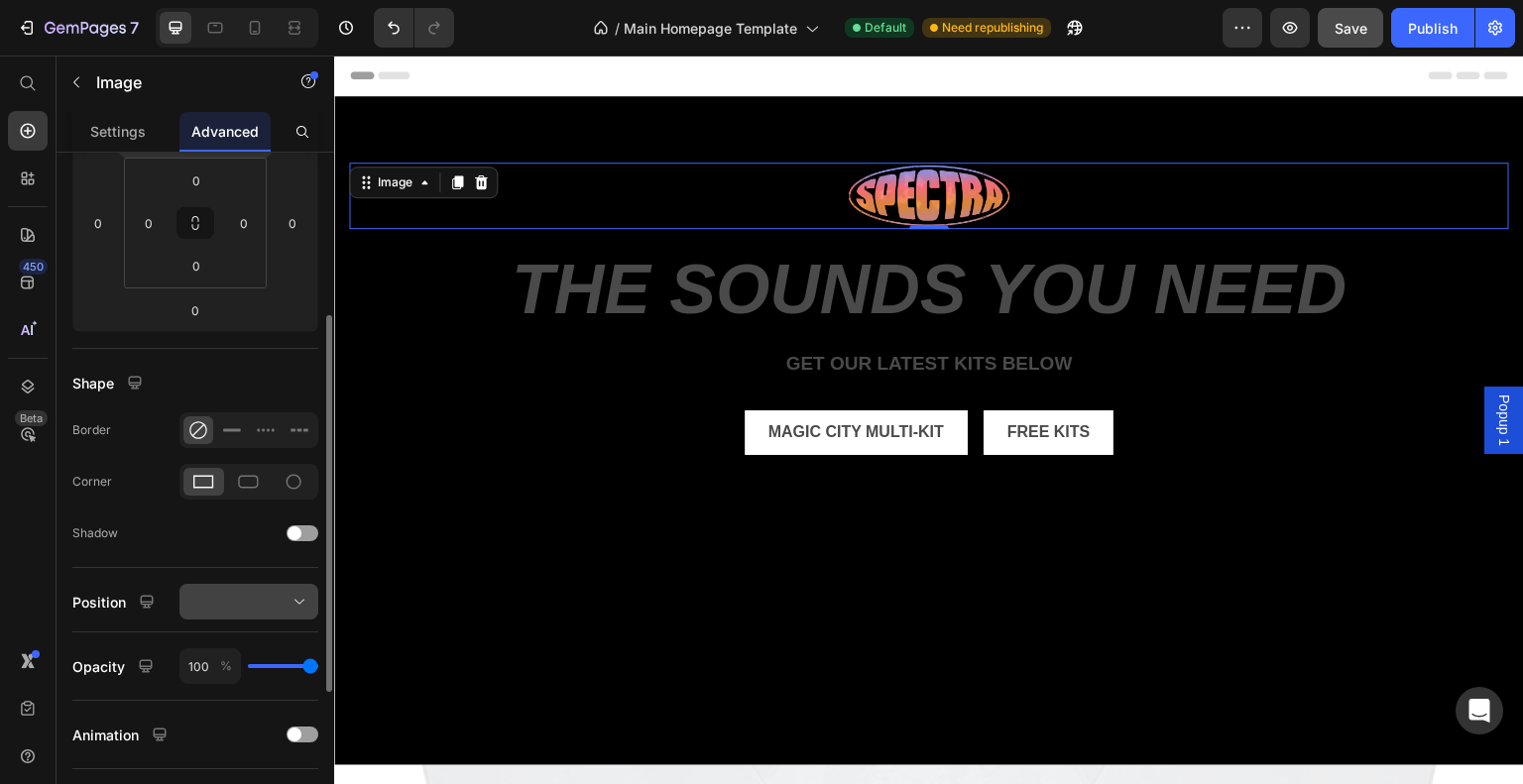 click at bounding box center (249, 602) 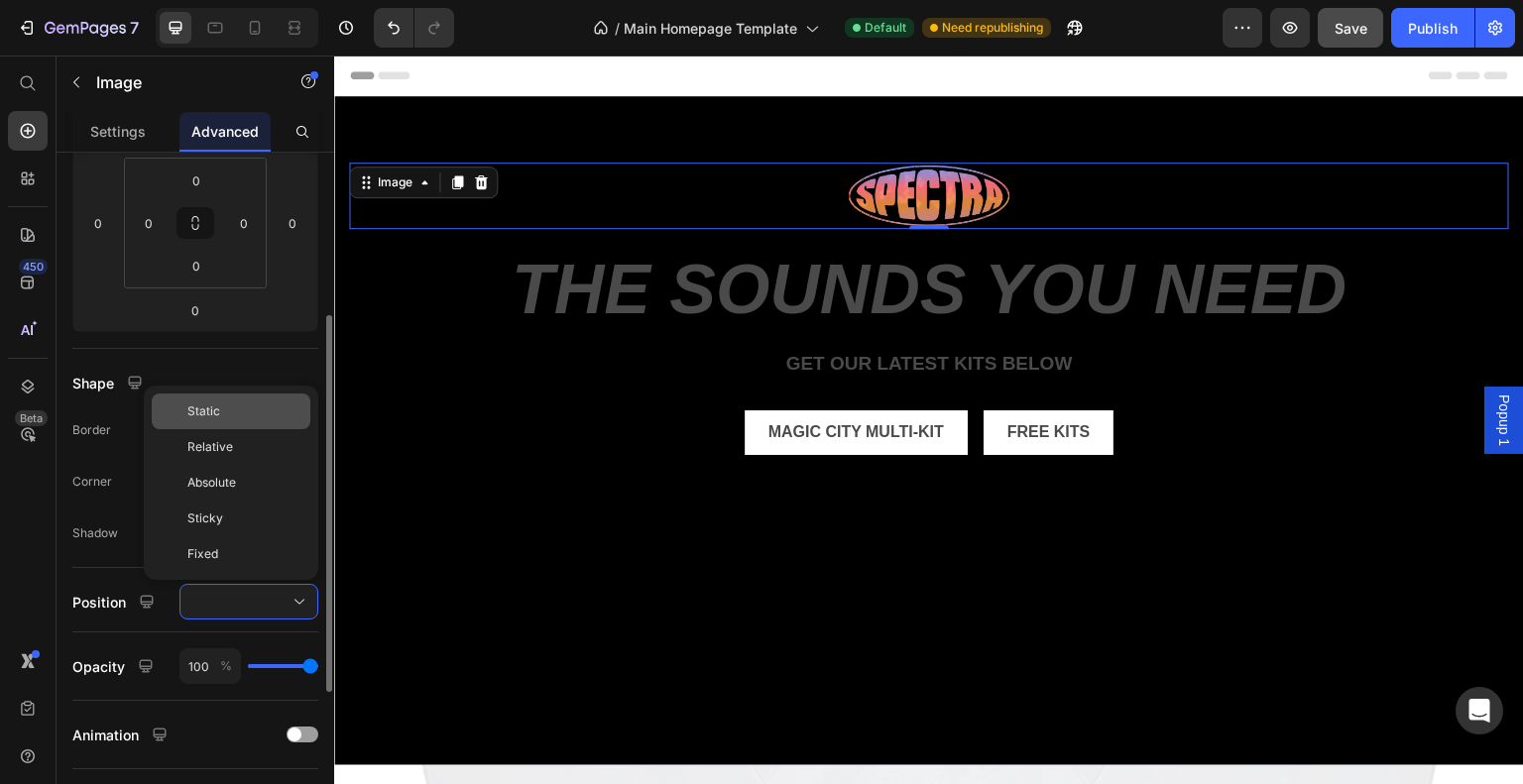 click on "Static" at bounding box center (245, 411) 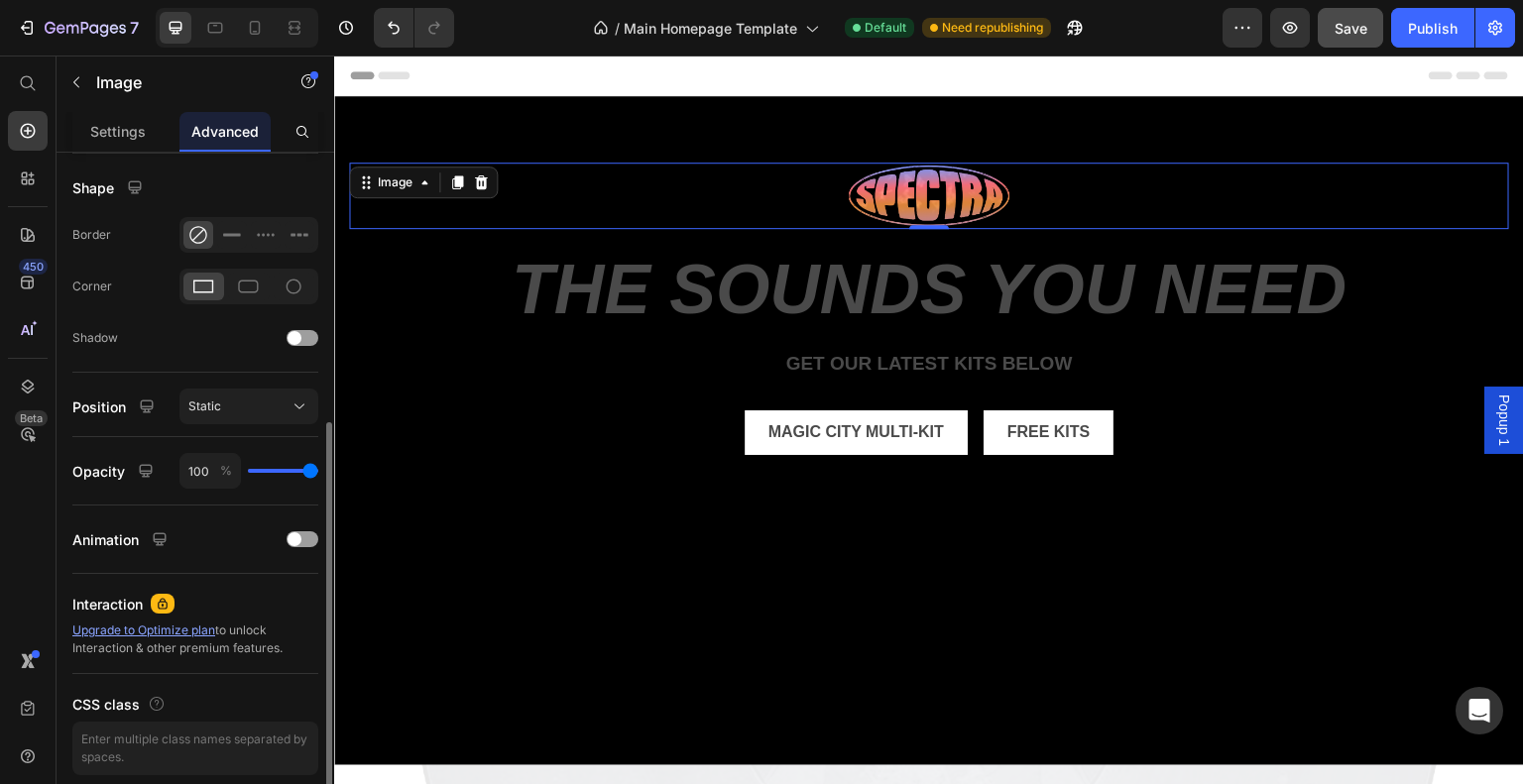 scroll, scrollTop: 567, scrollLeft: 0, axis: vertical 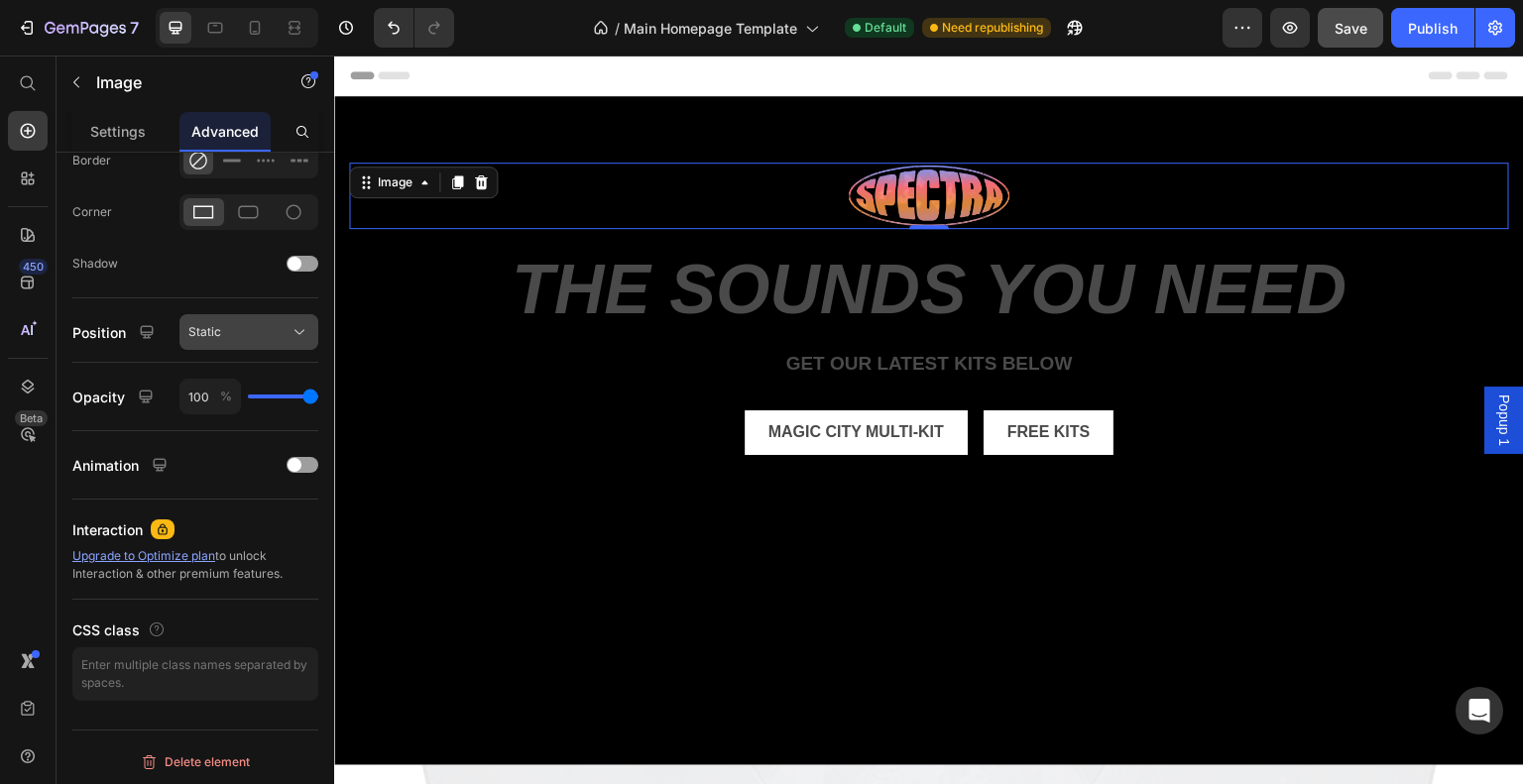 click on "Static" 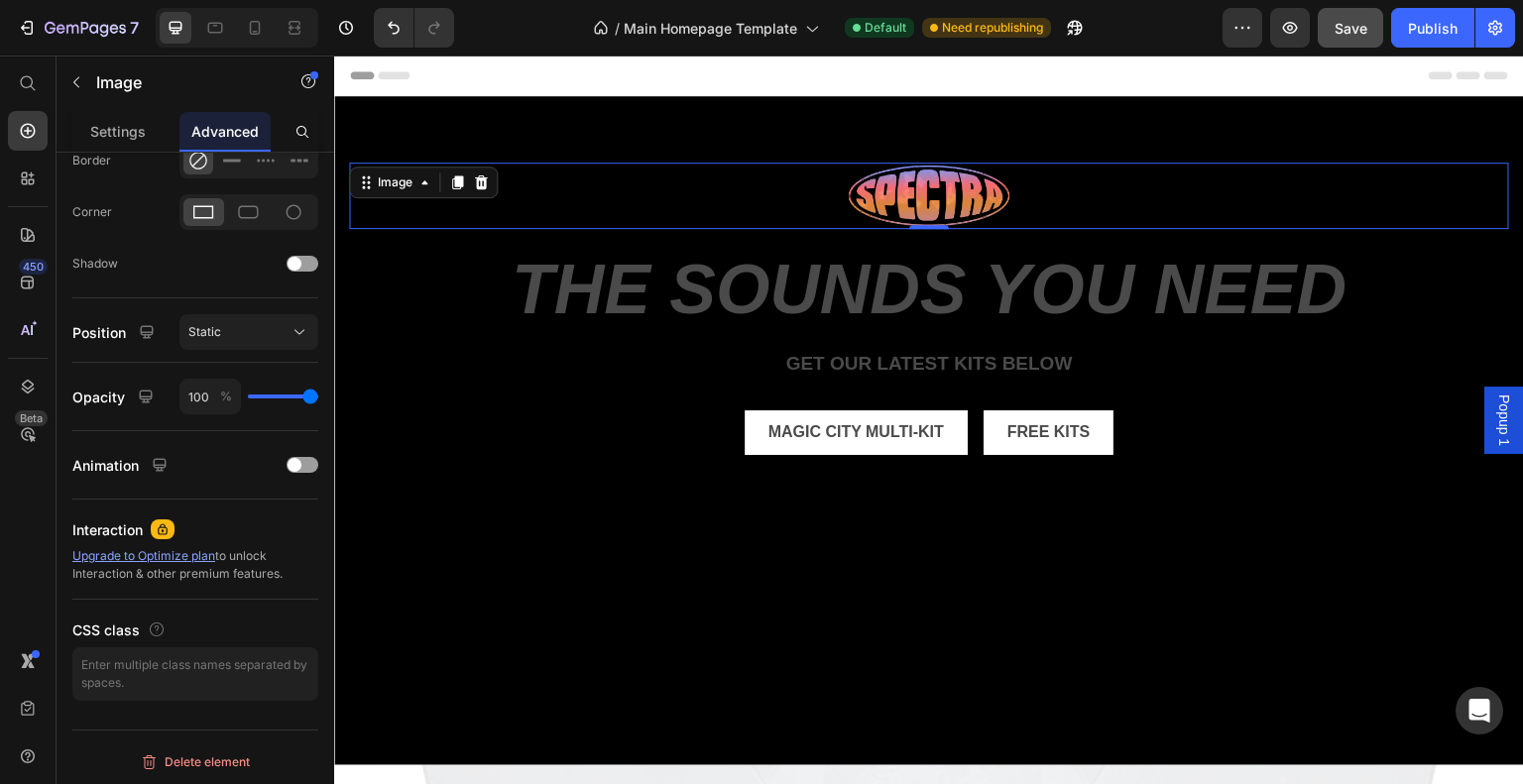 click 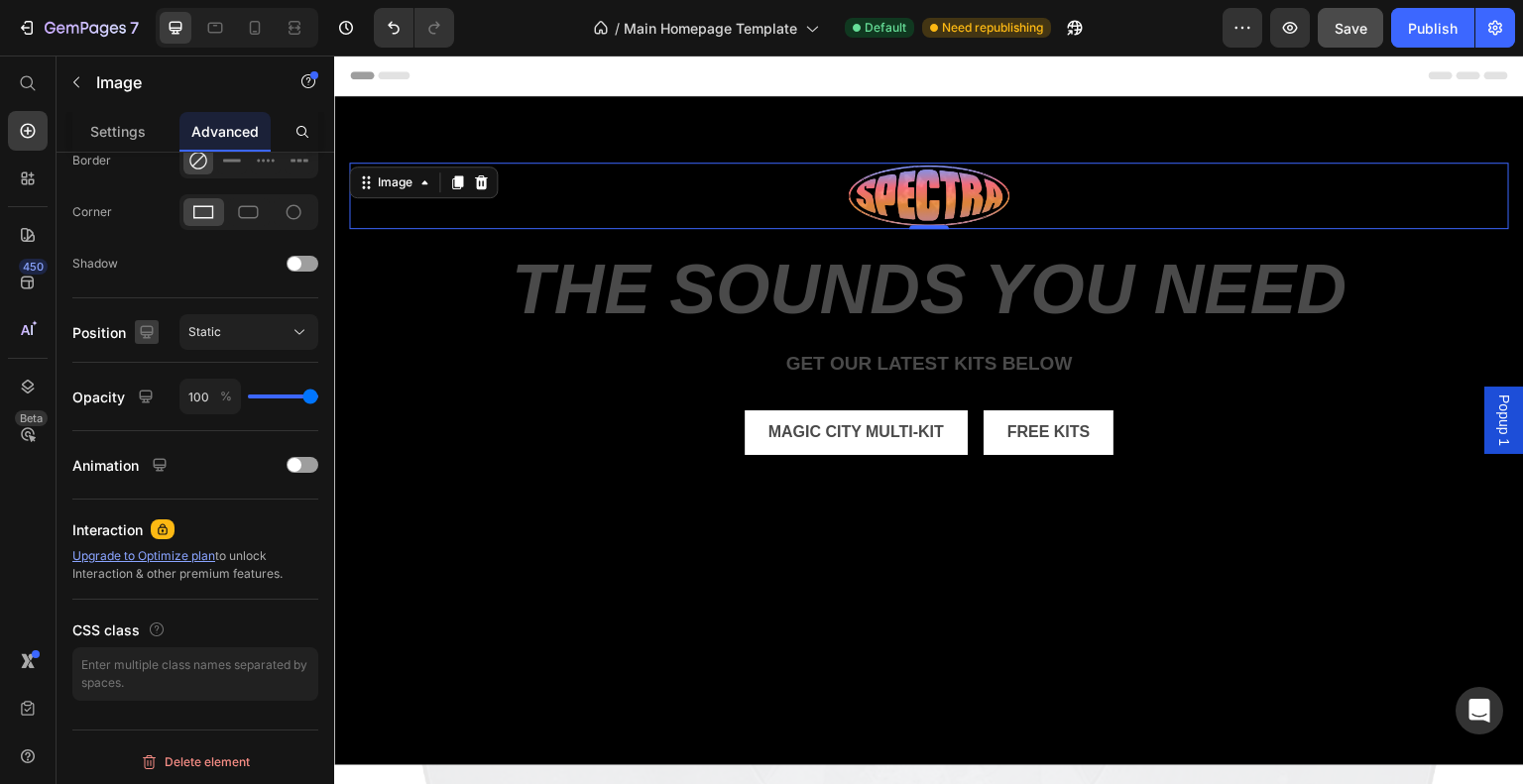 click 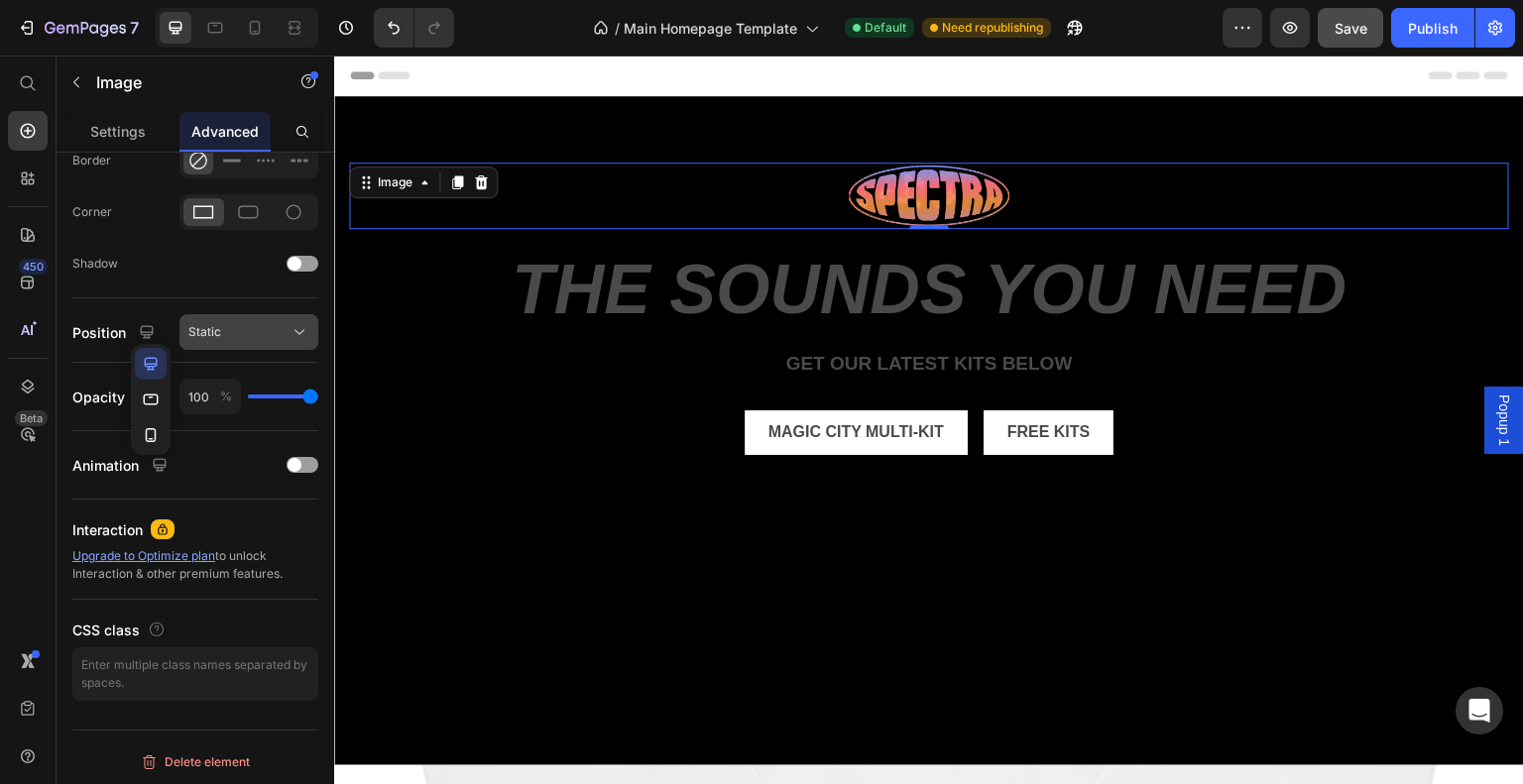 click on "Static" 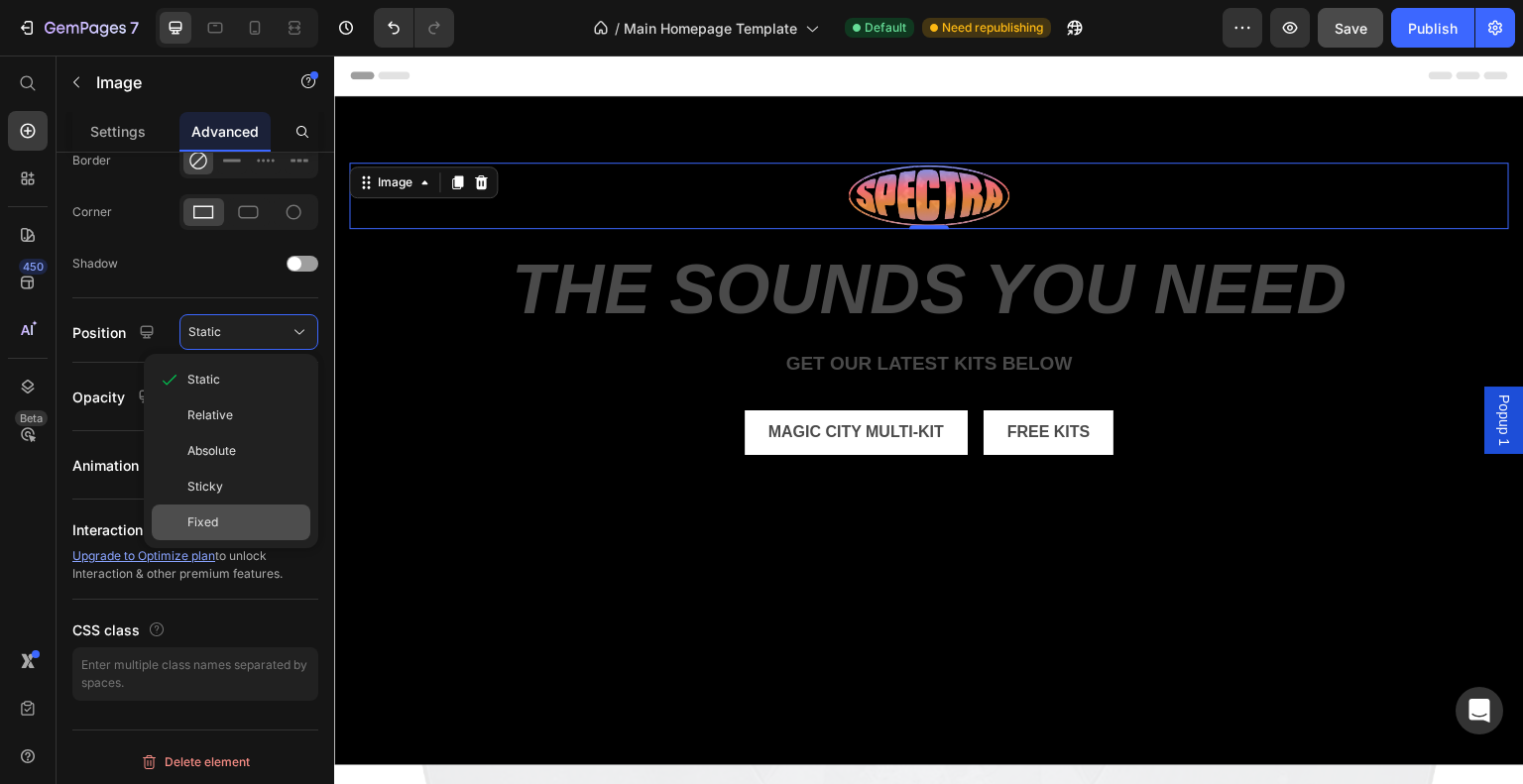click on "Fixed" at bounding box center (245, 522) 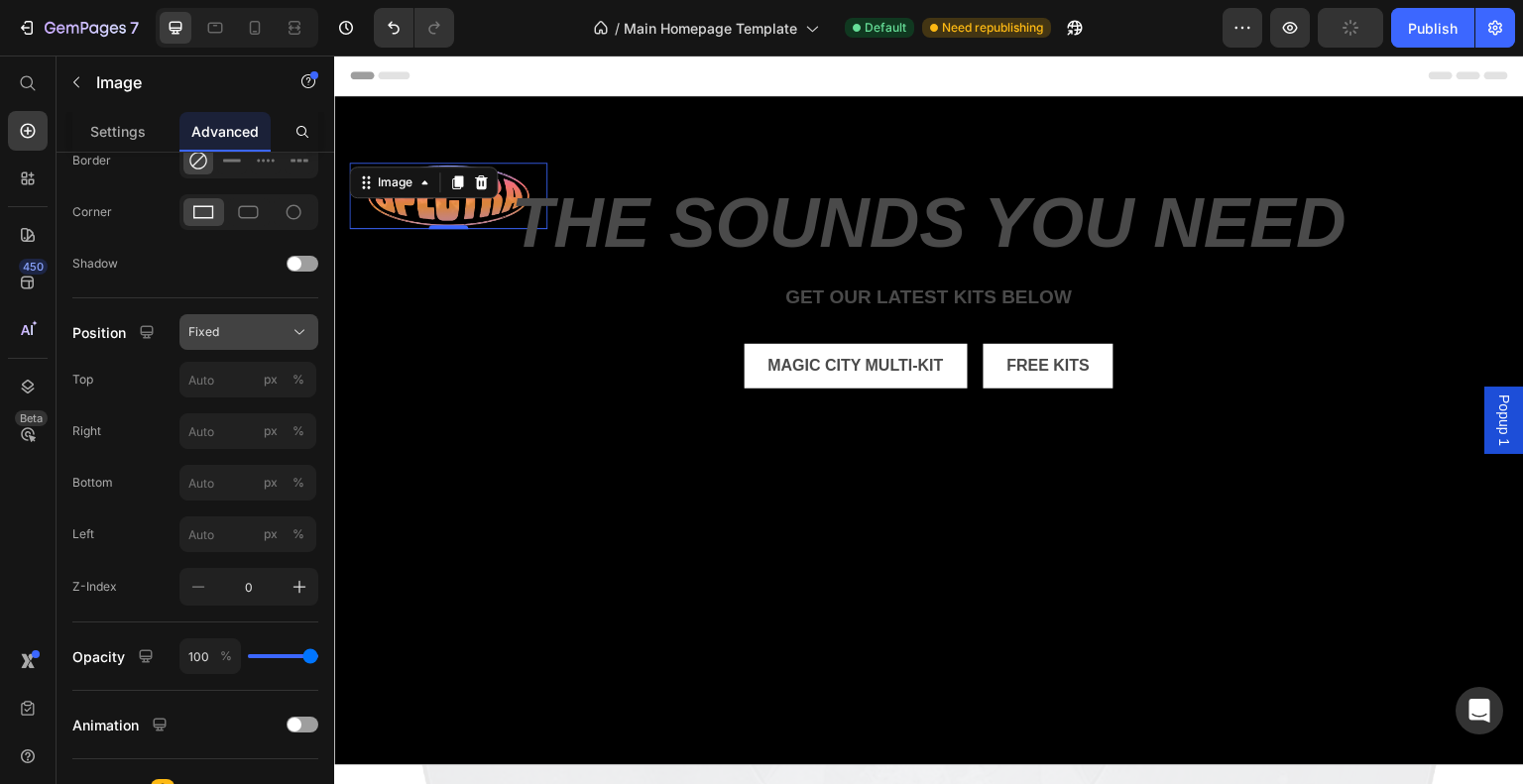 click on "Fixed" 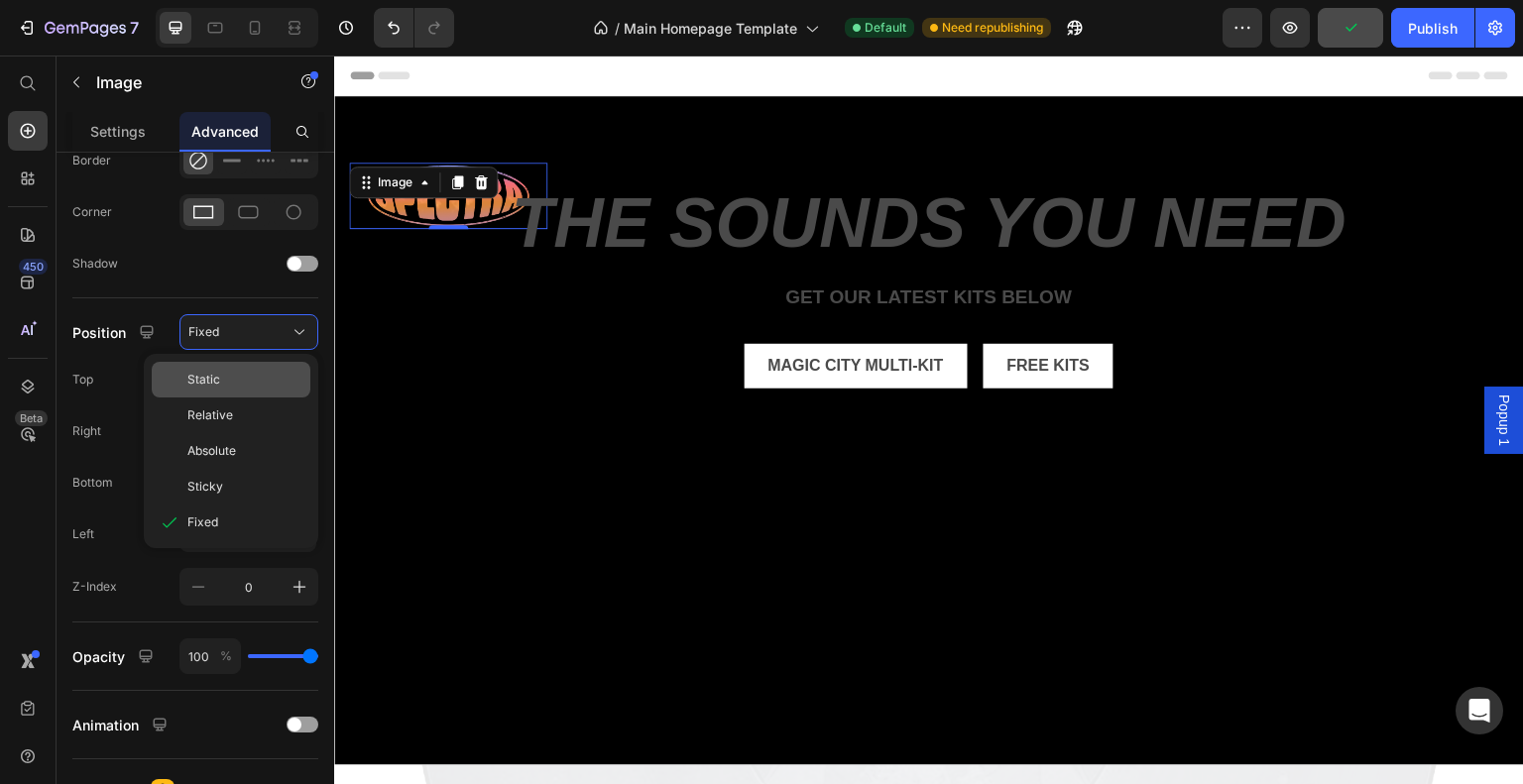 click on "Static" at bounding box center [245, 380] 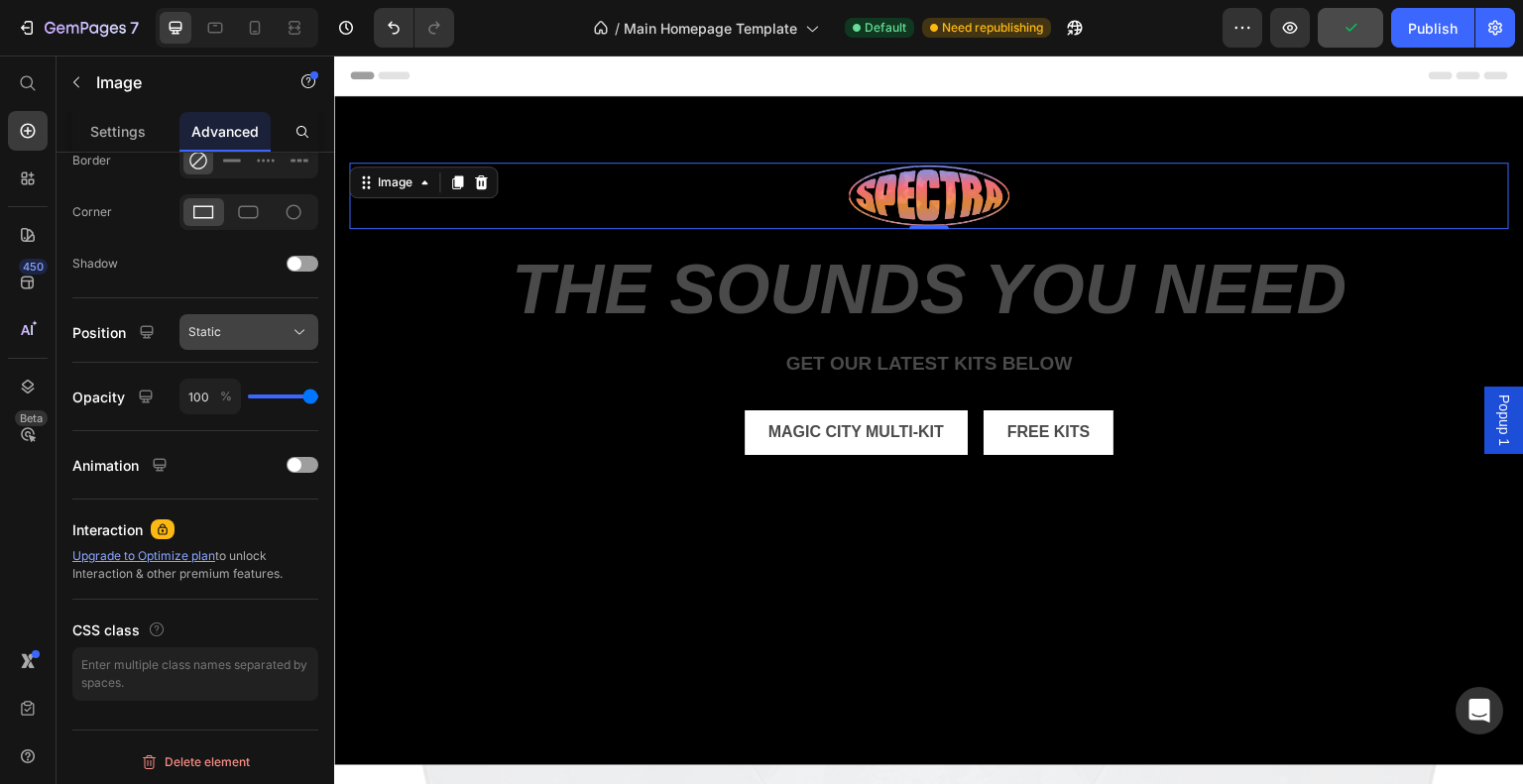 click on "Static" at bounding box center (249, 332) 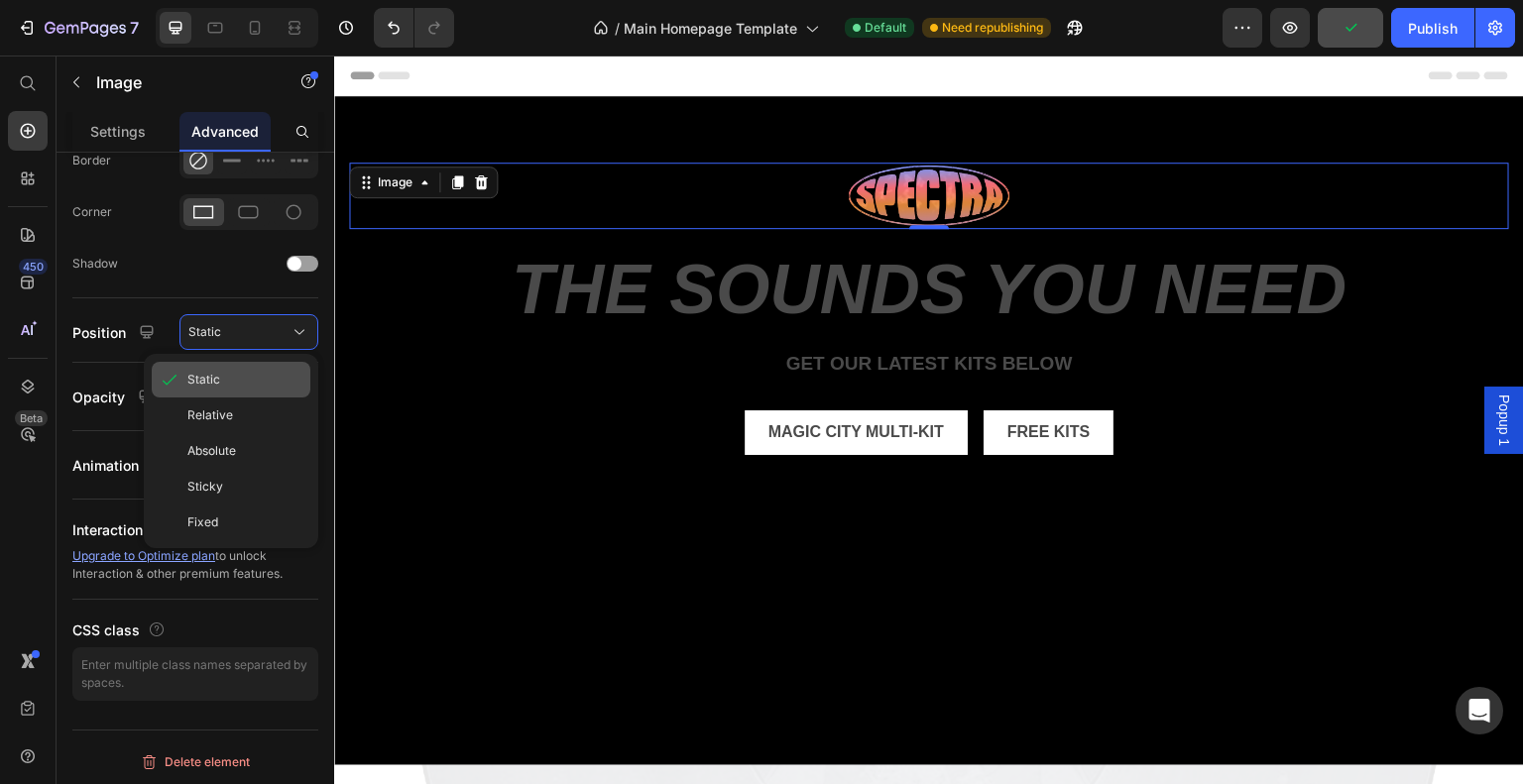 click on "Static" 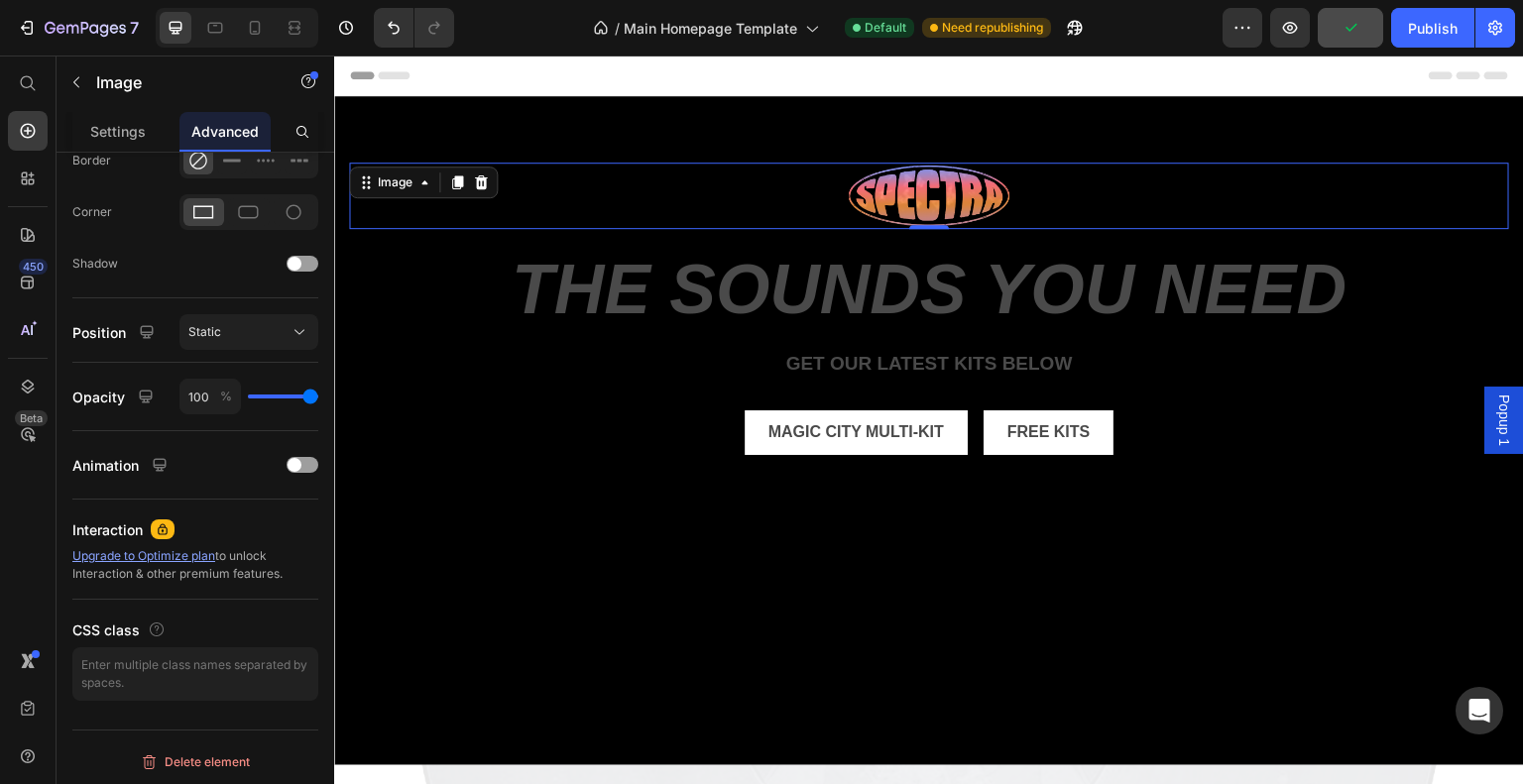 click on "Position Static" 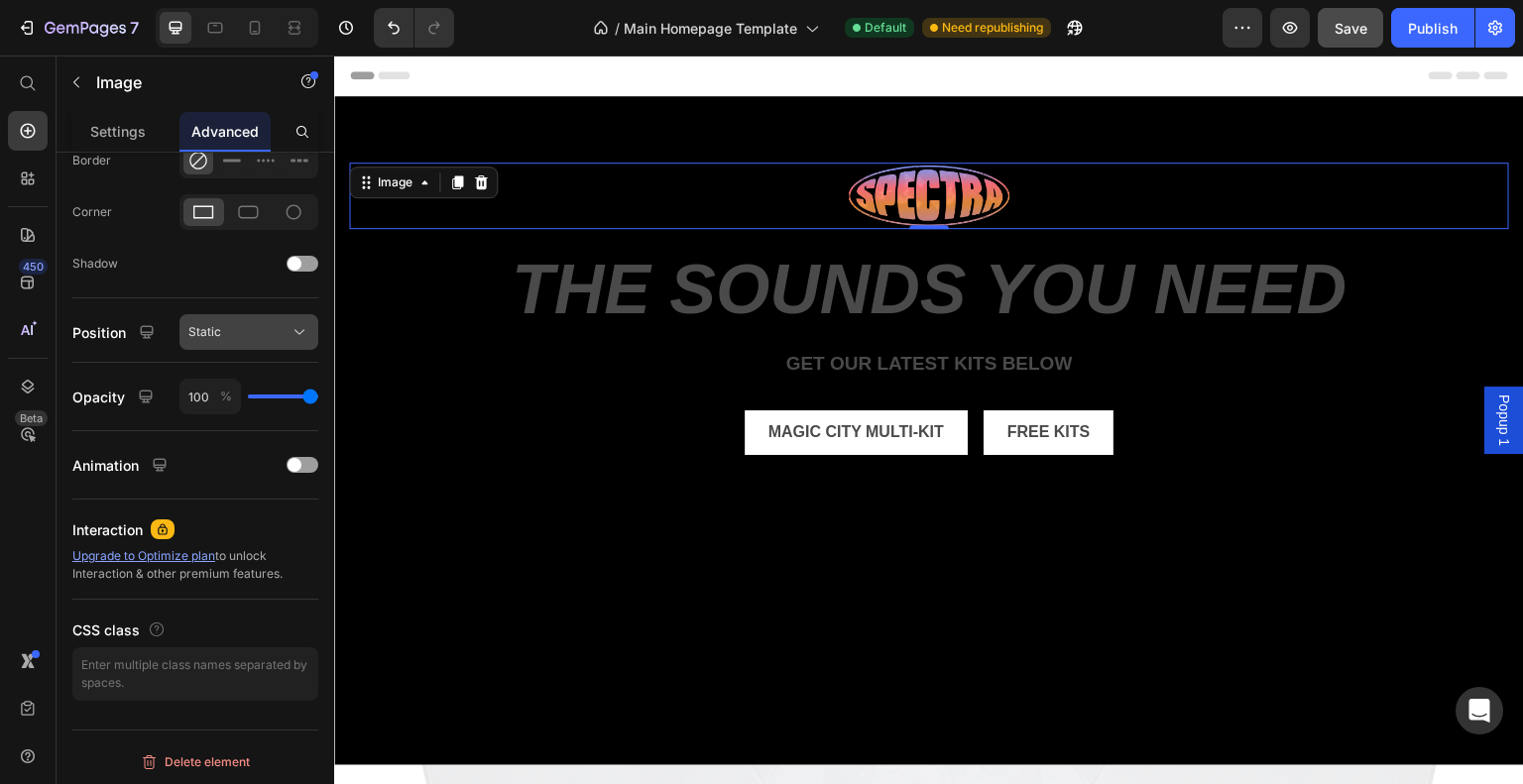 click on "Static" 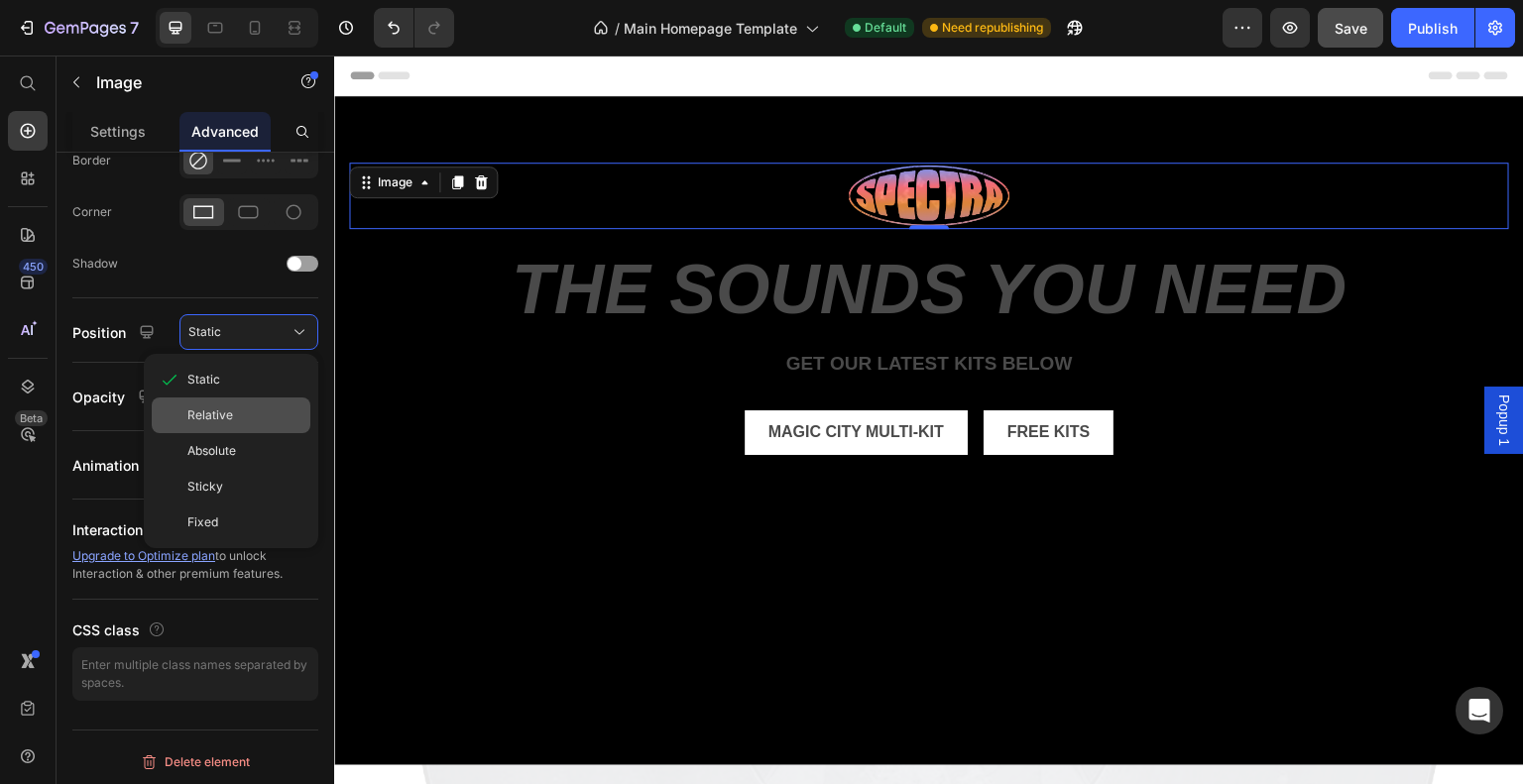 click on "Relative" at bounding box center (210, 415) 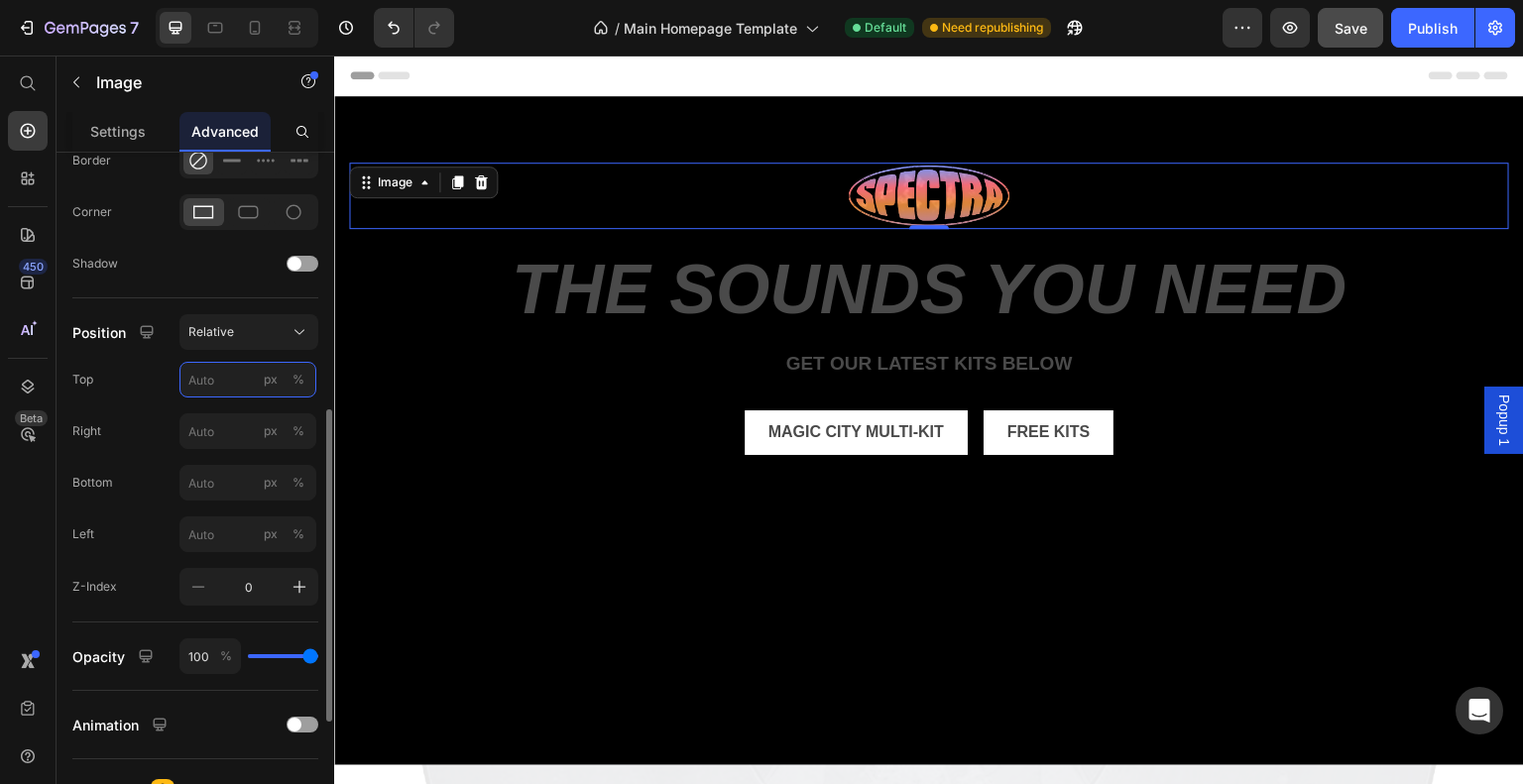 click on "px %" at bounding box center [248, 380] 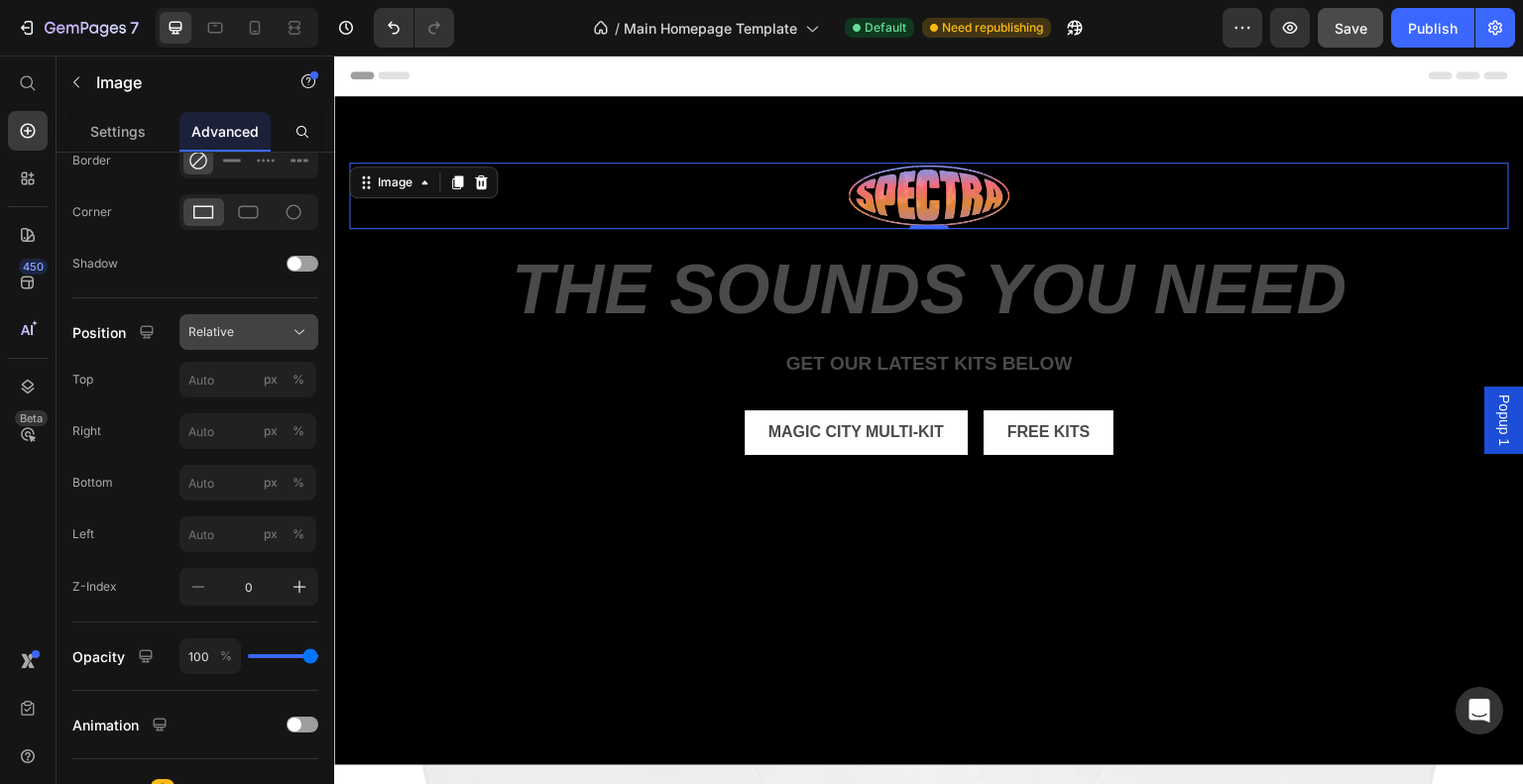 click on "Relative" 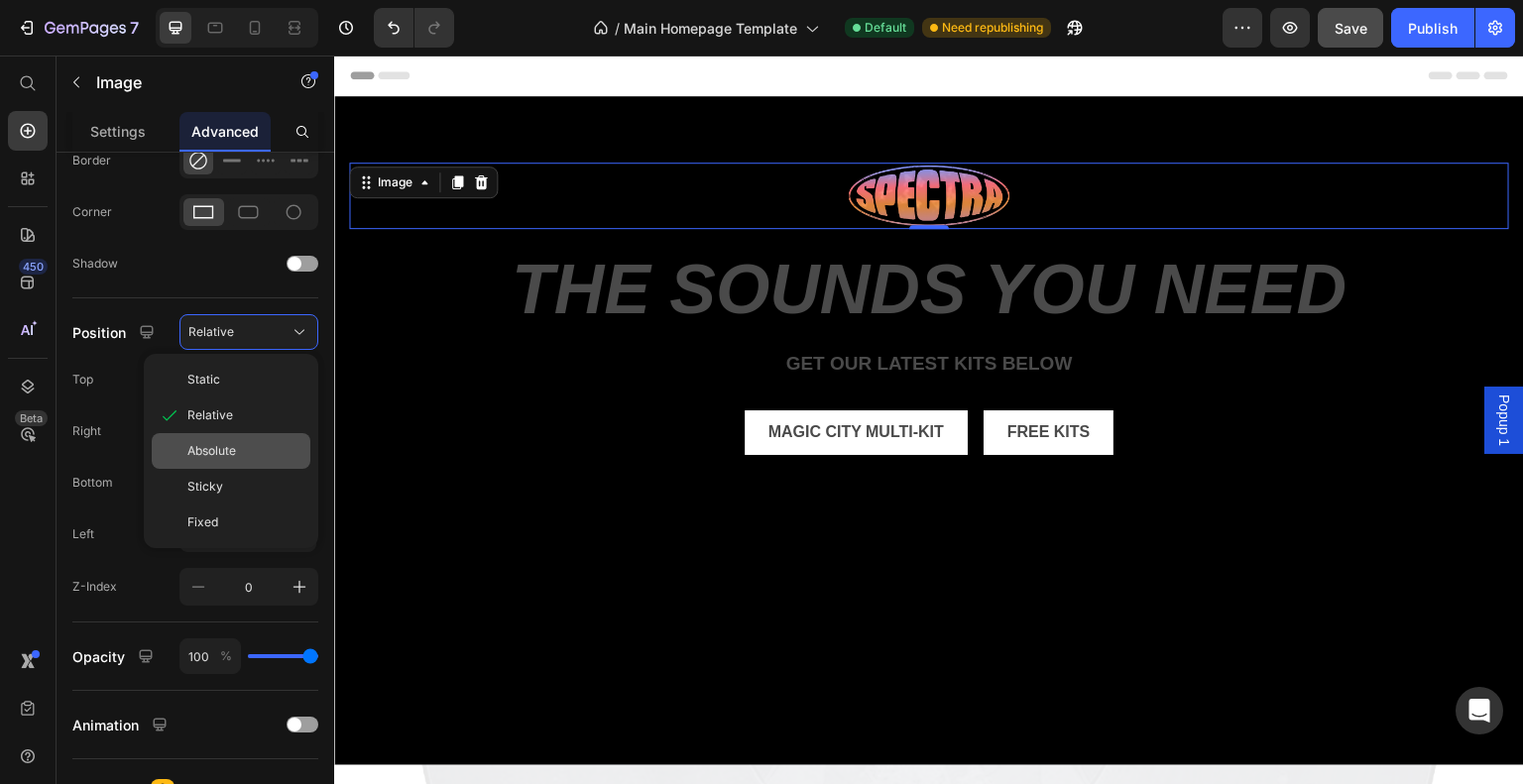 click on "Absolute" at bounding box center [245, 451] 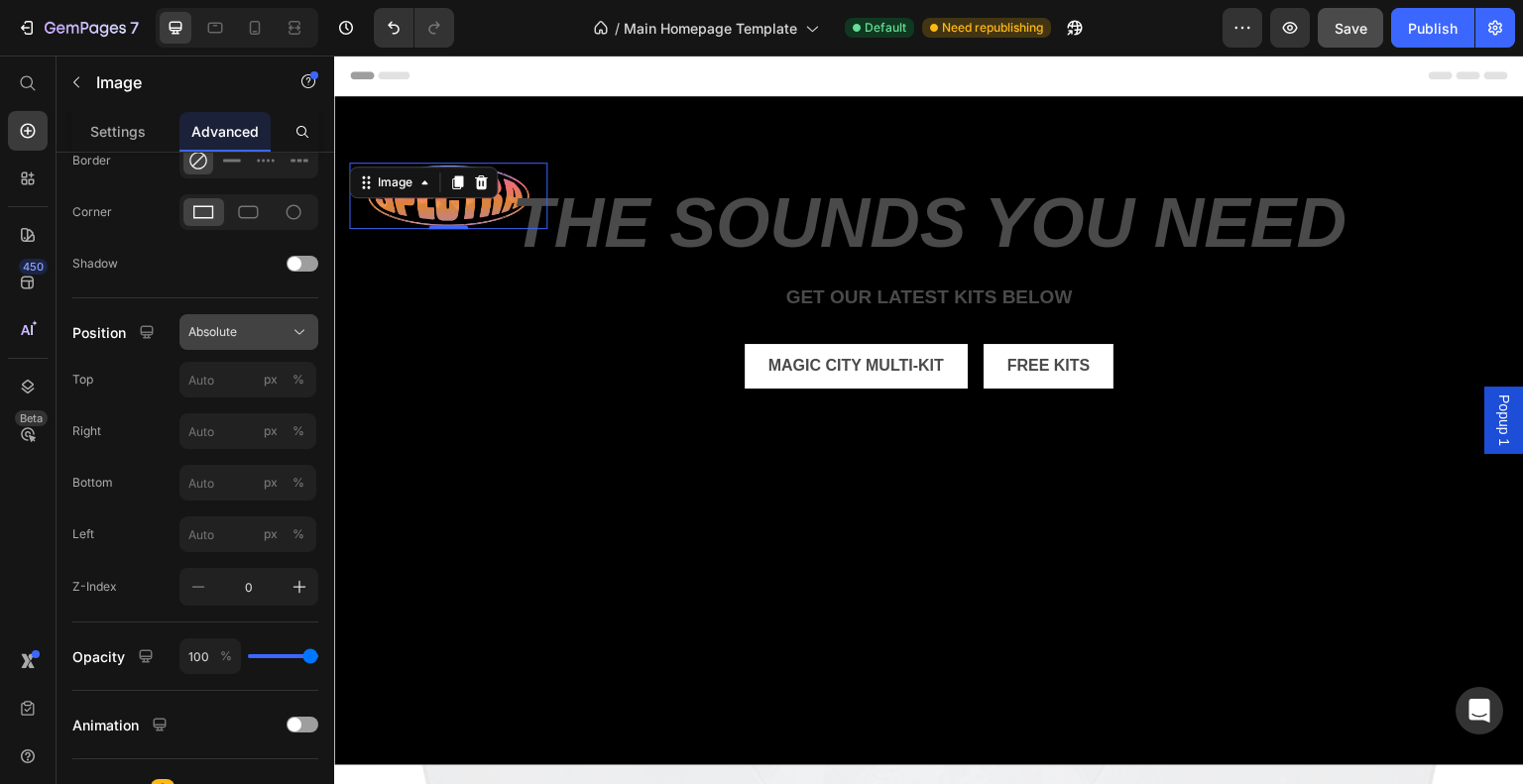 click on "Absolute" 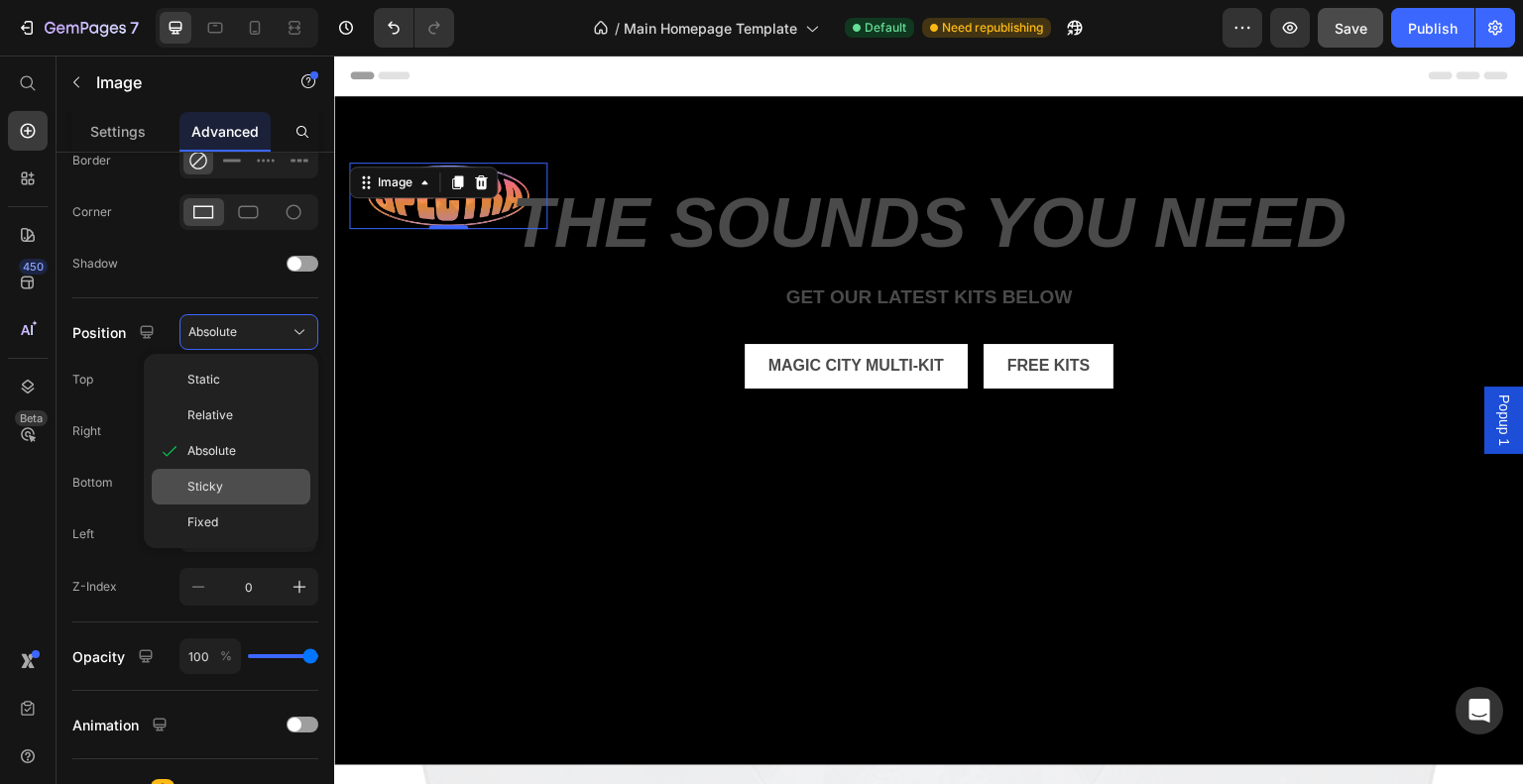 click on "Sticky" 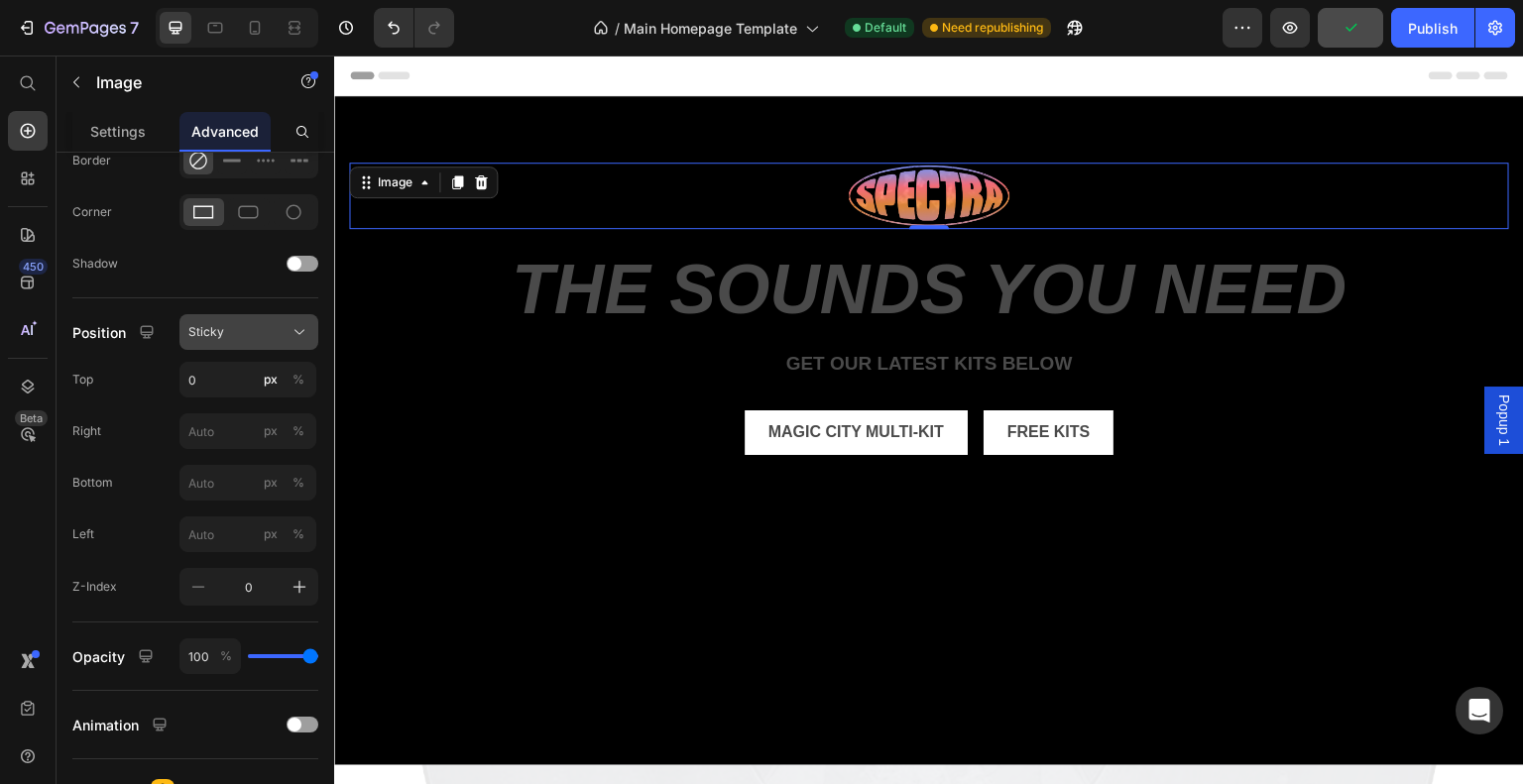 click on "Sticky" 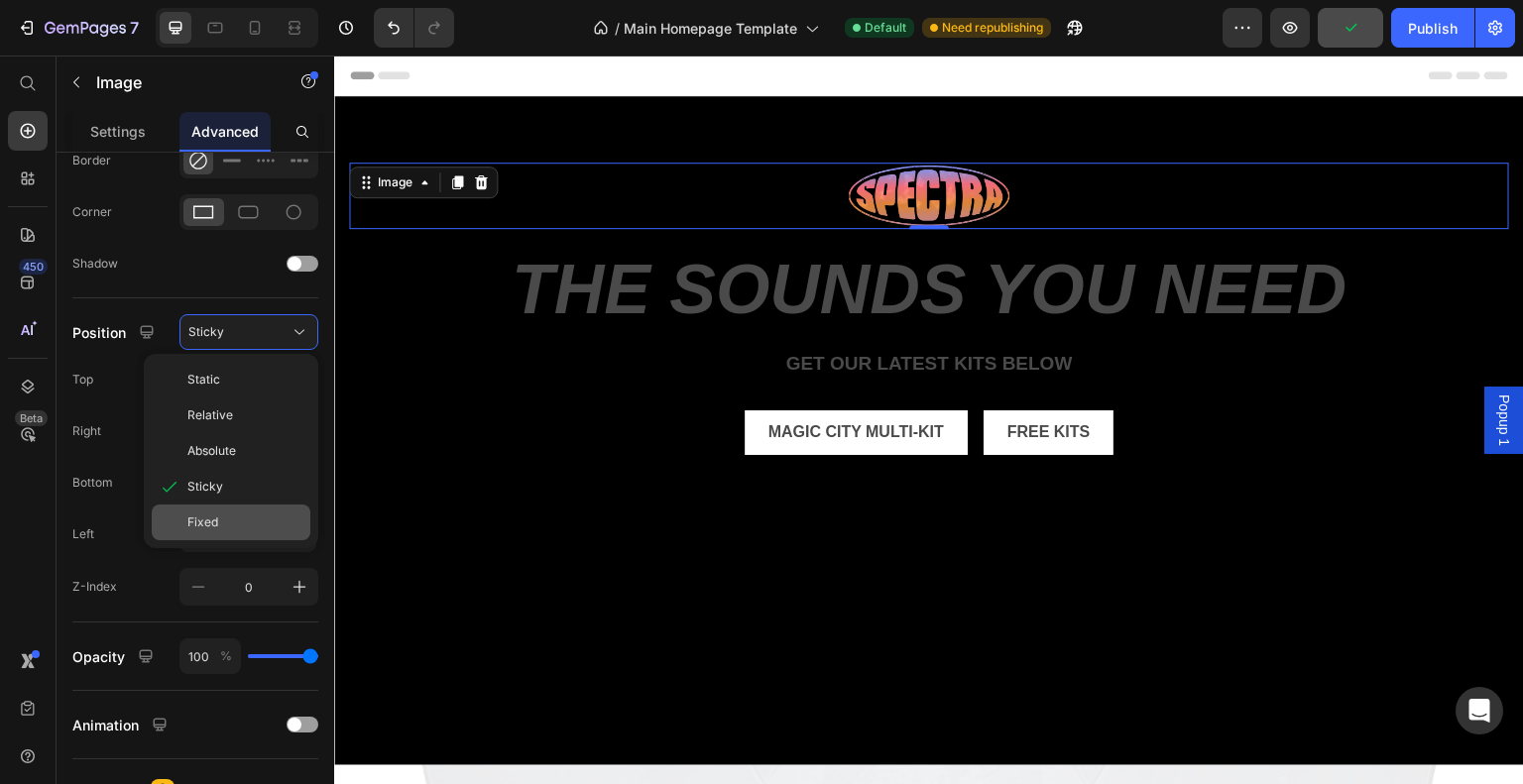 click on "Fixed" at bounding box center [202, 522] 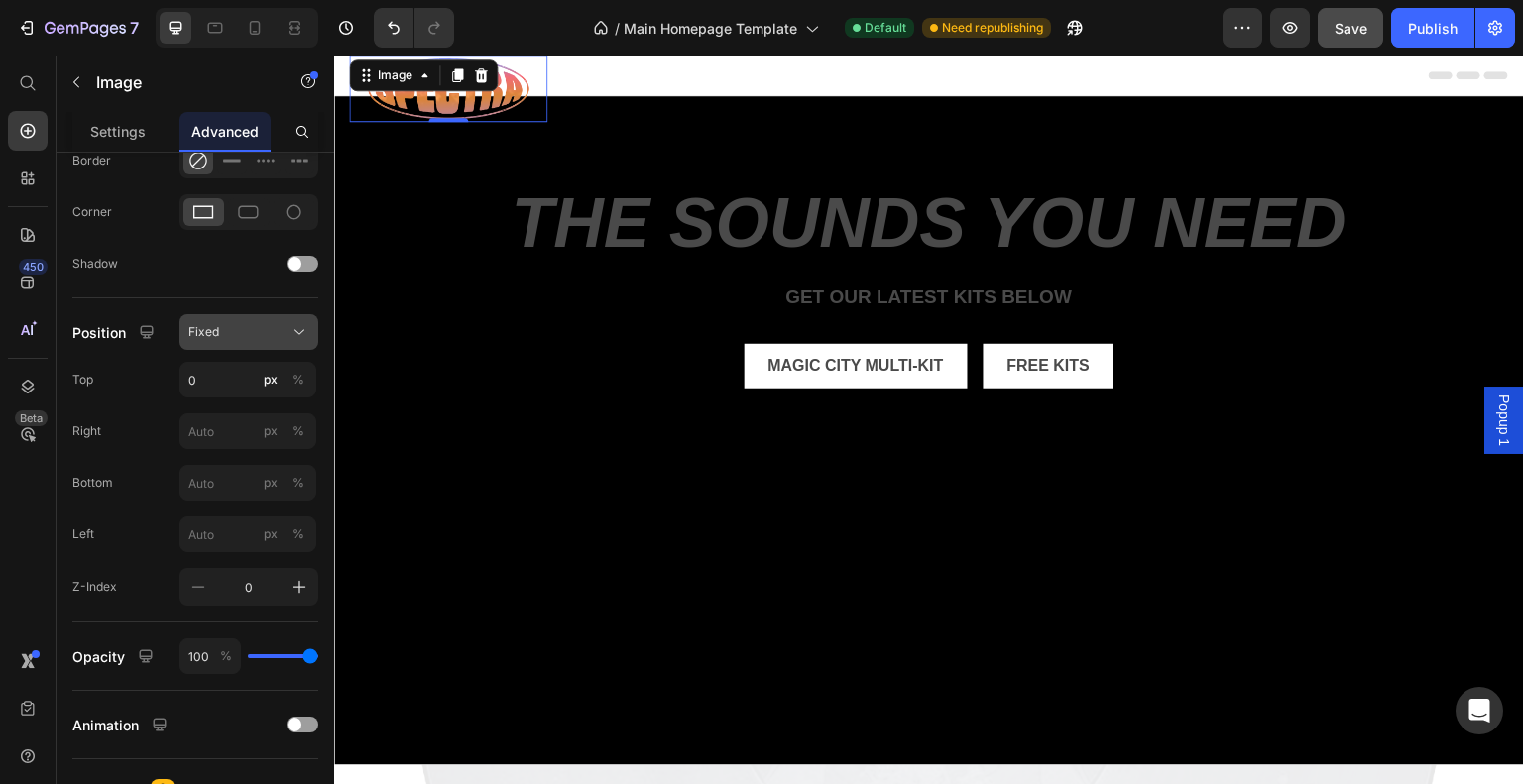 click on "Fixed" 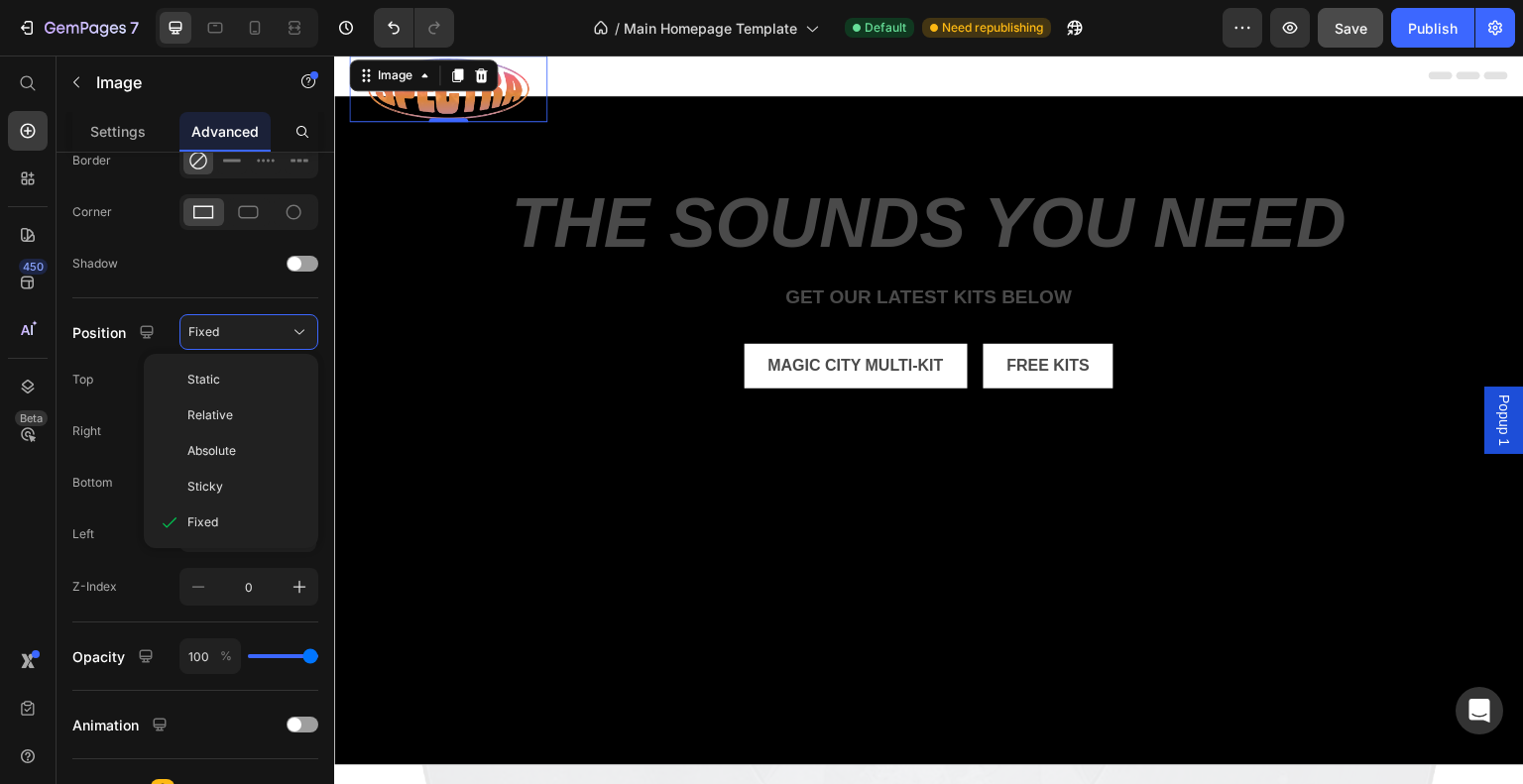 click on "Relative" 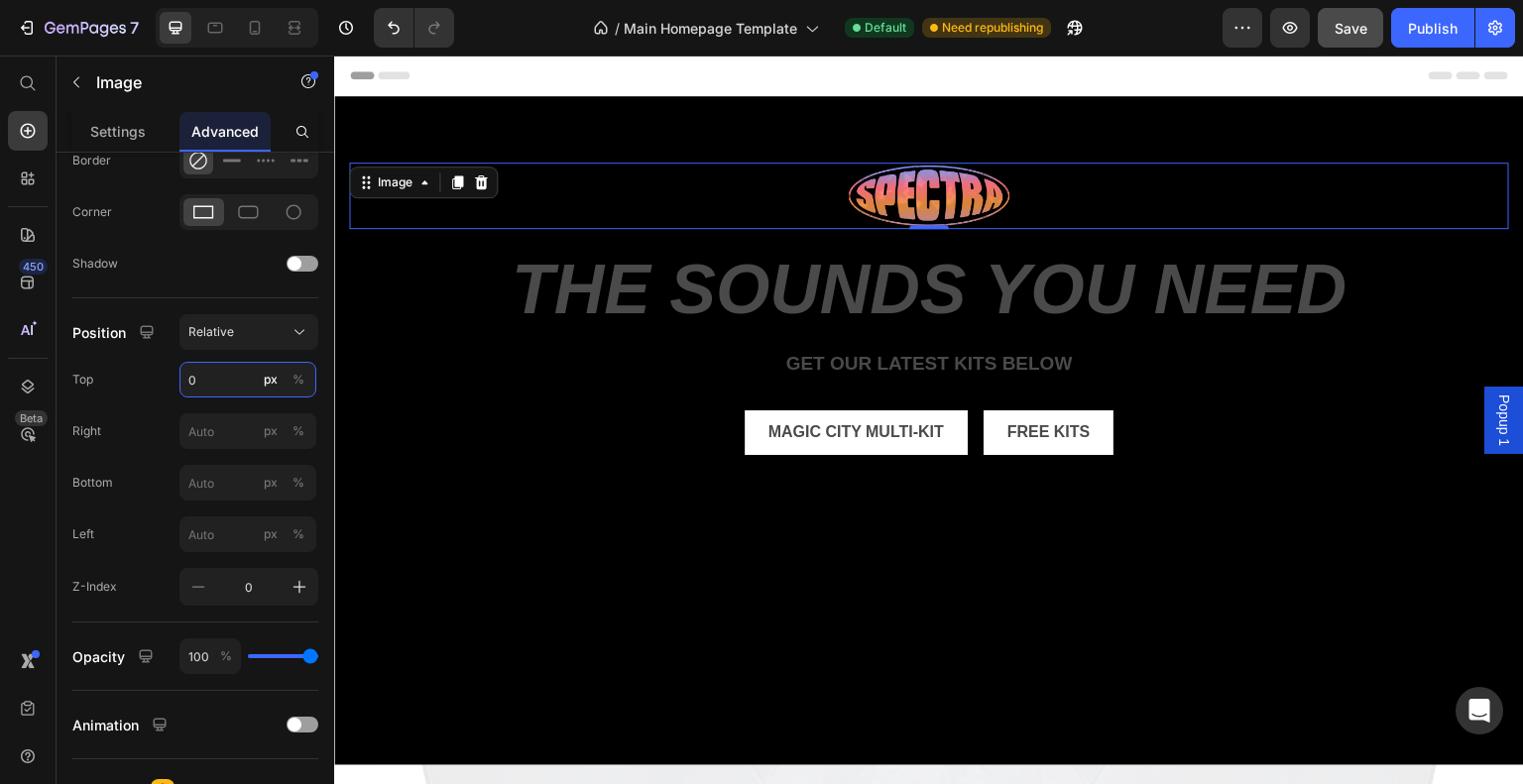 click on "0" at bounding box center (248, 380) 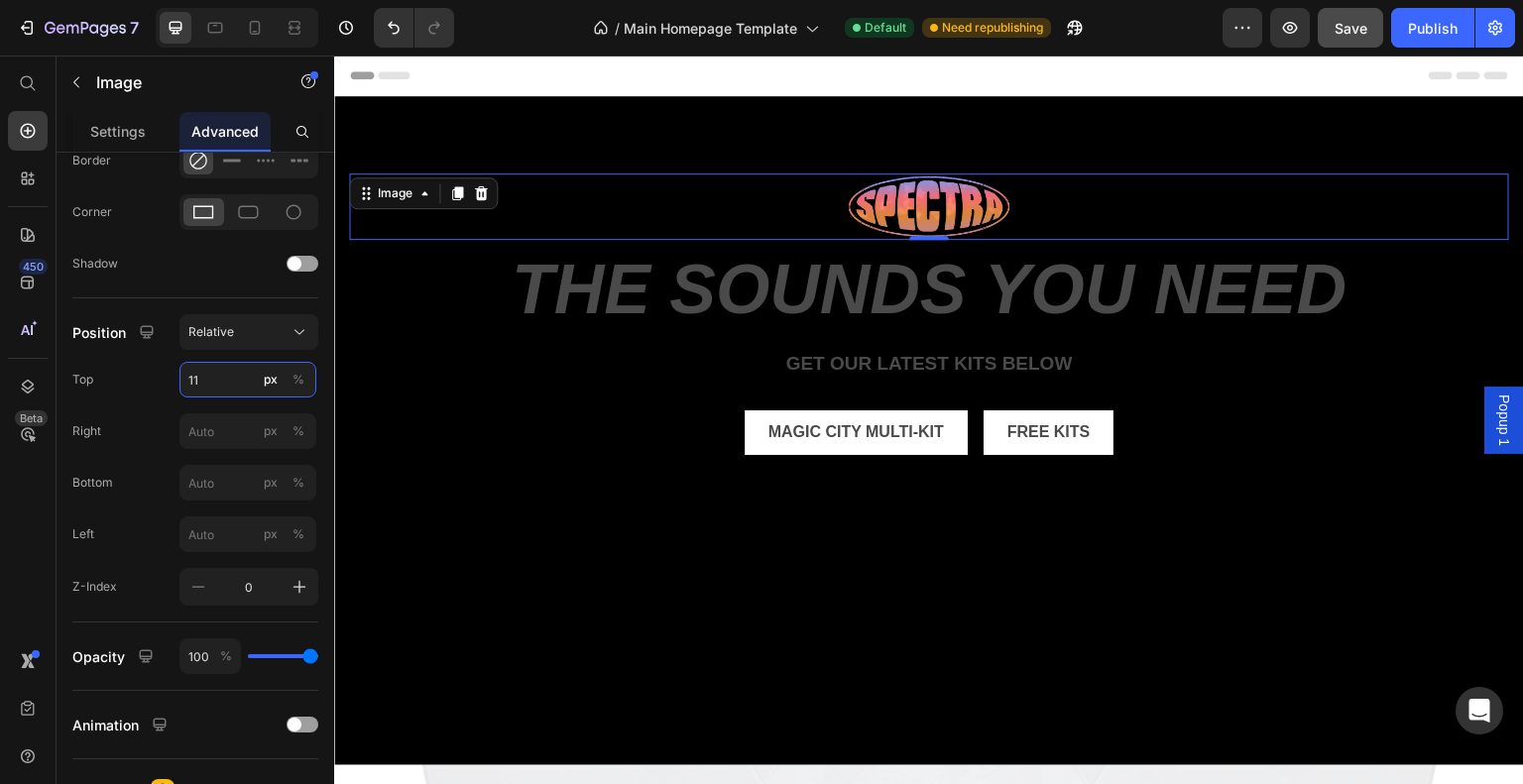 type on "1" 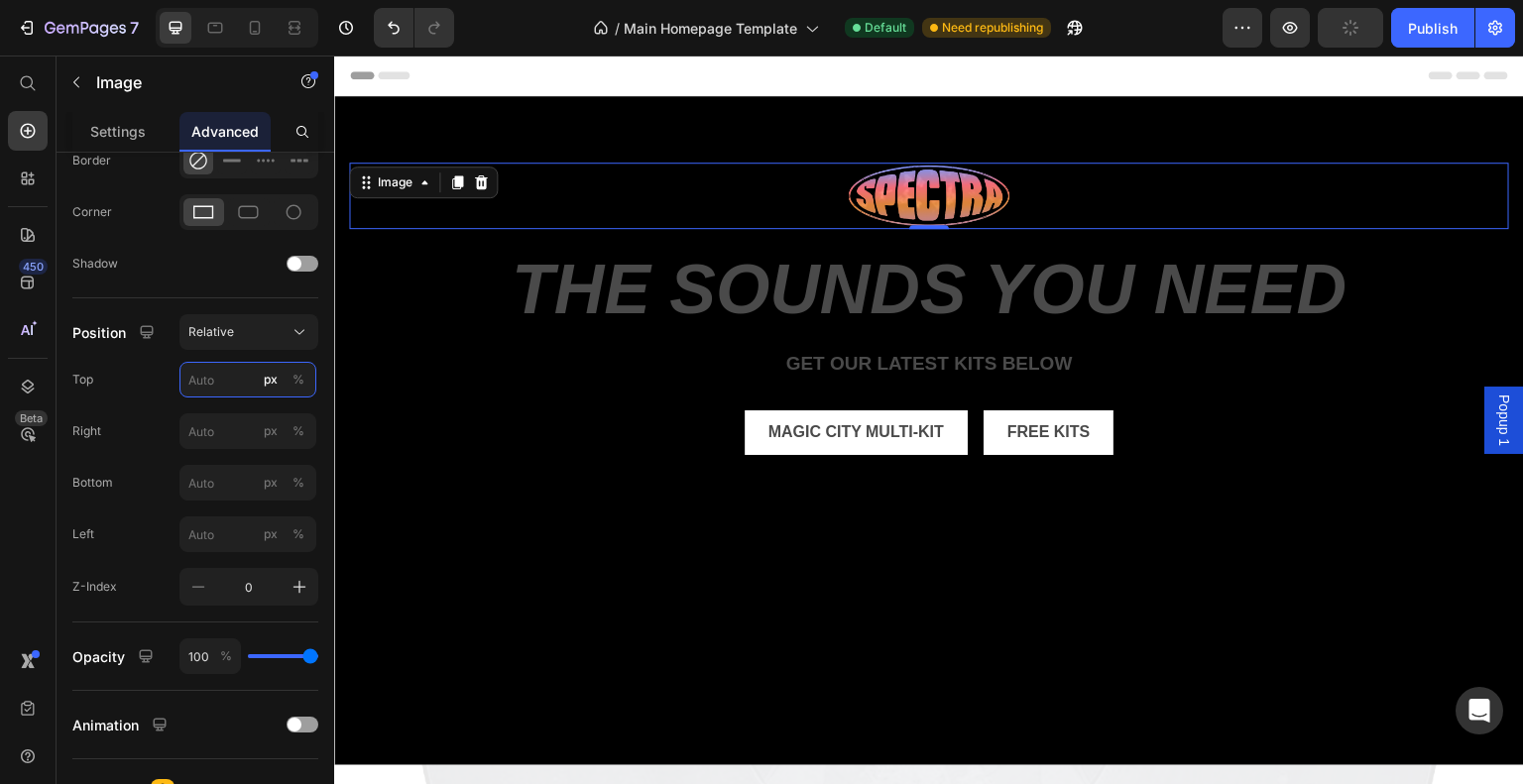 type on "0" 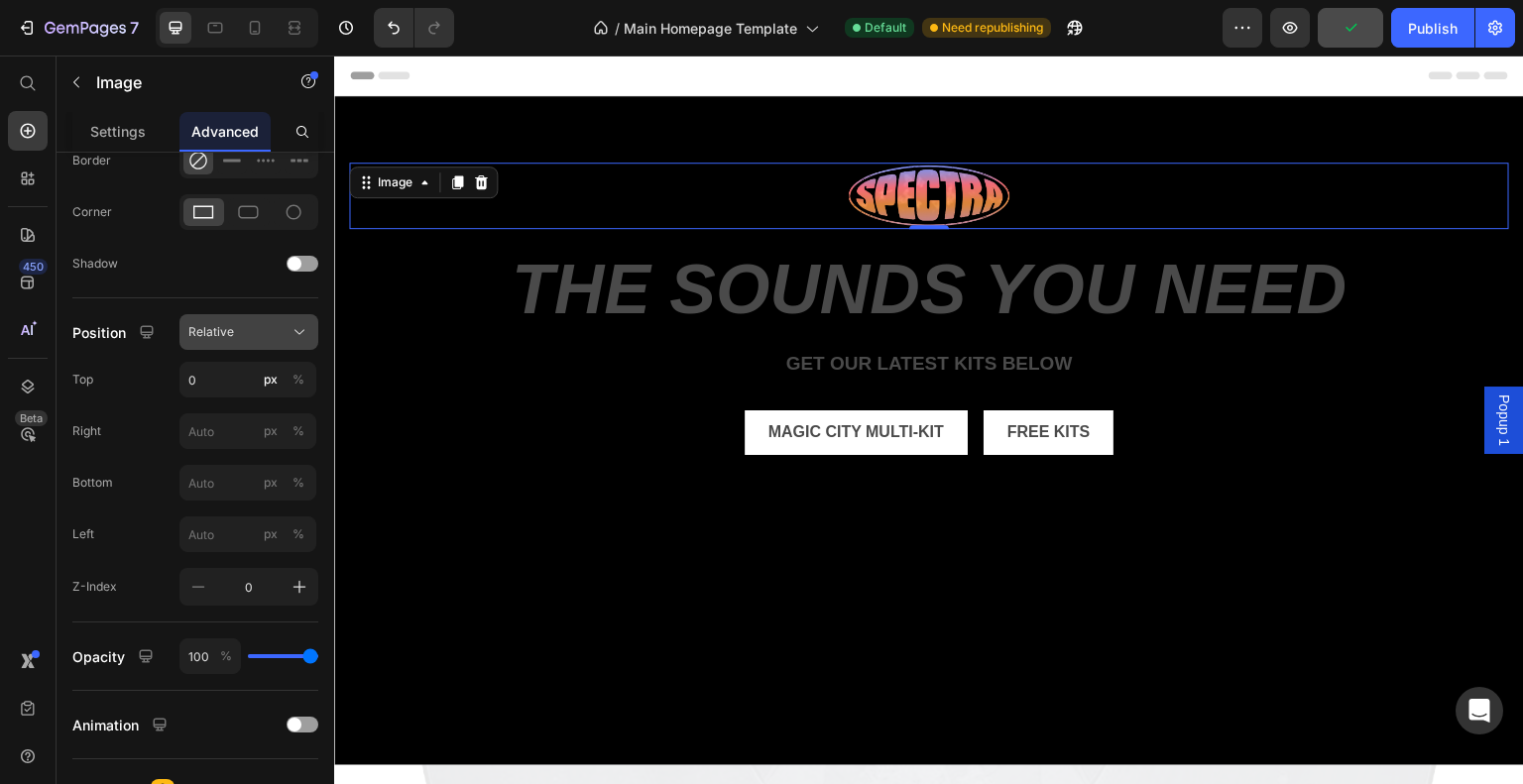 click on "Relative" at bounding box center [211, 332] 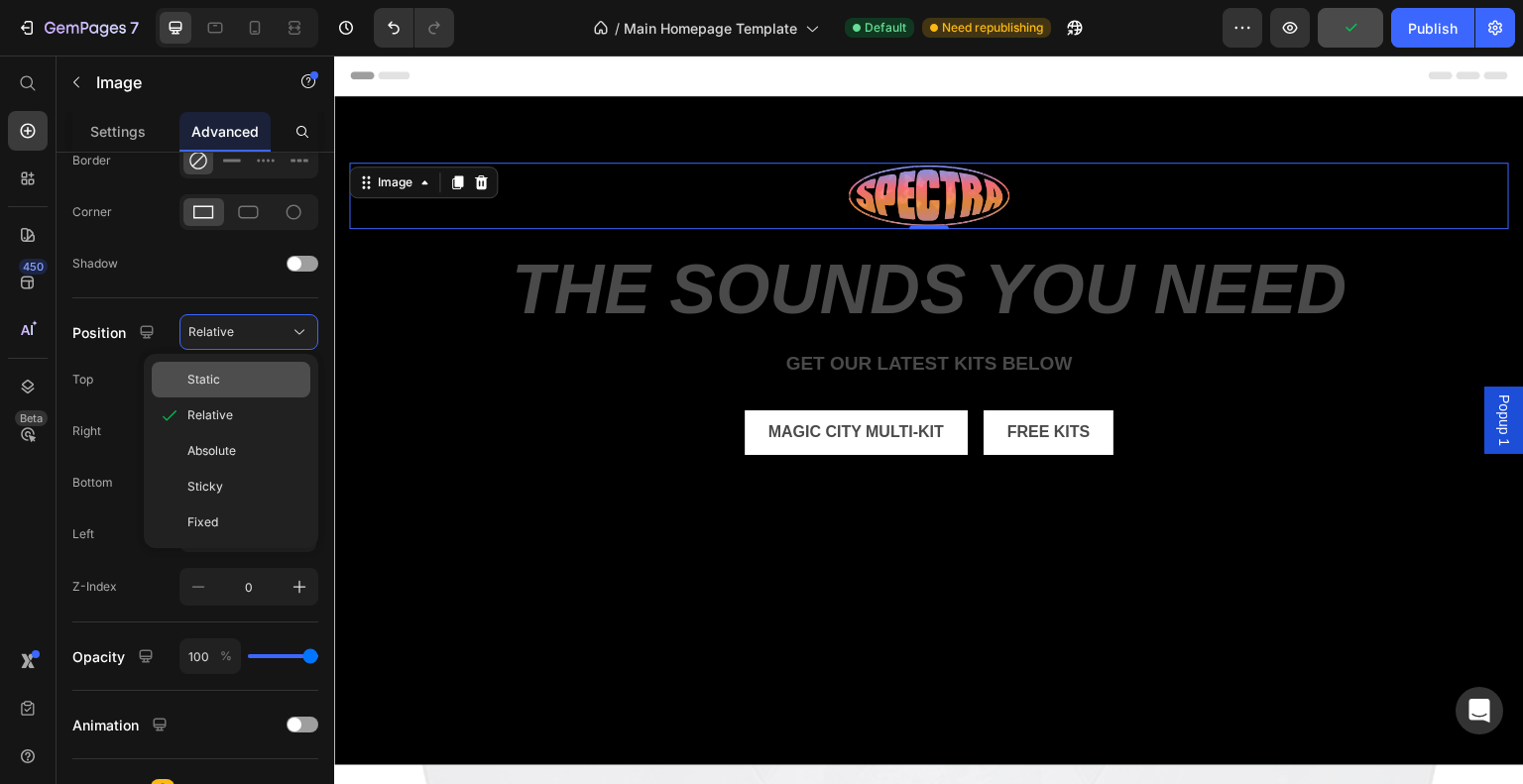 click on "Static" at bounding box center [245, 380] 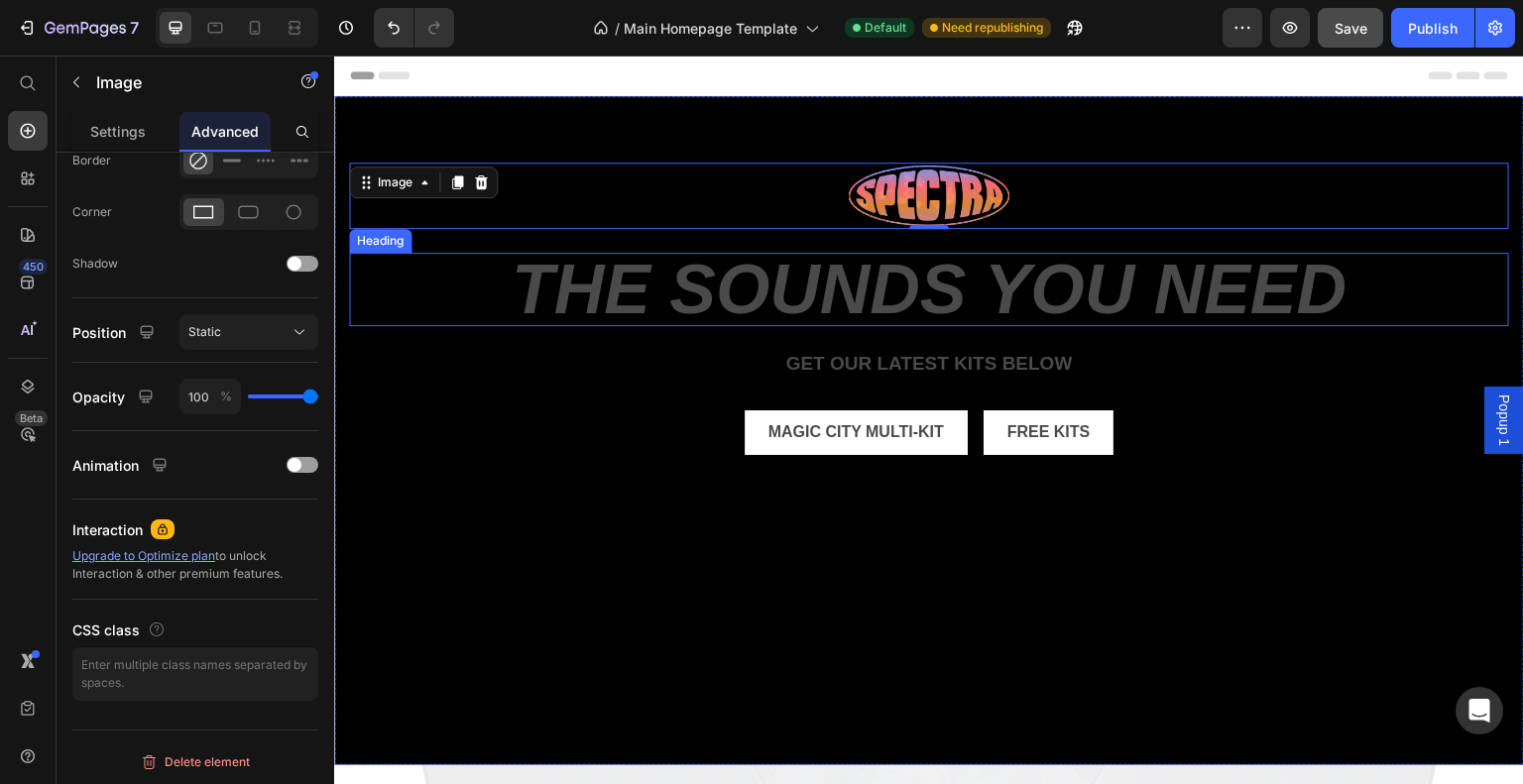 click on "the sounds you need" at bounding box center [929, 289] 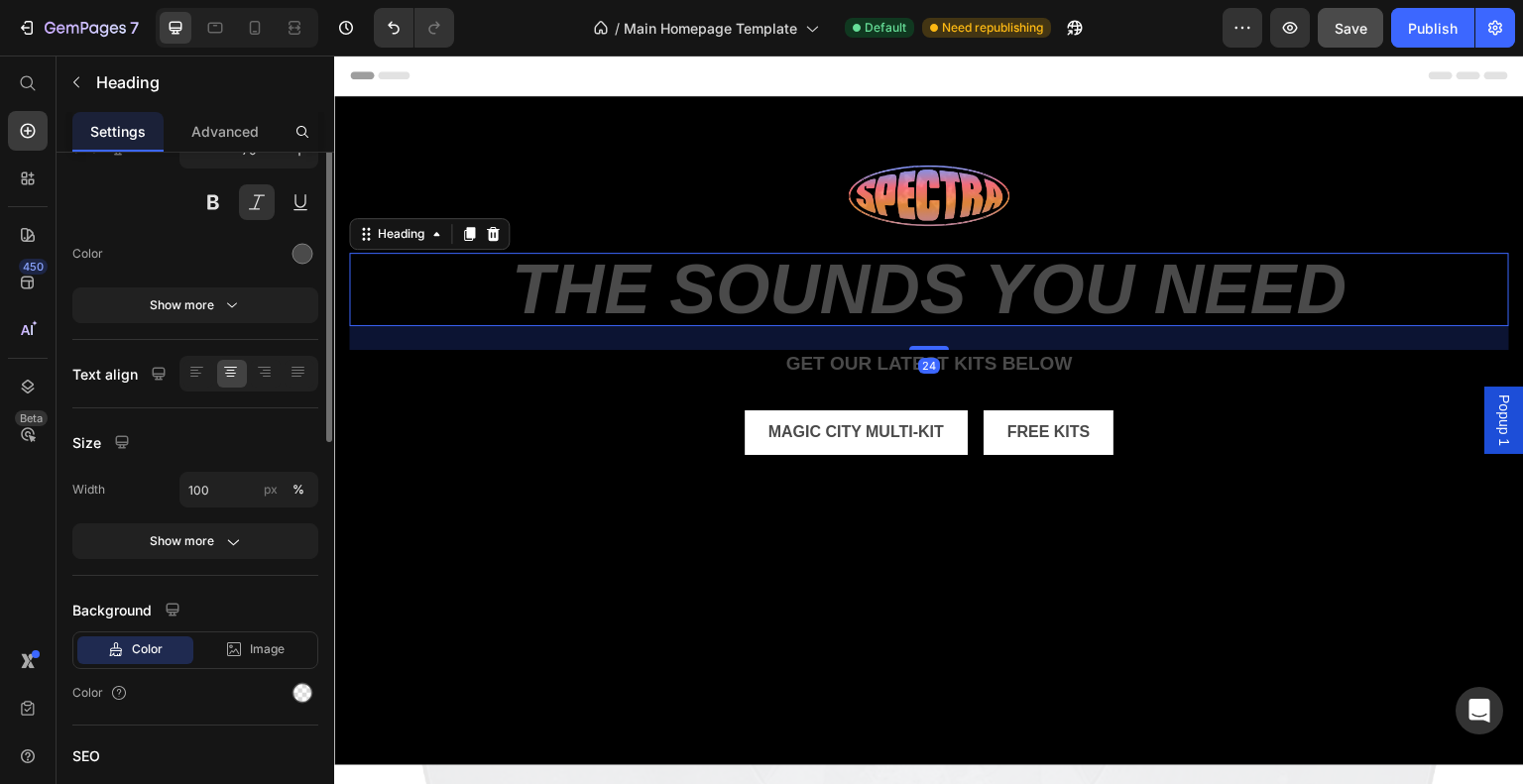 scroll, scrollTop: 312, scrollLeft: 0, axis: vertical 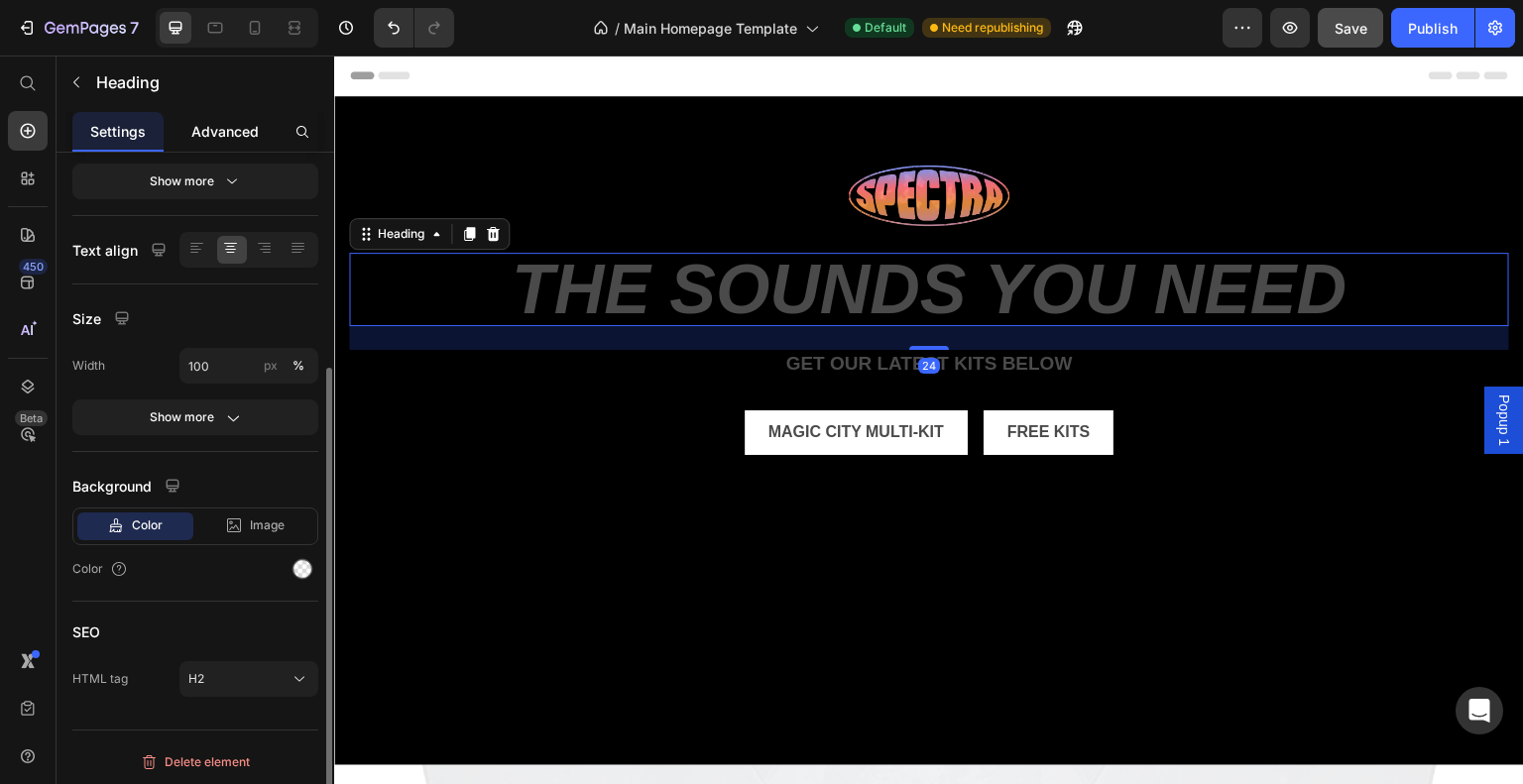 click on "Advanced" at bounding box center [225, 131] 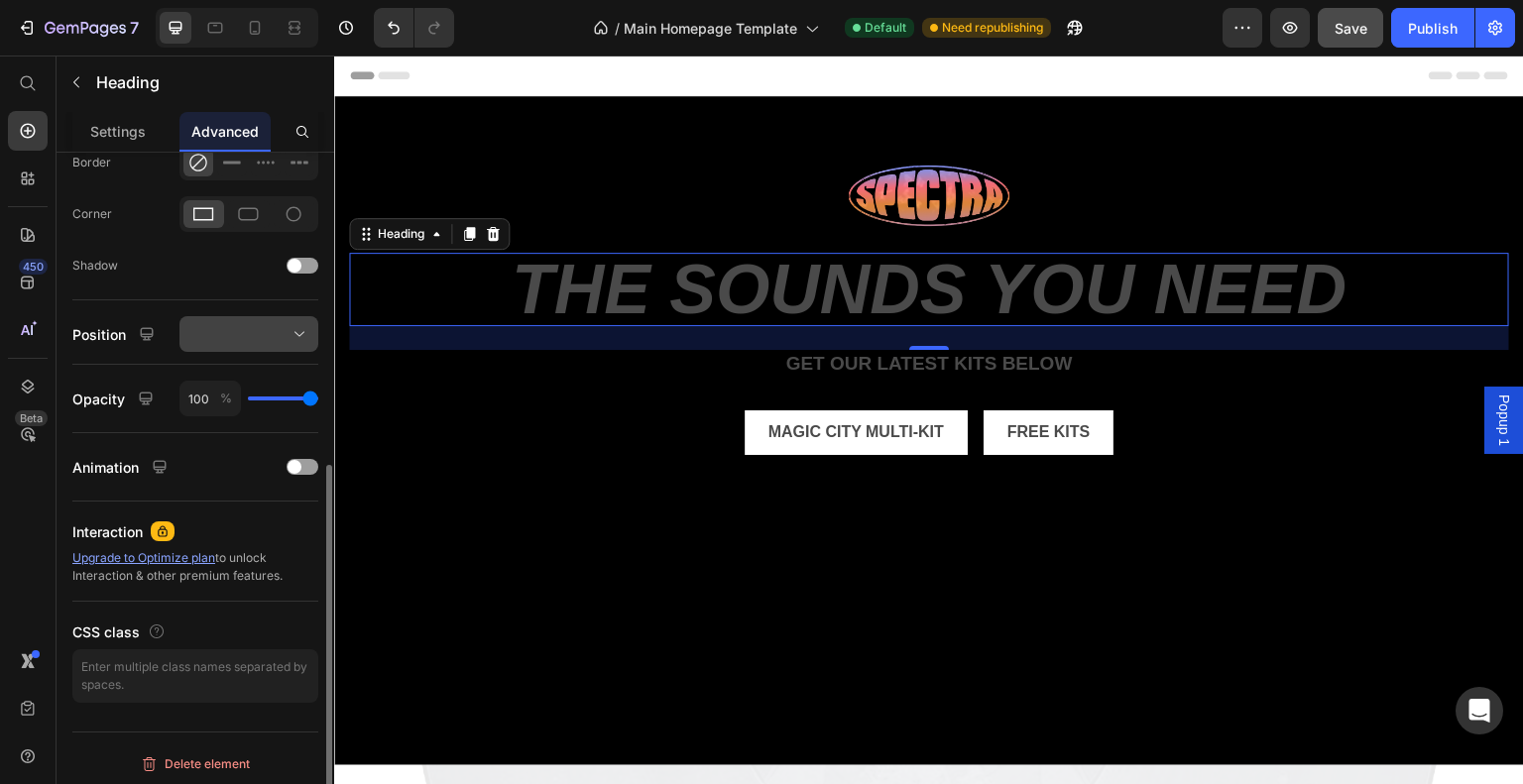 scroll, scrollTop: 567, scrollLeft: 0, axis: vertical 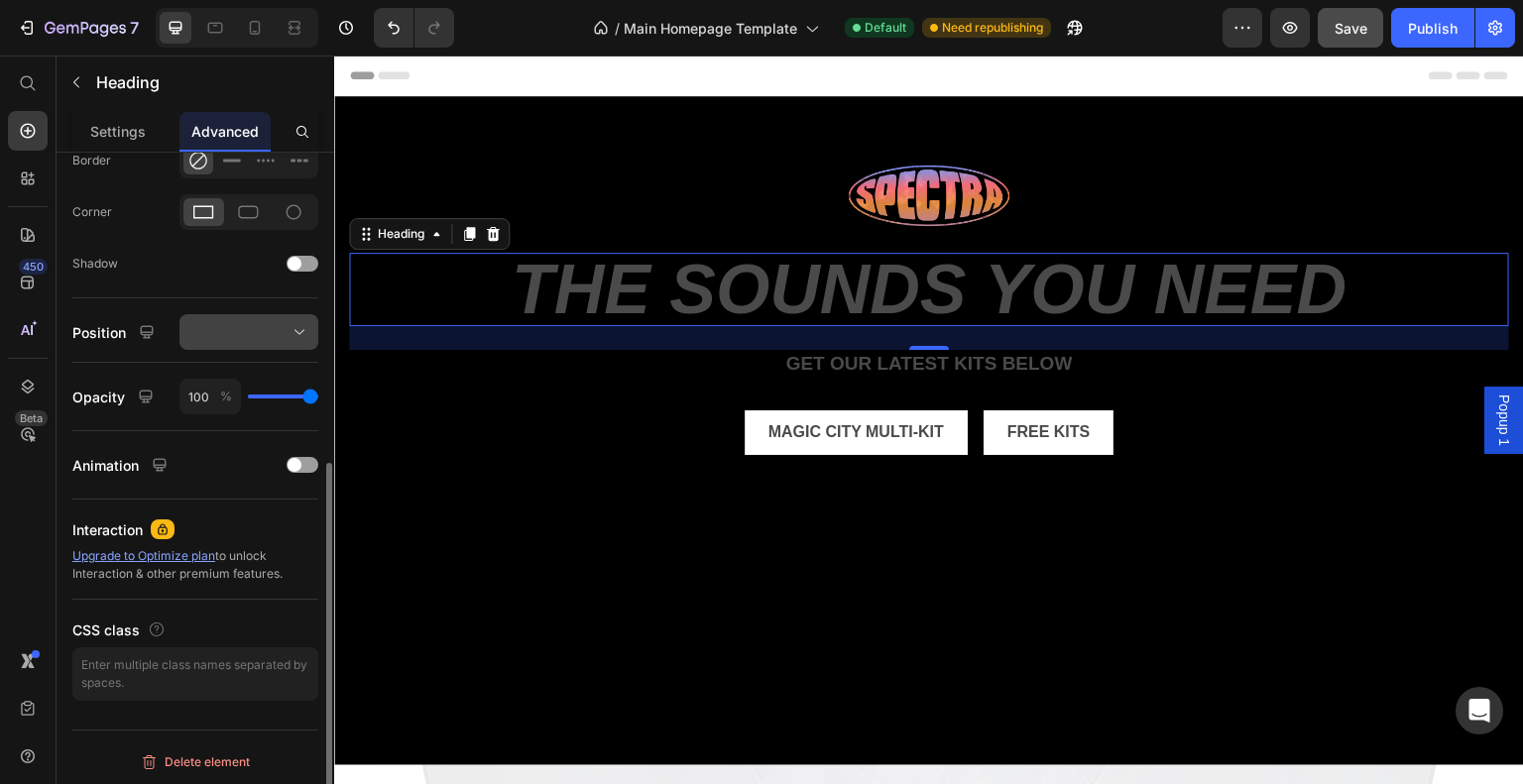 click 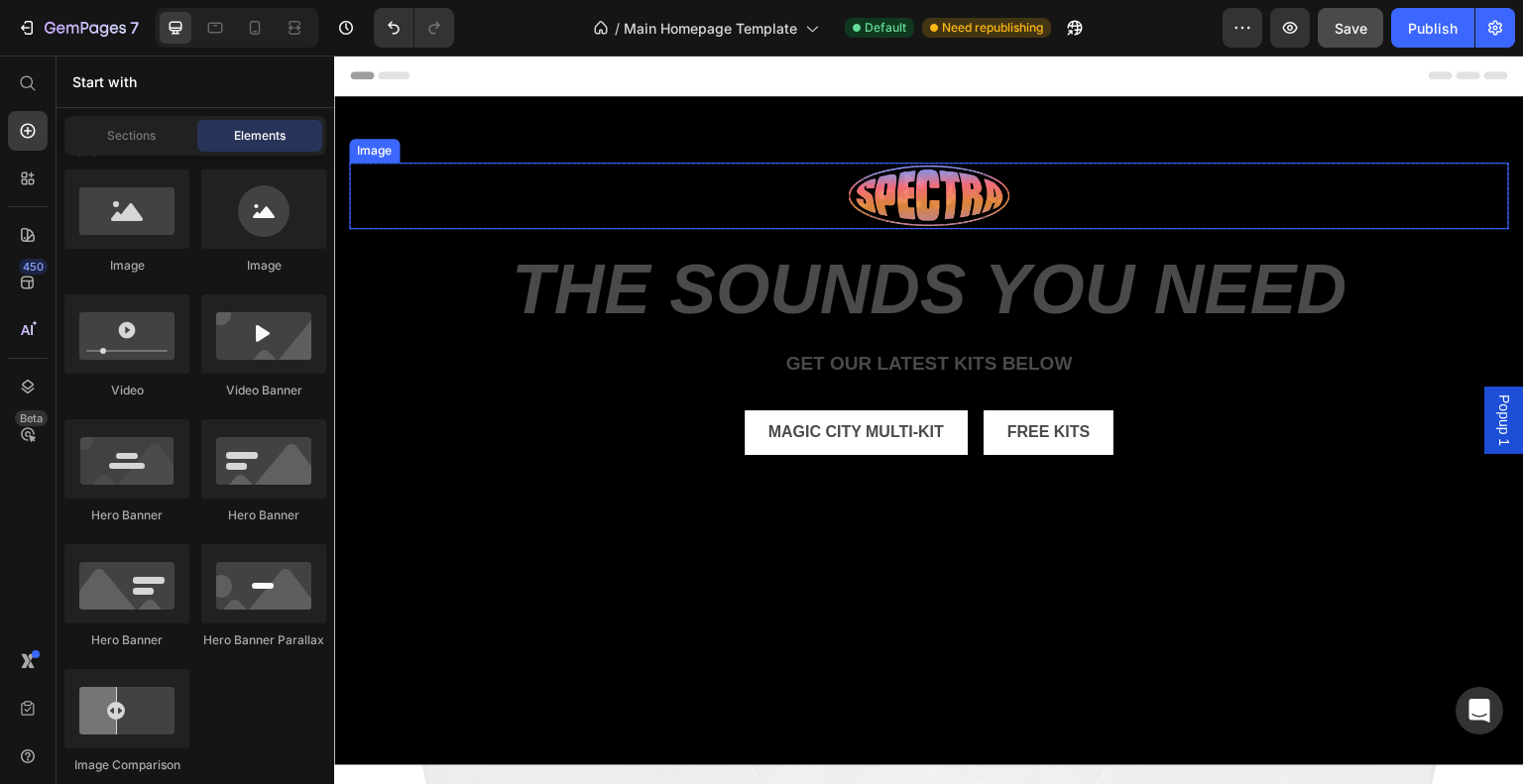 click at bounding box center [929, 195] 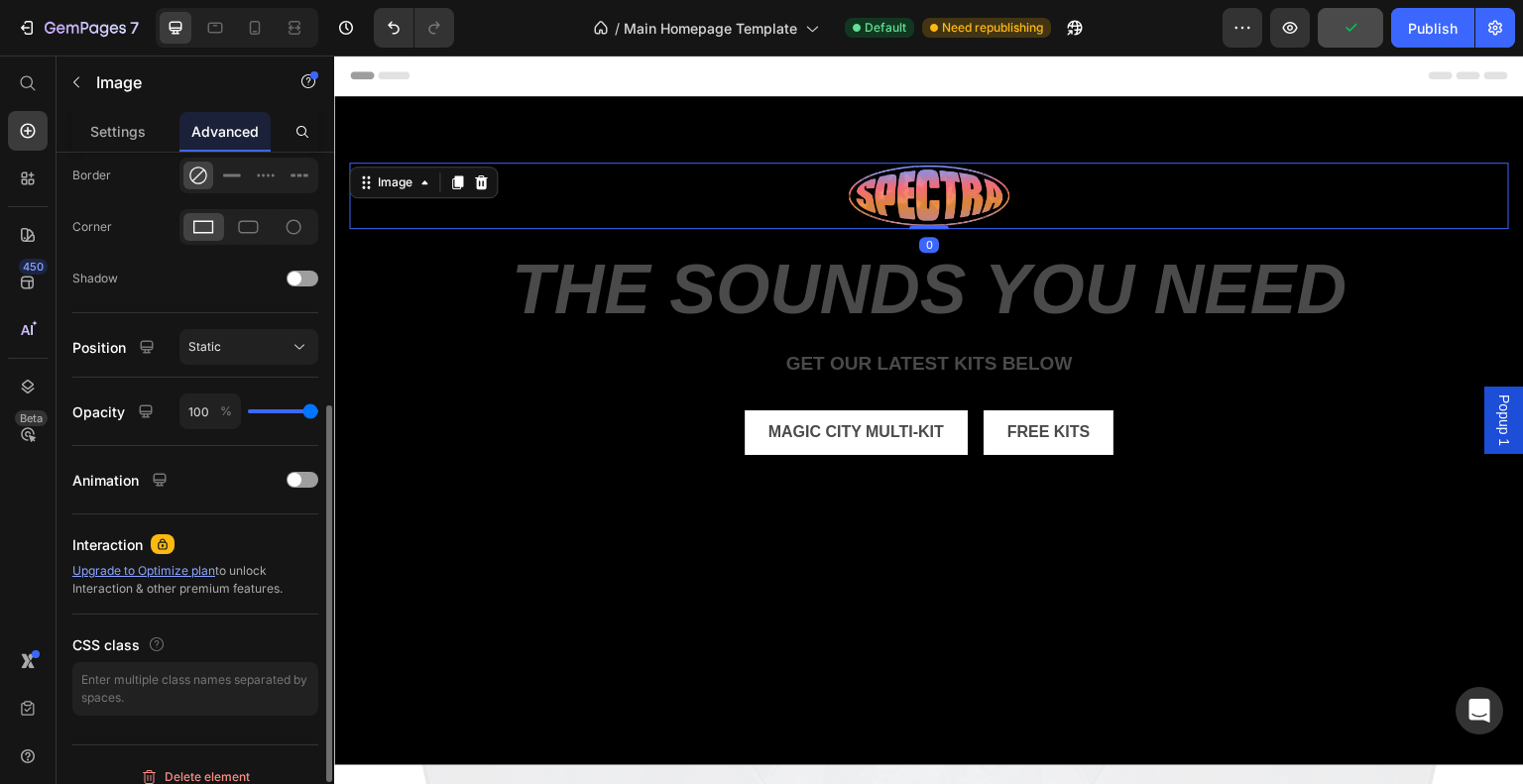 scroll, scrollTop: 567, scrollLeft: 0, axis: vertical 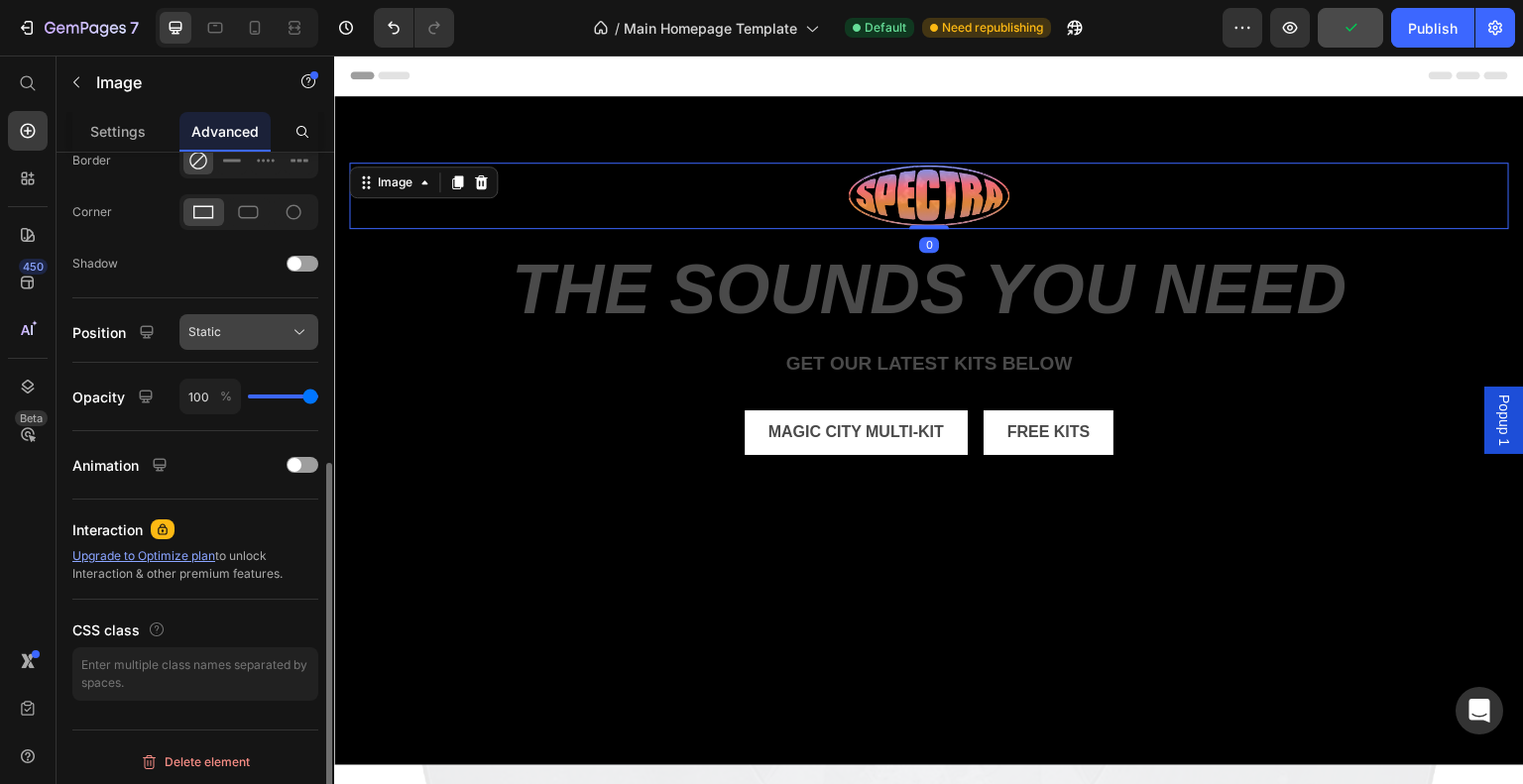 click on "Static" 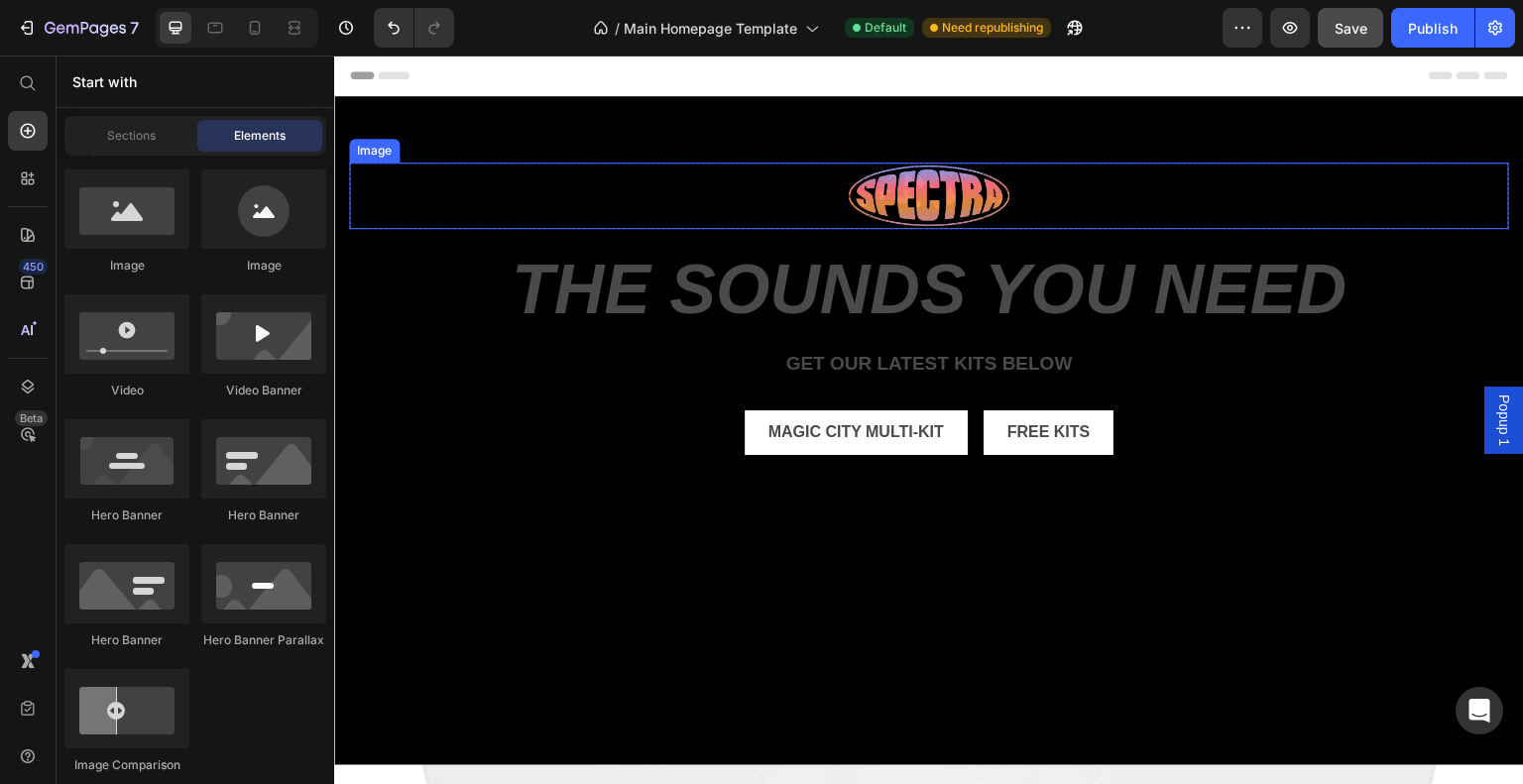 click at bounding box center (929, 195) 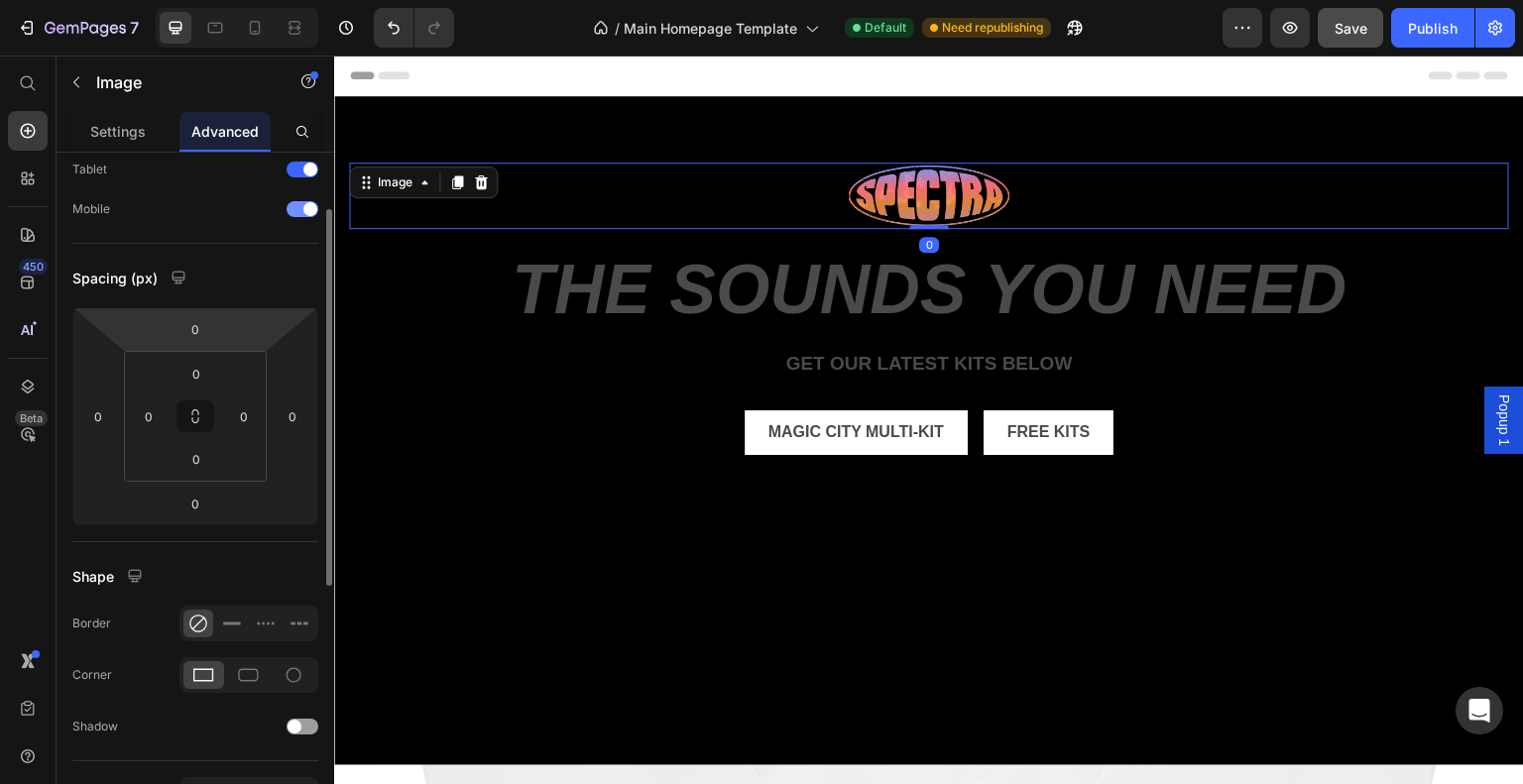 scroll, scrollTop: 0, scrollLeft: 0, axis: both 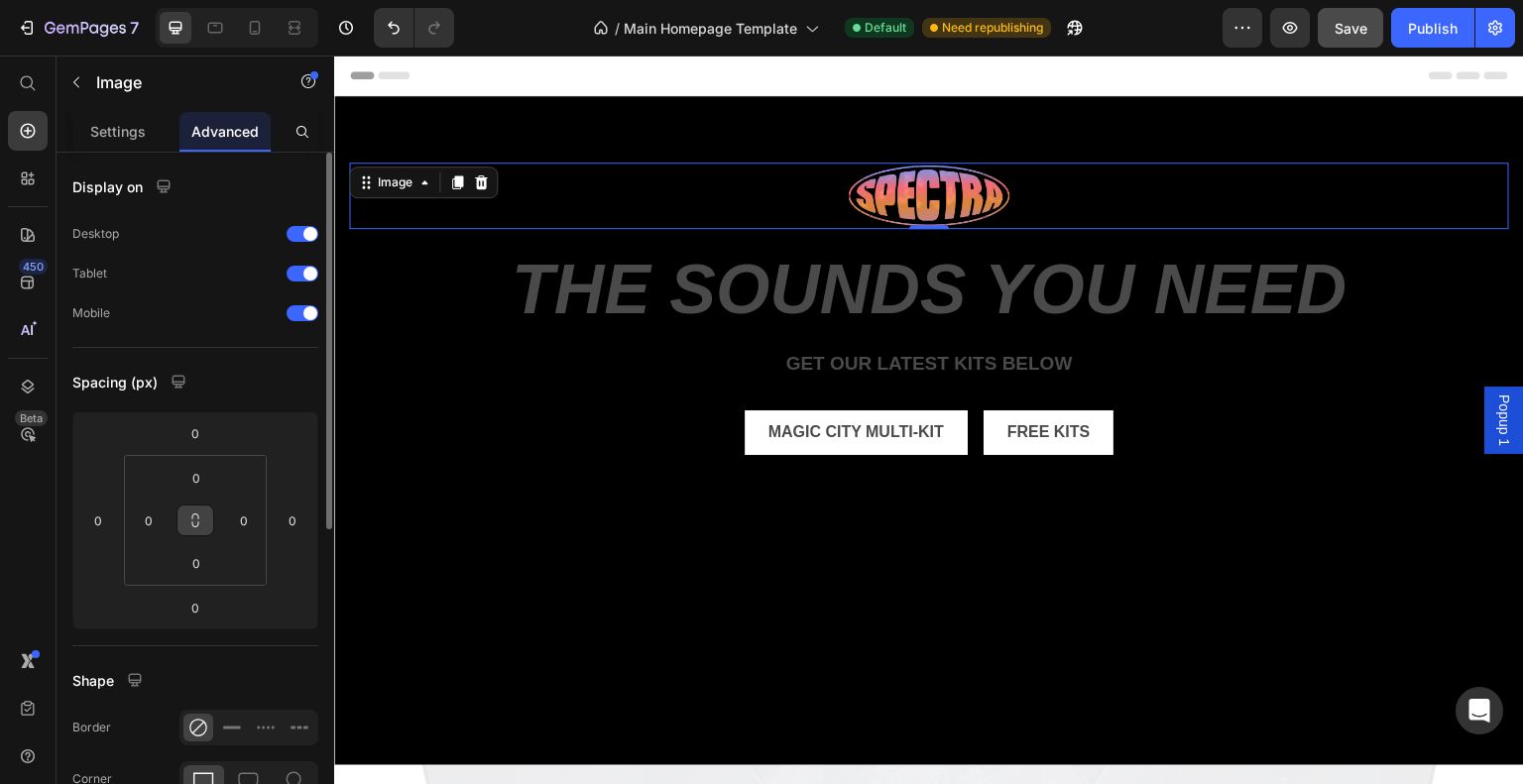 click 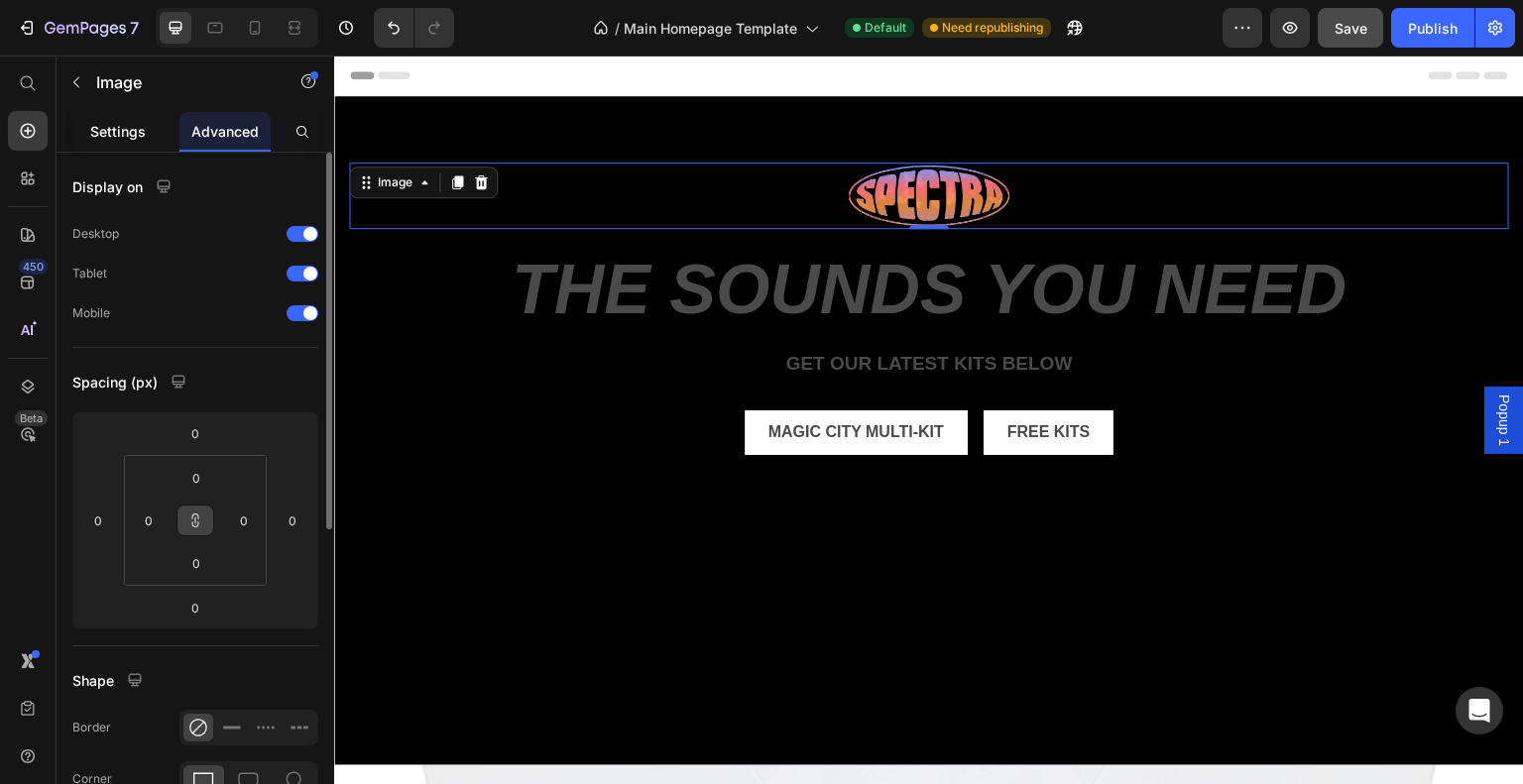 click on "Settings" at bounding box center (118, 131) 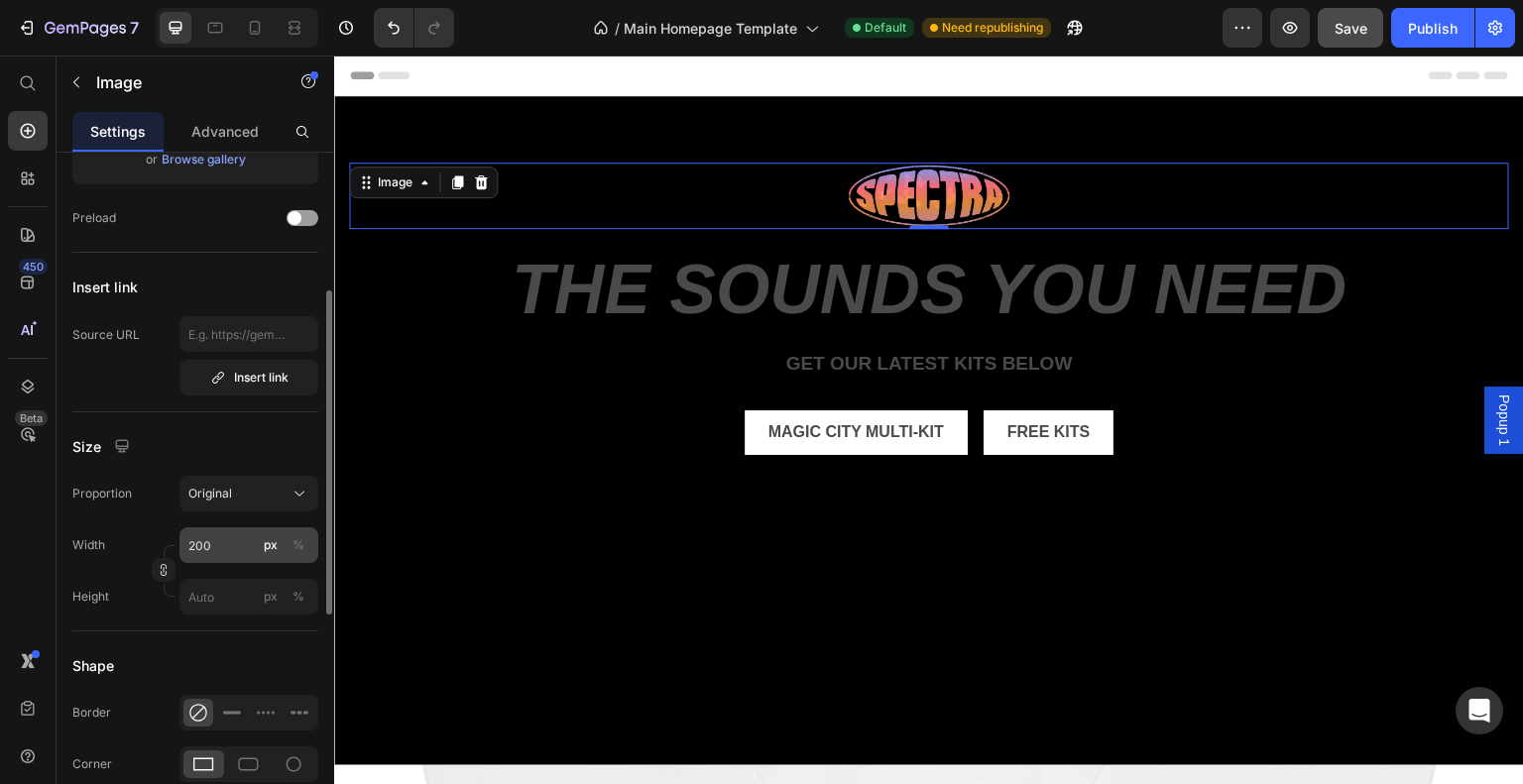 scroll, scrollTop: 295, scrollLeft: 0, axis: vertical 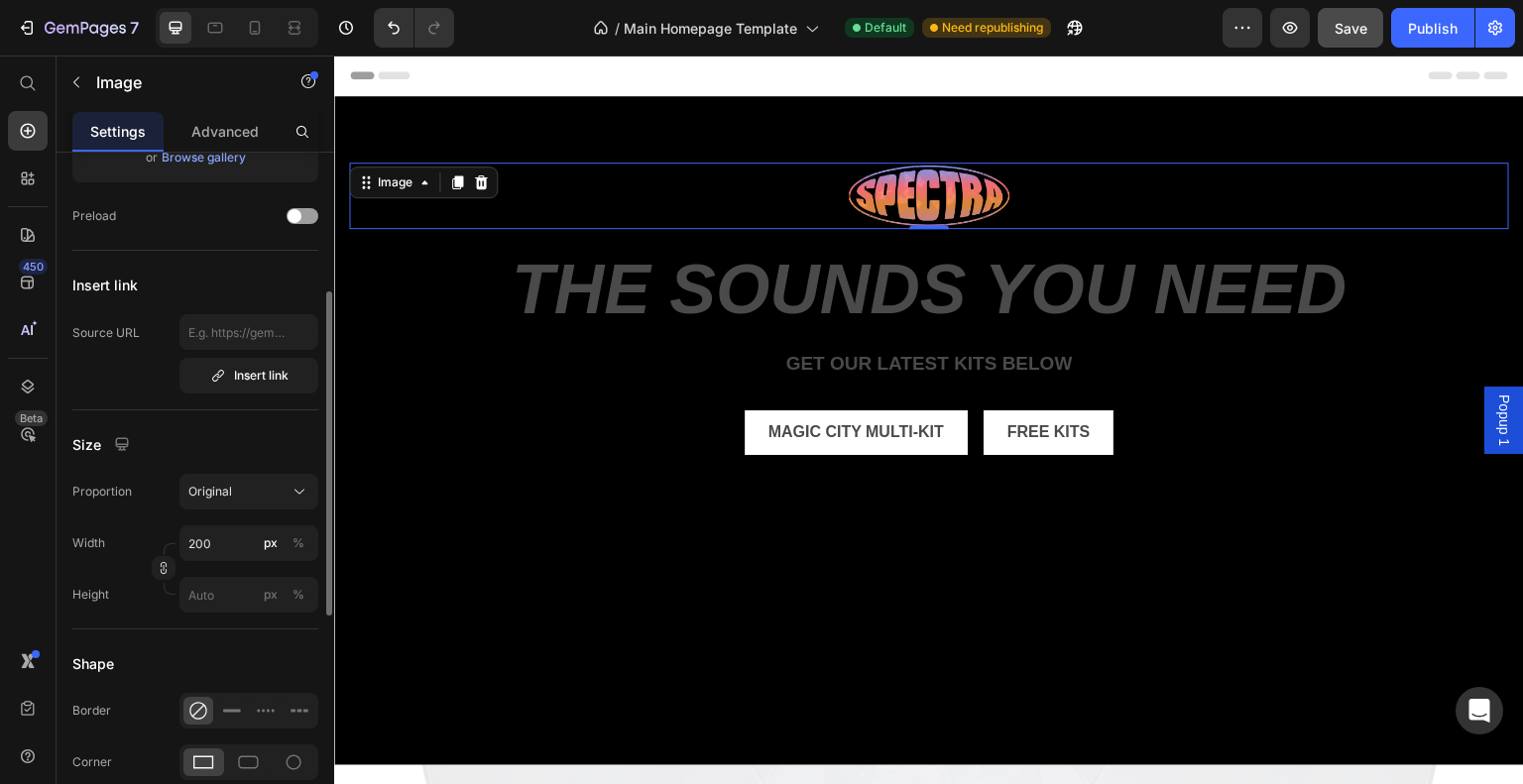 click on "Image Choose Image Upload Image https://cdn.shopify.com/s/files/1/0759/6068/0671/files/gempages_570847009880147096-4a3d3a7f-8063-4792-a93d-4f3fa0e97c10.png  or   Browse gallery  Preload Insert link Source URL  Insert link  Size Proportion Original Width 200 px % Height px % Shape Border Corner Shadow Align SEO Alt text Image title" at bounding box center [195, 537] 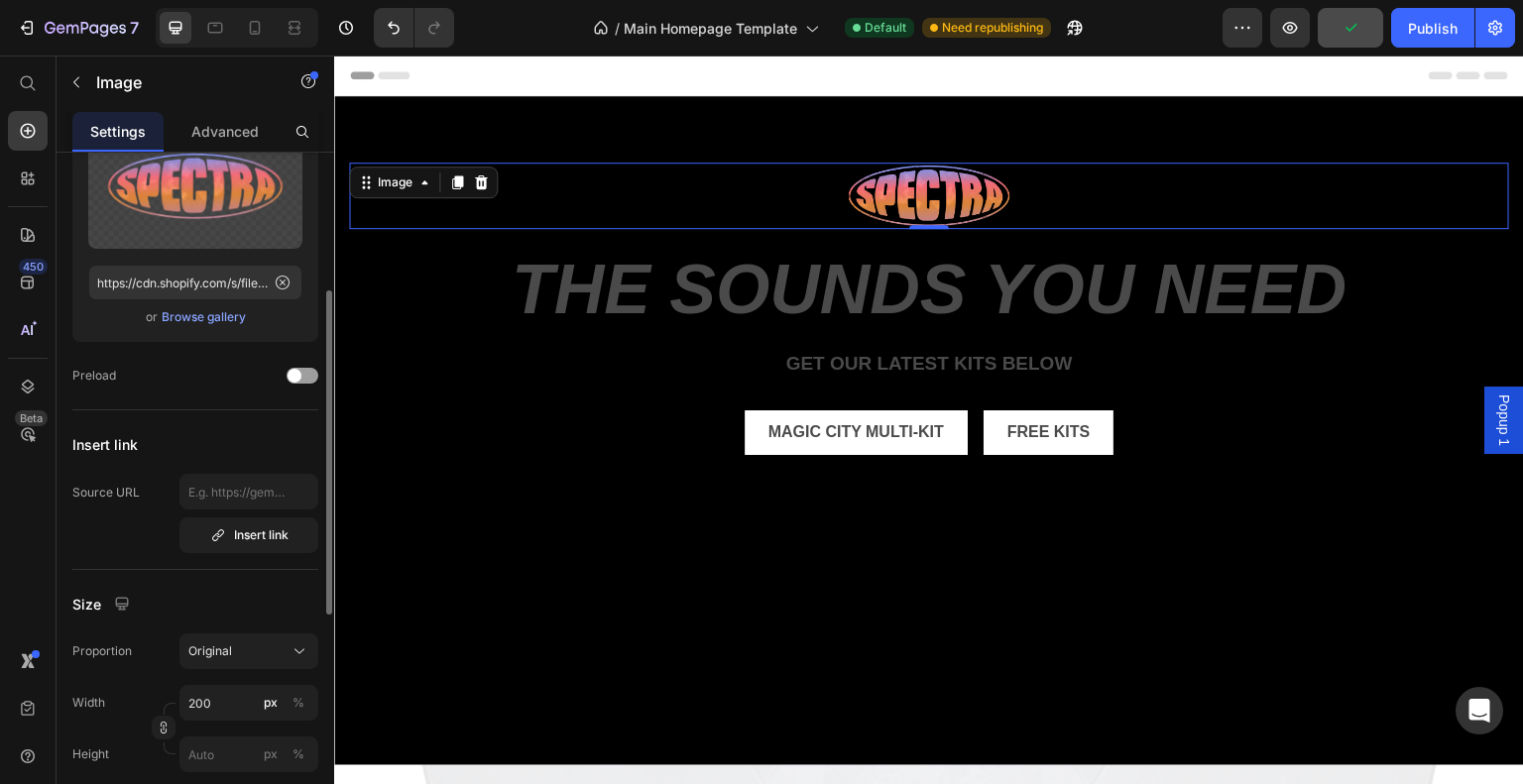 scroll, scrollTop: 0, scrollLeft: 0, axis: both 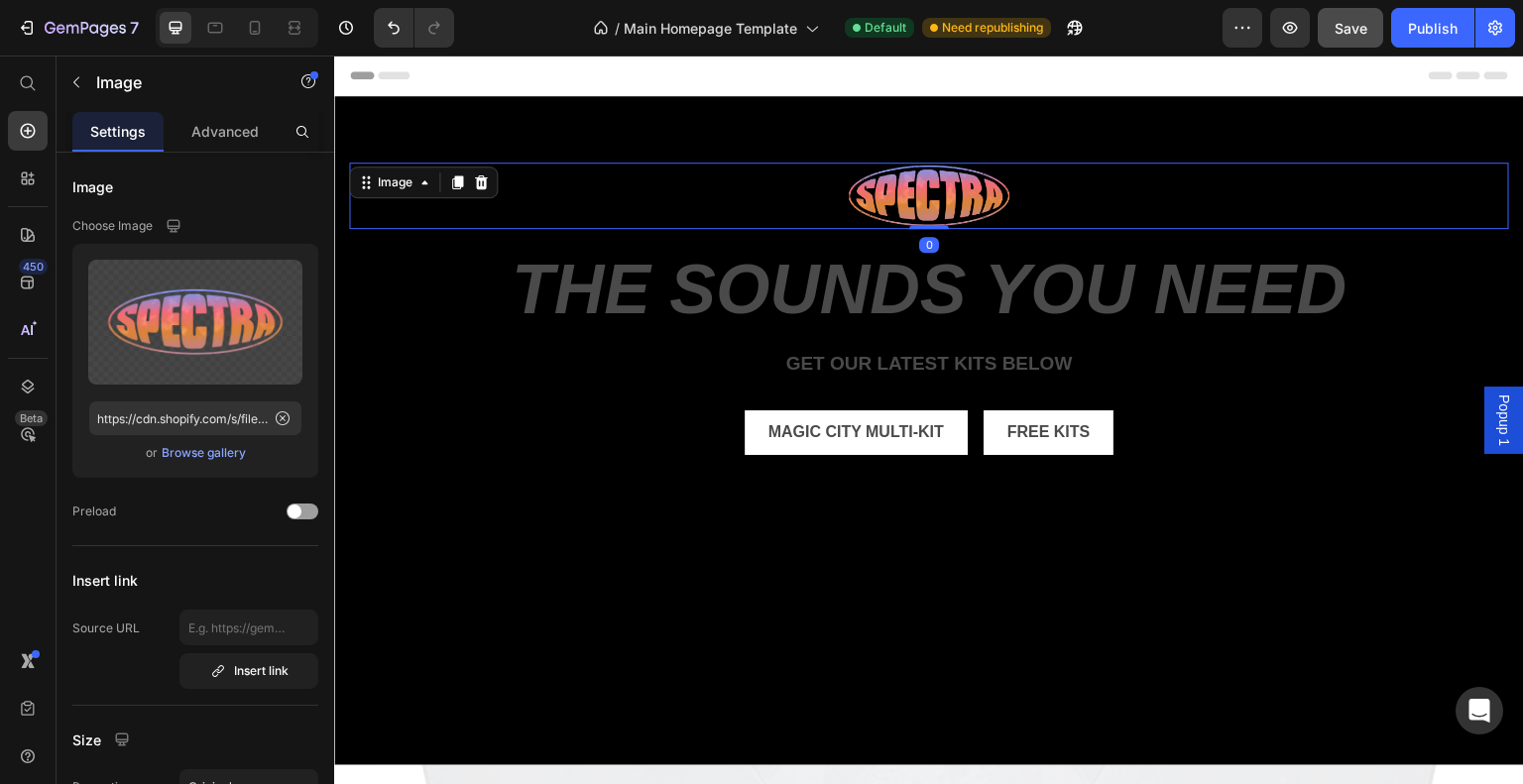 drag, startPoint x: 918, startPoint y: 357, endPoint x: 886, endPoint y: 56, distance: 302.69622 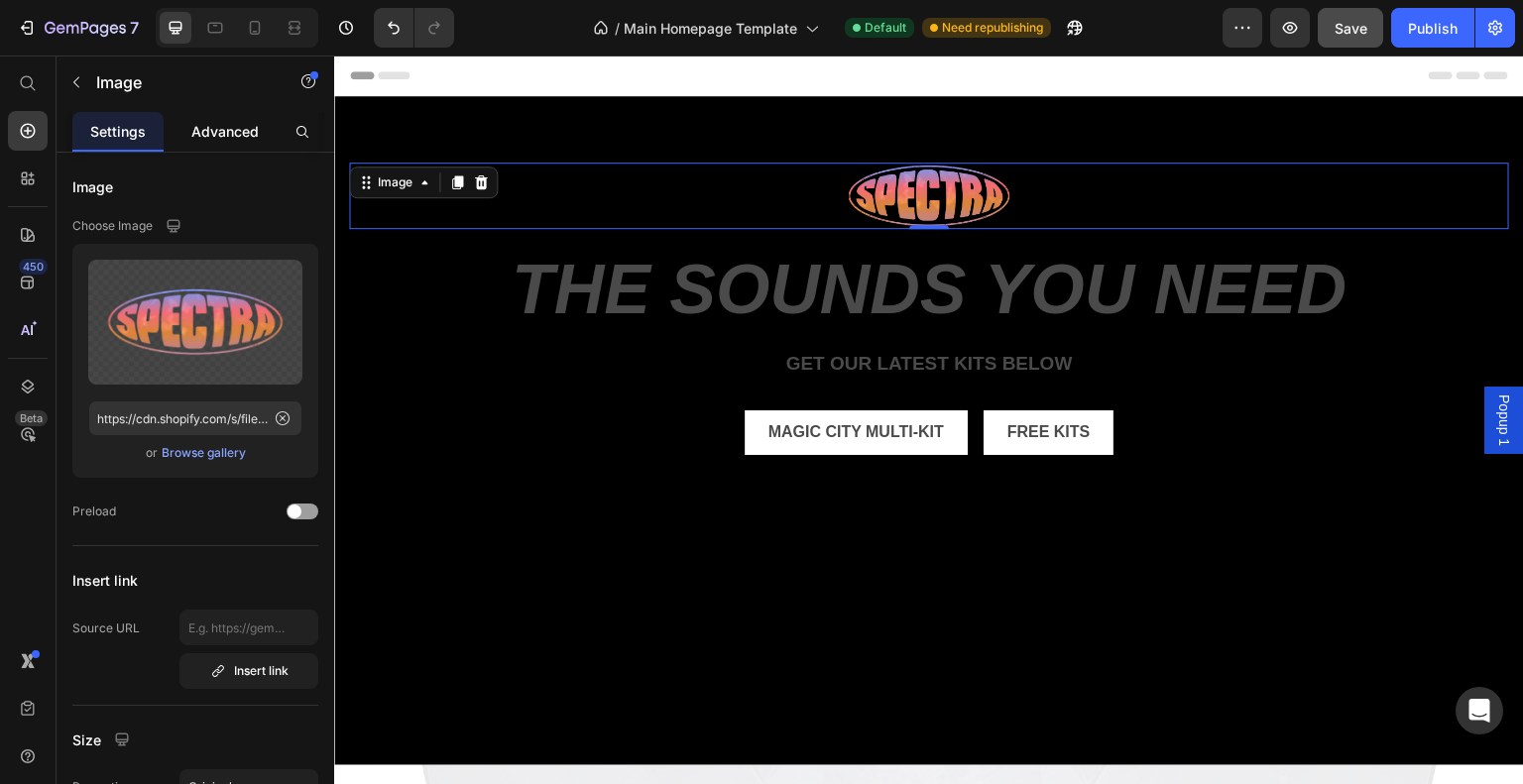 click on "Advanced" 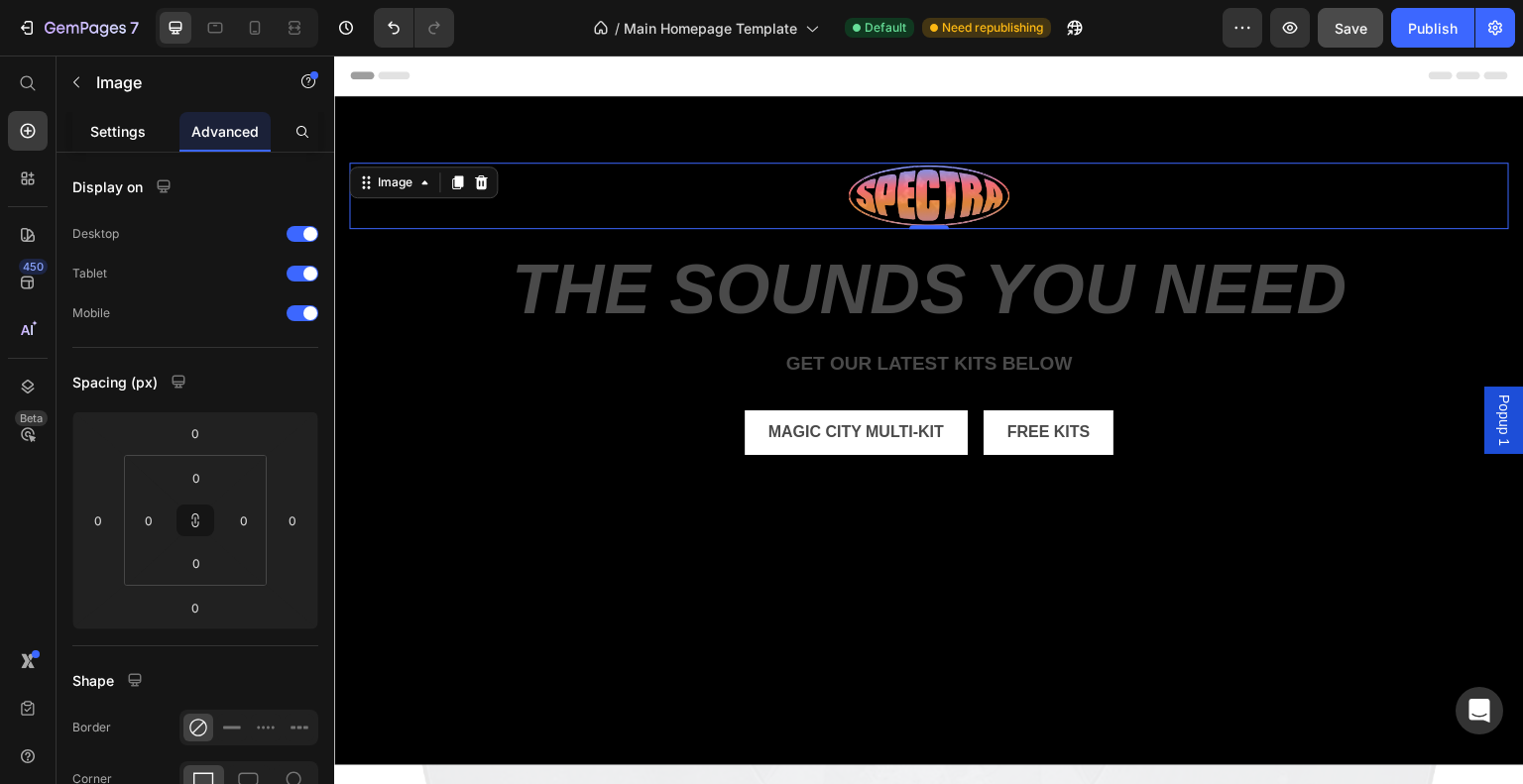 click on "Settings" at bounding box center (118, 131) 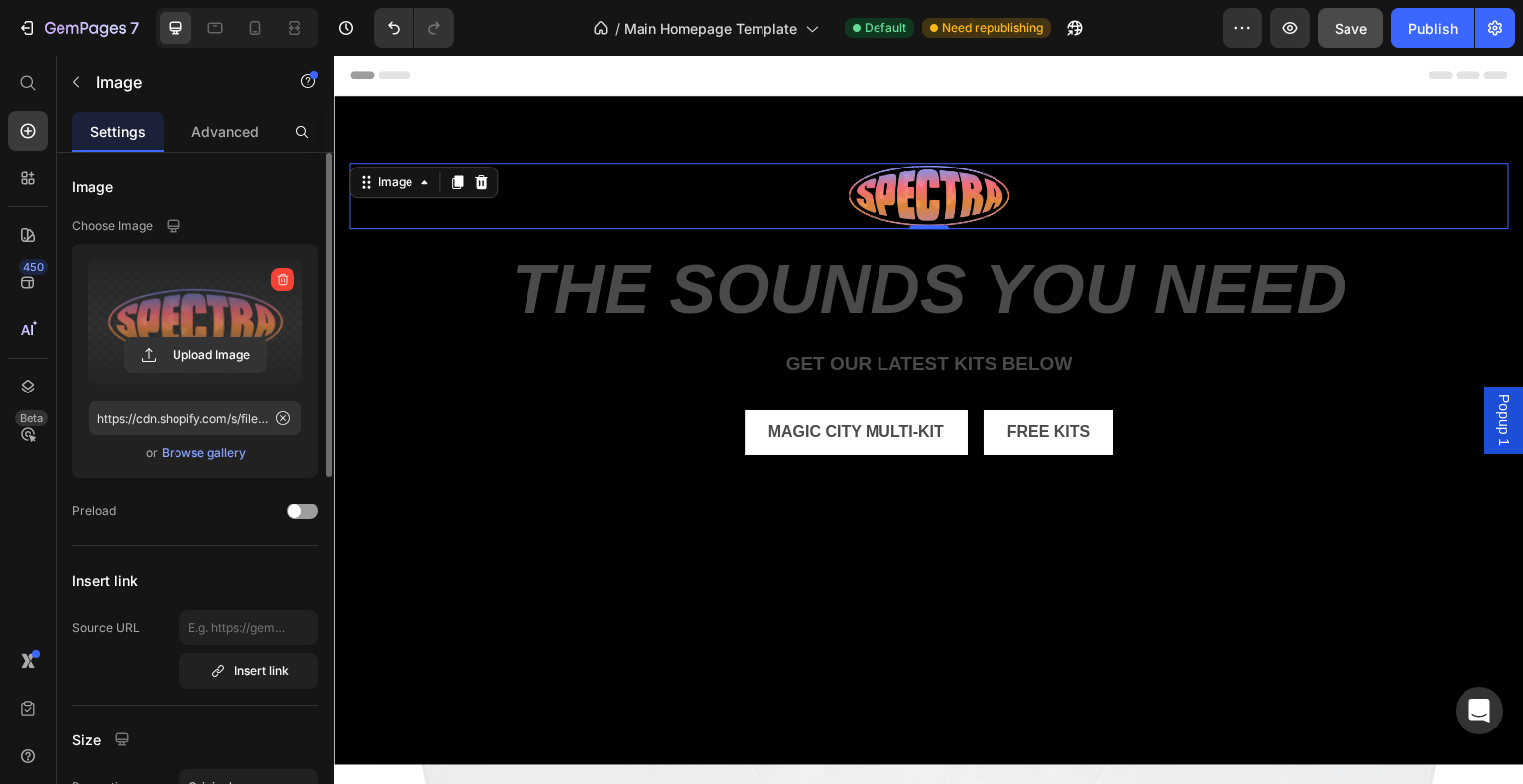 click at bounding box center [195, 322] 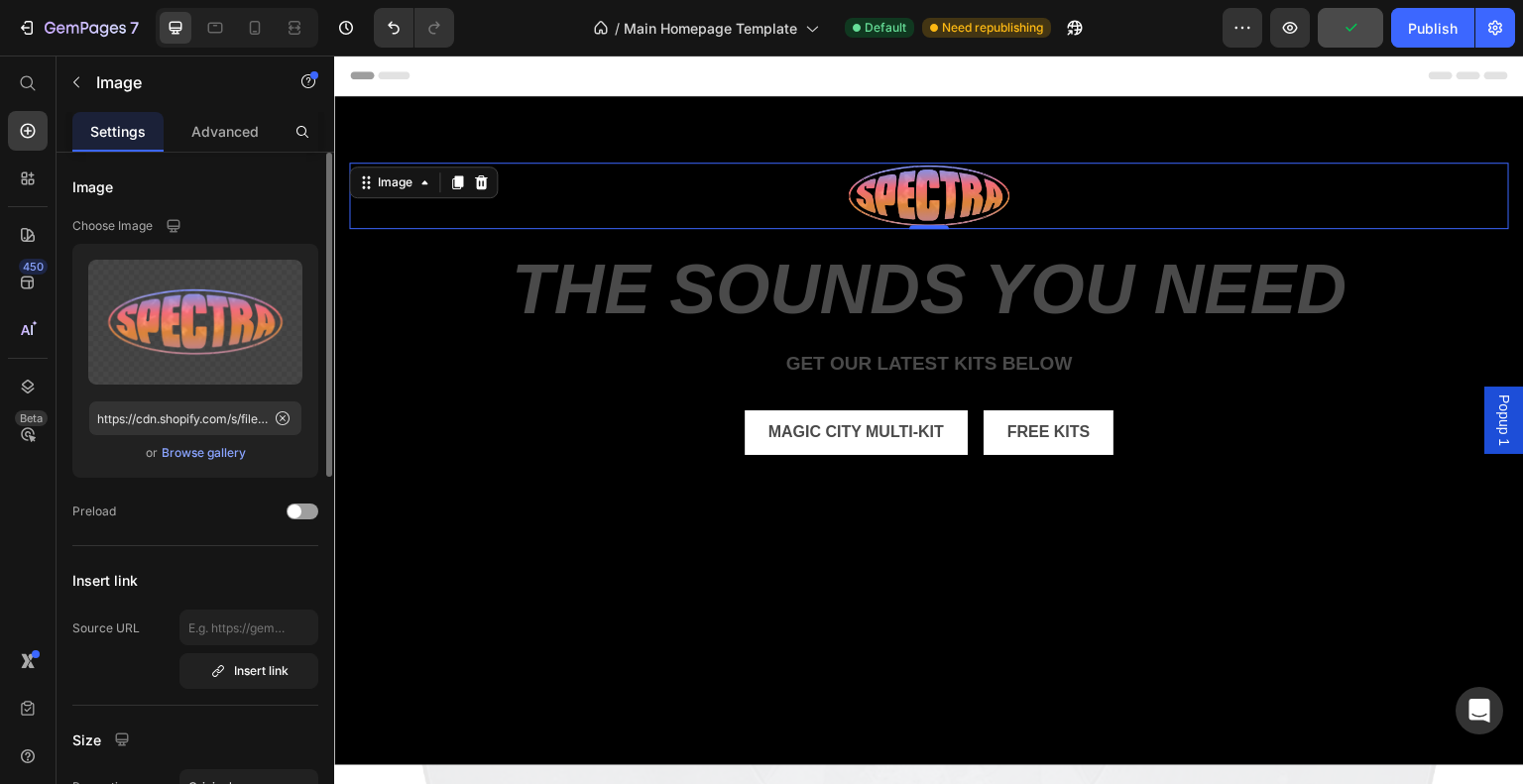 click on "Browse gallery" at bounding box center [203, 453] 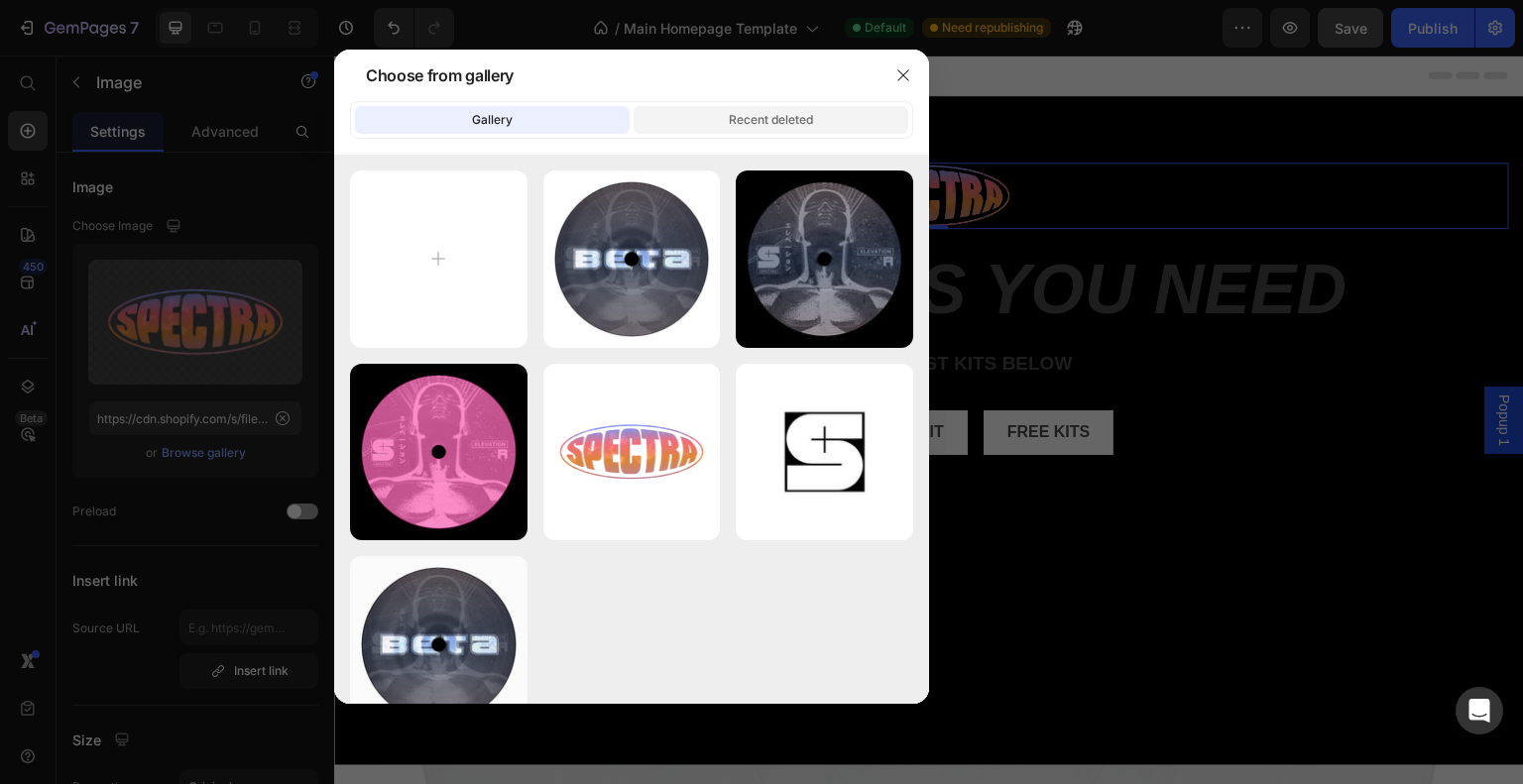 click on "Recent deleted" 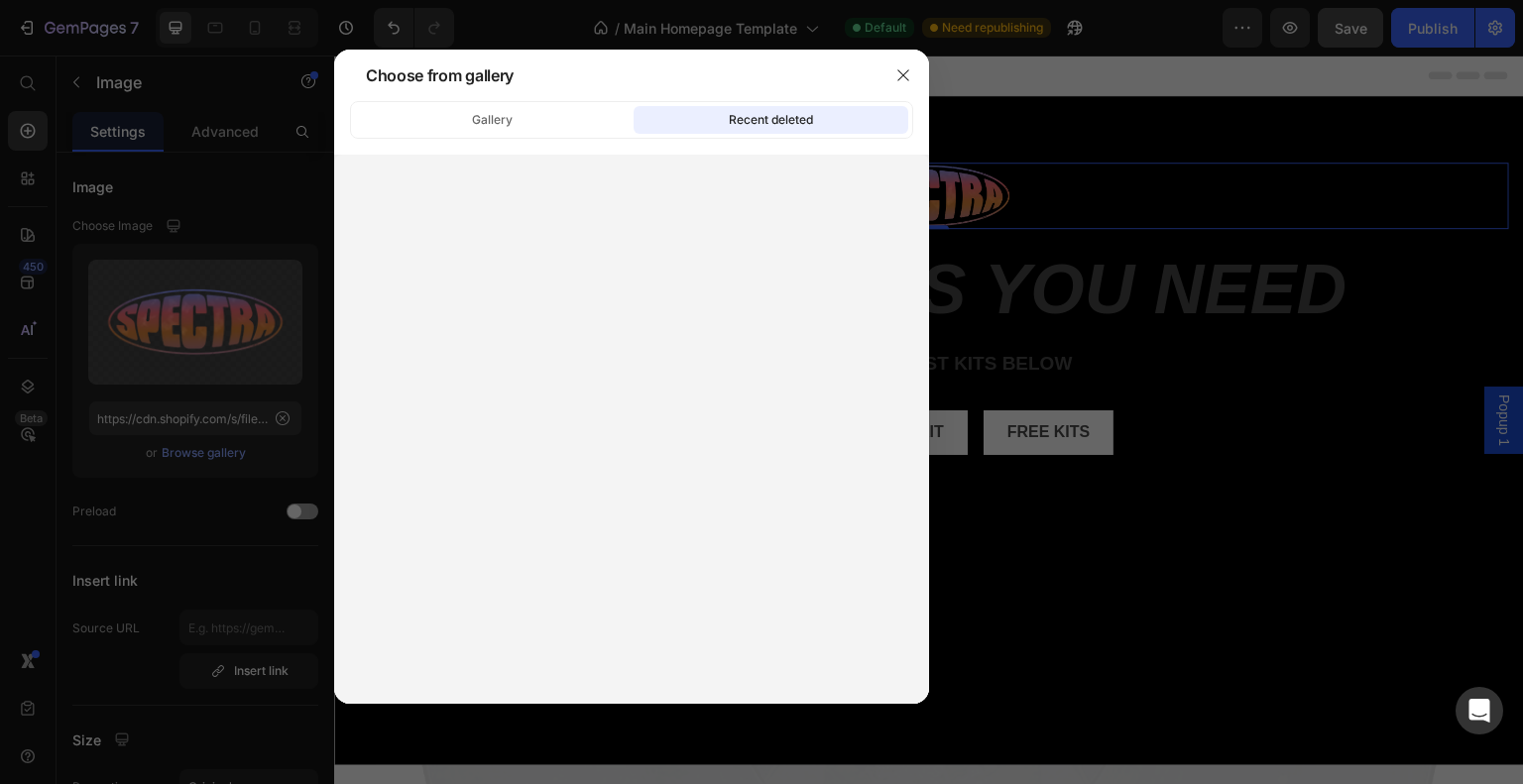 click on "Gallery Recent deleted" 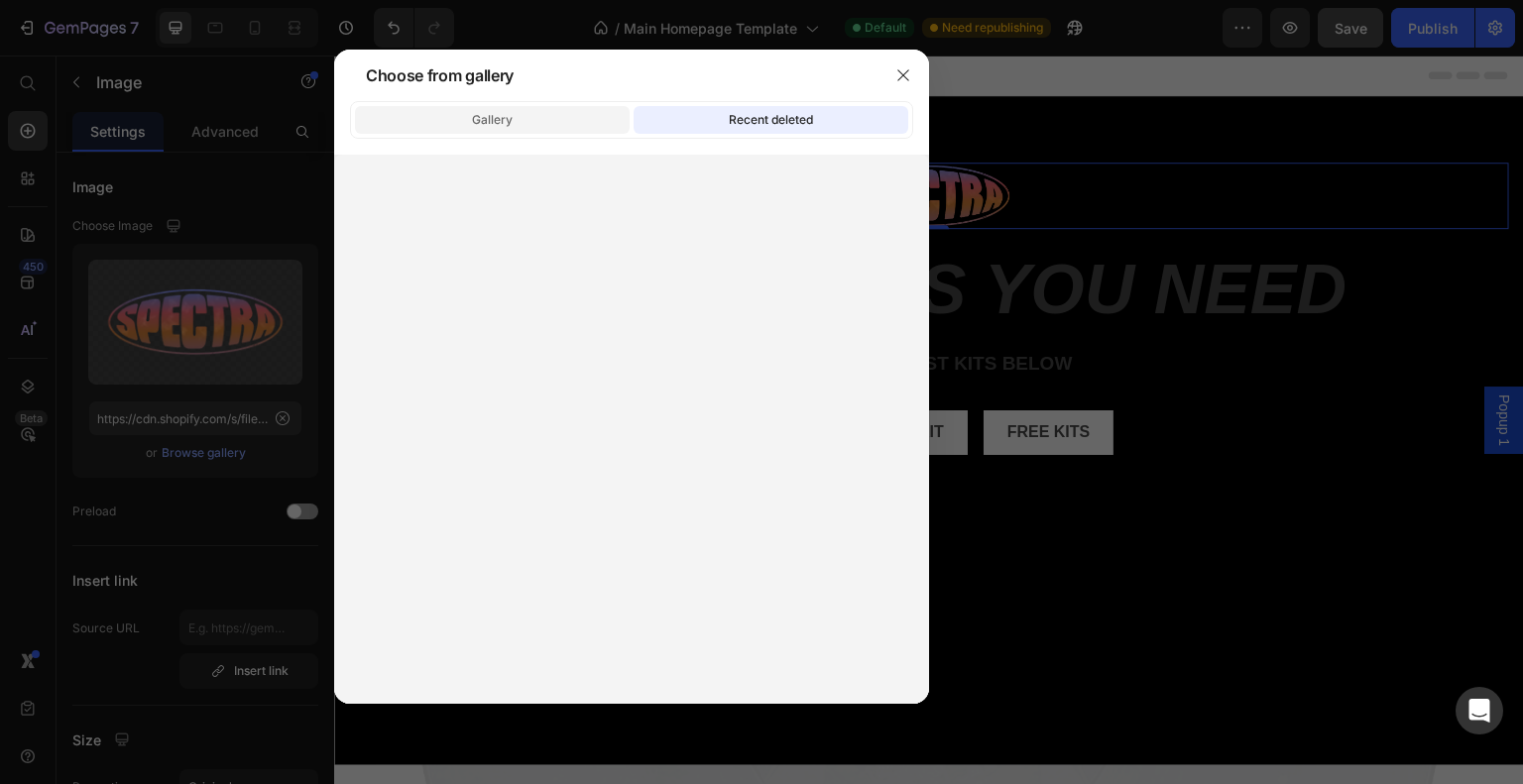 click on "Gallery" 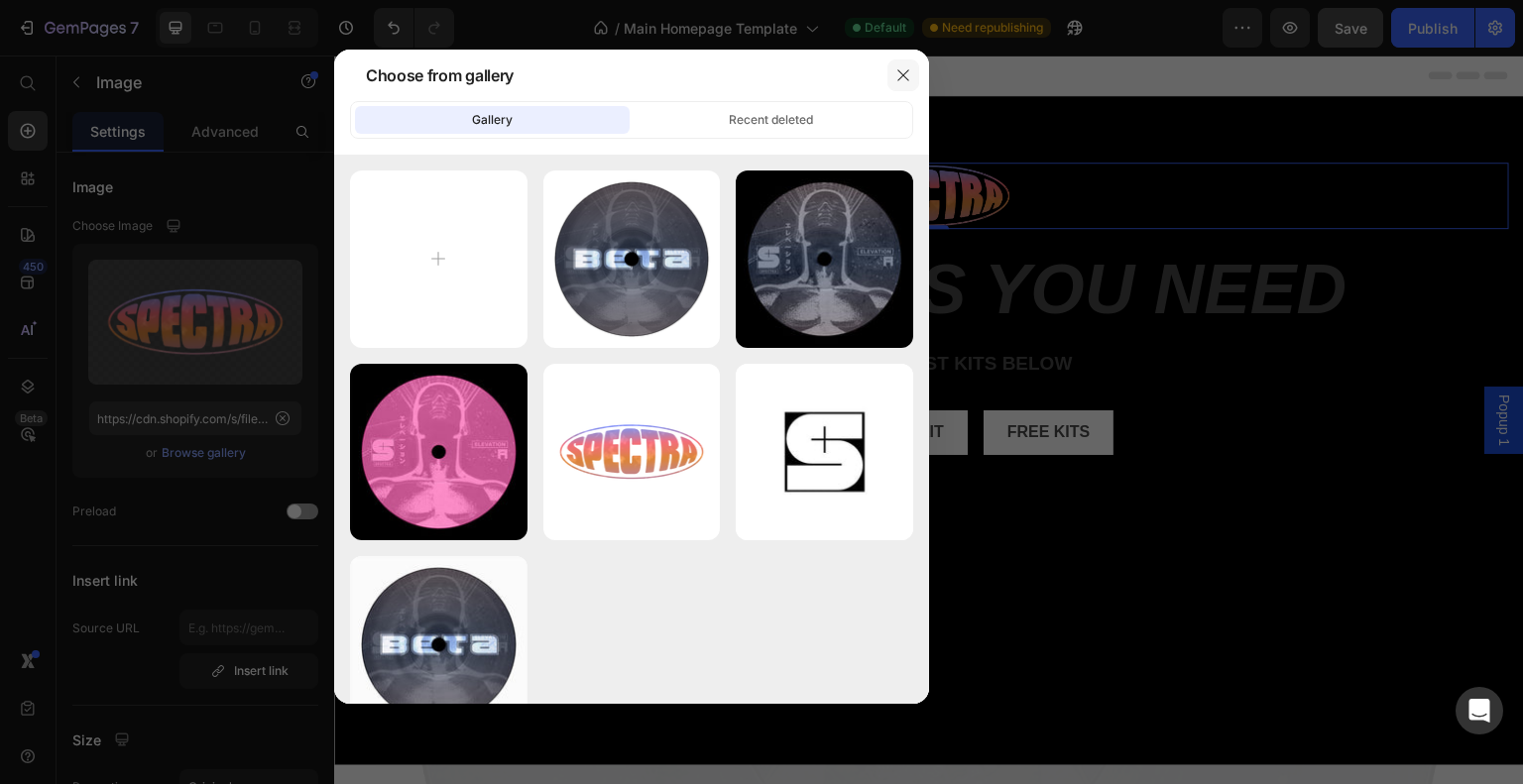 click 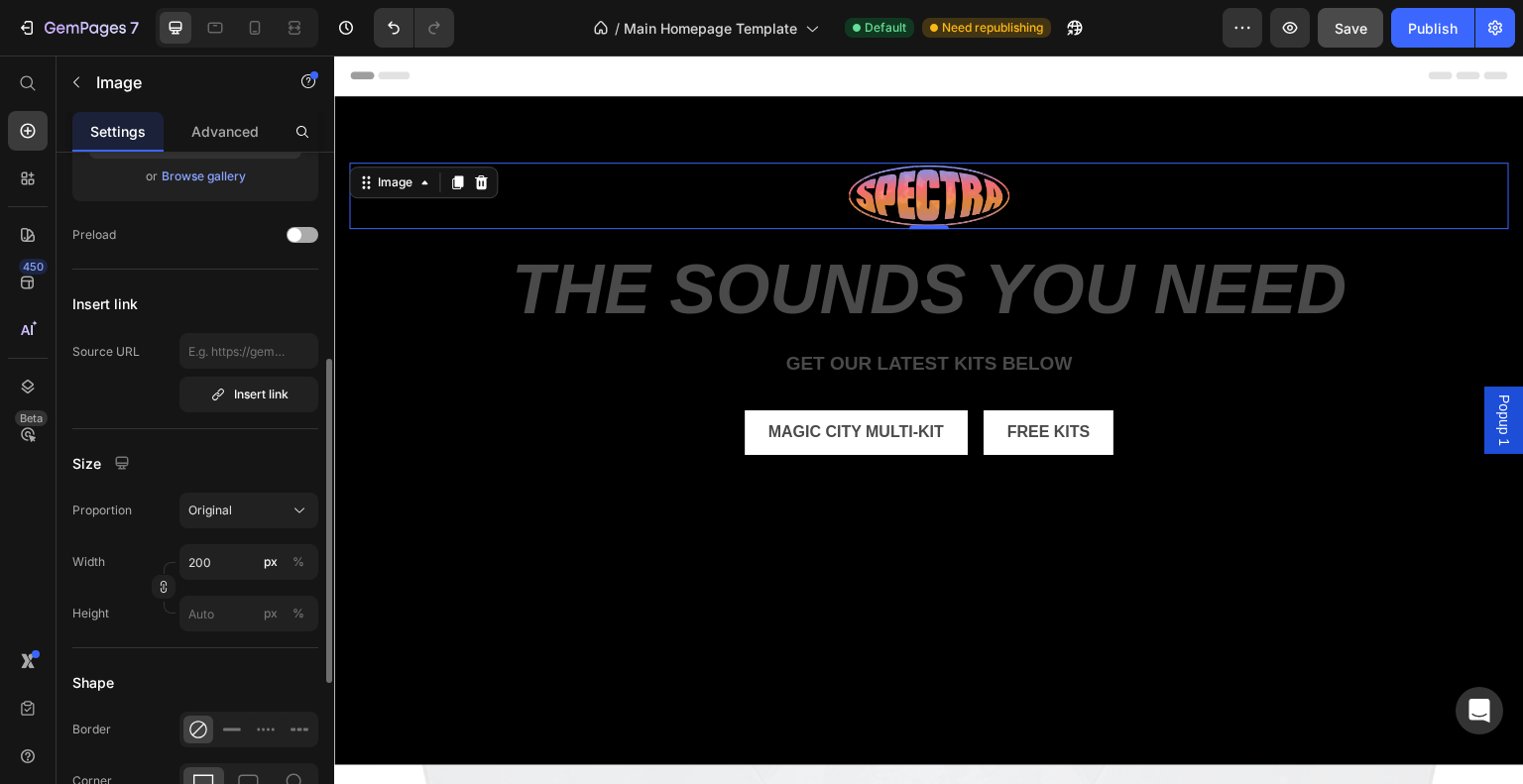scroll, scrollTop: 330, scrollLeft: 0, axis: vertical 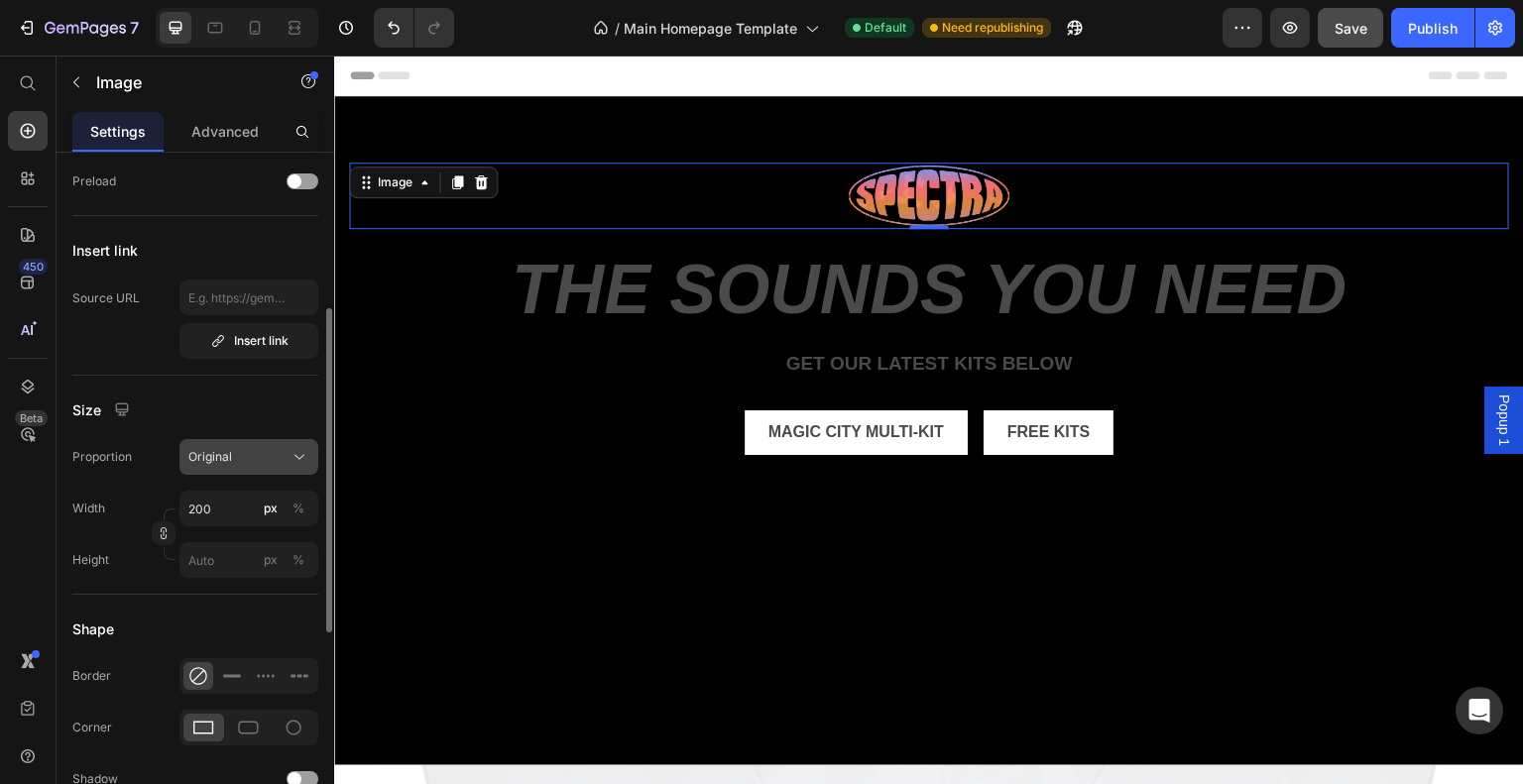 click on "Original" 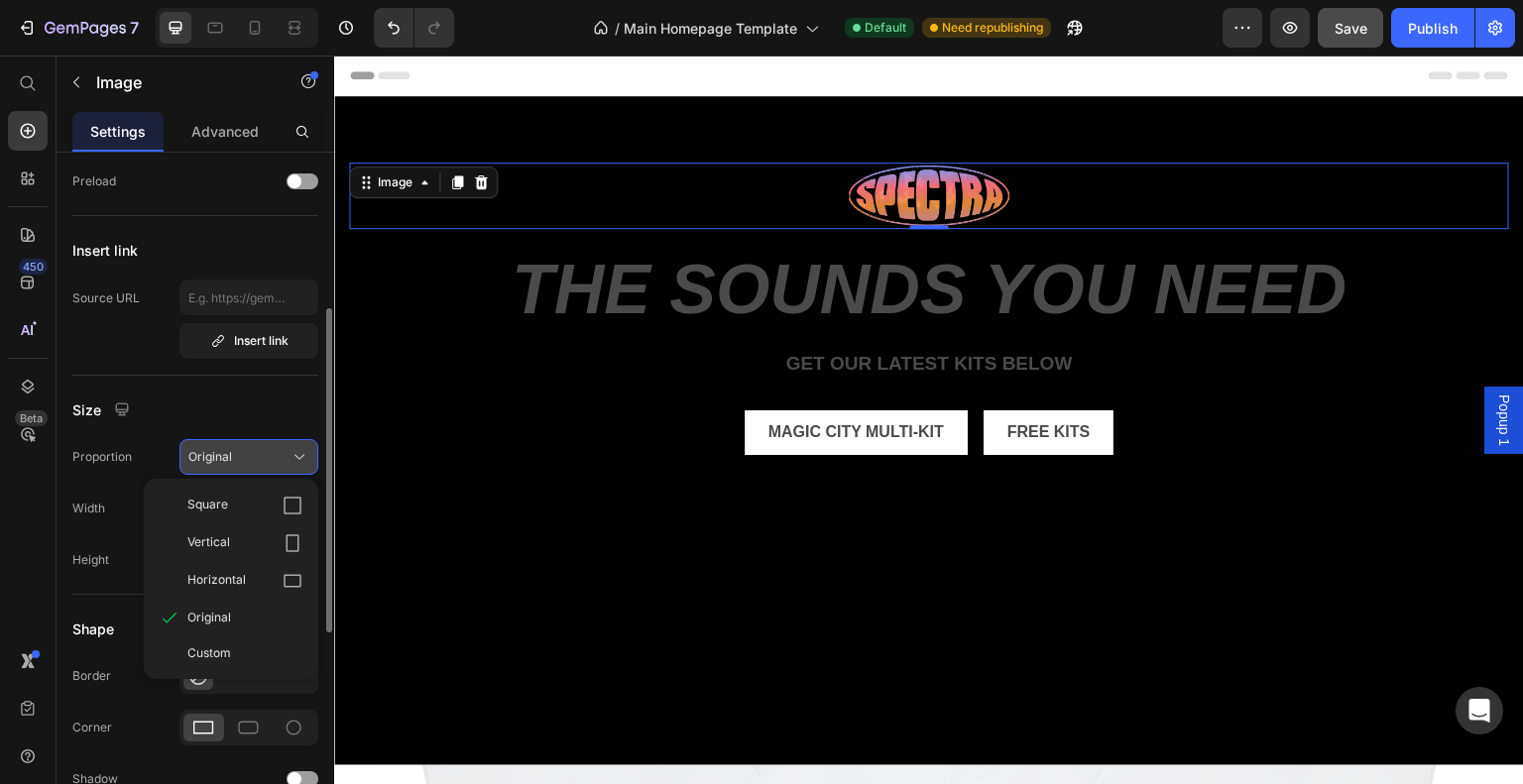 click on "Original" 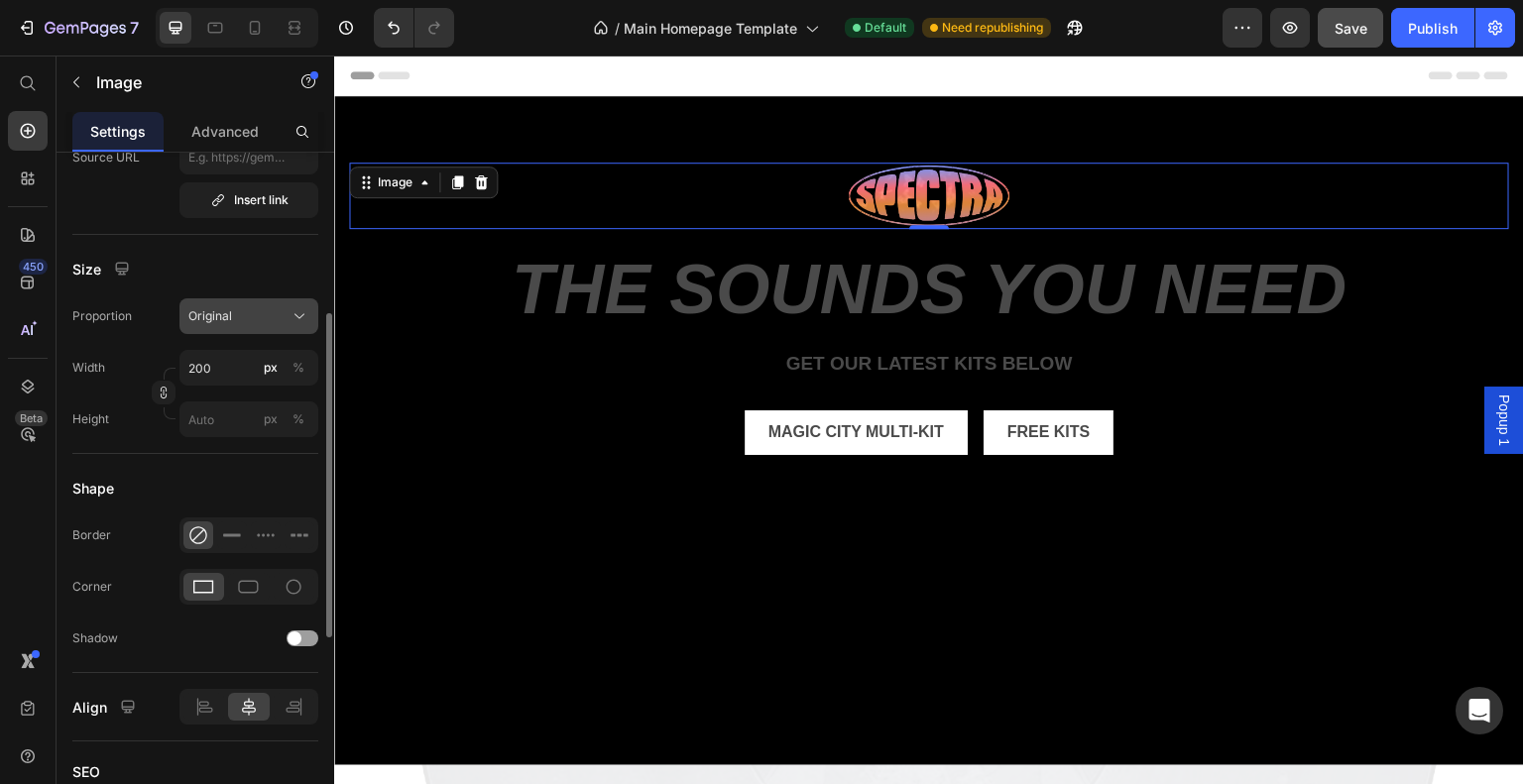scroll, scrollTop: 472, scrollLeft: 0, axis: vertical 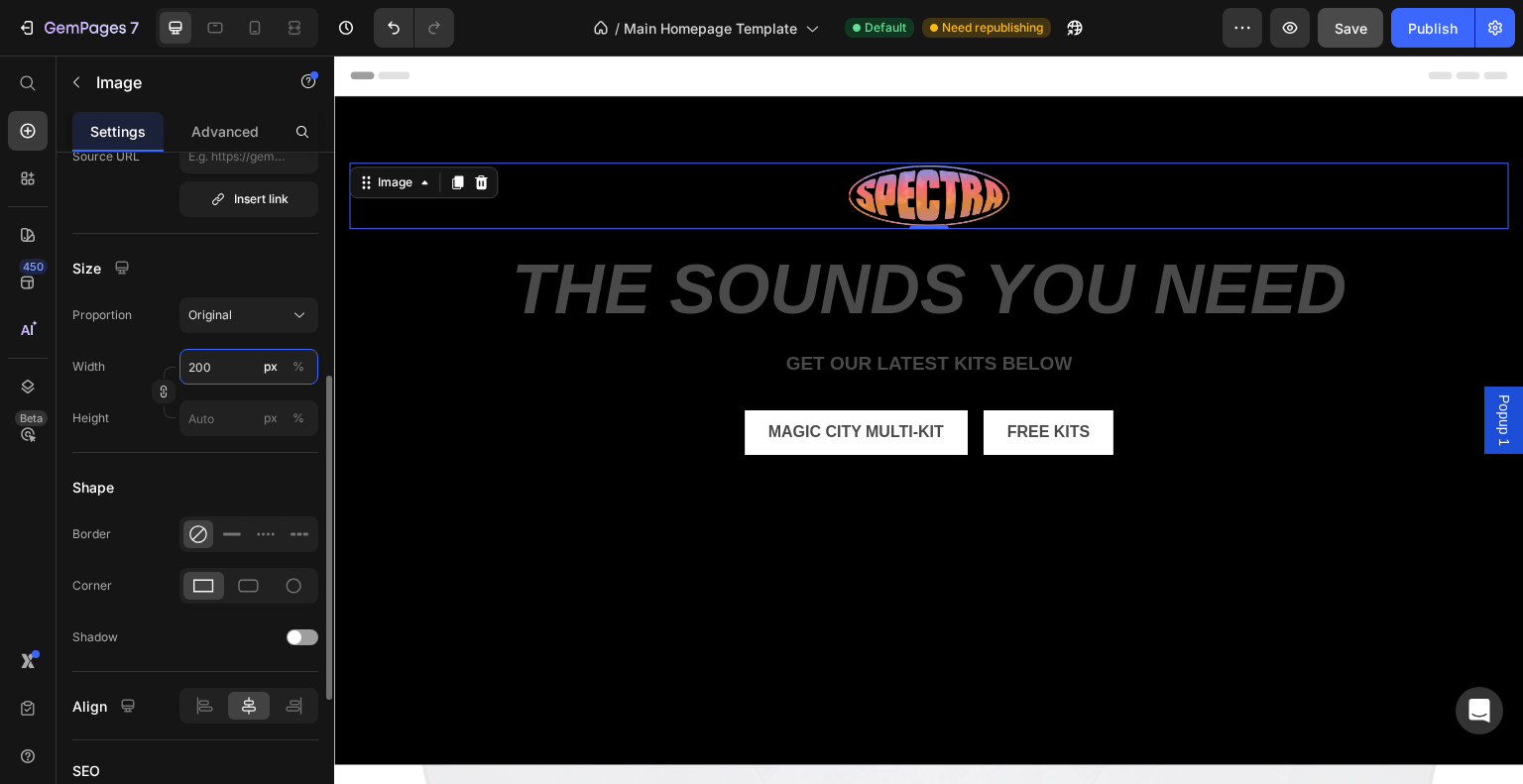 click on "200" at bounding box center (249, 367) 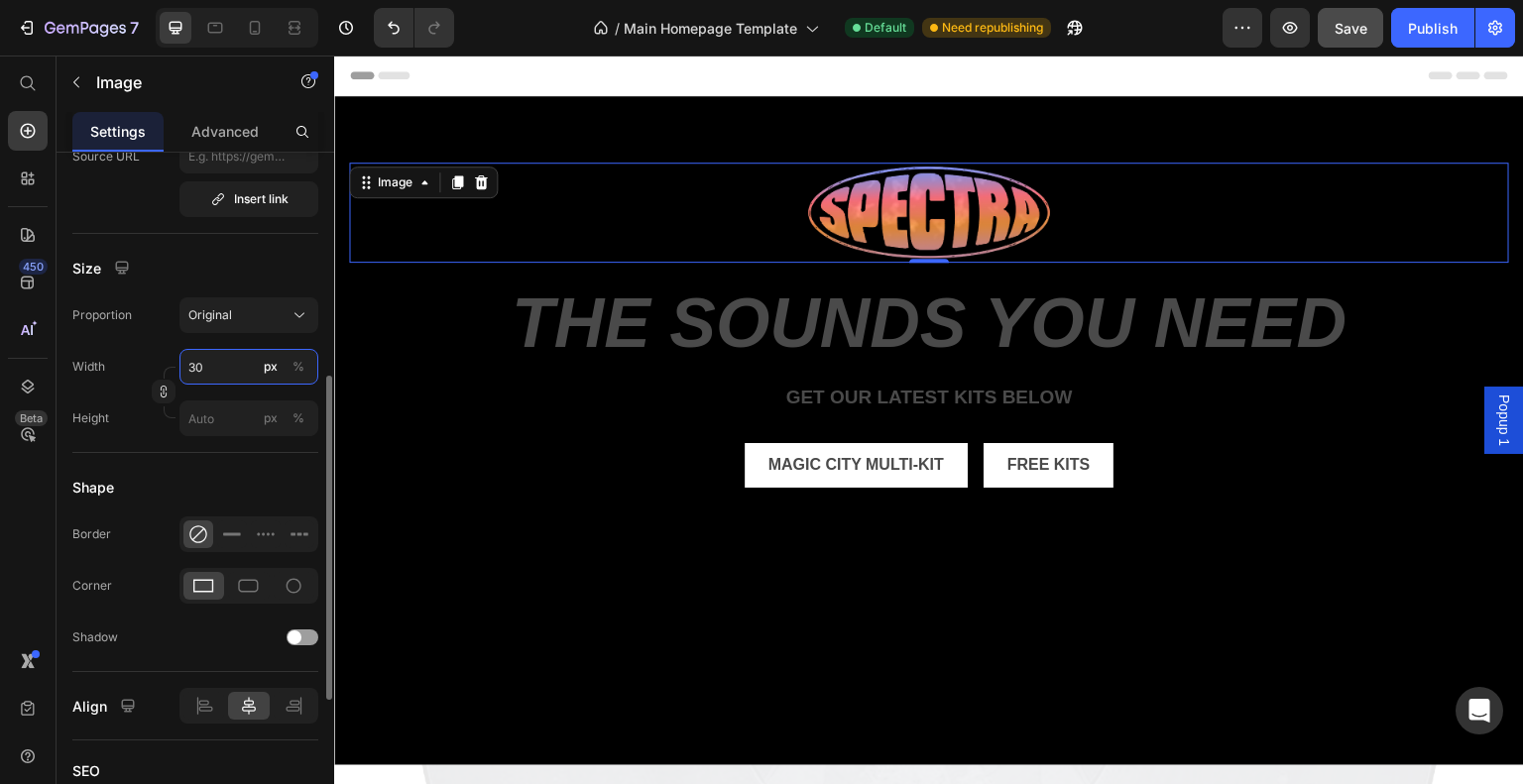 type on "3" 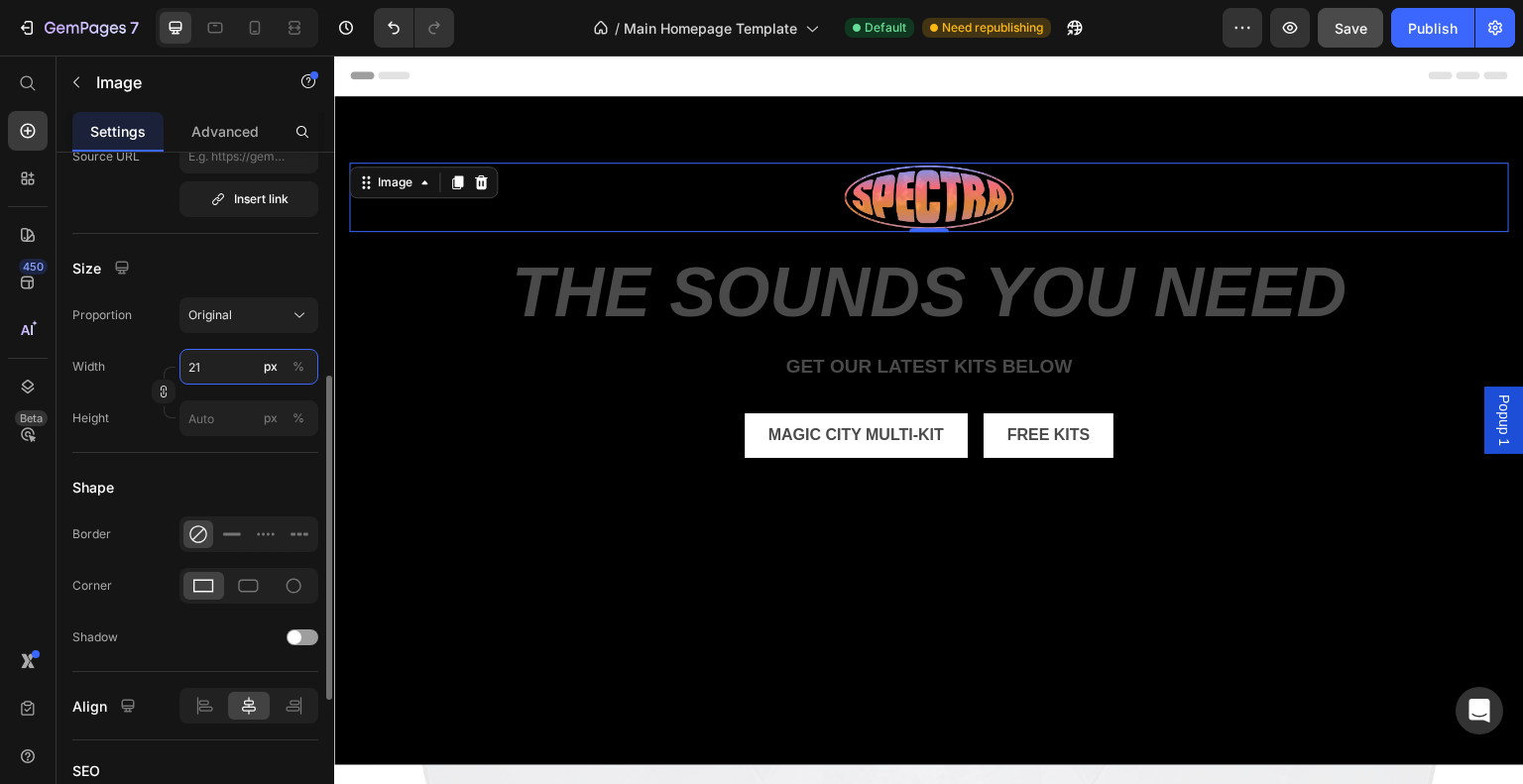 type on "2" 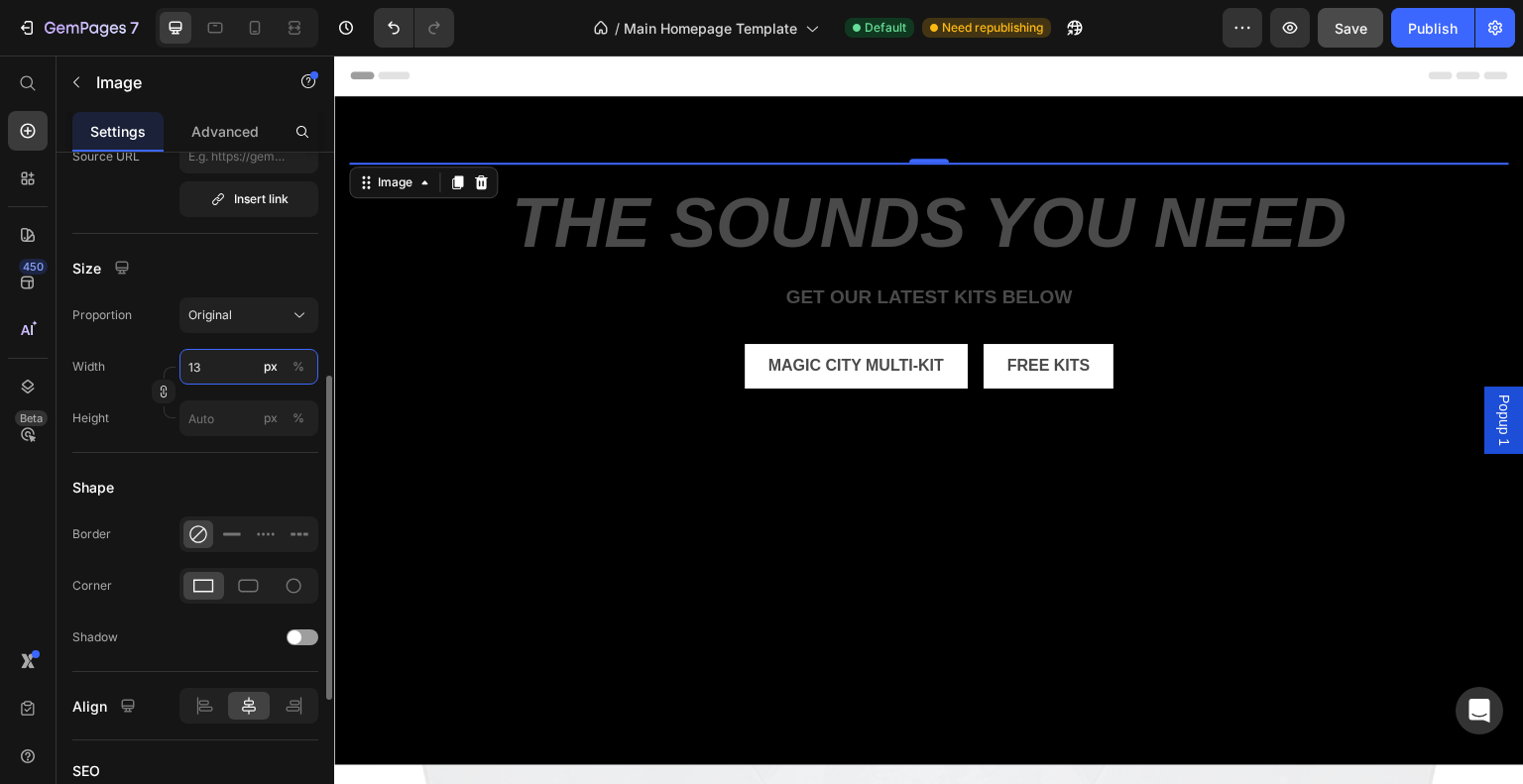 type on "1" 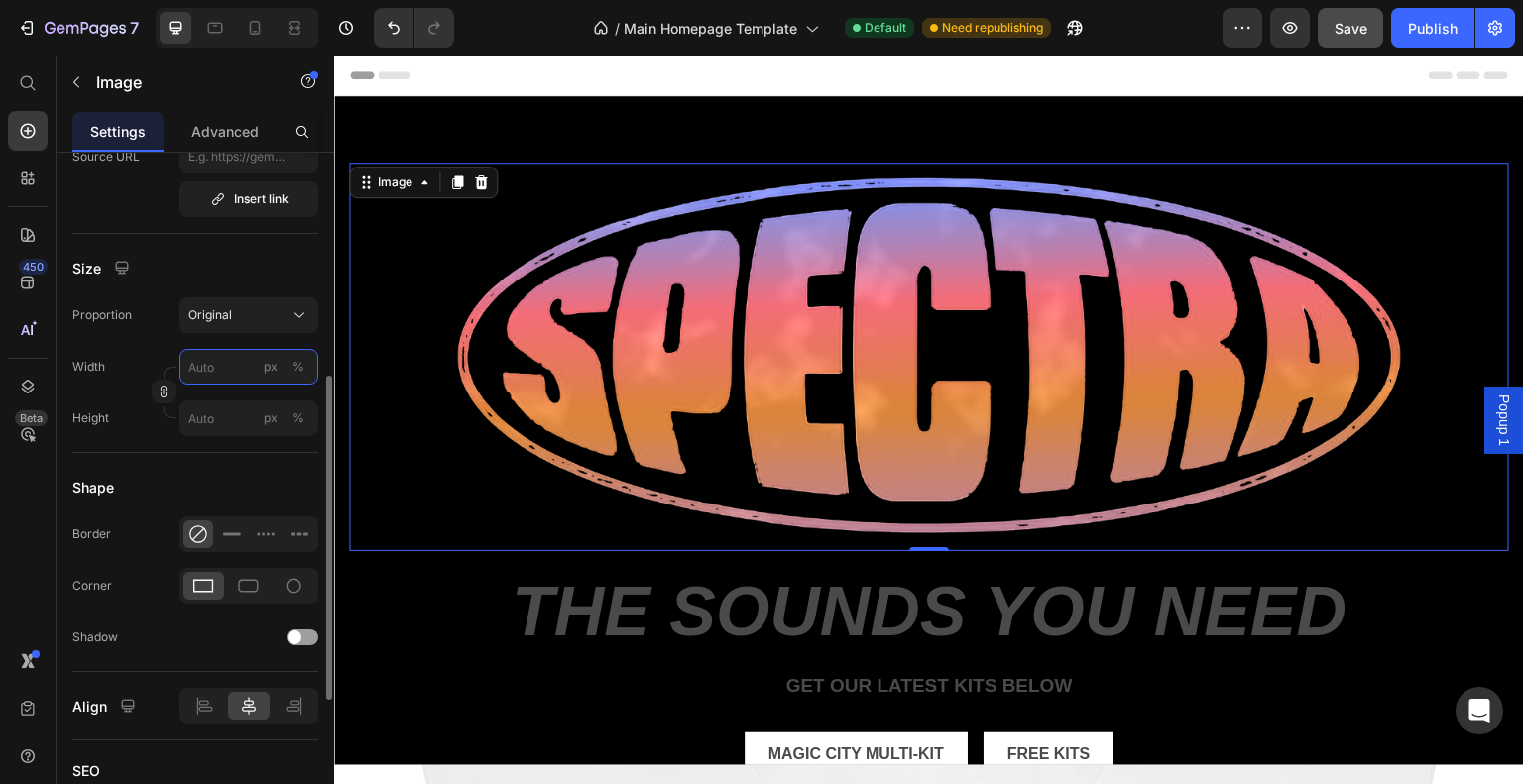 type on "4" 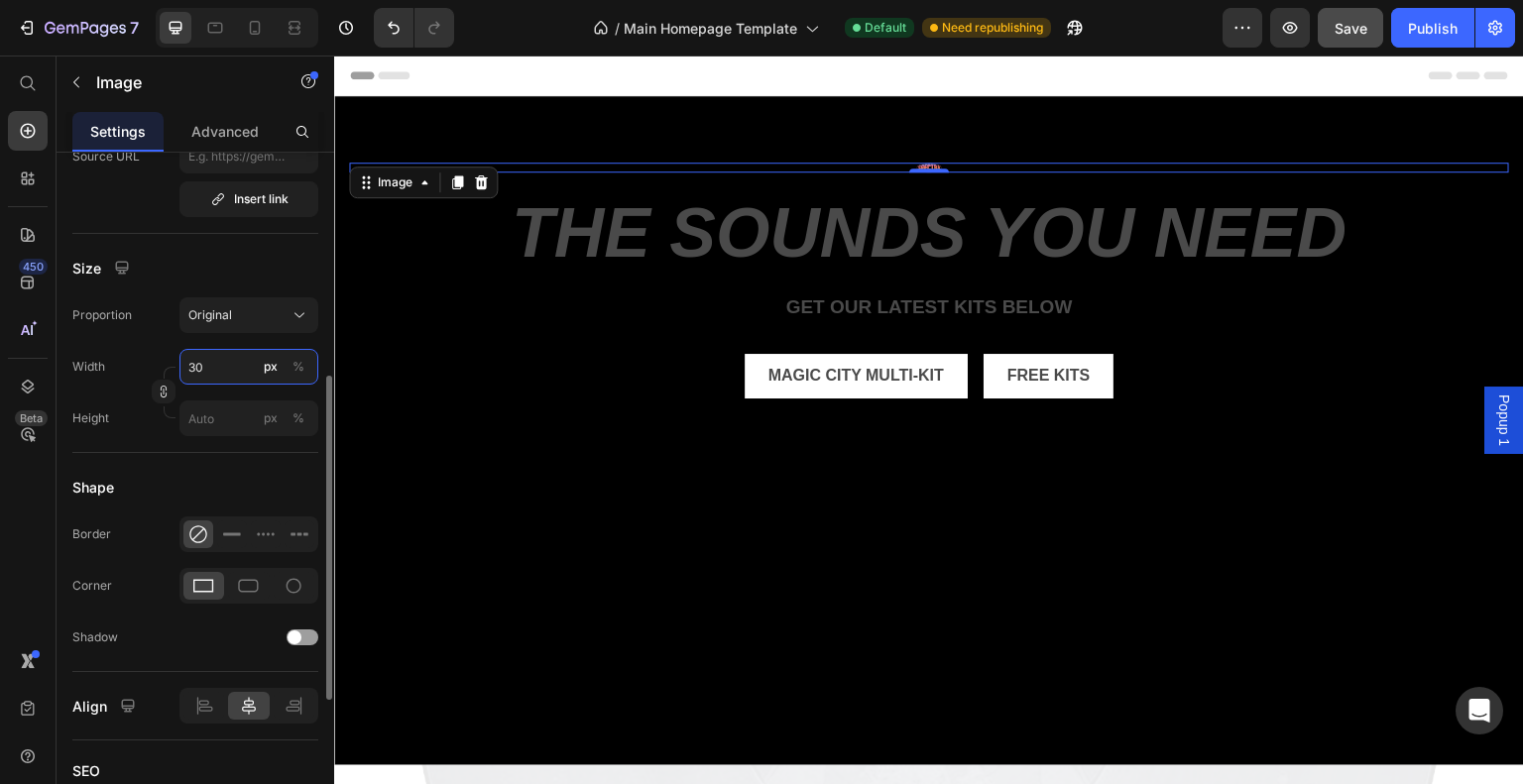 type on "3" 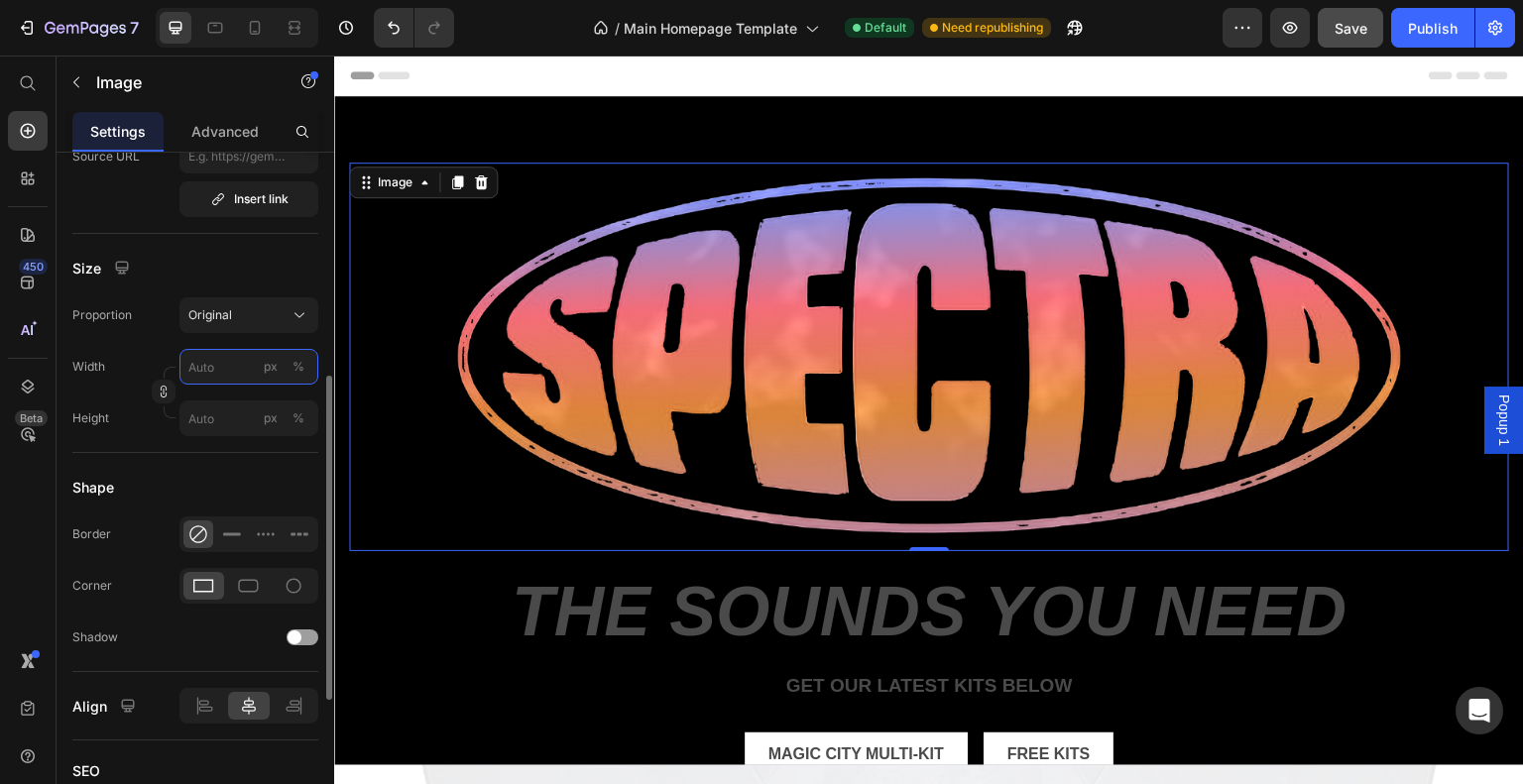 type on "w" 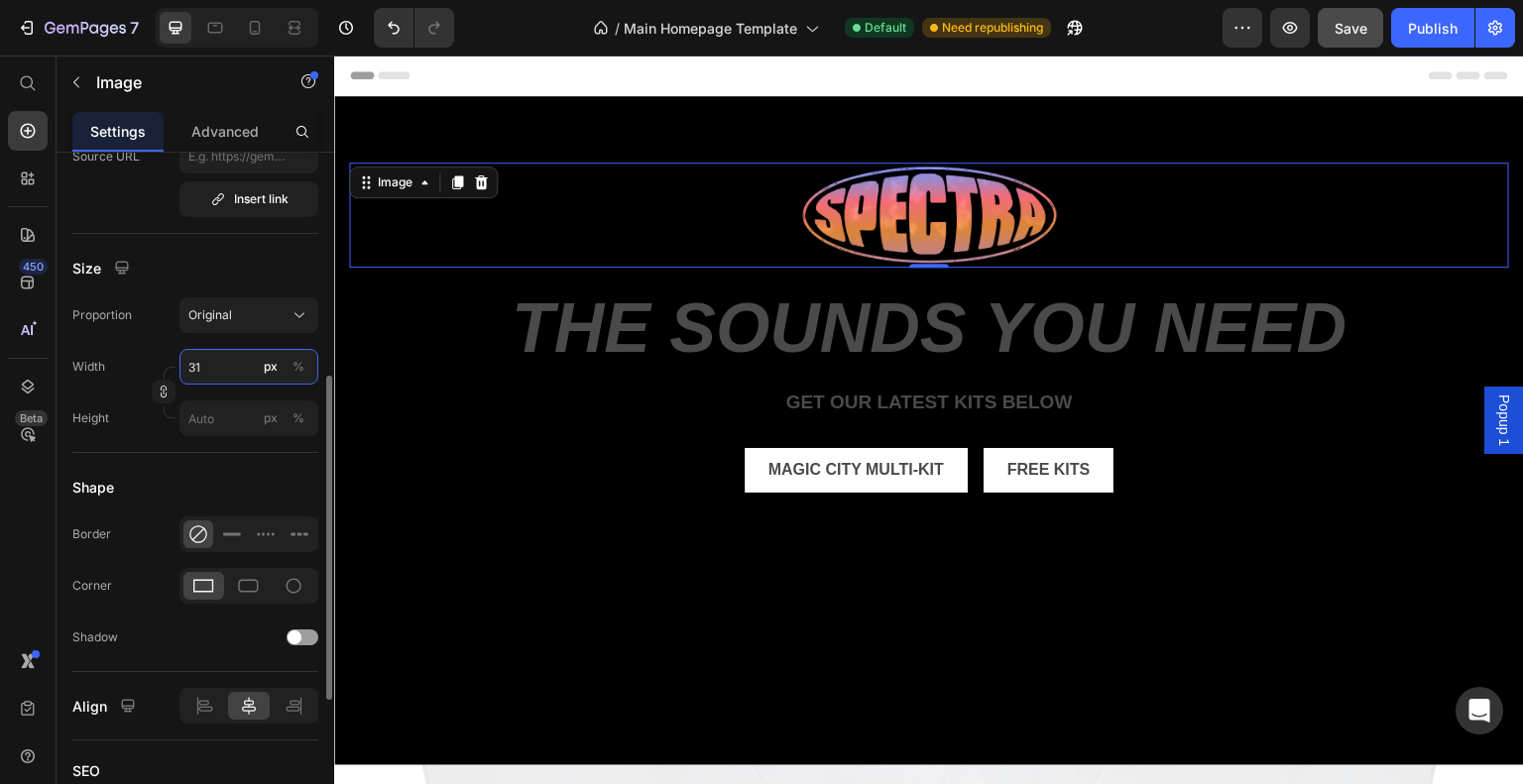 type on "3" 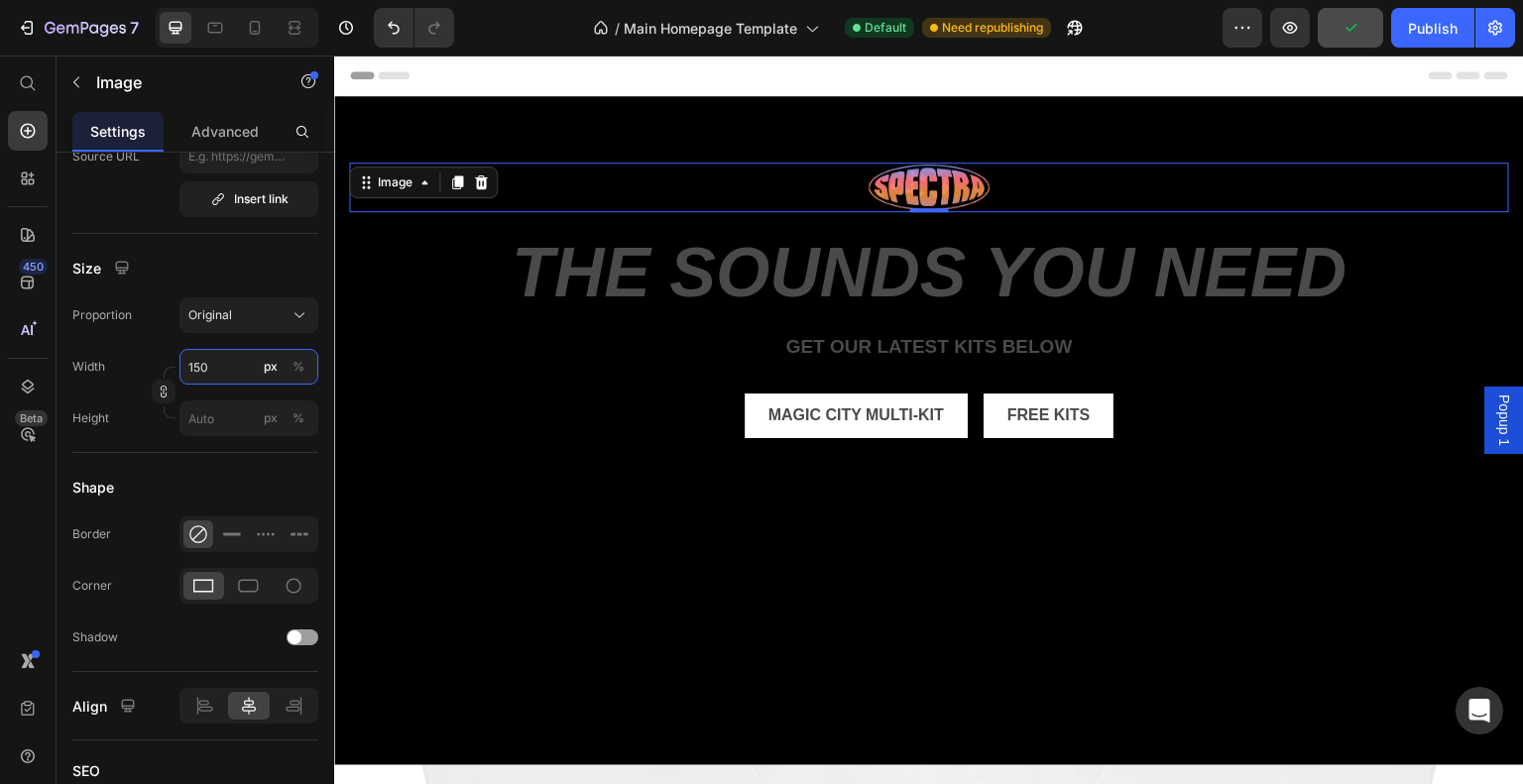 type on "150" 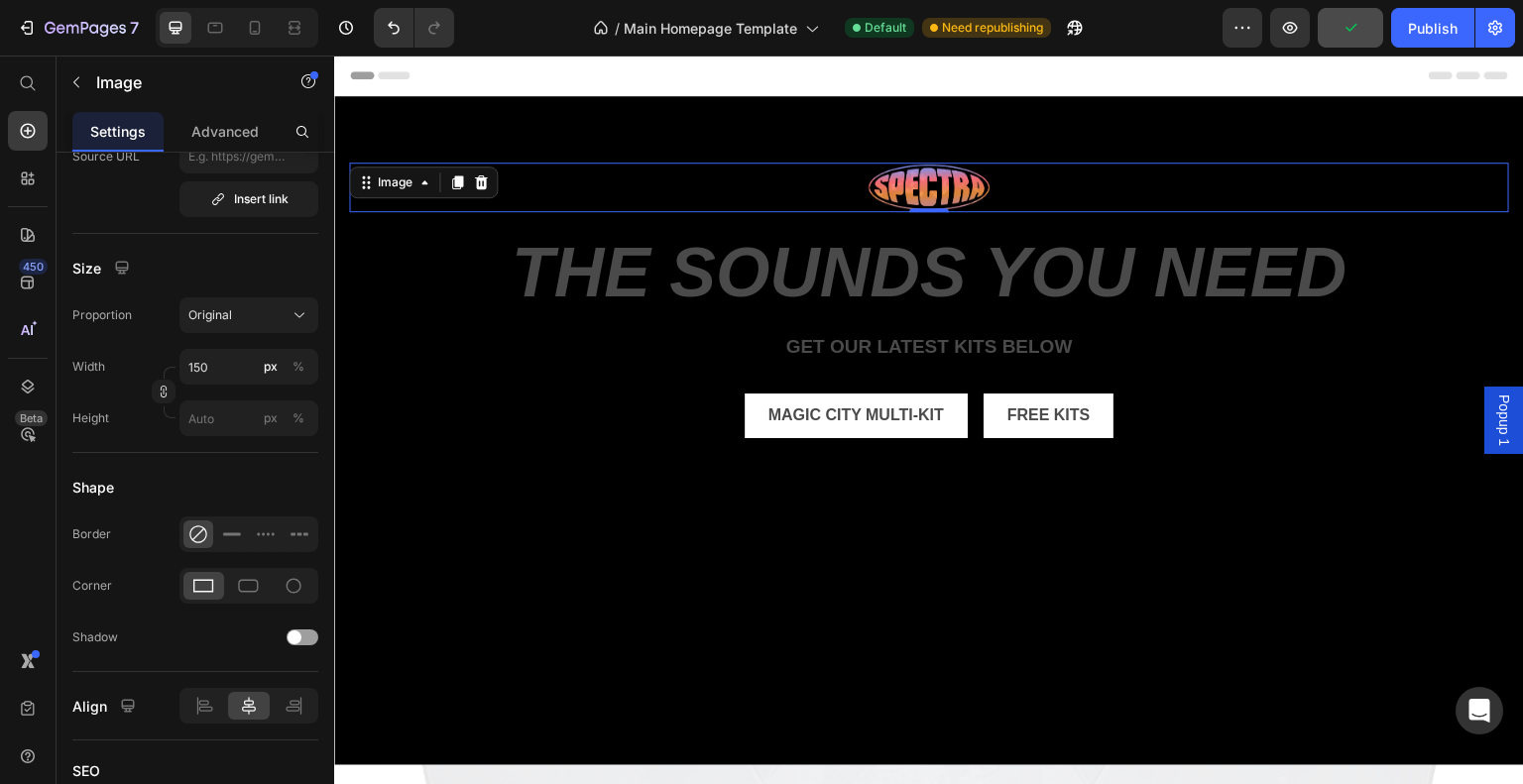 click at bounding box center [929, 187] 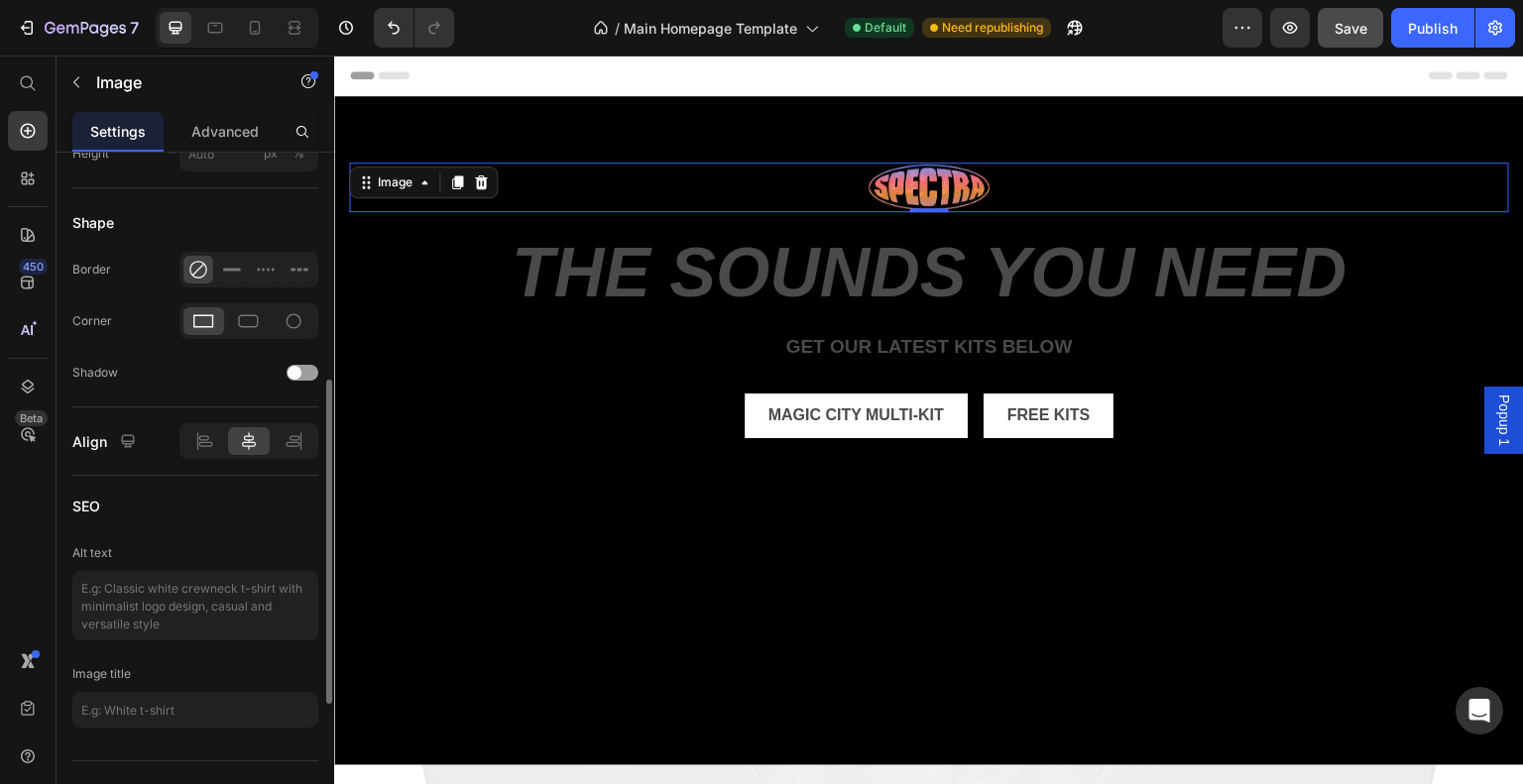 scroll, scrollTop: 617, scrollLeft: 0, axis: vertical 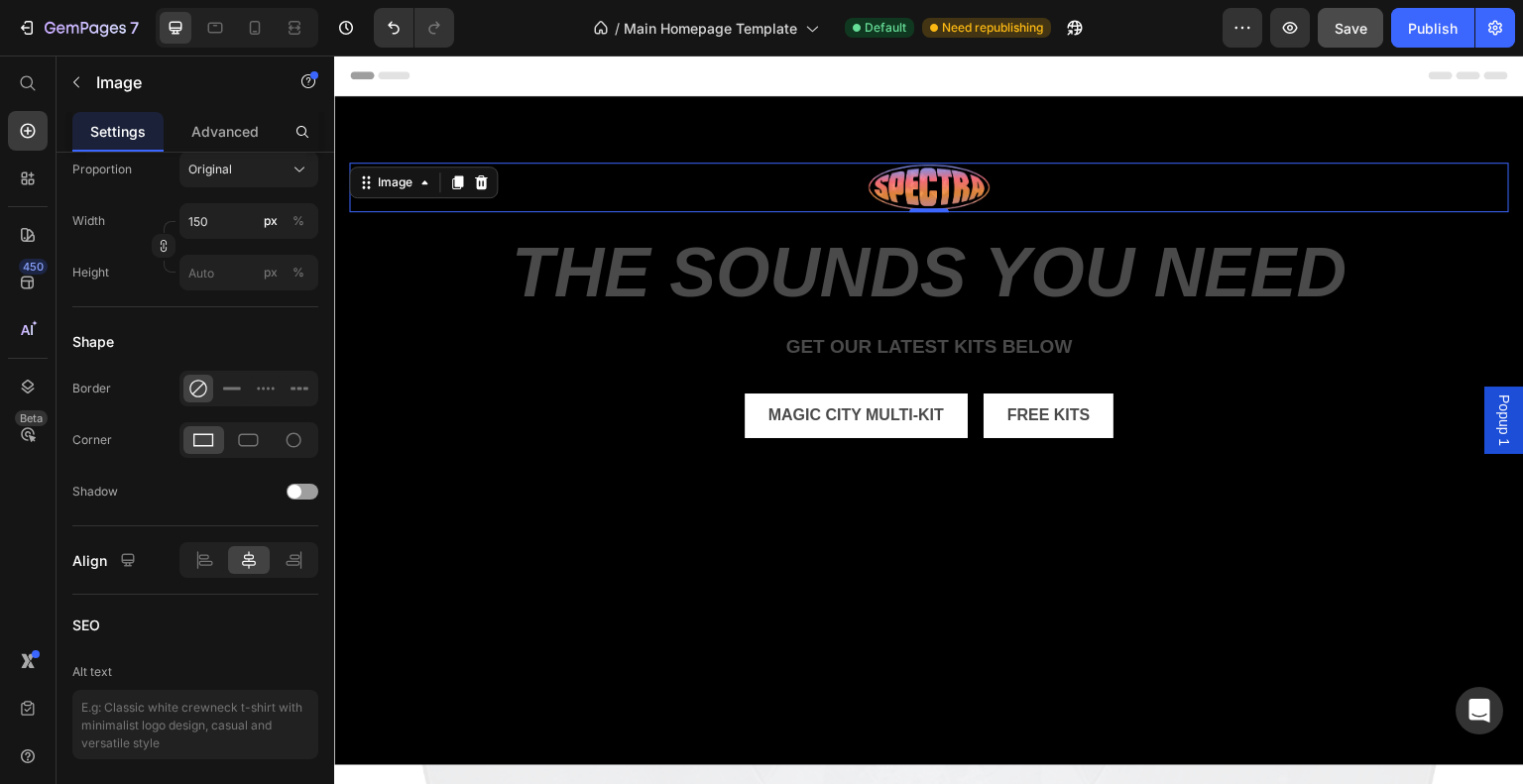 click at bounding box center [929, 187] 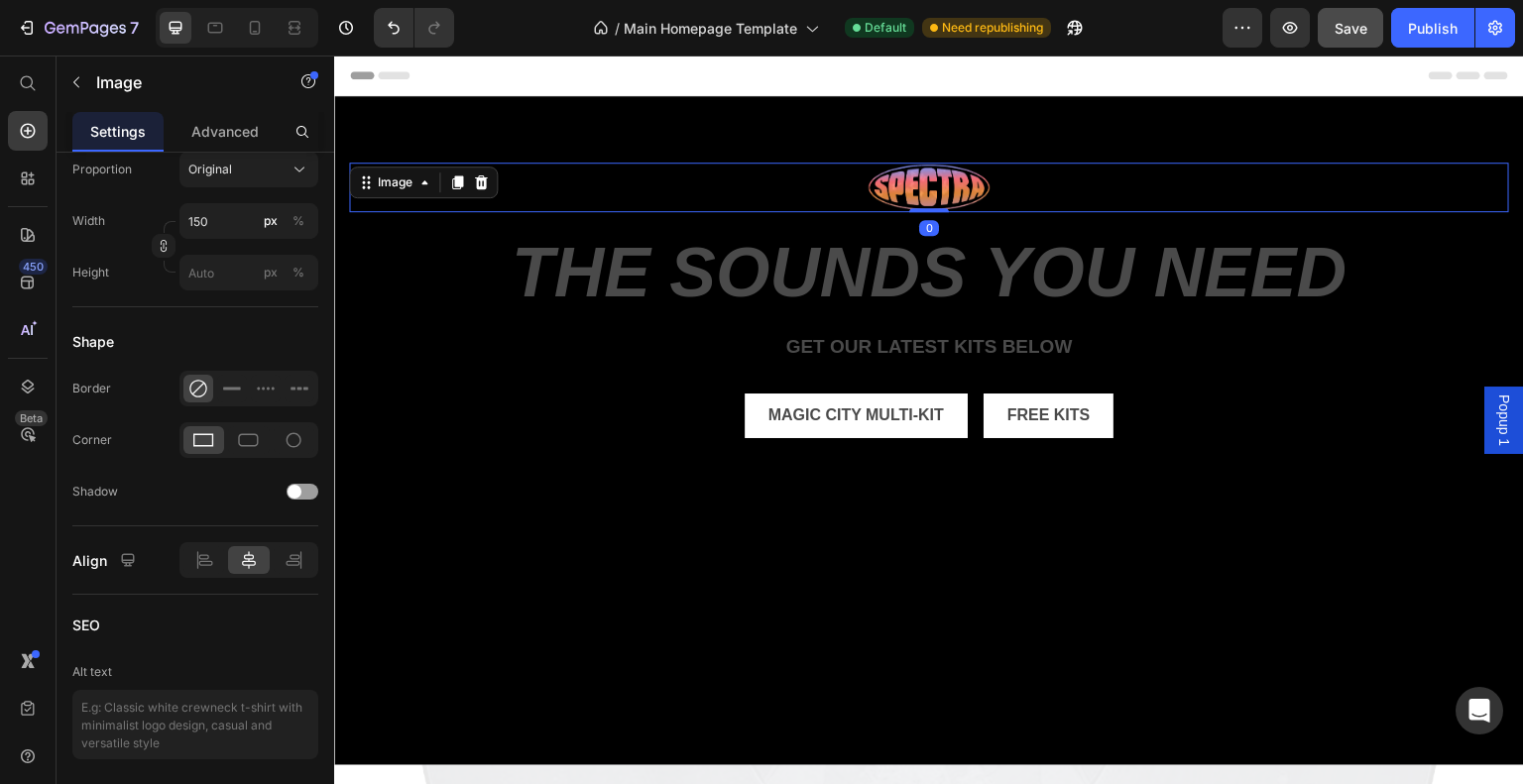 drag, startPoint x: 921, startPoint y: 305, endPoint x: 917, endPoint y: 225, distance: 80.09994 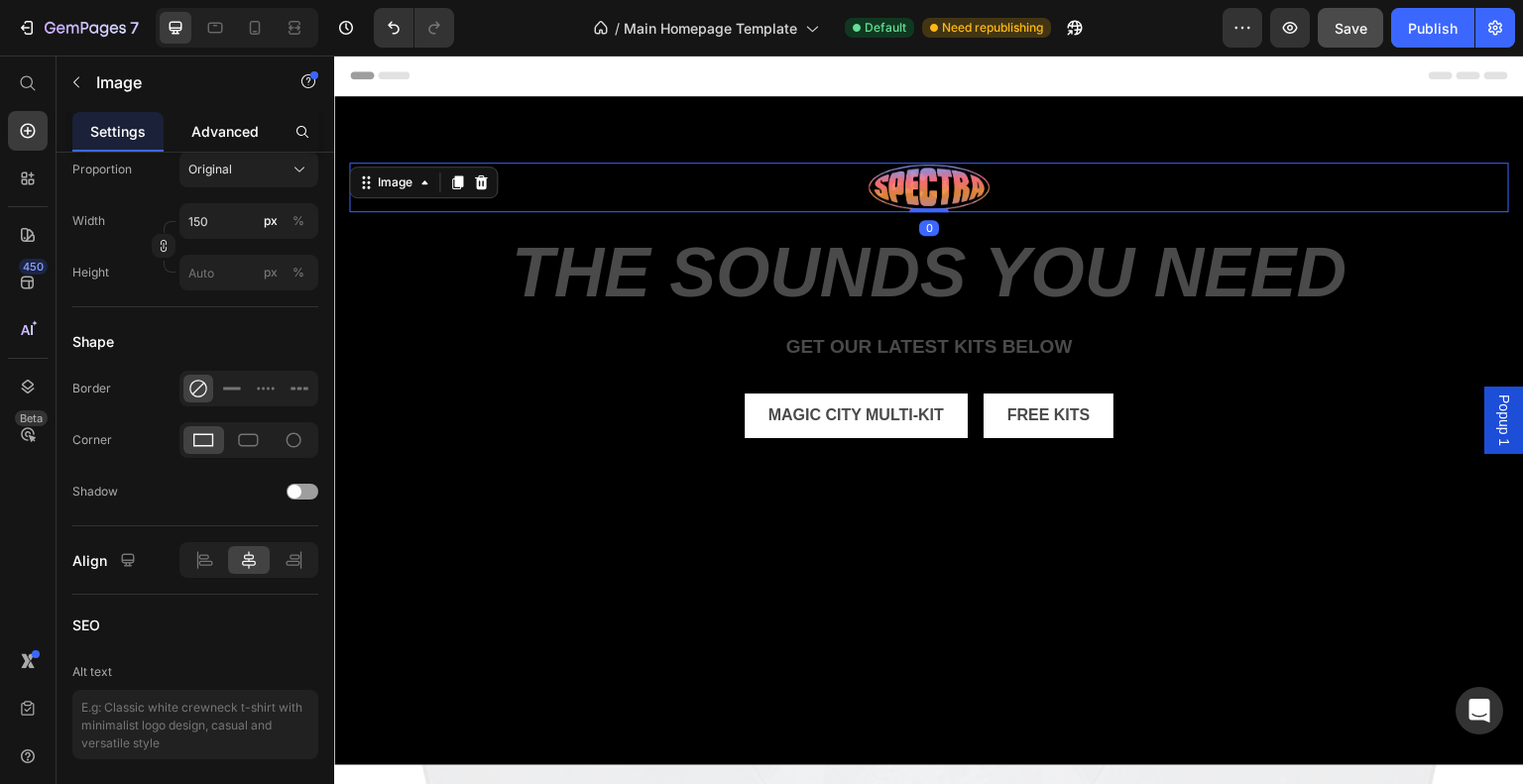 click on "Advanced" at bounding box center (225, 131) 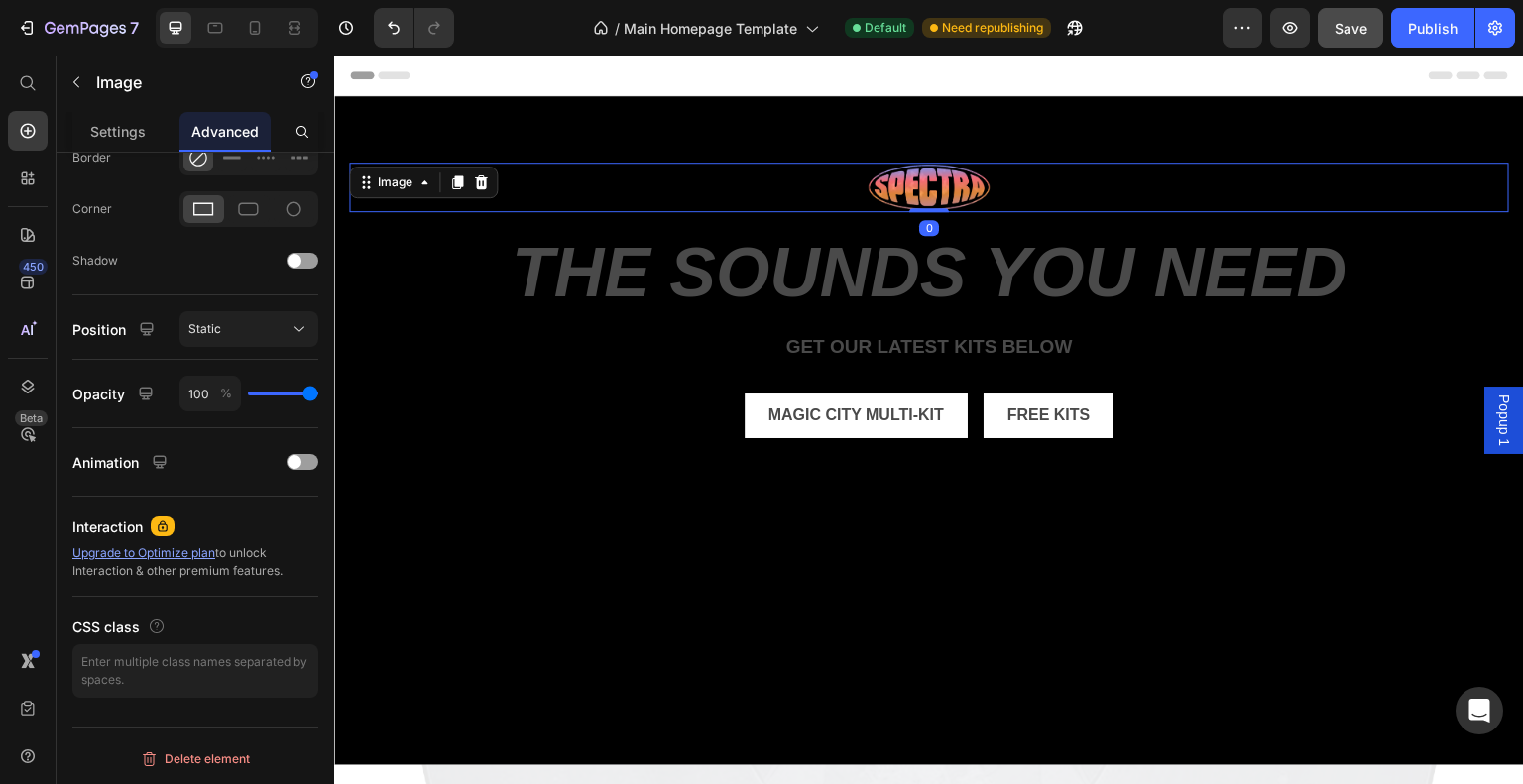 scroll, scrollTop: 0, scrollLeft: 0, axis: both 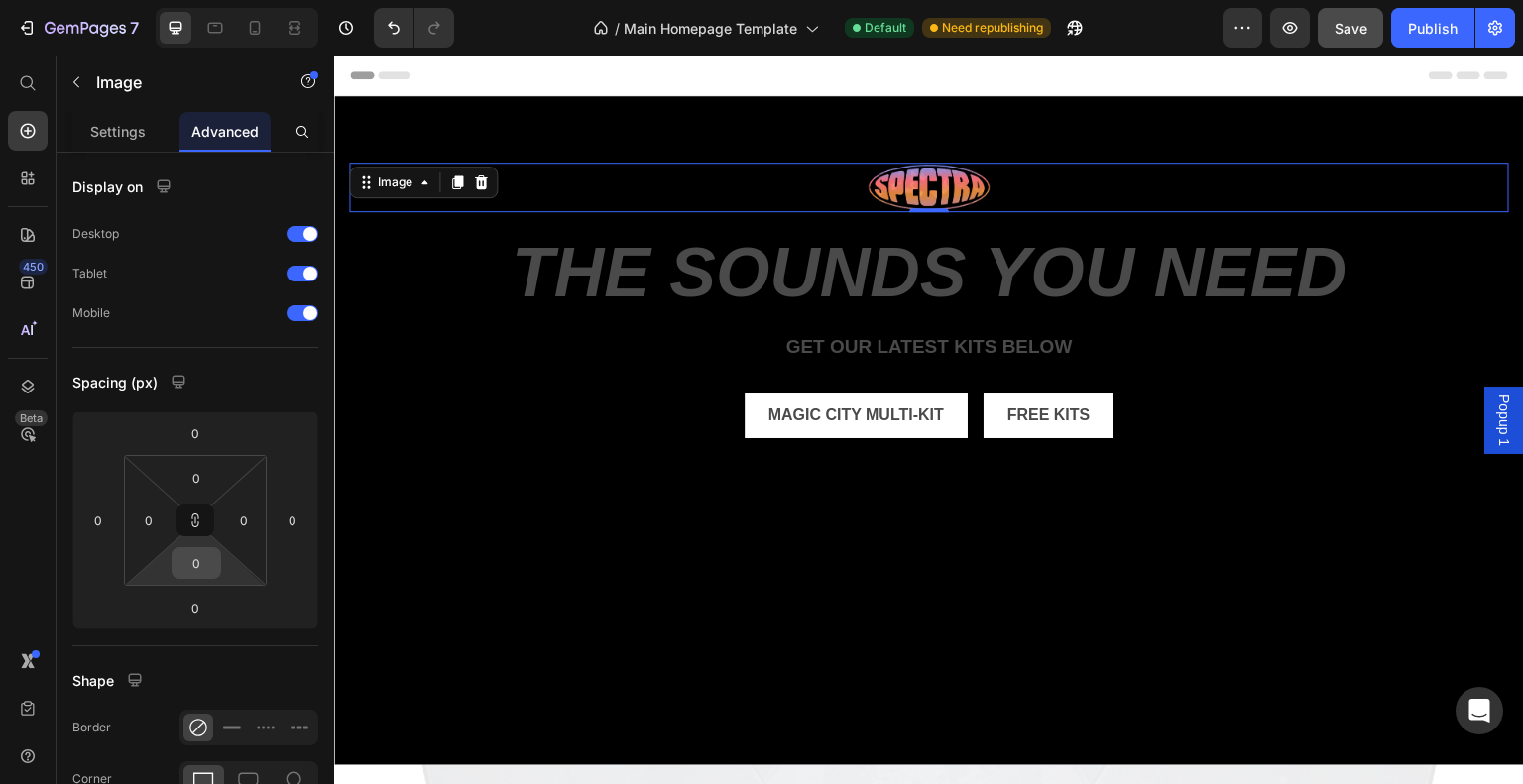 click on "0" at bounding box center (196, 563) 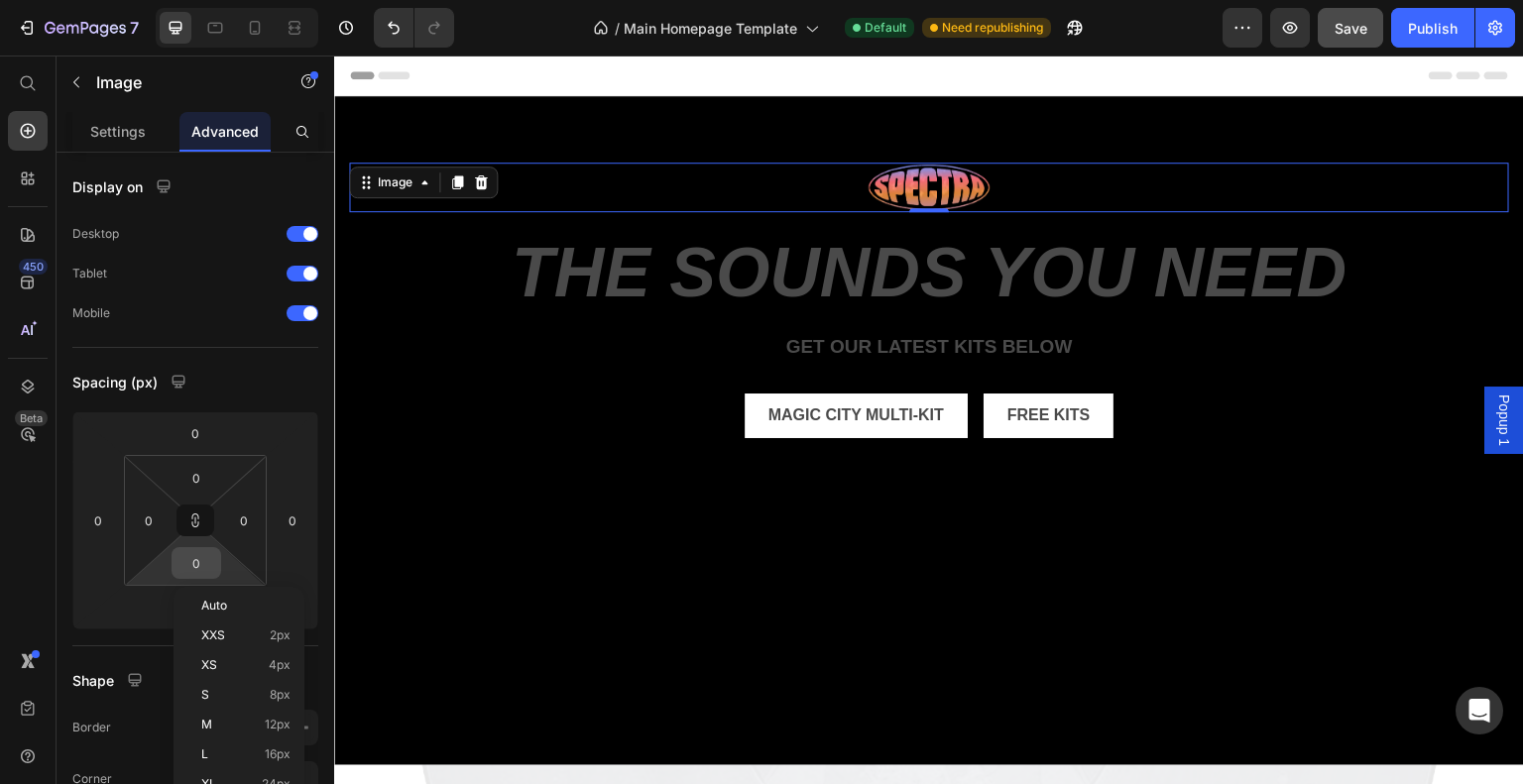 click on "0" at bounding box center [196, 563] 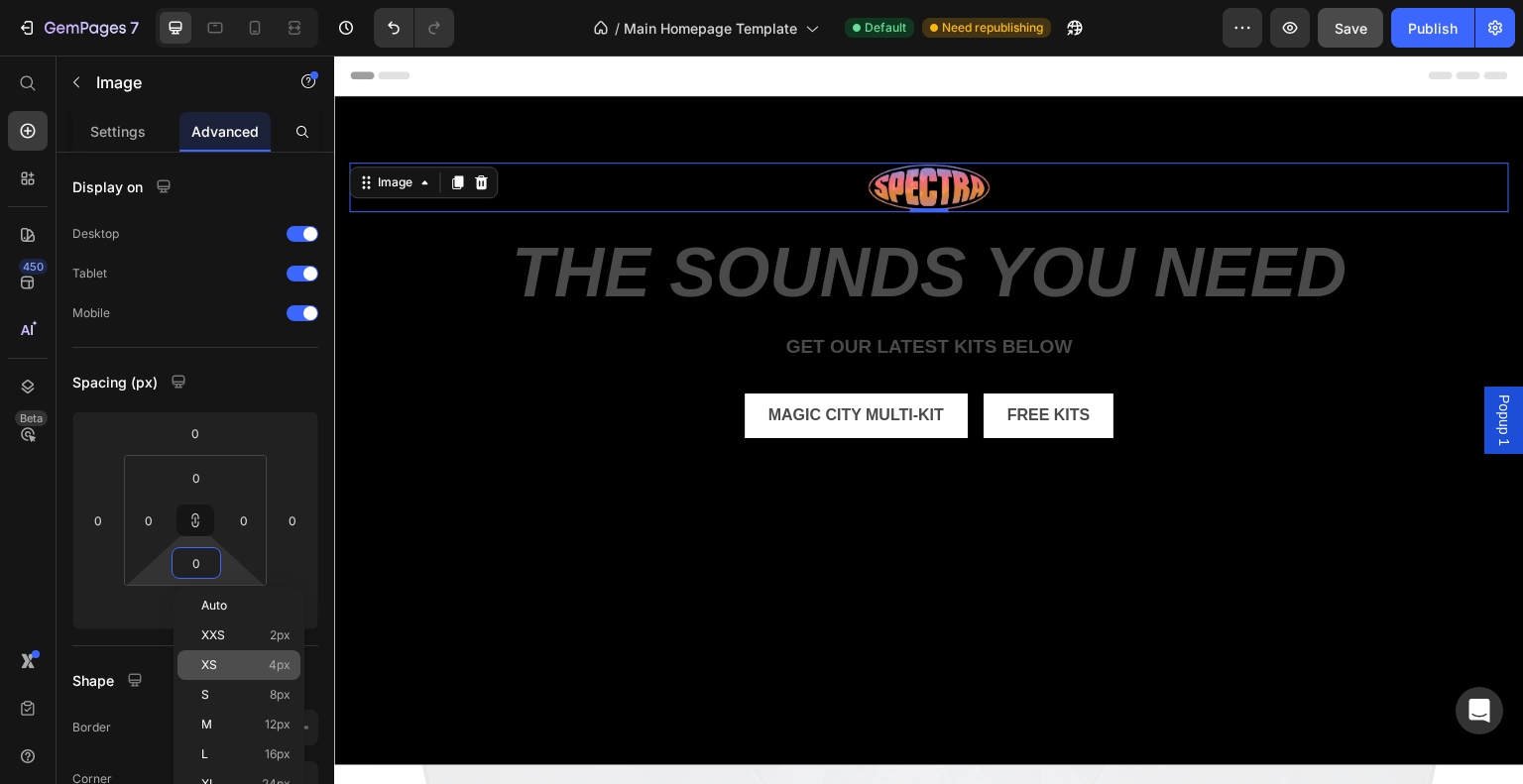 click on "XS 4px" at bounding box center (246, 665) 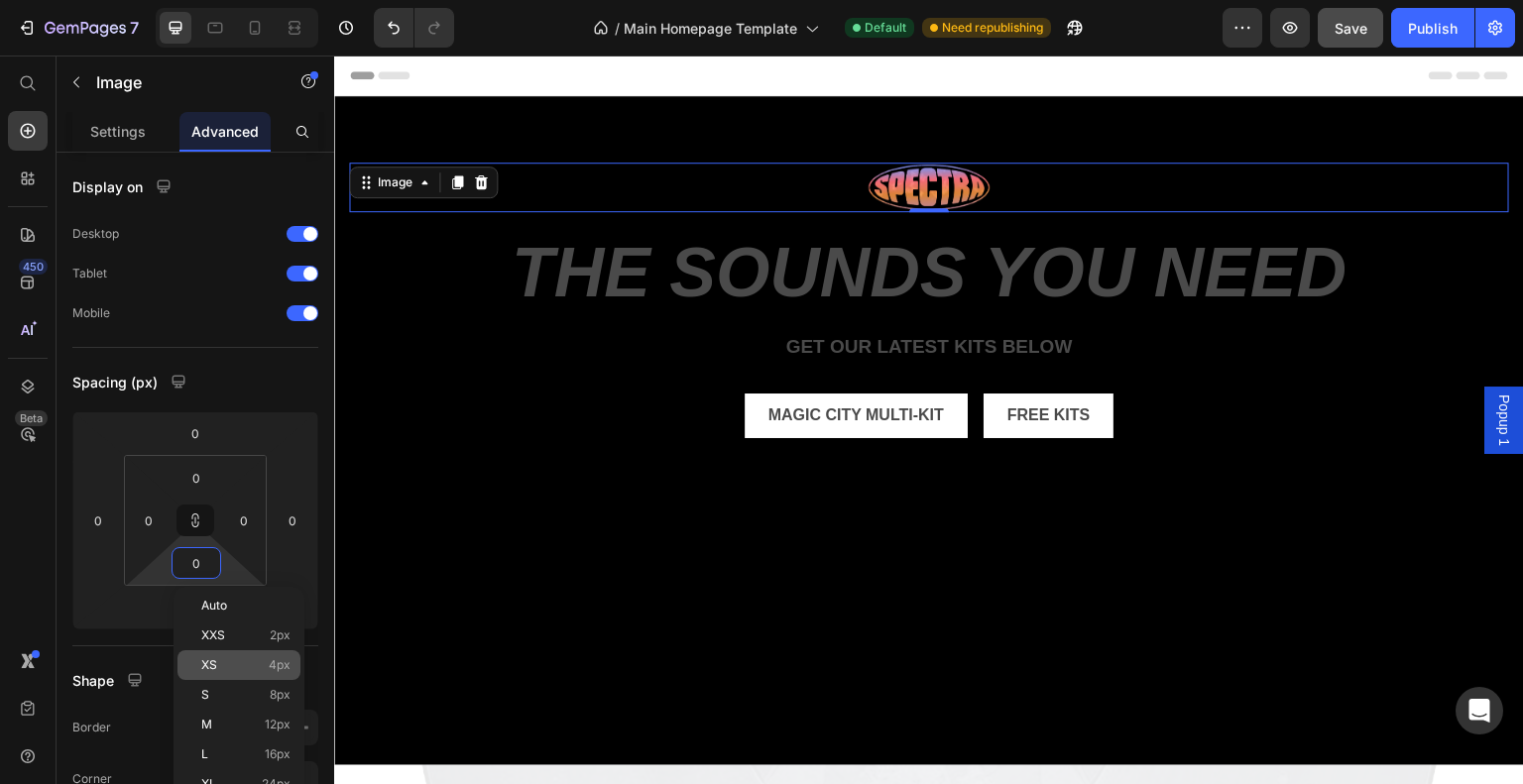 type on "4" 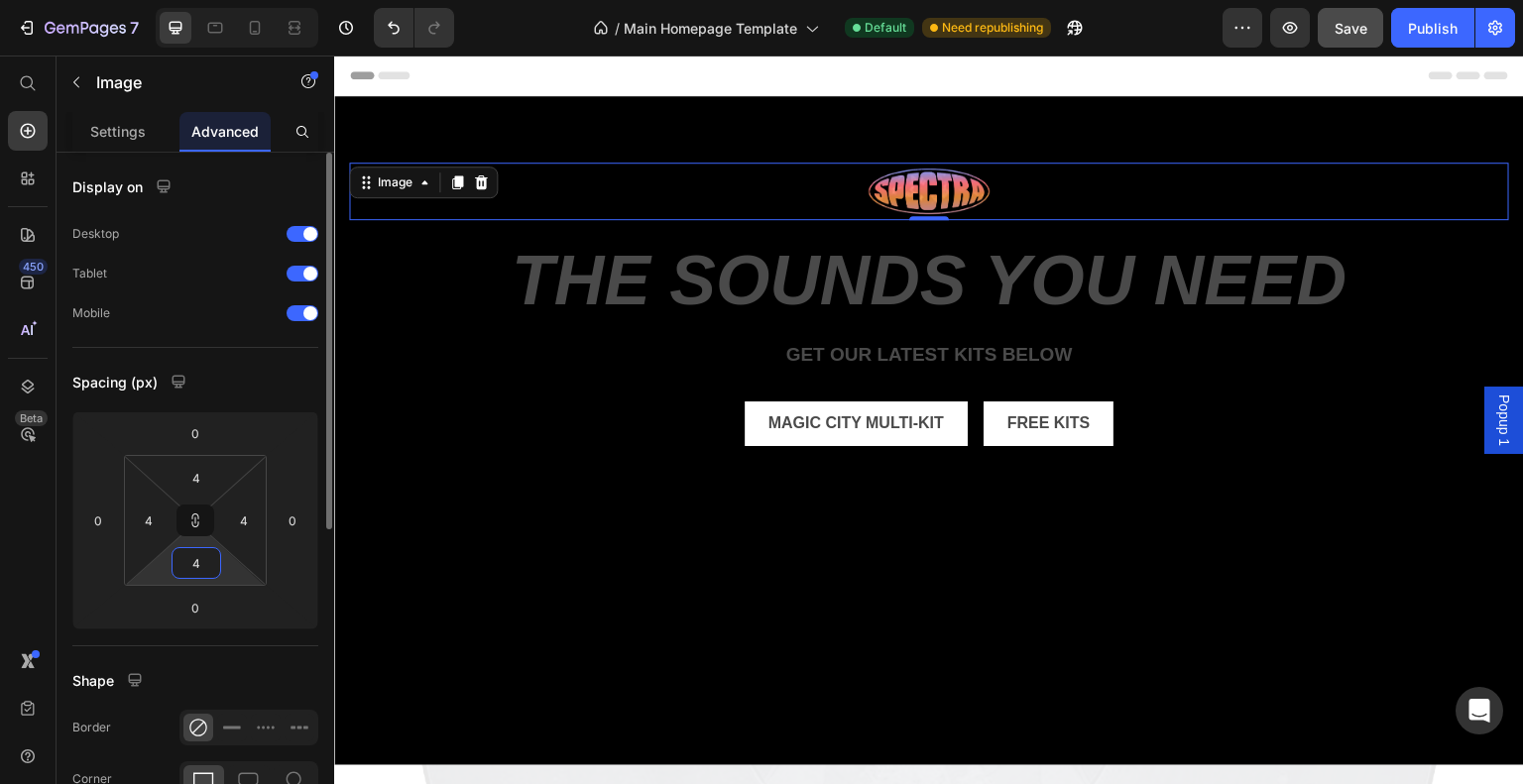 click on "4" at bounding box center (196, 563) 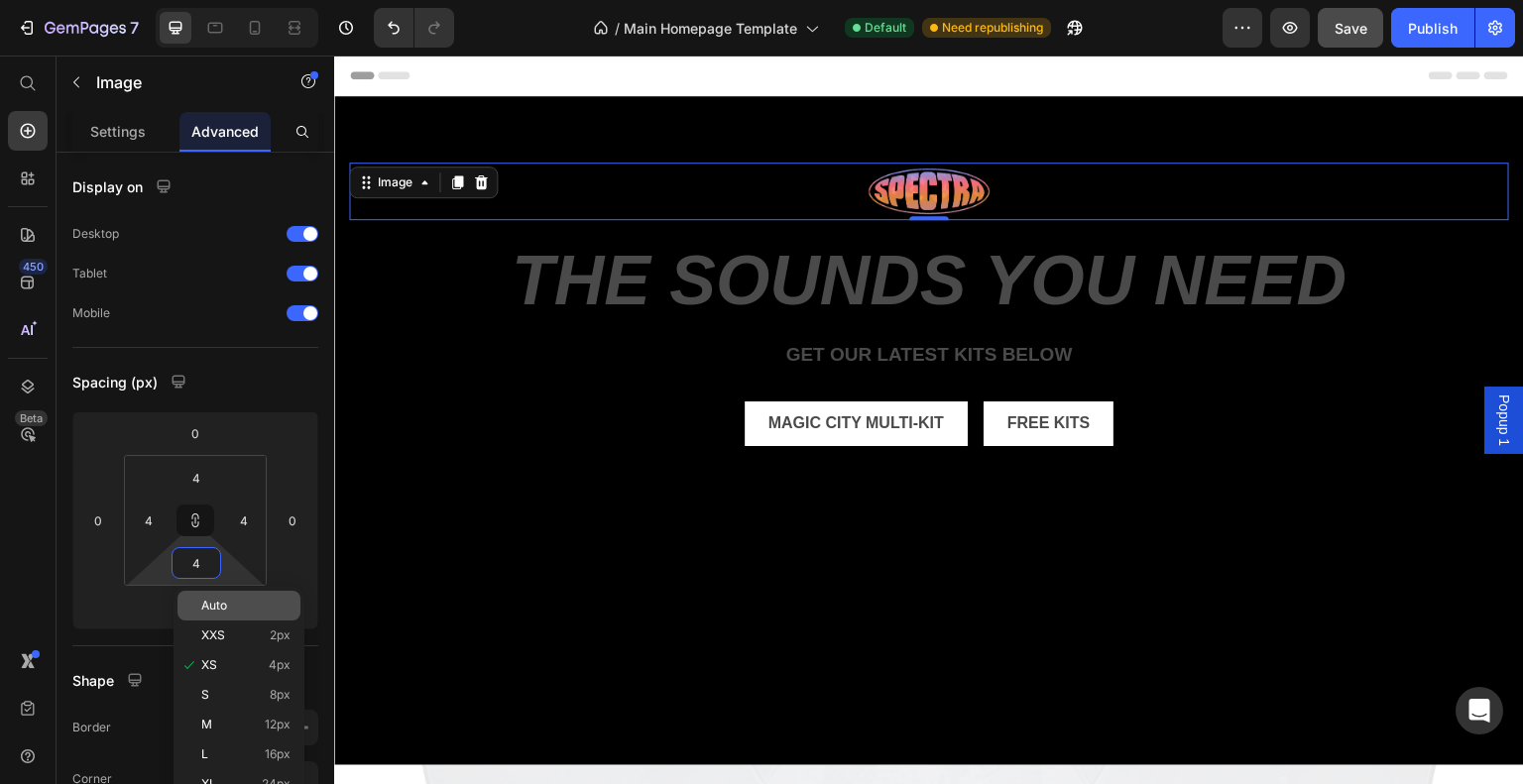 click on "Auto" at bounding box center (214, 606) 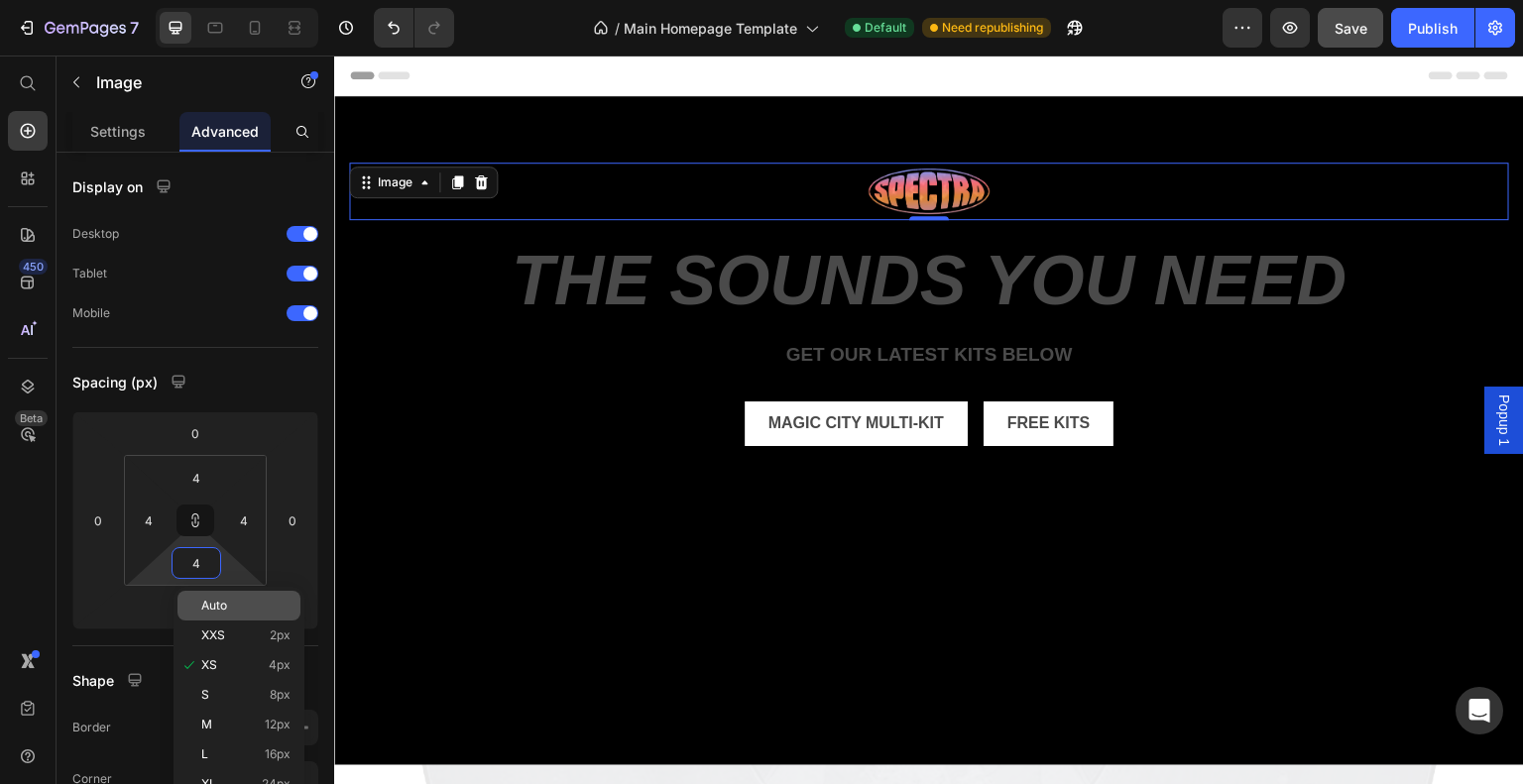 type 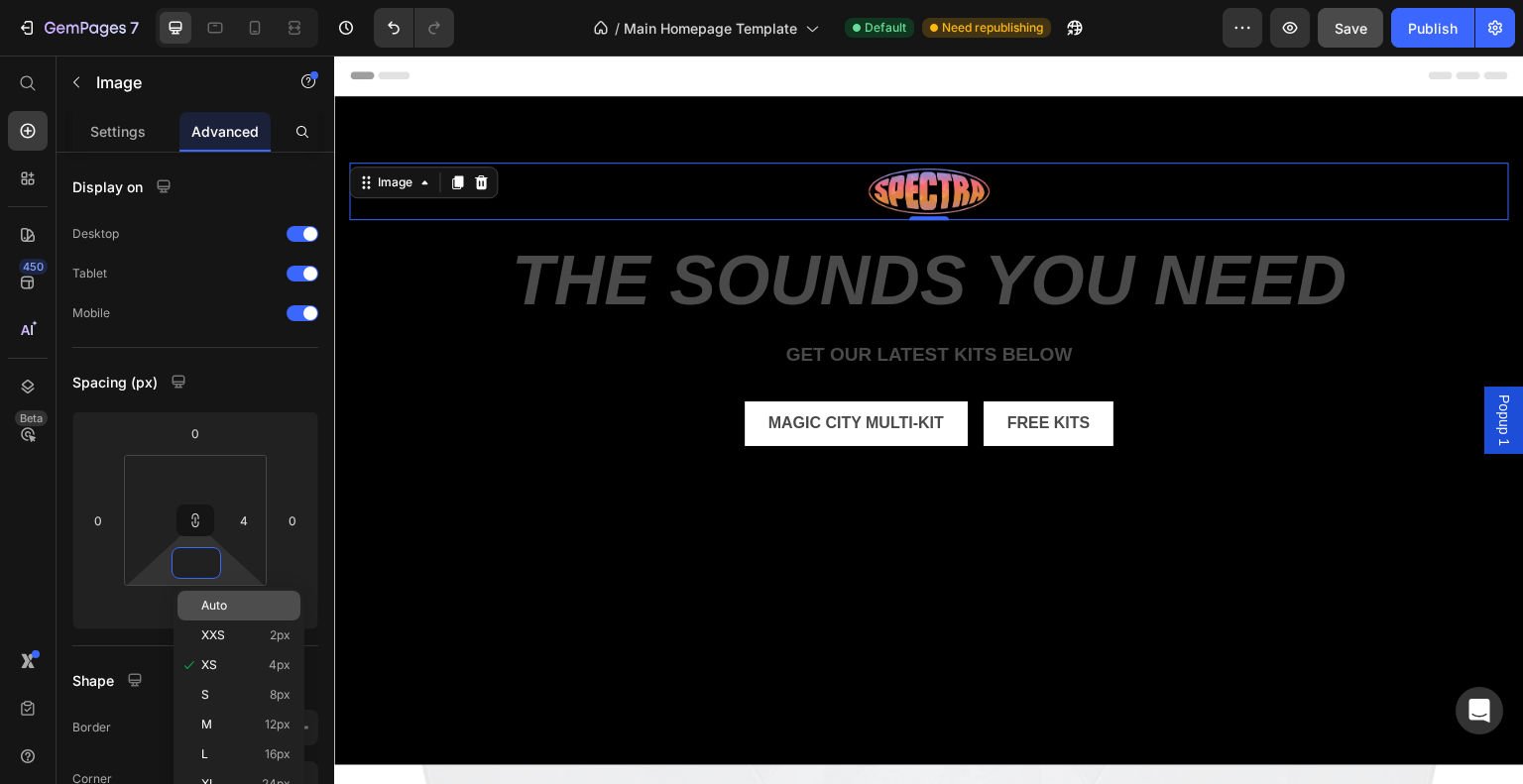 type 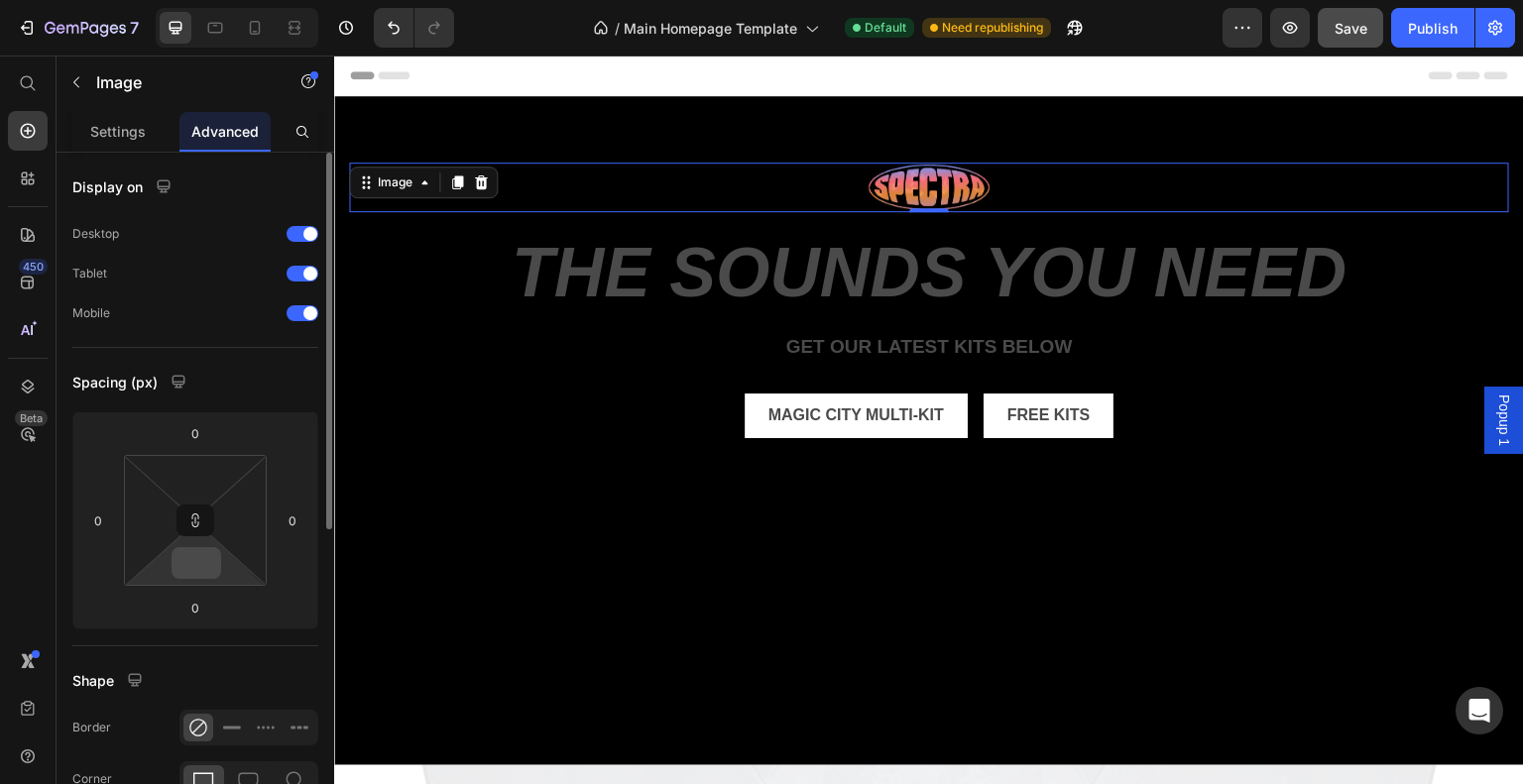 click at bounding box center [196, 563] 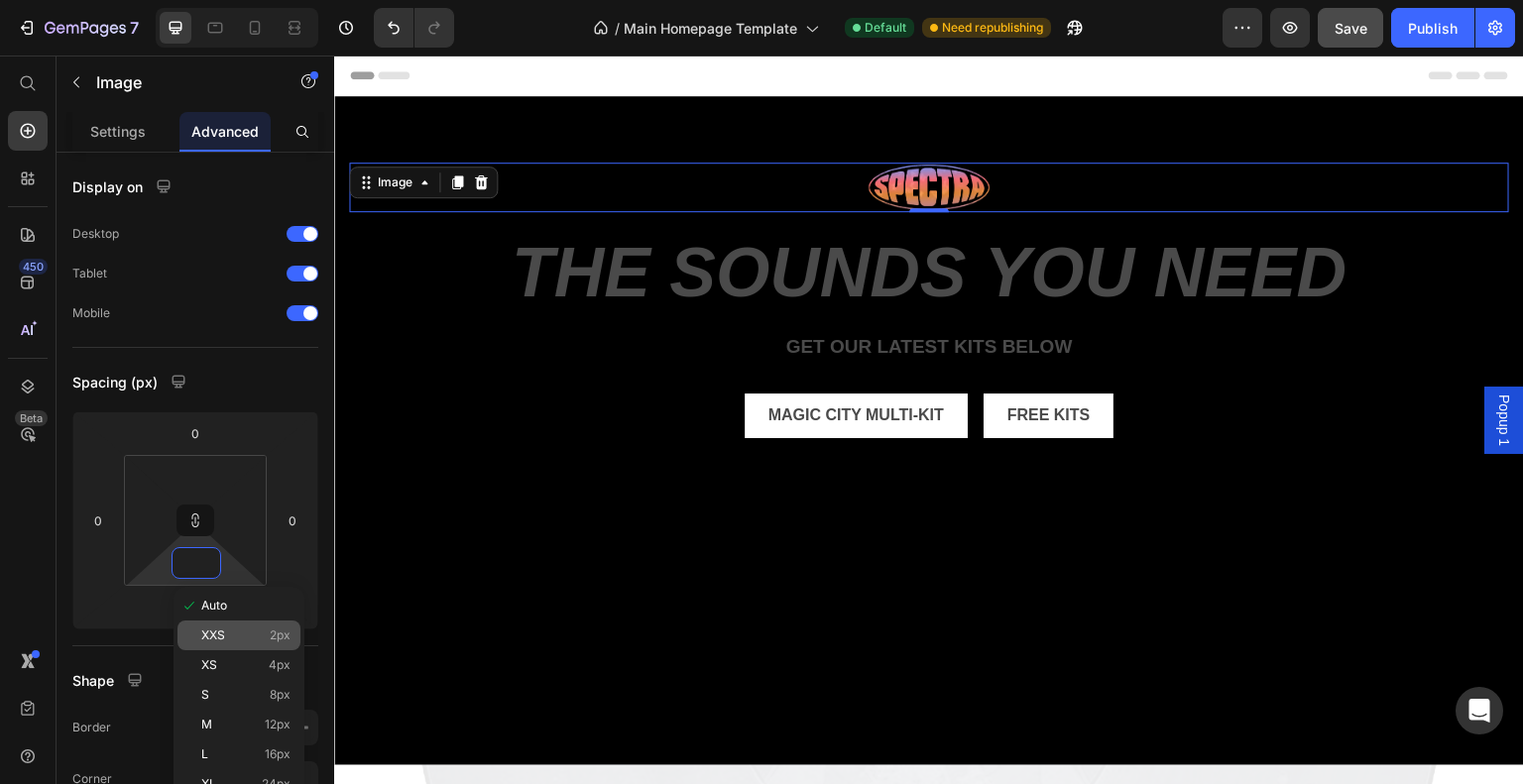 type on "0" 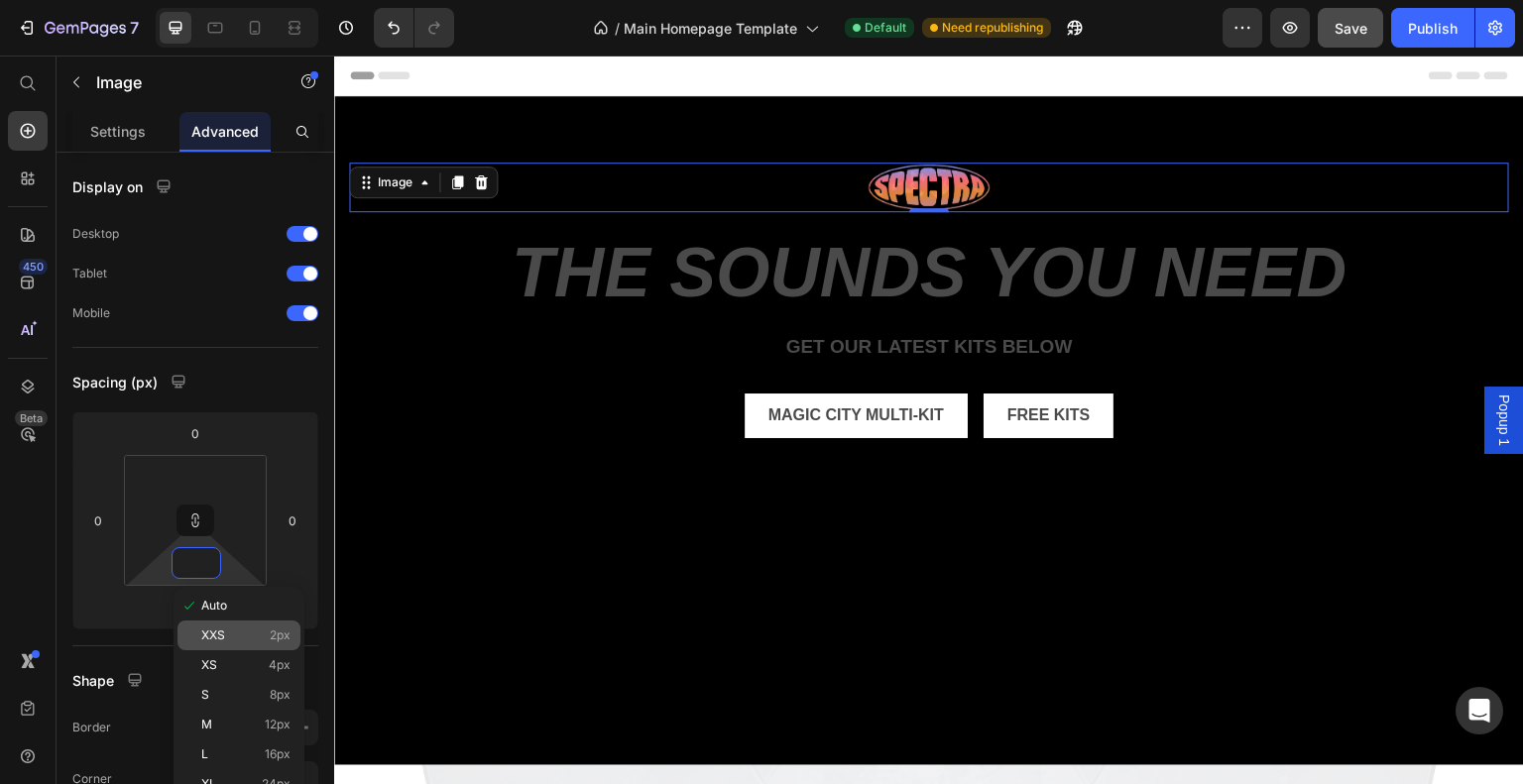 type on "0" 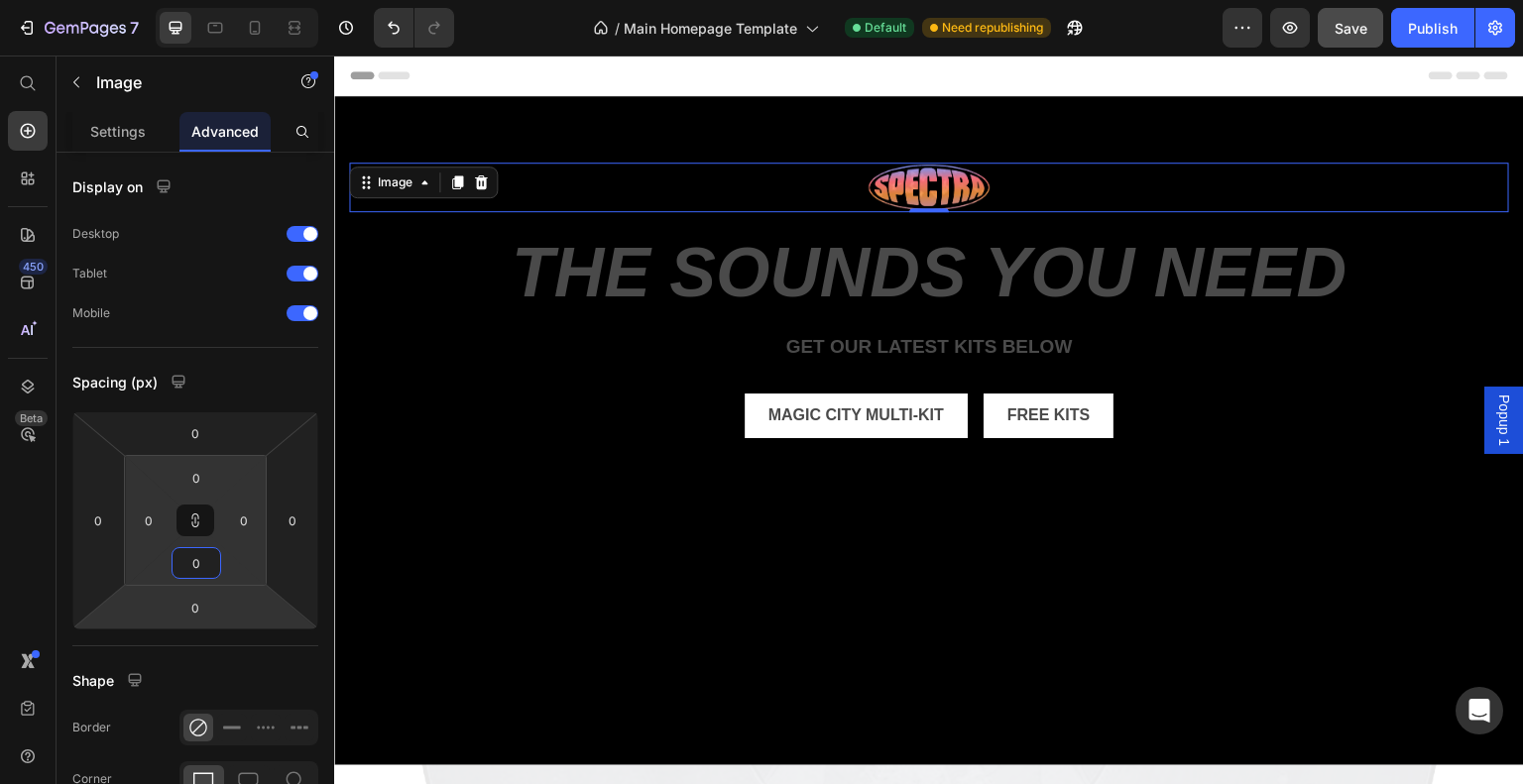 type on "0" 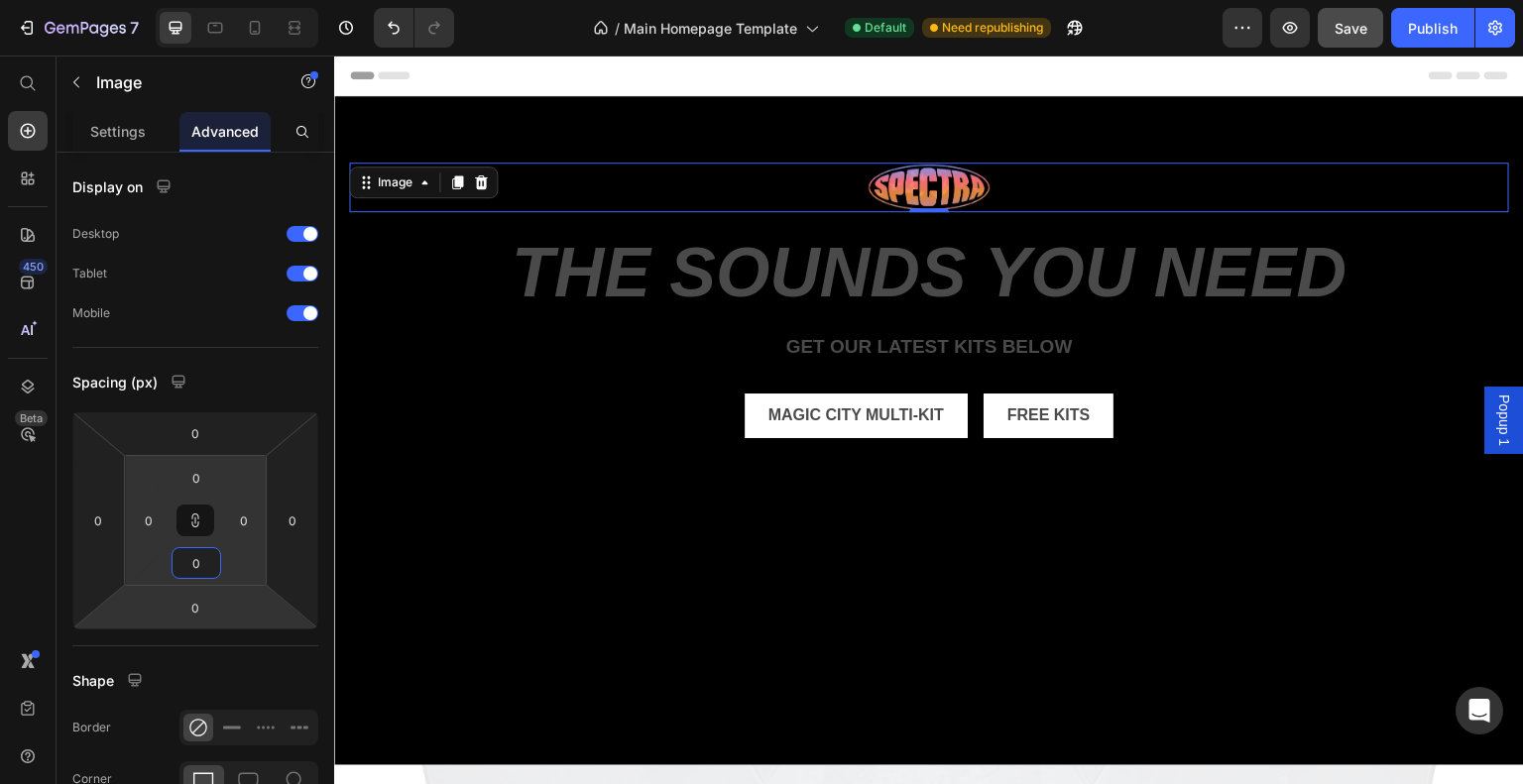 type on "0" 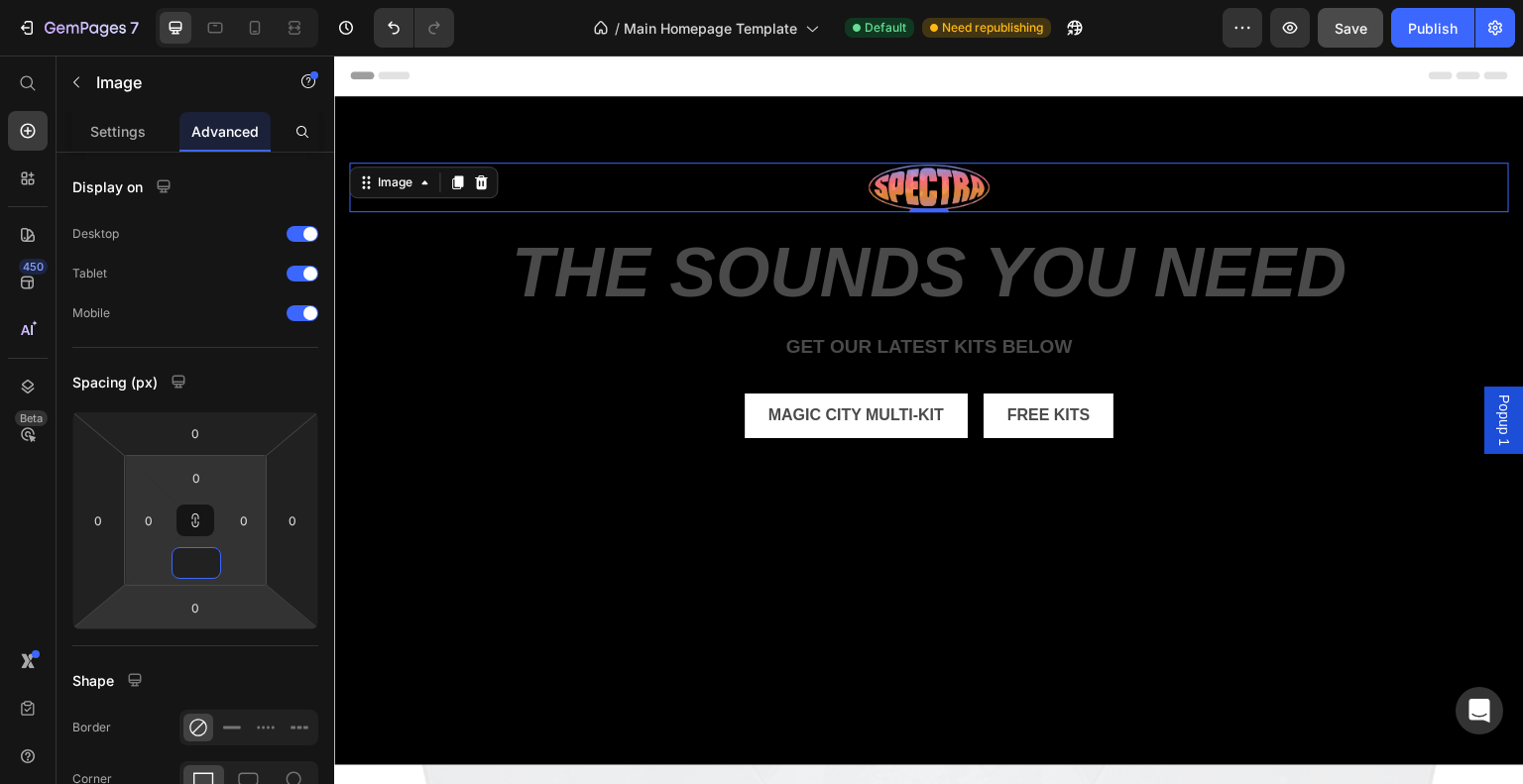type on "1" 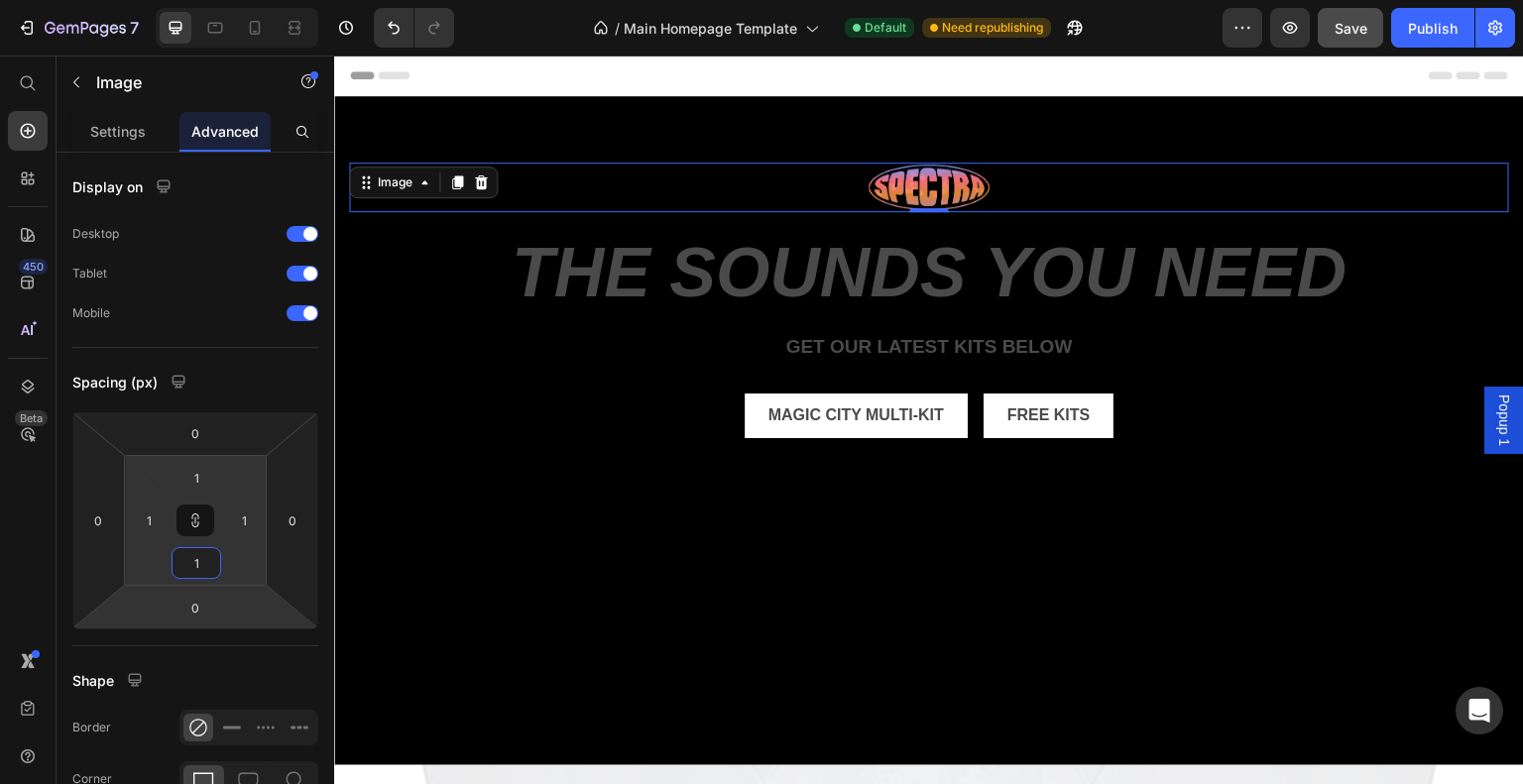 type on "10" 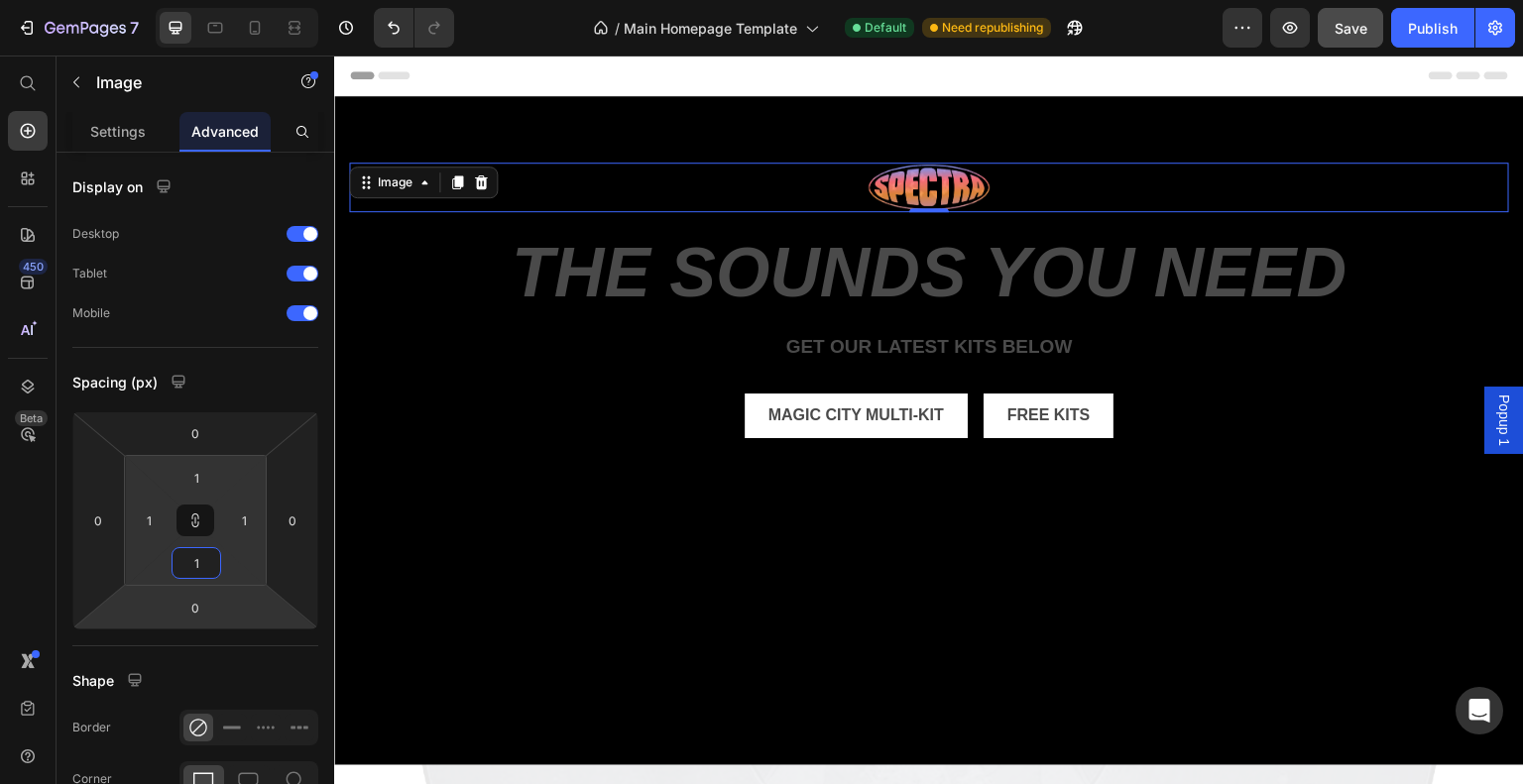 type on "10" 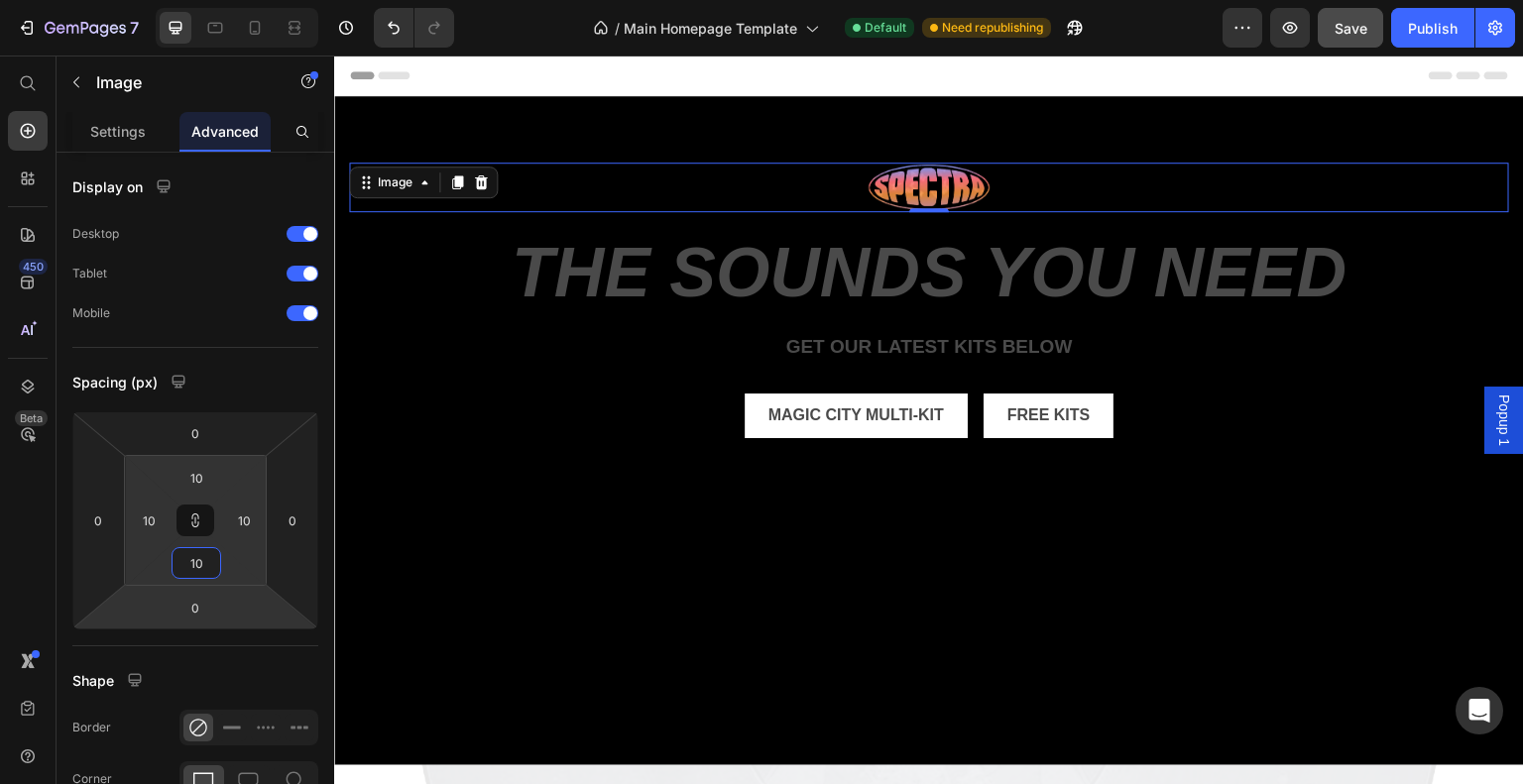 type on "100" 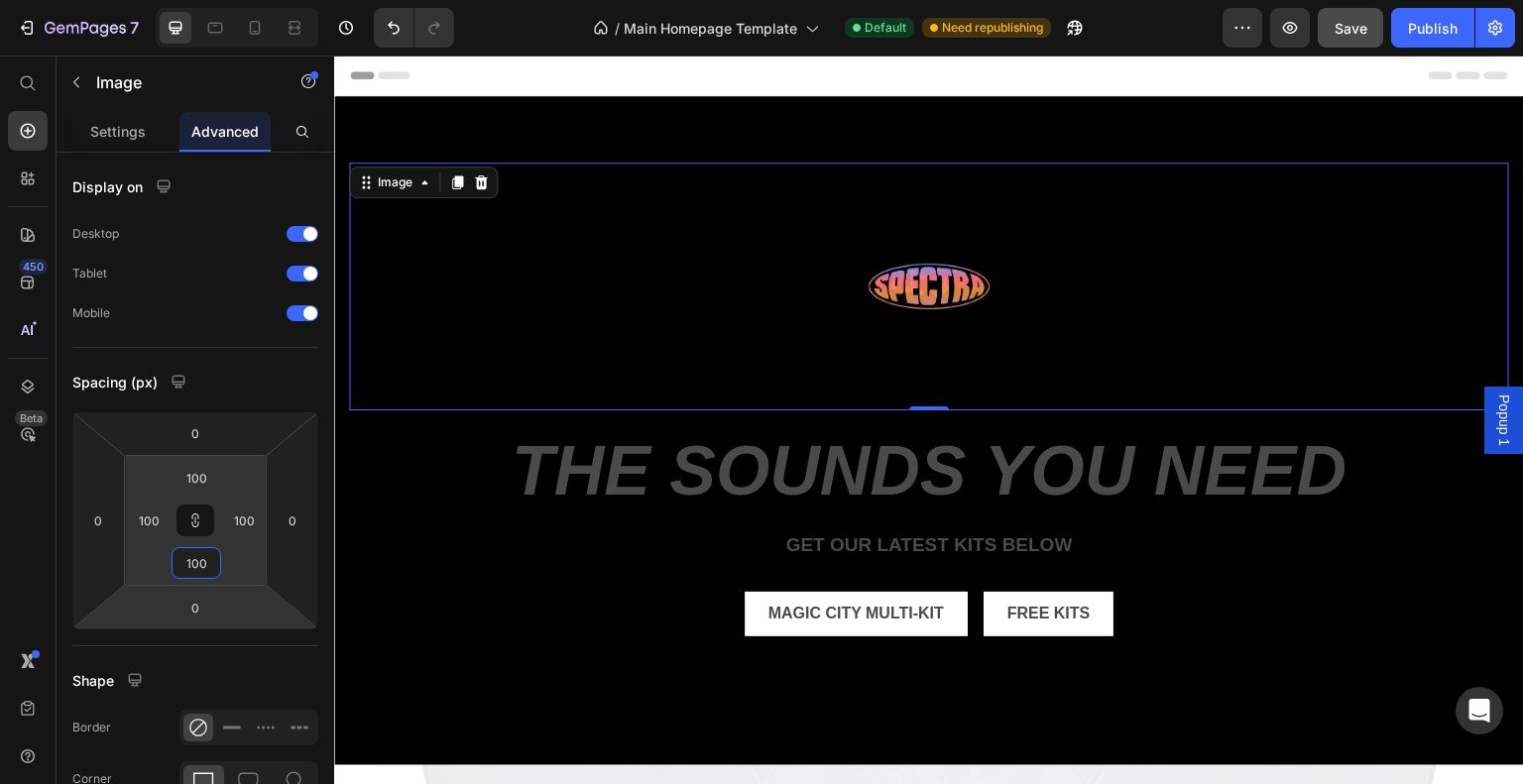 type on "10" 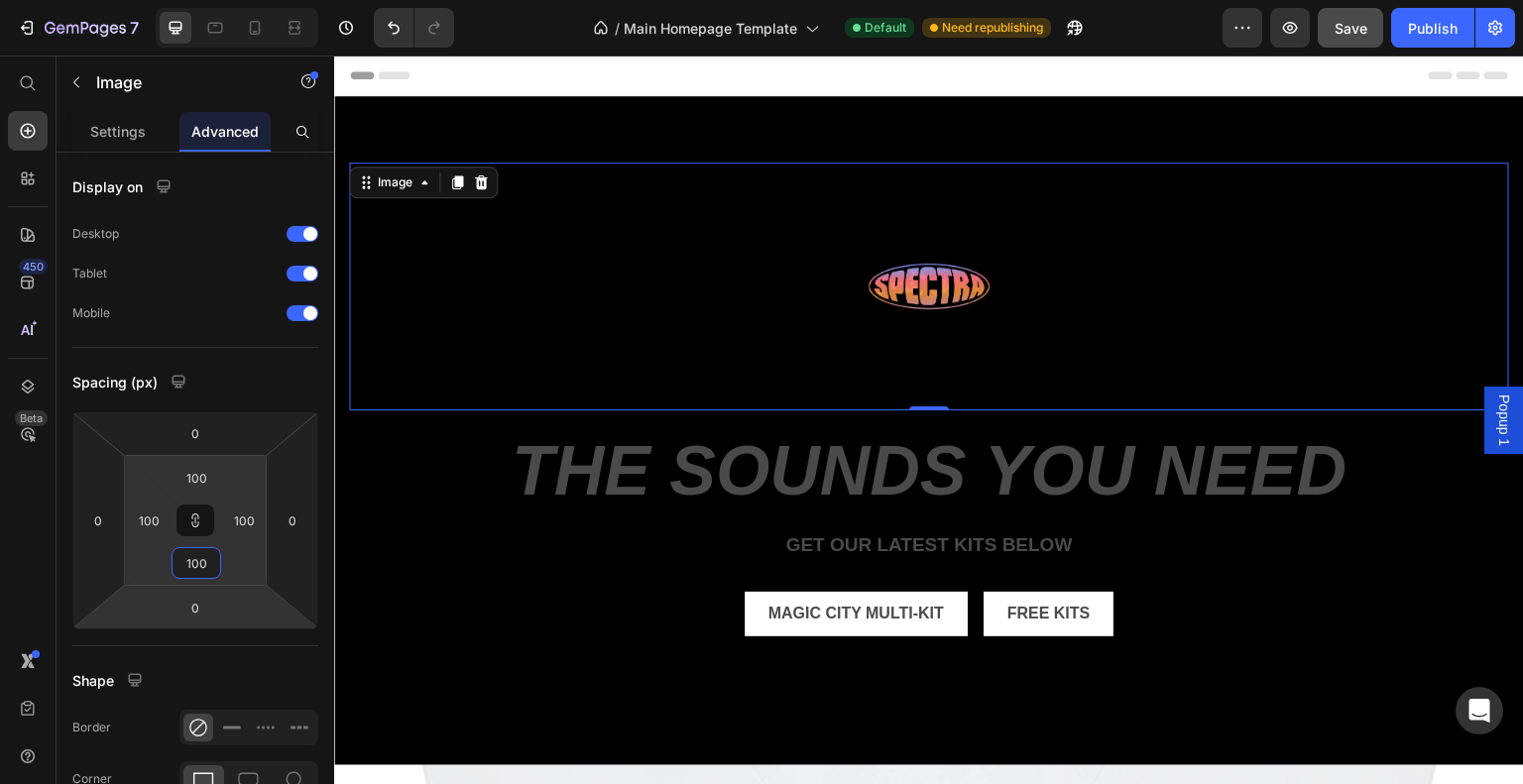 type on "10" 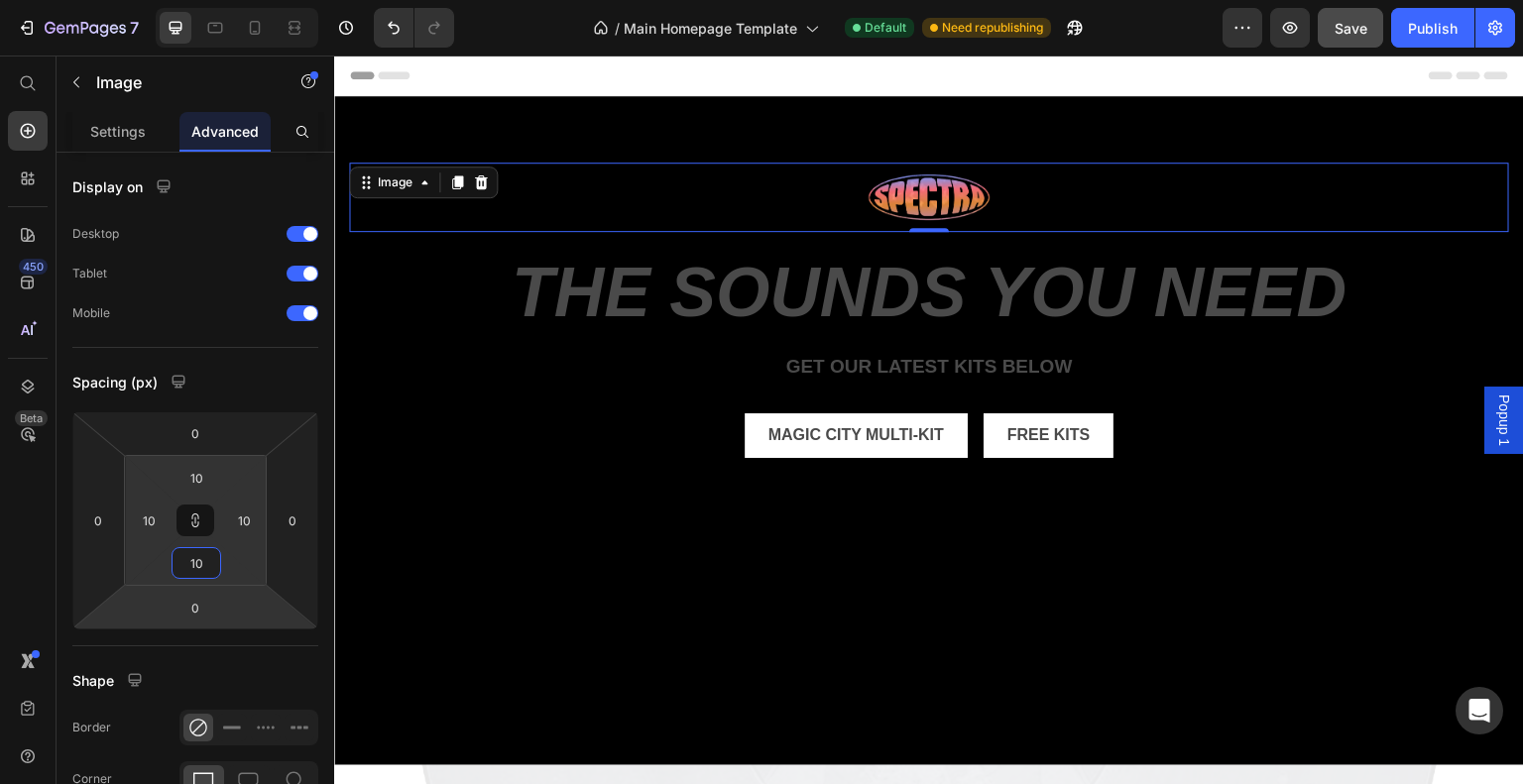 type on "1" 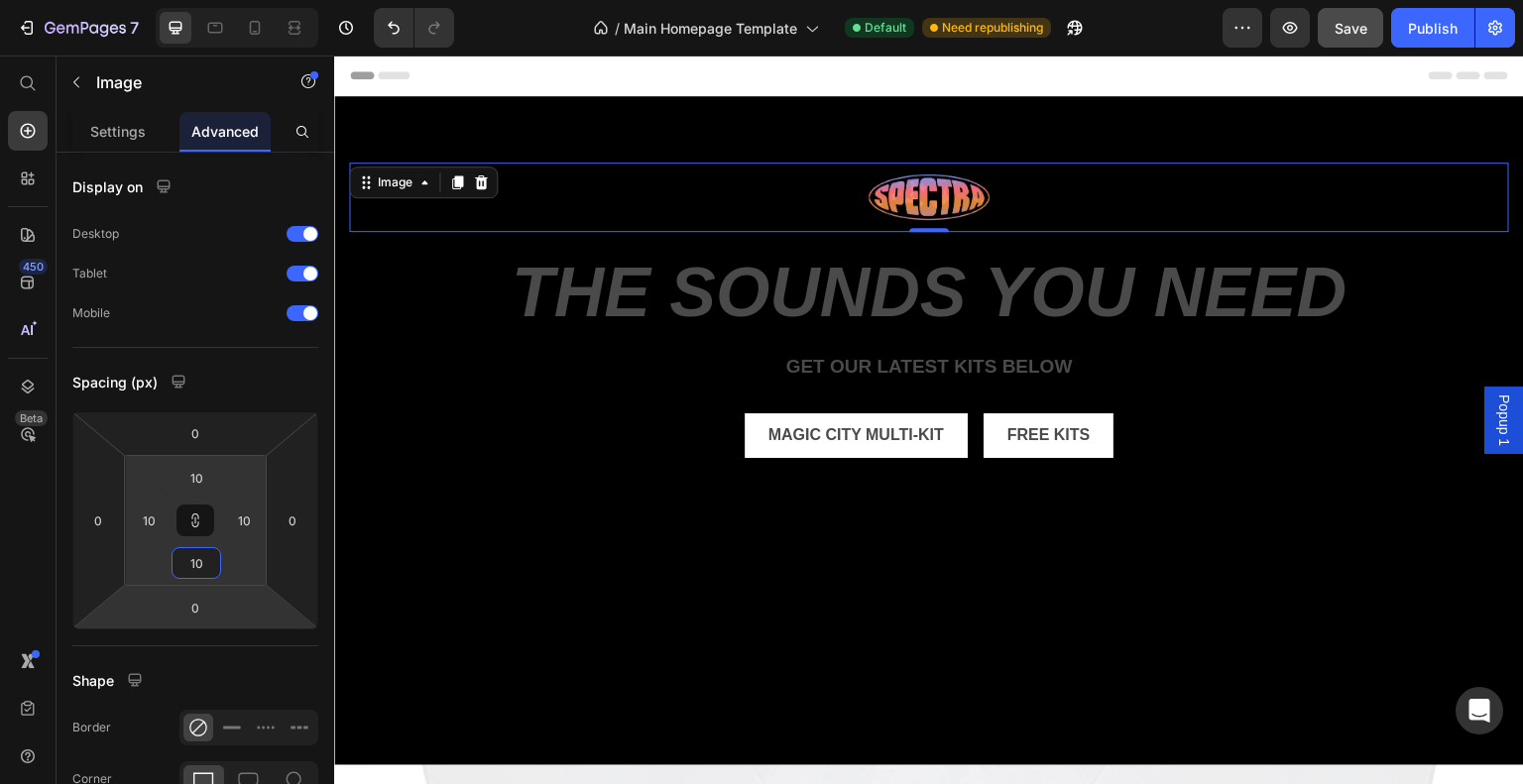 type on "1" 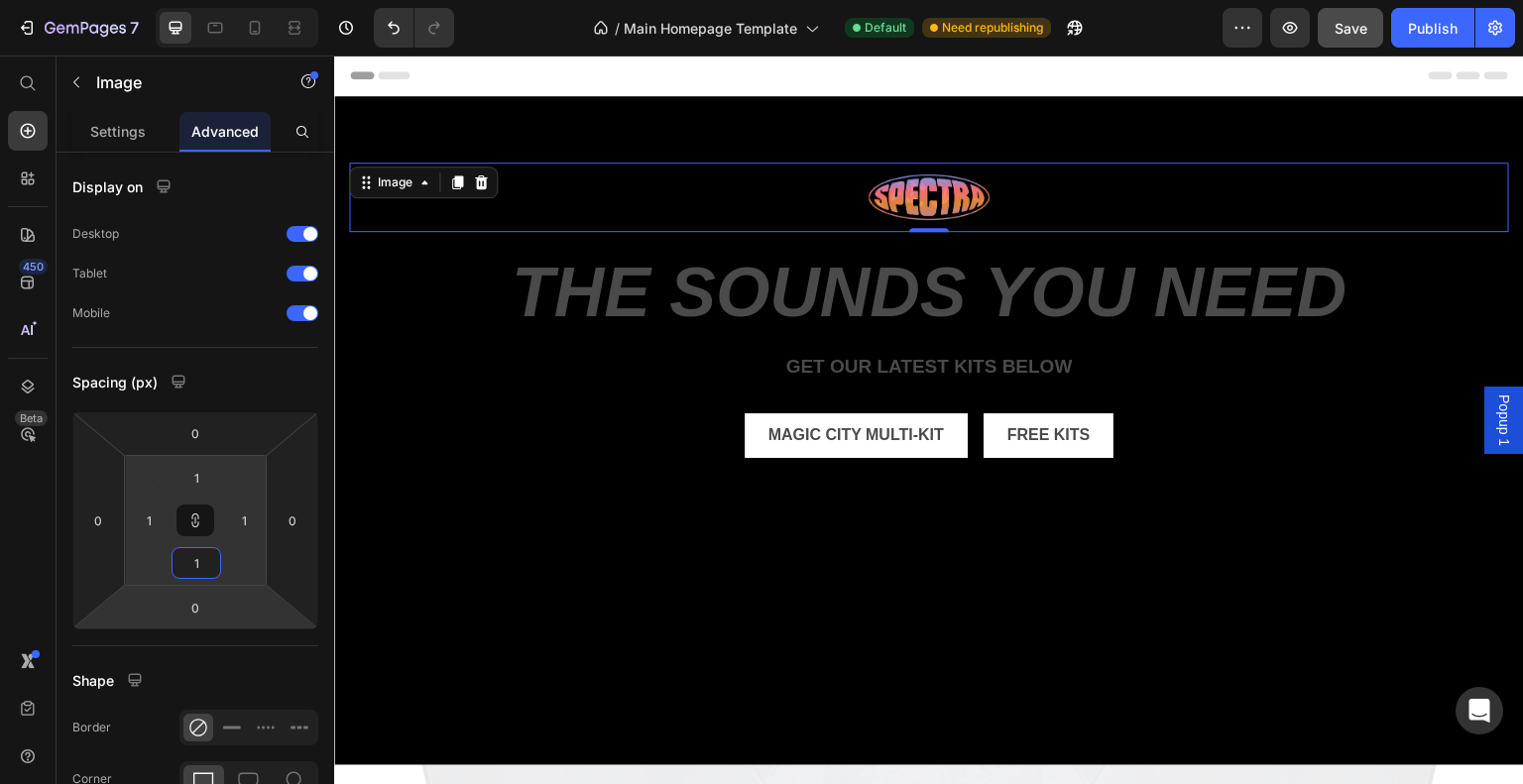 type on "0" 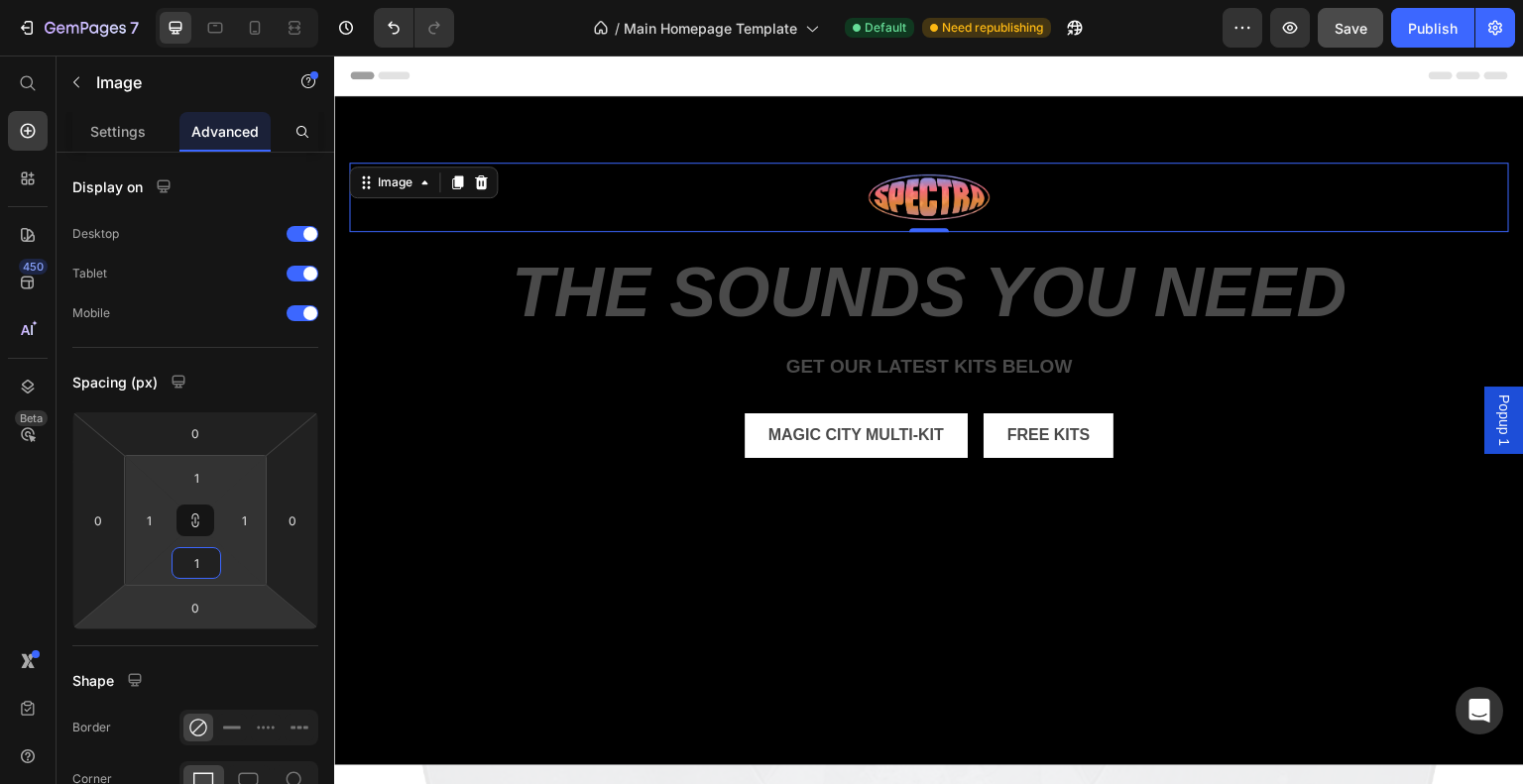 type on "0" 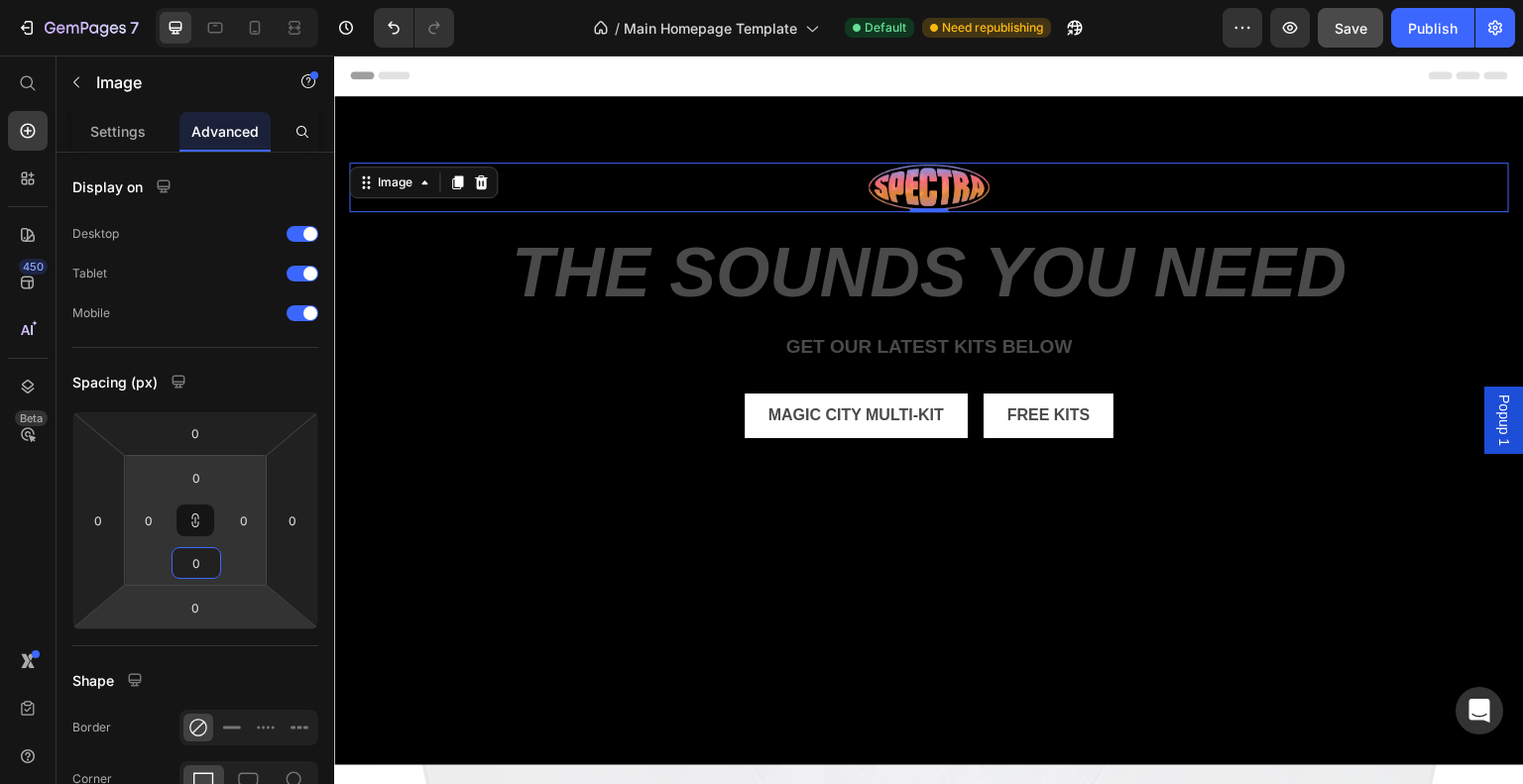 type 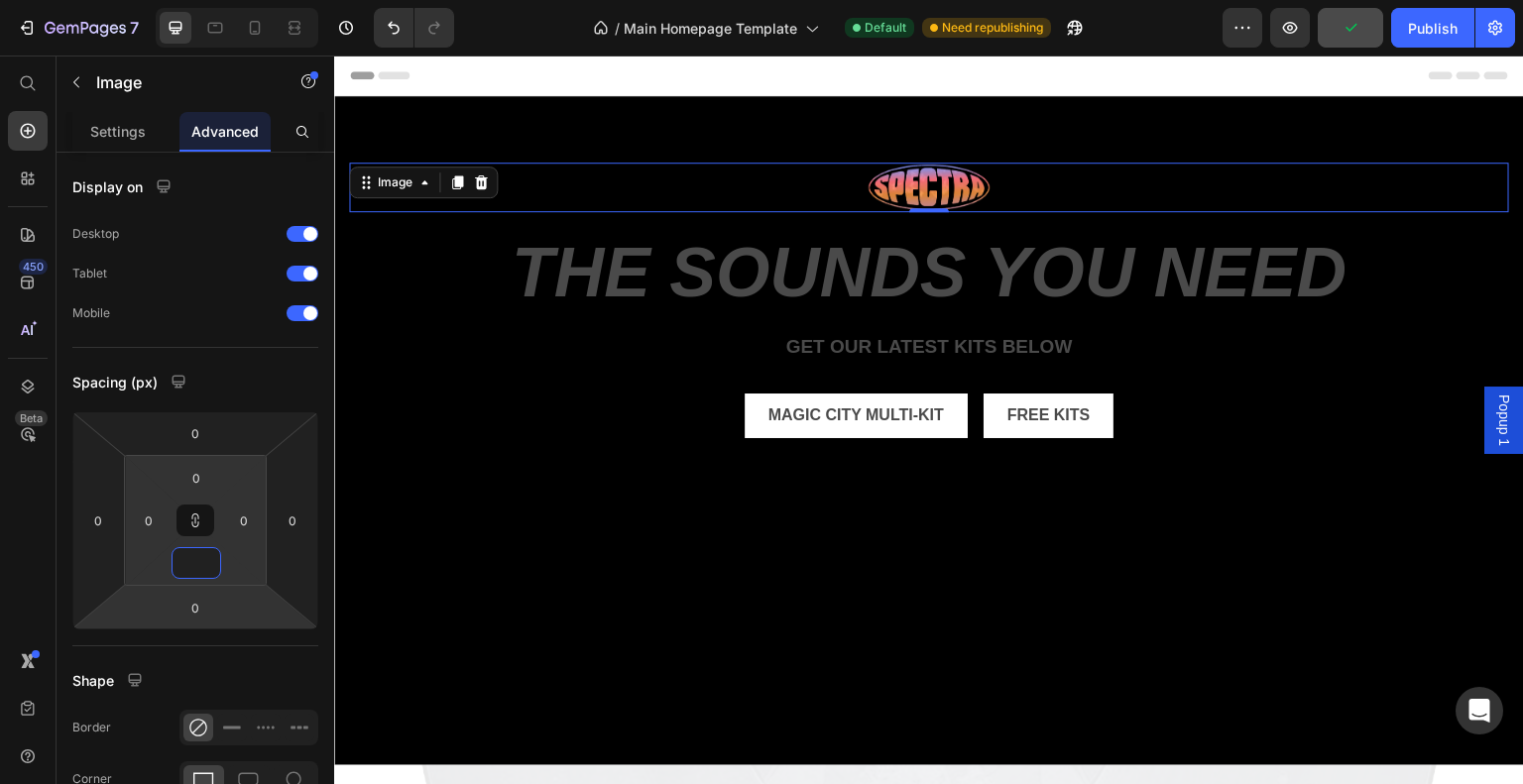 type on "1" 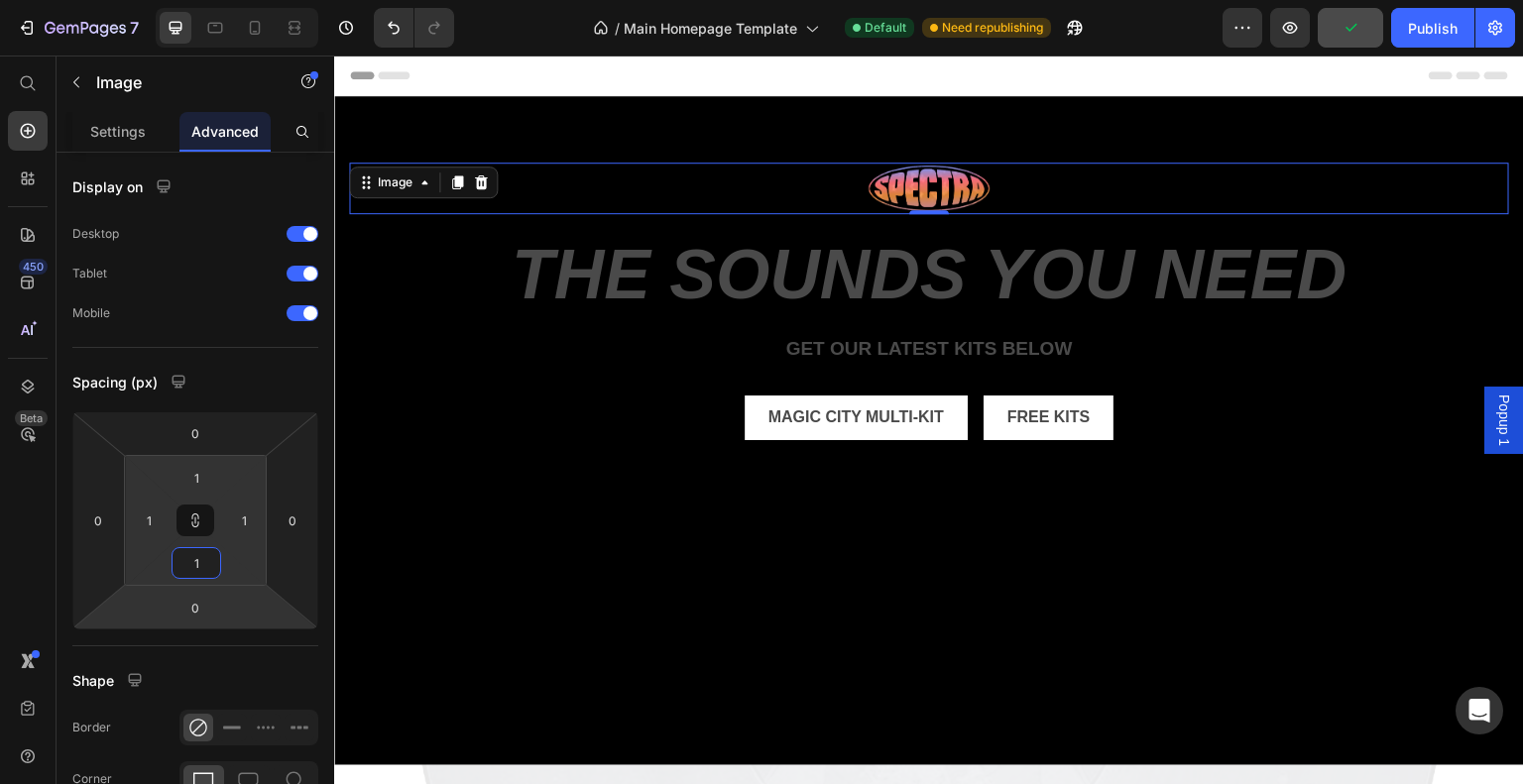 type on "0" 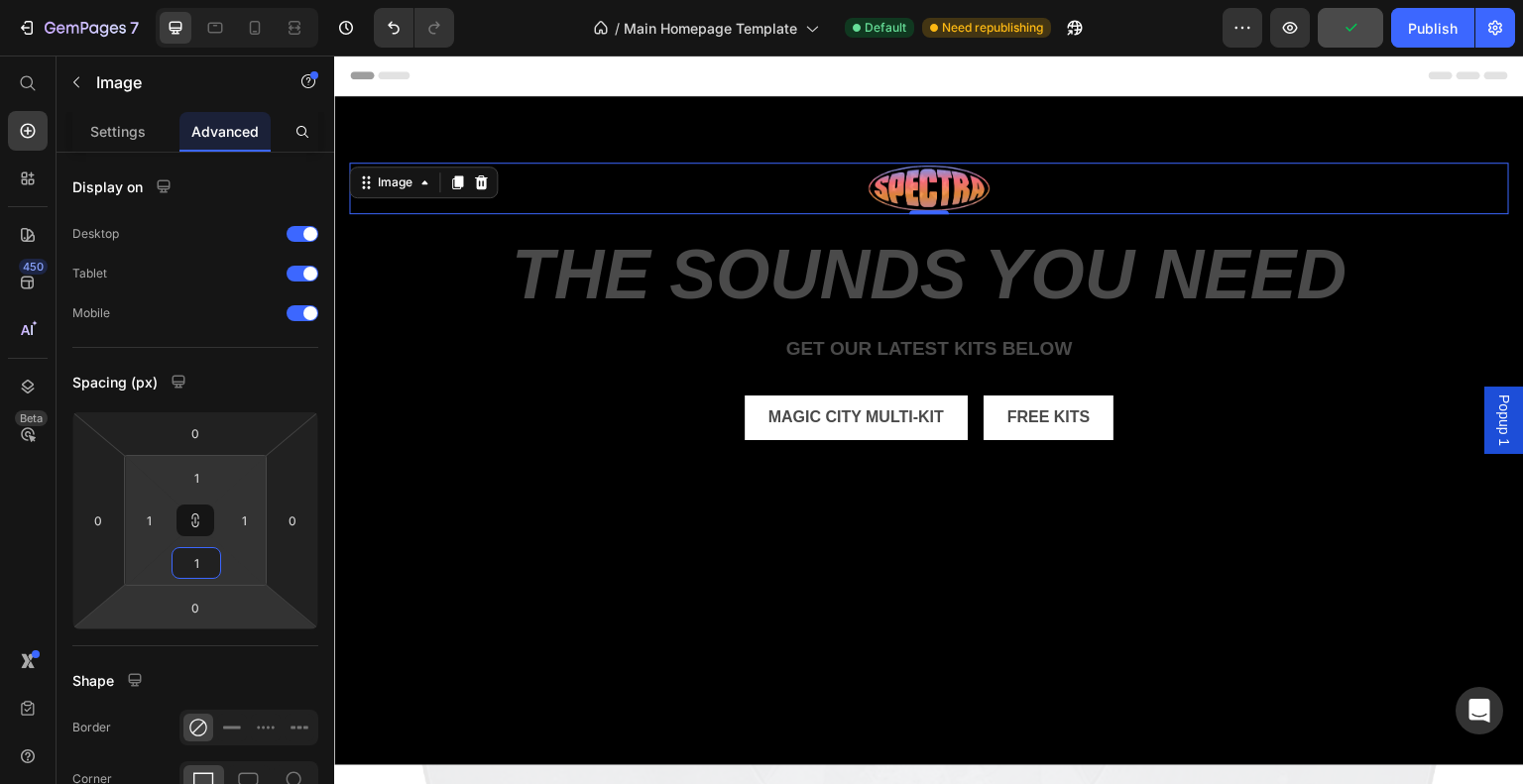 type on "0" 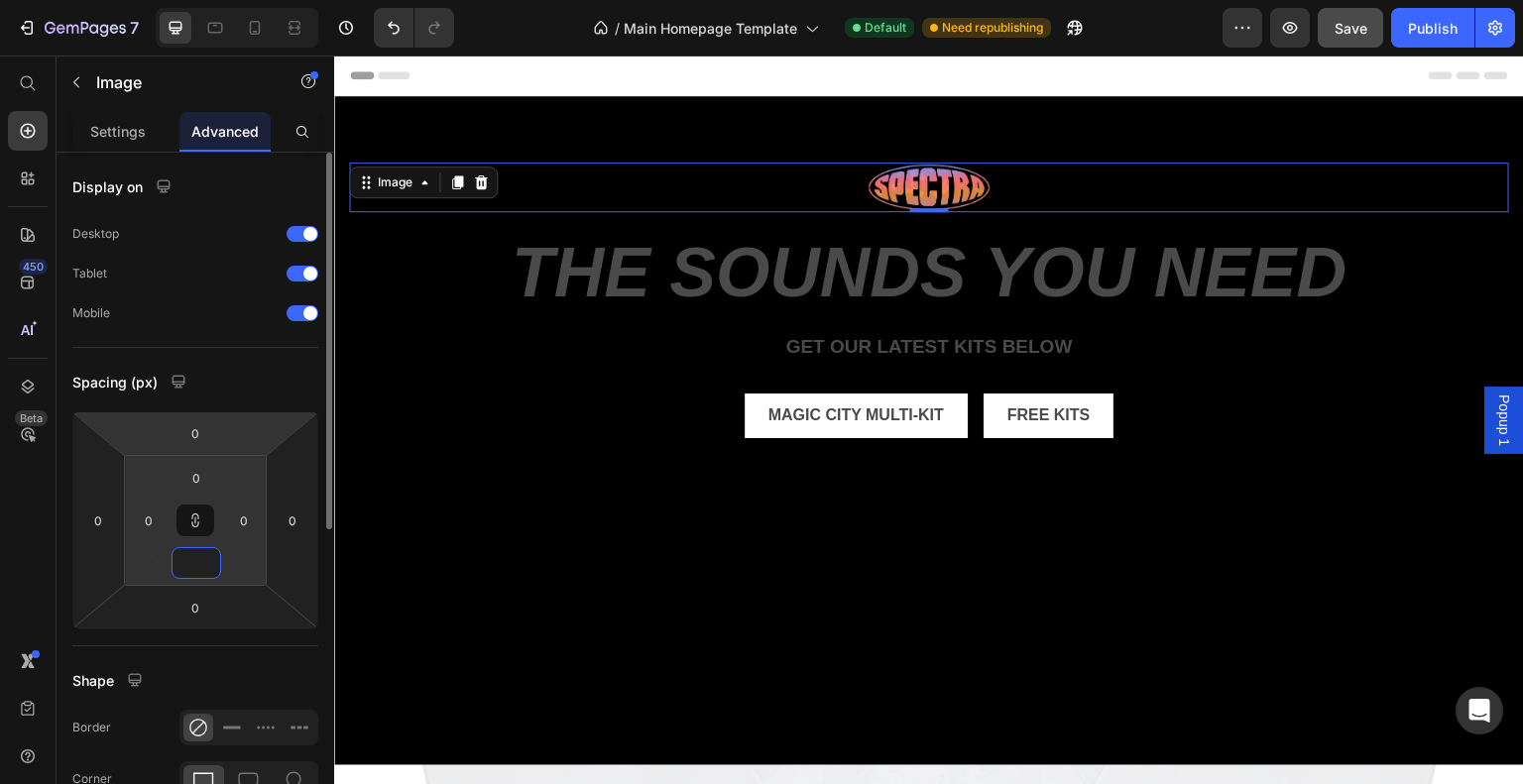 click on "Display on Desktop Tablet Mobile Spacing (px) 0 0 0 0 0 0 0 Shape Border Corner Shadow Position Static Opacity 100 % Animation Interaction Upgrade to Optimize plan  to unlock Interaction & other premium features. CSS class" at bounding box center (195, 732) 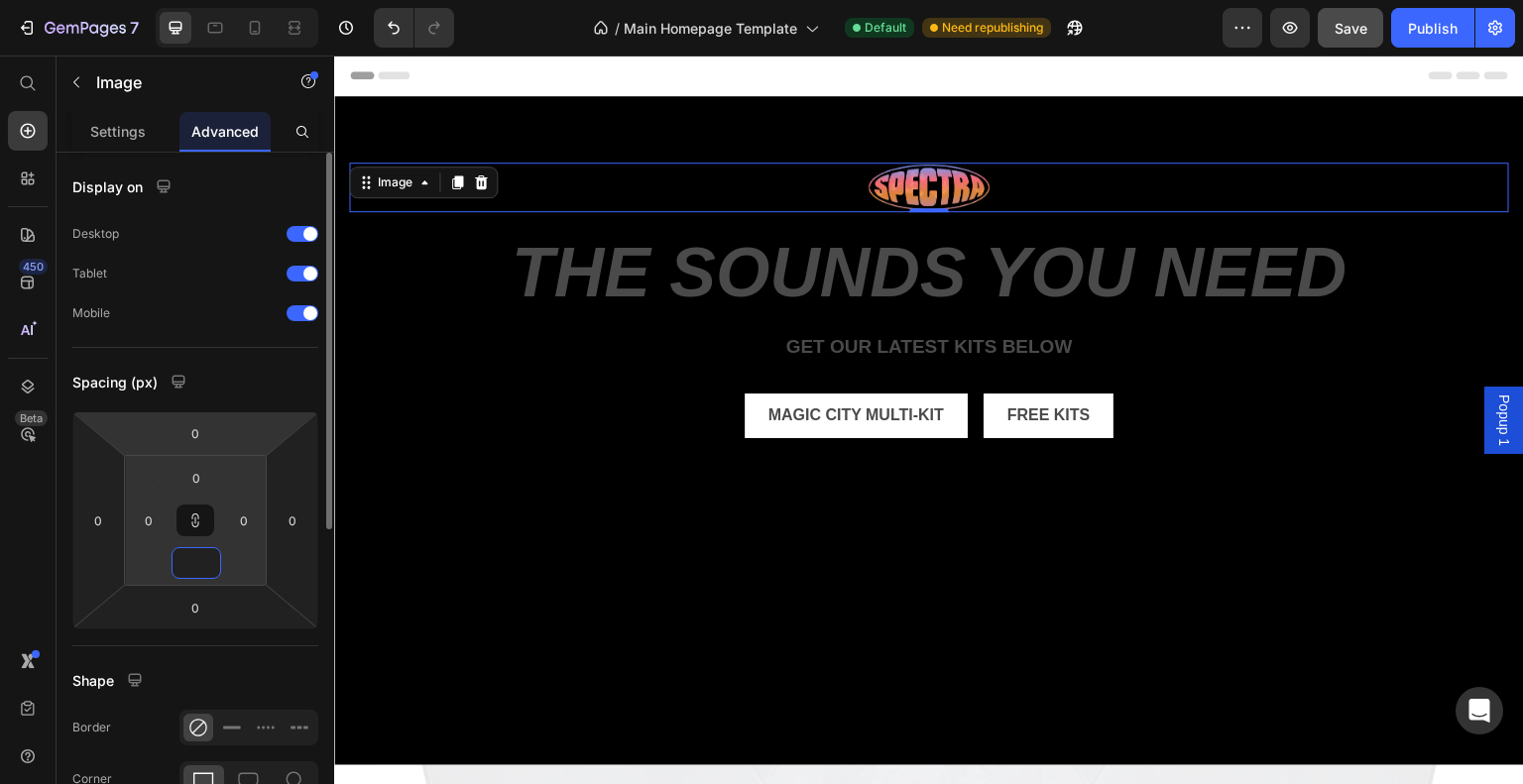 type on "0" 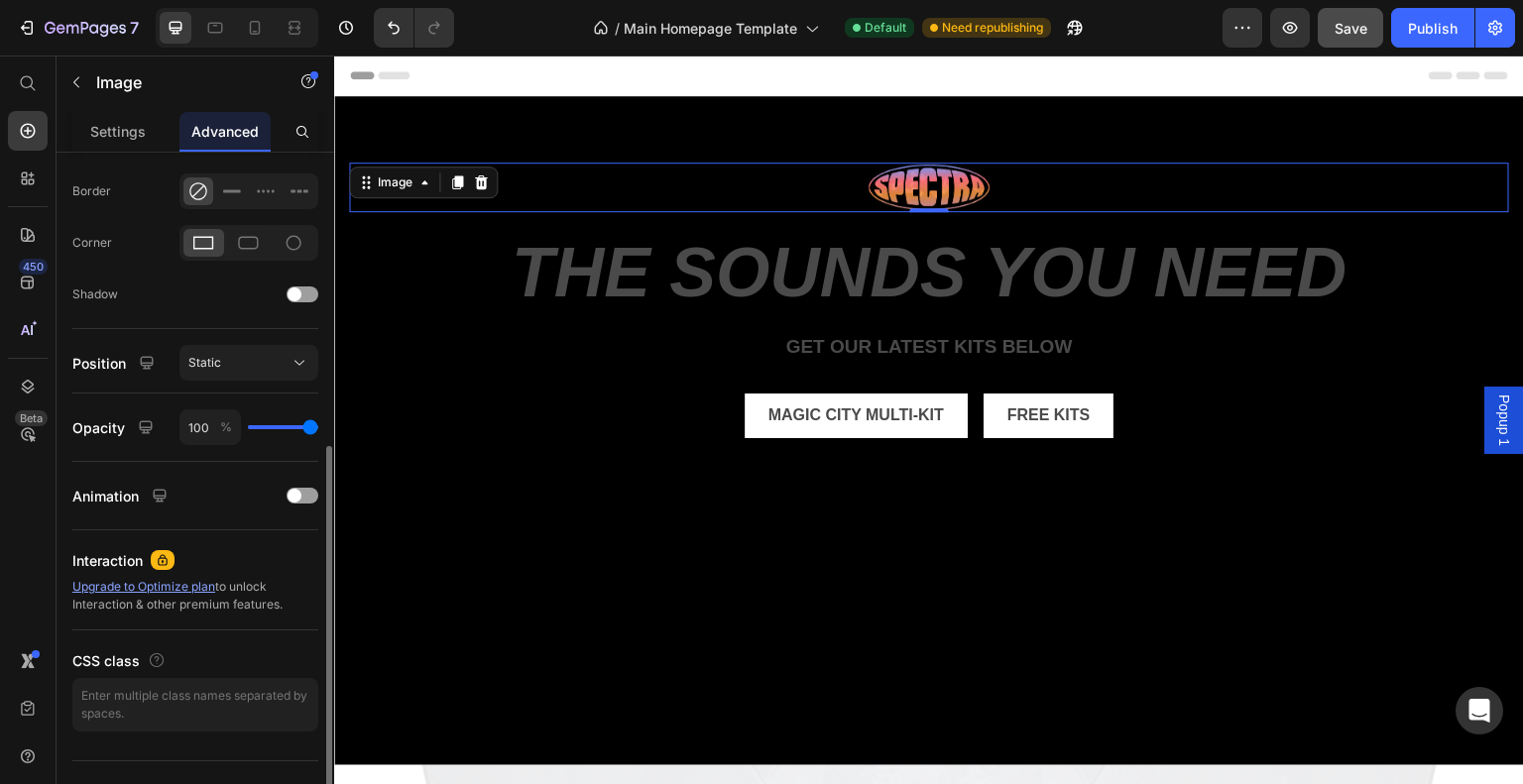 scroll, scrollTop: 567, scrollLeft: 0, axis: vertical 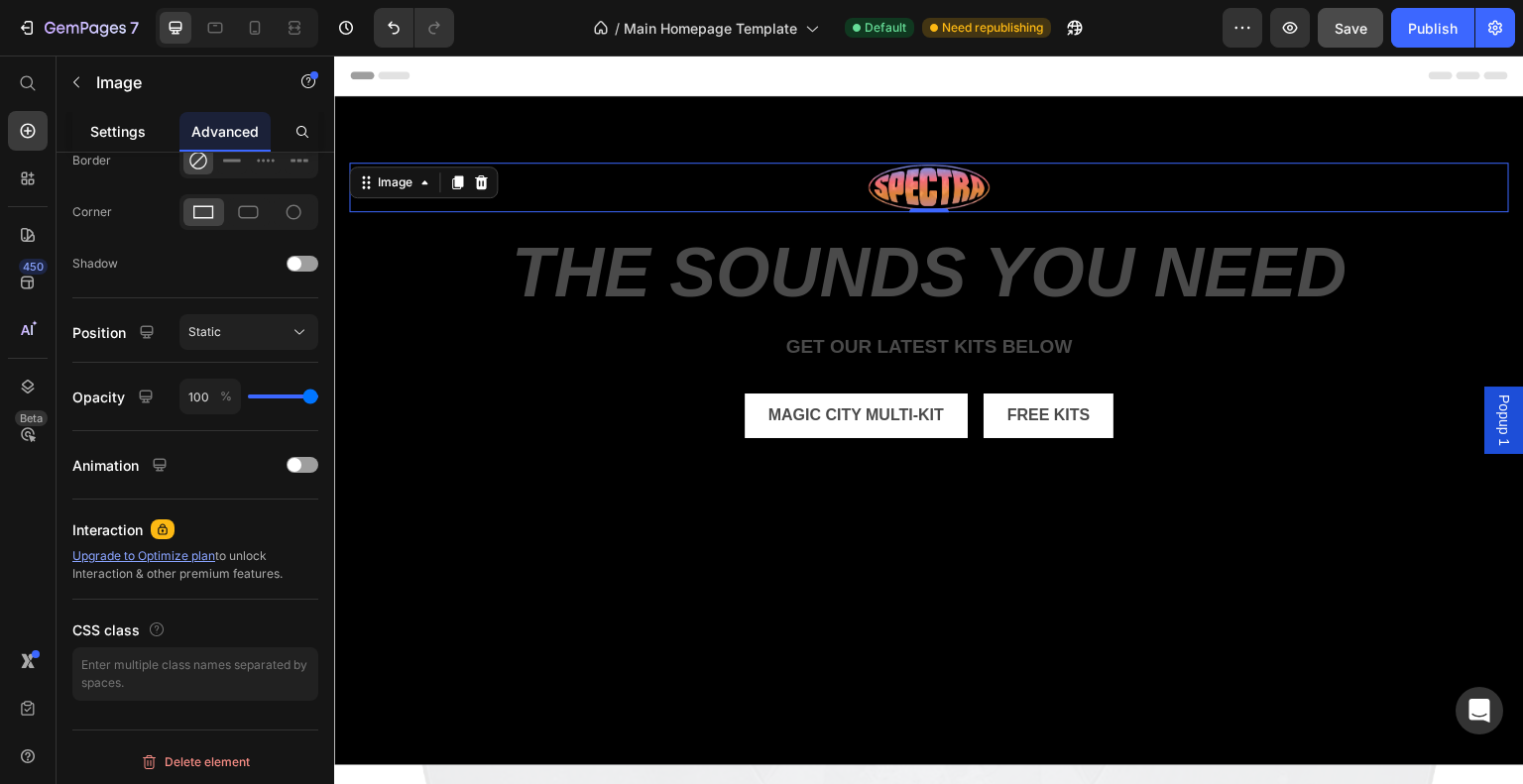 click on "Settings" at bounding box center (118, 131) 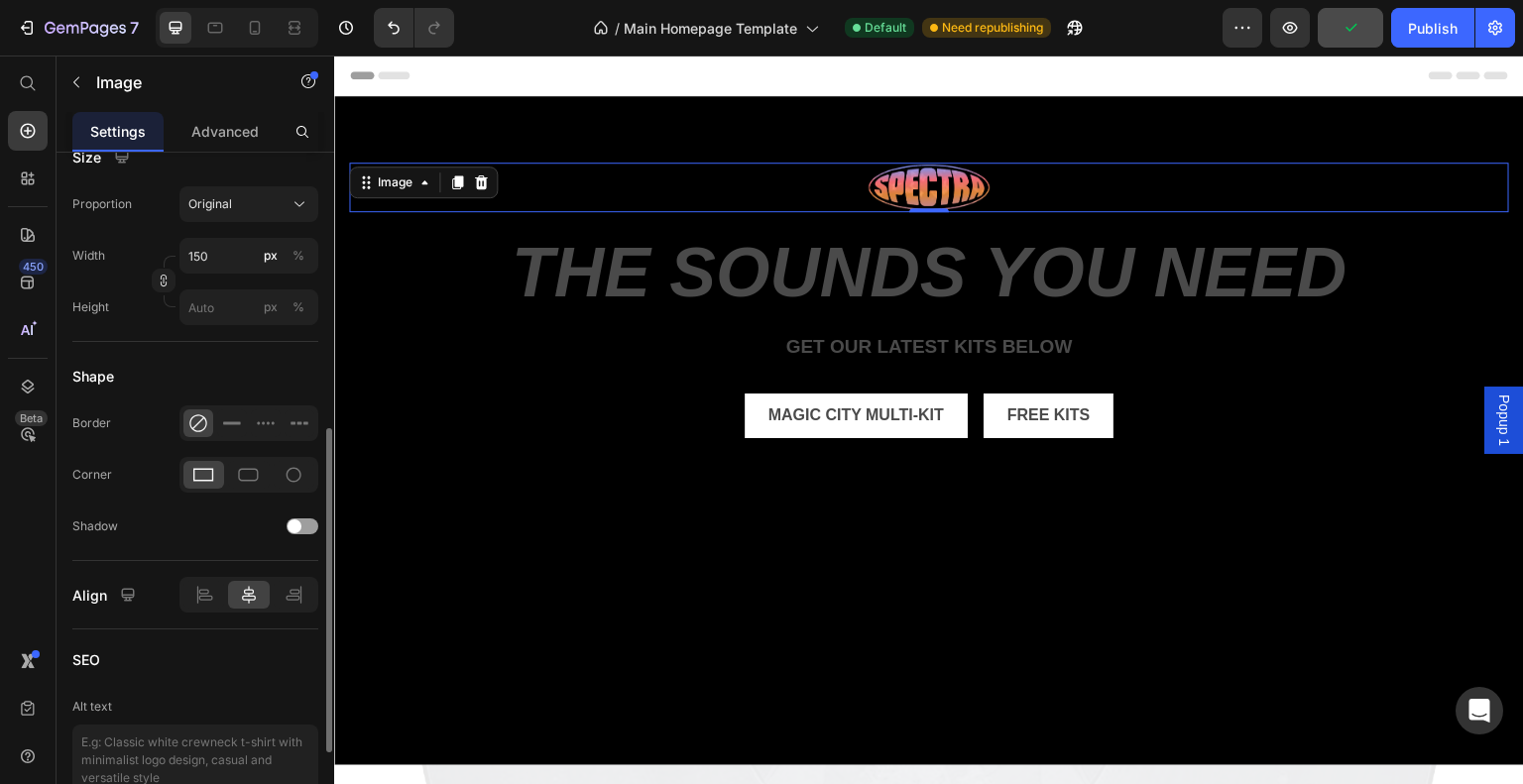 scroll, scrollTop: 768, scrollLeft: 0, axis: vertical 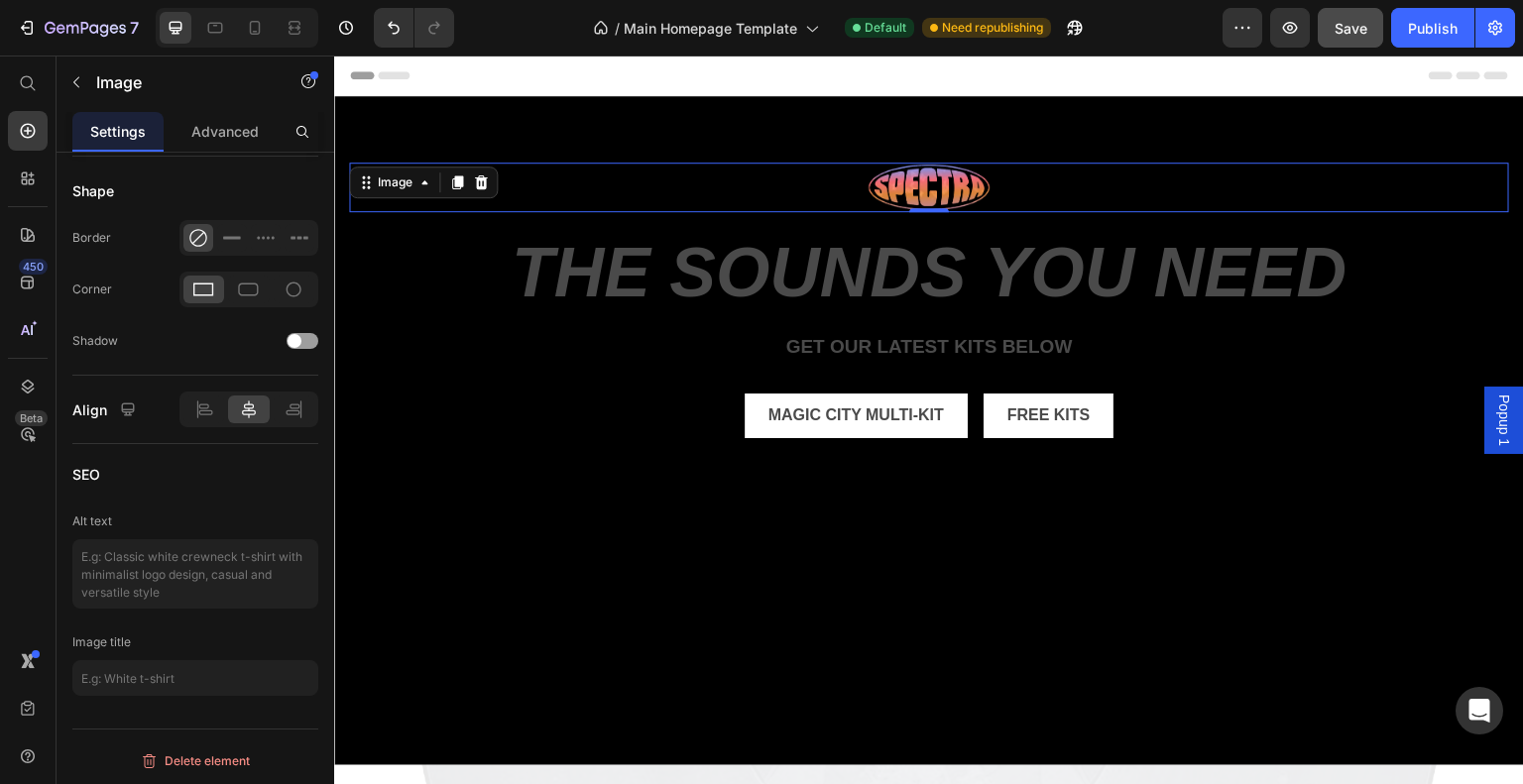 click at bounding box center (929, 187) 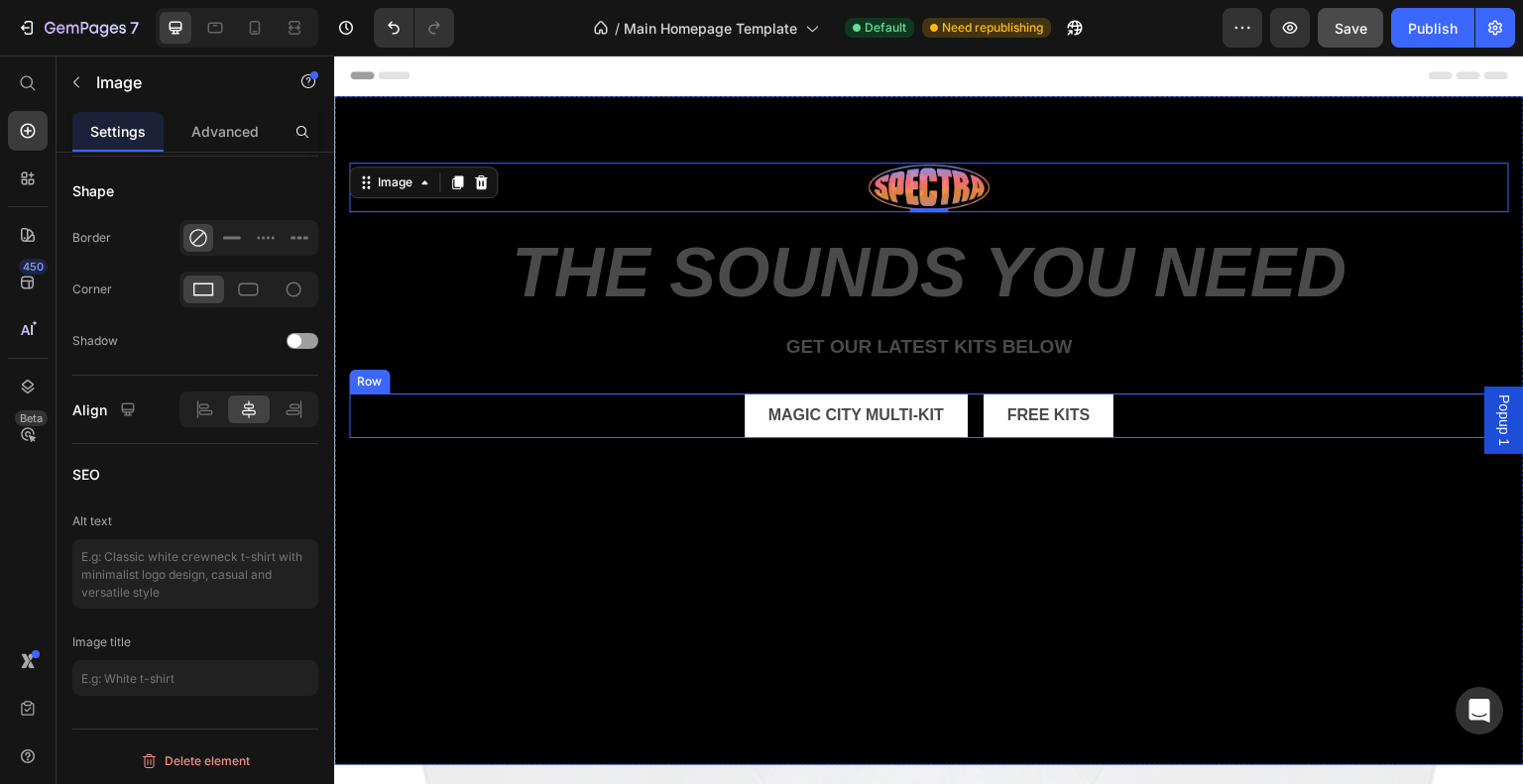 click on "Image   0 Row the sounds you need Heading get our LATEST kits BELOW Text Block magic city multi-kit Button Free kits Button Row" at bounding box center [929, 351] 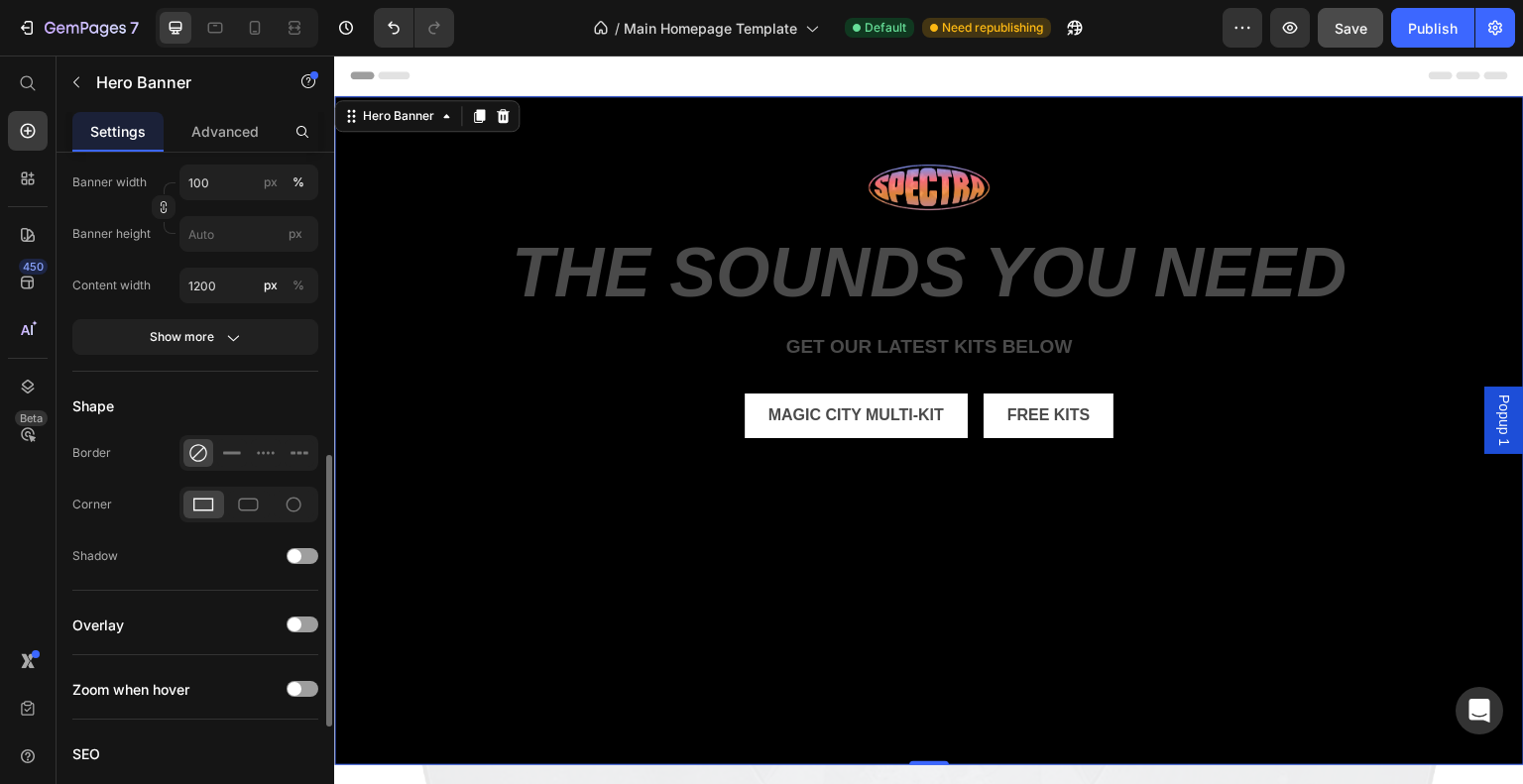 scroll, scrollTop: 0, scrollLeft: 0, axis: both 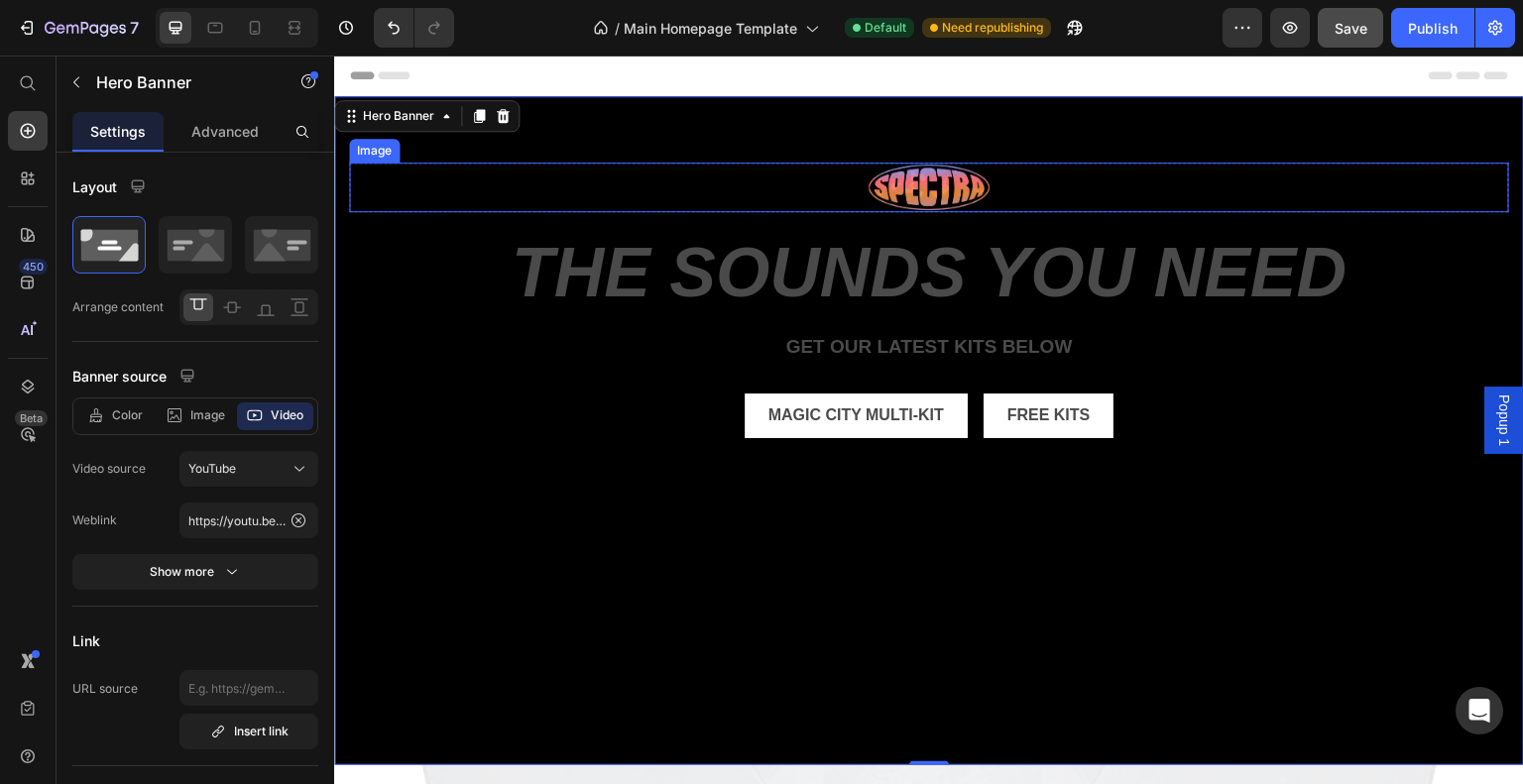 click at bounding box center (929, 187) 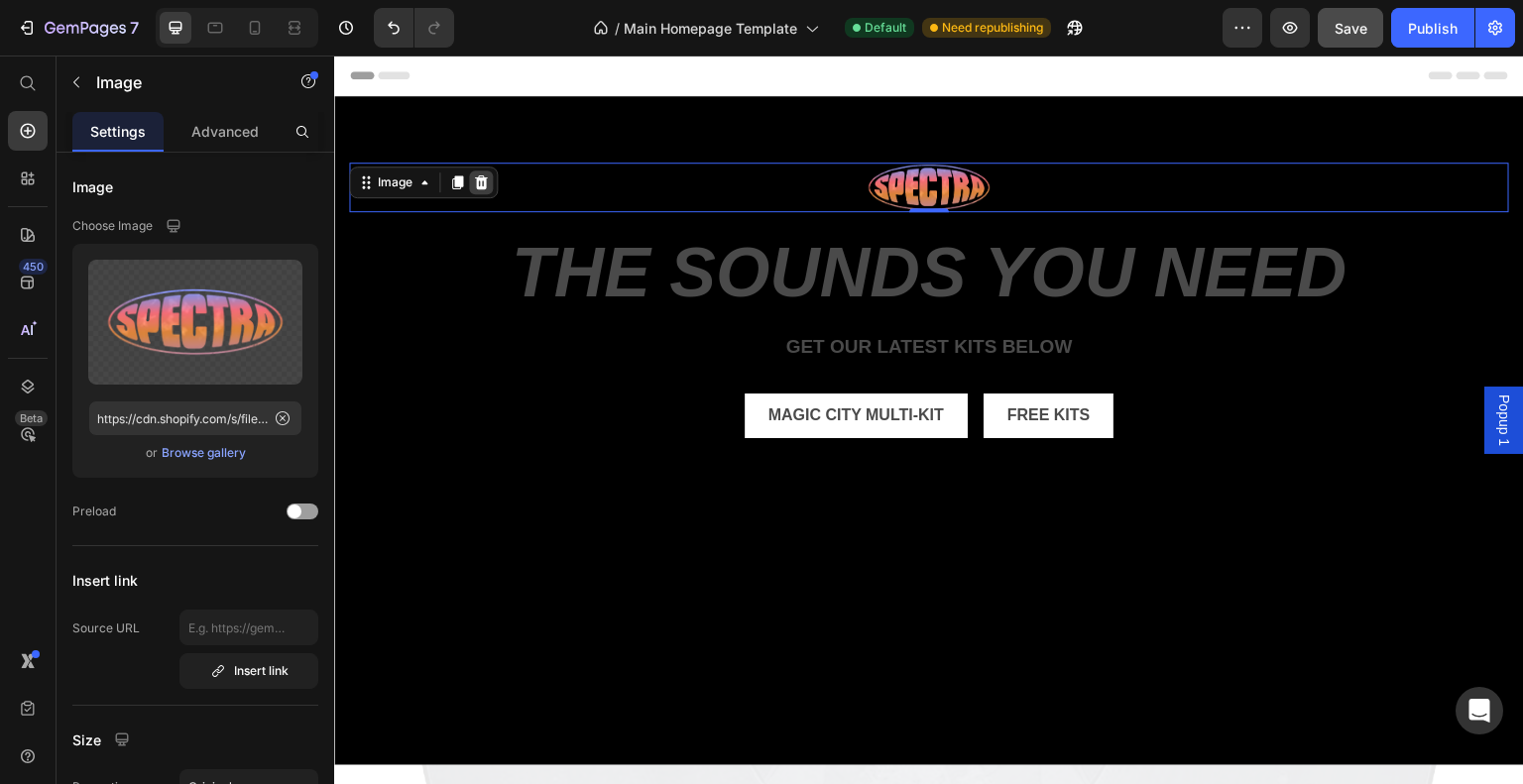 click 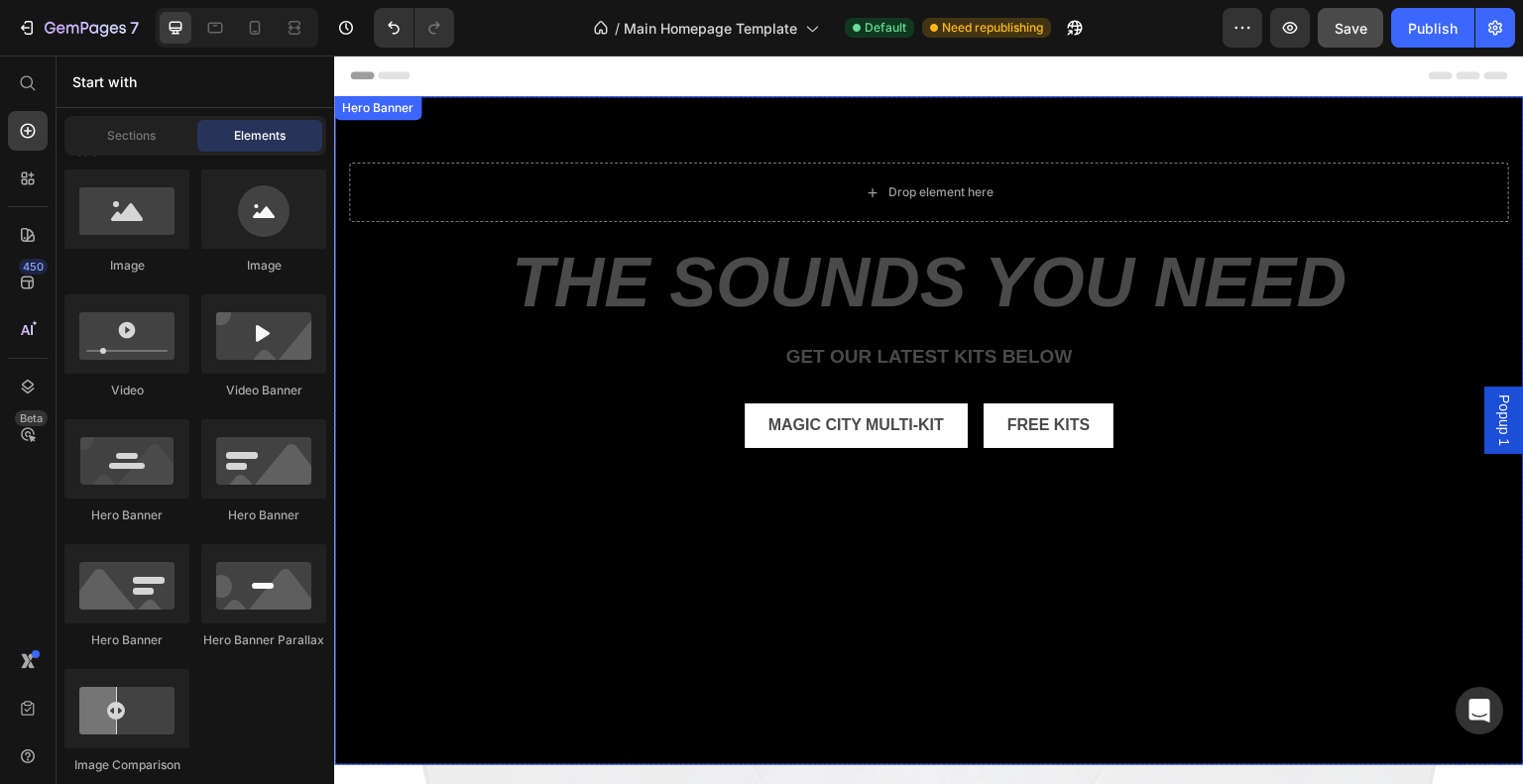 click on "Drop element here Row the sounds you need Heading get our LATEST kits BELOW Text Block magic city multi-kit Button Free kits Button Row" at bounding box center [929, 339] 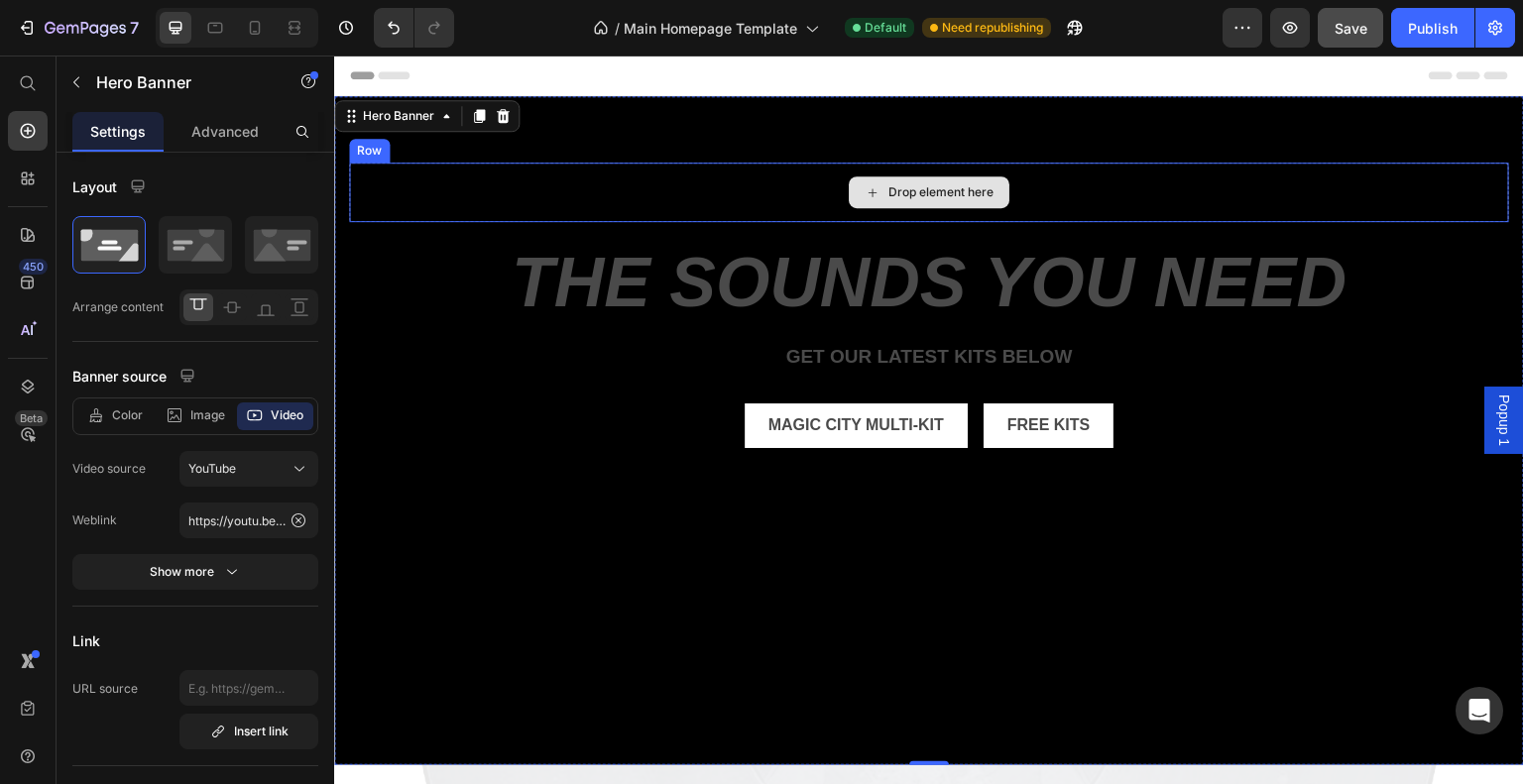click on "Drop element here" at bounding box center (929, 192) 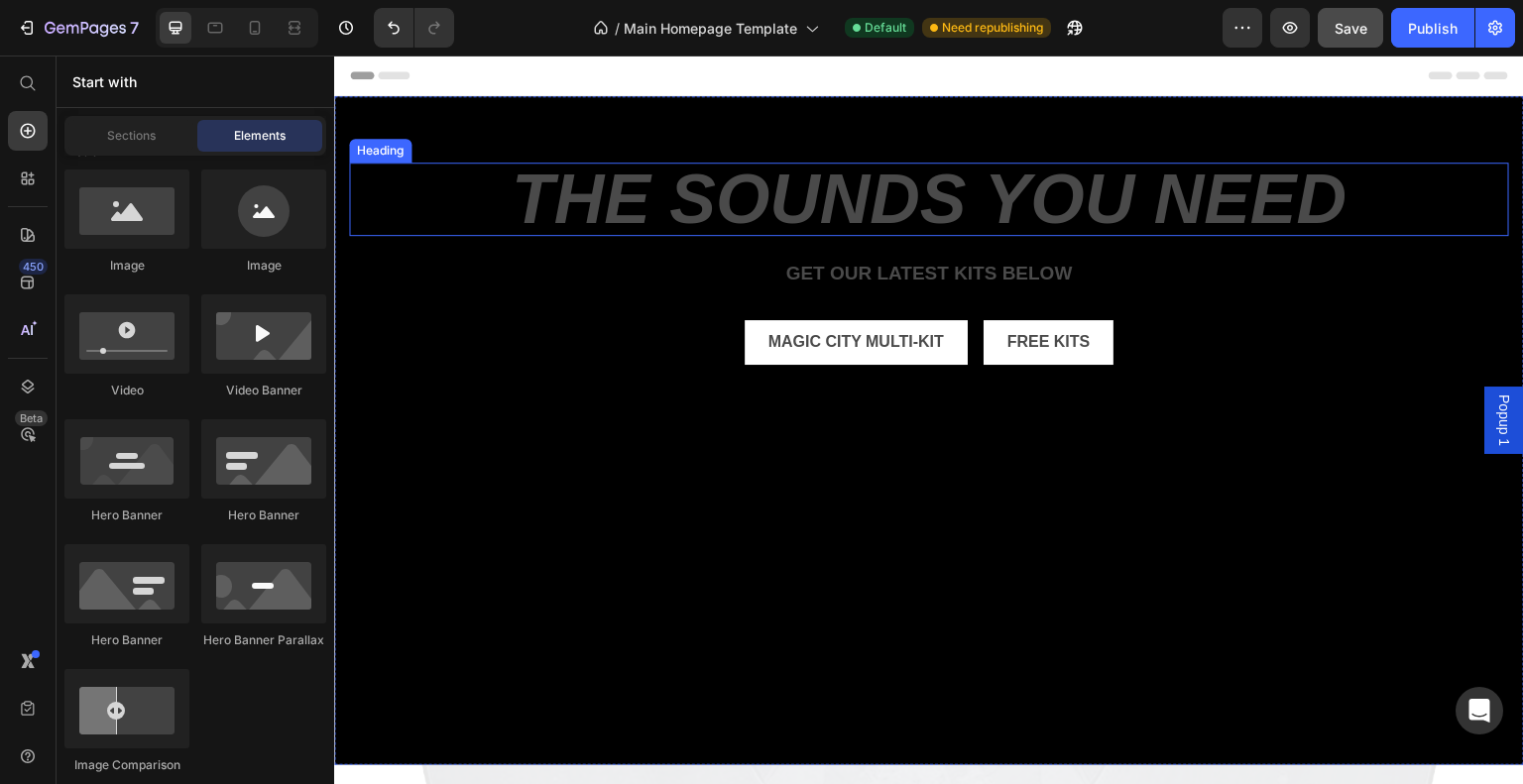 click on "the sounds you need Heading" at bounding box center (929, 199) 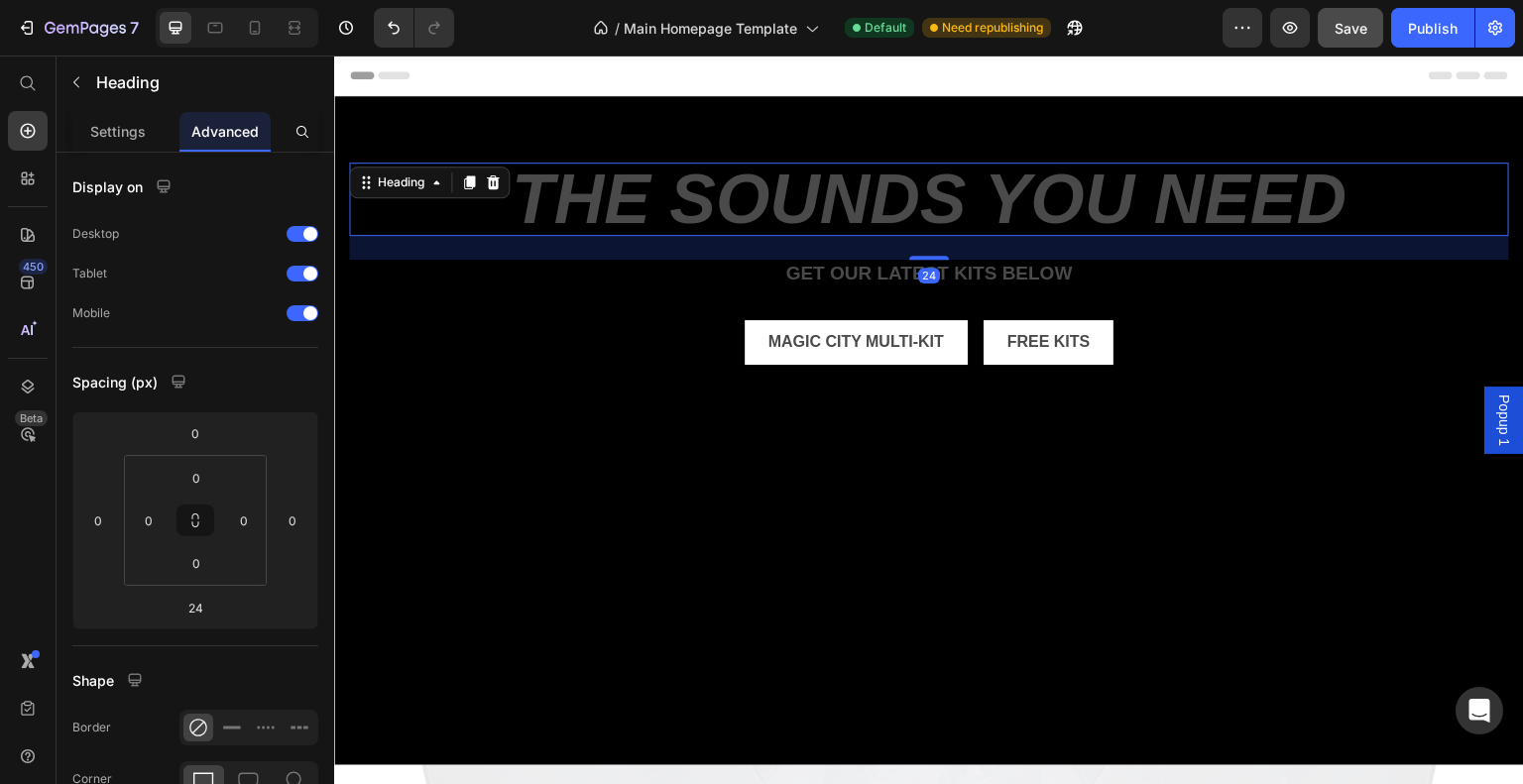 click on "Heading" at bounding box center (429, 182) 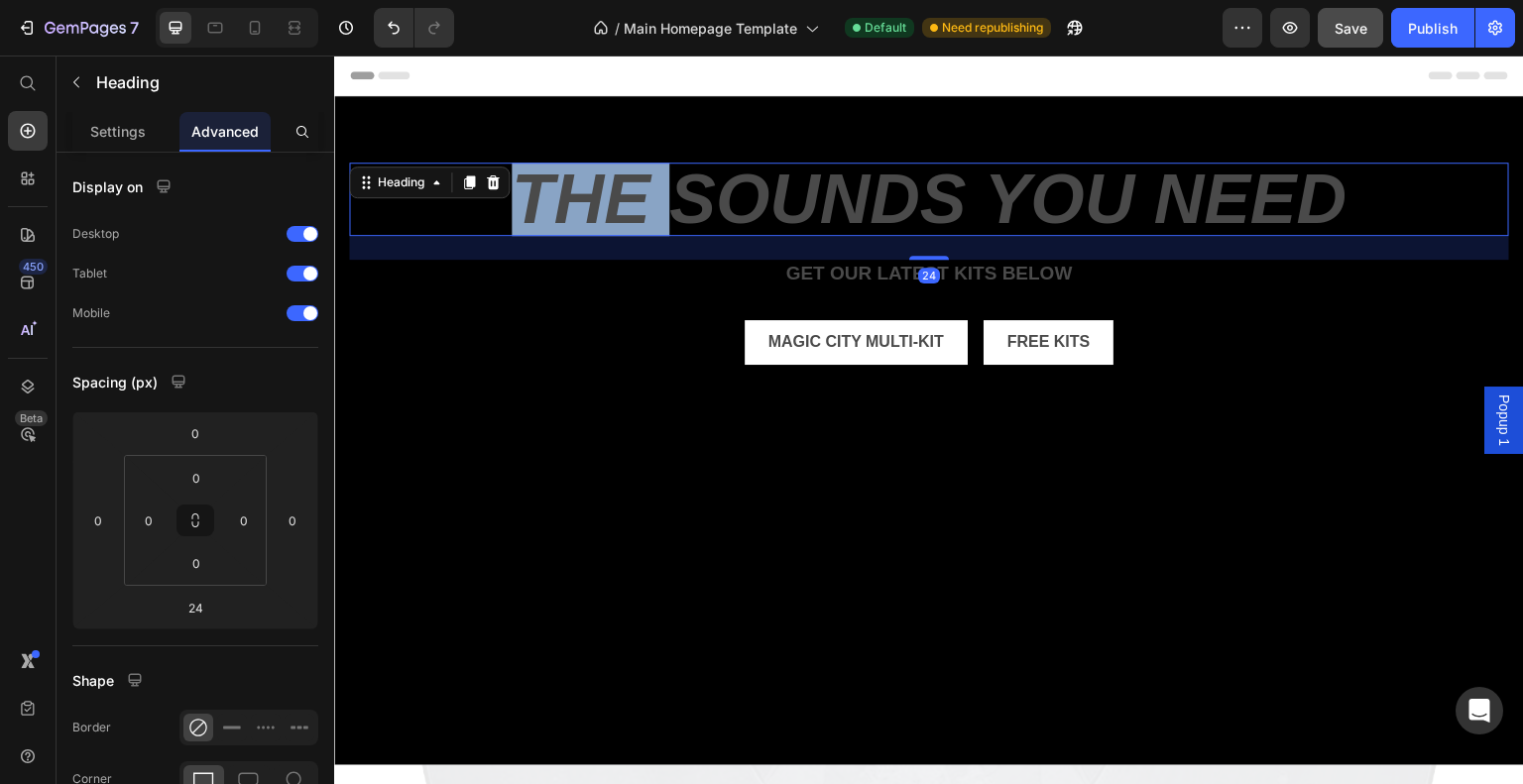 click on "the sounds you need" at bounding box center (929, 199) 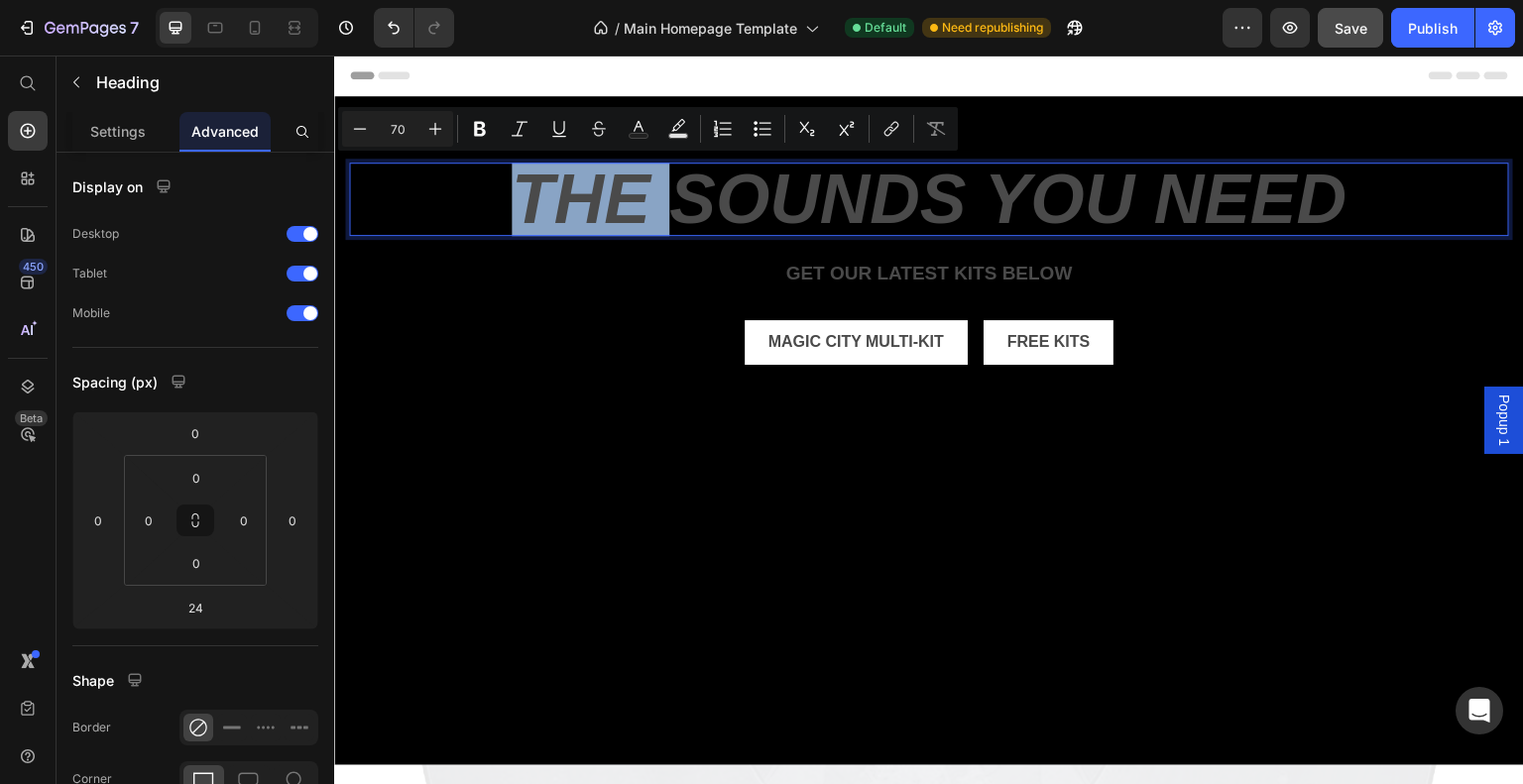 click on "the sounds you need" at bounding box center (929, 199) 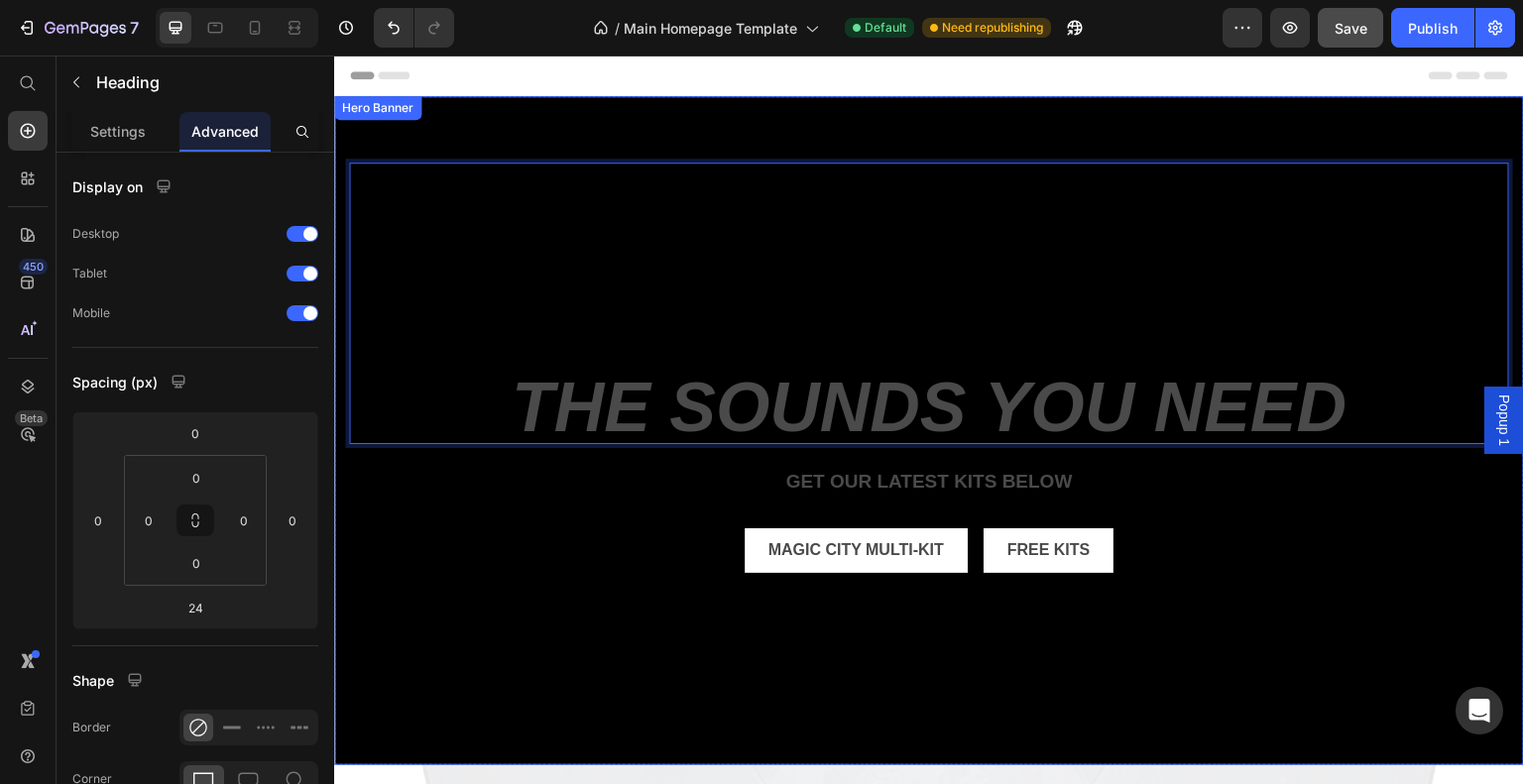 click on "the sounds you need Heading   24 get our LATEST kits BELOW Text Block magic city multi-kit Button Free kits Button Row" at bounding box center [929, 418] 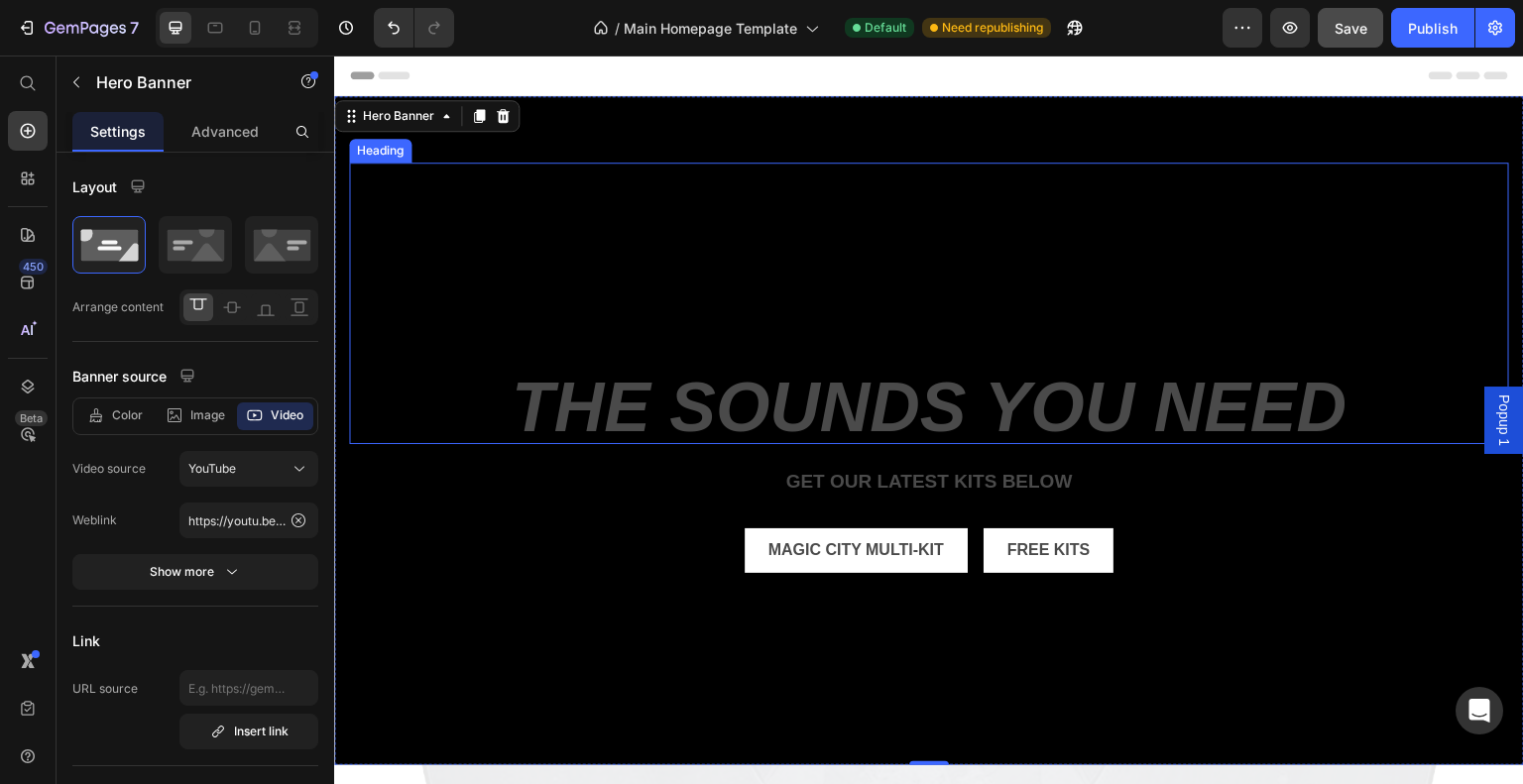 click on "⁠⁠⁠⁠⁠⁠⁠ the sounds you need" at bounding box center [929, 303] 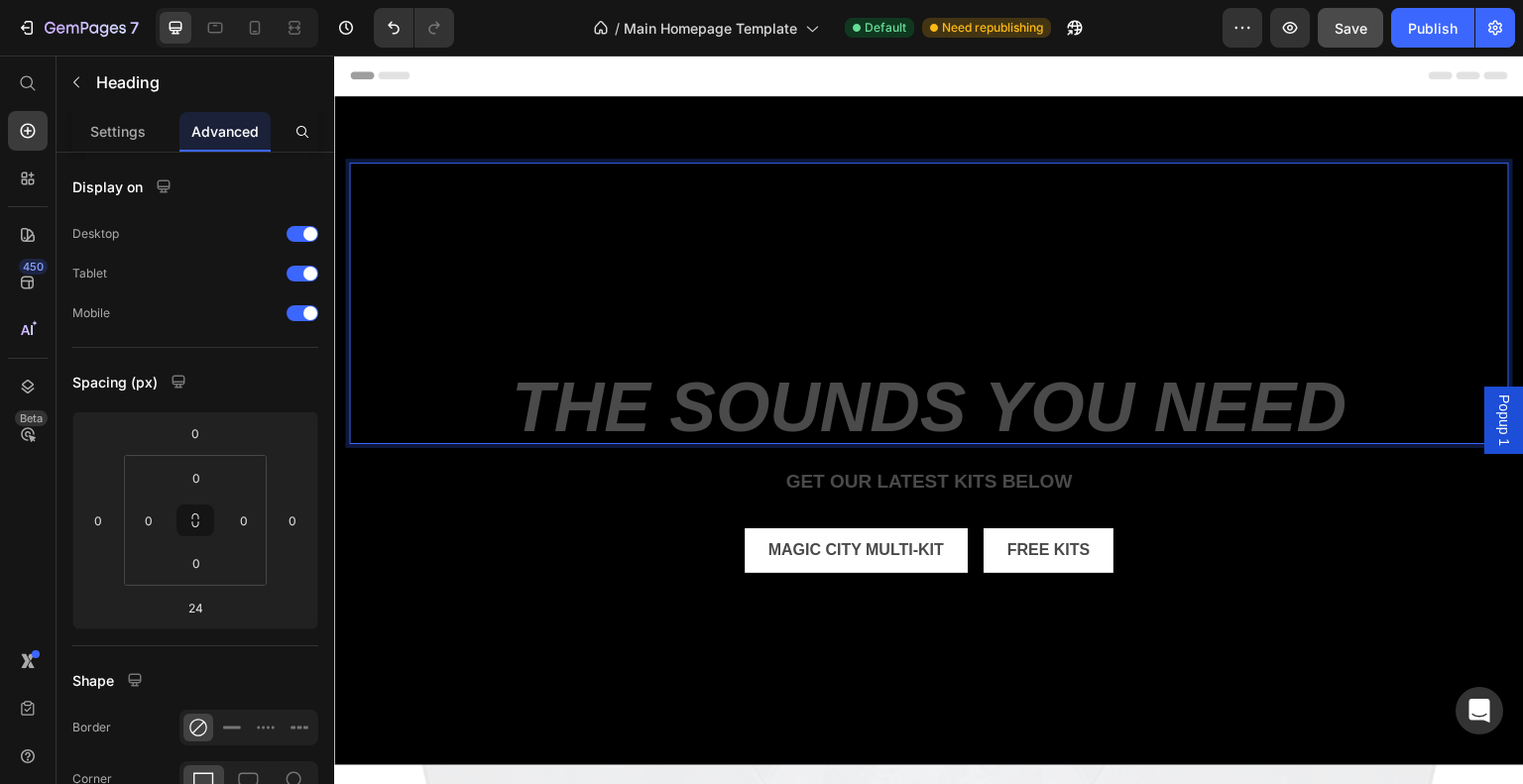 click on "⁠⁠⁠⁠⁠⁠⁠ the sounds you need" at bounding box center [929, 303] 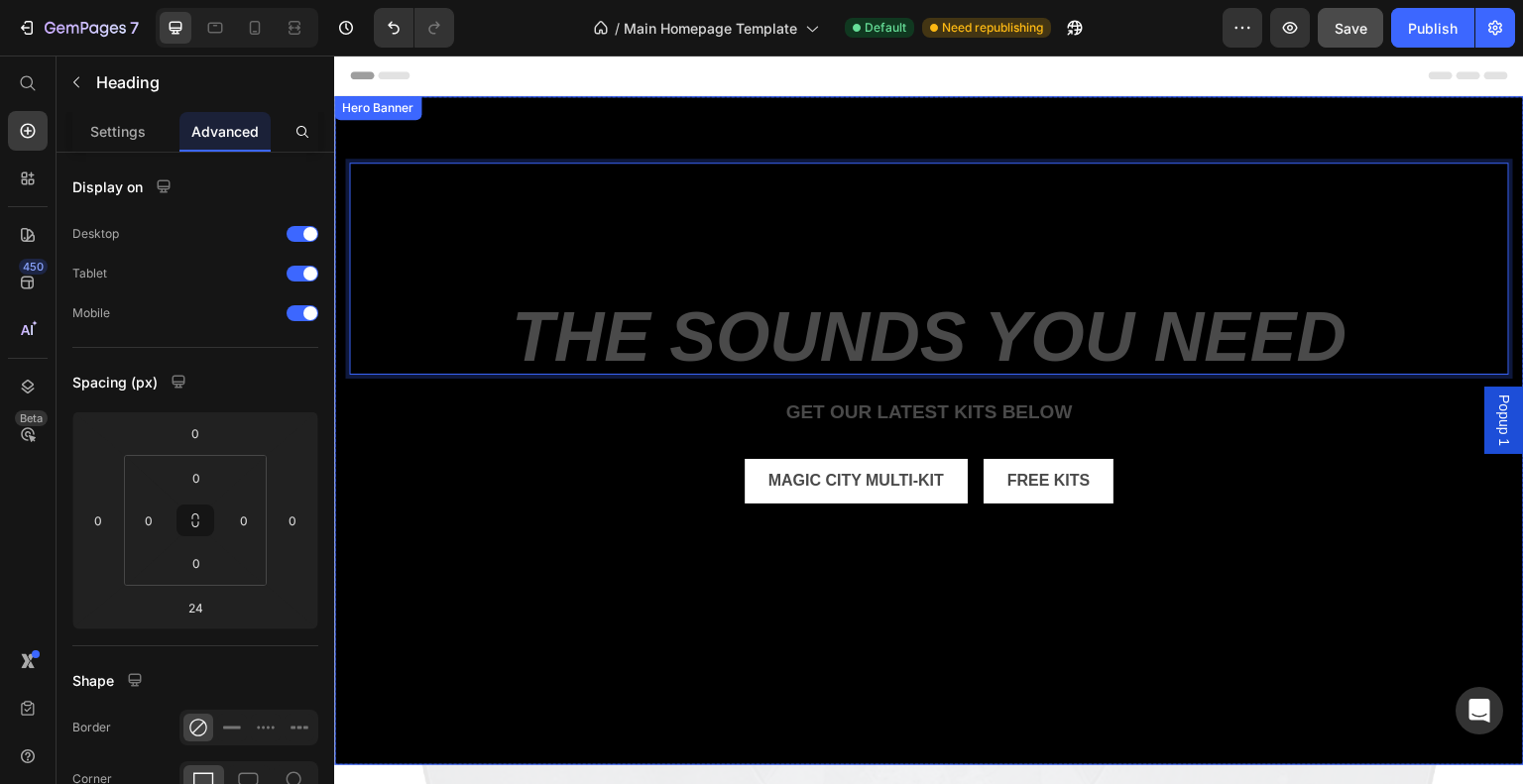 click on "the sounds you need Heading   24 get our LATEST kits BELOW Text Block magic city multi-kit Button Free kits Button Row" at bounding box center [929, 367] 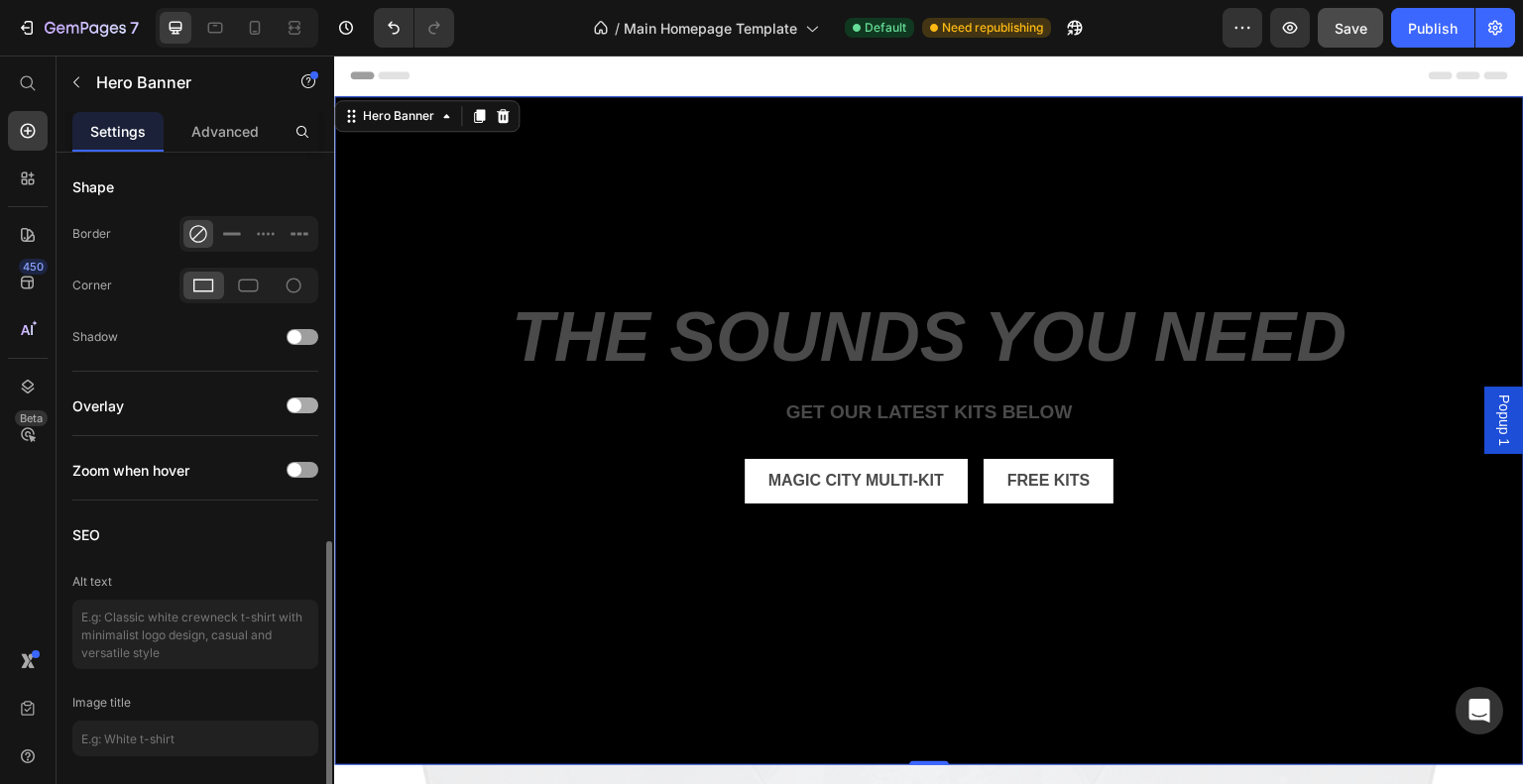 click at bounding box center [302, 405] 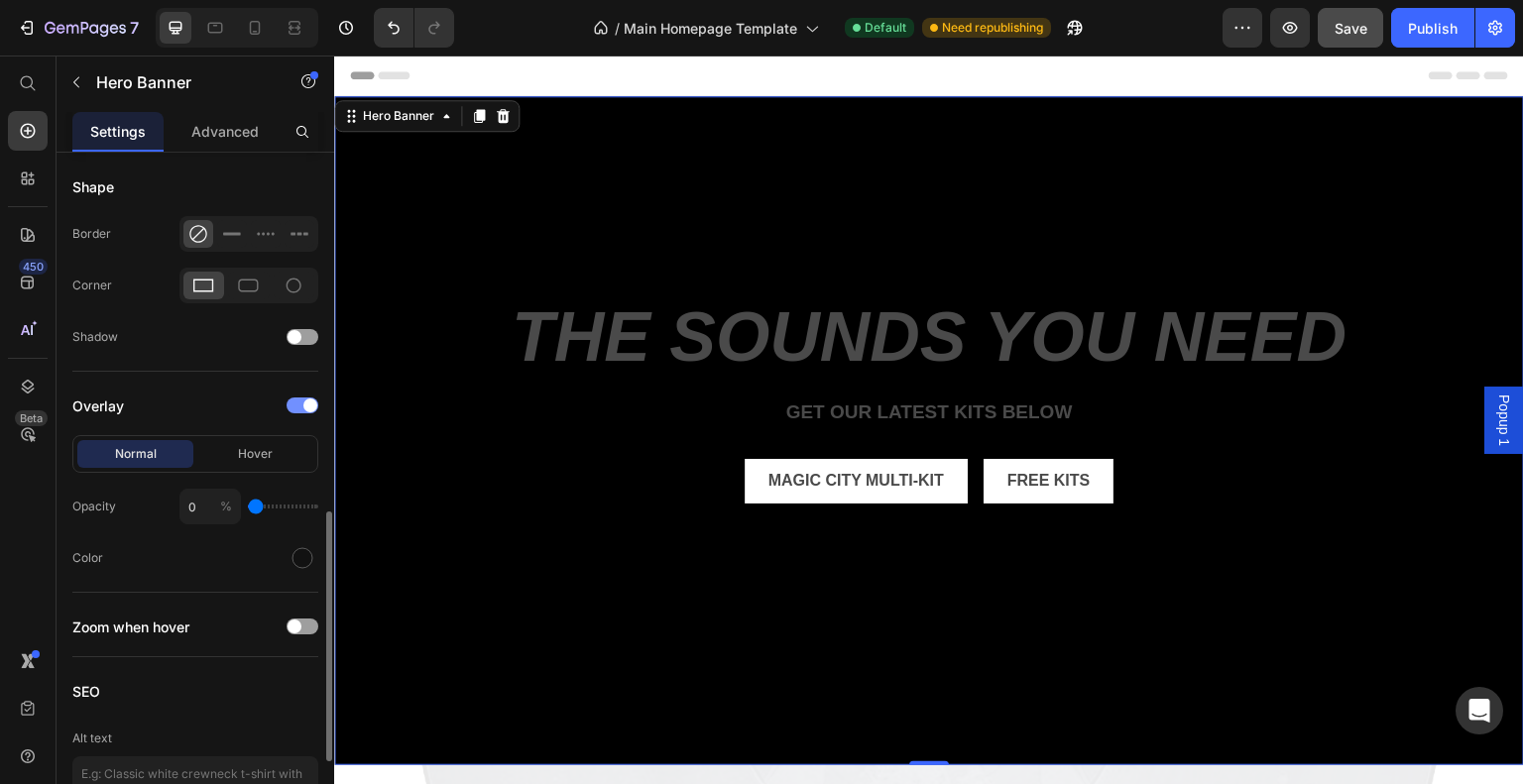 scroll, scrollTop: 987, scrollLeft: 0, axis: vertical 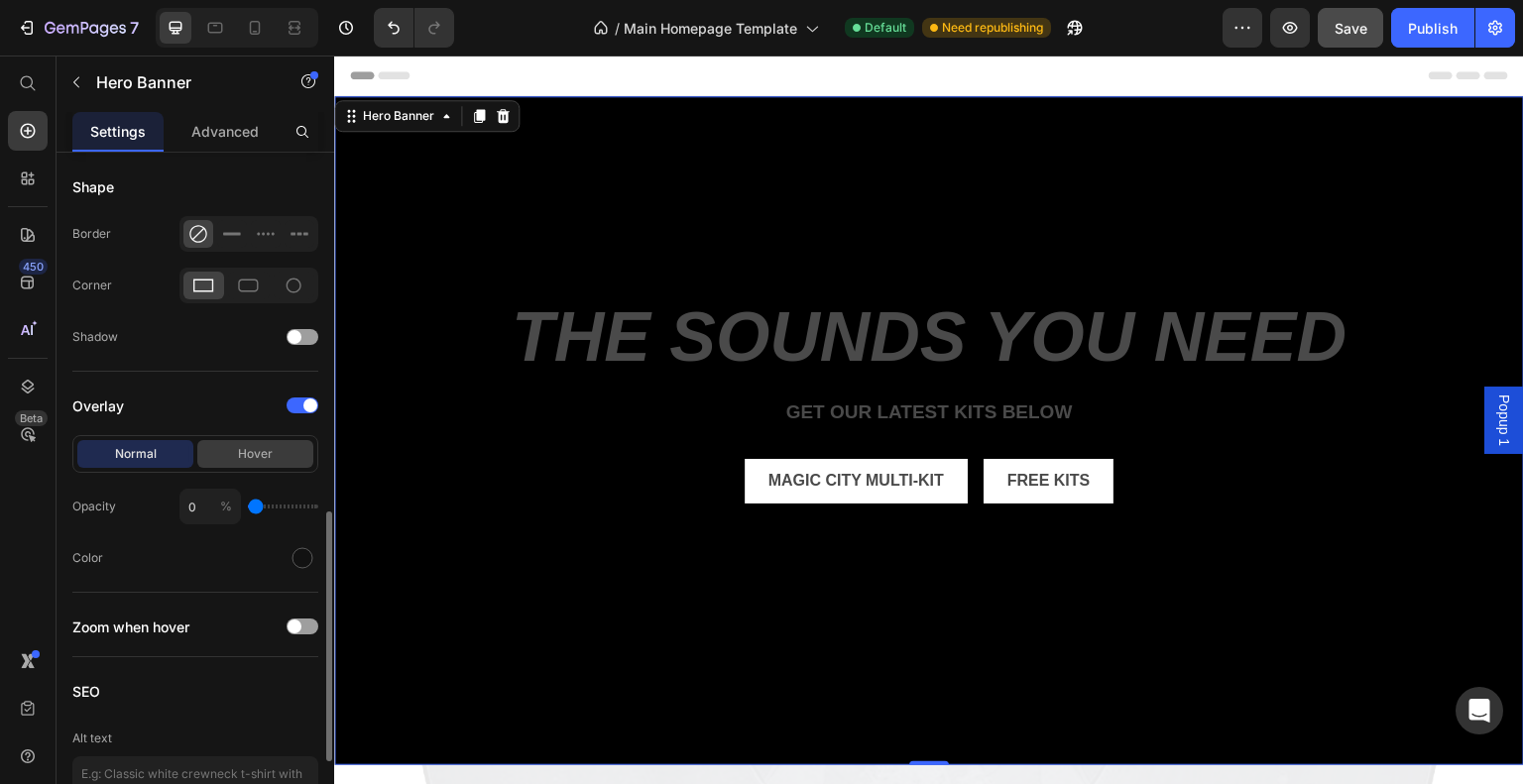 click on "Hover" at bounding box center [255, 454] 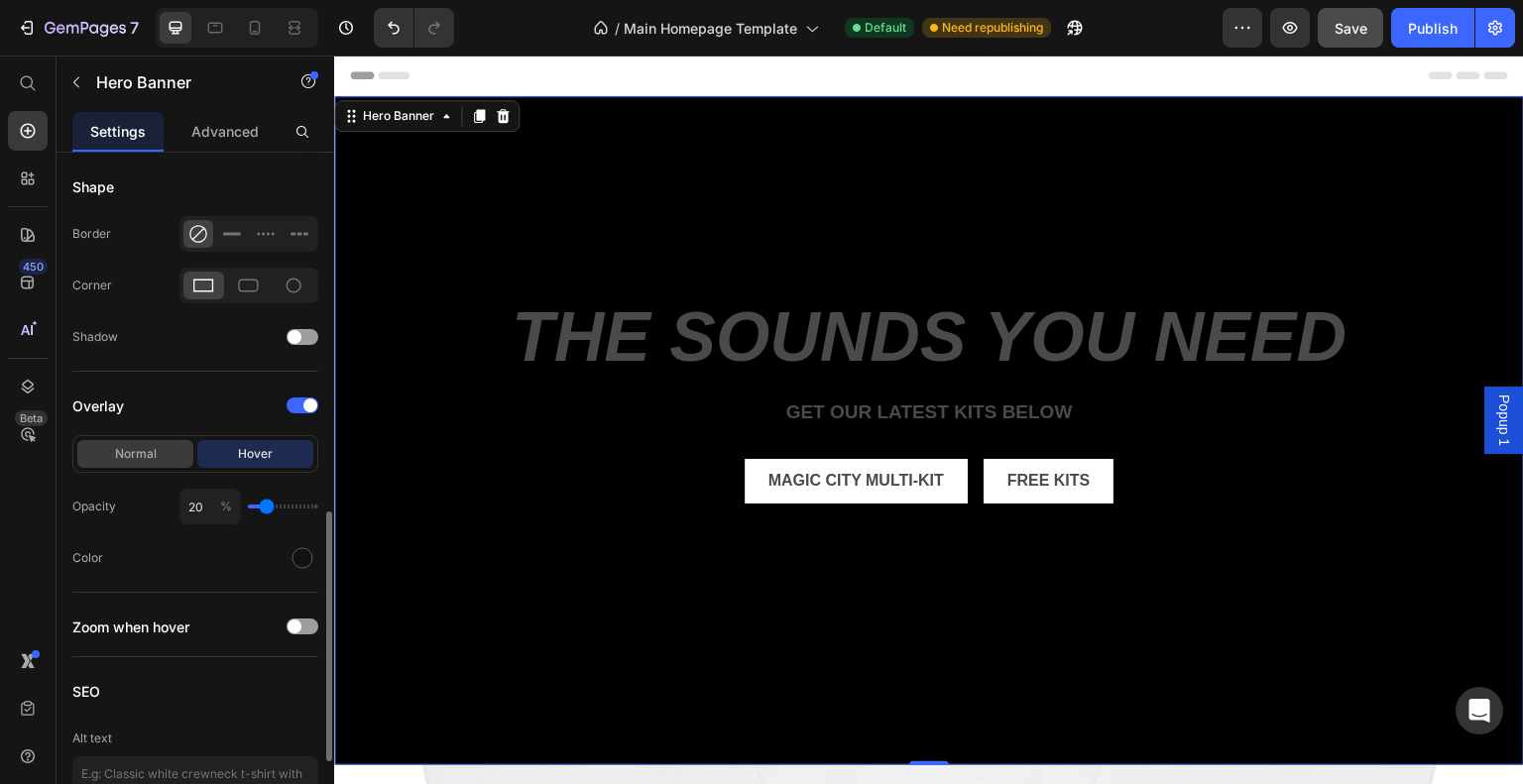 click on "Normal" at bounding box center (135, 454) 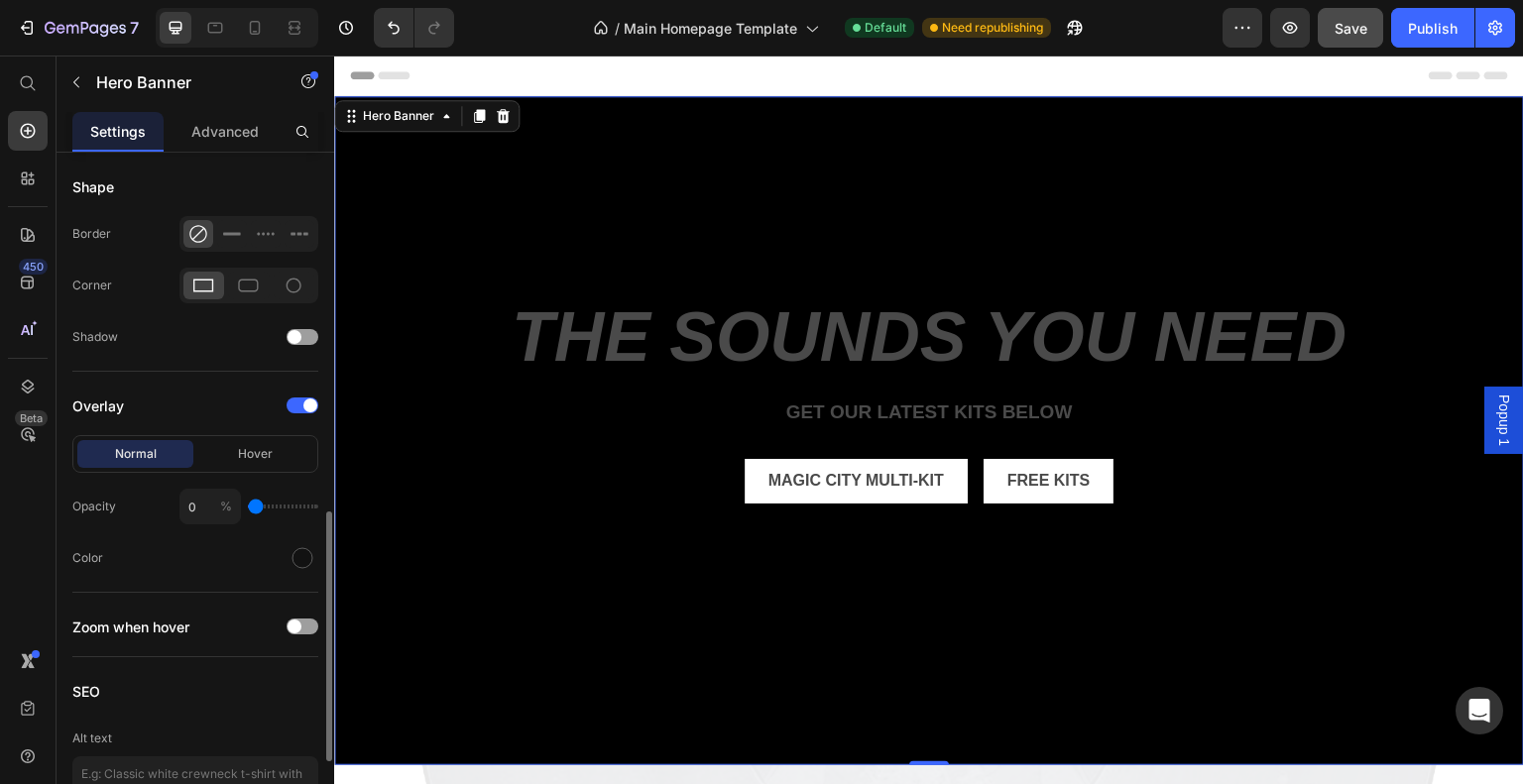 drag, startPoint x: 271, startPoint y: 499, endPoint x: 287, endPoint y: 499, distance: 16 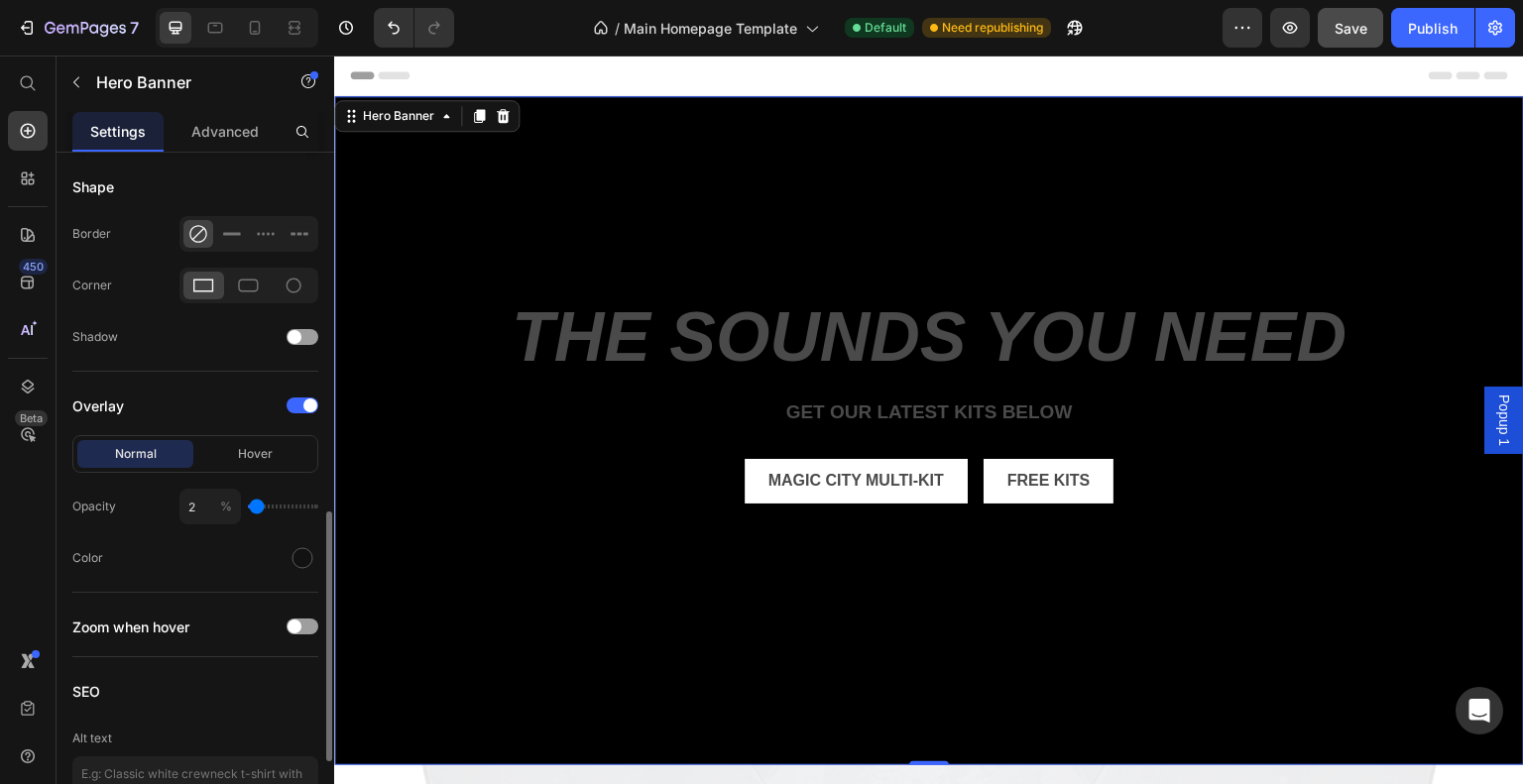 type on "4" 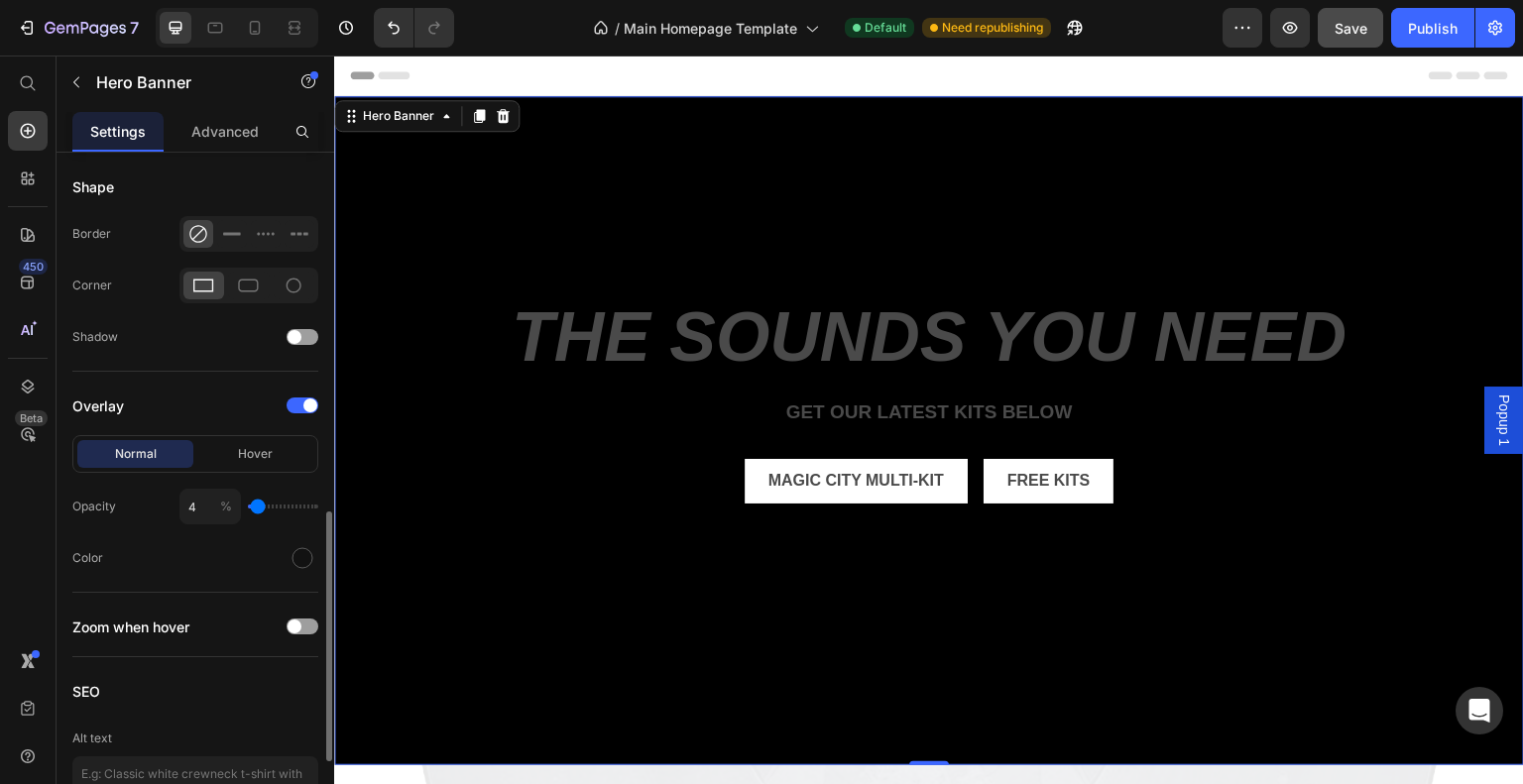 type on "5" 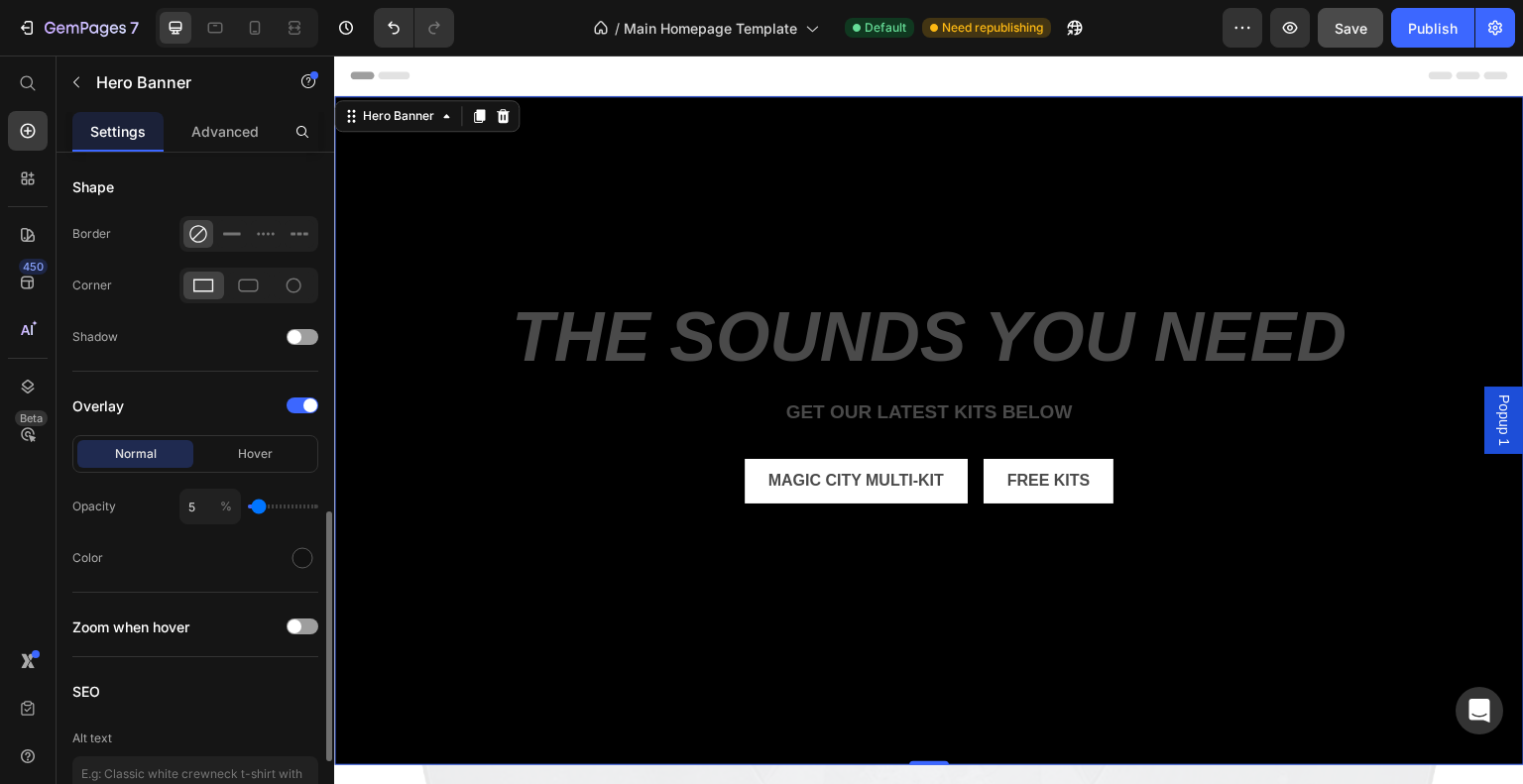 type on "7" 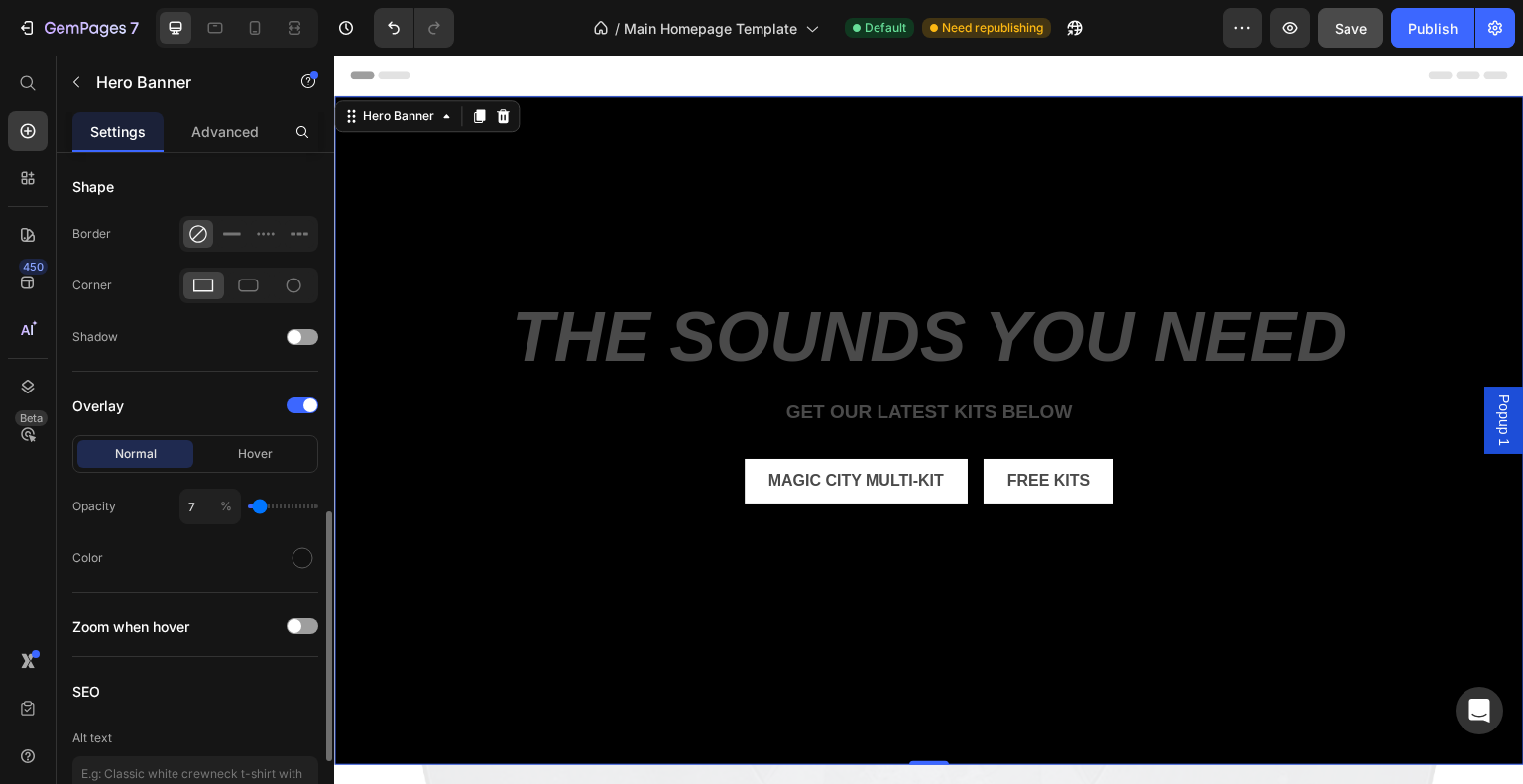 type on "8" 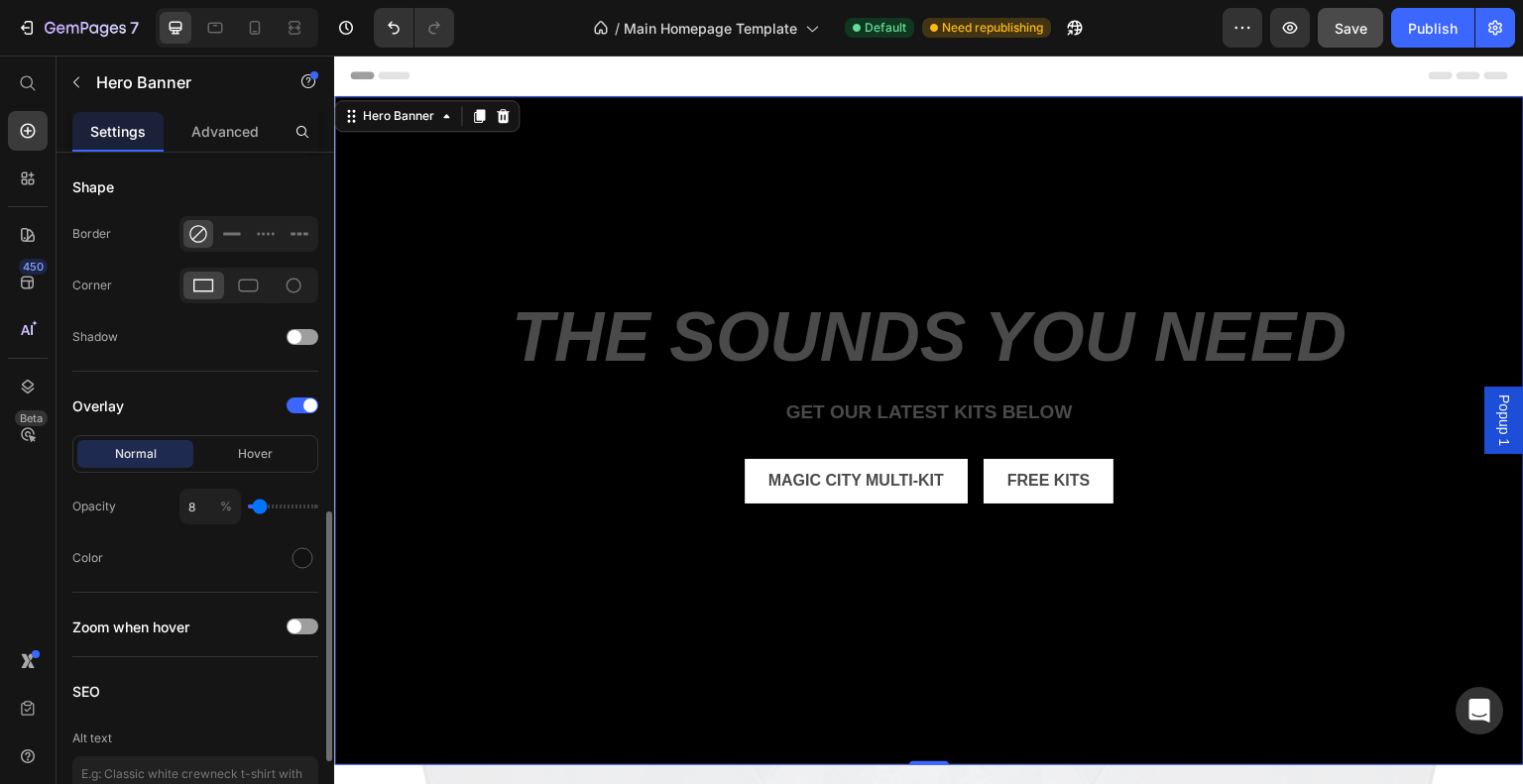 type on "9" 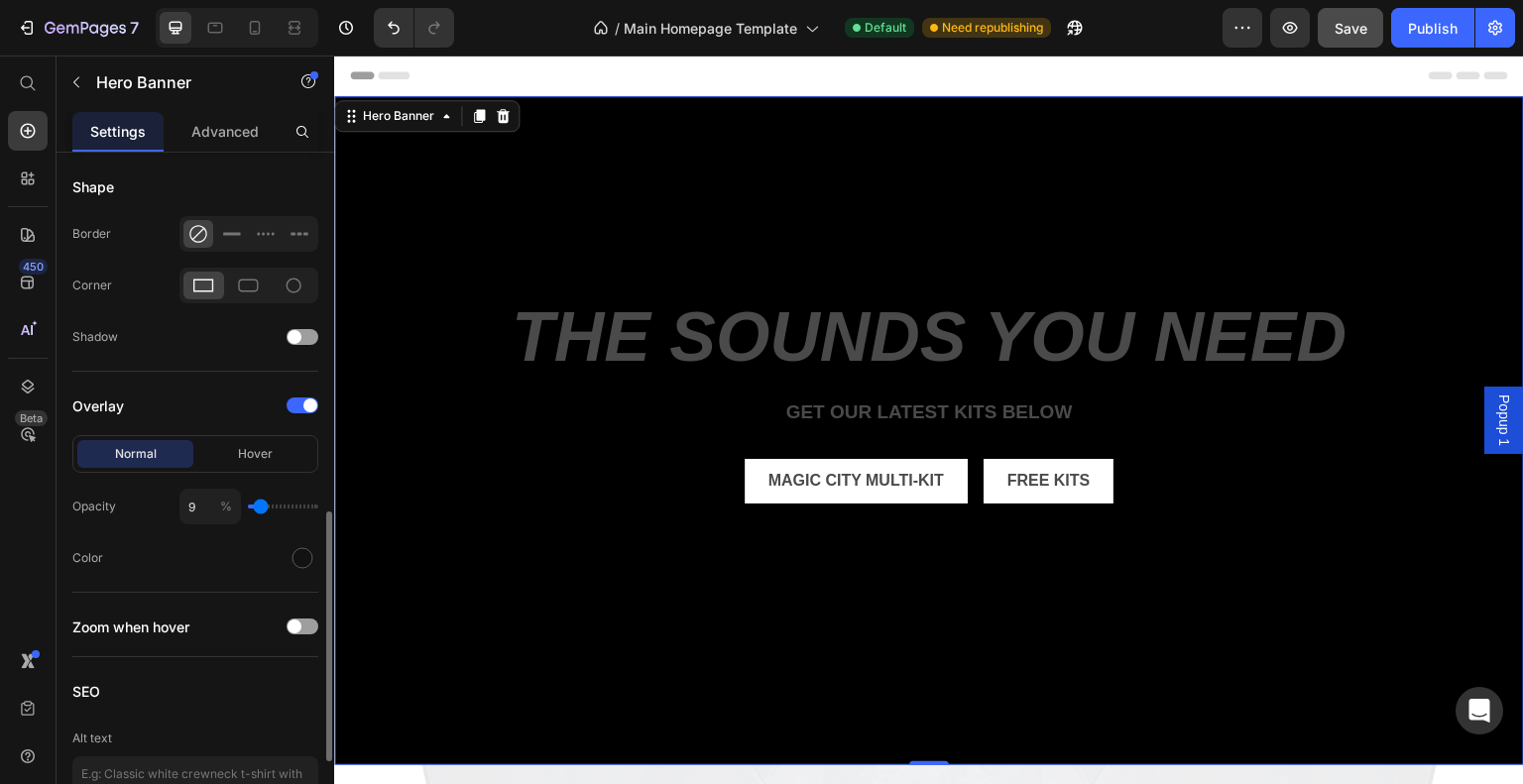 type on "11" 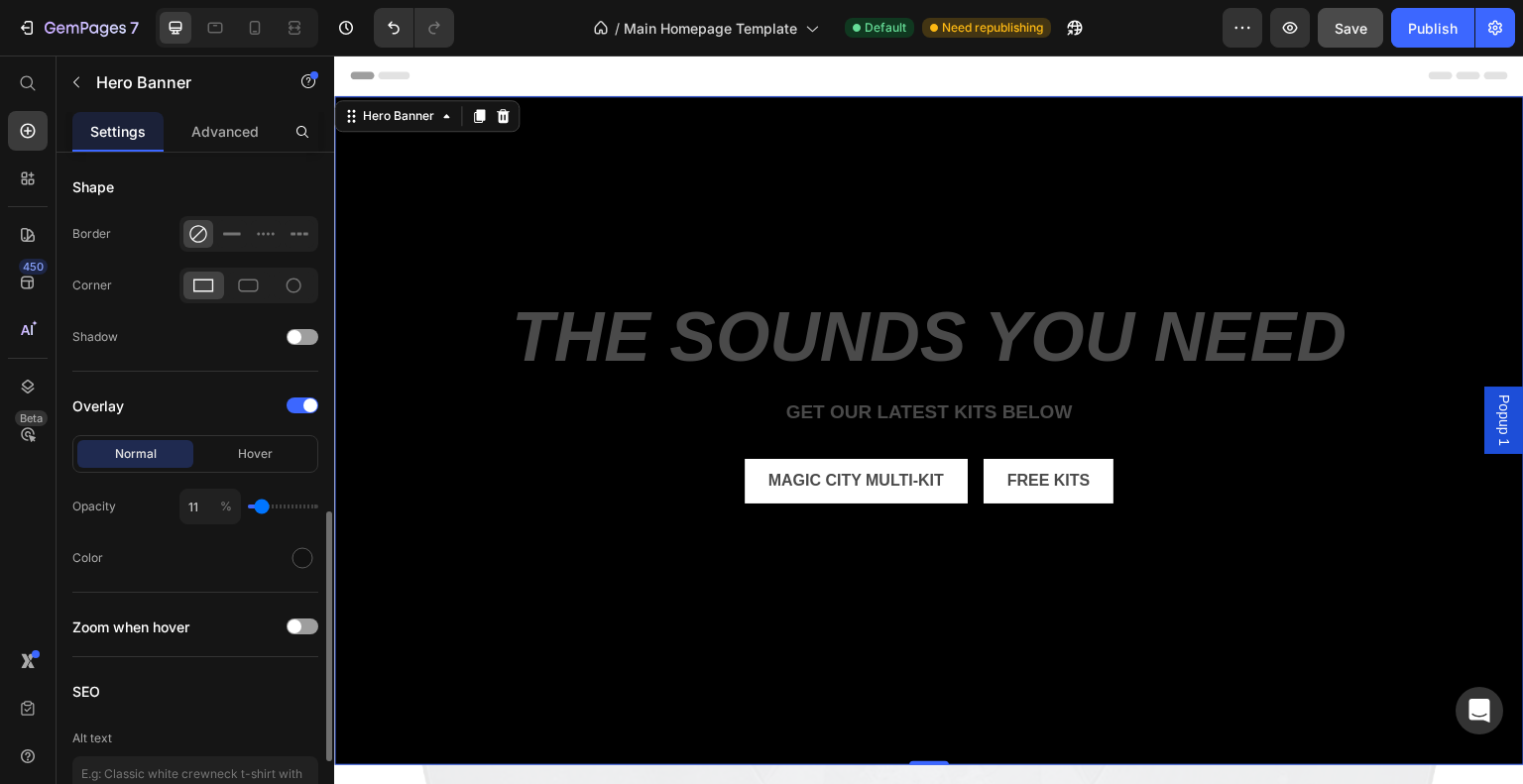 type on "12" 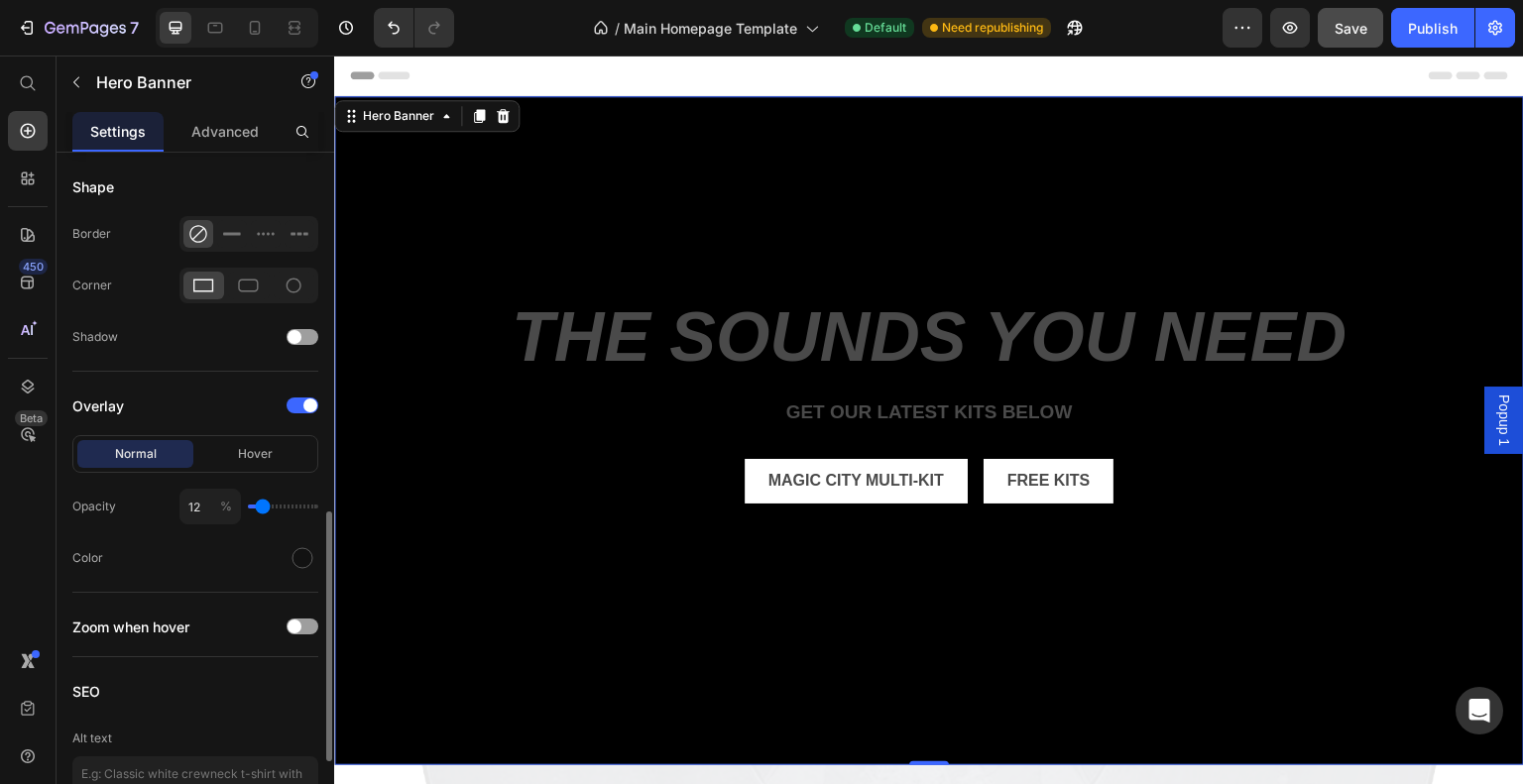 type on "14" 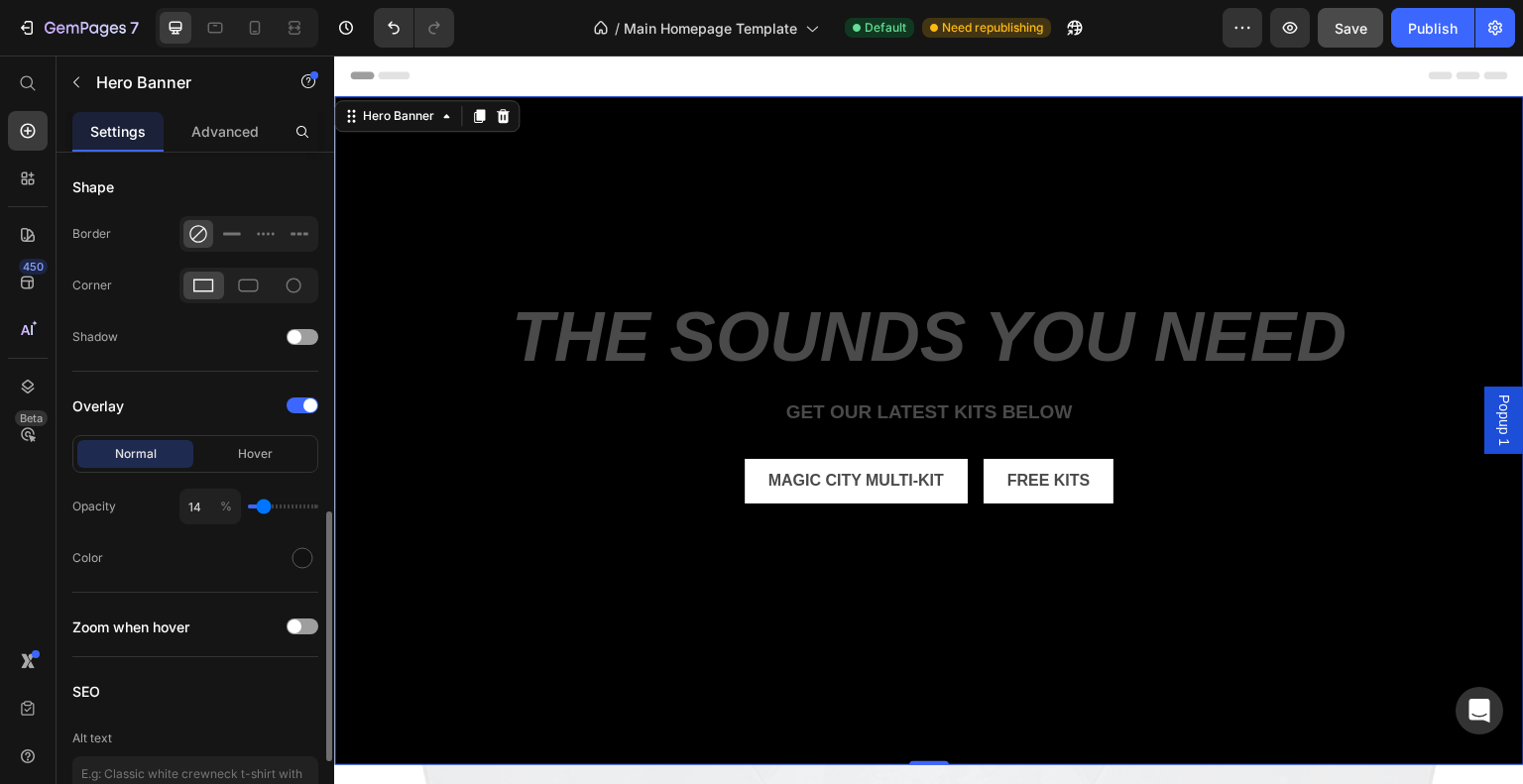type on "15" 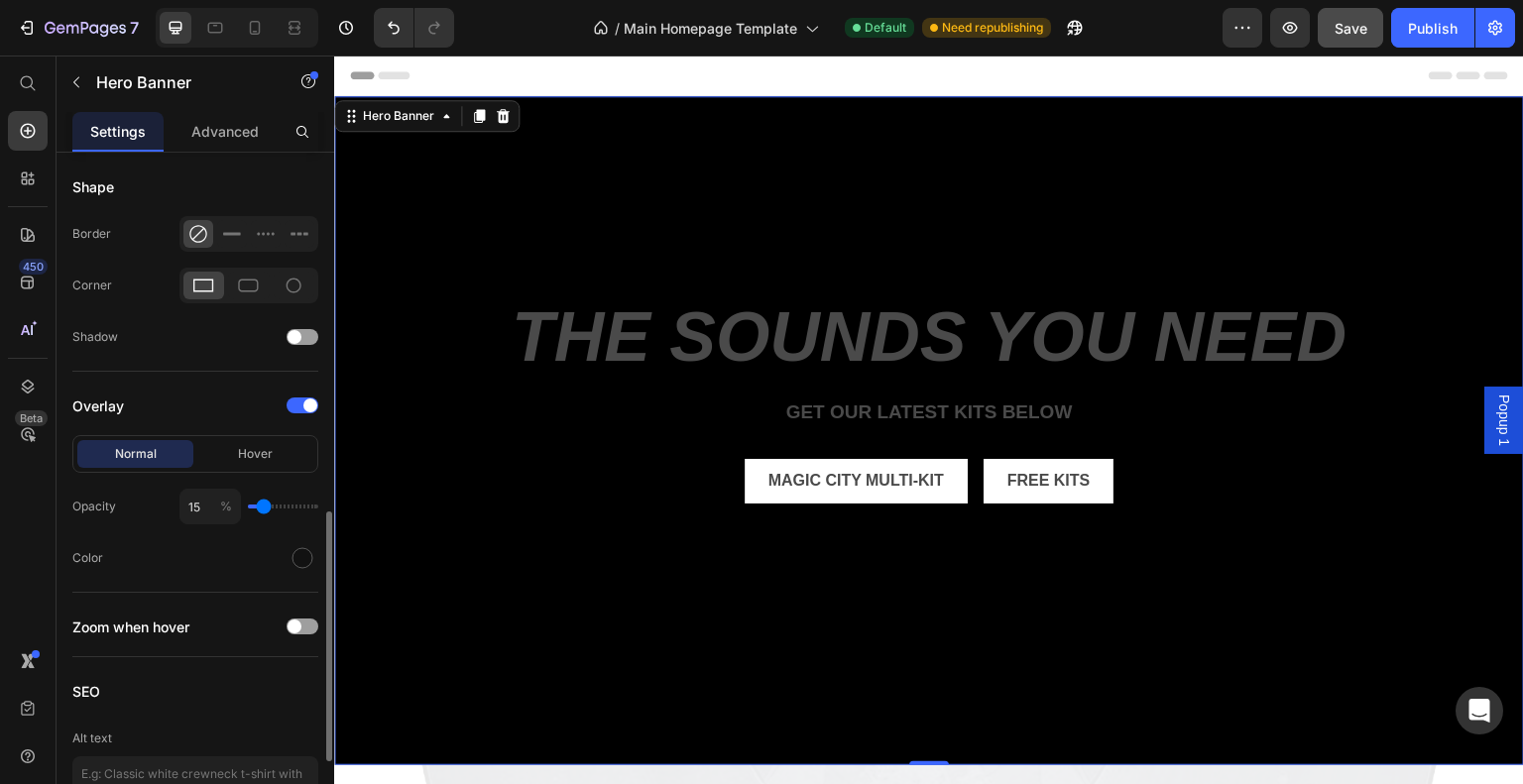 type on "18" 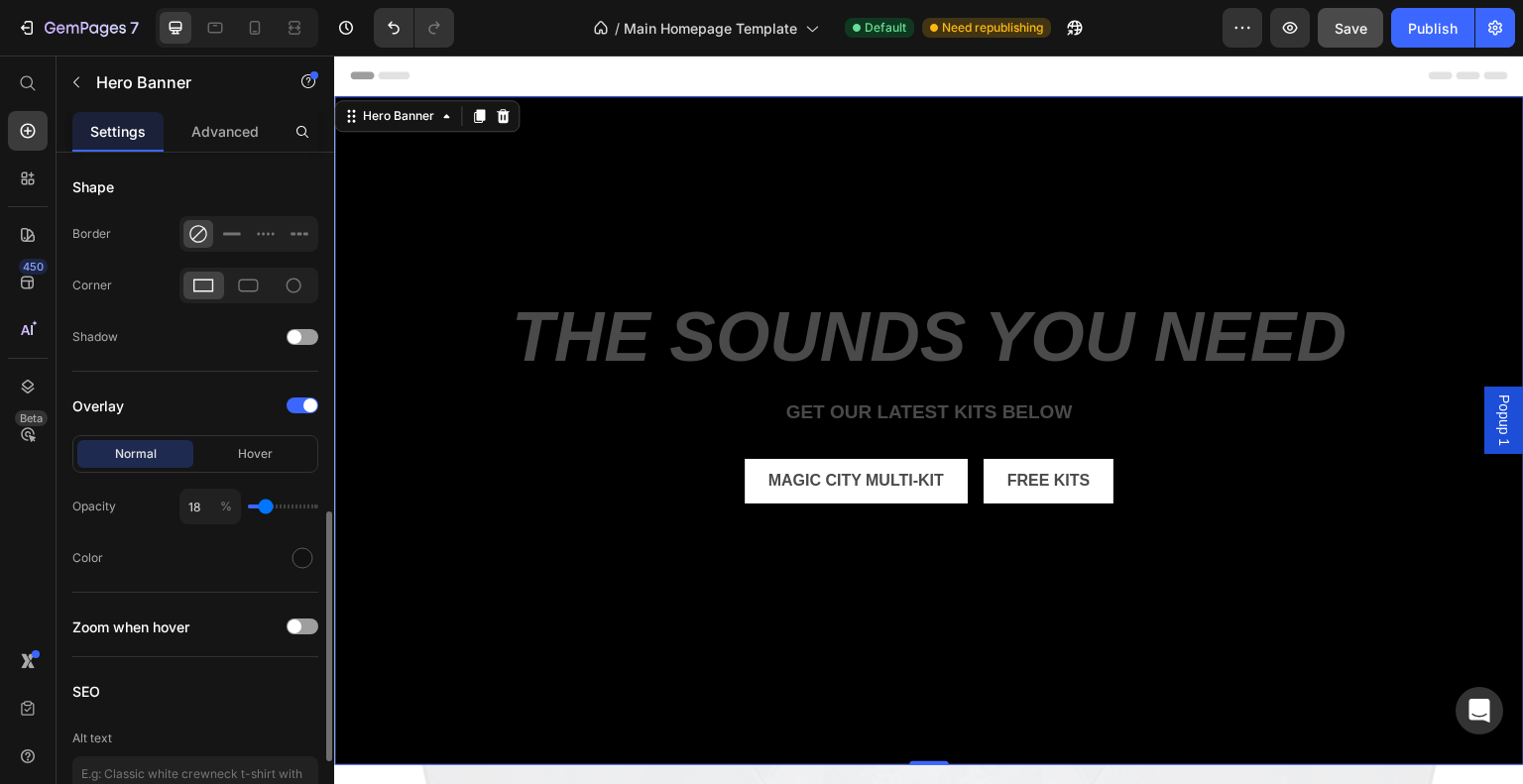 type on "20" 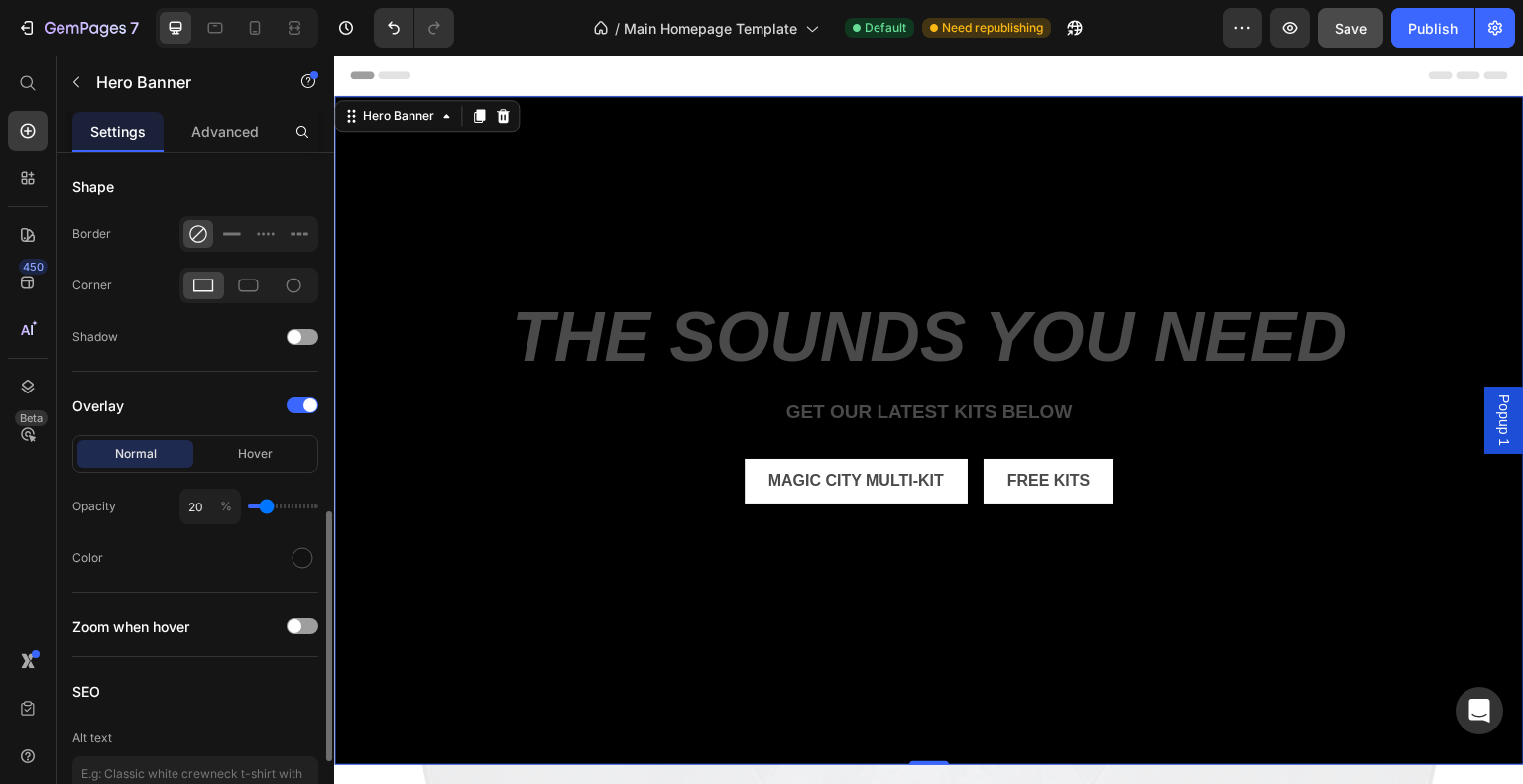 type on "21" 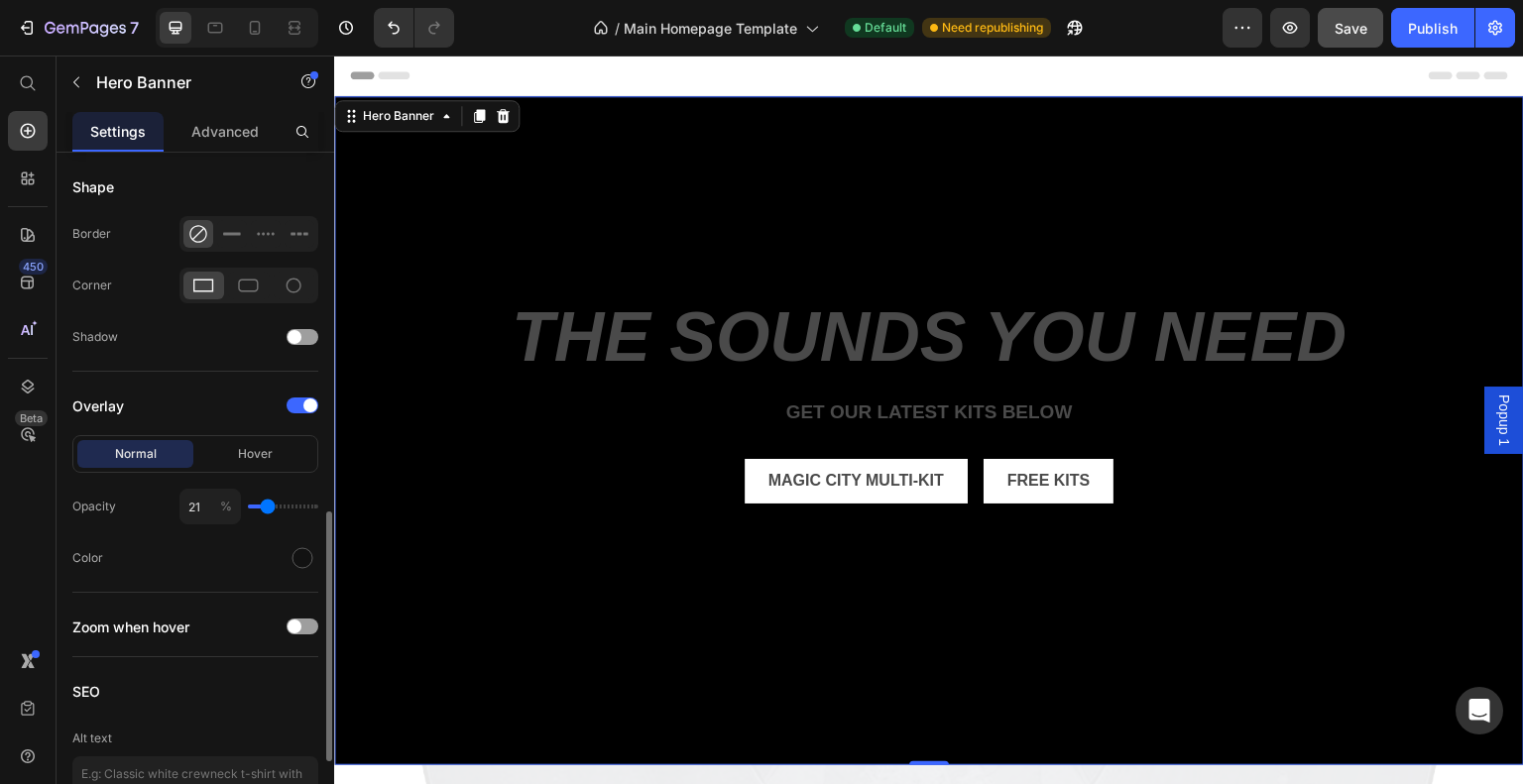 type on "23" 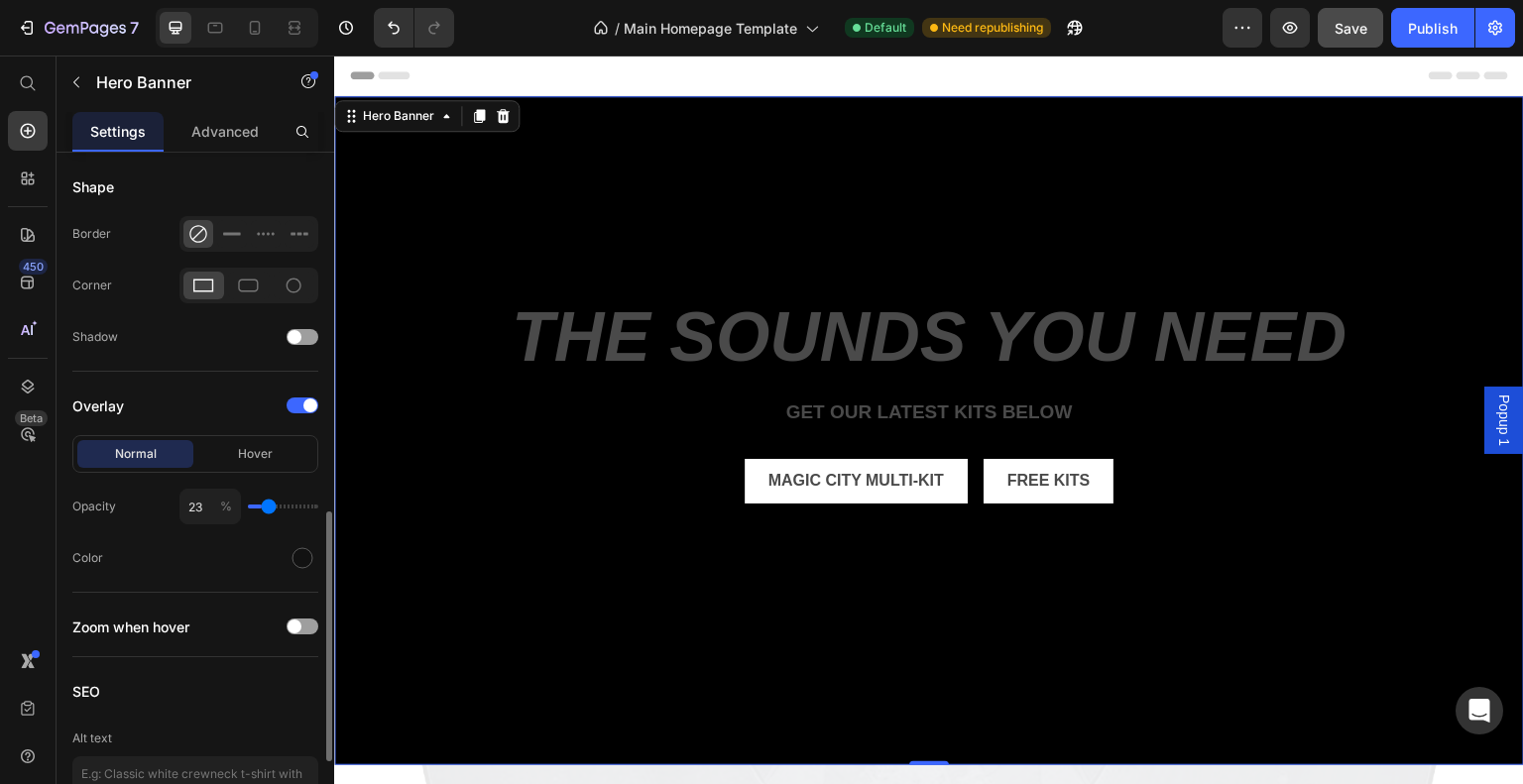 type on "25" 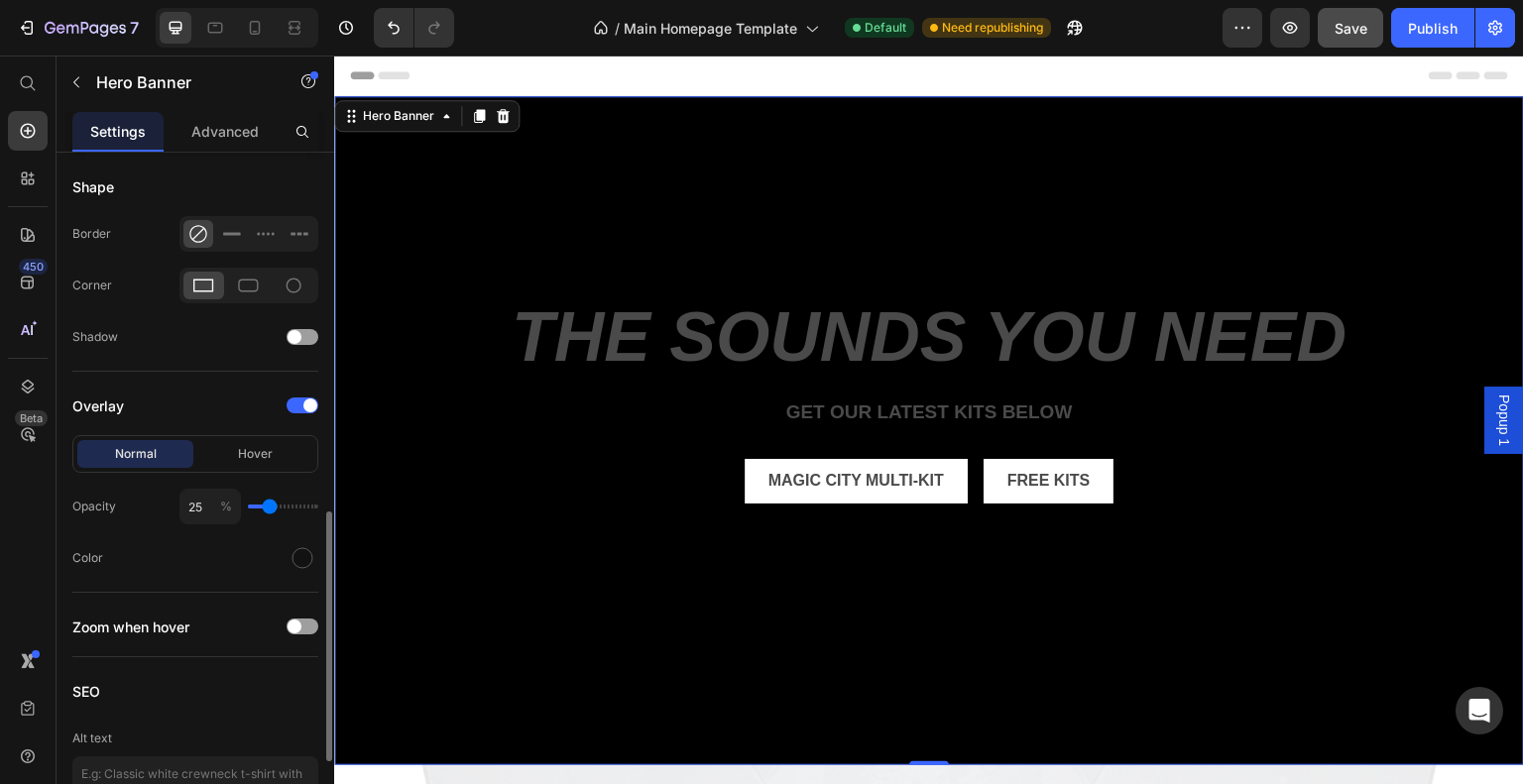 drag, startPoint x: 259, startPoint y: 504, endPoint x: 270, endPoint y: 505, distance: 11.04536 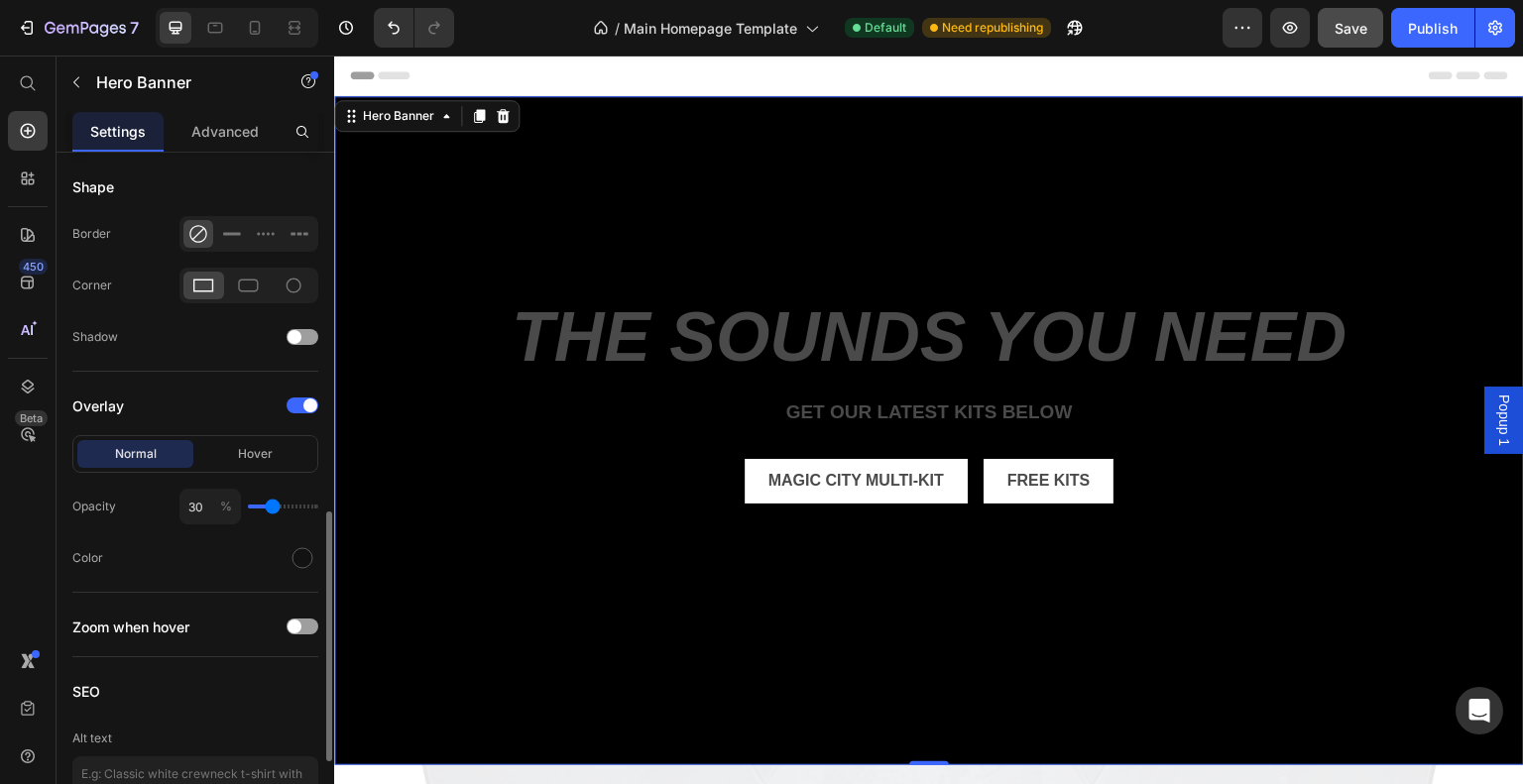 type on "31" 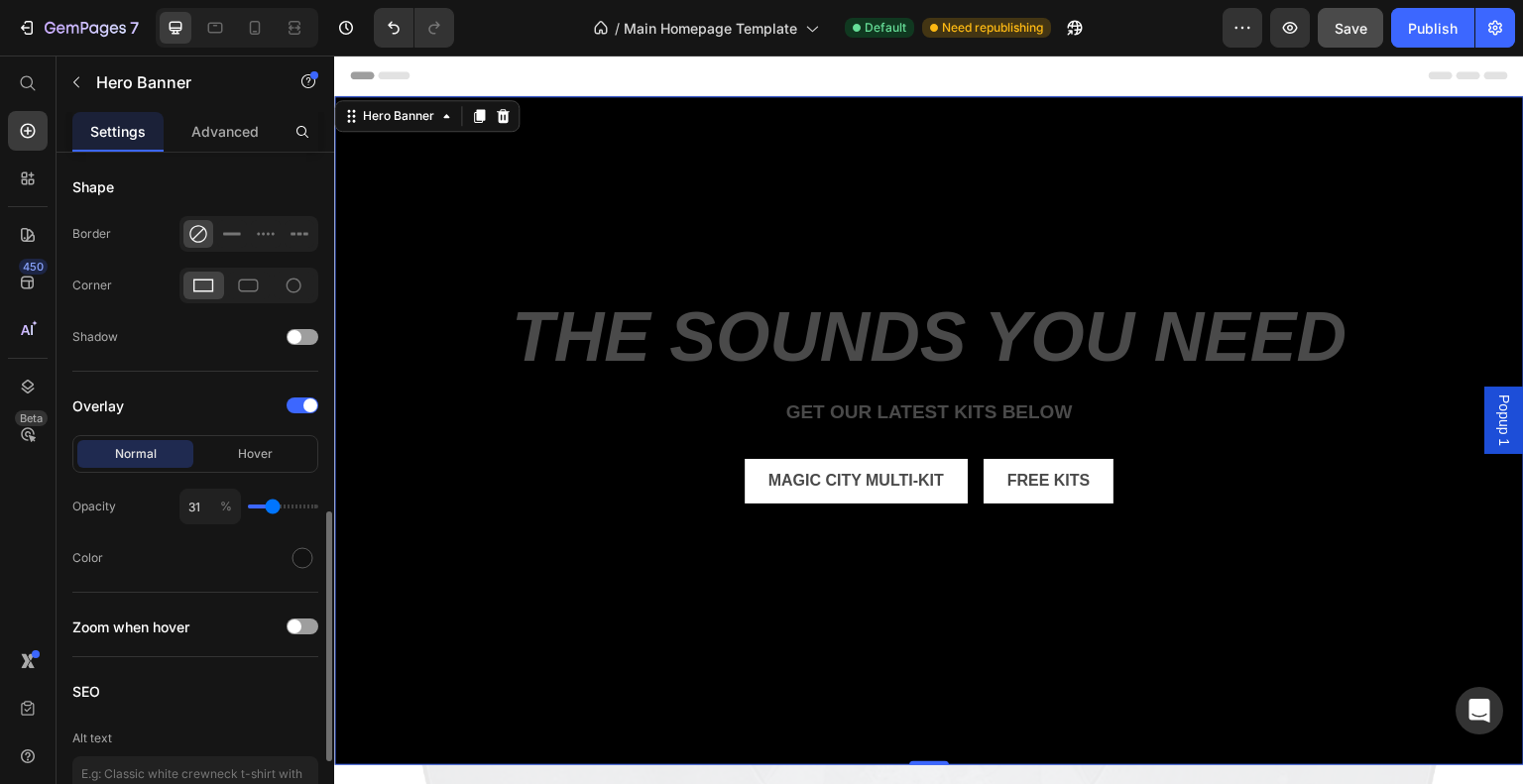 type on "37" 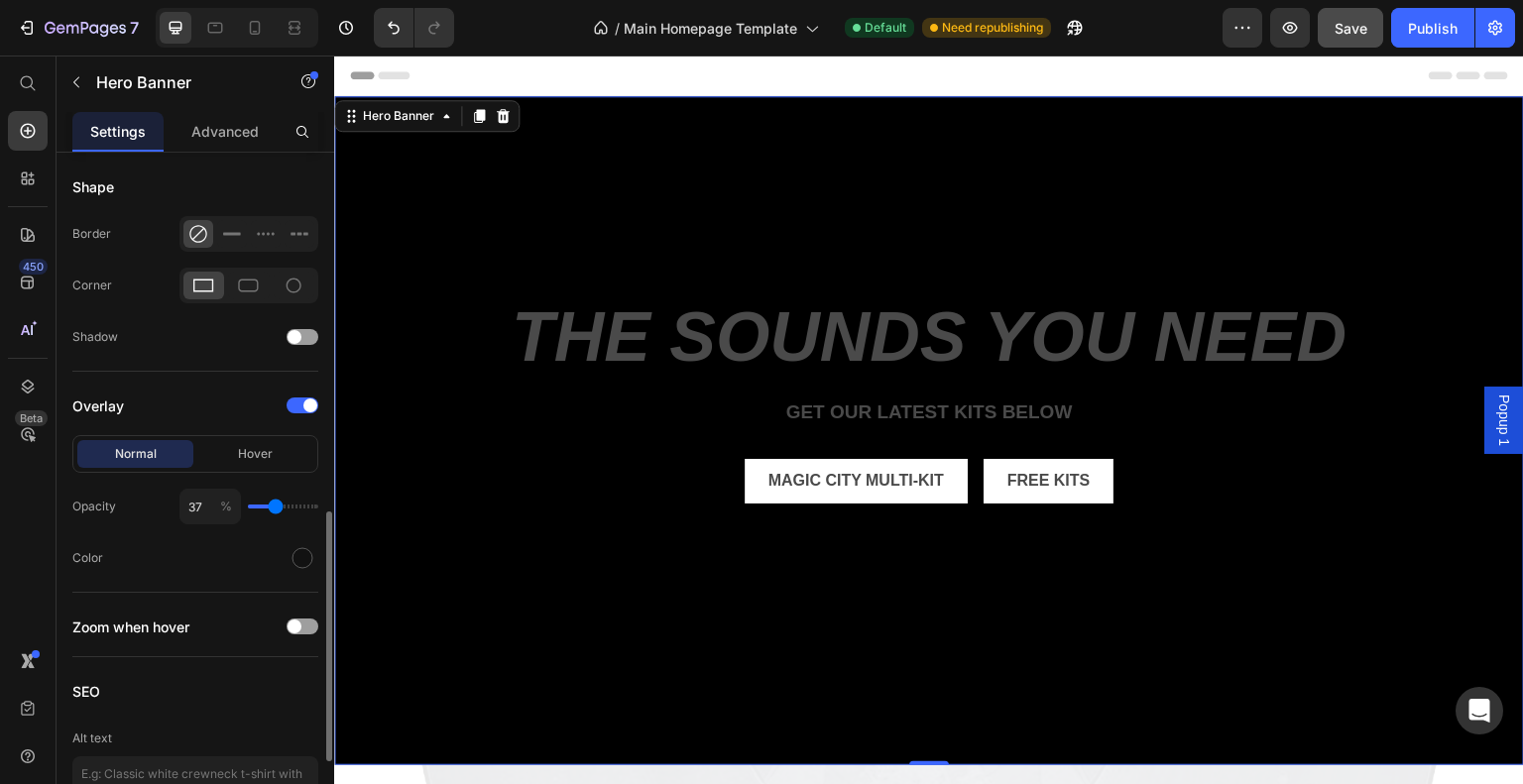 type on "43" 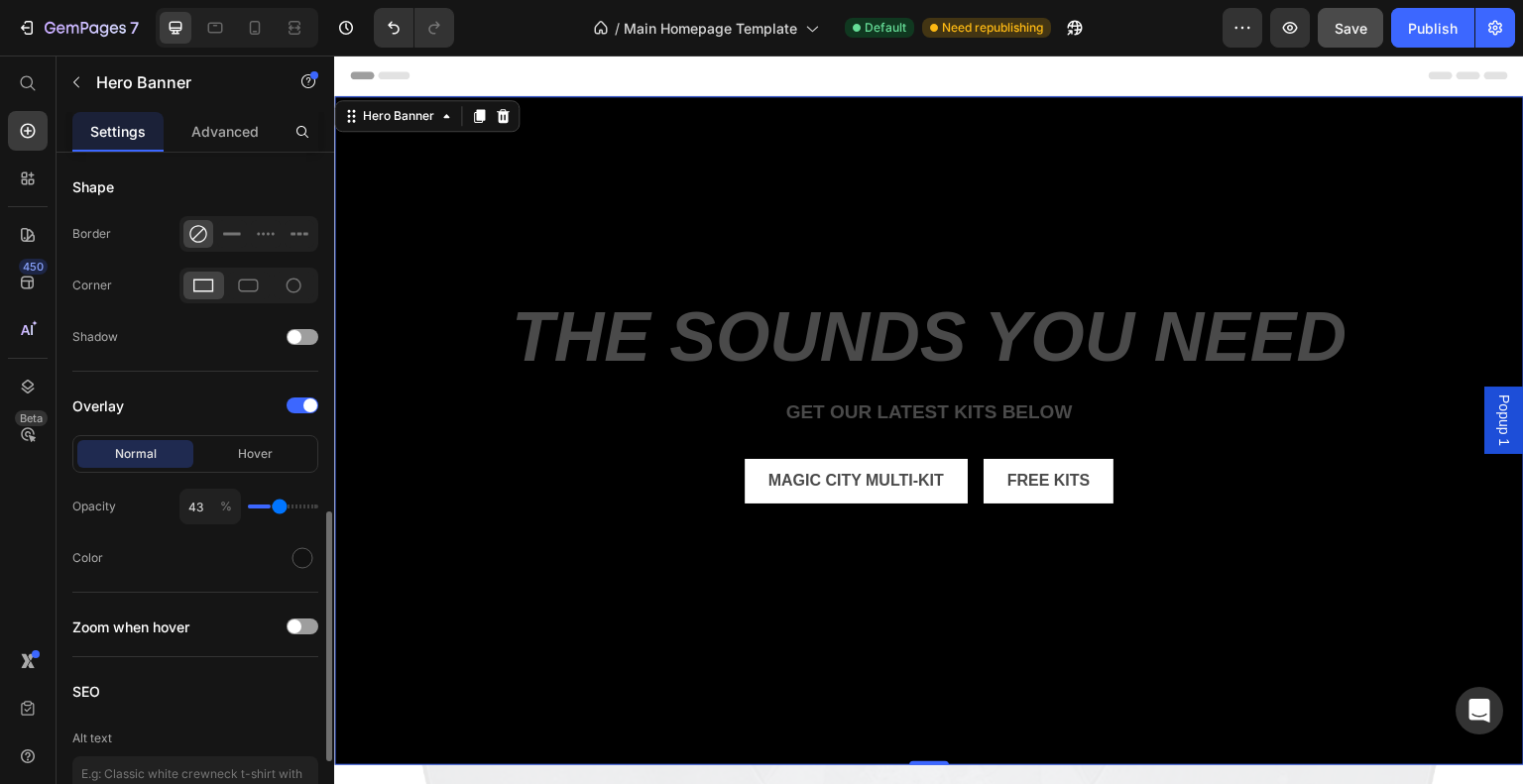 type on "46" 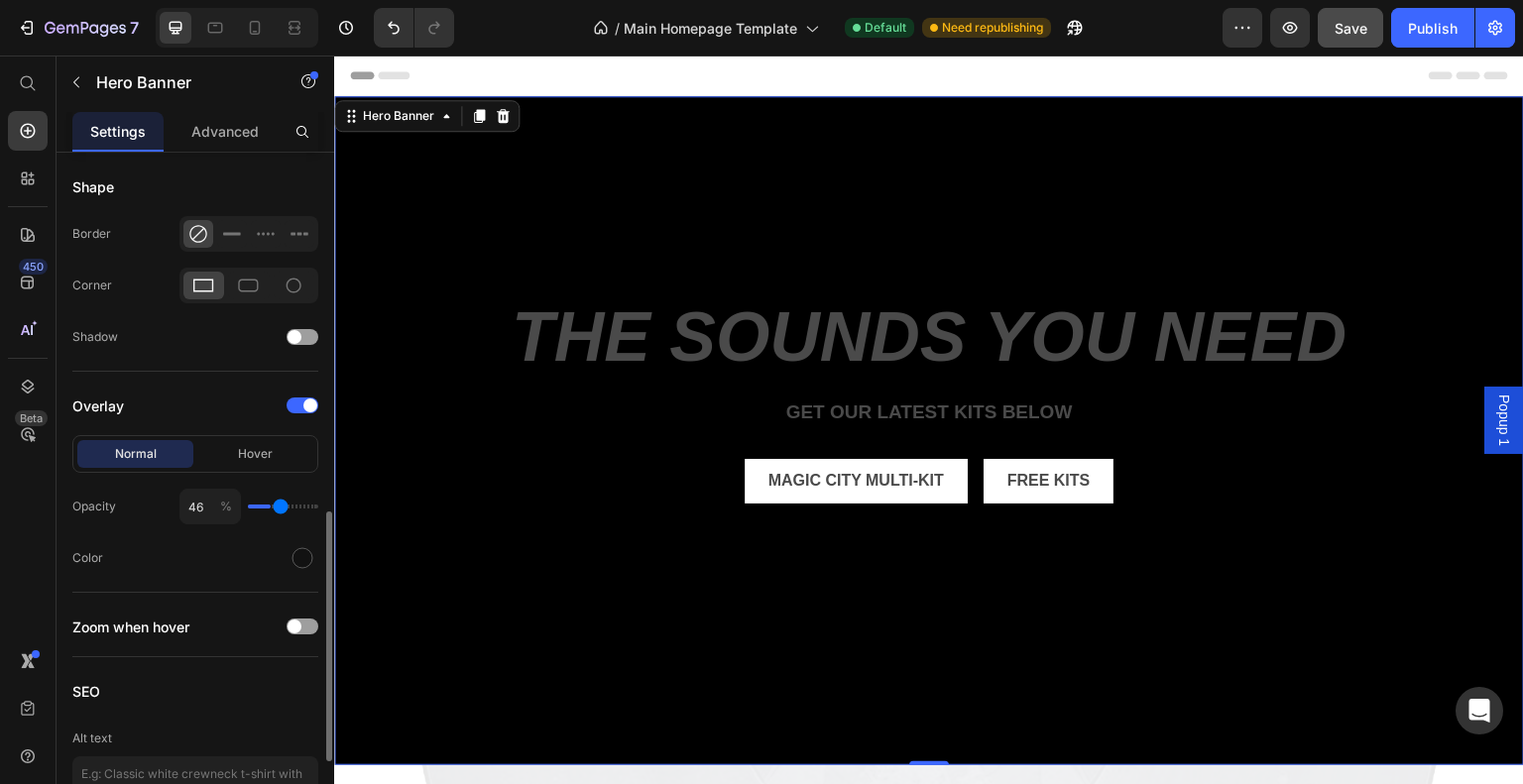 type on "49" 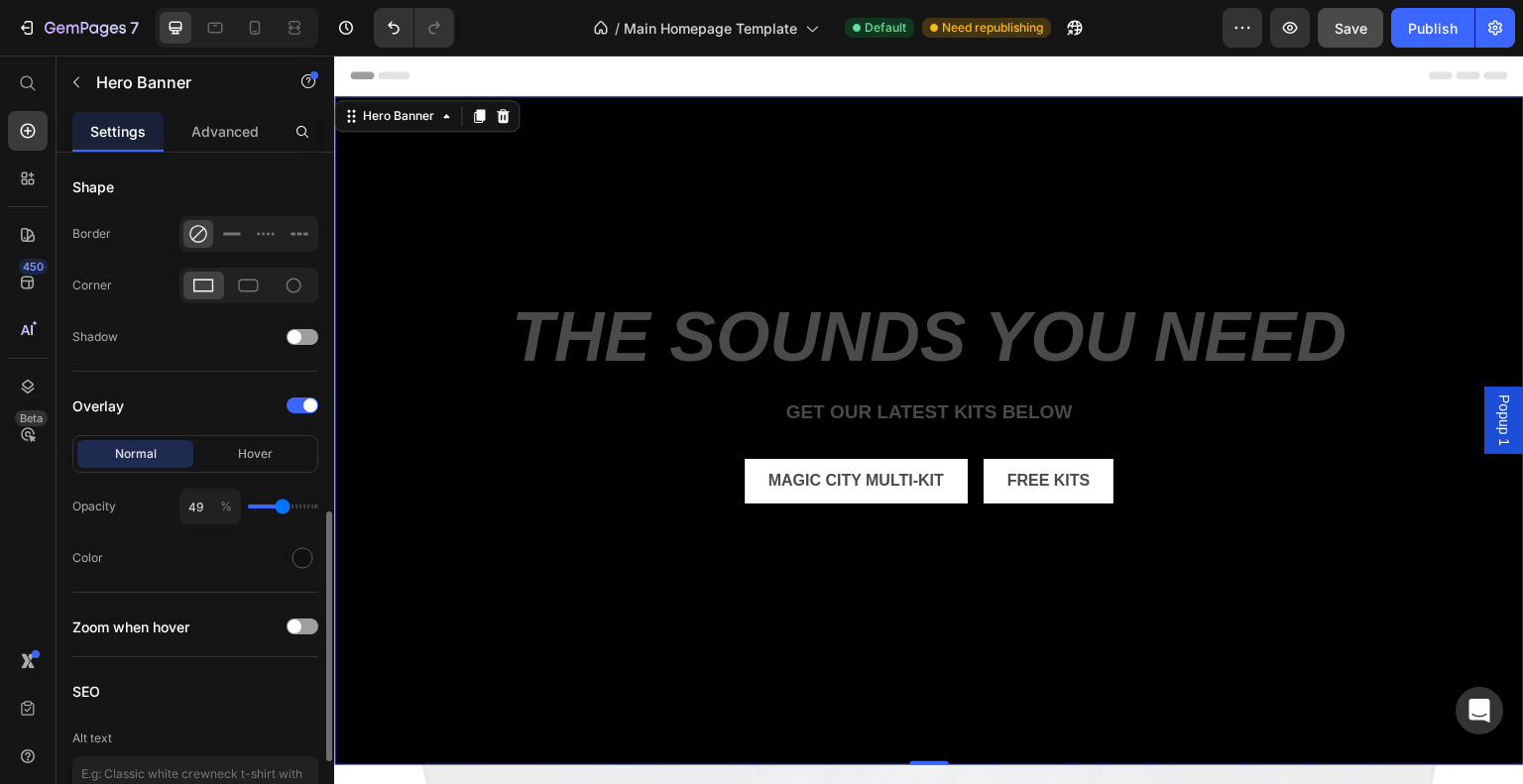 type on "53" 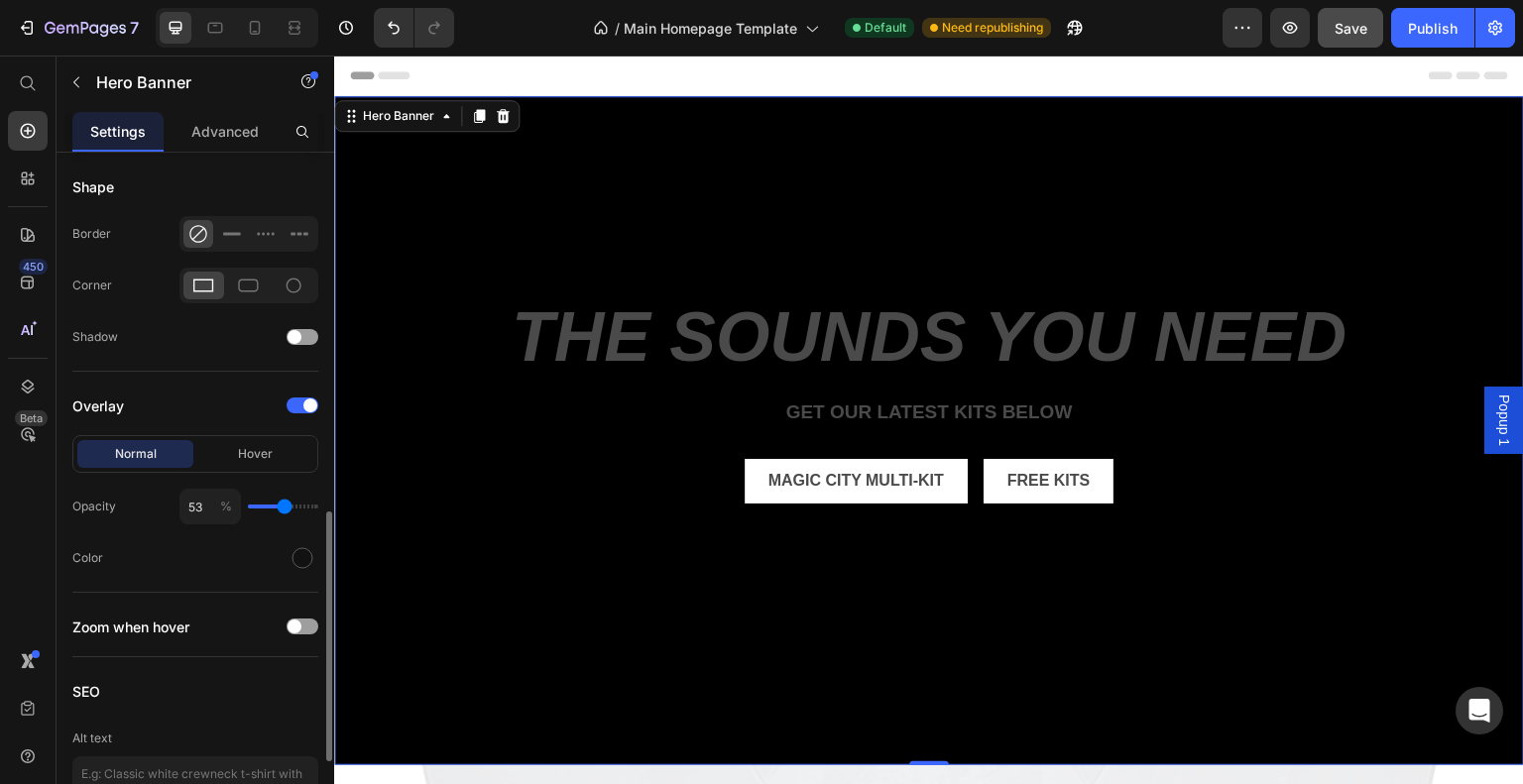 type on "55" 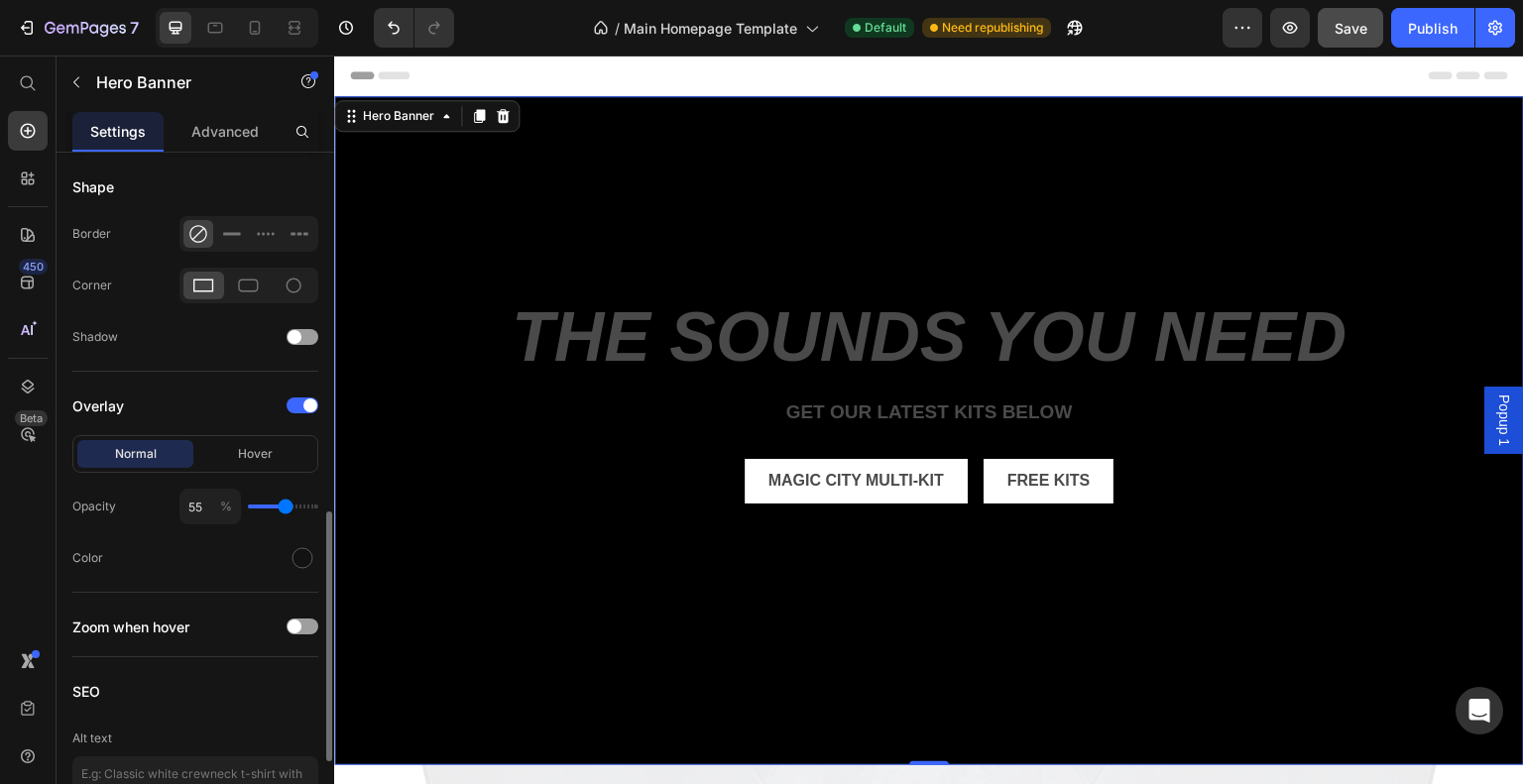 type on "56" 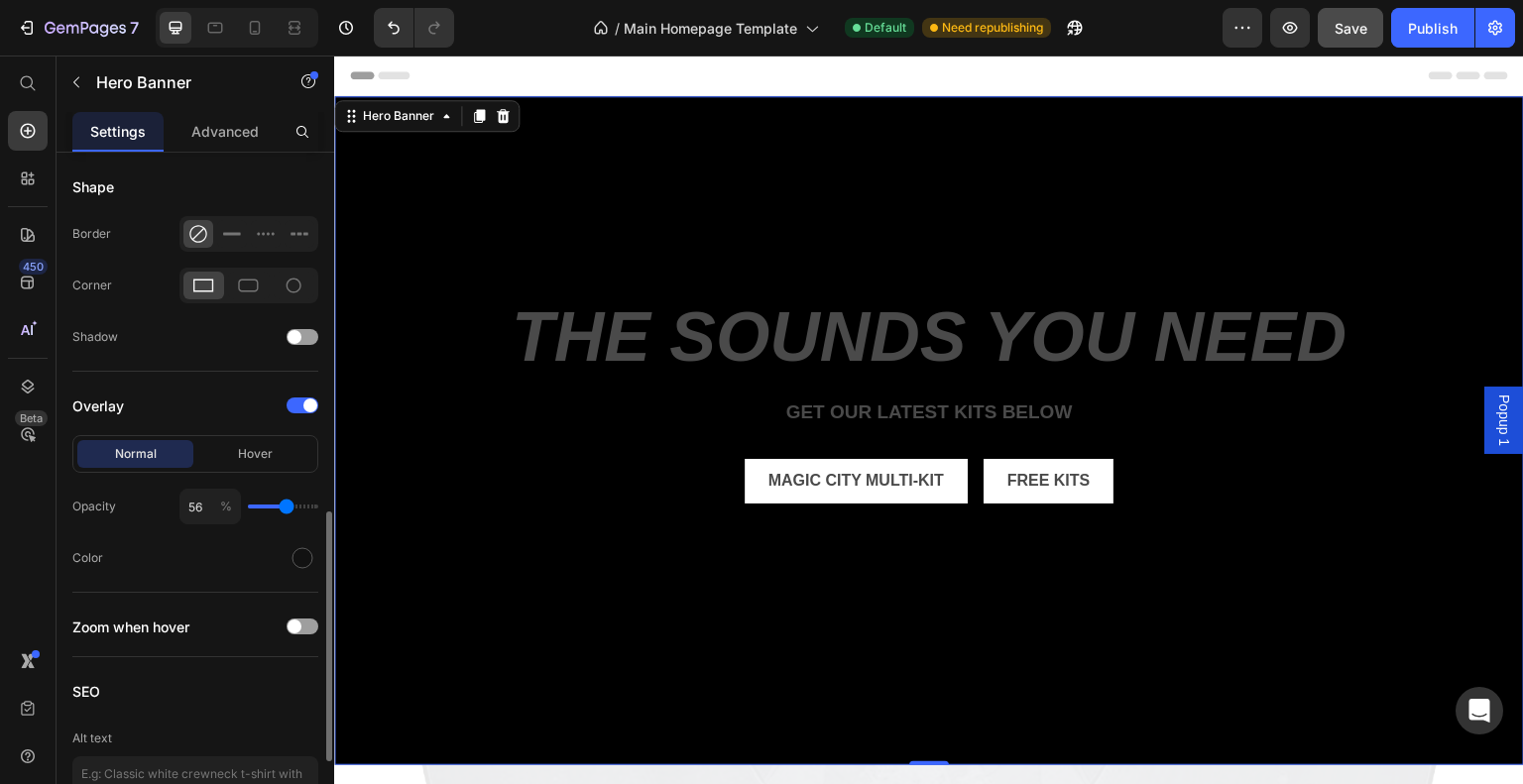 type on "57" 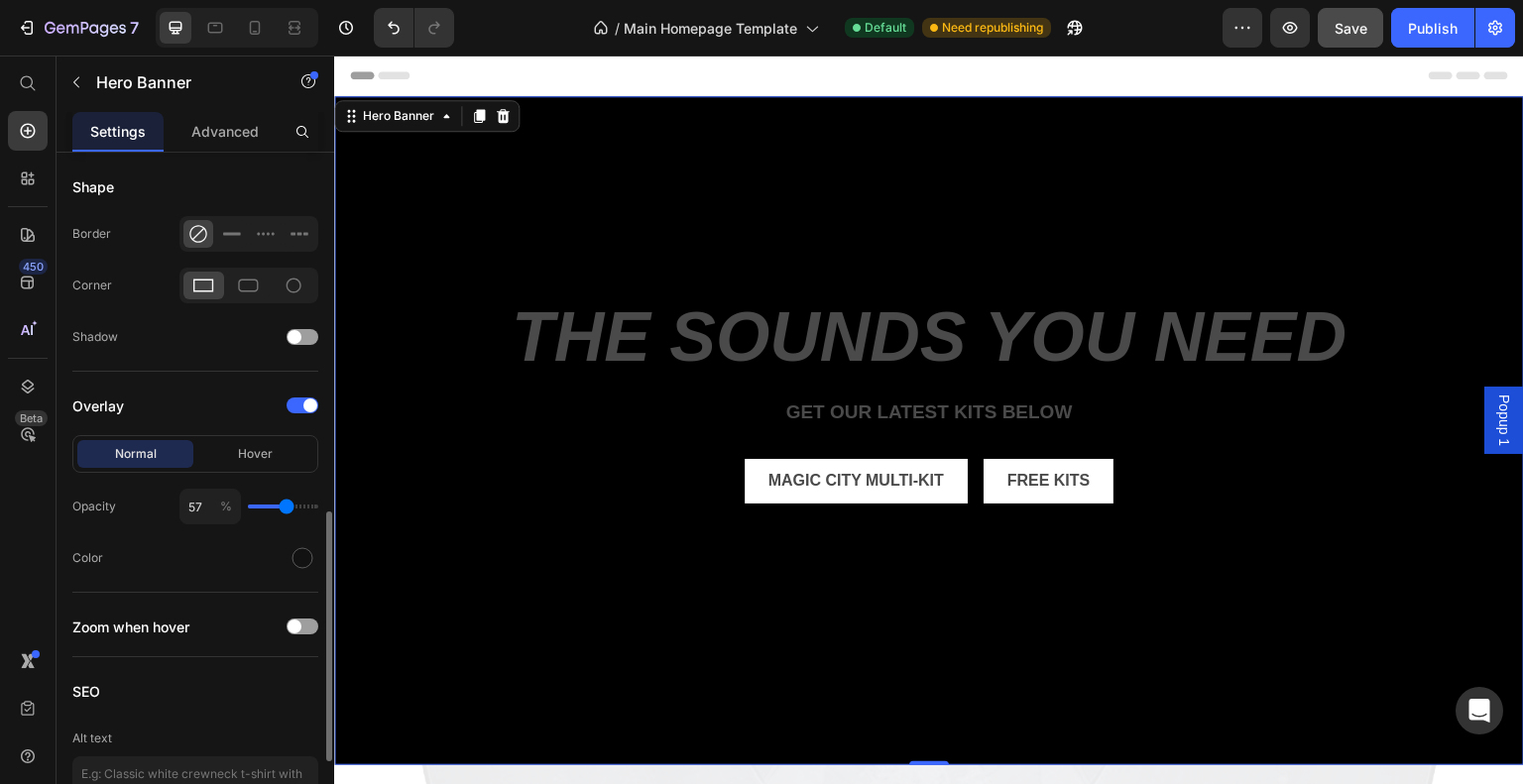 type on "59" 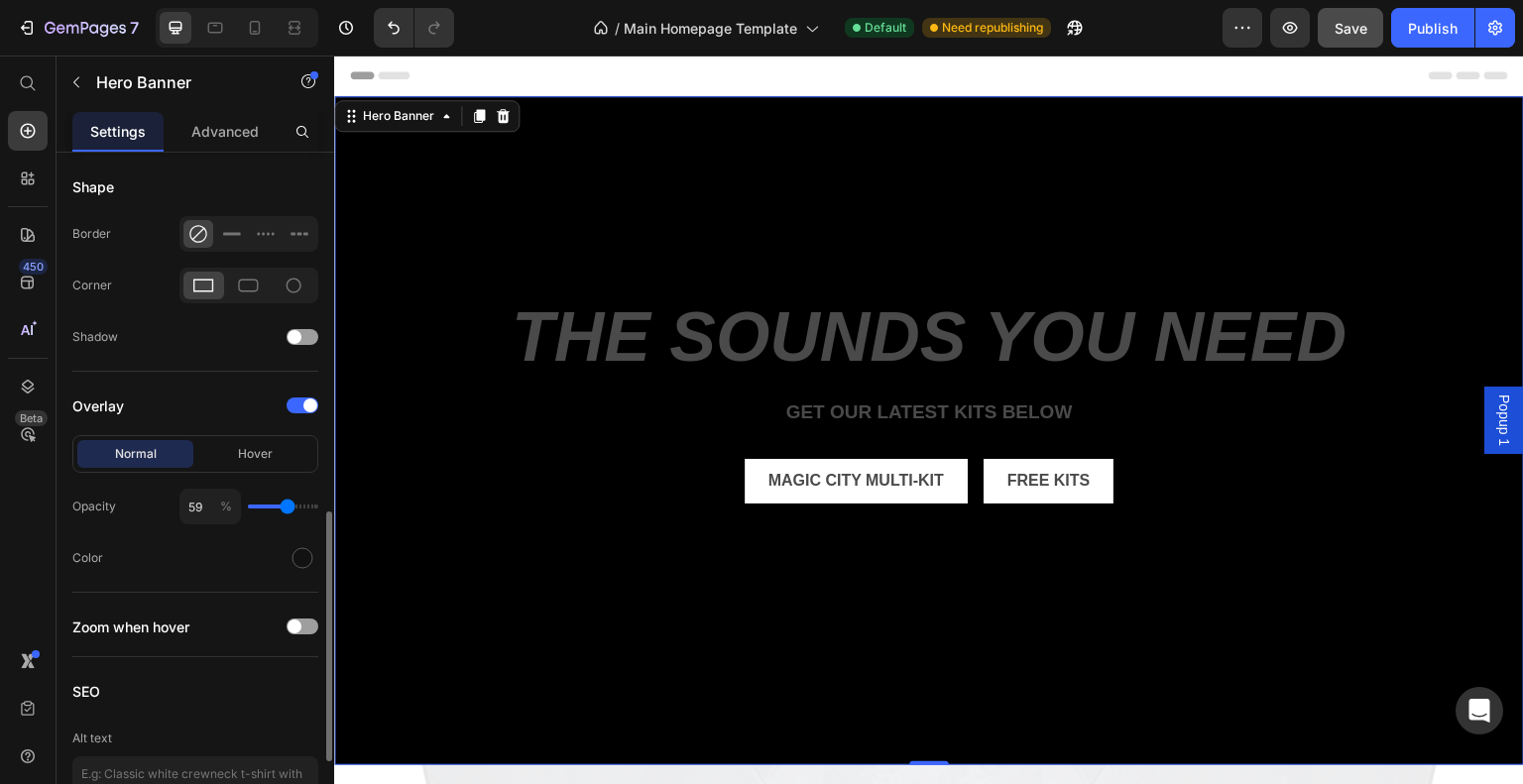 type on "60" 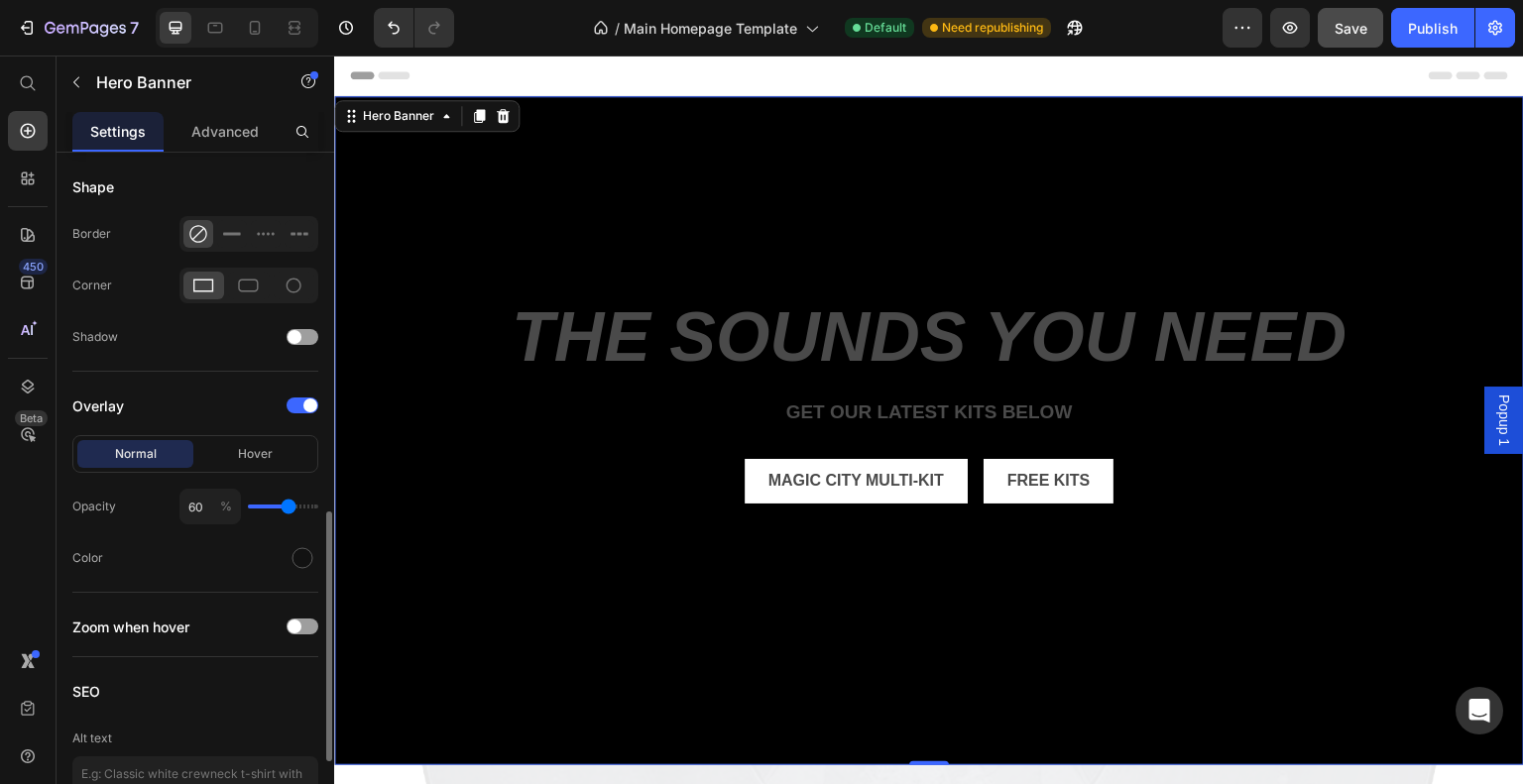 drag, startPoint x: 270, startPoint y: 505, endPoint x: 291, endPoint y: 505, distance: 21 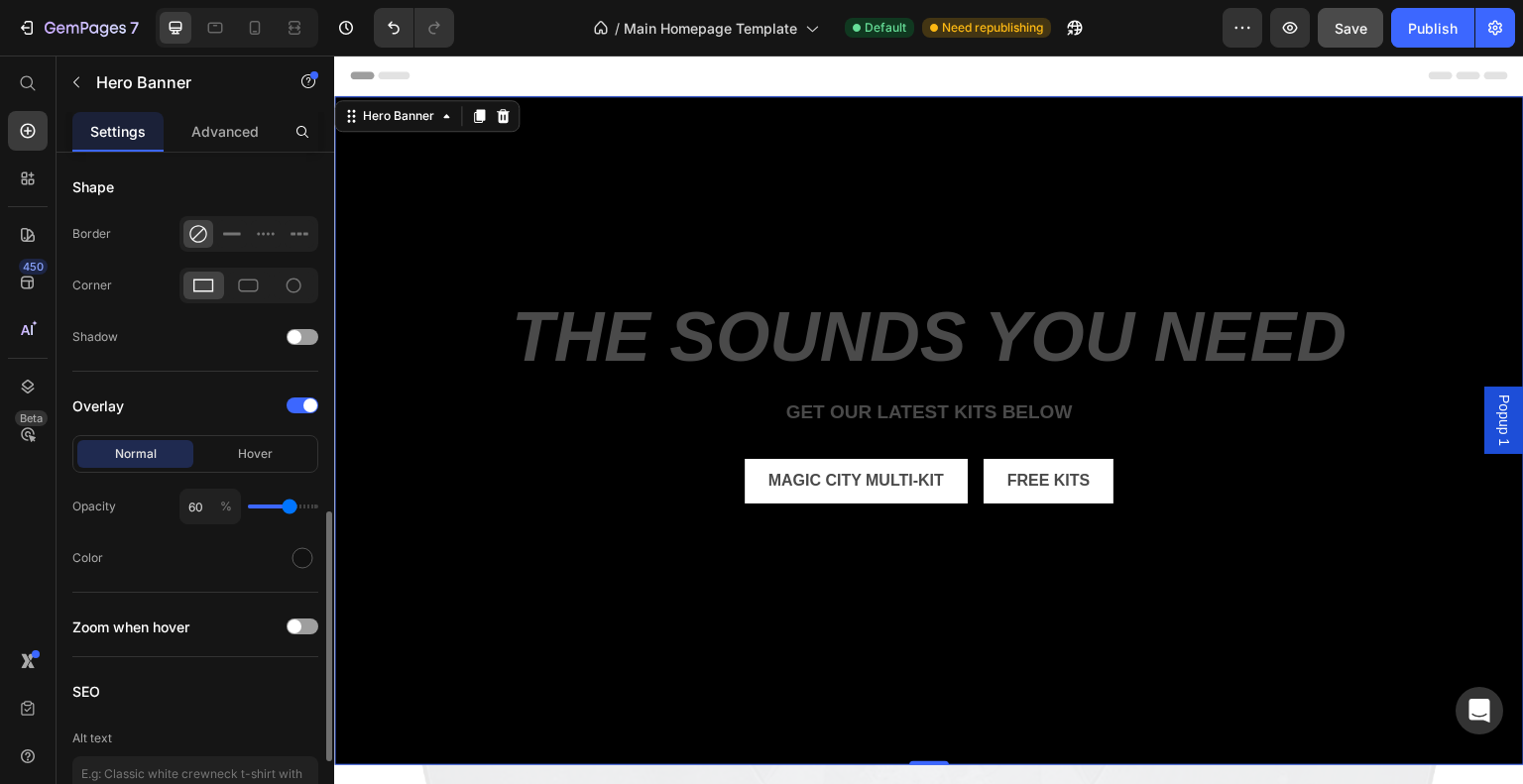 click at bounding box center (283, 506) 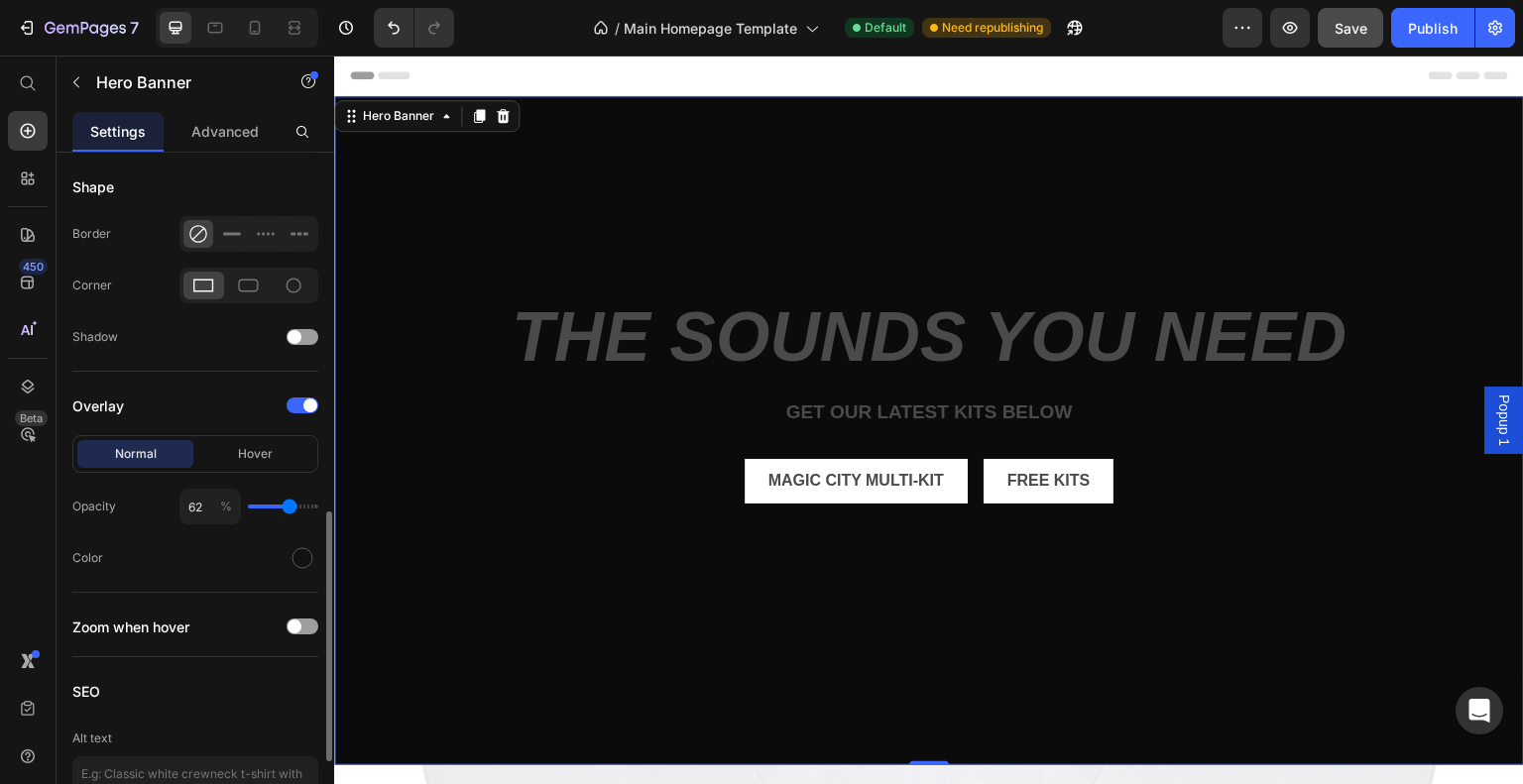 type on "63" 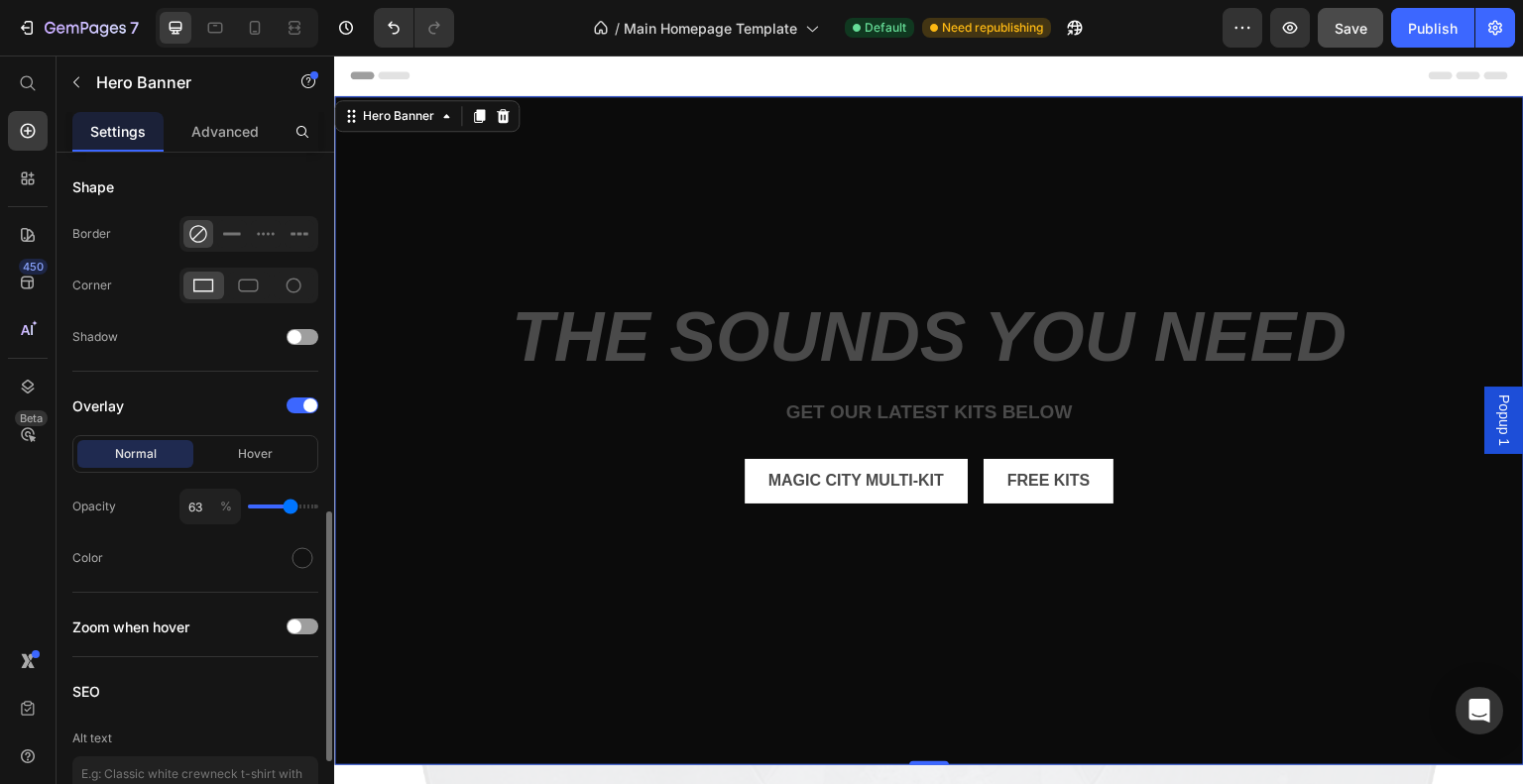 type on "62" 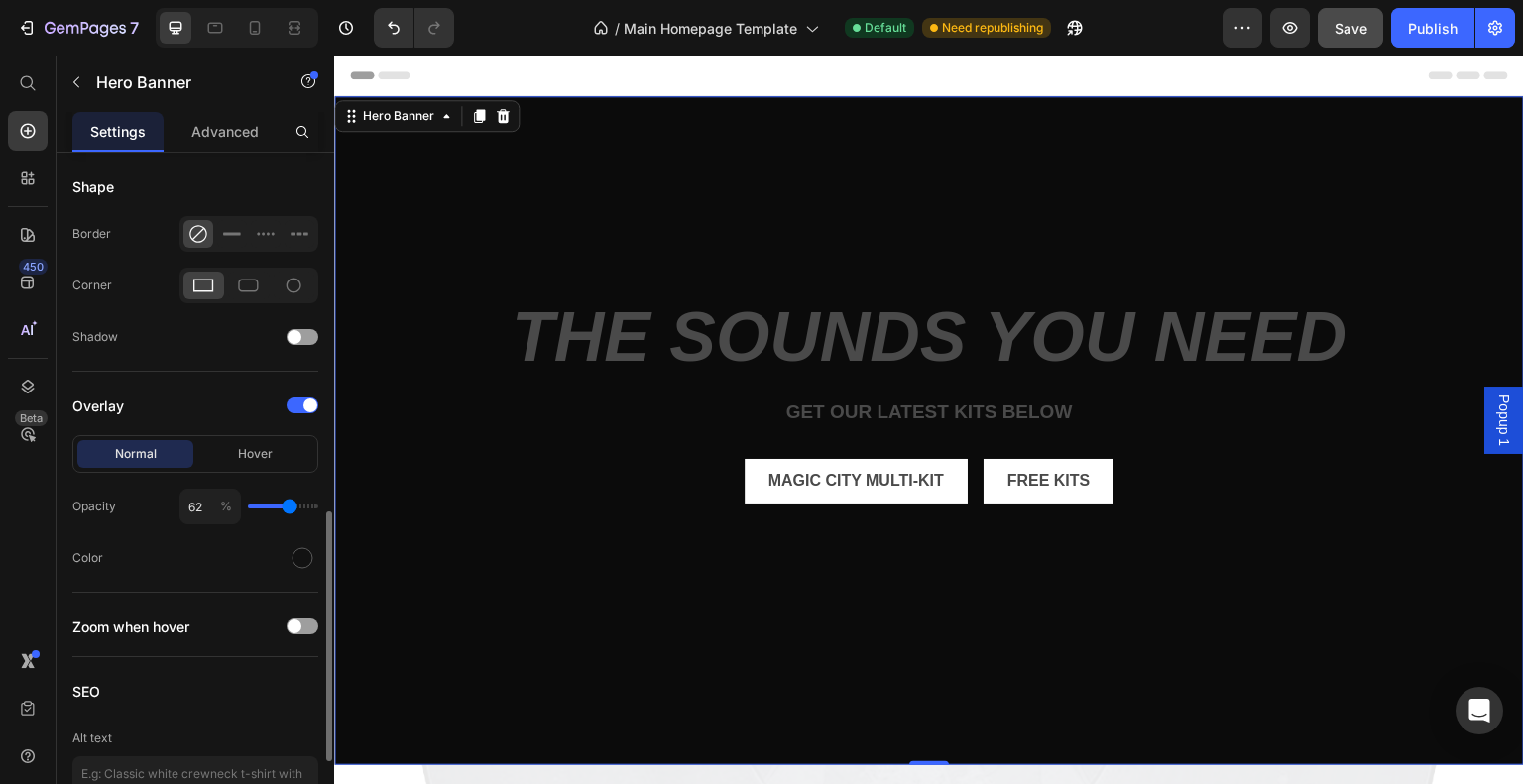 type on "59" 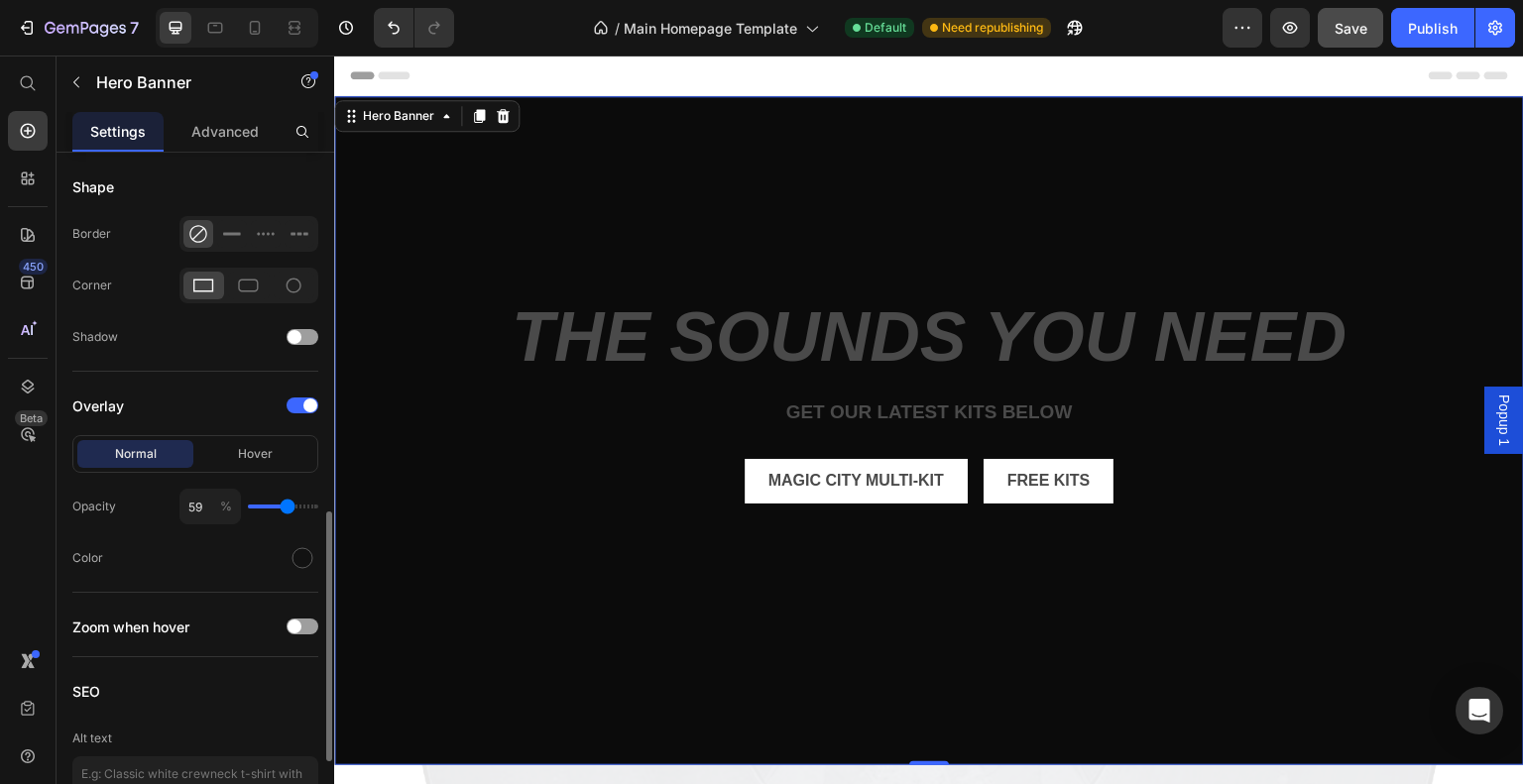 type on "57" 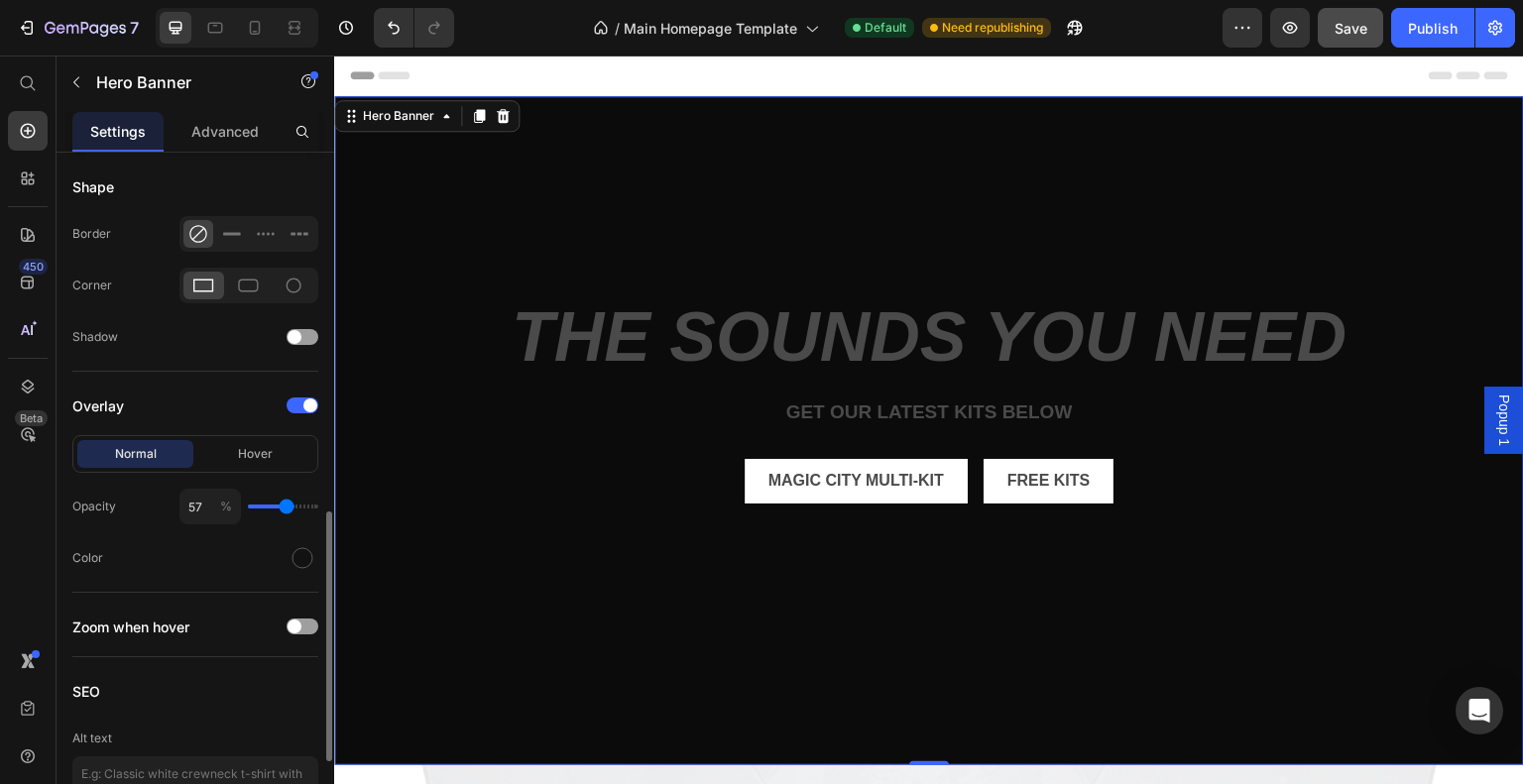 type on "52" 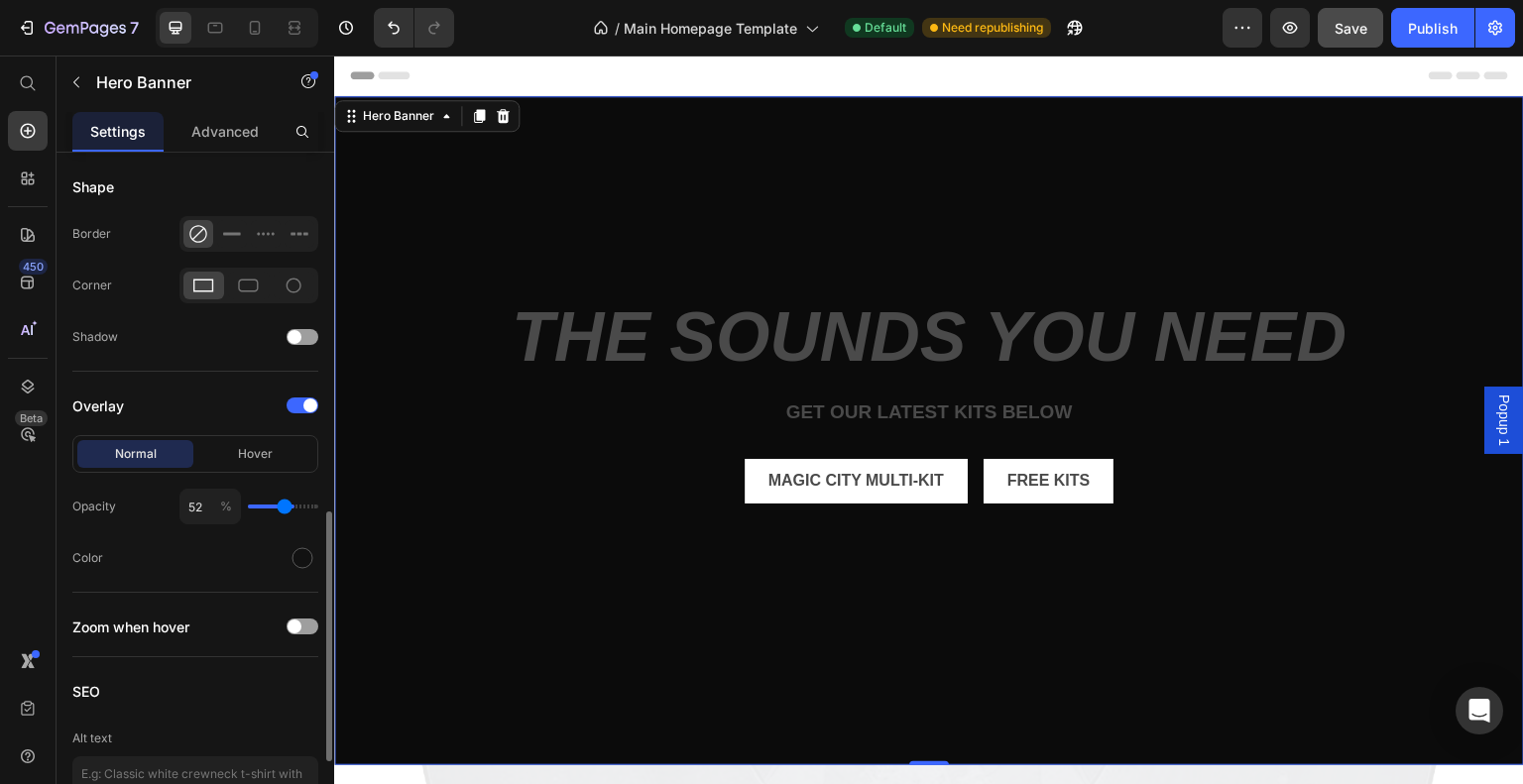 type on "49" 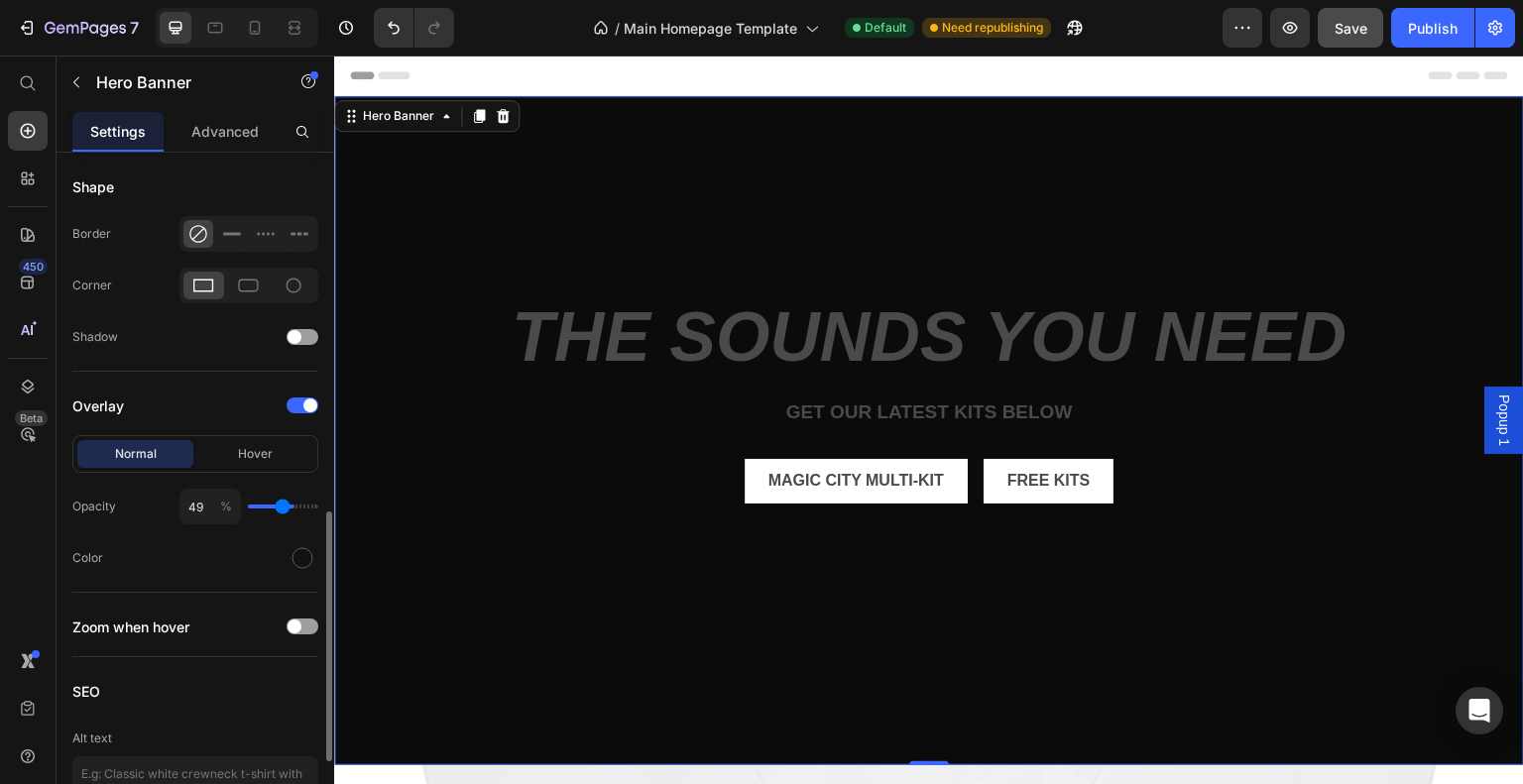 type on "44" 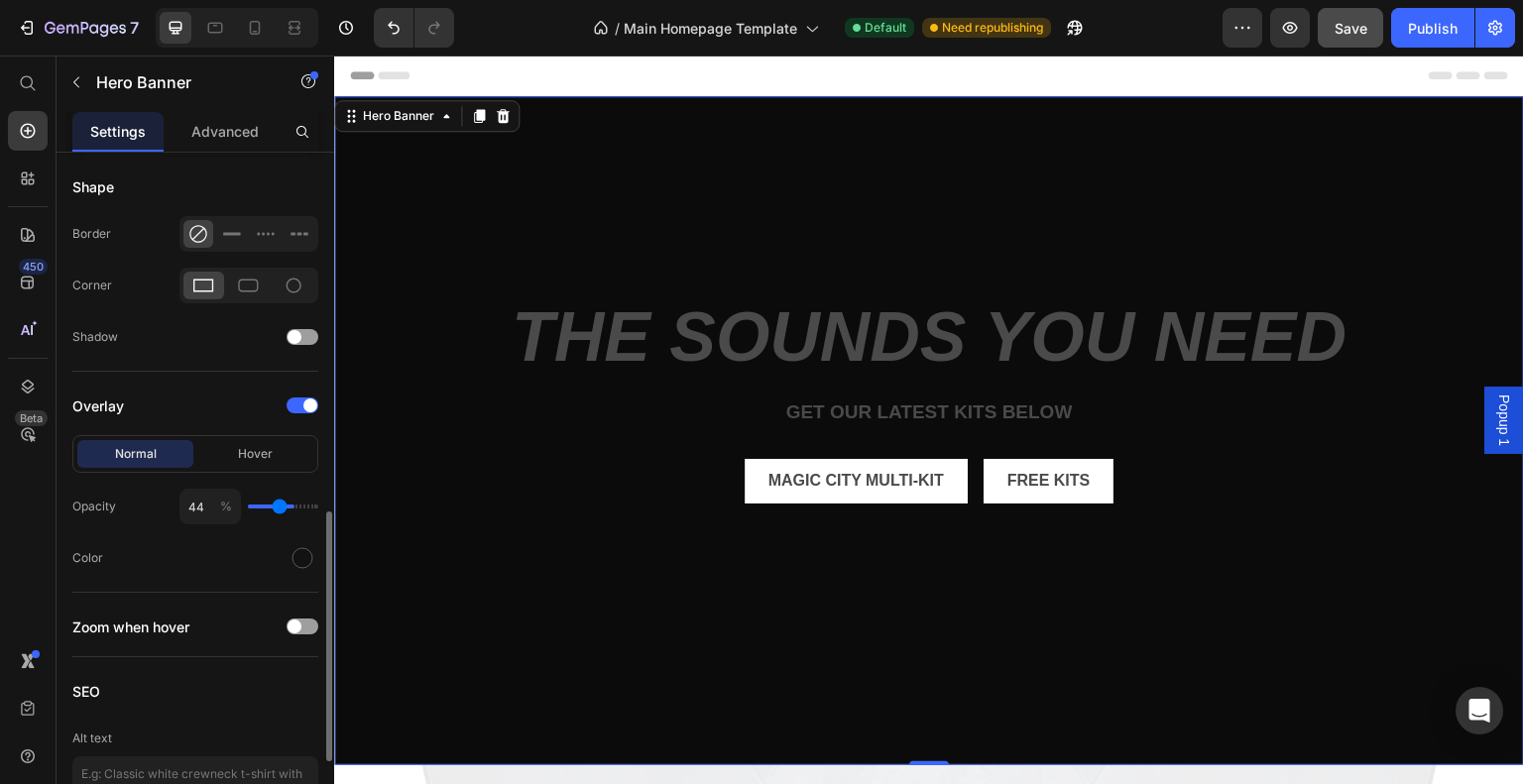 type on "41" 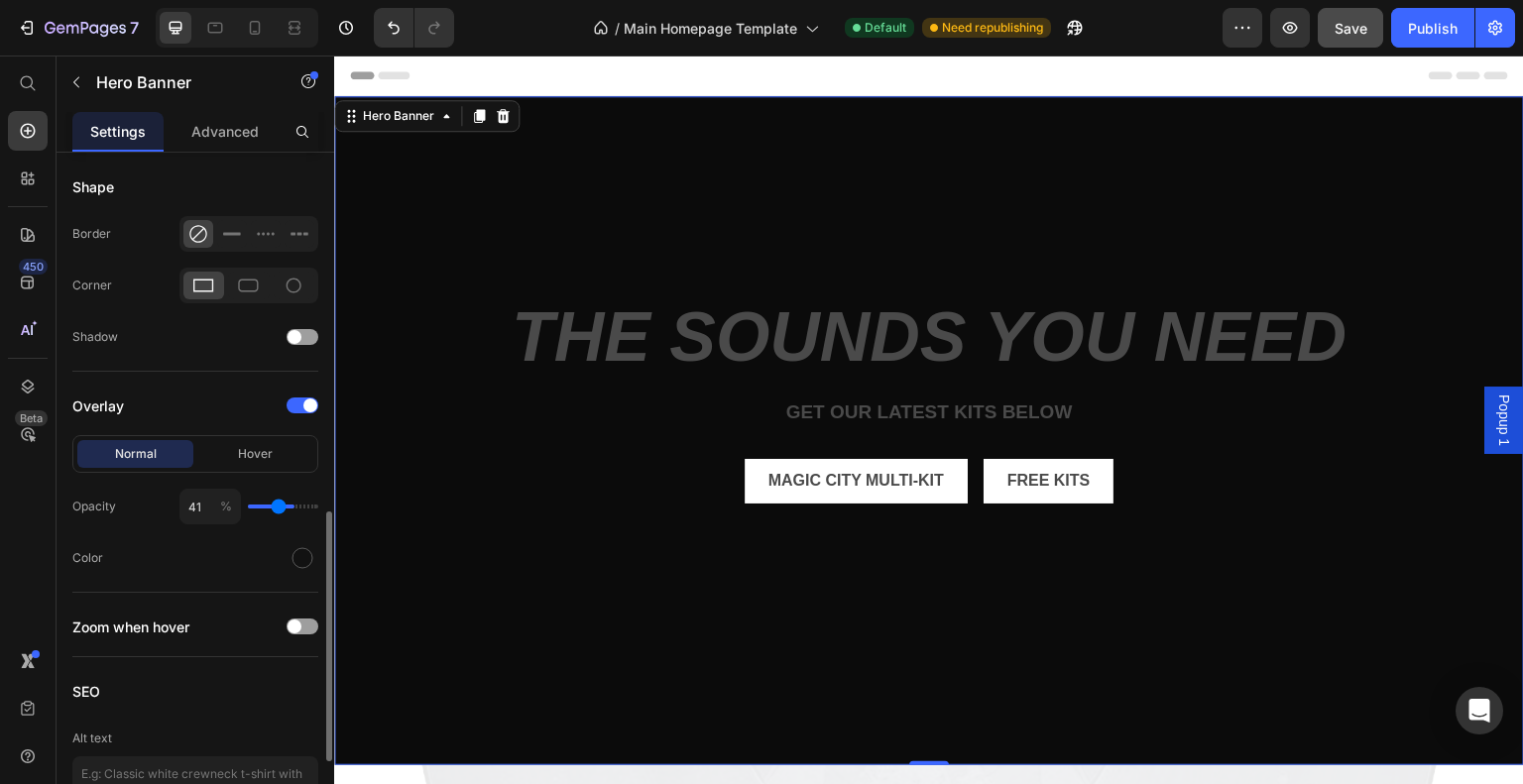 type on "37" 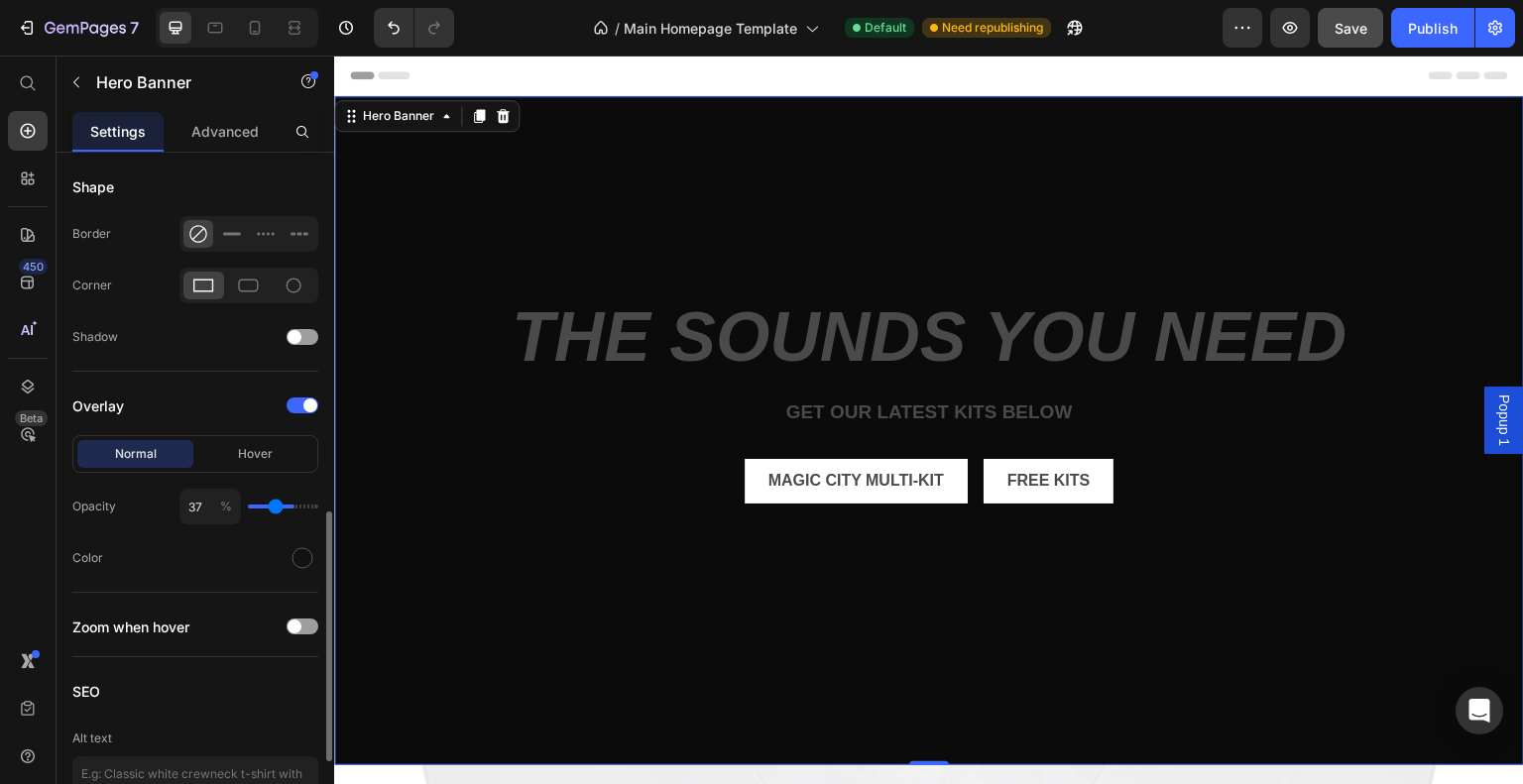type on "36" 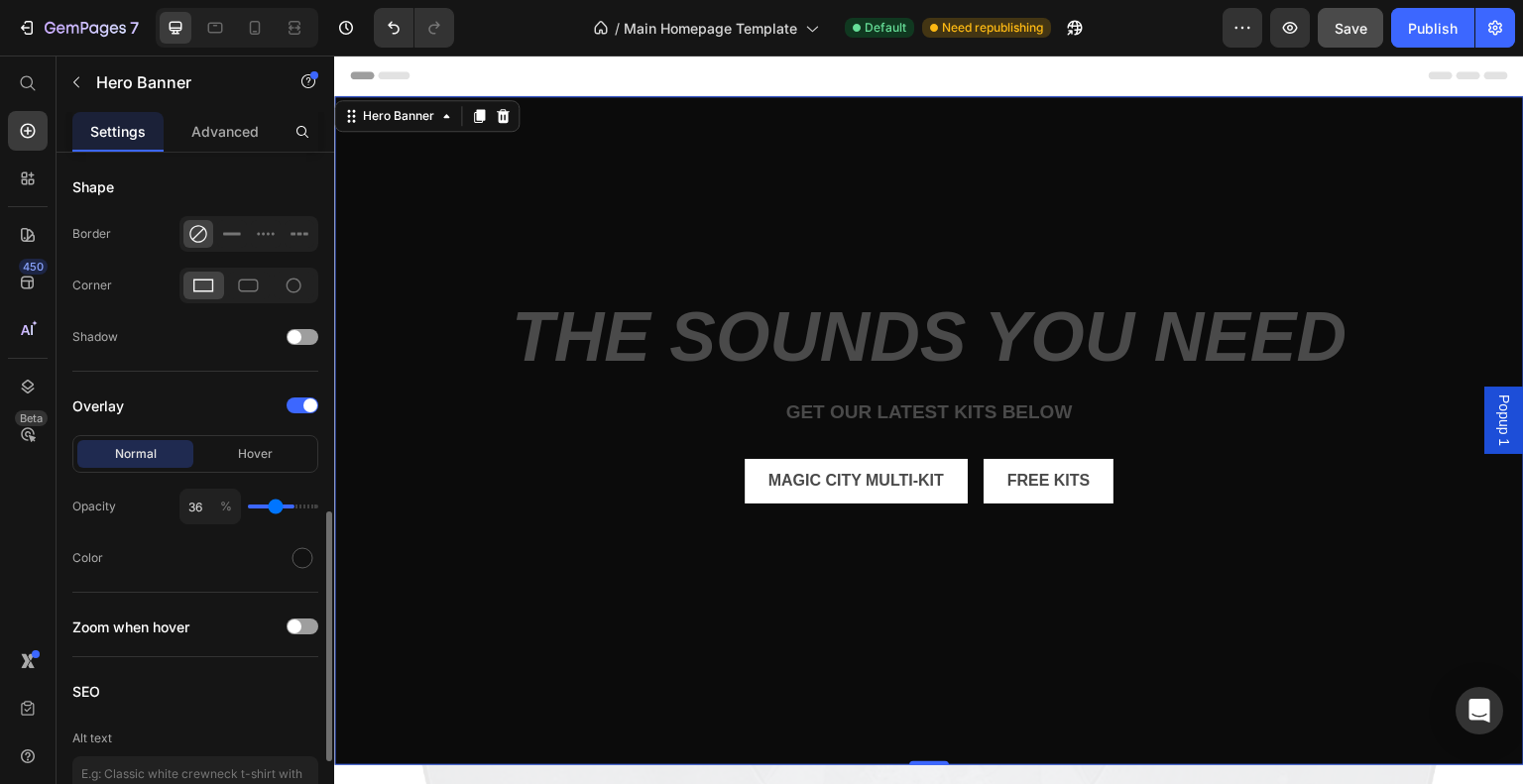 type on "34" 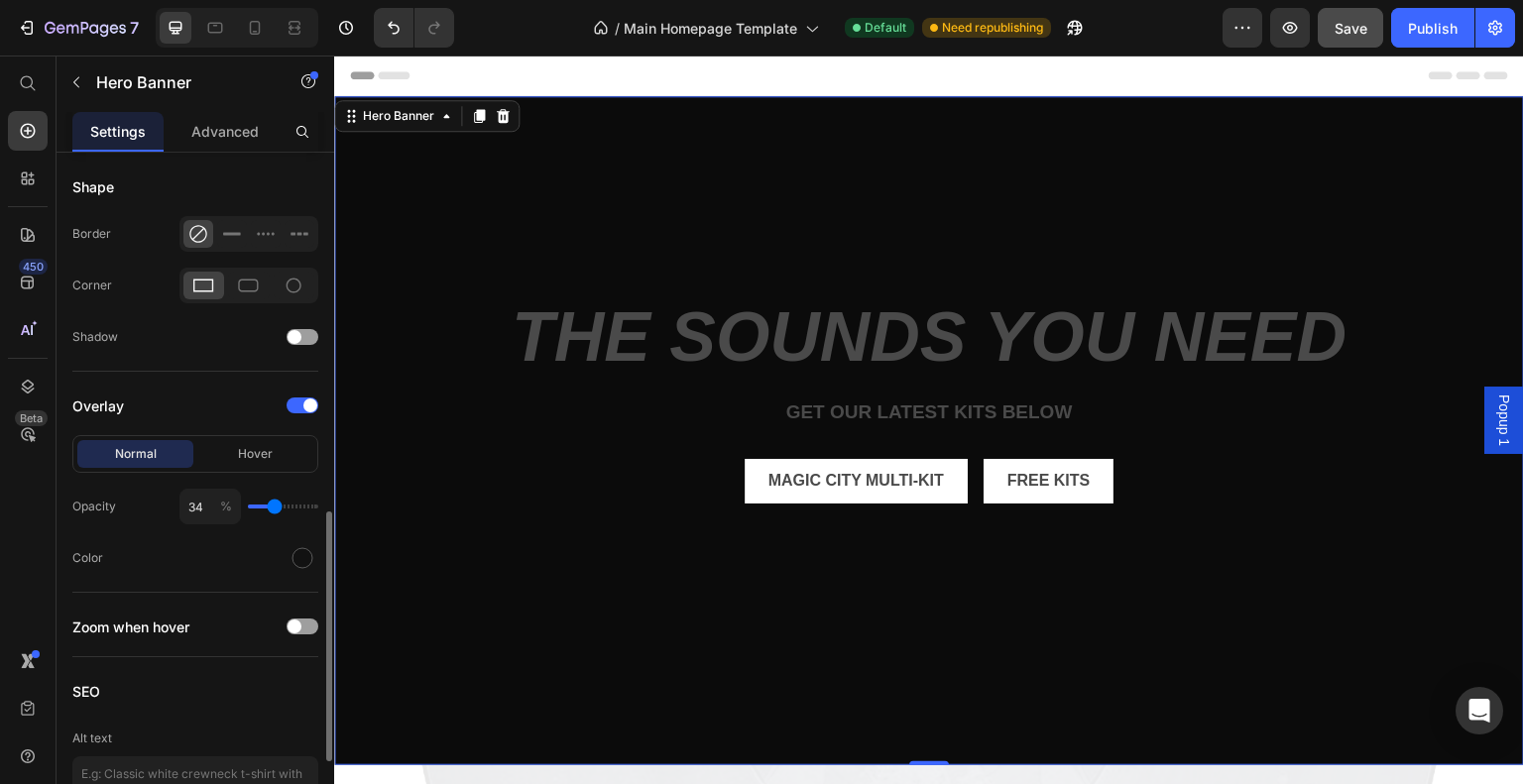 drag, startPoint x: 291, startPoint y: 506, endPoint x: 274, endPoint y: 508, distance: 17.117243 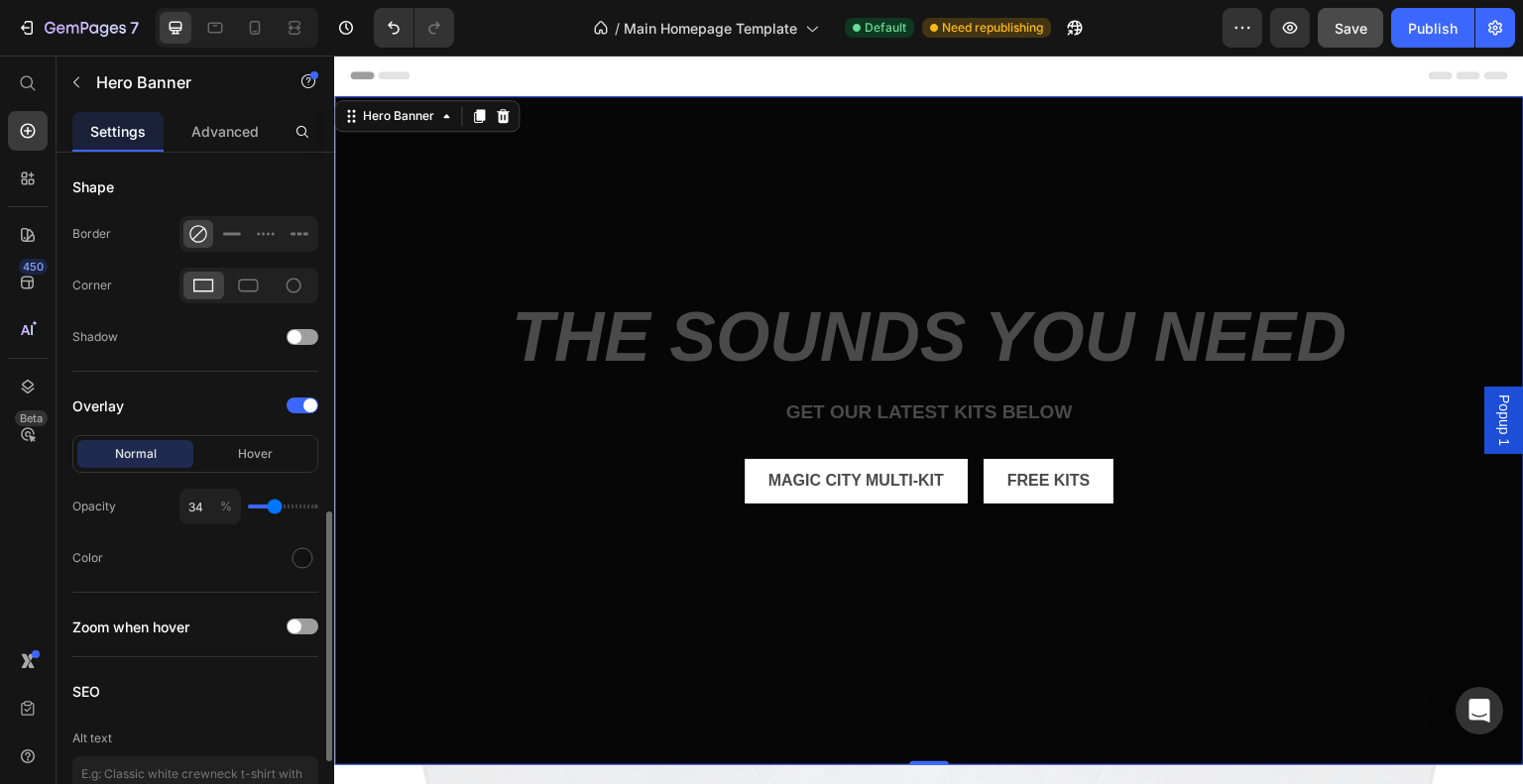 type on "27" 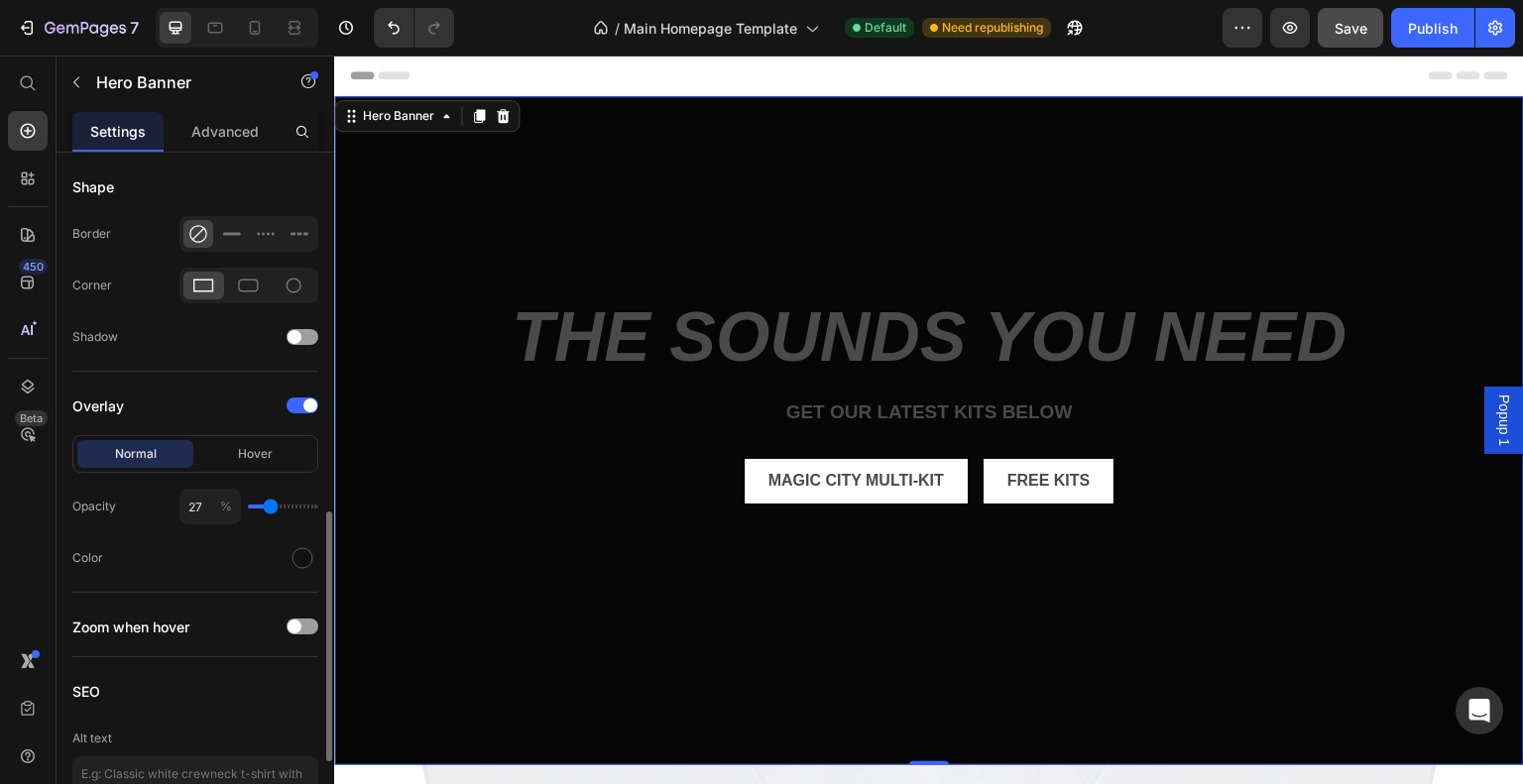 type on "25" 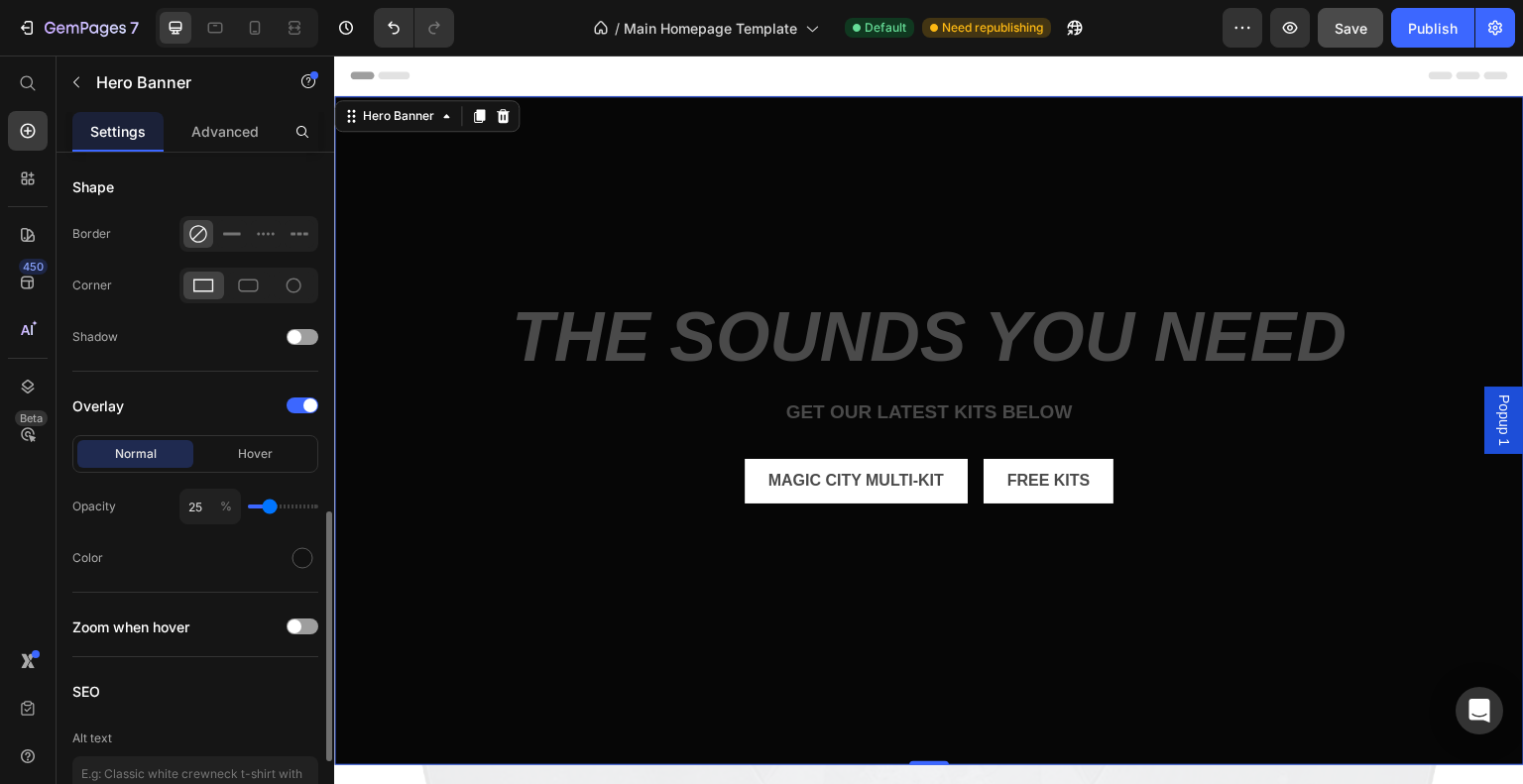 type on "24" 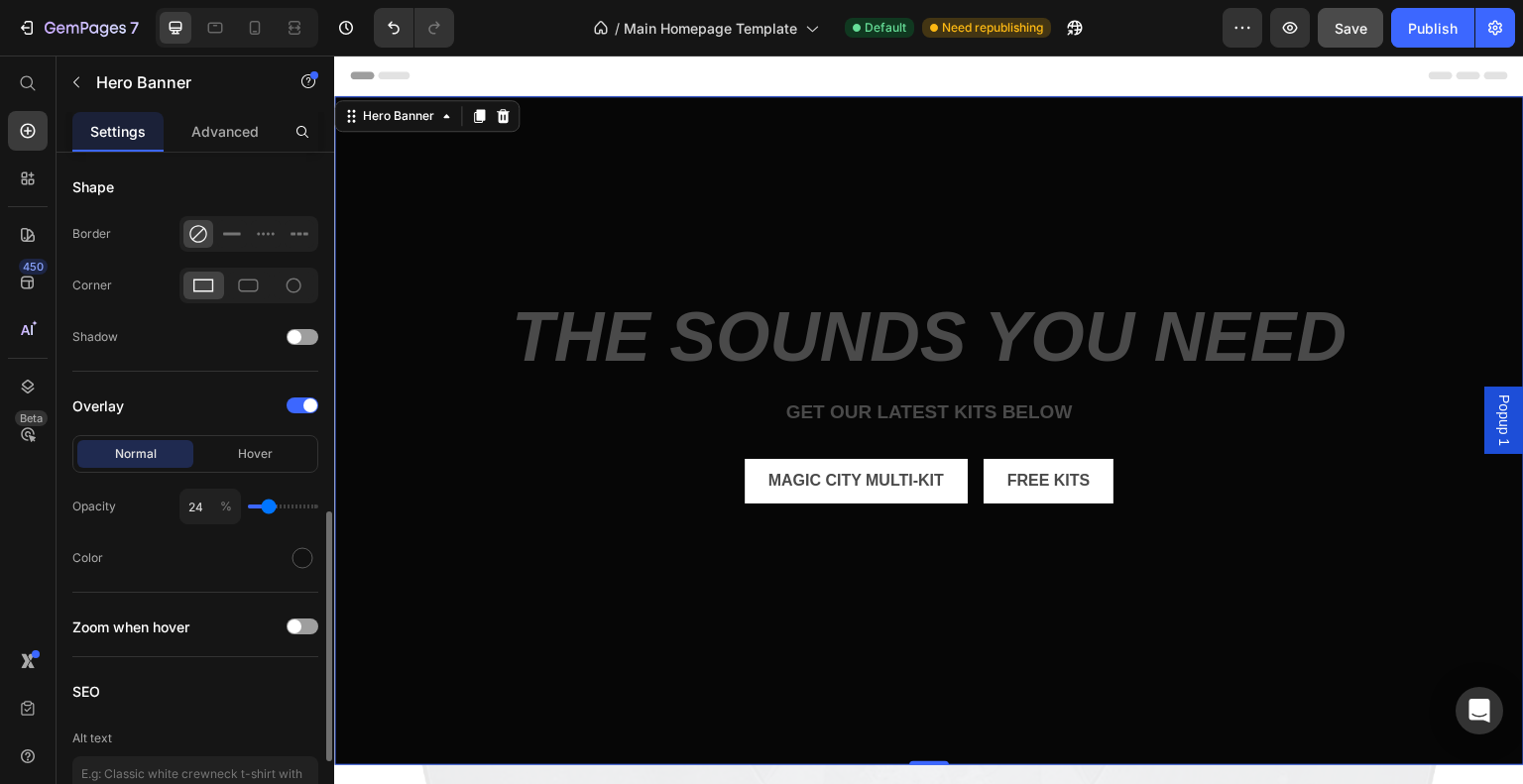 type on "23" 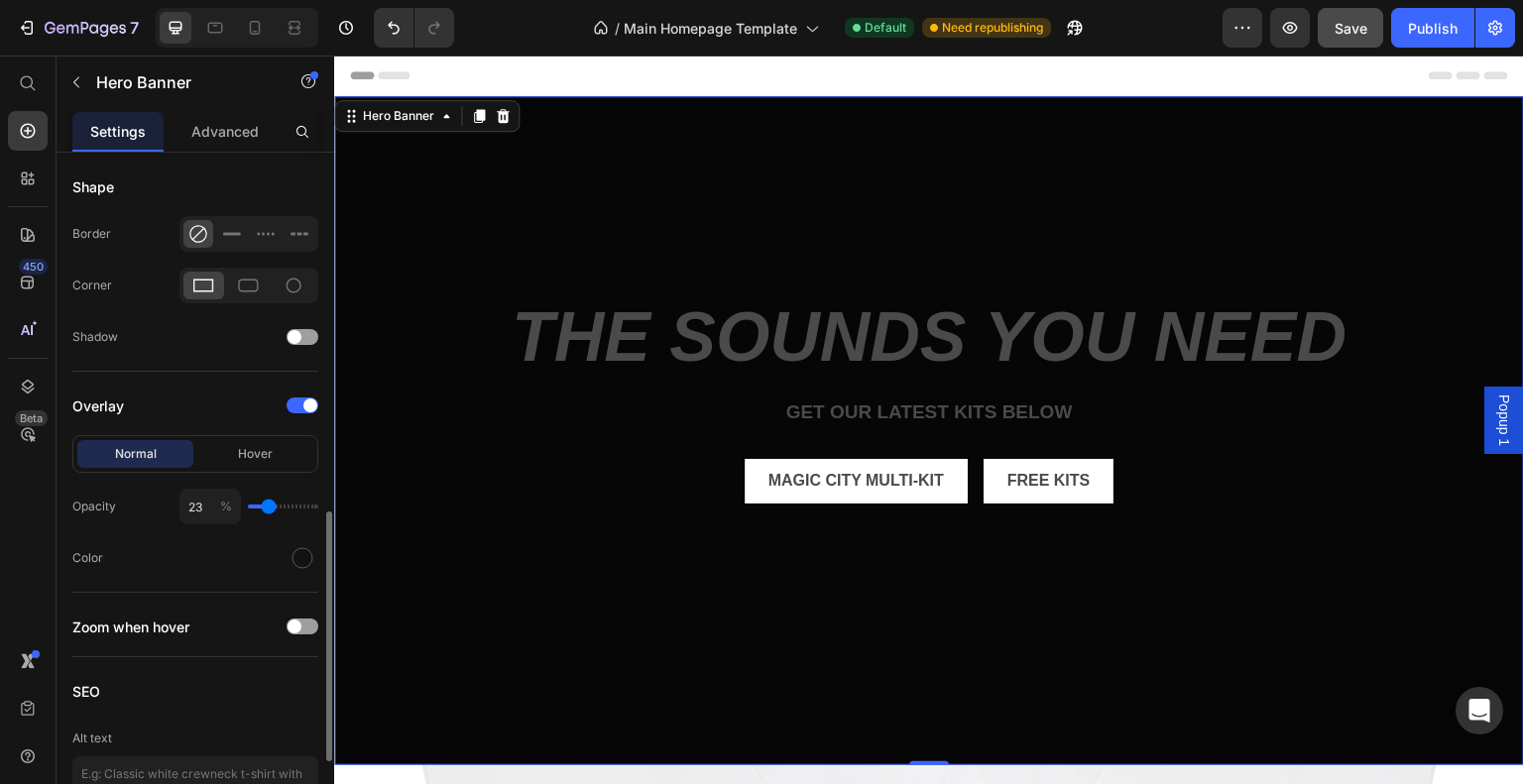 type on "21" 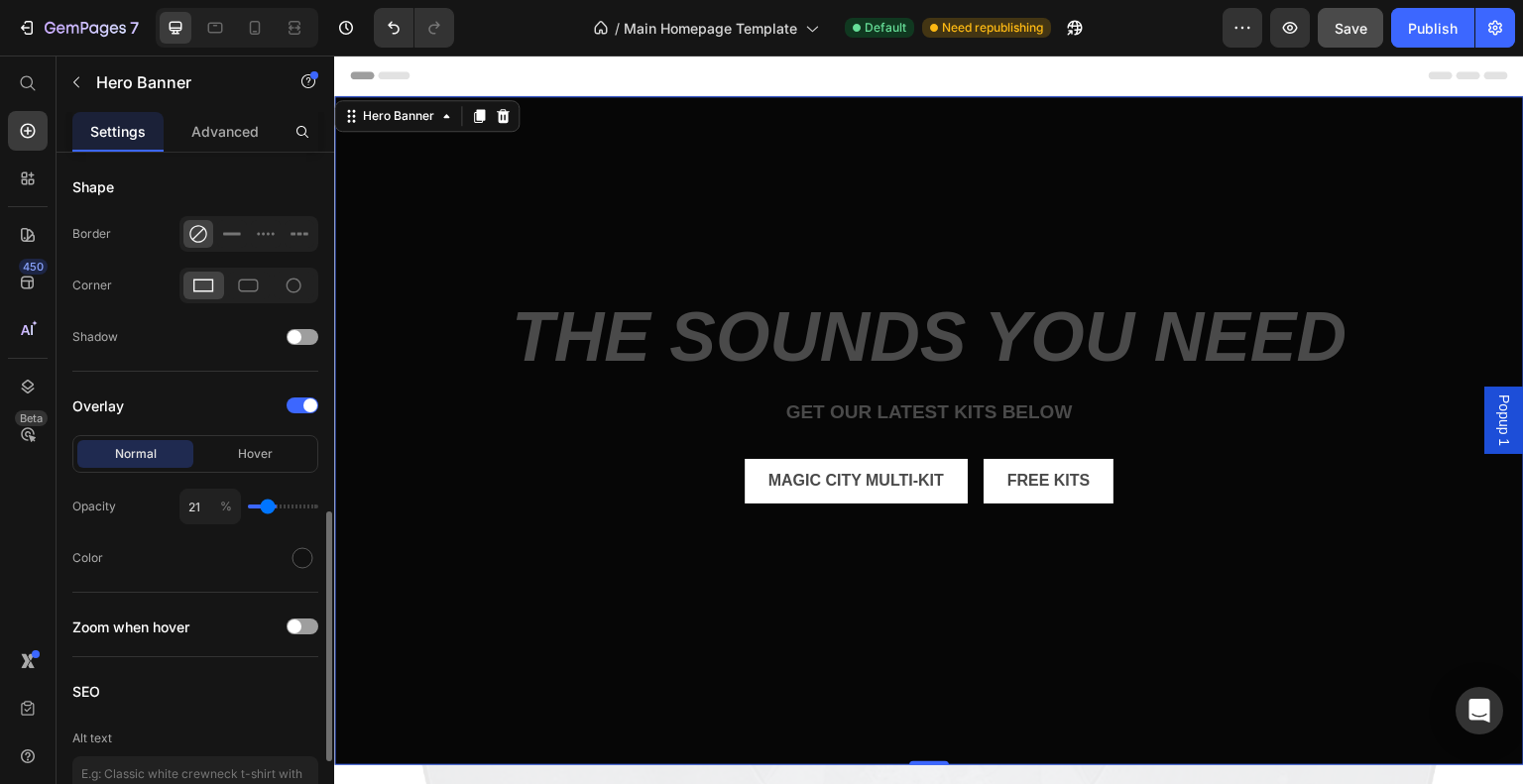 type on "20" 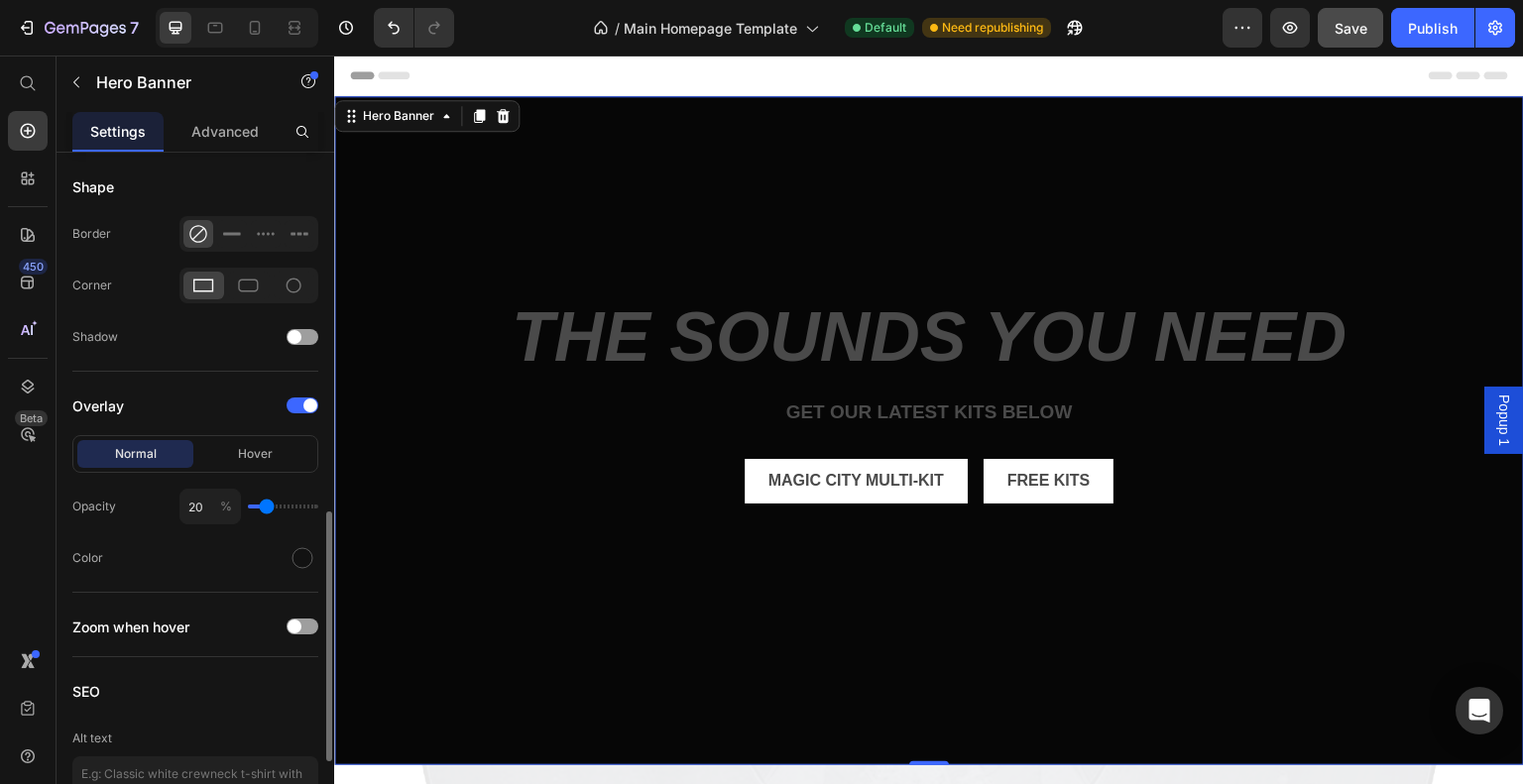 type on "18" 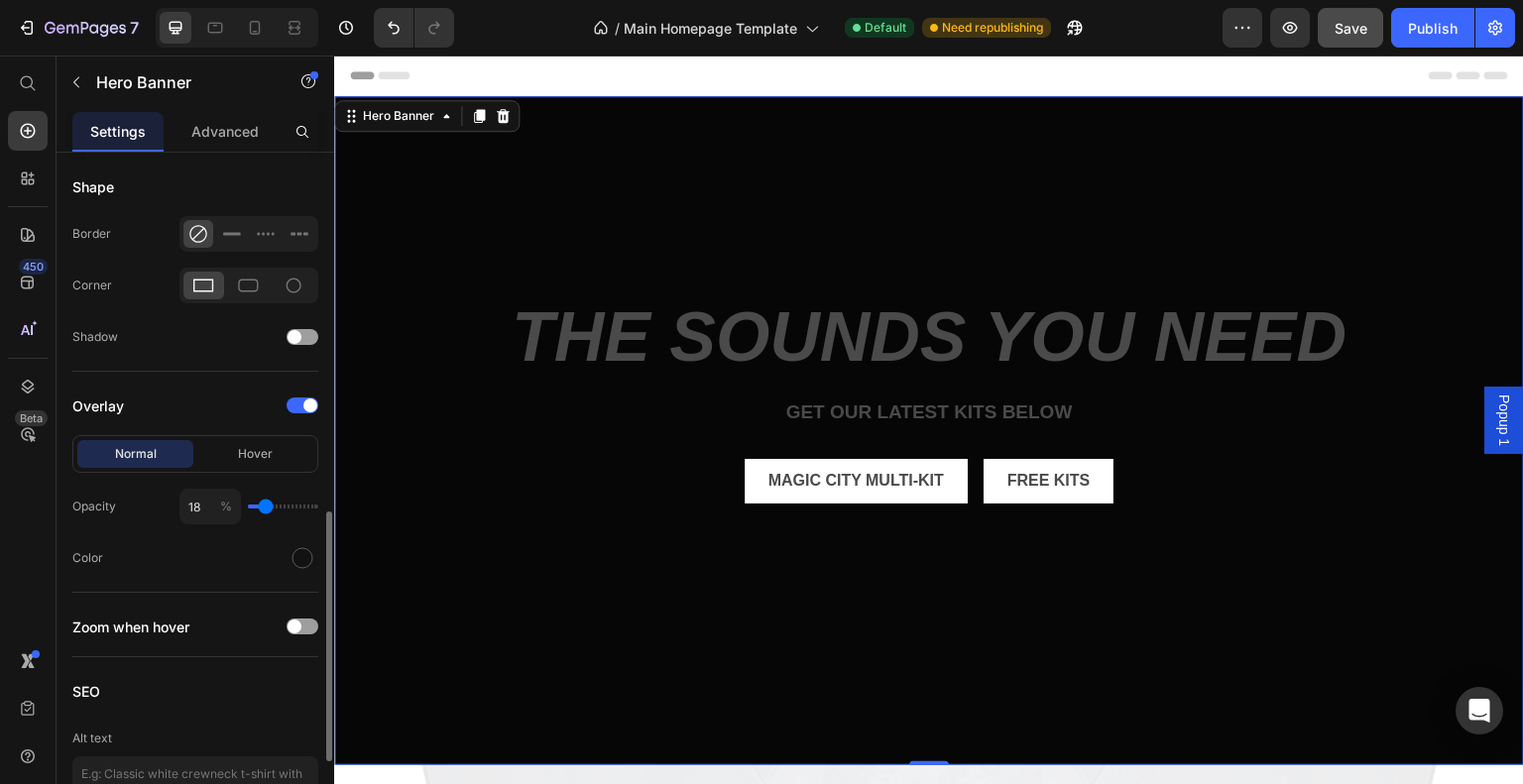 type on "18" 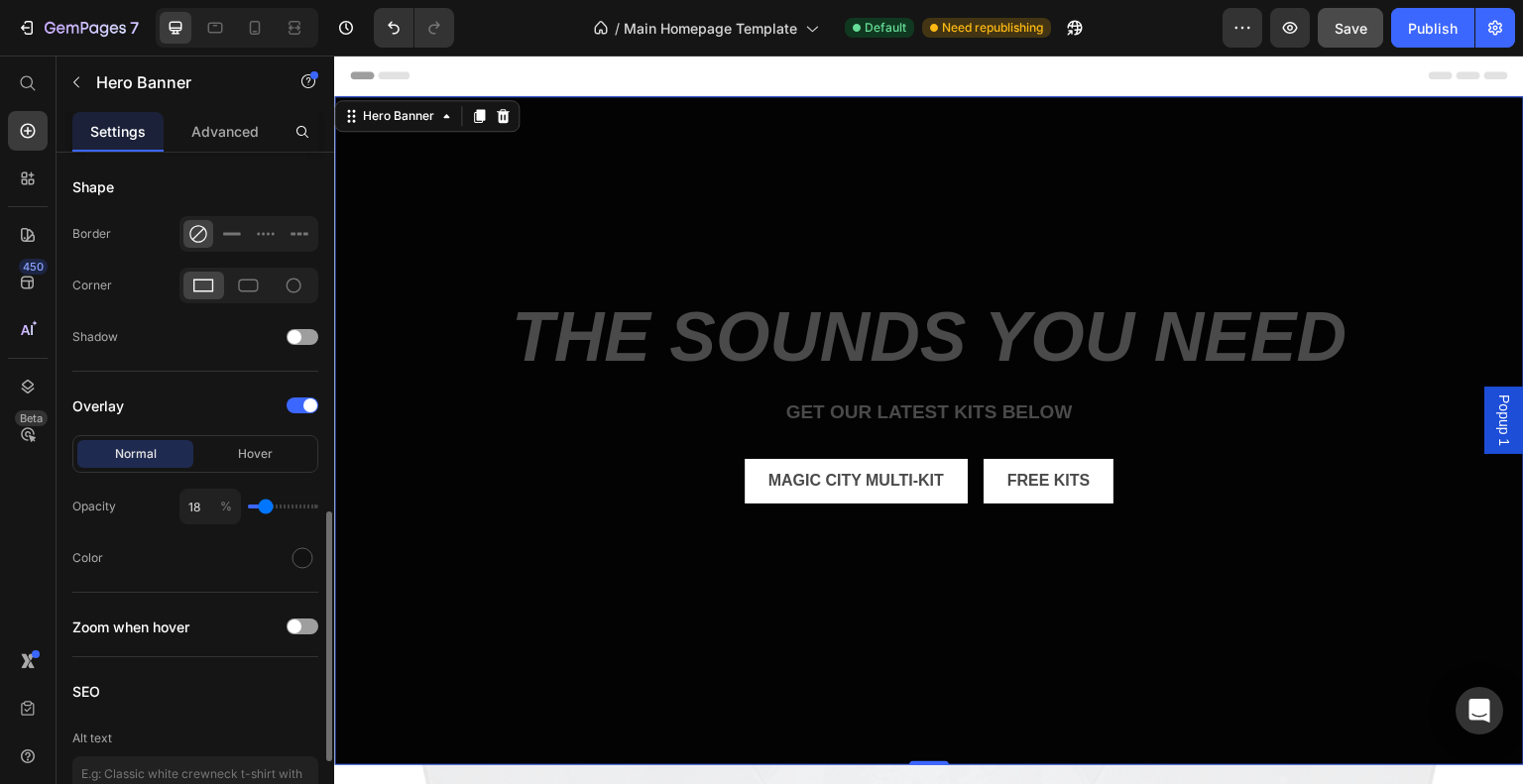 type on "20" 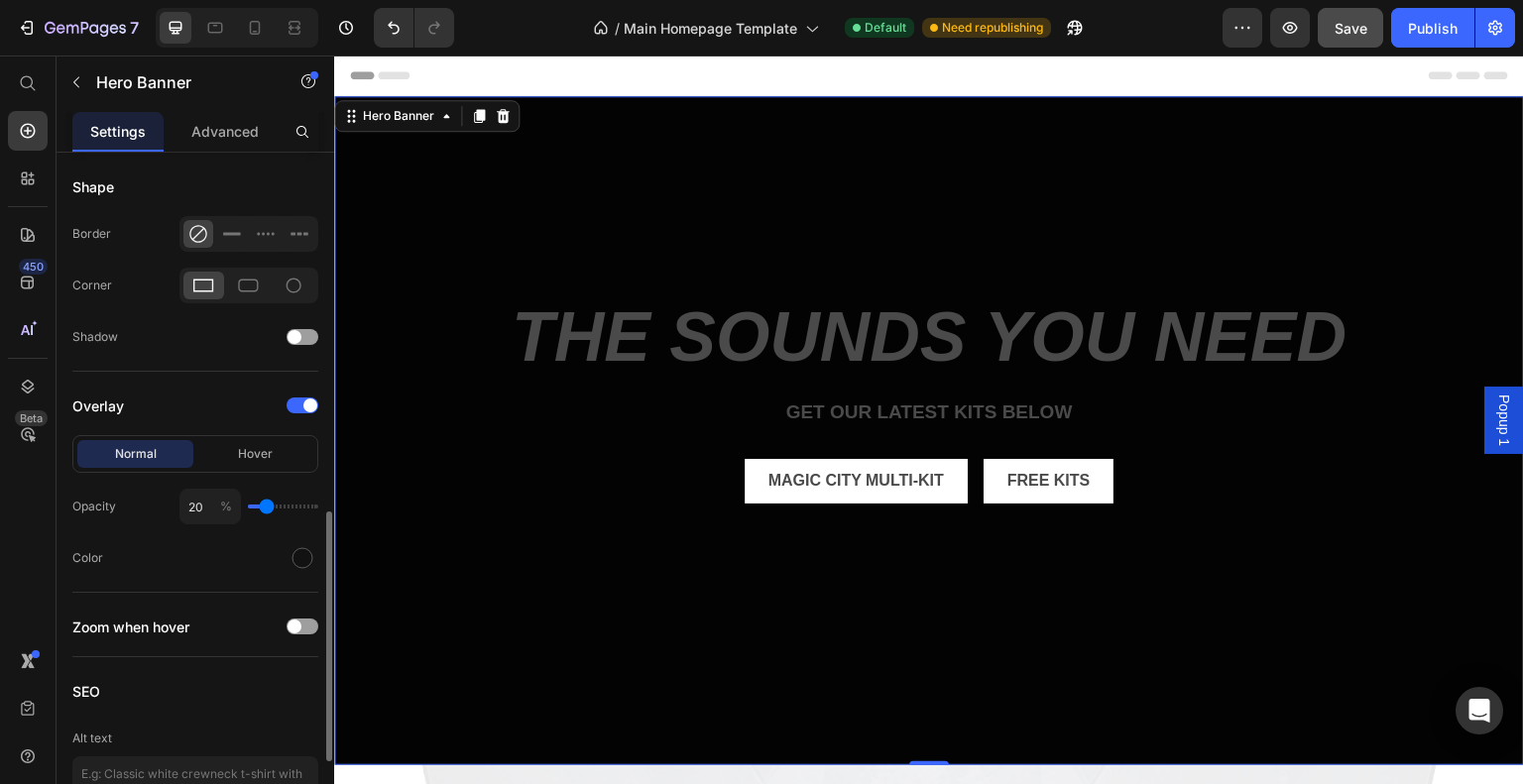 type on "21" 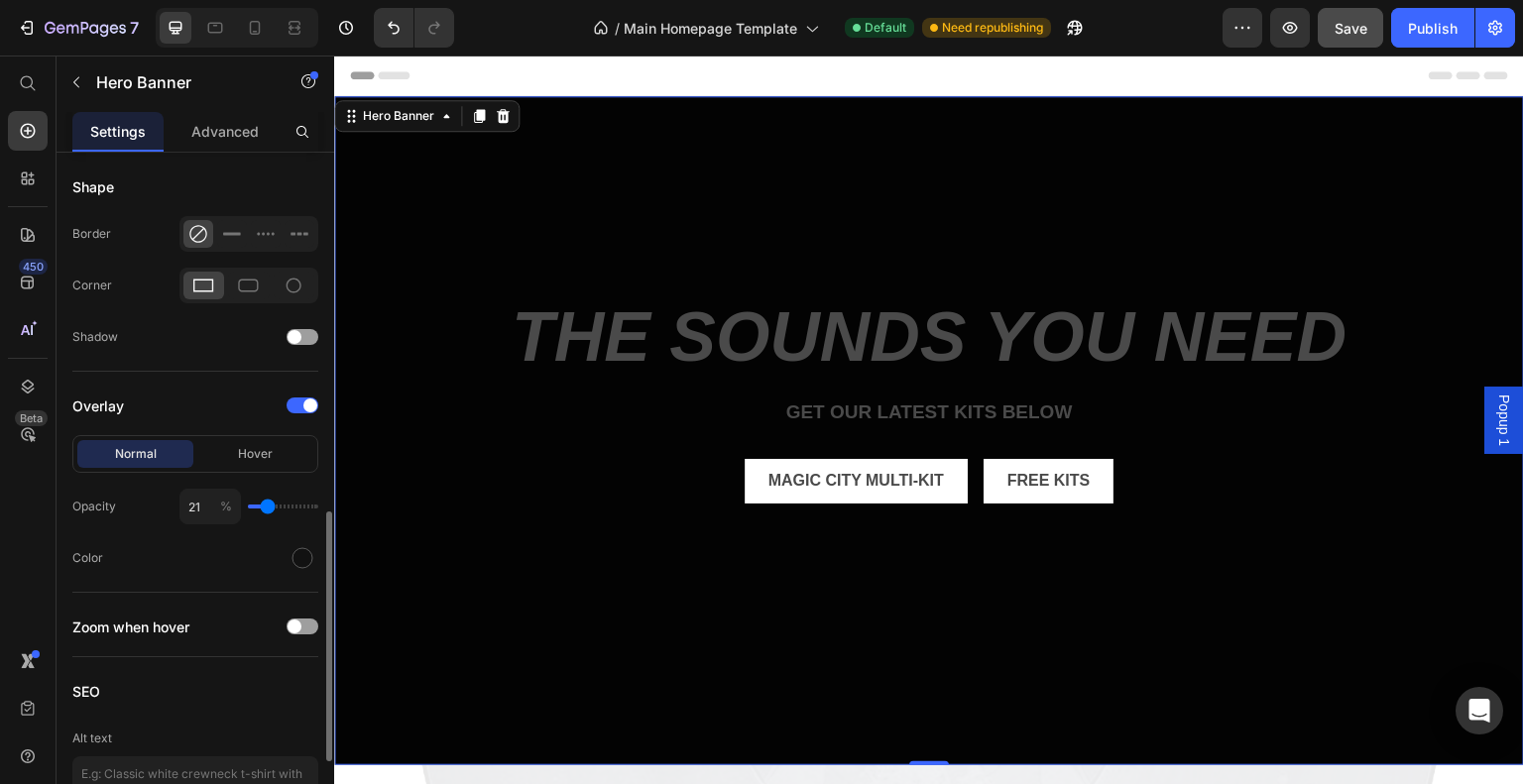 type on "21" 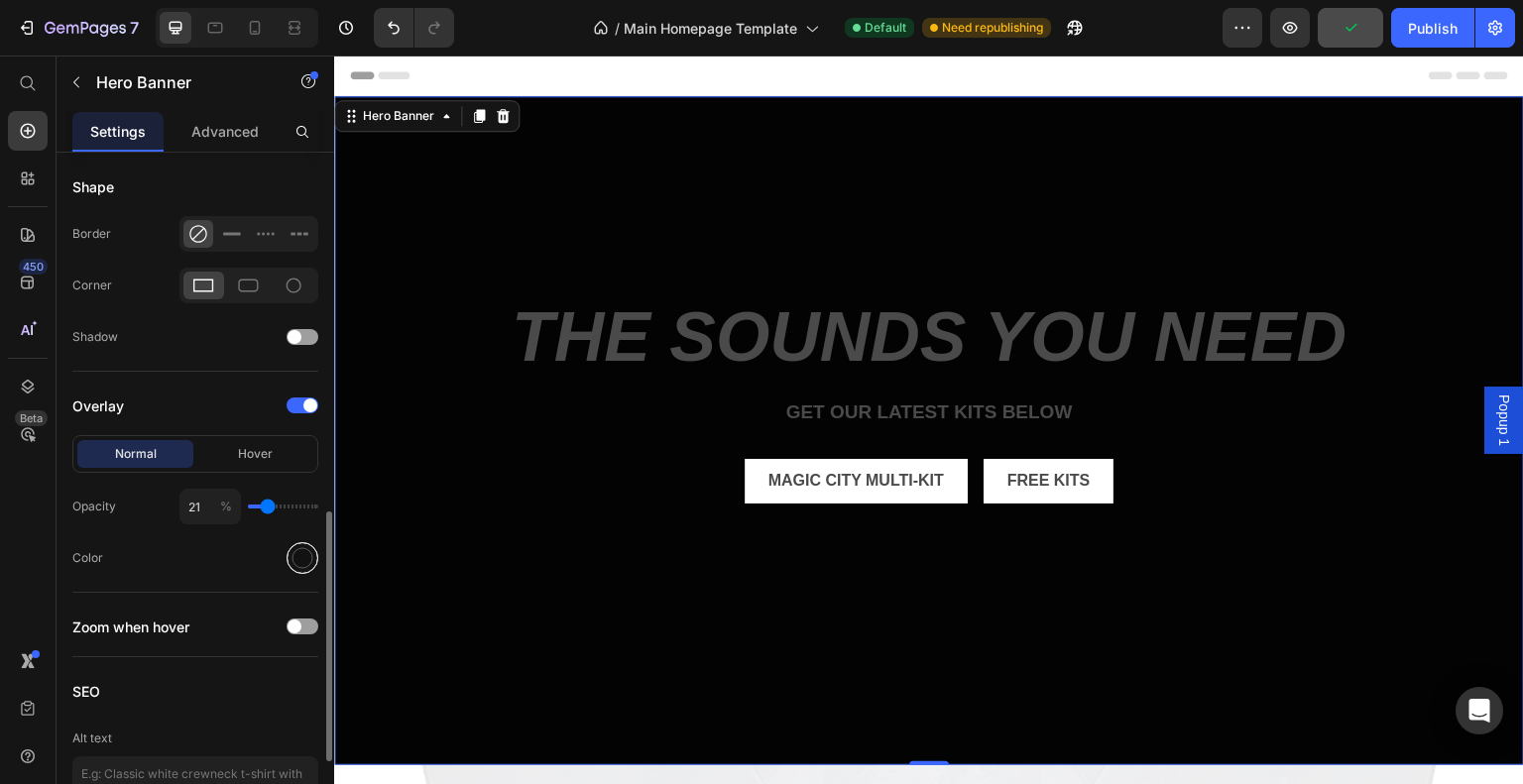 click at bounding box center [302, 558] 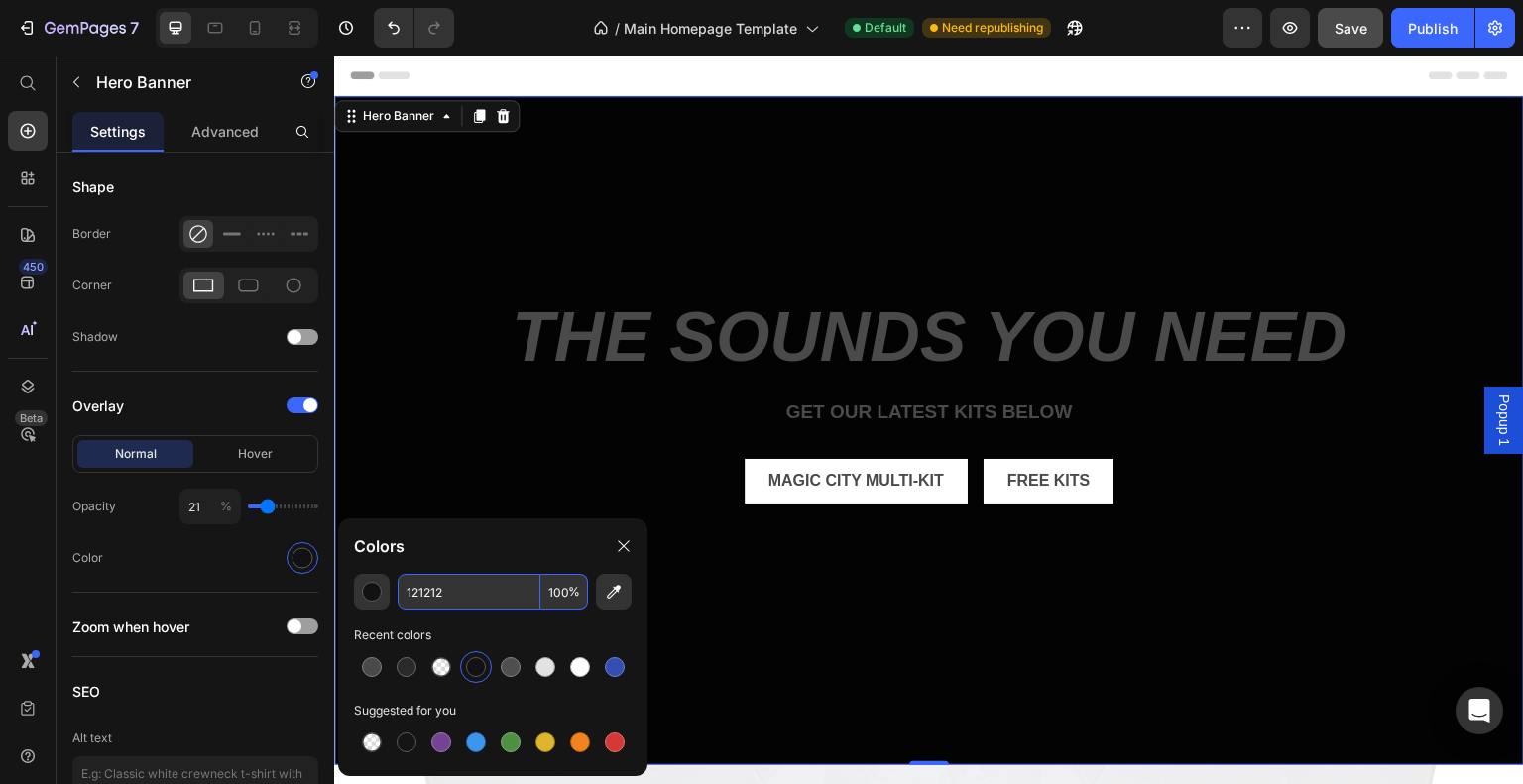 paste on "#4A4A4A" 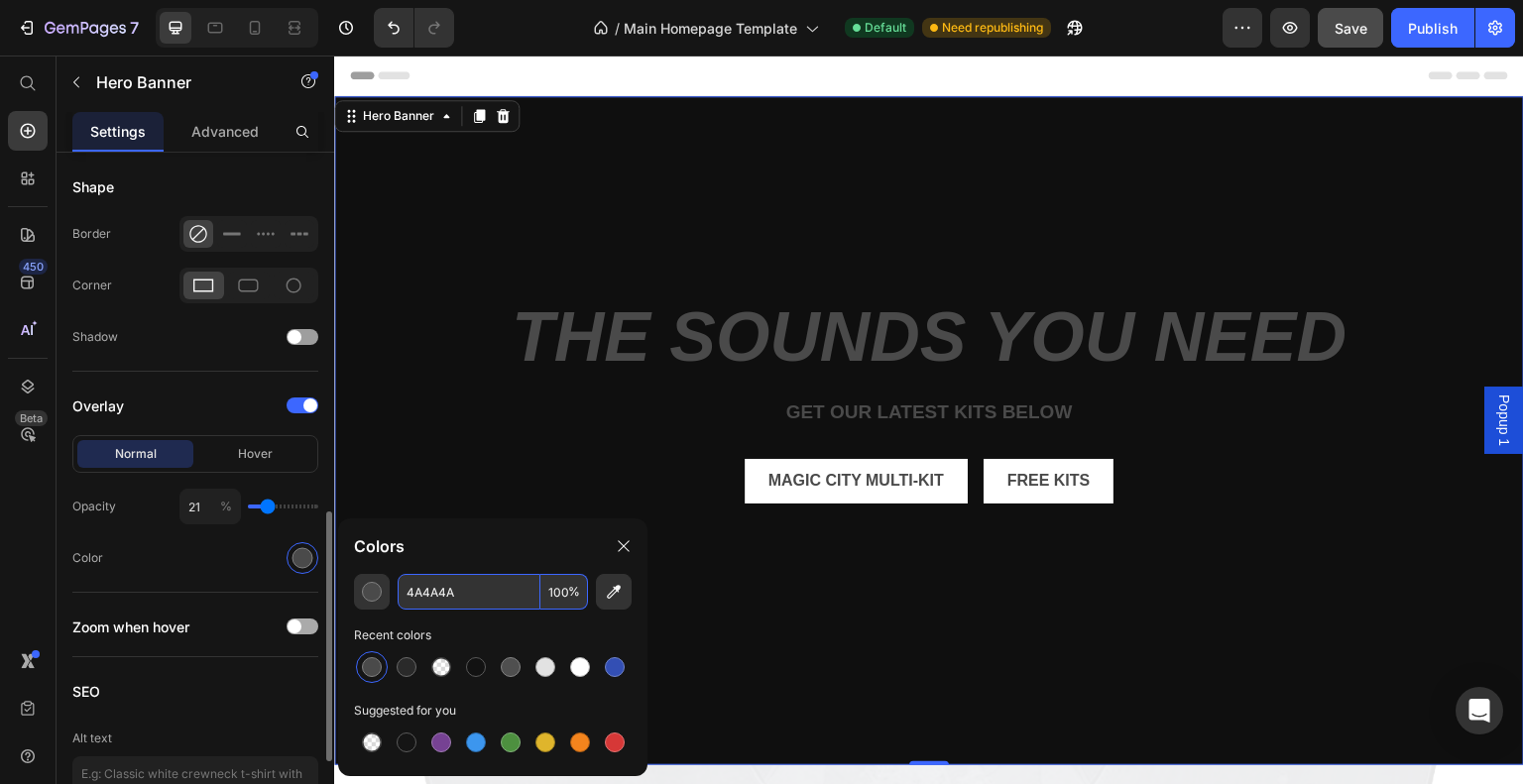 type on "4A4A4A" 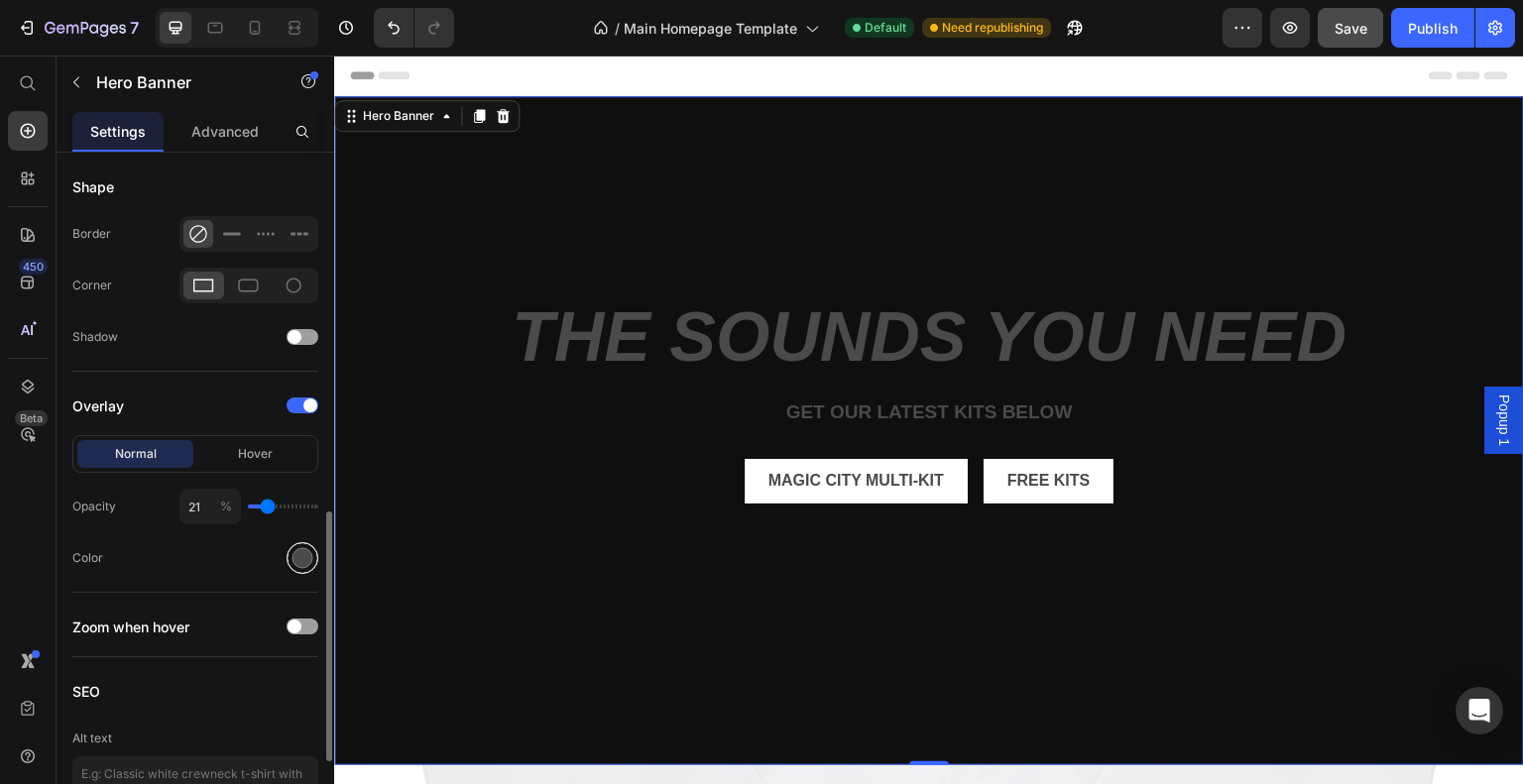 click at bounding box center (302, 558) 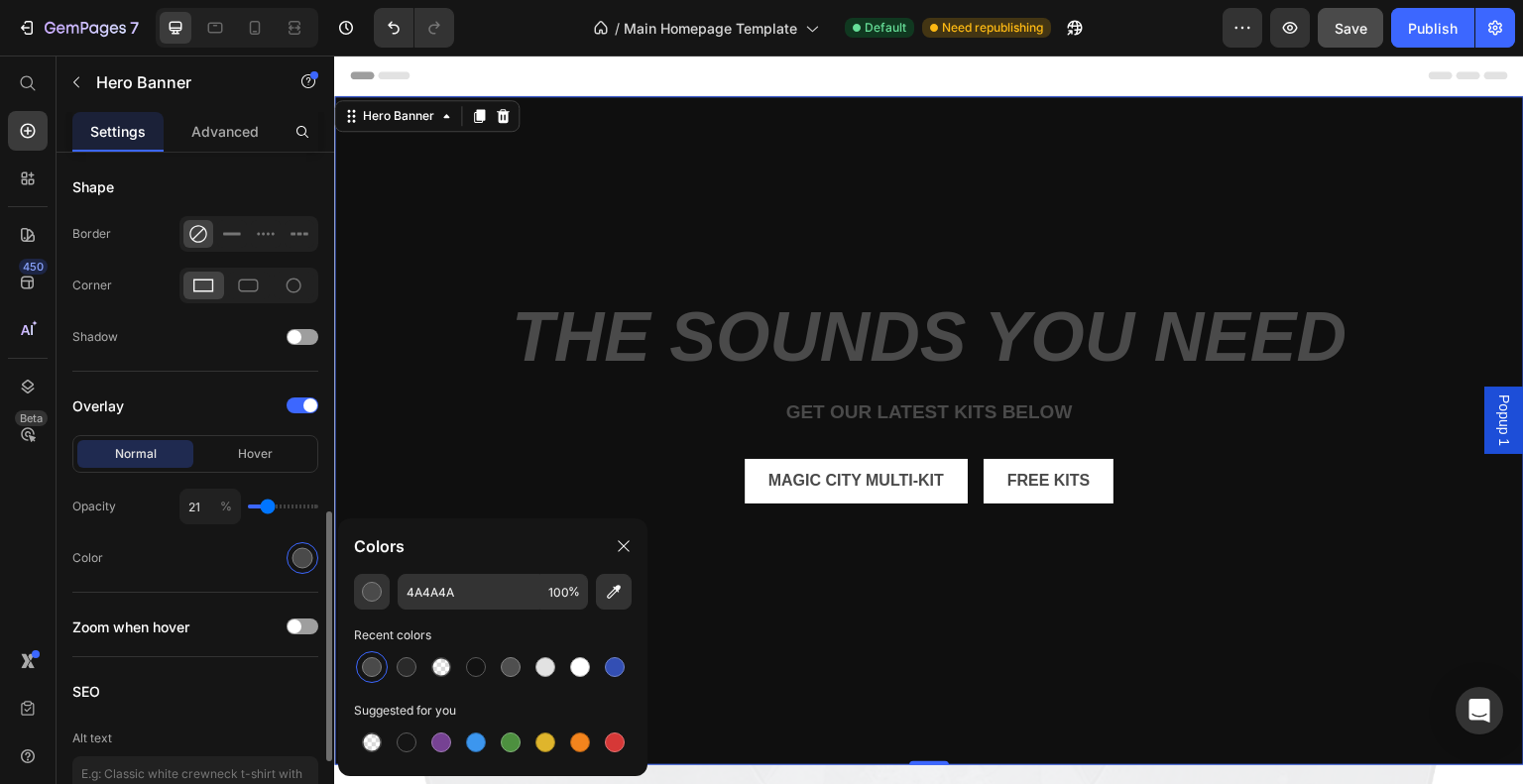 click on "Color" 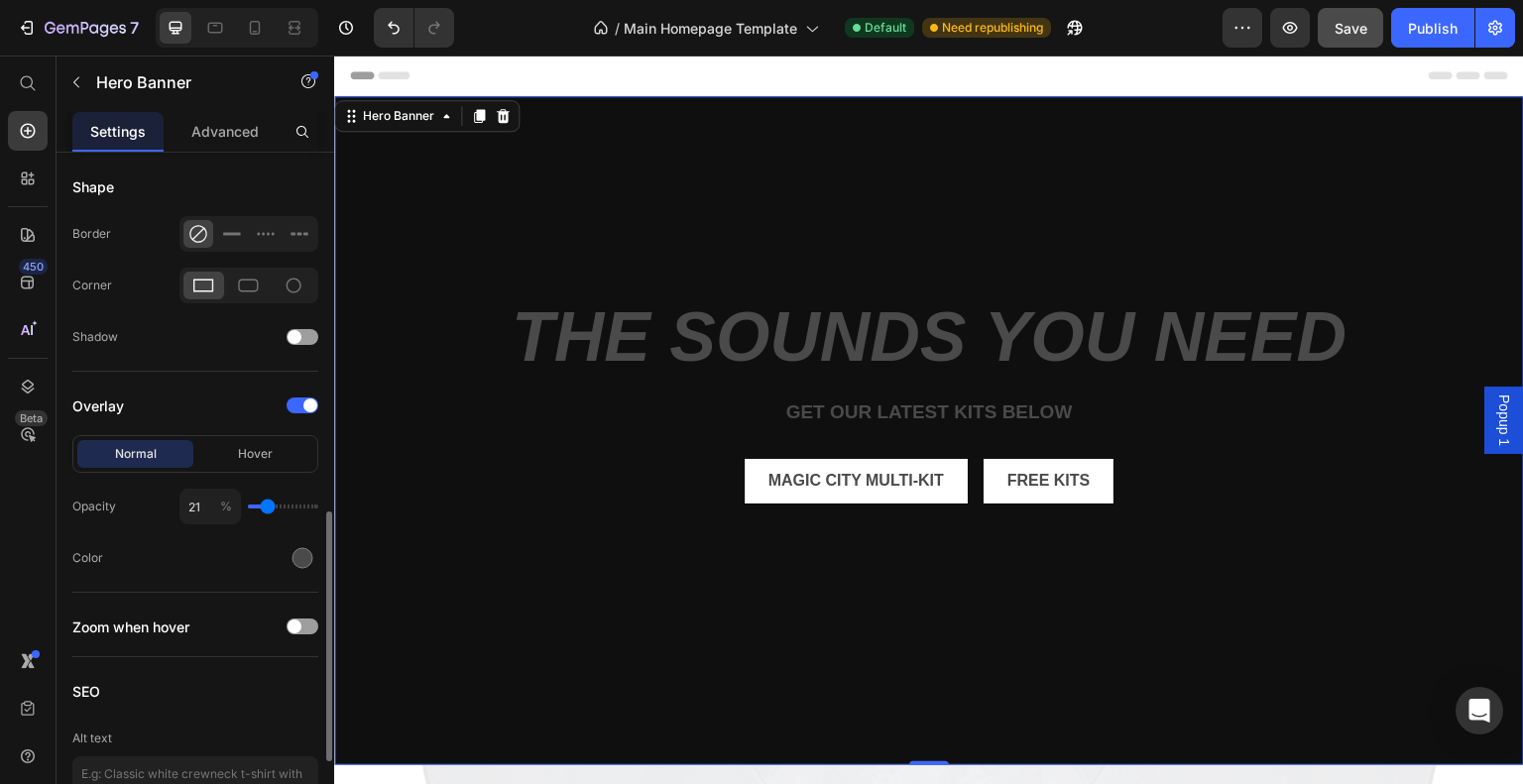 type on "14" 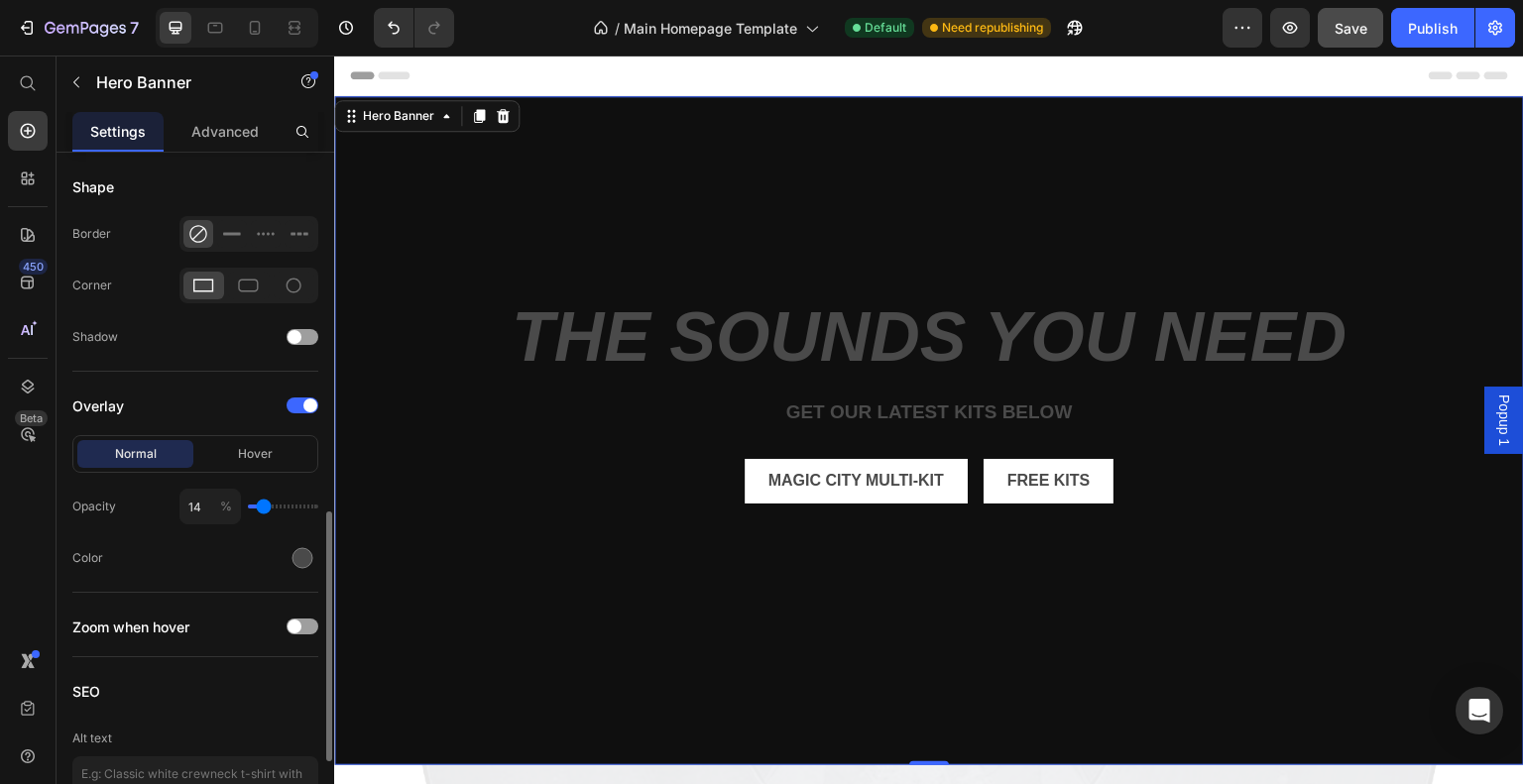 type on "15" 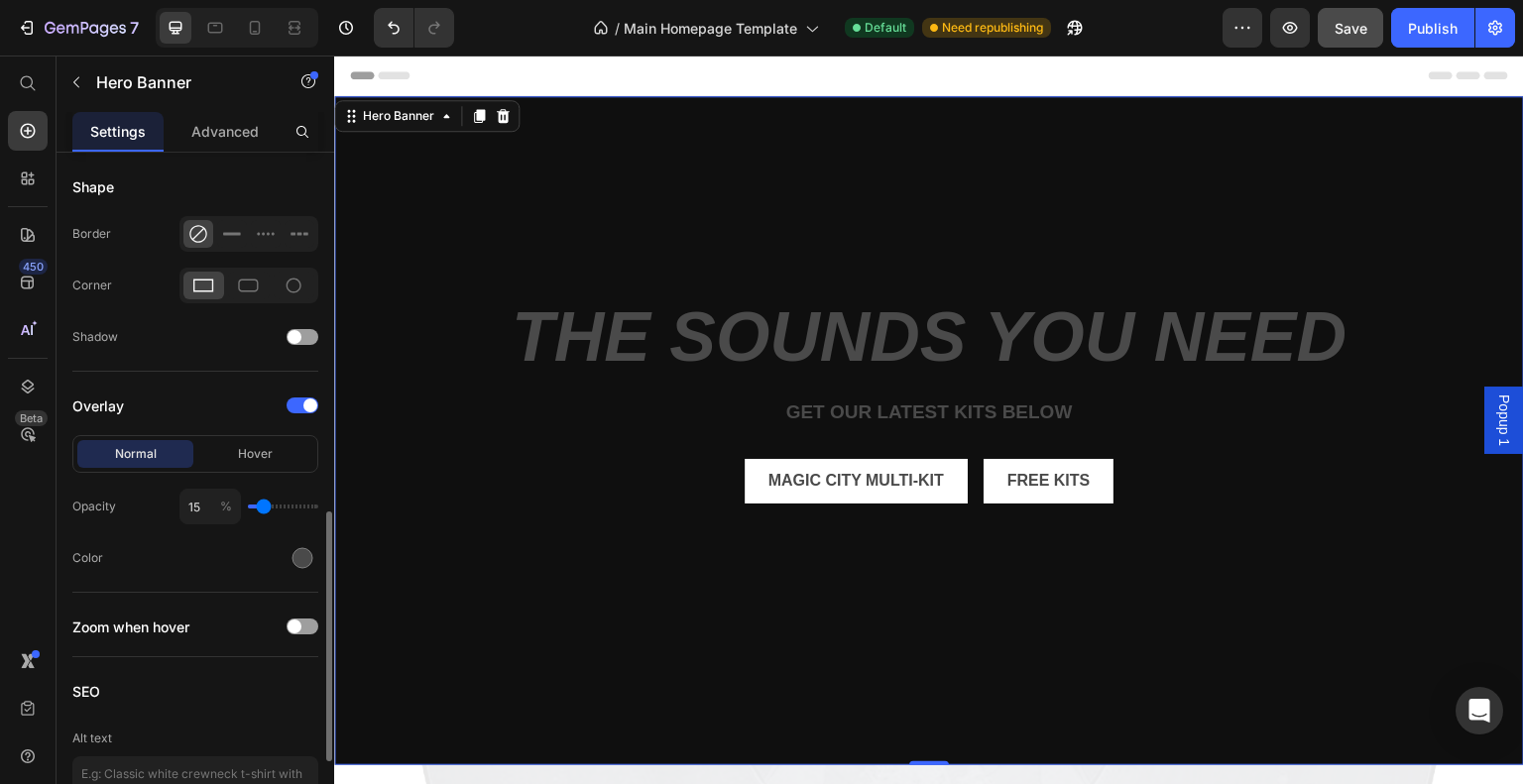 type on "17" 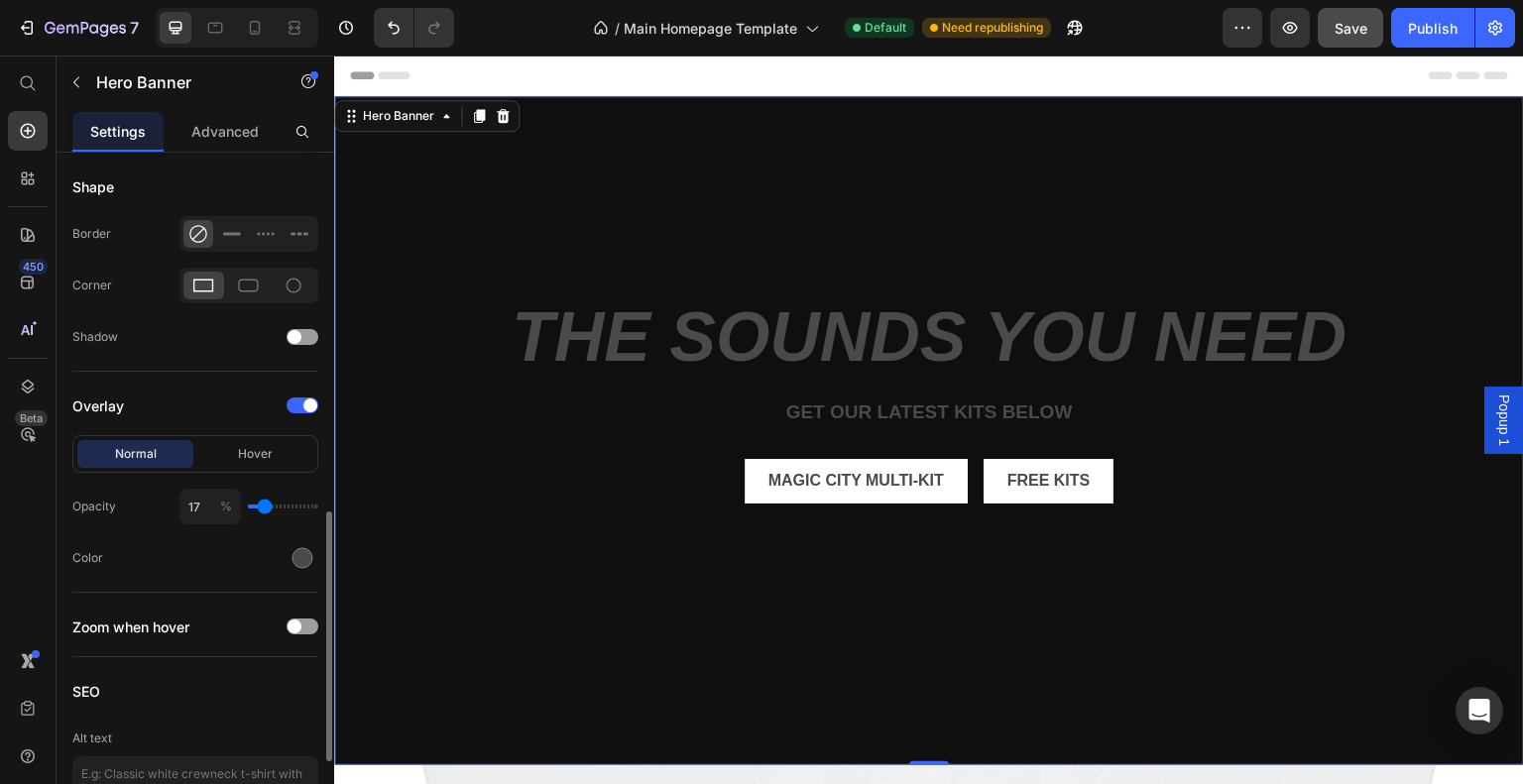 type on "18" 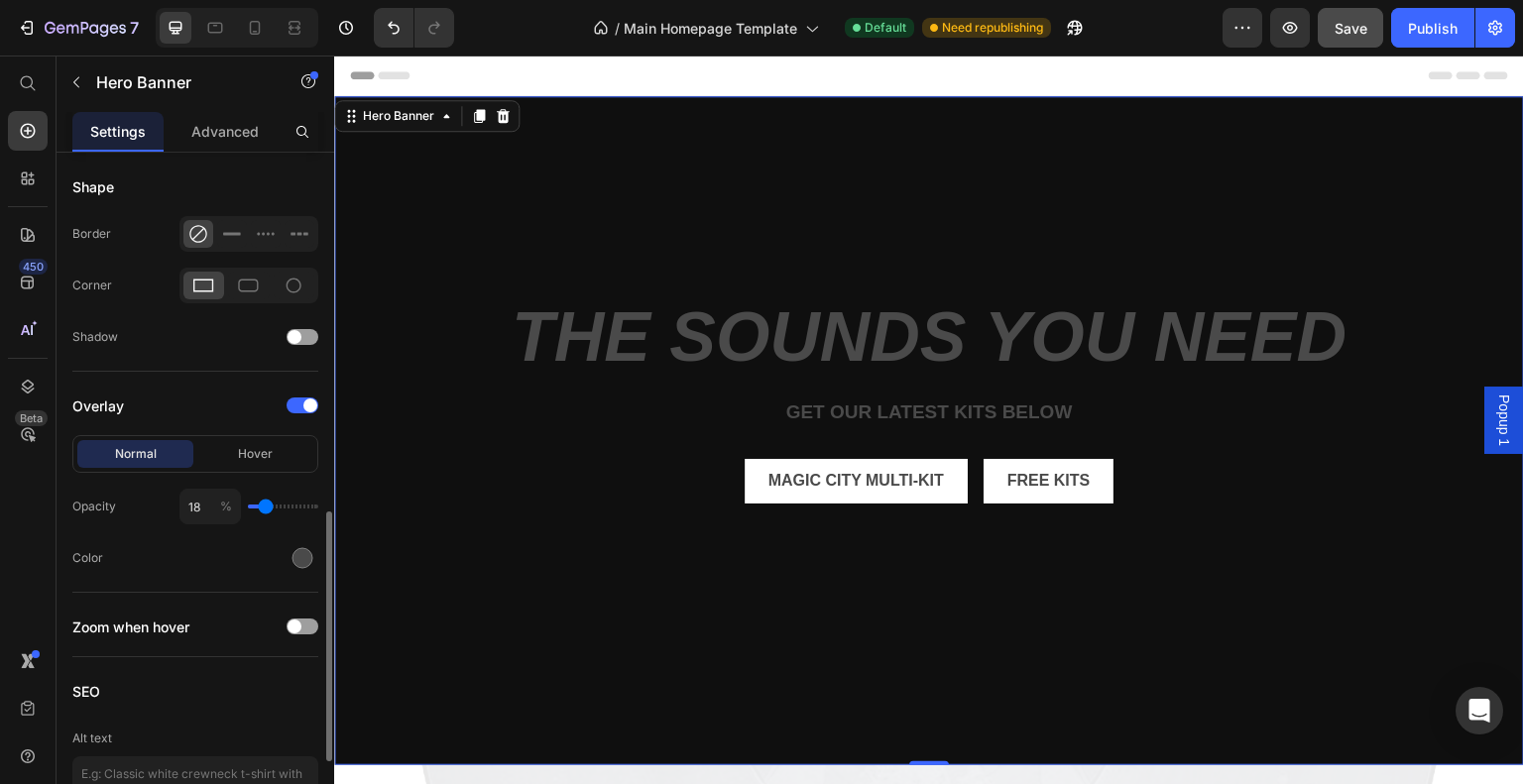 type 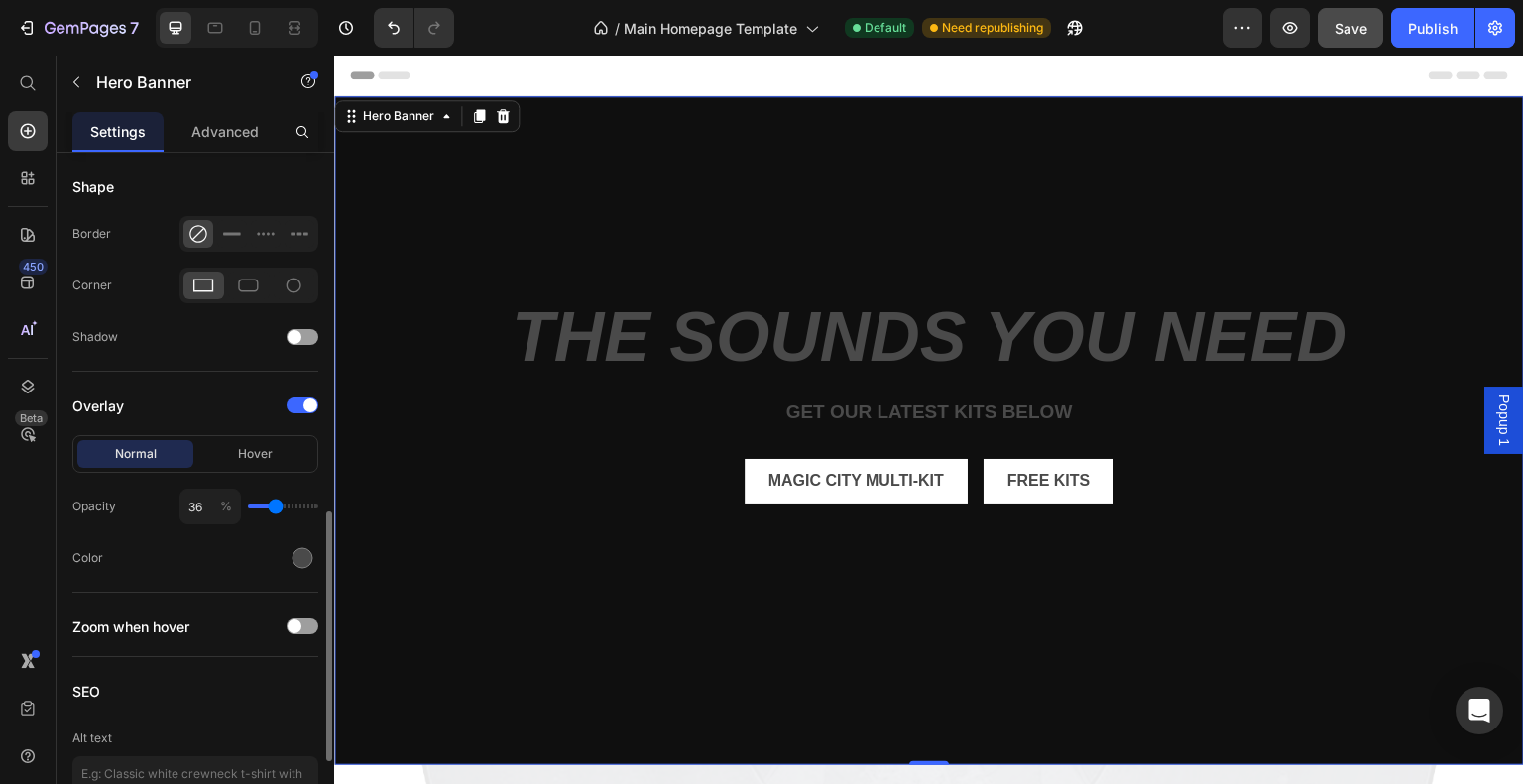 drag, startPoint x: 262, startPoint y: 503, endPoint x: 275, endPoint y: 503, distance: 13 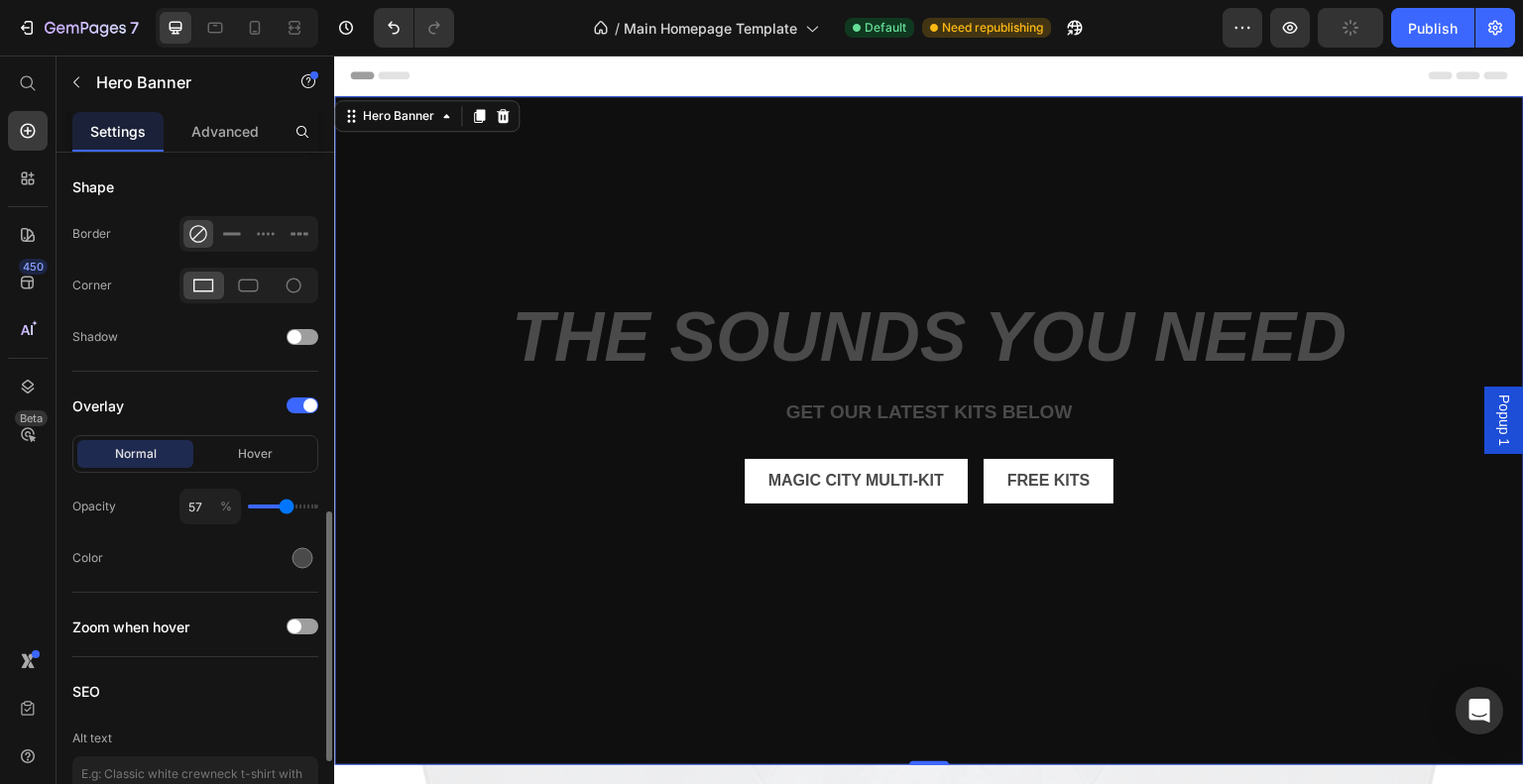 drag, startPoint x: 275, startPoint y: 503, endPoint x: 288, endPoint y: 503, distance: 13 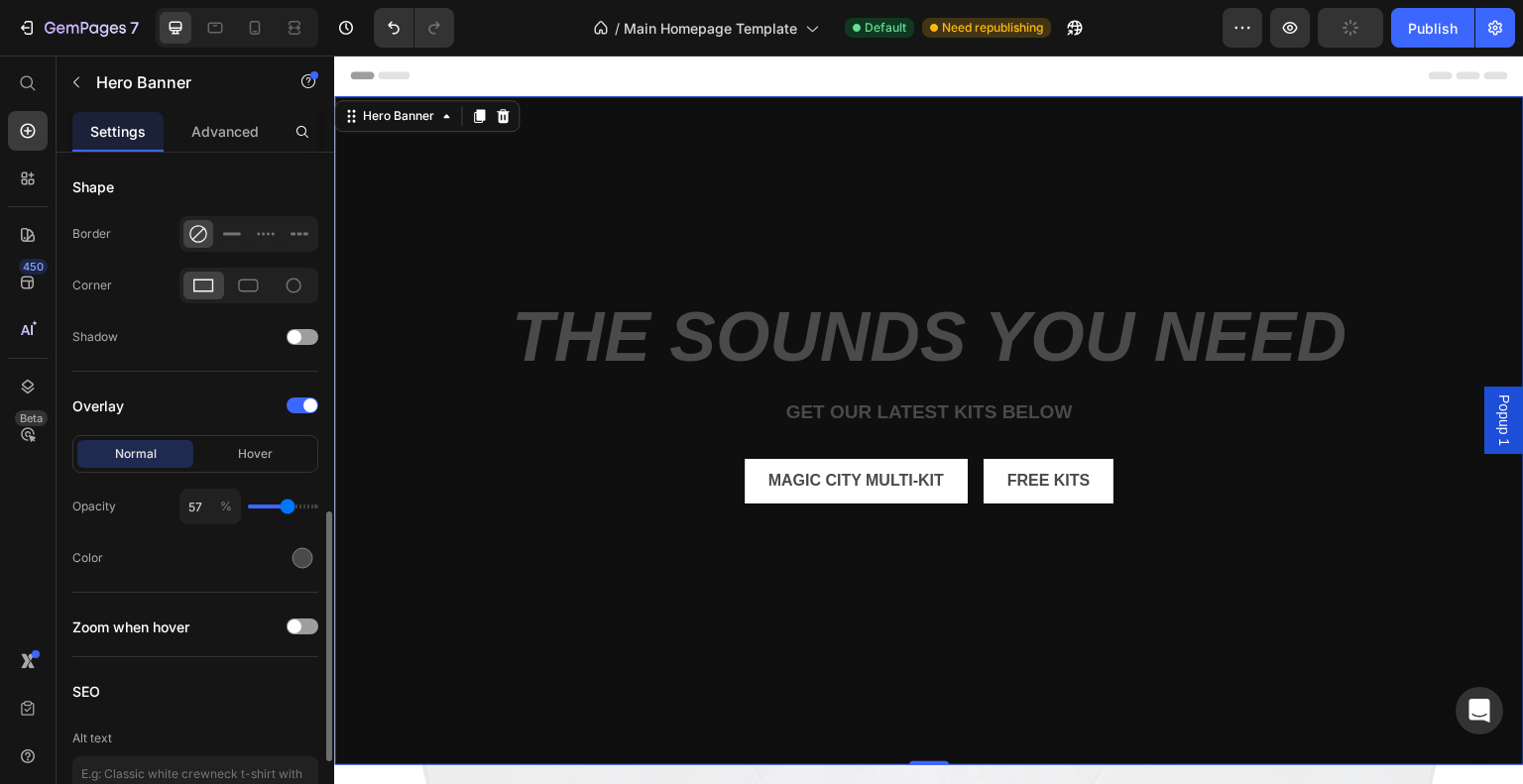 click at bounding box center [283, 506] 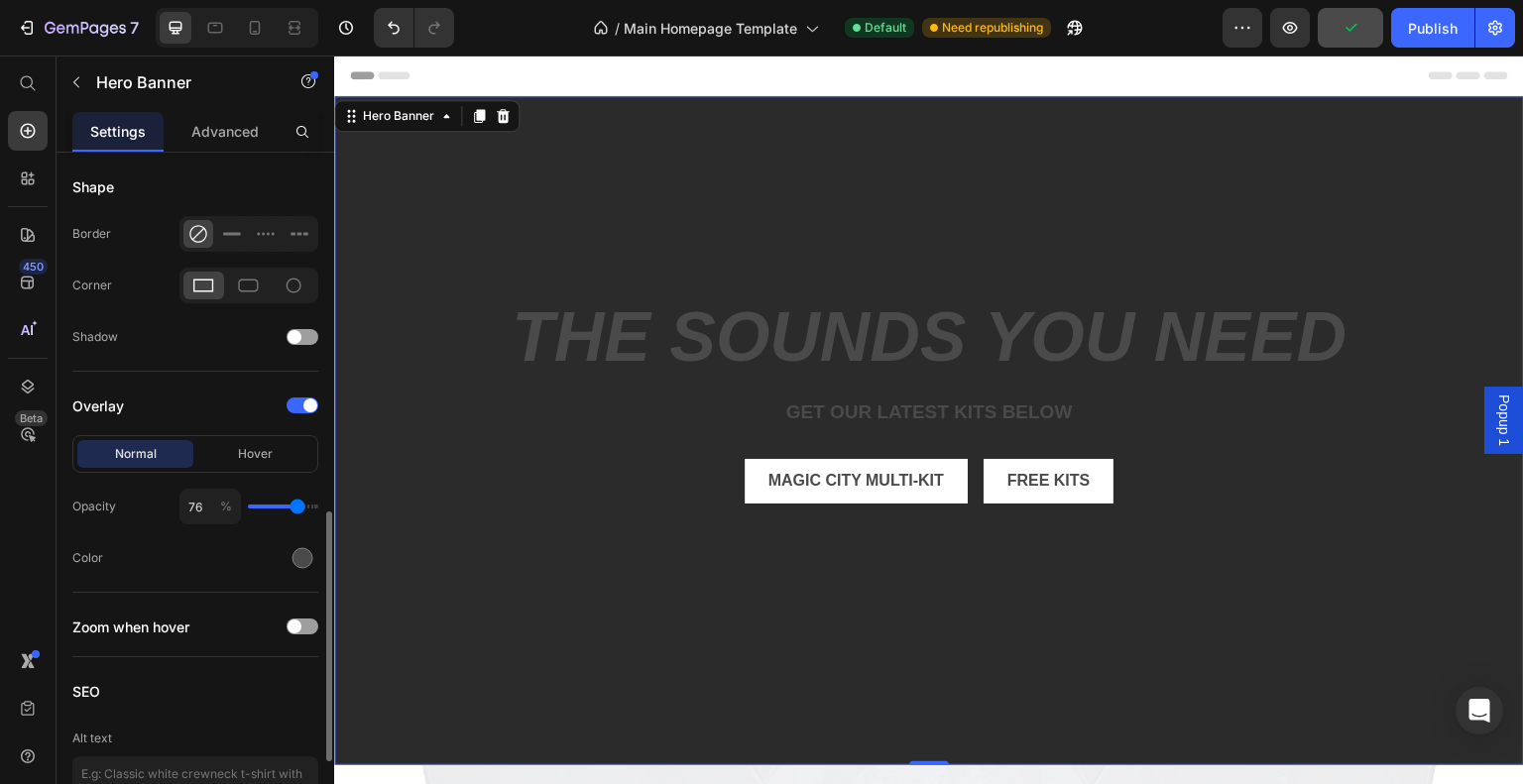 drag, startPoint x: 286, startPoint y: 503, endPoint x: 297, endPoint y: 501, distance: 11.18034 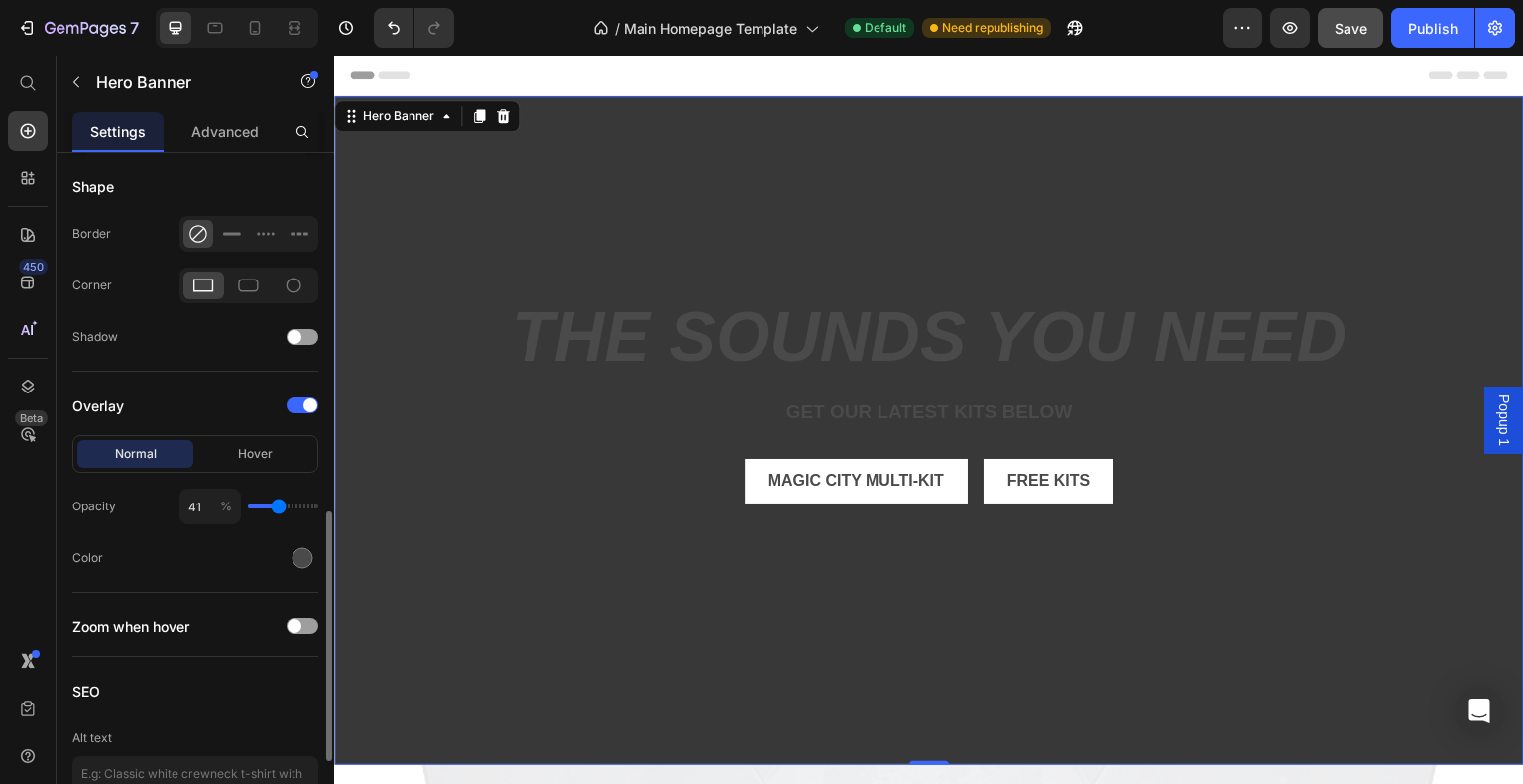 drag, startPoint x: 297, startPoint y: 501, endPoint x: 278, endPoint y: 501, distance: 19 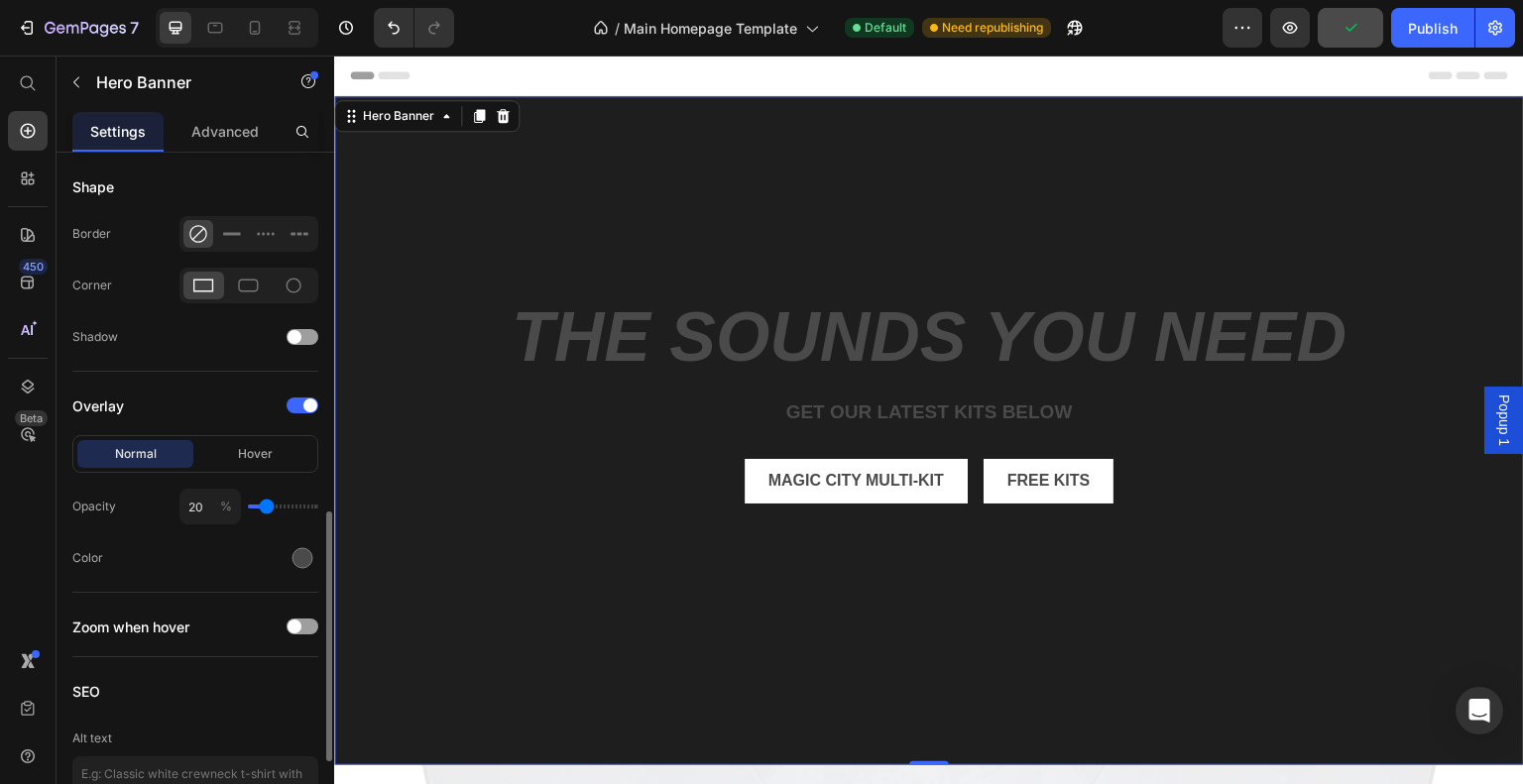 click at bounding box center (283, 506) 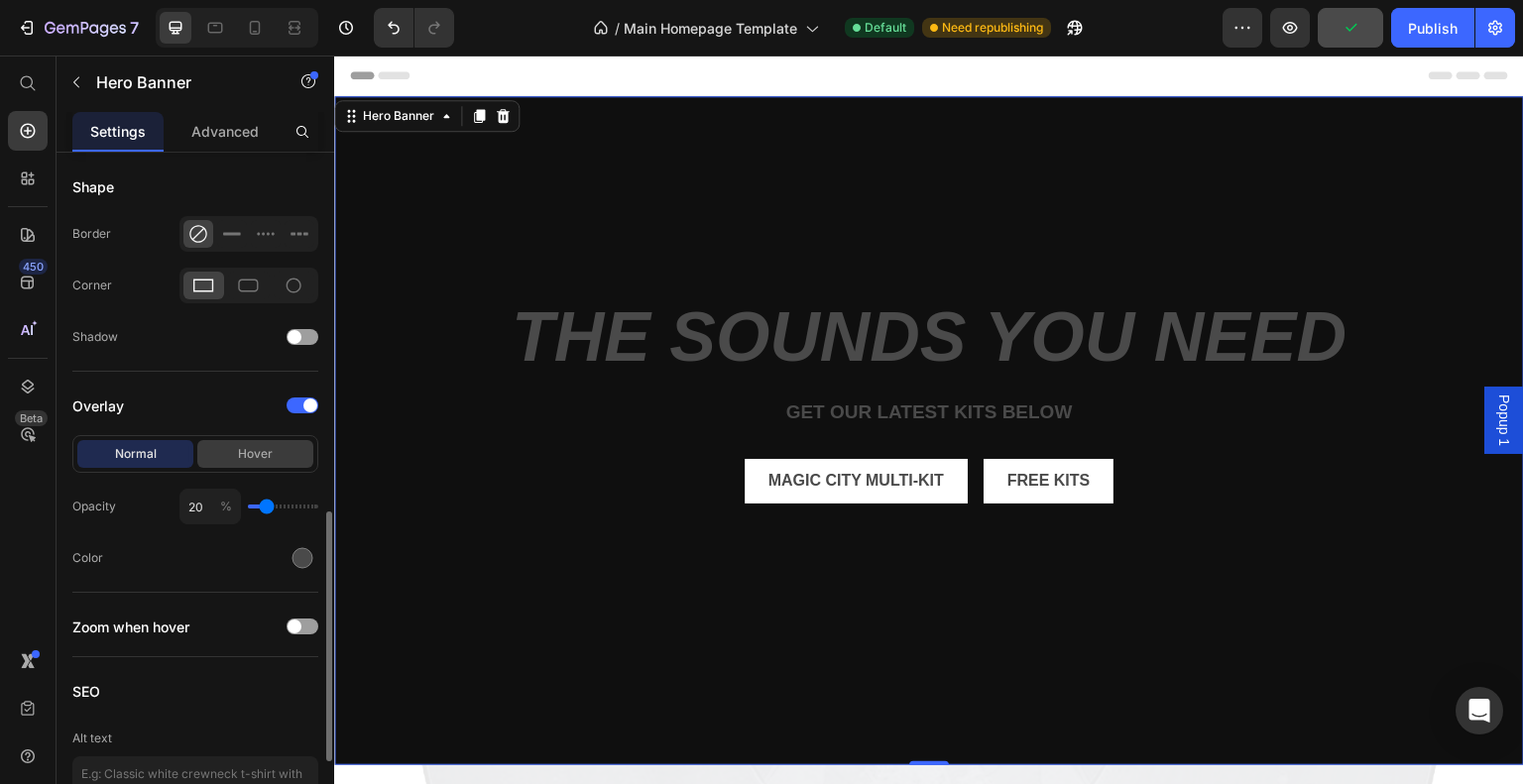 click on "Hover" at bounding box center (255, 454) 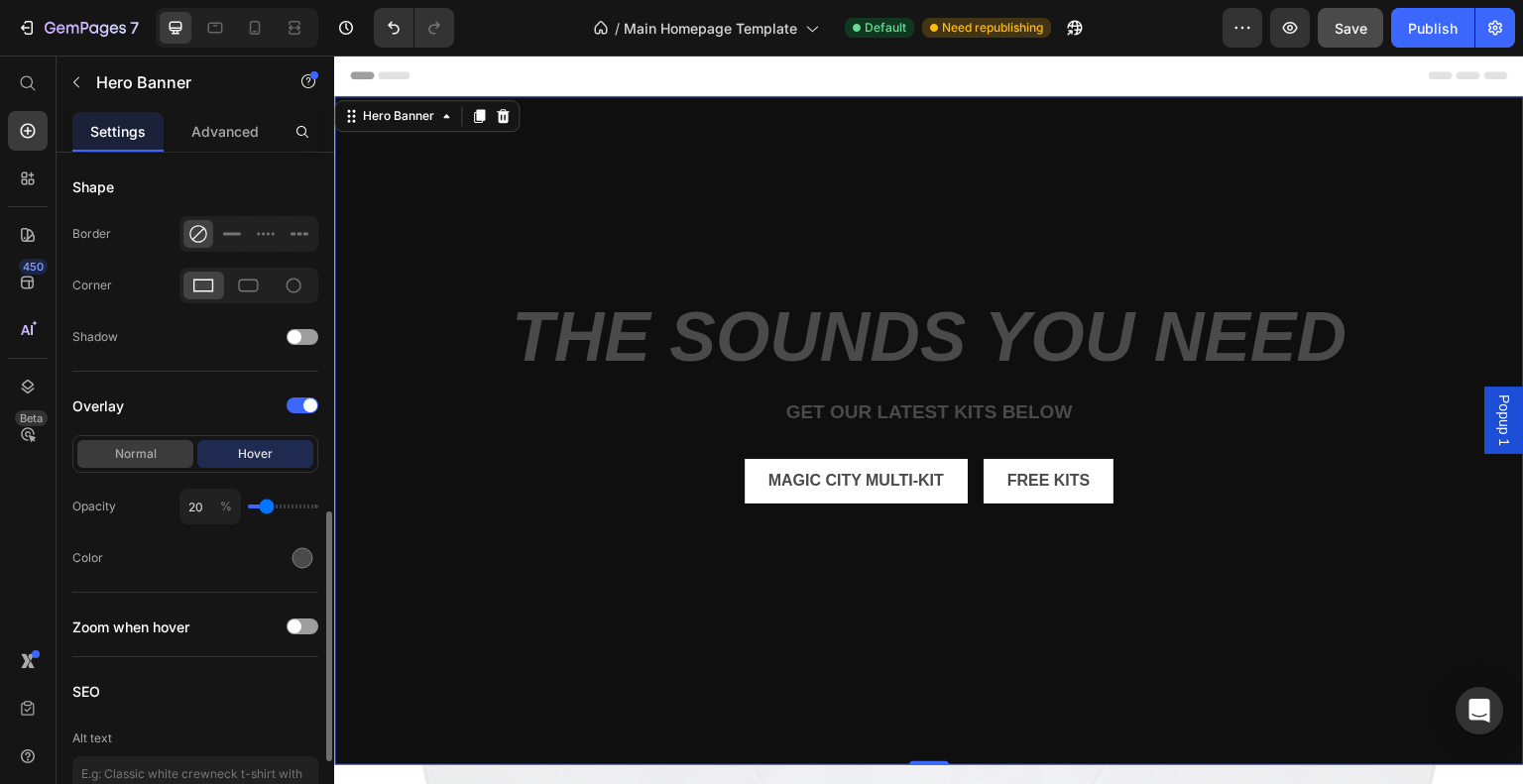 click on "Normal" at bounding box center (135, 454) 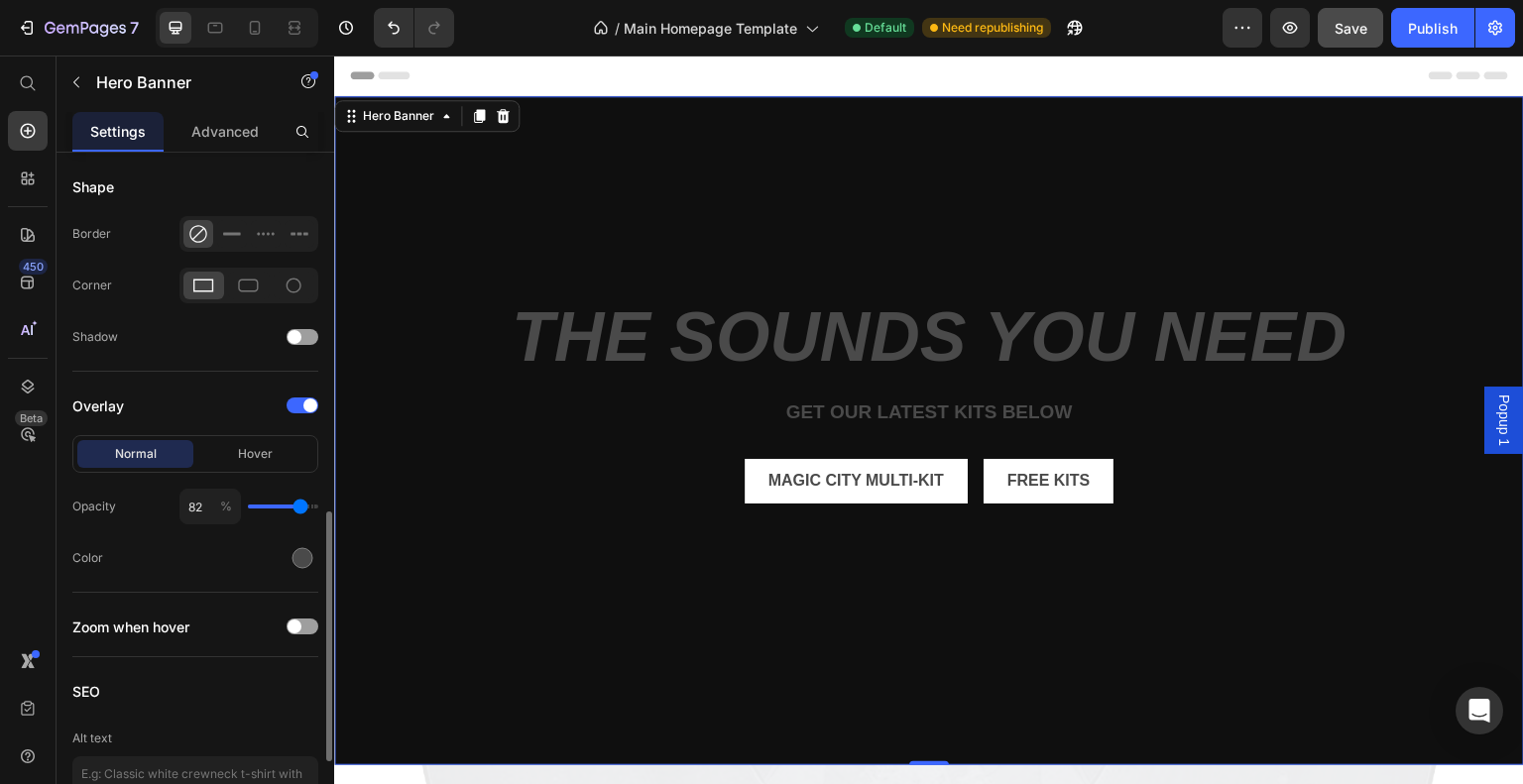 drag, startPoint x: 271, startPoint y: 505, endPoint x: 300, endPoint y: 504, distance: 29.017236 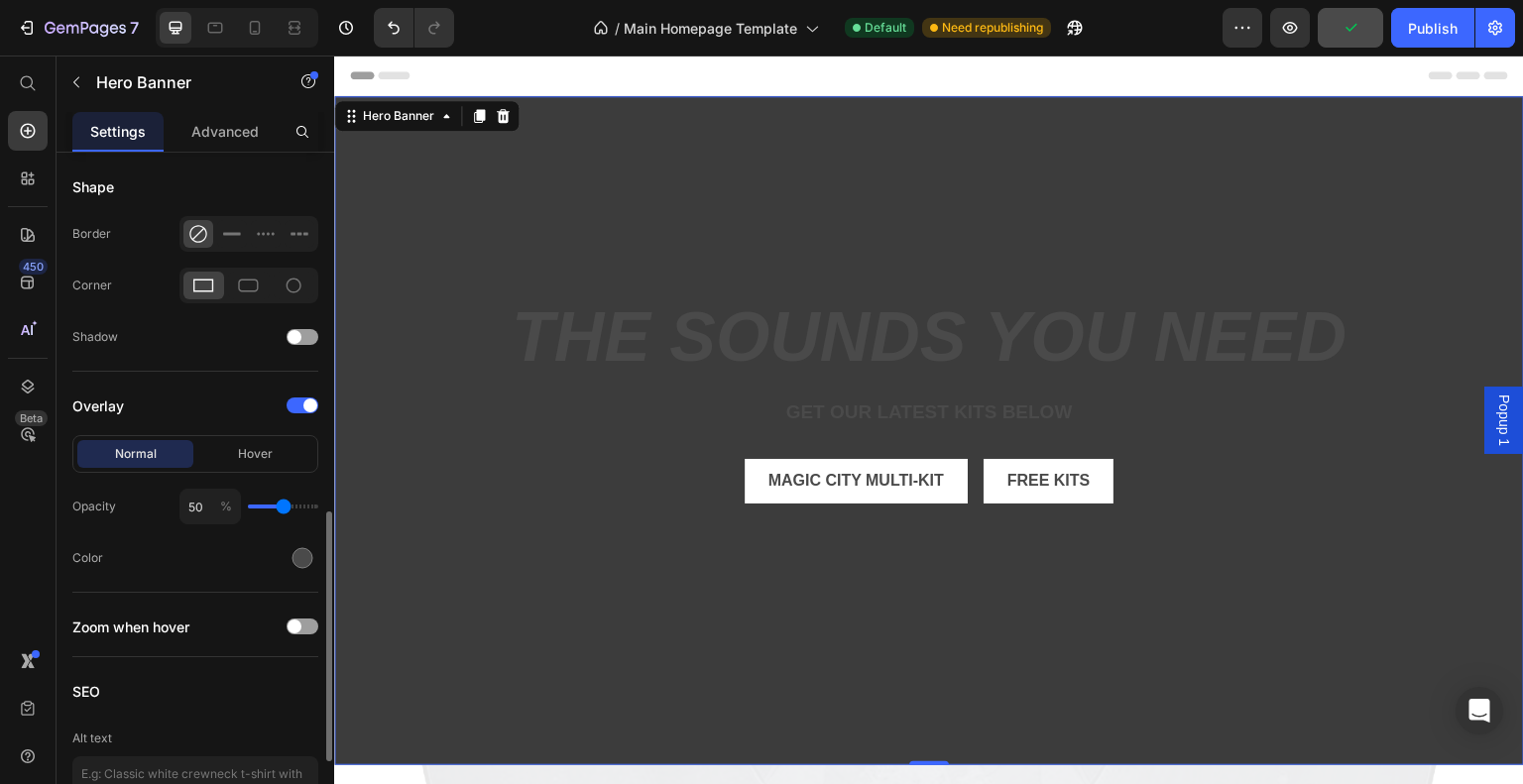 drag, startPoint x: 299, startPoint y: 503, endPoint x: 283, endPoint y: 502, distance: 16.03122 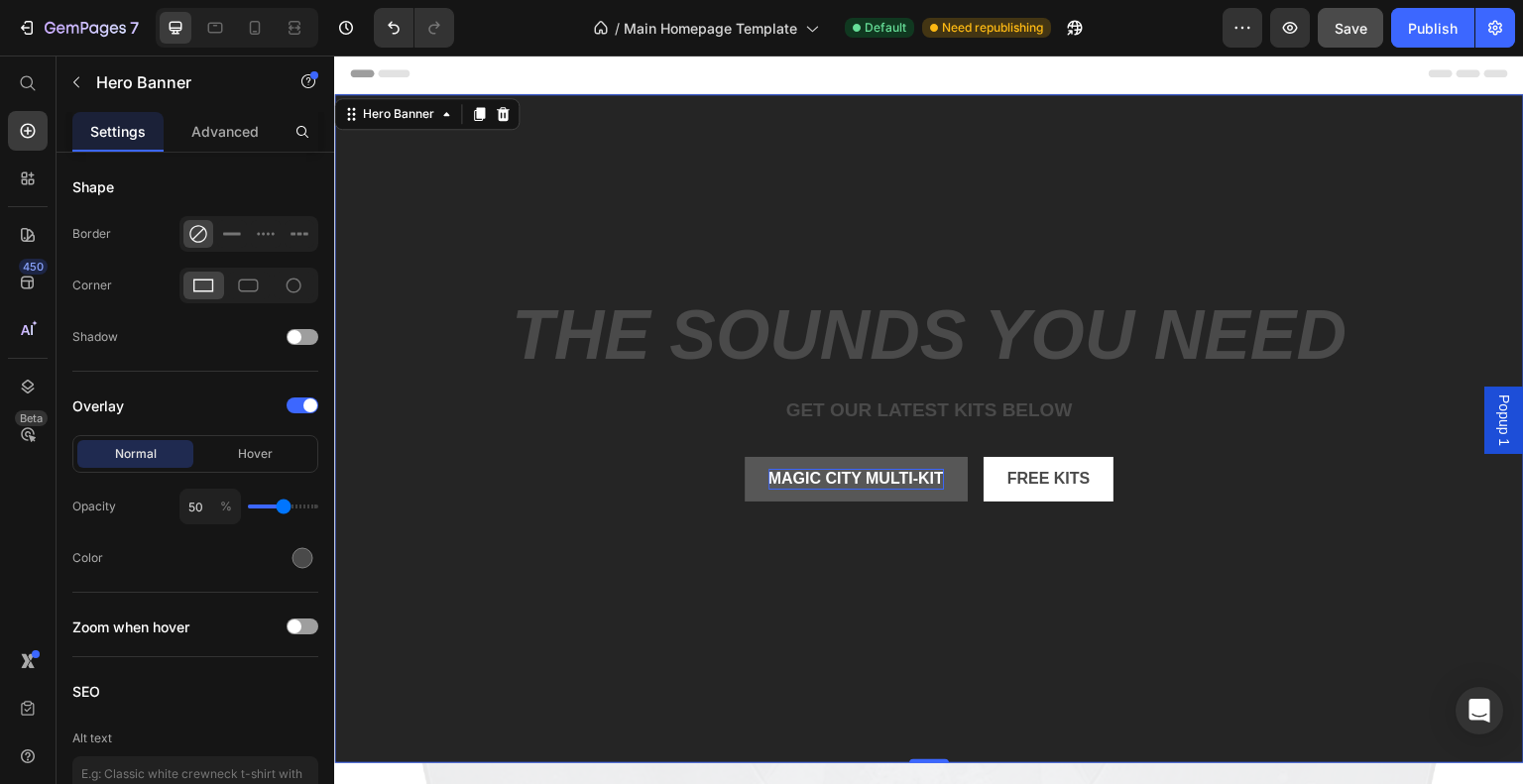 scroll, scrollTop: 0, scrollLeft: 0, axis: both 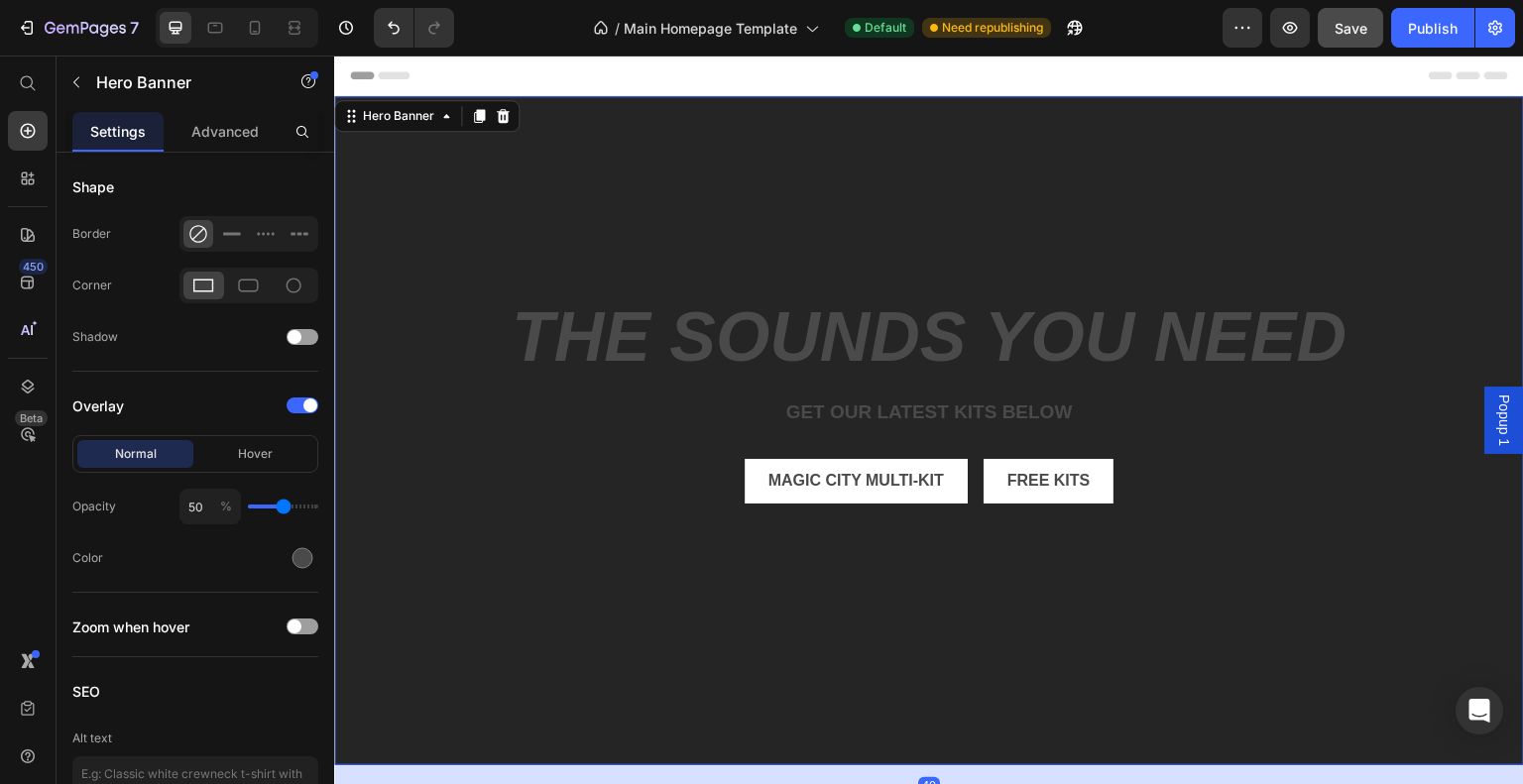 drag, startPoint x: 927, startPoint y: 751, endPoint x: 927, endPoint y: 783, distance: 32 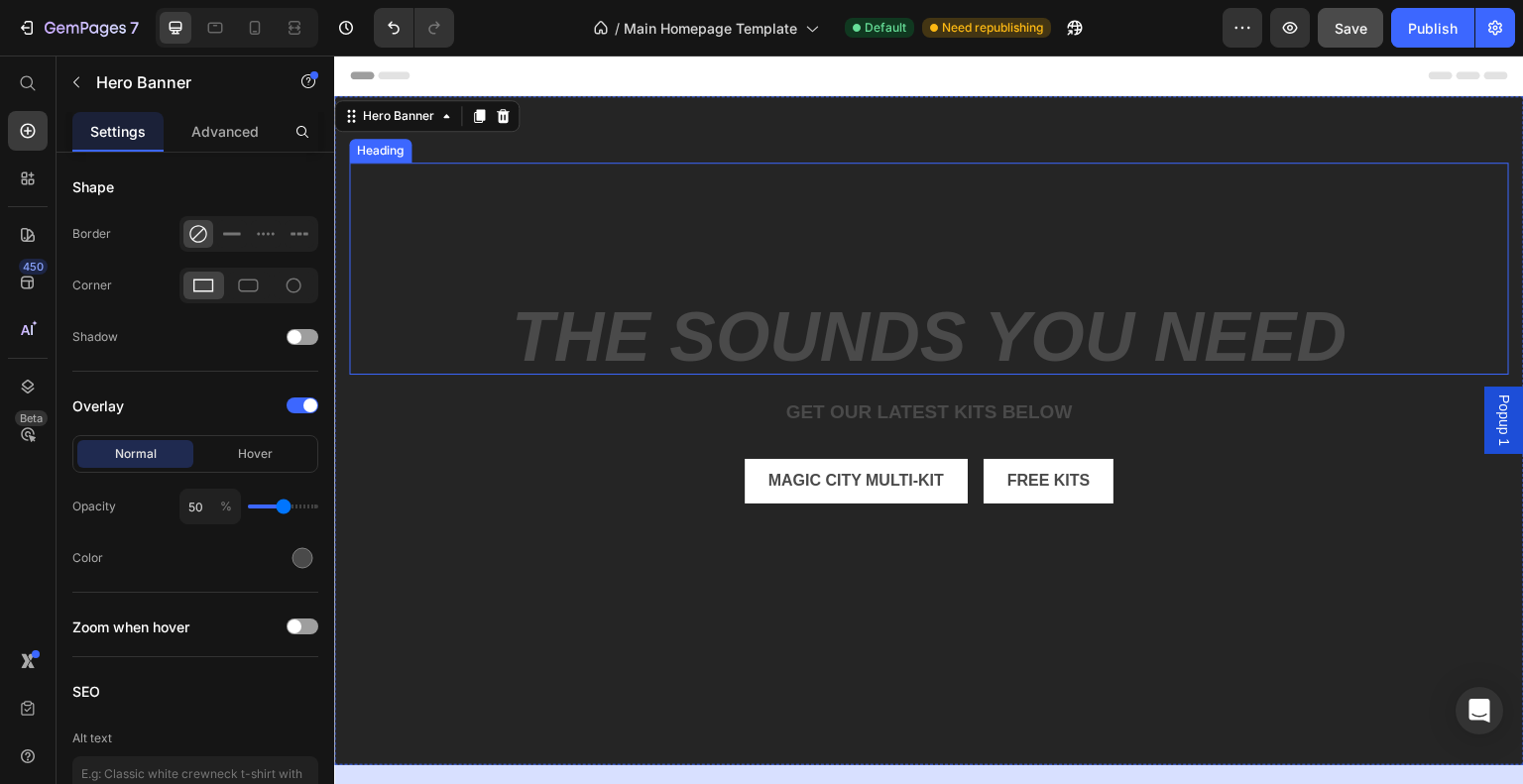 click on "⁠⁠⁠⁠⁠⁠⁠ the sounds you need" at bounding box center [929, 268] 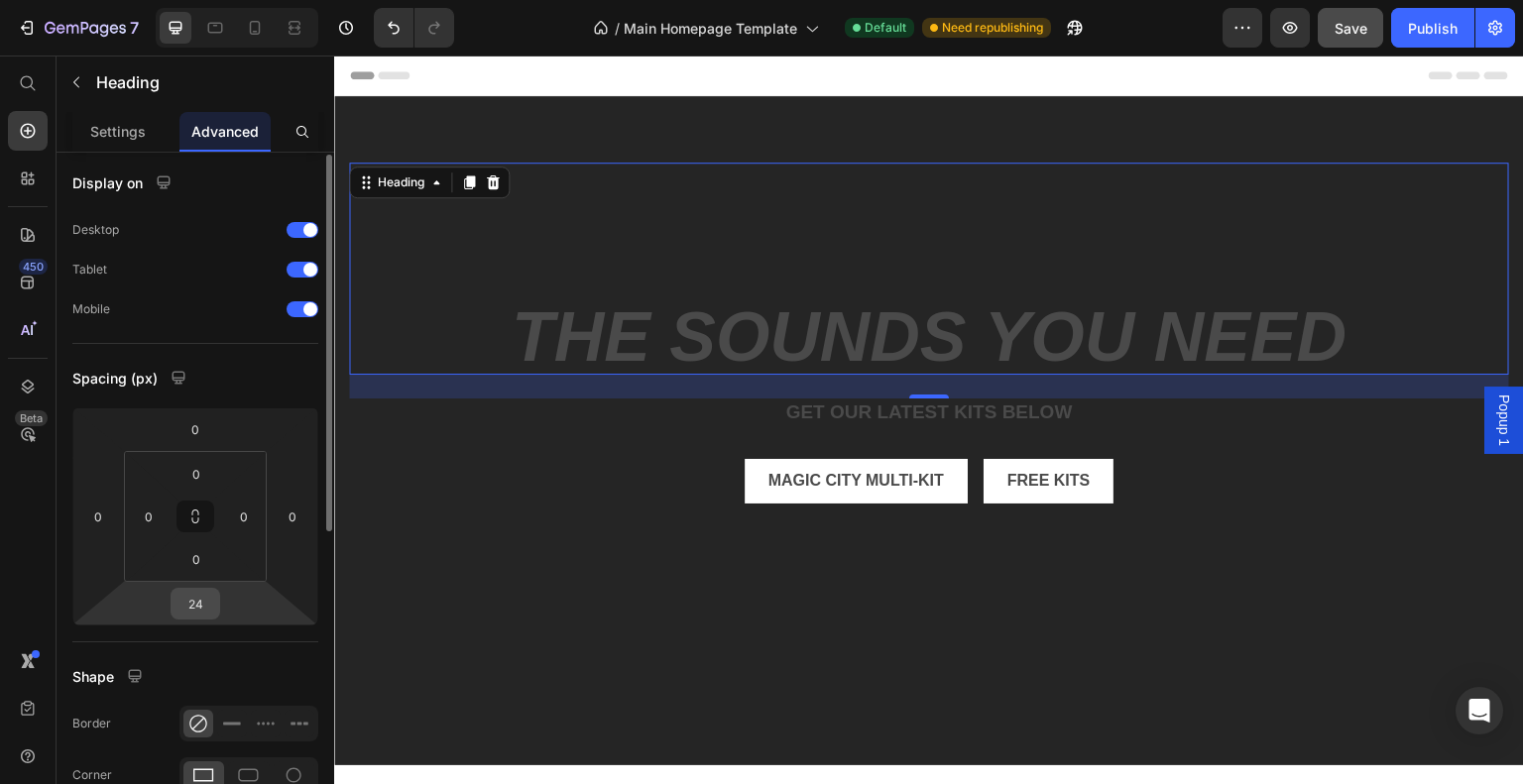 scroll, scrollTop: 4, scrollLeft: 0, axis: vertical 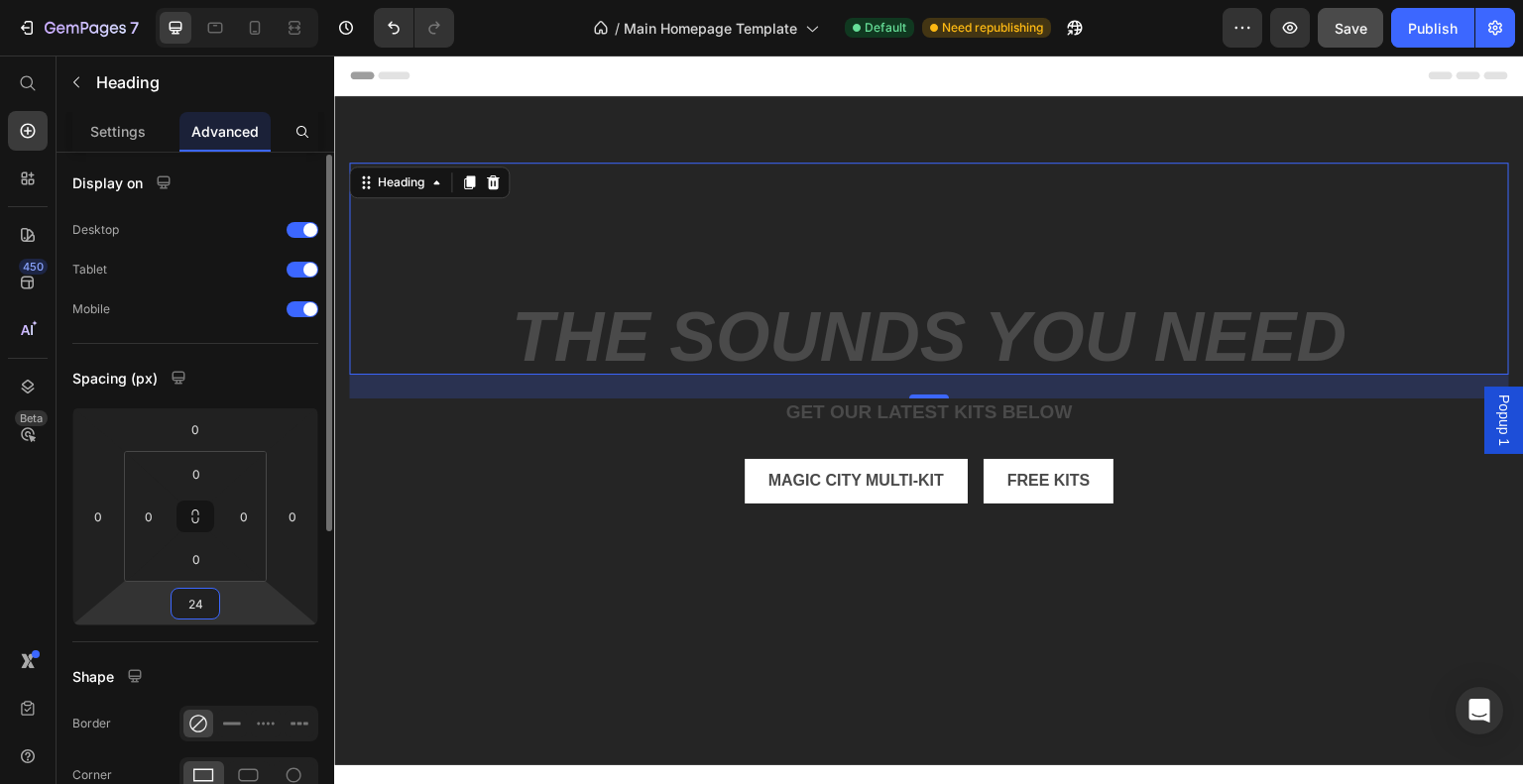click on "24" at bounding box center [195, 604] 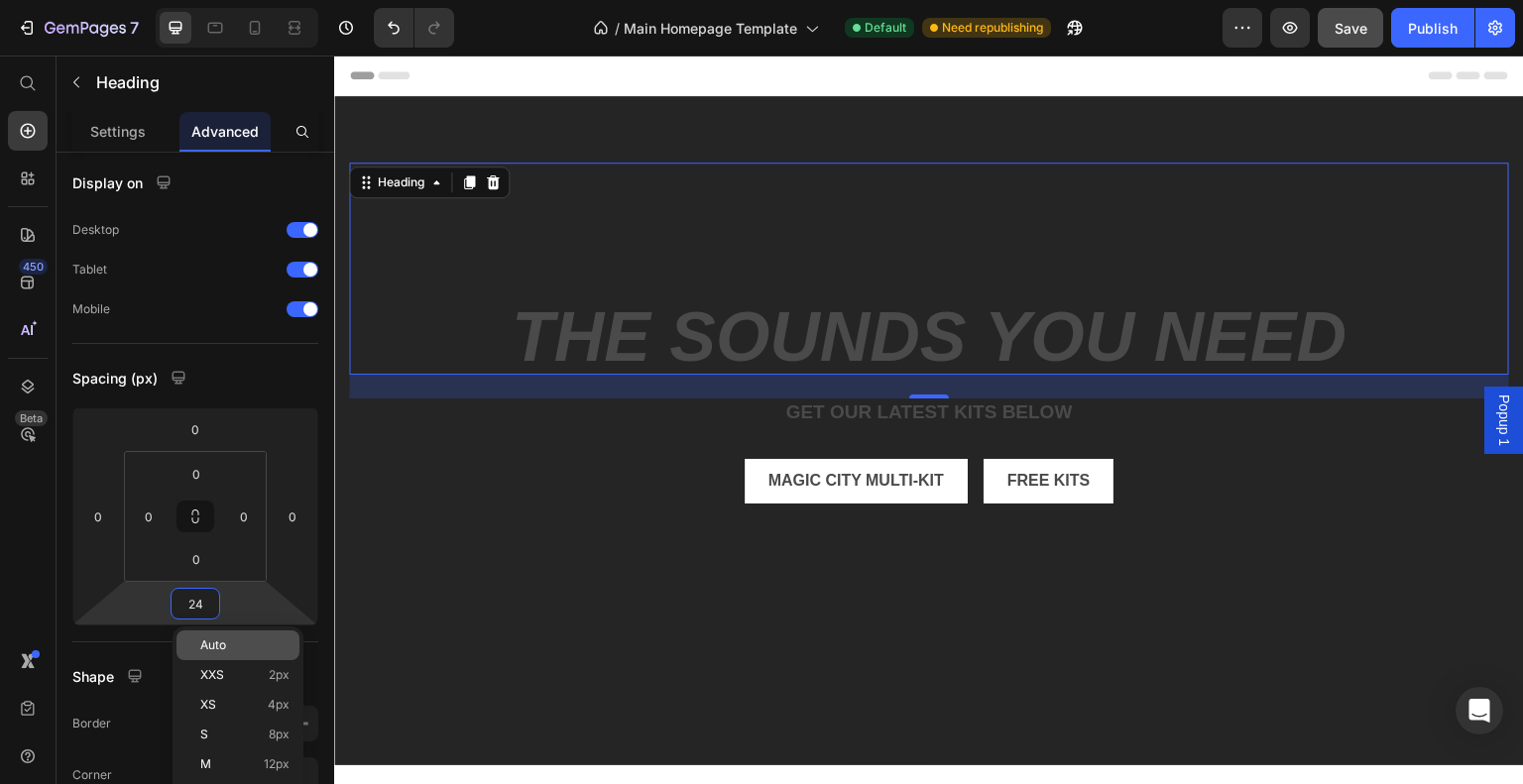 click on "Auto" 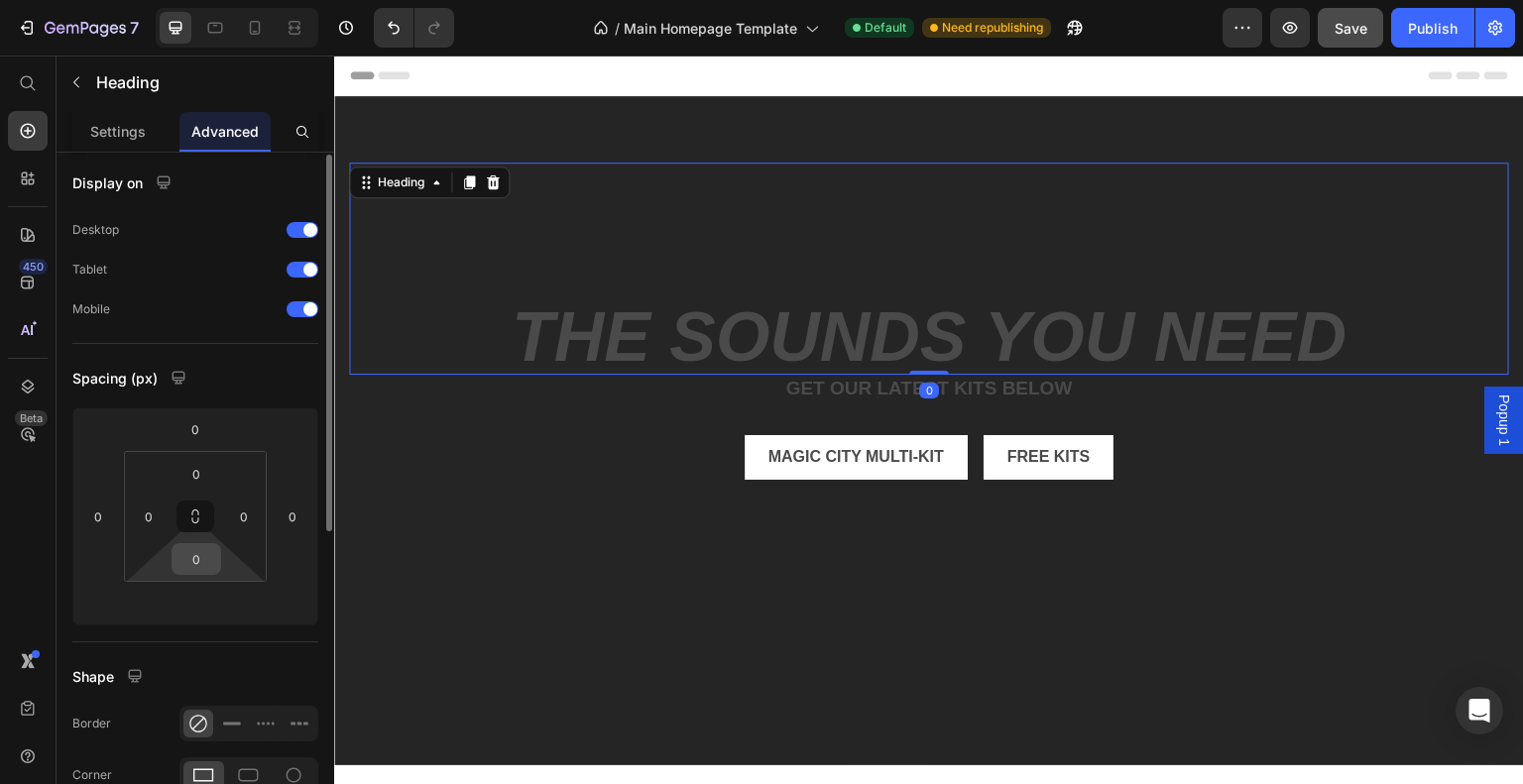 click on "0" at bounding box center [196, 559] 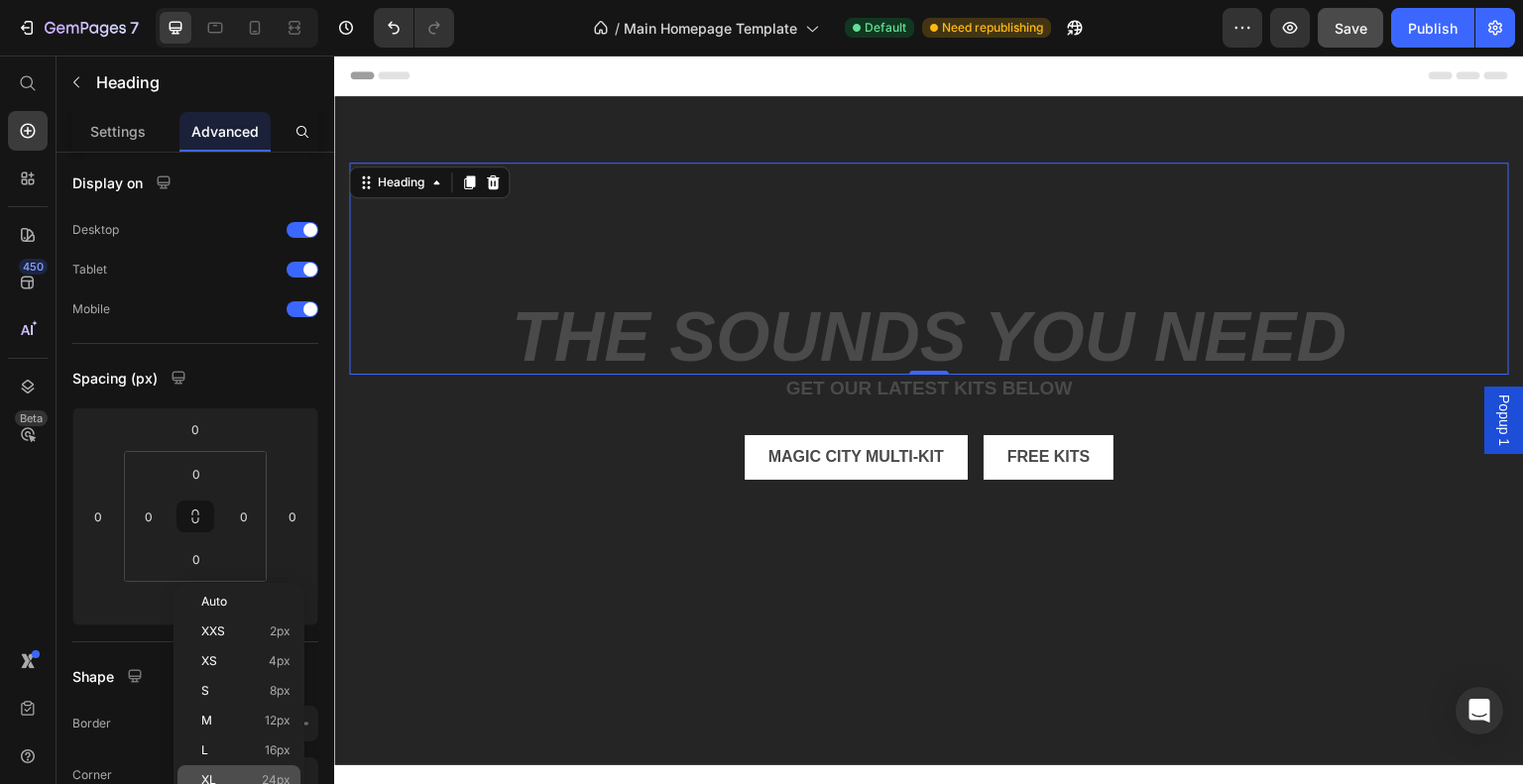 click on "XL 24px" at bounding box center (246, 780) 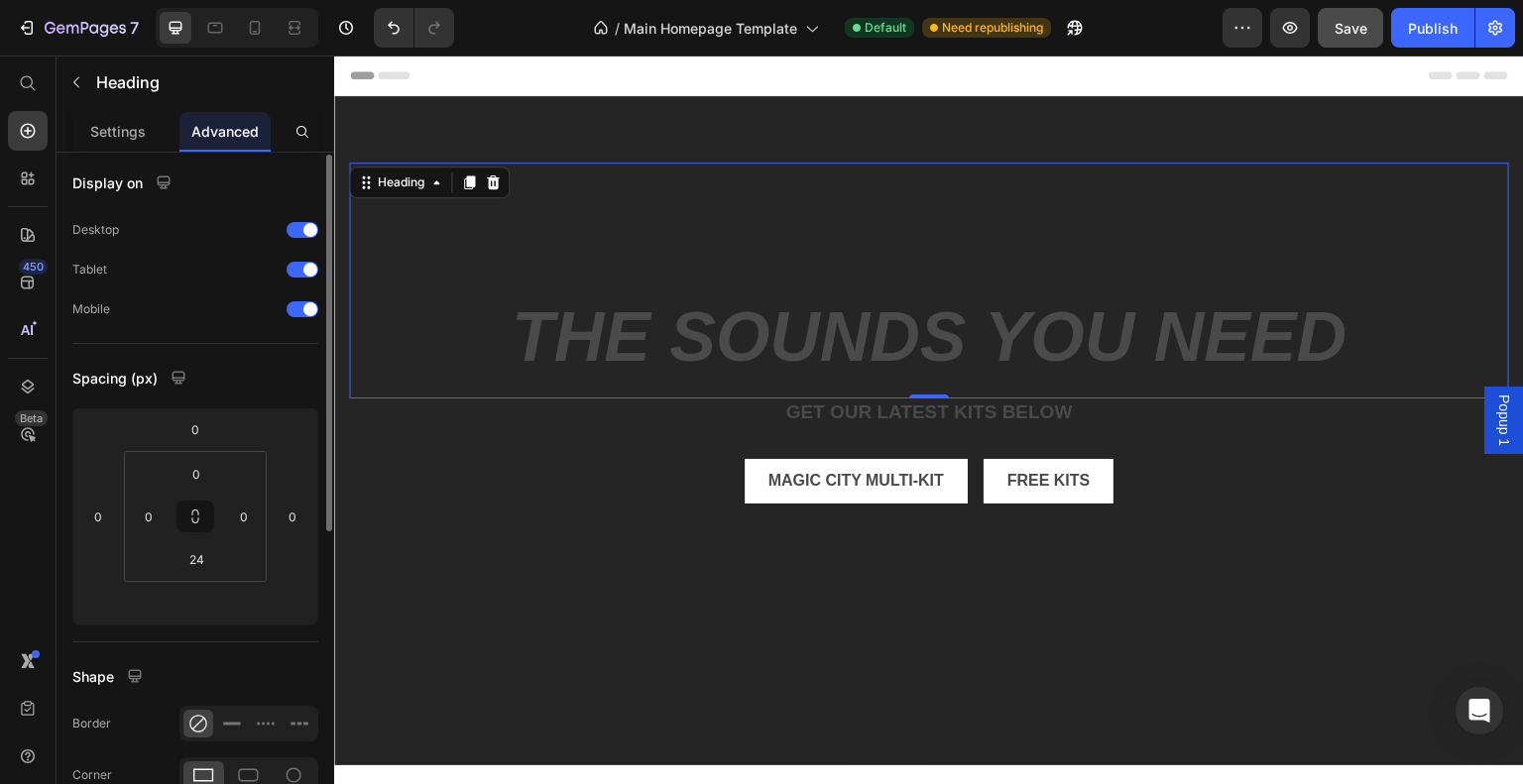 click on "Shape" at bounding box center [195, 676] 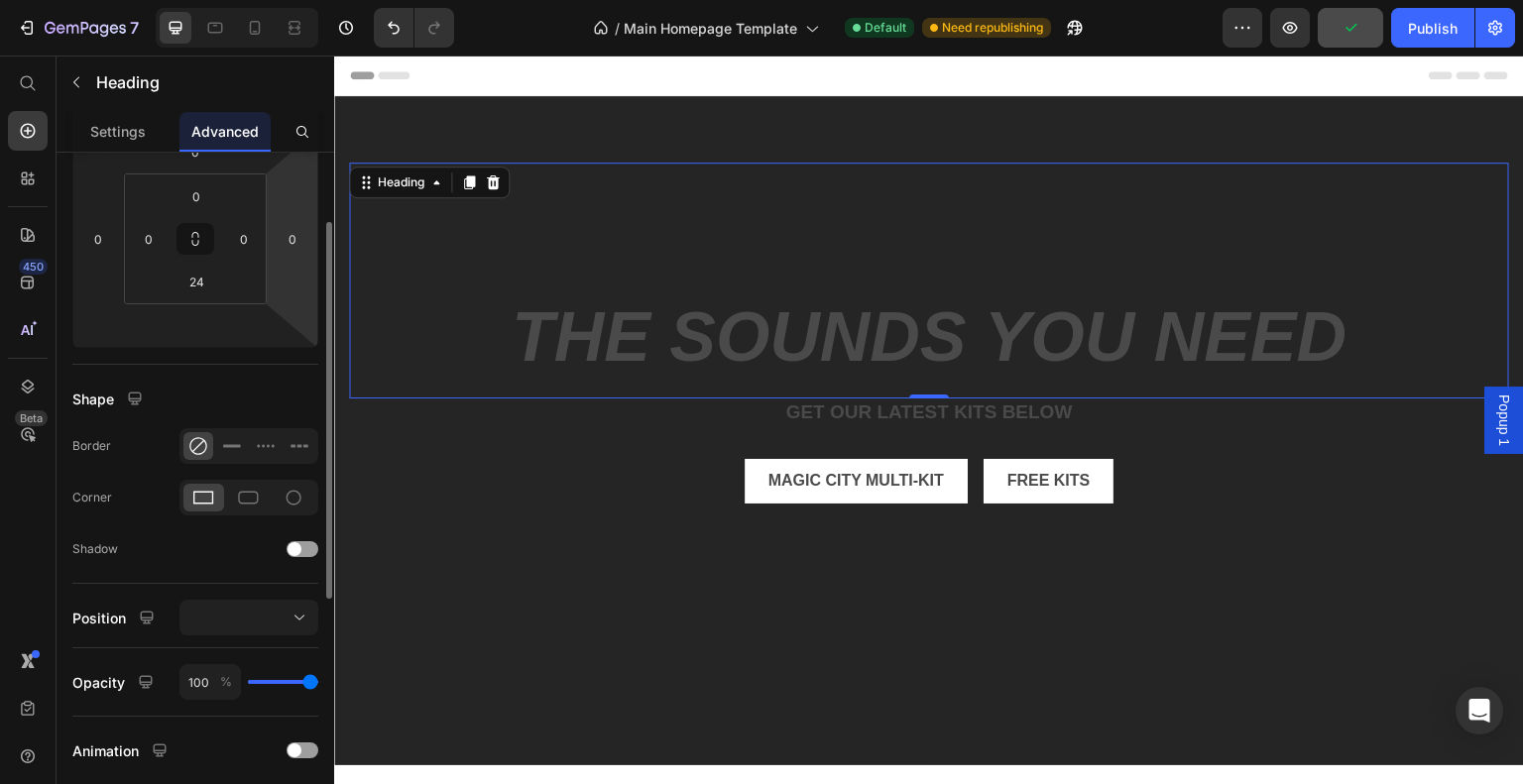 scroll, scrollTop: 346, scrollLeft: 0, axis: vertical 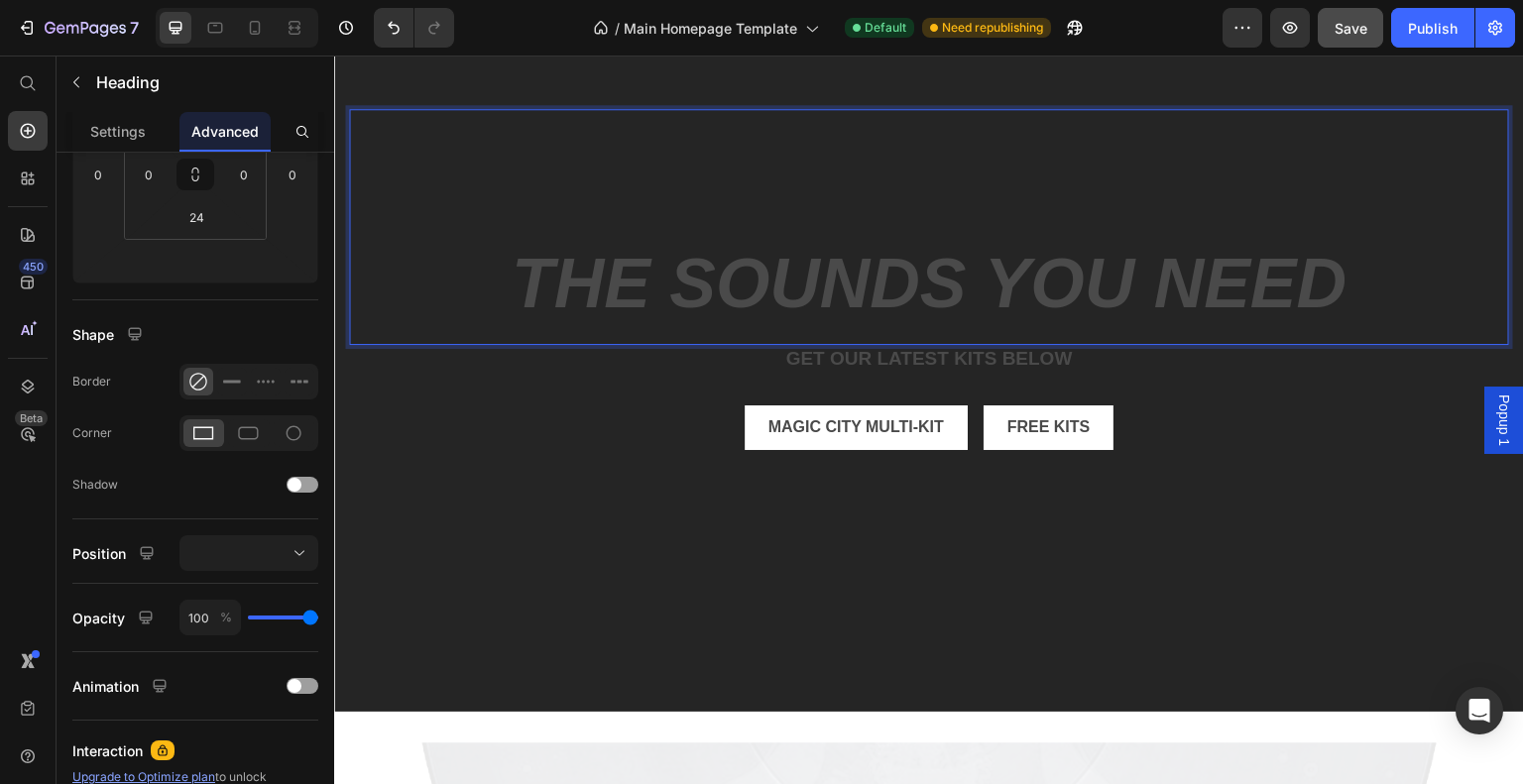 click on "⁠⁠⁠⁠⁠⁠⁠ the sounds you need" at bounding box center (929, 214) 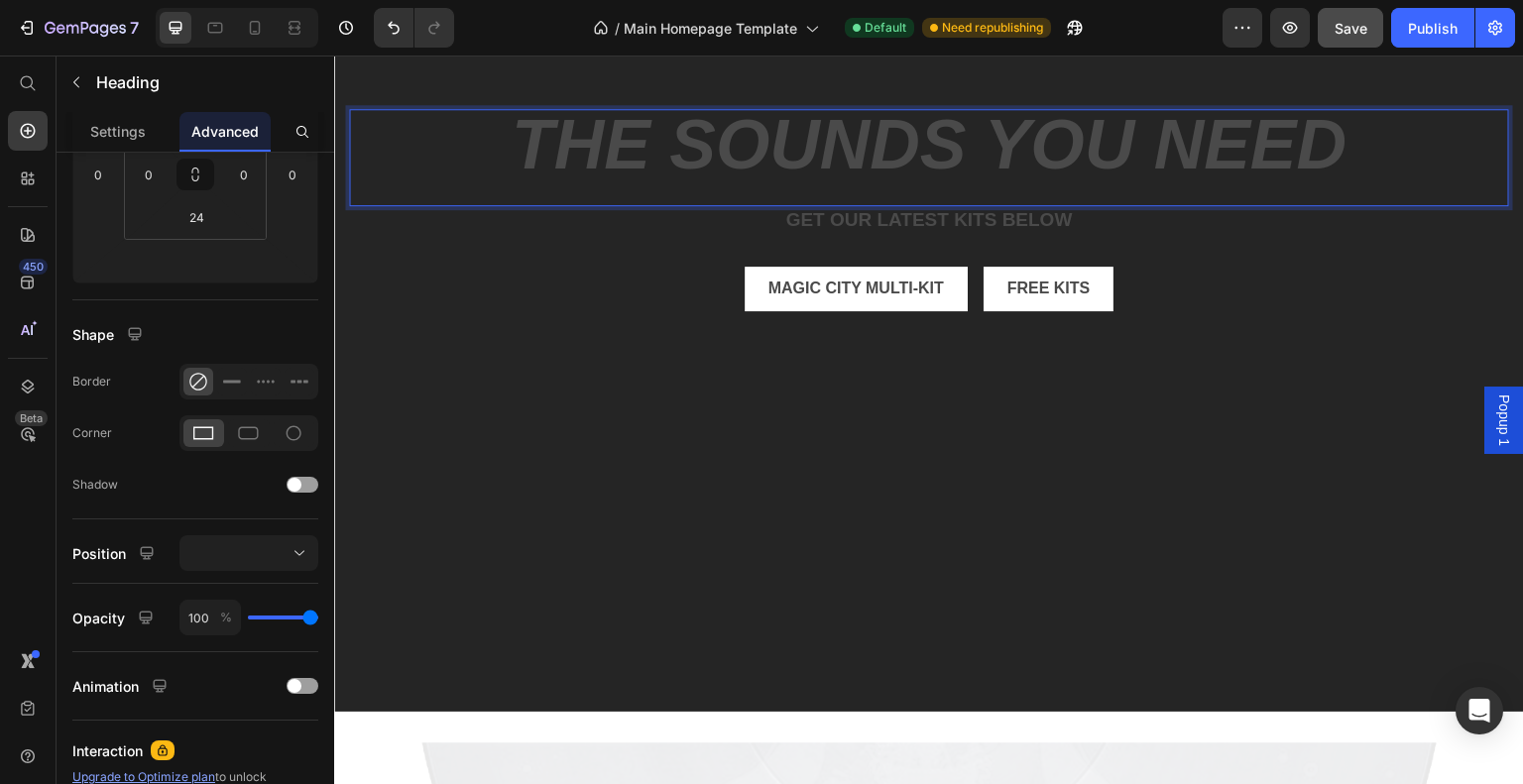scroll, scrollTop: 0, scrollLeft: 0, axis: both 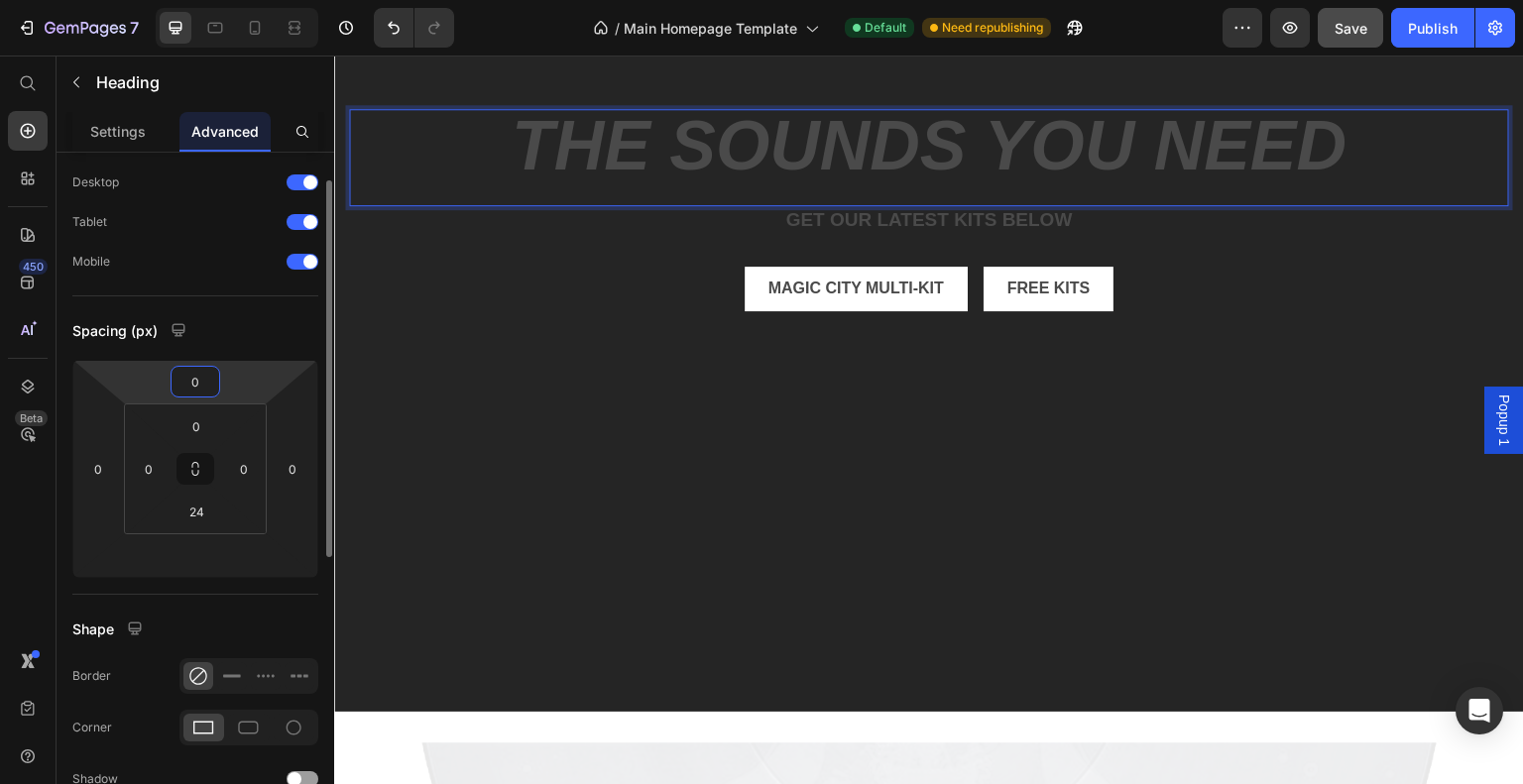click on "0" at bounding box center [195, 382] 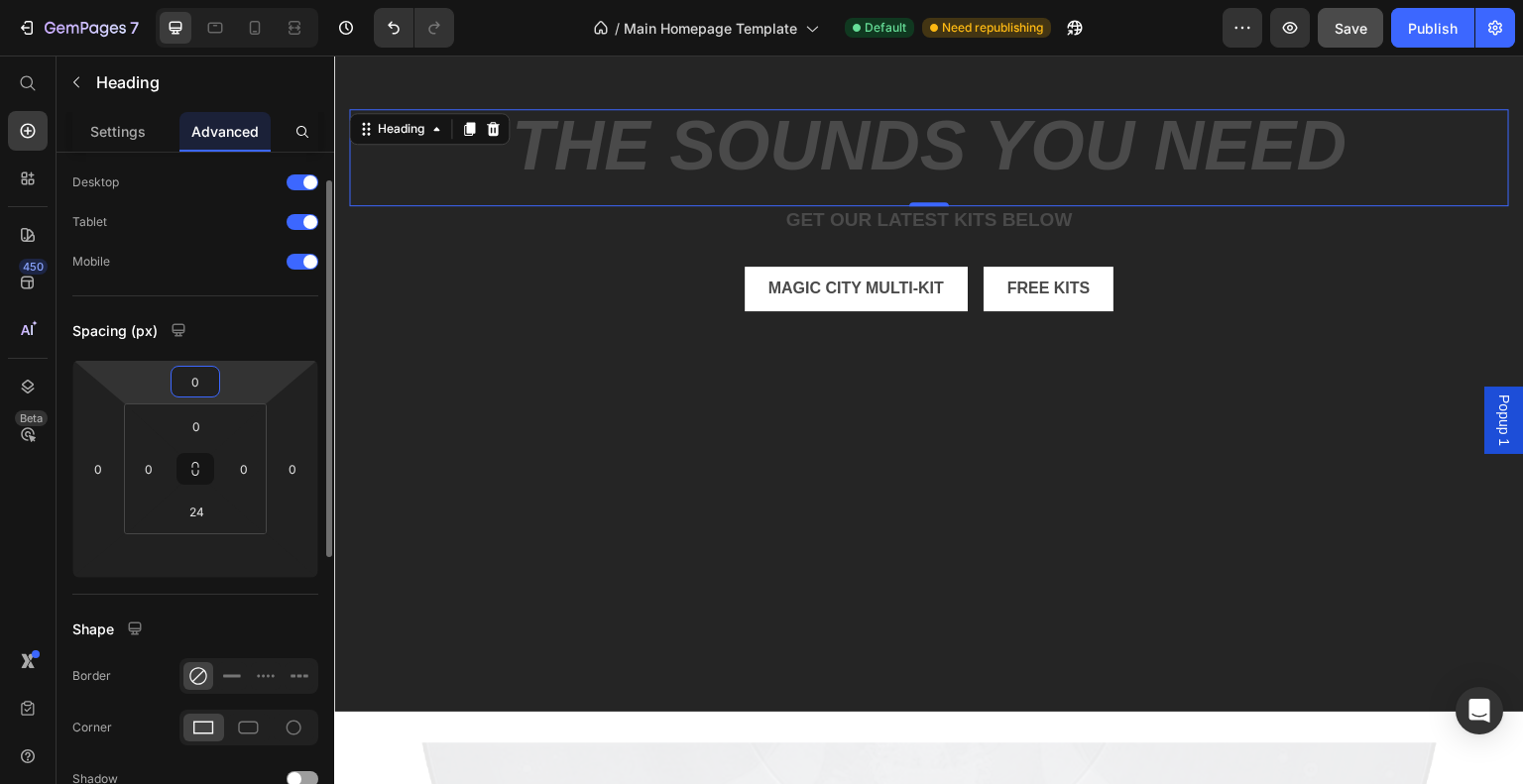 scroll, scrollTop: 52, scrollLeft: 0, axis: vertical 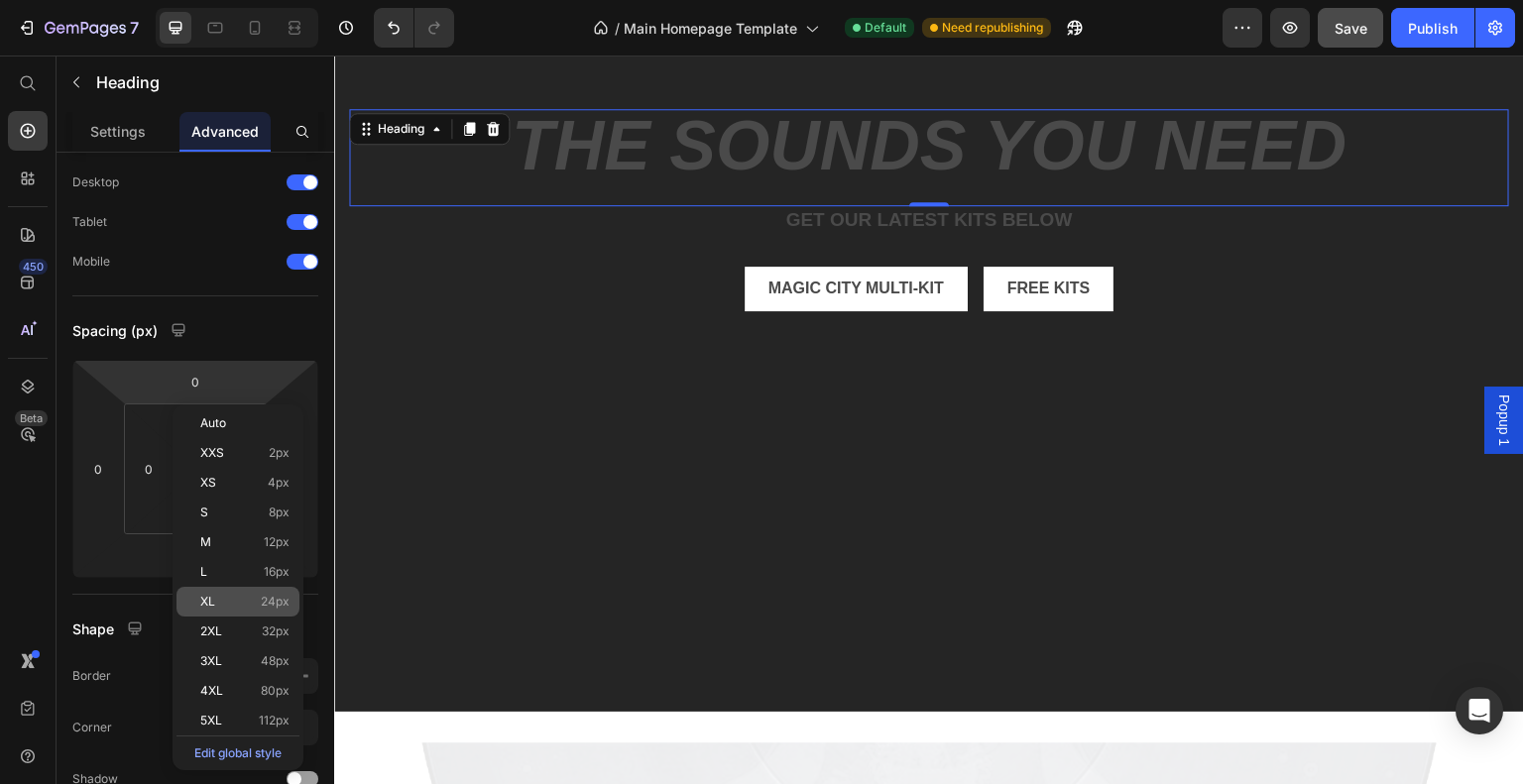 click on "XL 24px" at bounding box center [245, 602] 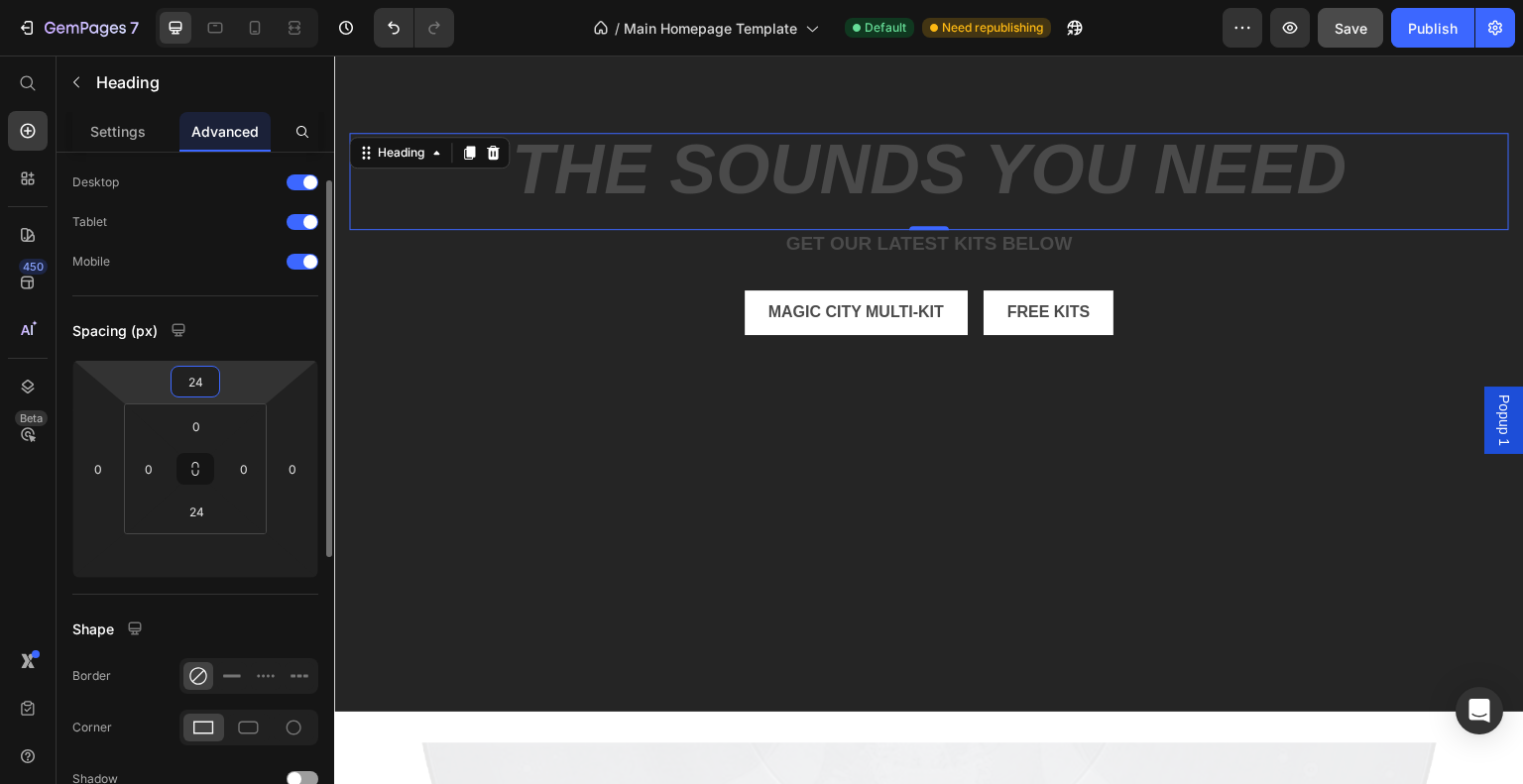 click on "24" at bounding box center (195, 382) 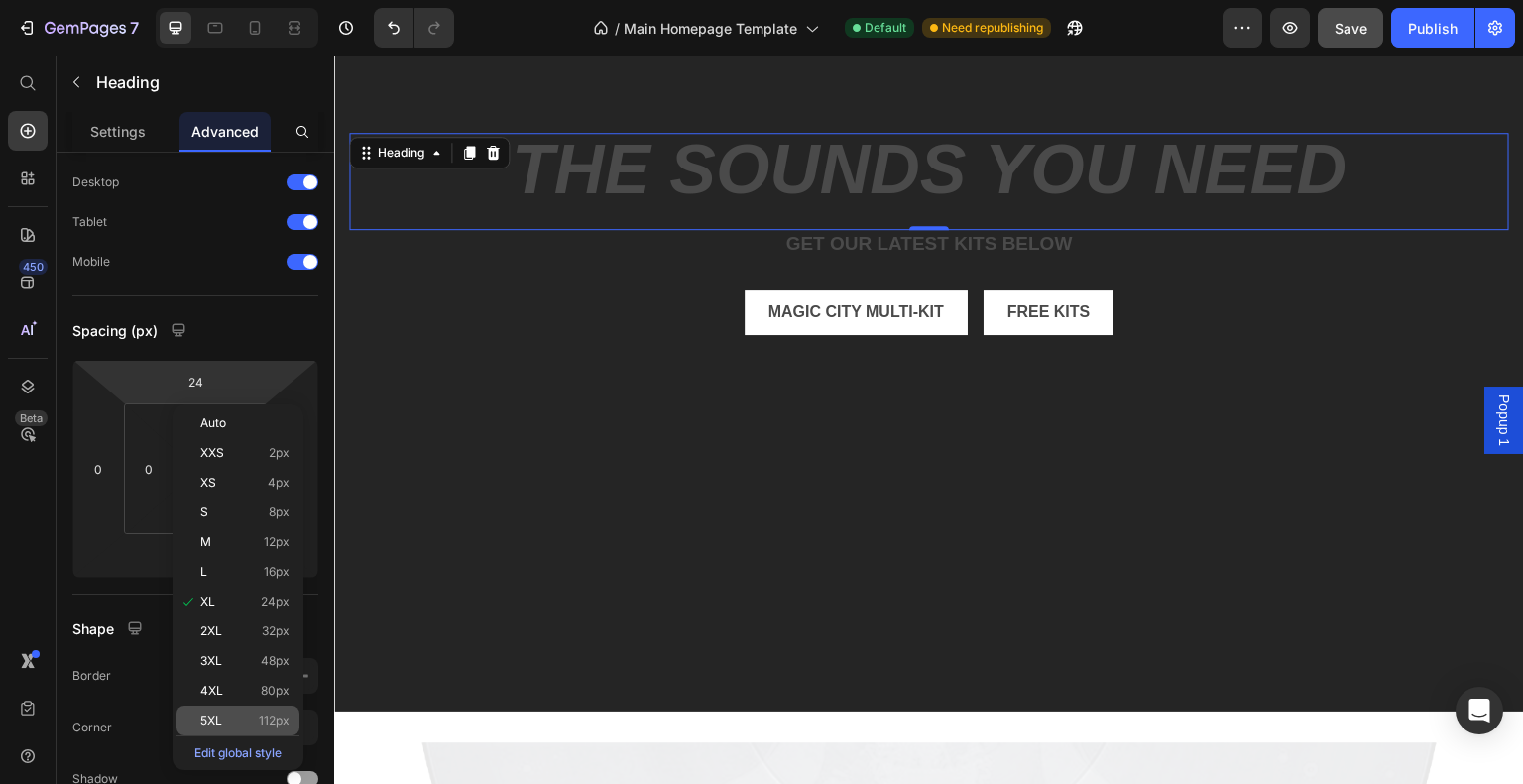 click on "5XL 112px" 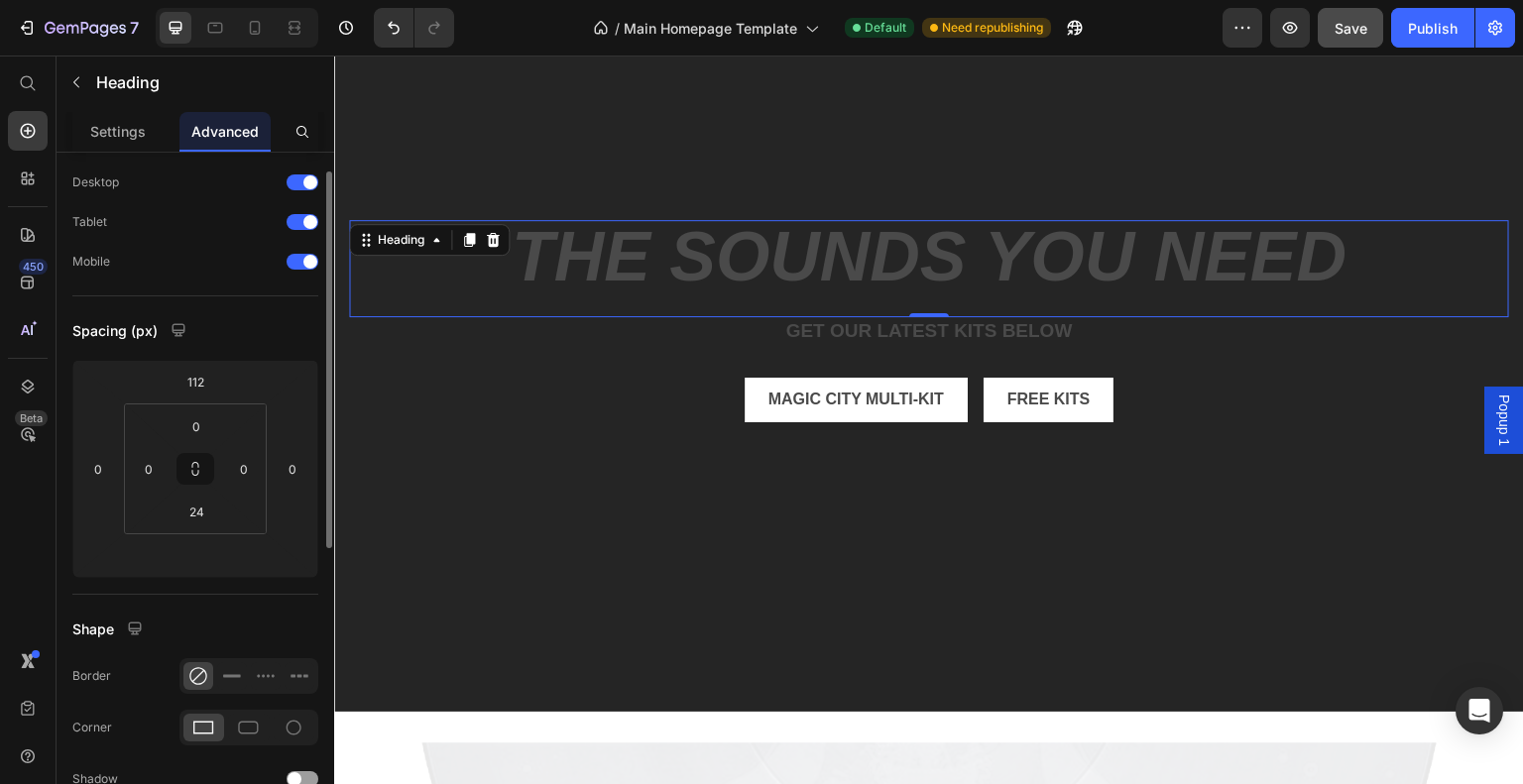 scroll, scrollTop: 0, scrollLeft: 0, axis: both 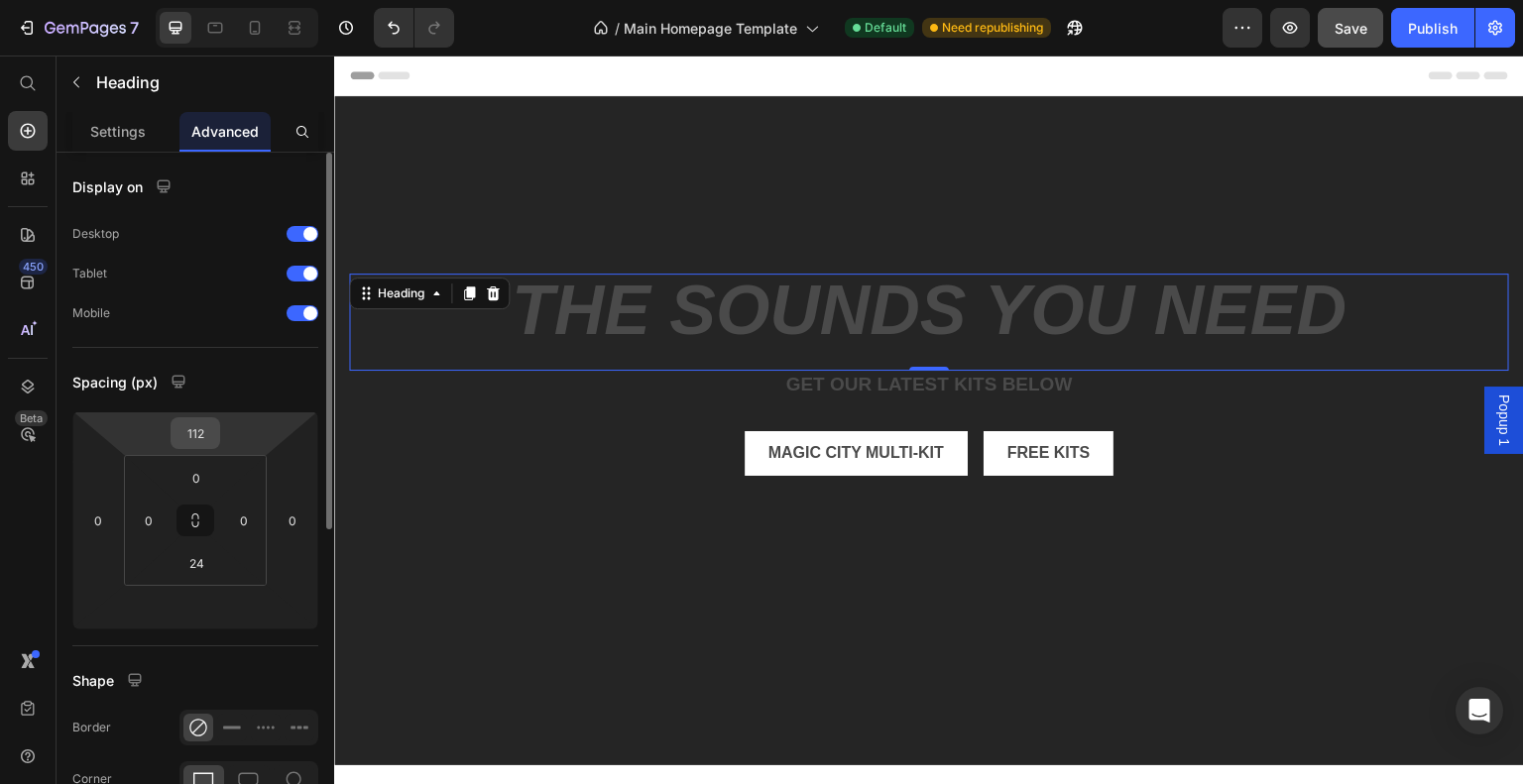 click on "112" at bounding box center [195, 433] 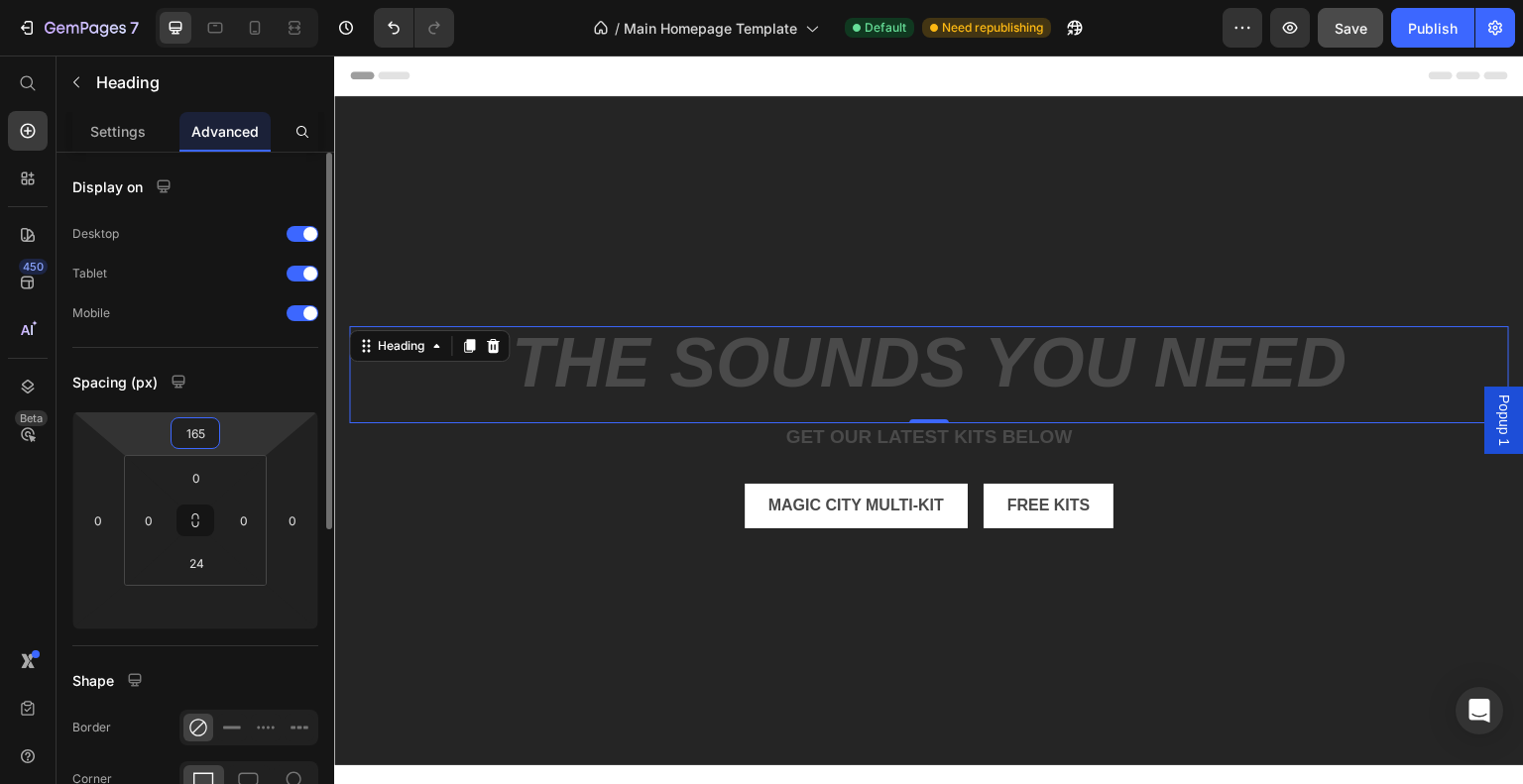 click on "Shape" at bounding box center [195, 680] 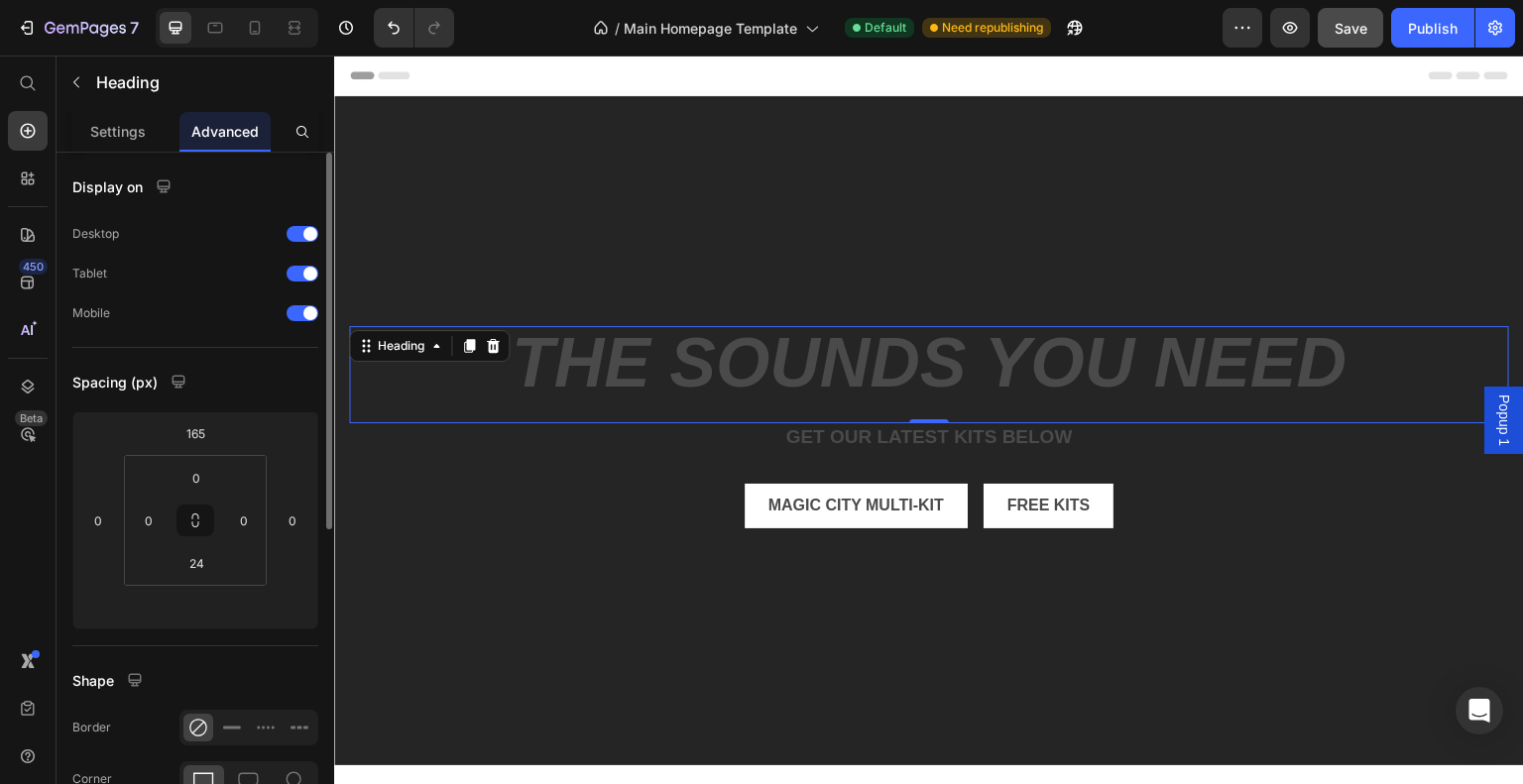 click 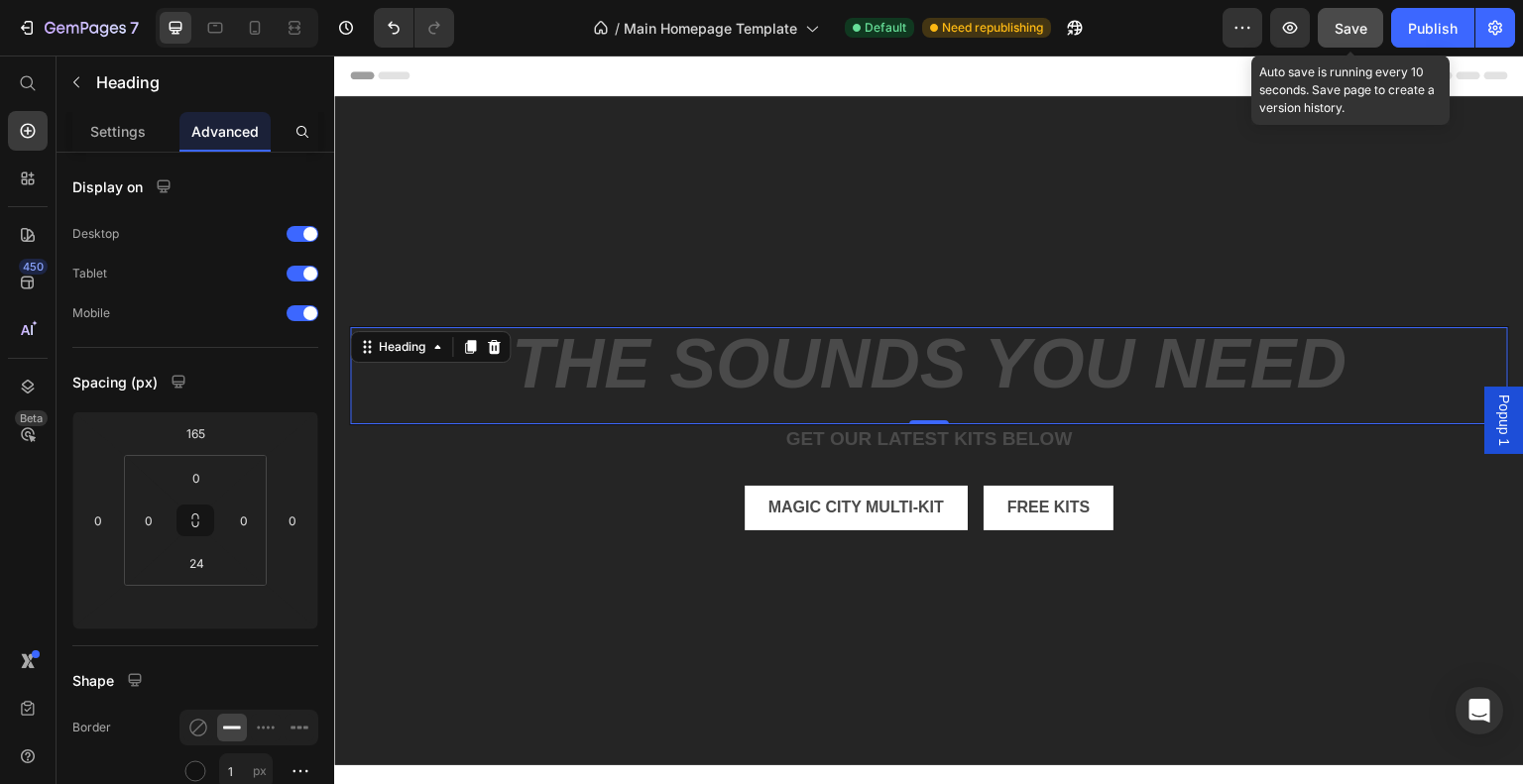 click on "Save" at bounding box center (1350, 28) 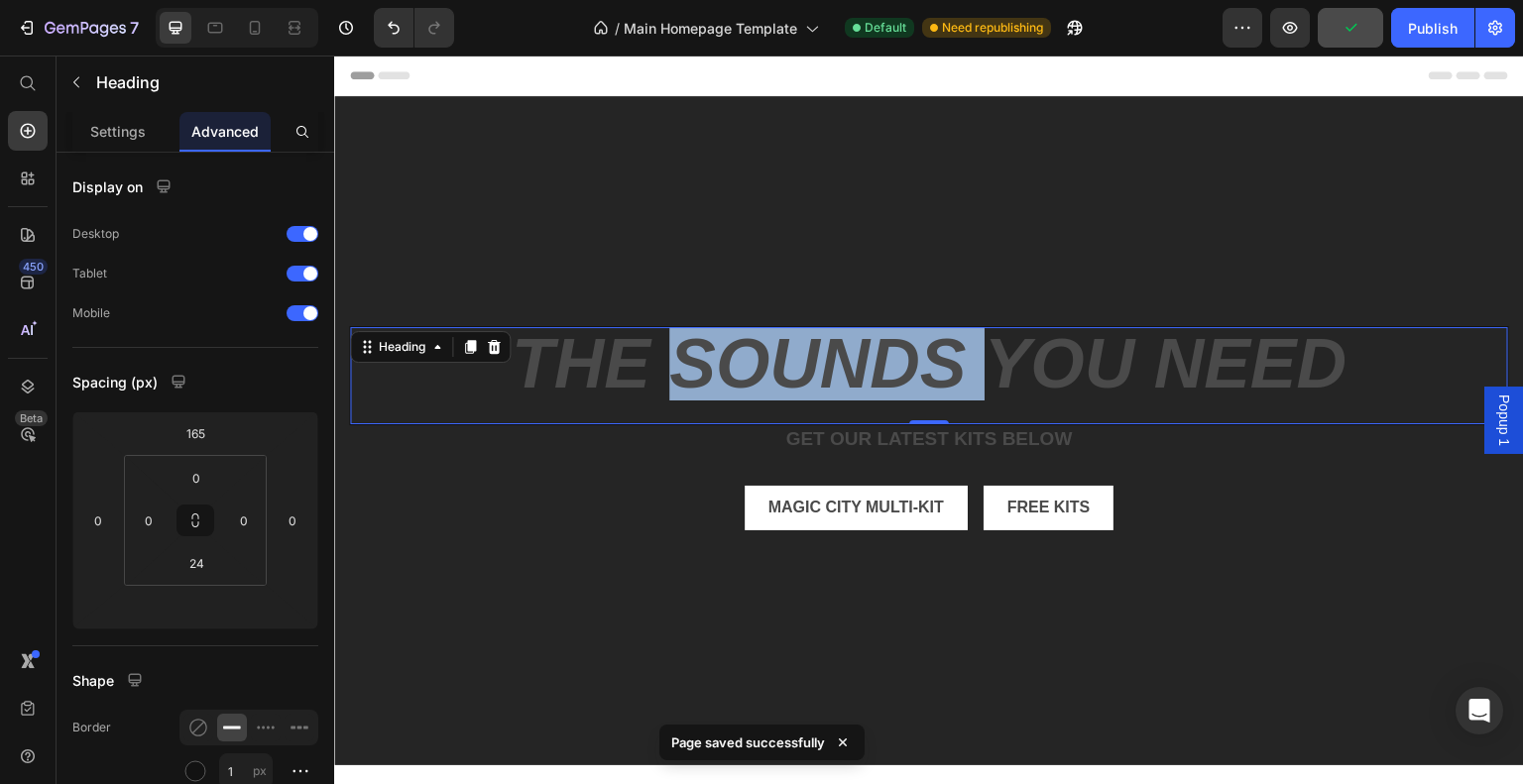 click on "the sounds you need" at bounding box center (929, 364) 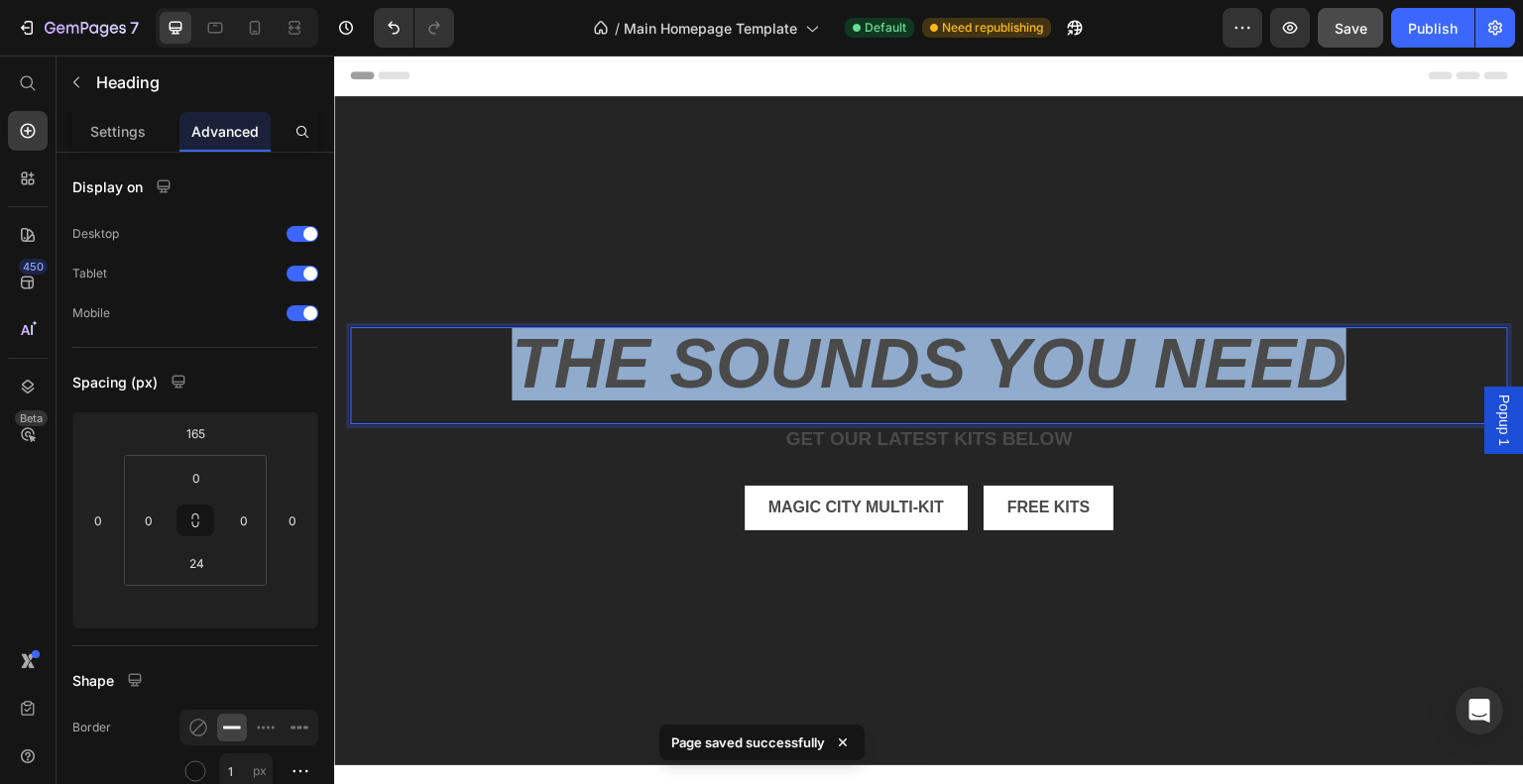 drag, startPoint x: 1325, startPoint y: 354, endPoint x: 589, endPoint y: 397, distance: 737.25504 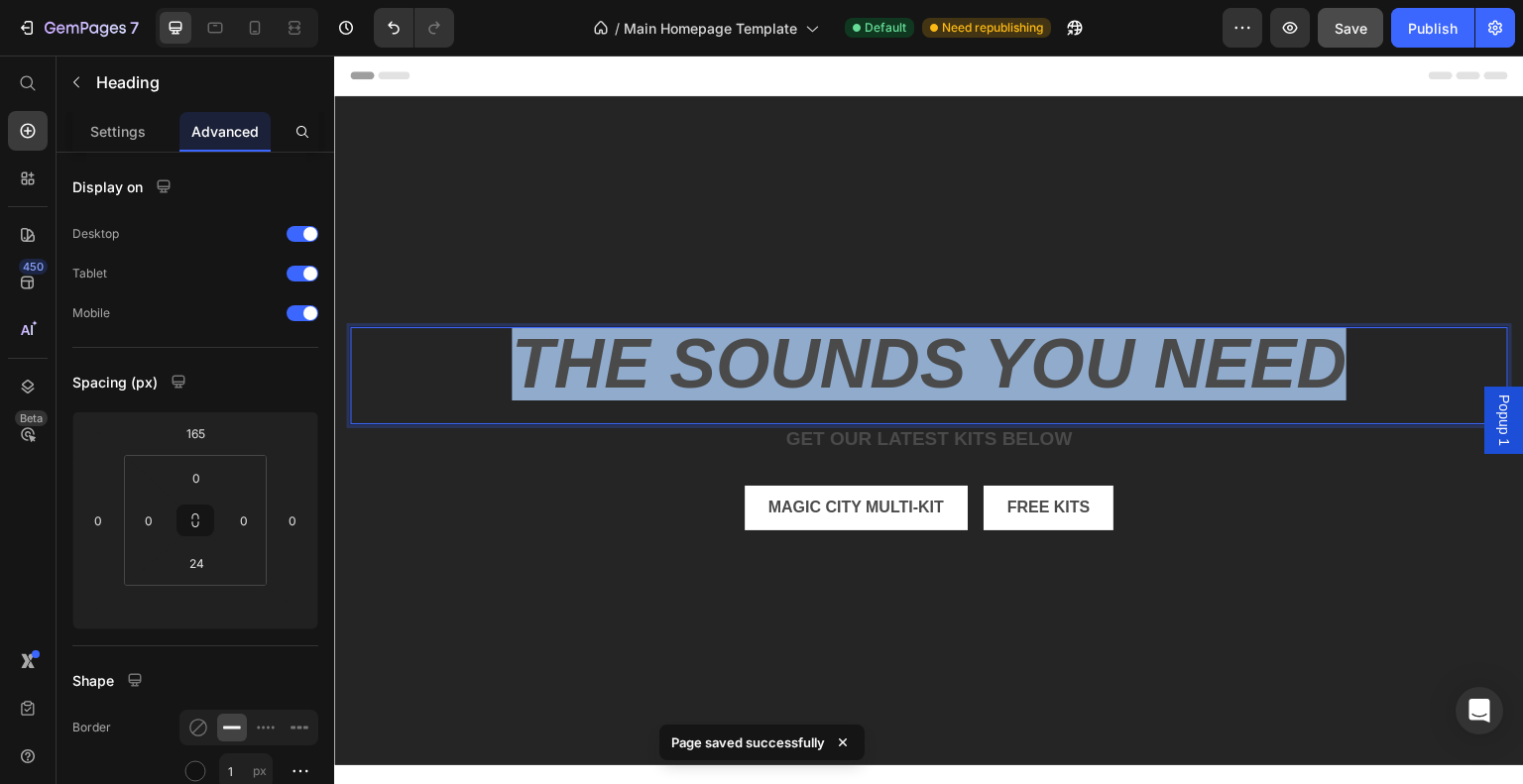 click on "Popup 1 Header the sounds you need Heading   0 get our LATEST kits BELOW Text Block magic city multi-kit Button Free kits Button Row Hero Banner Section 1 Image Elevation [Beta] Claim Free Now! Heading Experience a true elevation to your sound completely free!  With over 50+ sounds  Text Block Claim Now Button Hero Banner Heading Magic City Heading This kit contains all you need to make Club-knocking hits! With over 200+ sounds including hard-hitting drums and a Zenology bank, this kit created by [NAME] is an essential for any producer looking to make the club move! Text Block CTA BUTTON HERE Button Row Image Row Section 2 Root Start with Sections from sidebar Add sections Add elements Start with Generating from URL or image Add section Choose templates inspired by CRO experts Generate layout from URL or image Add blank section then drag & drop elements Footer" at bounding box center [929, 3751] 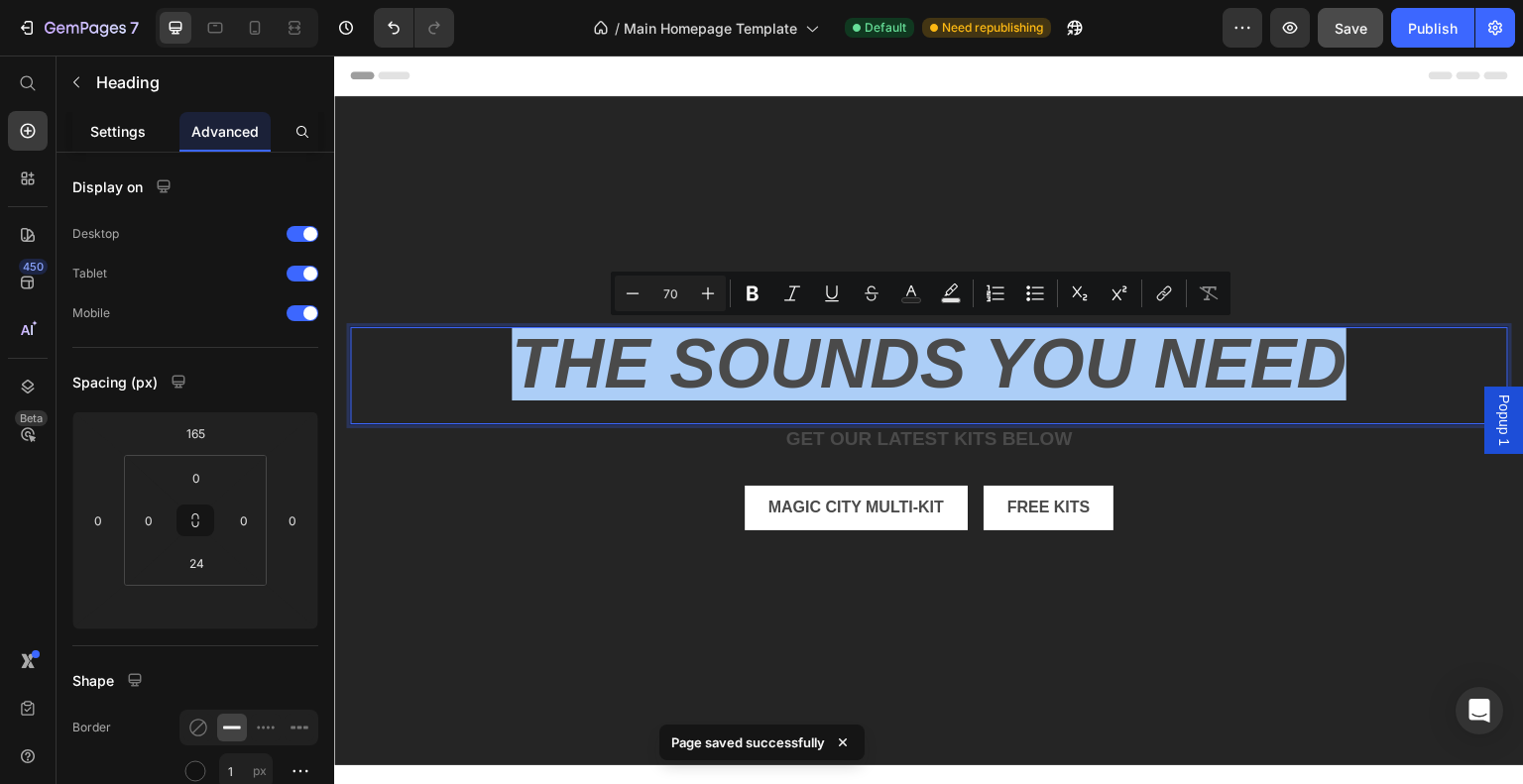 click on "Settings" at bounding box center (118, 131) 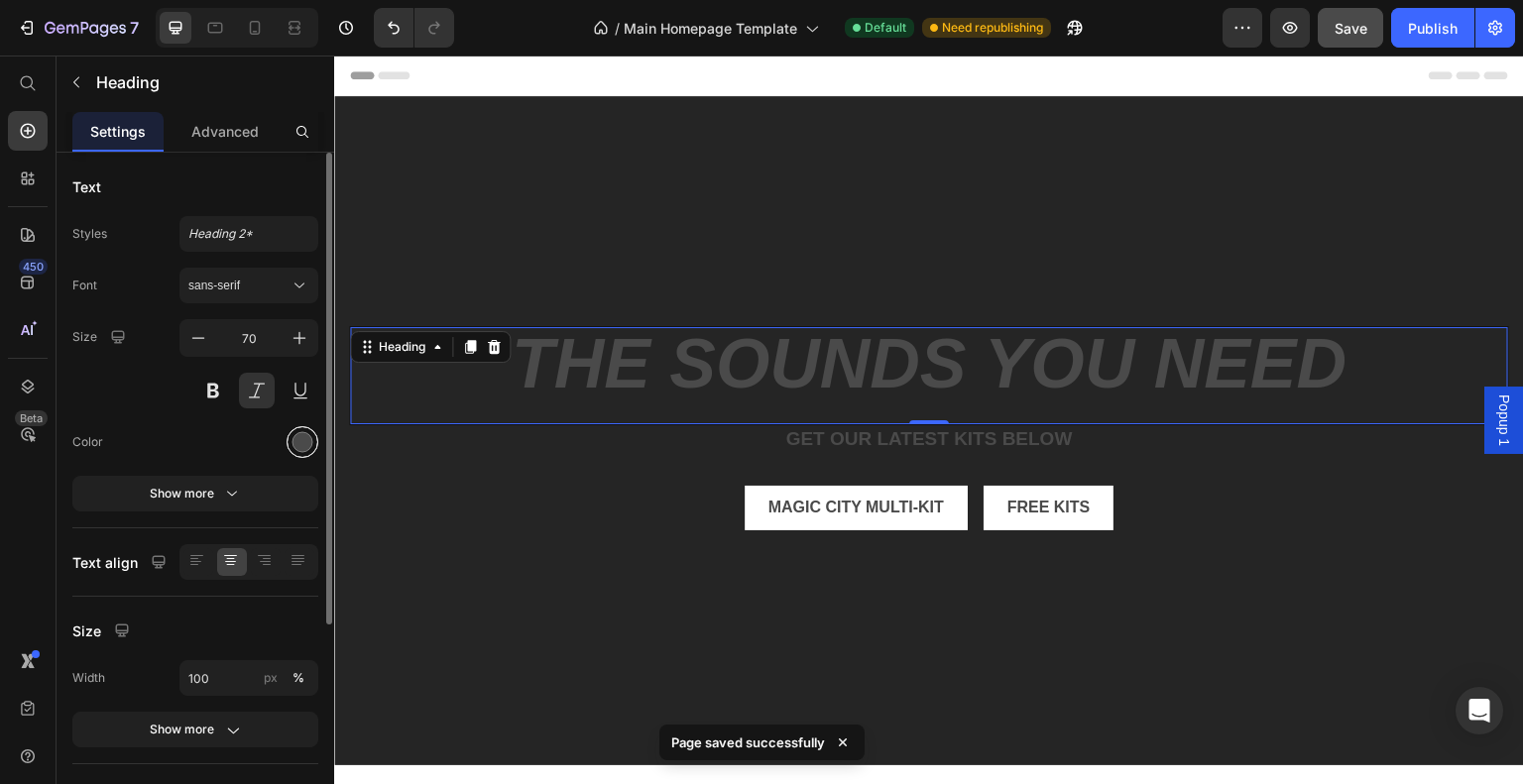 click at bounding box center (302, 442) 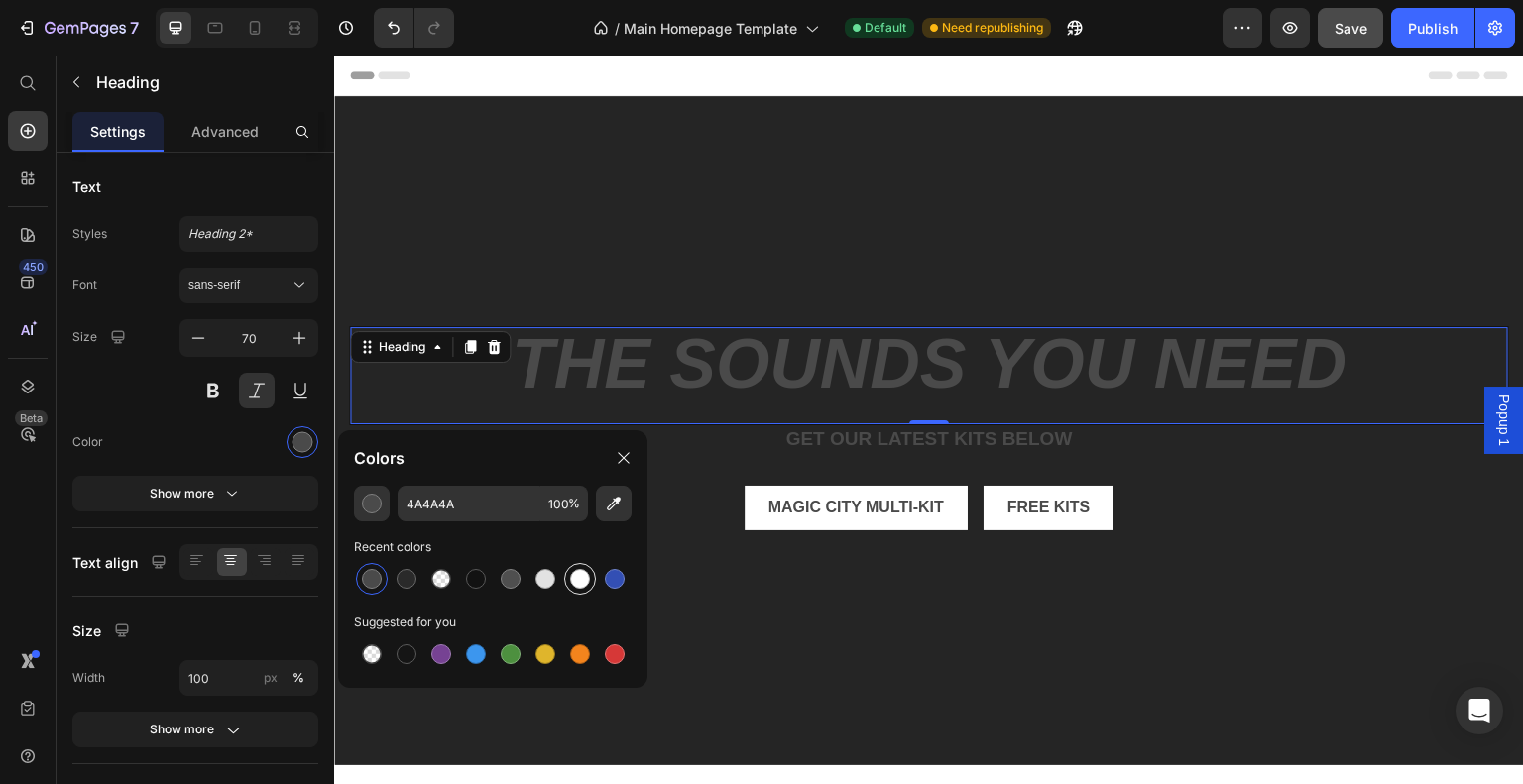 click at bounding box center (580, 579) 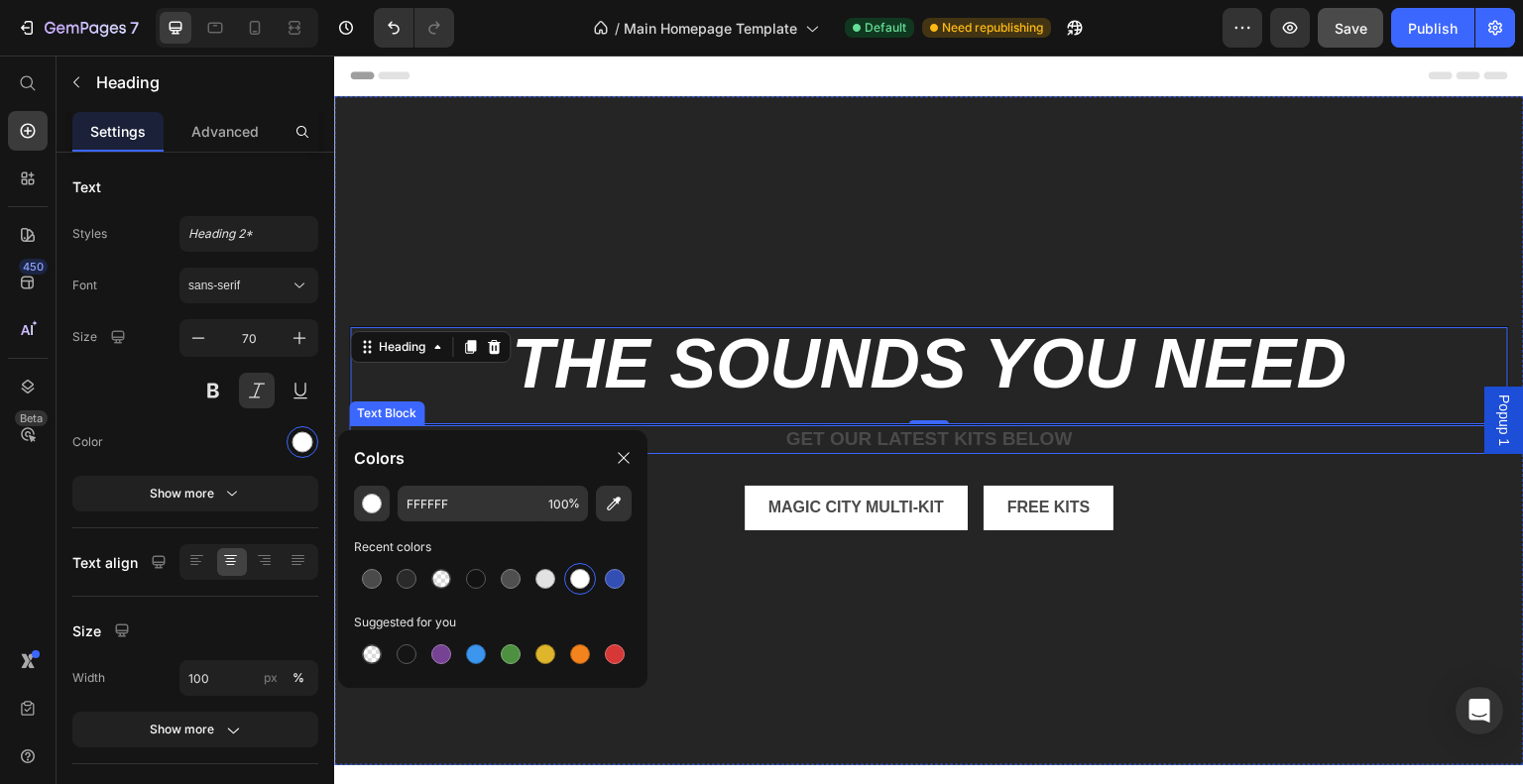 click on "get our LATEST kits BELOW" at bounding box center (929, 439) 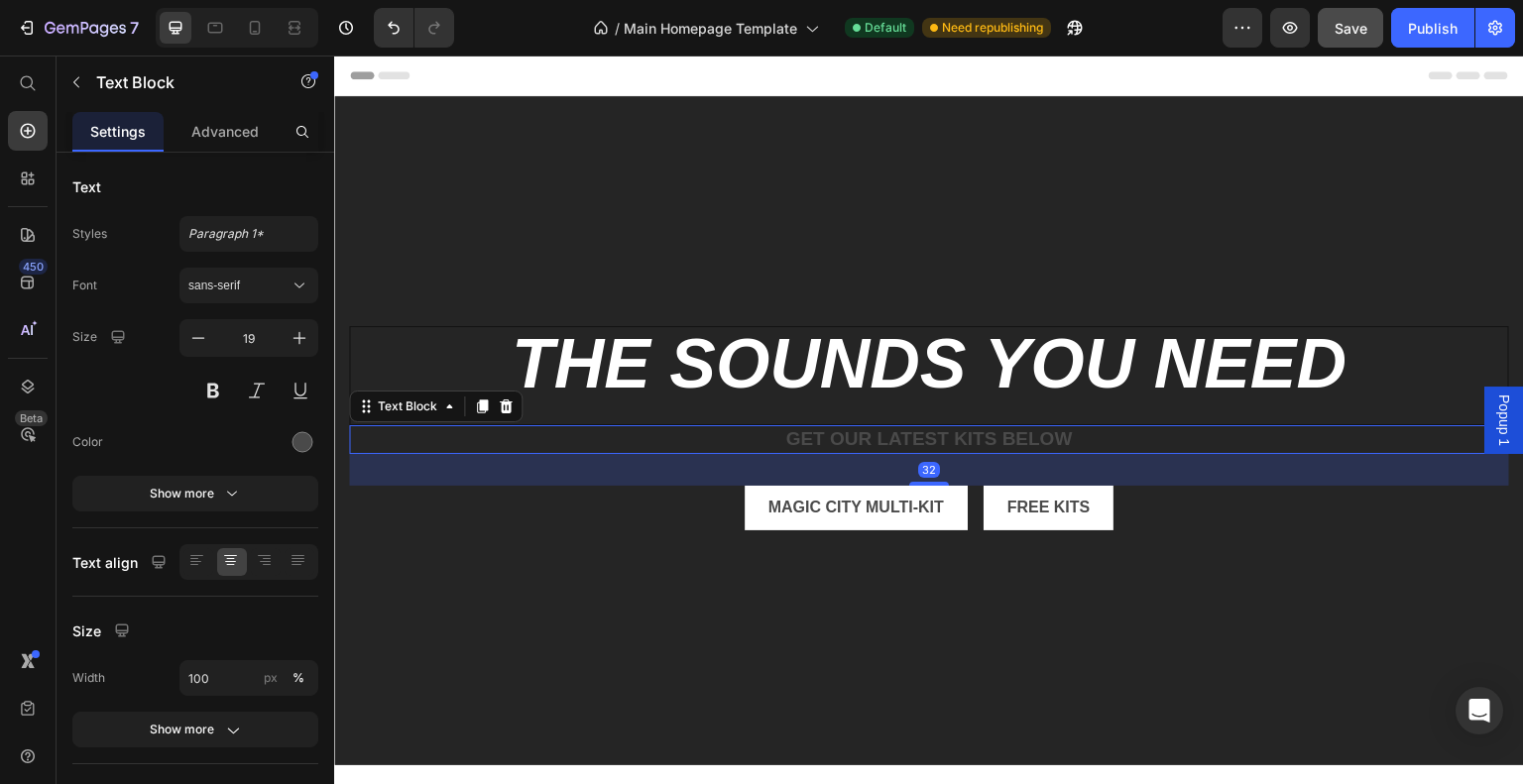 click on "get our LATEST kits BELOW" at bounding box center (929, 439) 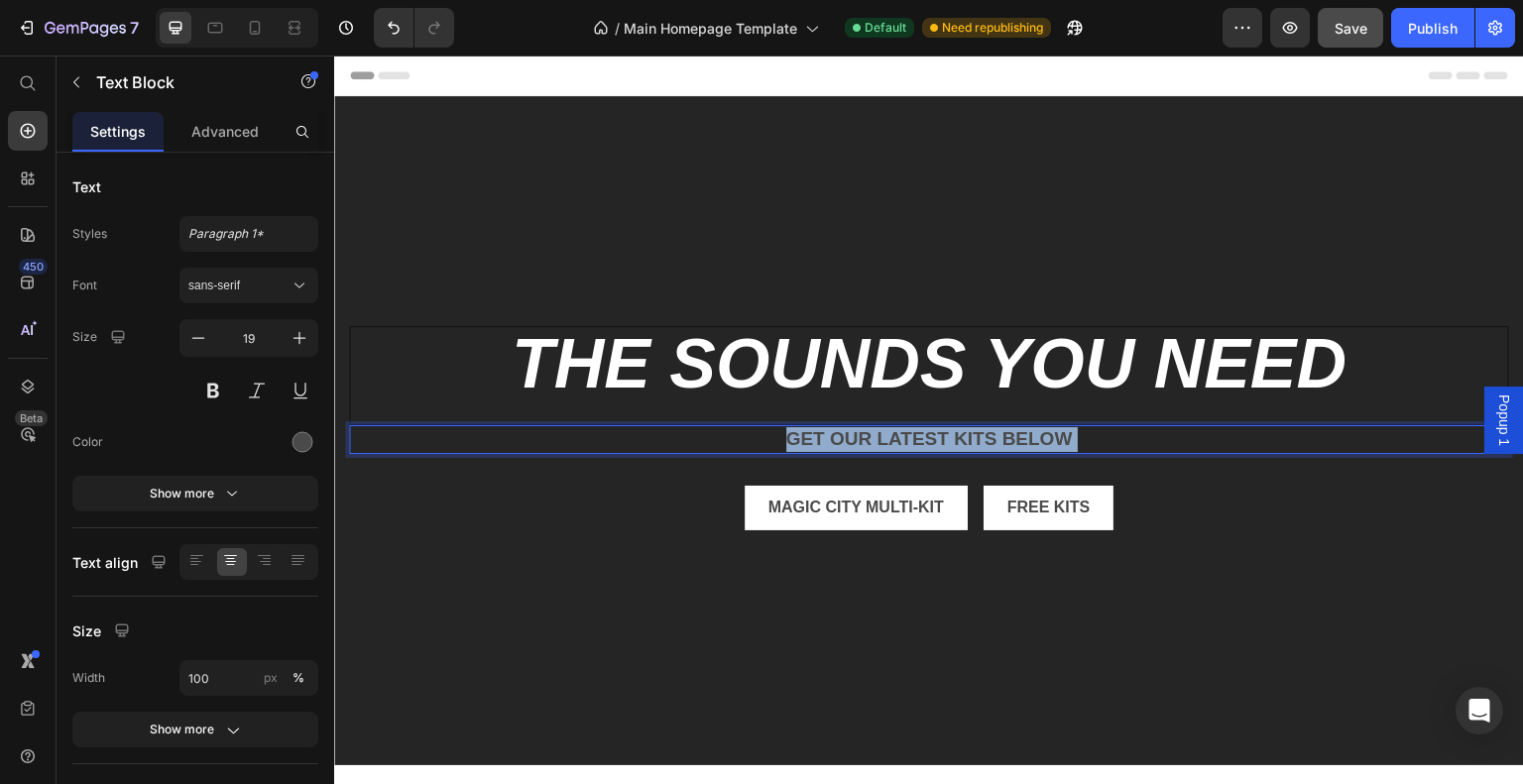 drag, startPoint x: 1078, startPoint y: 434, endPoint x: 743, endPoint y: 431, distance: 335.0134 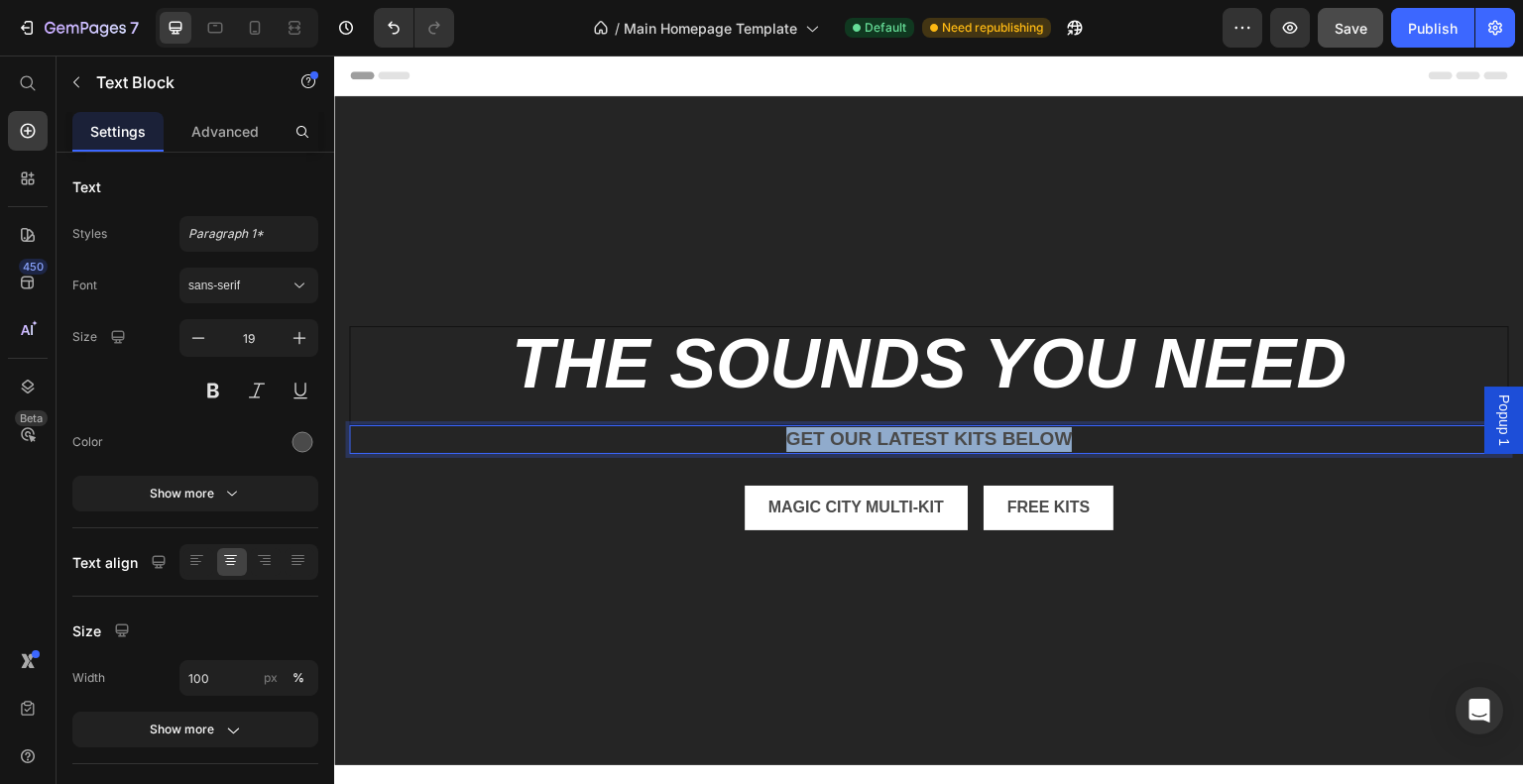 drag, startPoint x: 807, startPoint y: 433, endPoint x: 1092, endPoint y: 433, distance: 285 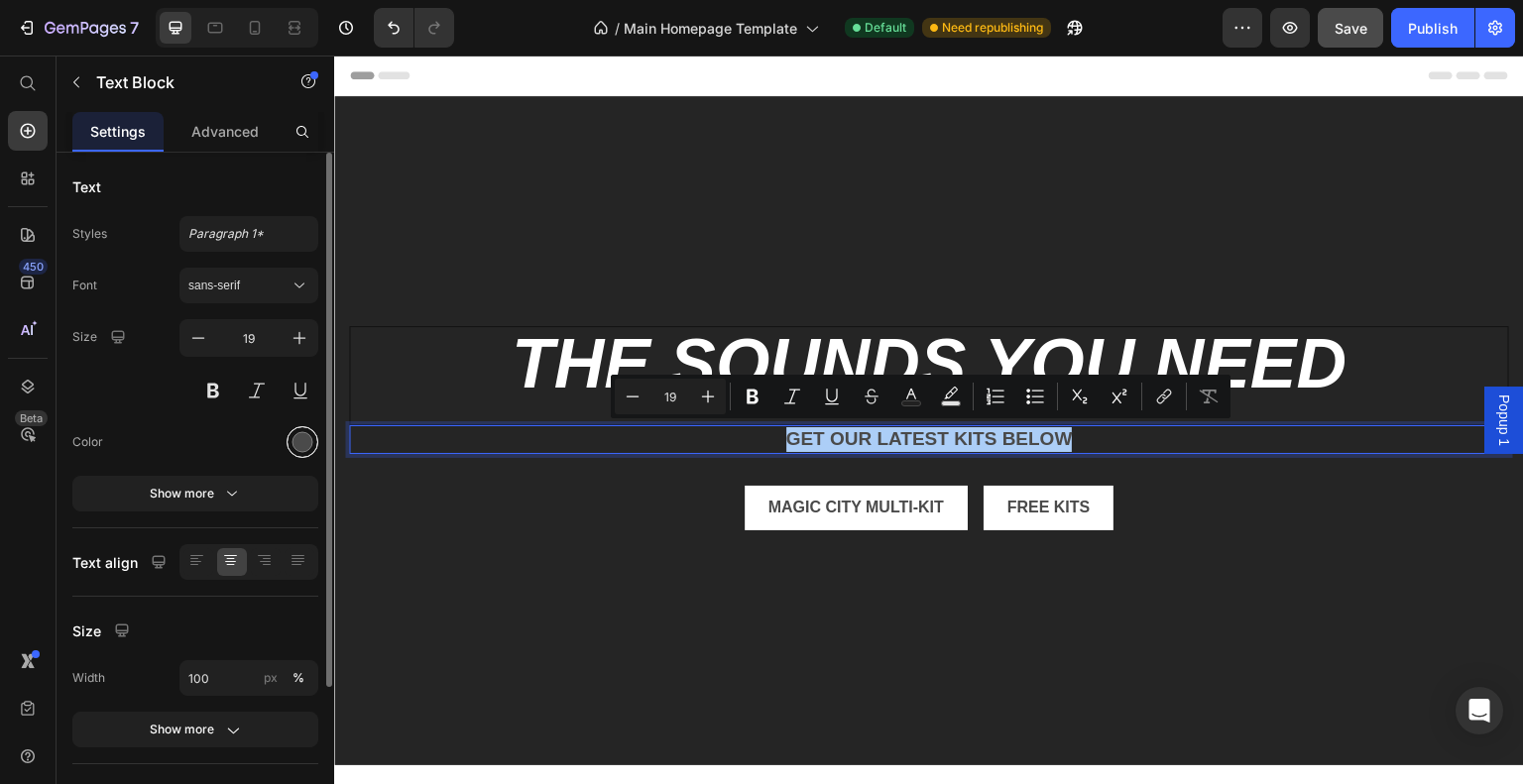 click at bounding box center (302, 442) 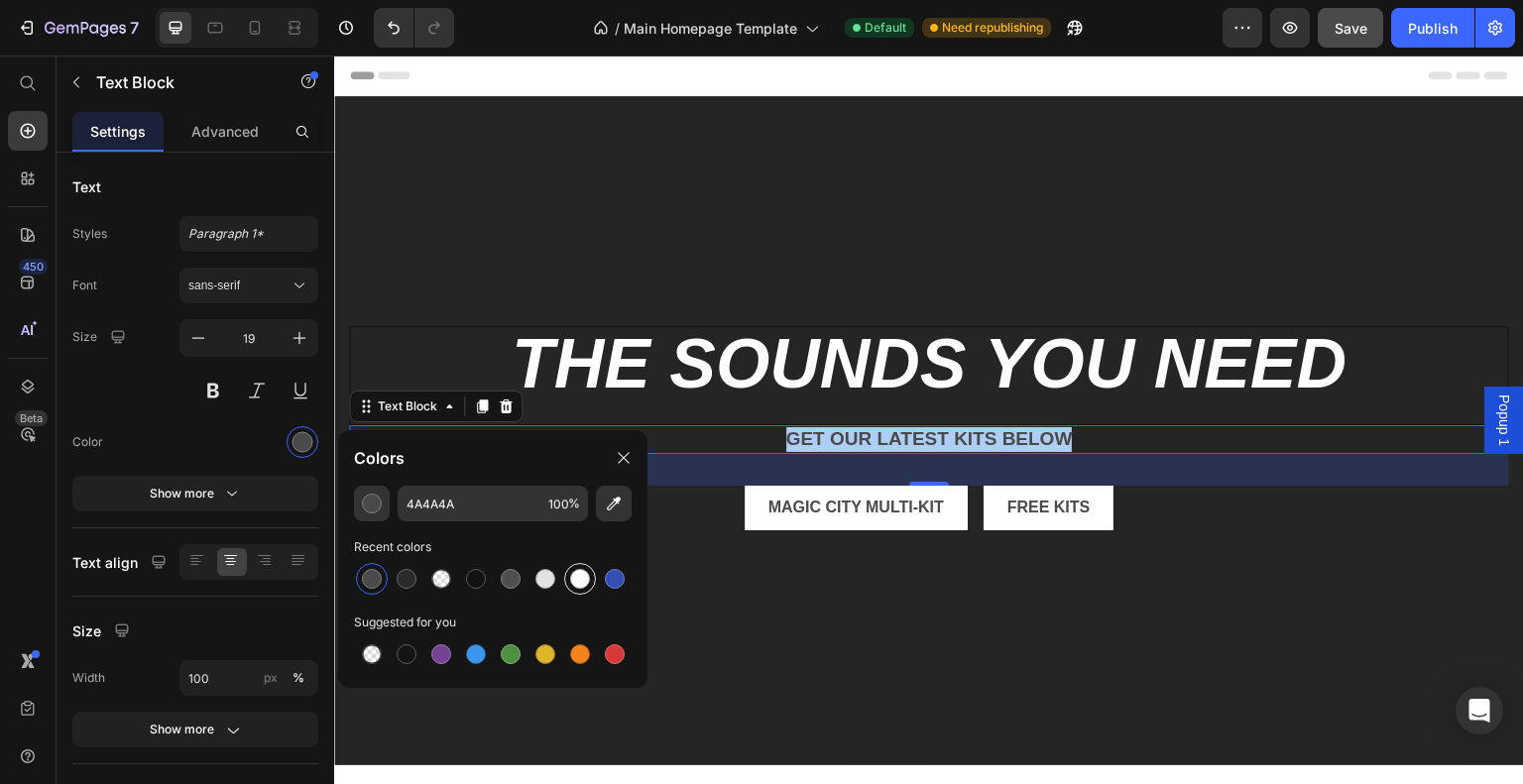 click at bounding box center [580, 579] 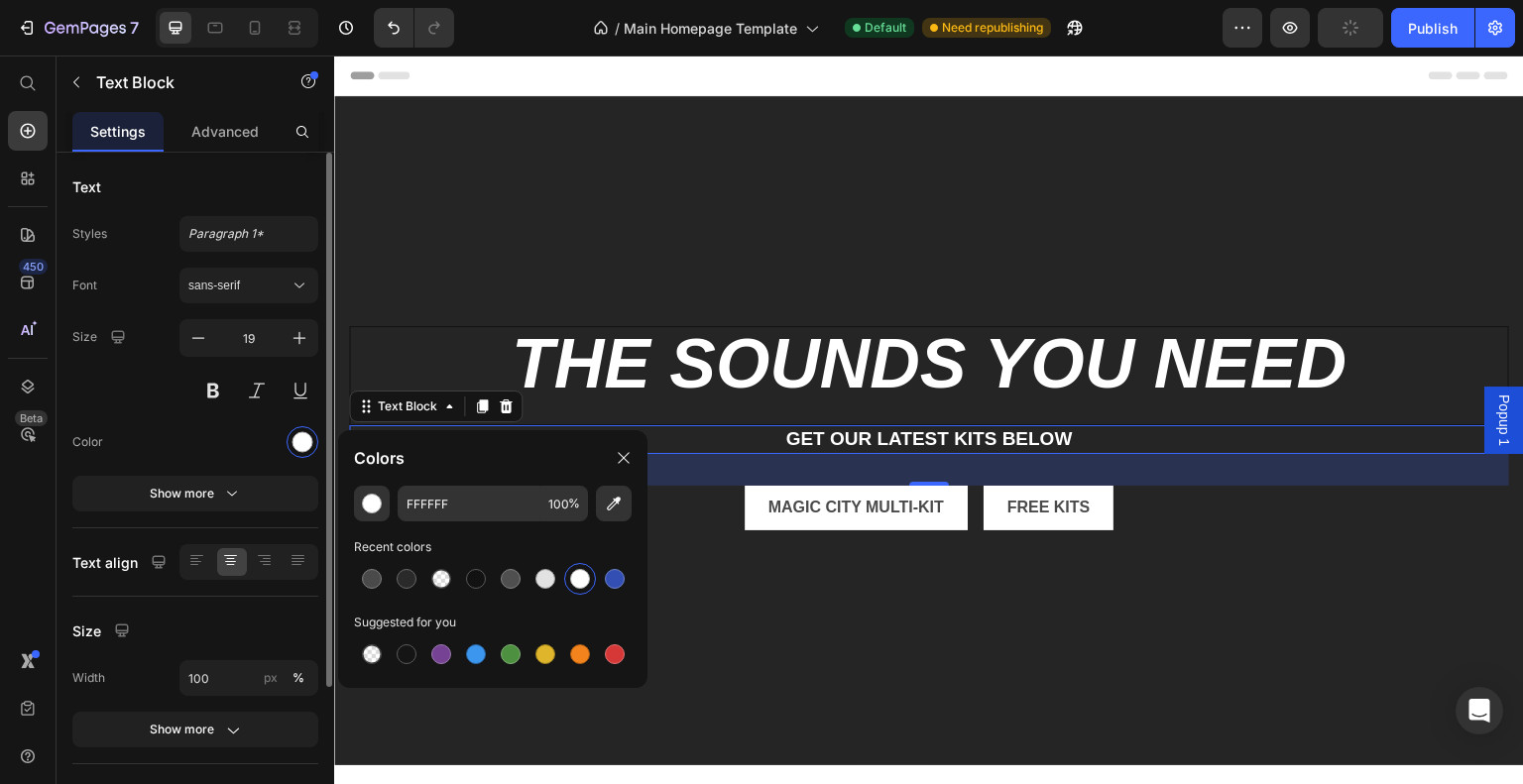 click at bounding box center (249, 442) 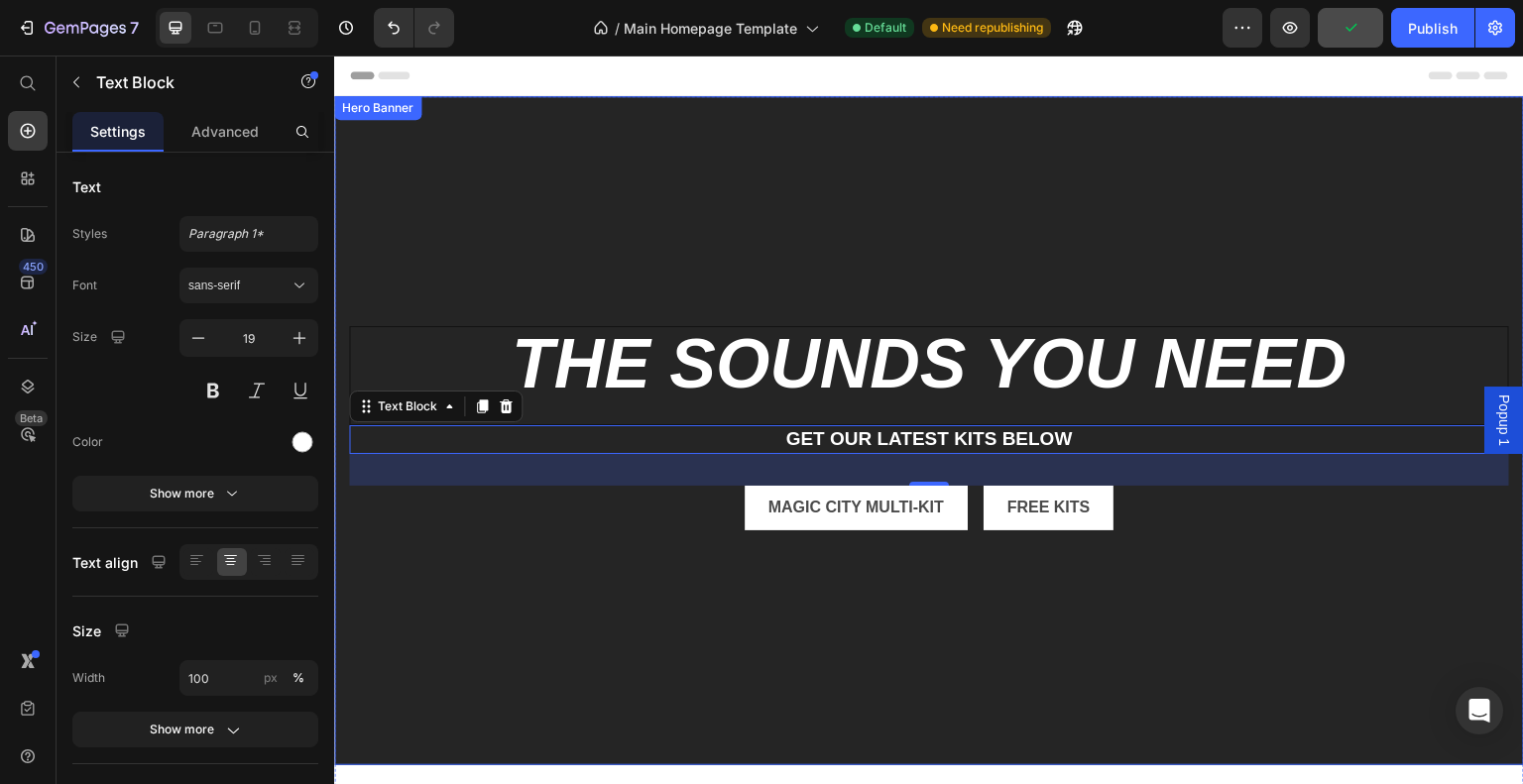 click on "the sounds you need Heading get our LATEST kits BELOW Text Block   32 magic city multi-kit Button Free kits Button Row" at bounding box center (929, 397) 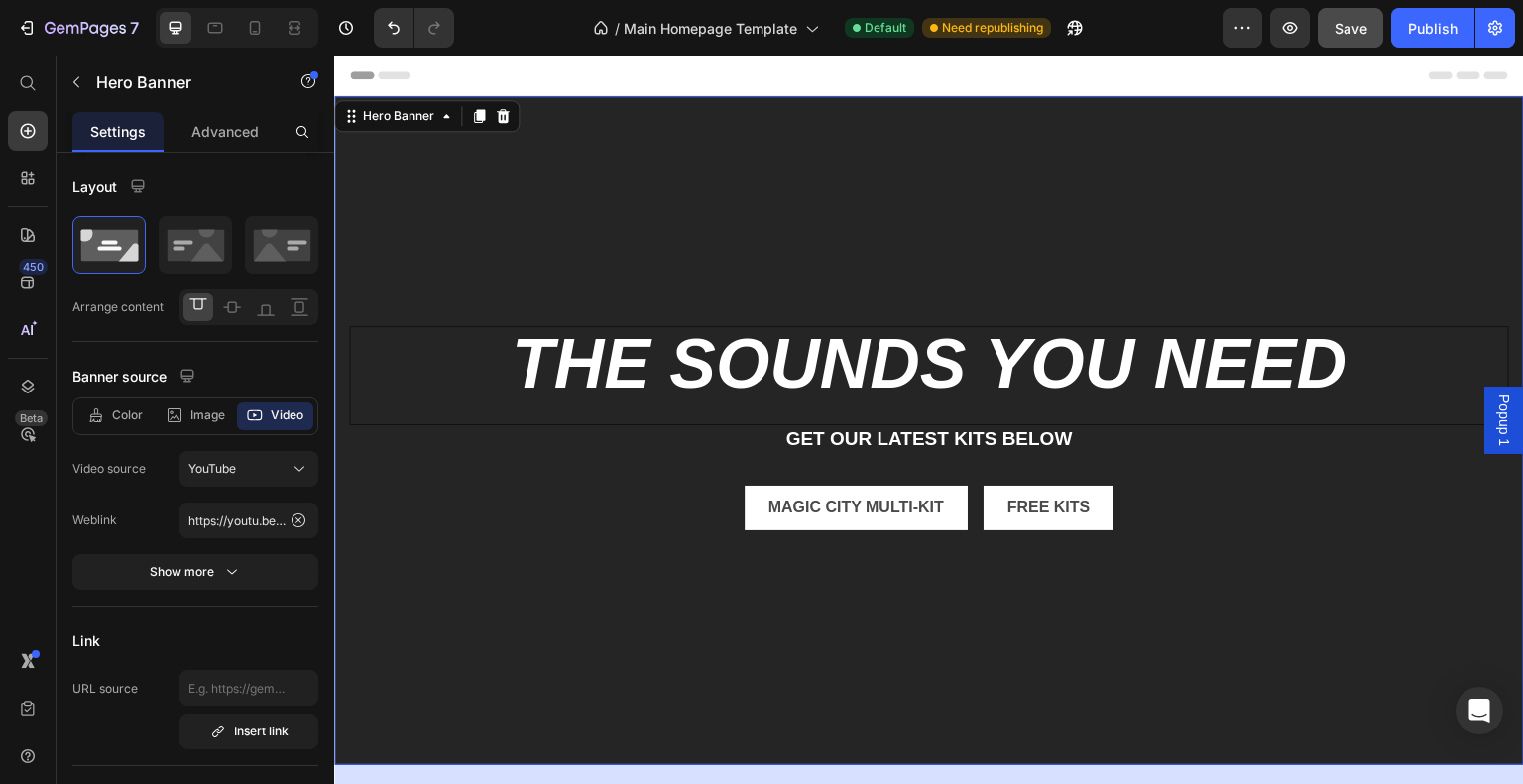 click on "the sounds you need Heading get our LATEST kits BELOW Text Block magic city multi-kit Button Free kits Button Row" at bounding box center [929, 397] 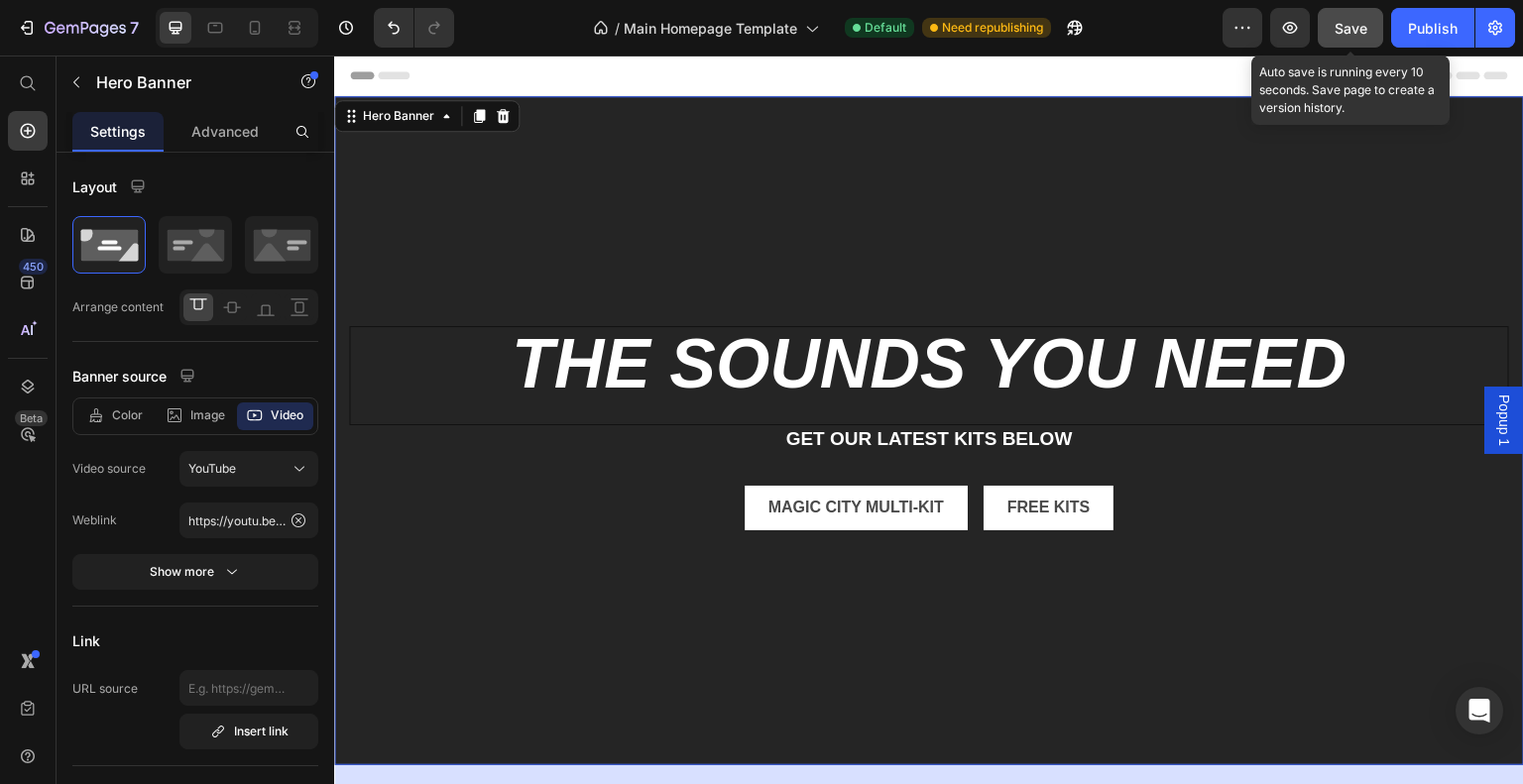 click on "Save" at bounding box center [1350, 28] 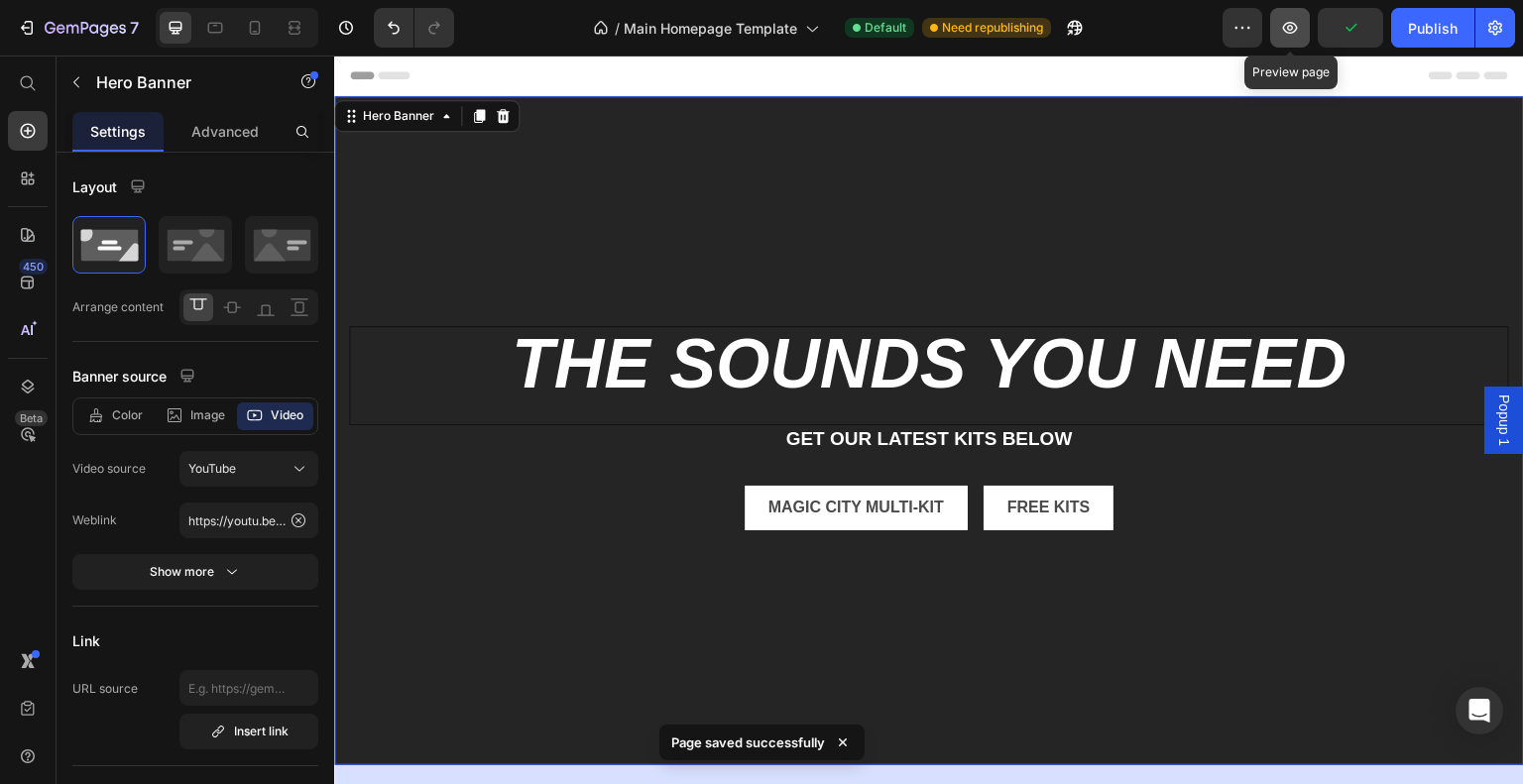 click 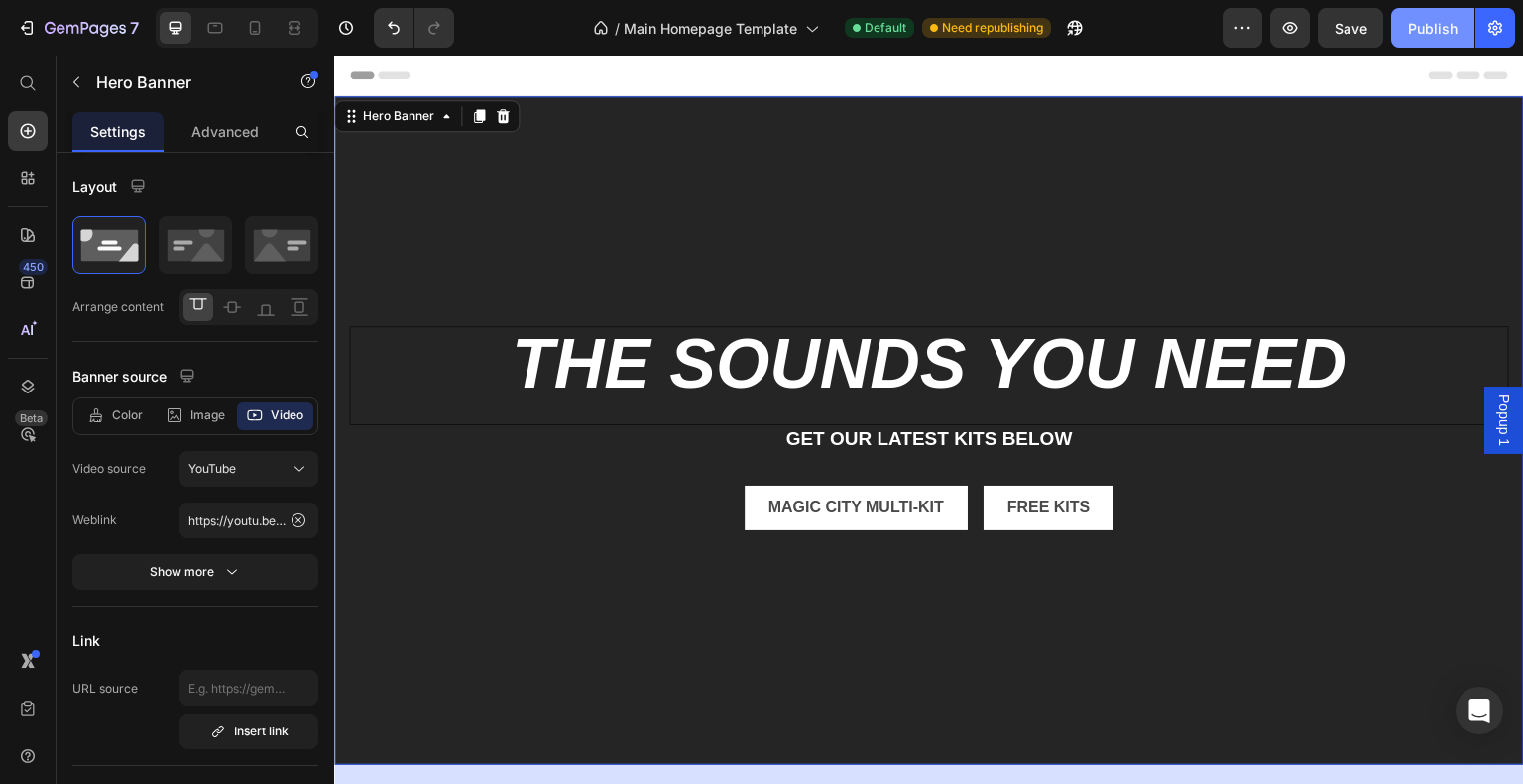 click on "Publish" 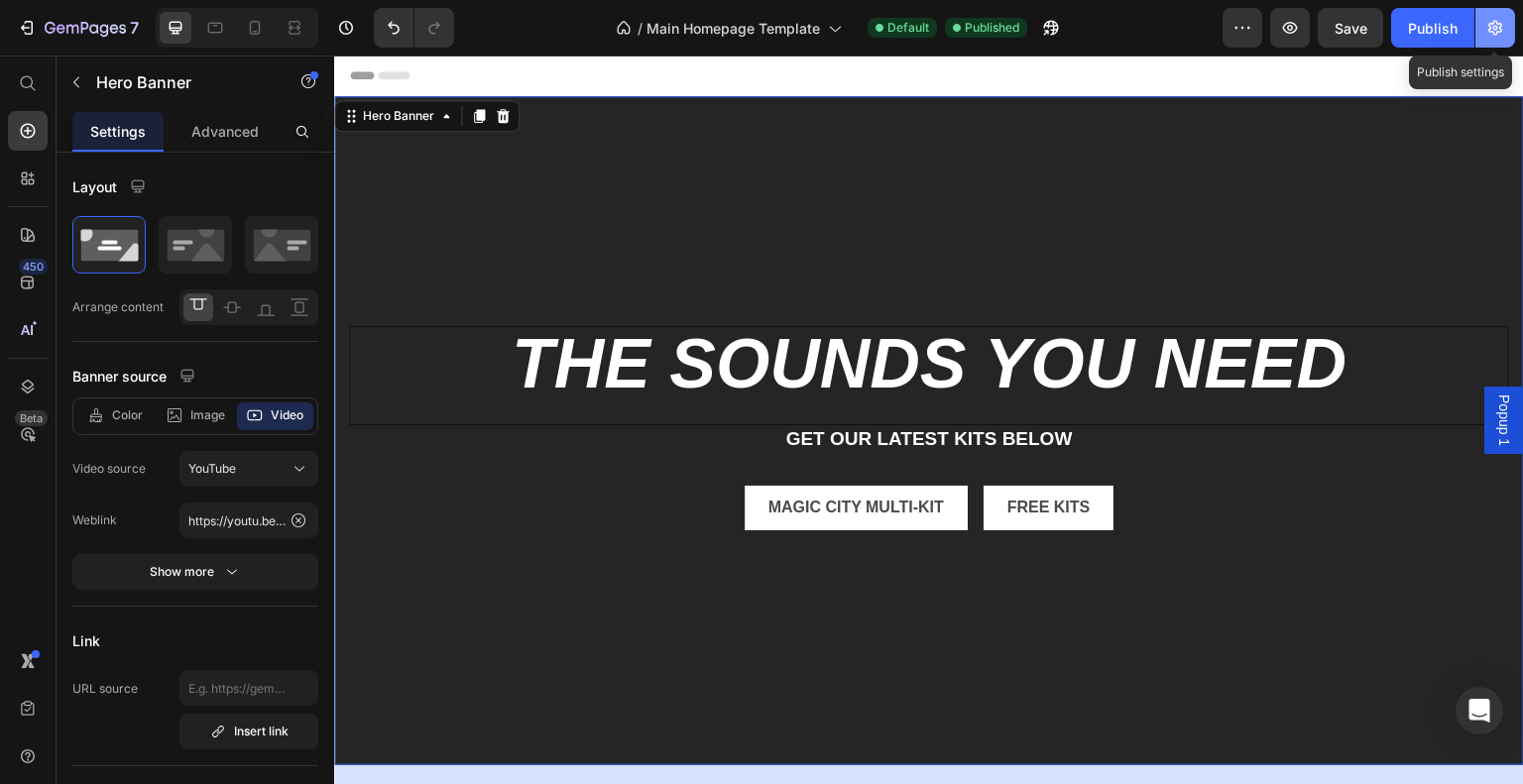 click 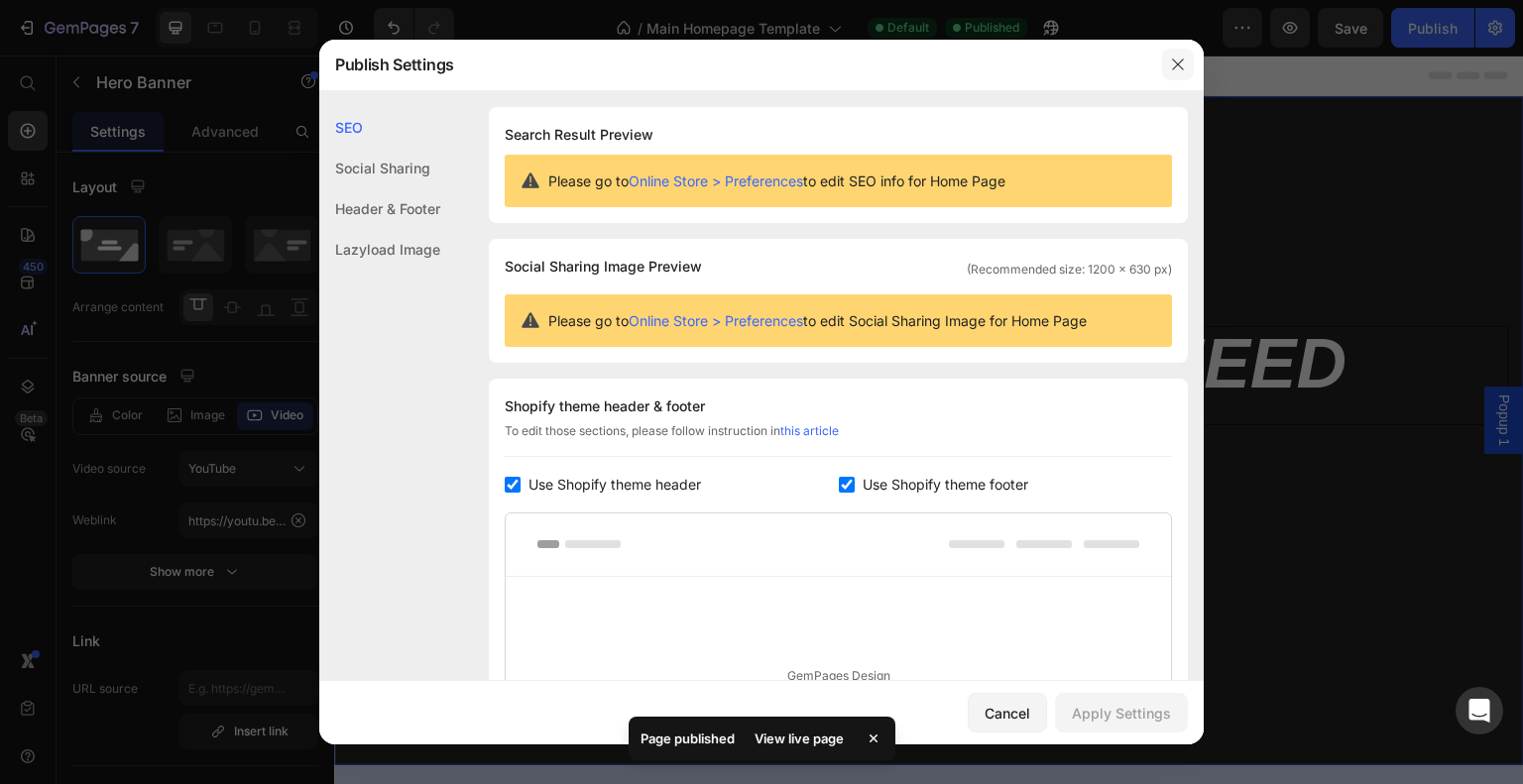 click 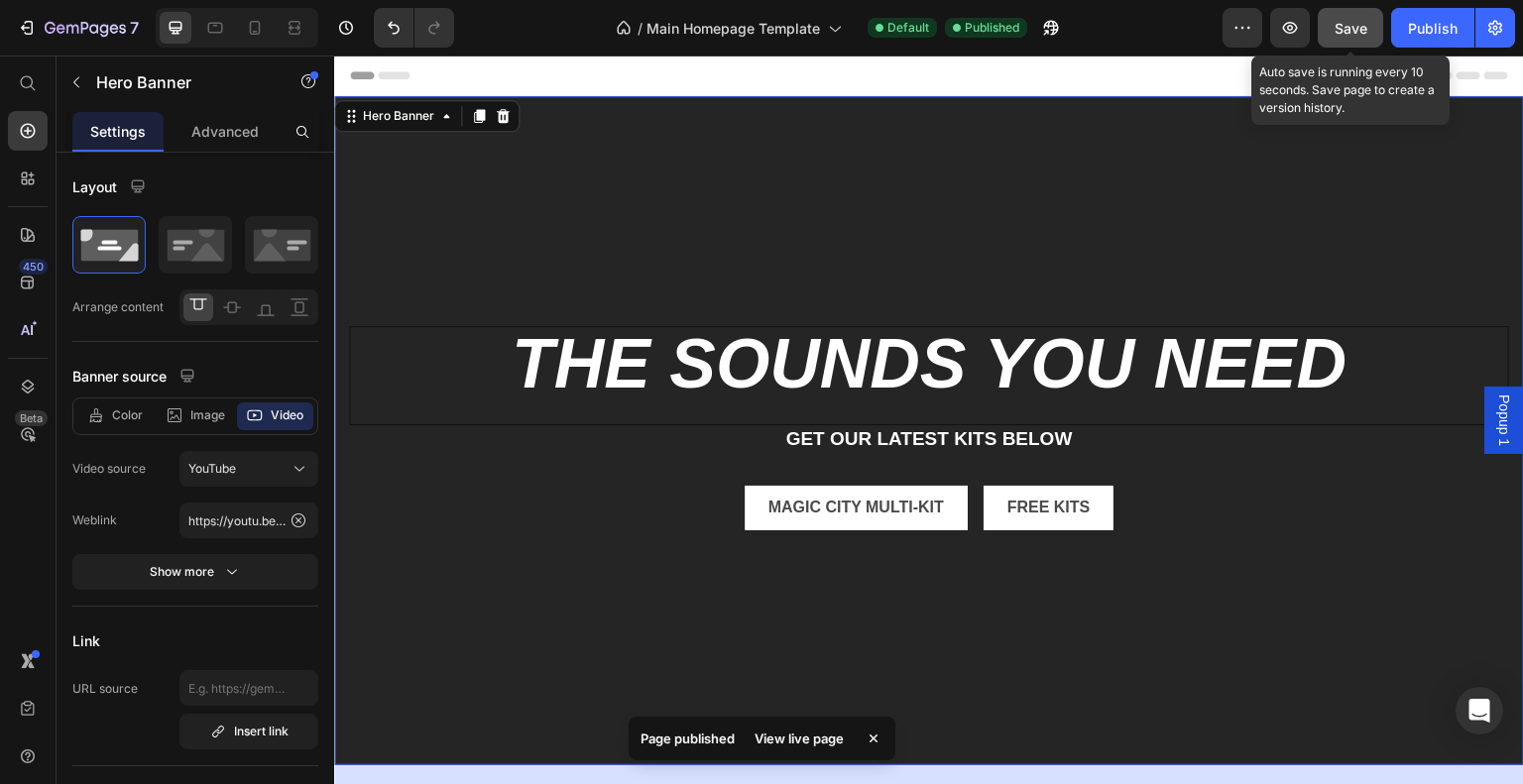 click on "Save" at bounding box center [1350, 28] 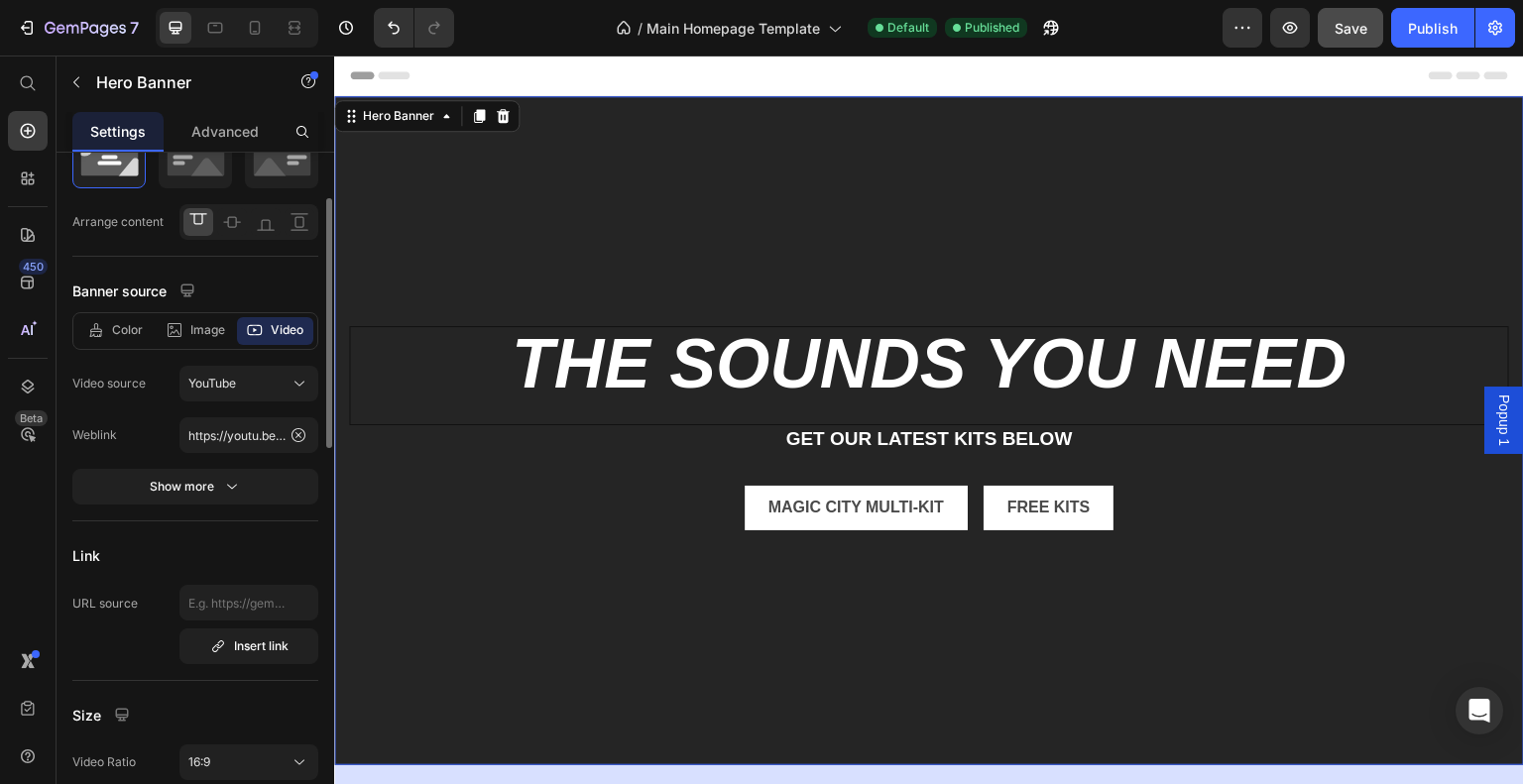 scroll, scrollTop: 96, scrollLeft: 0, axis: vertical 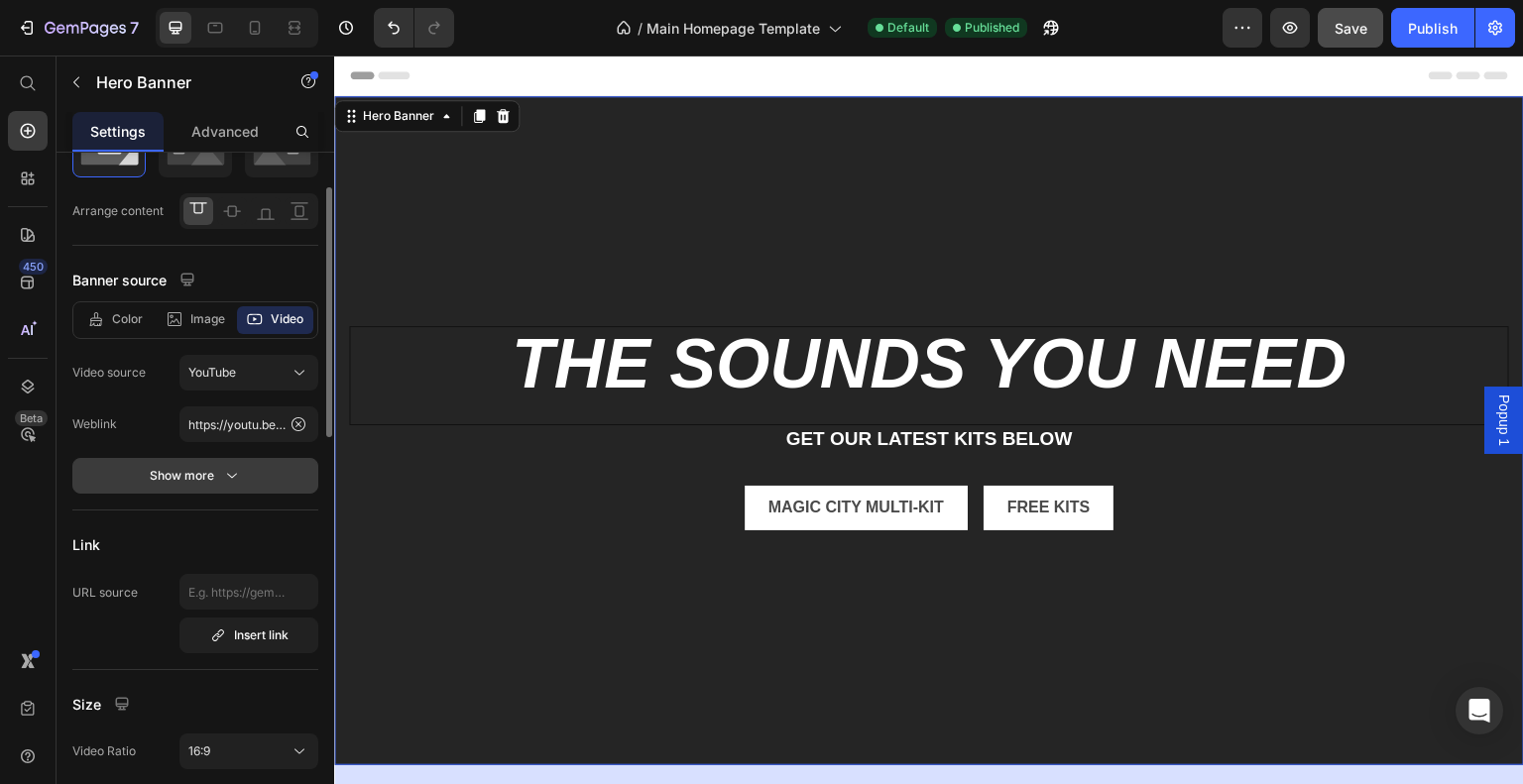 click on "Show more" at bounding box center [195, 476] 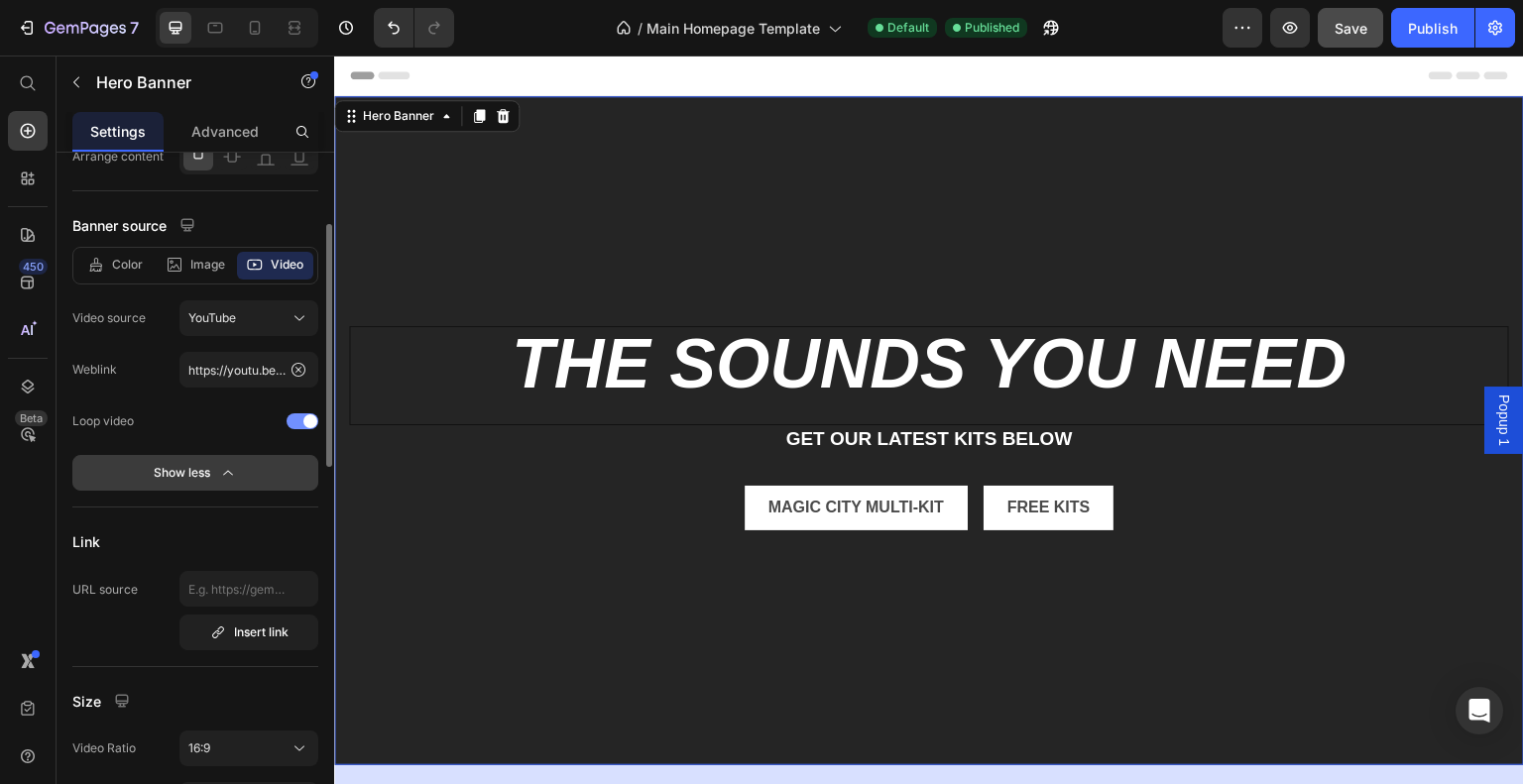 scroll, scrollTop: 169, scrollLeft: 0, axis: vertical 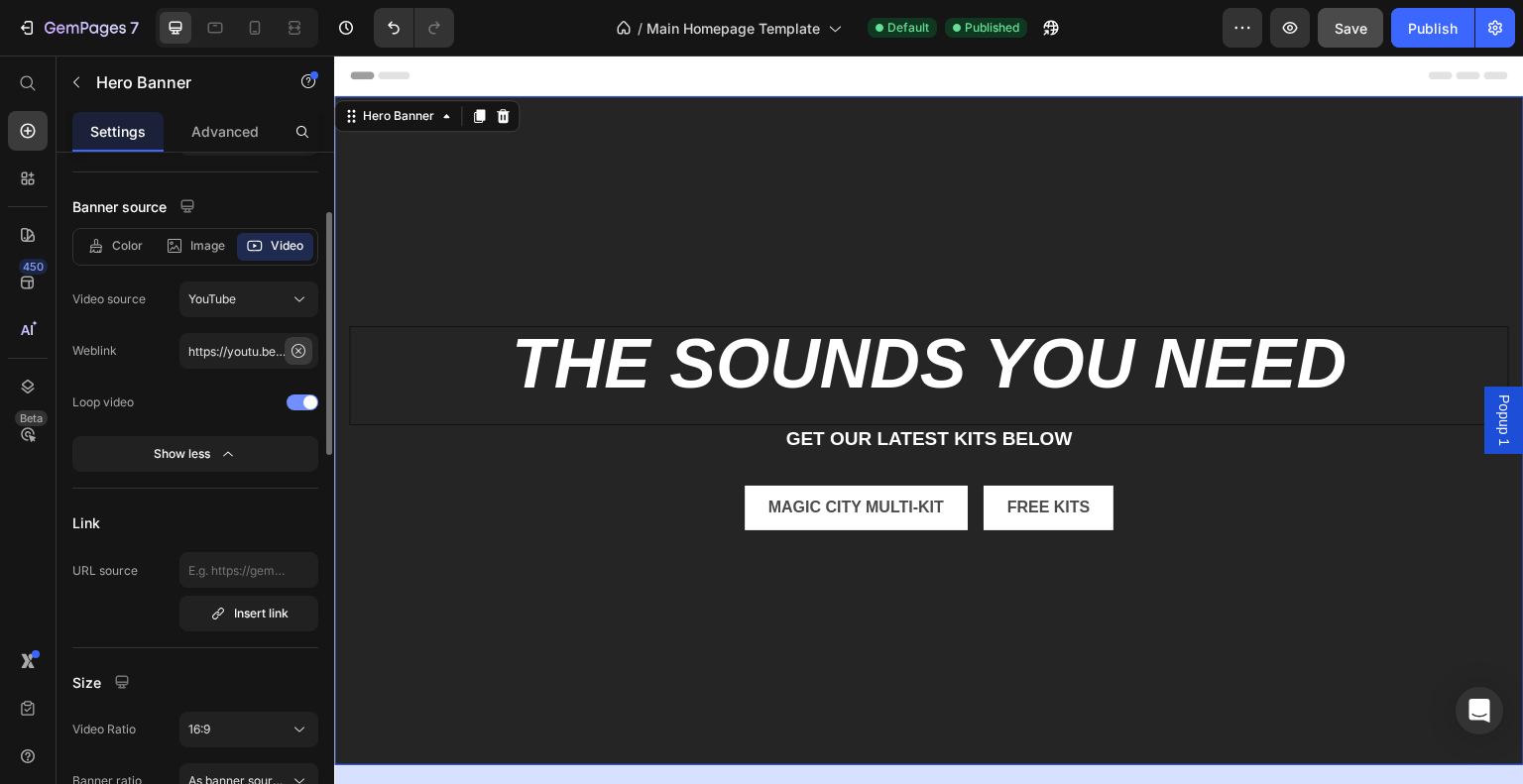 click 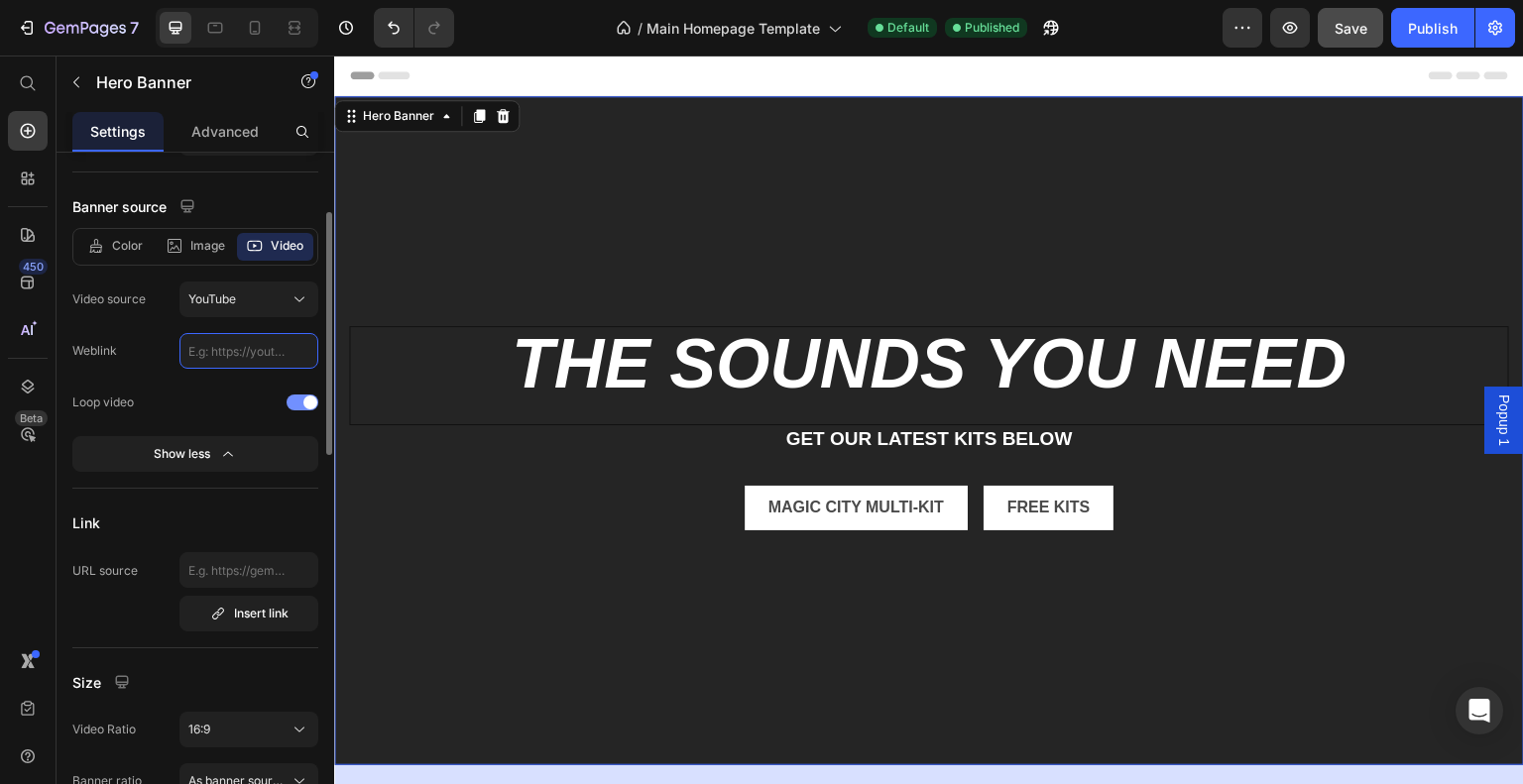 scroll, scrollTop: 0, scrollLeft: 0, axis: both 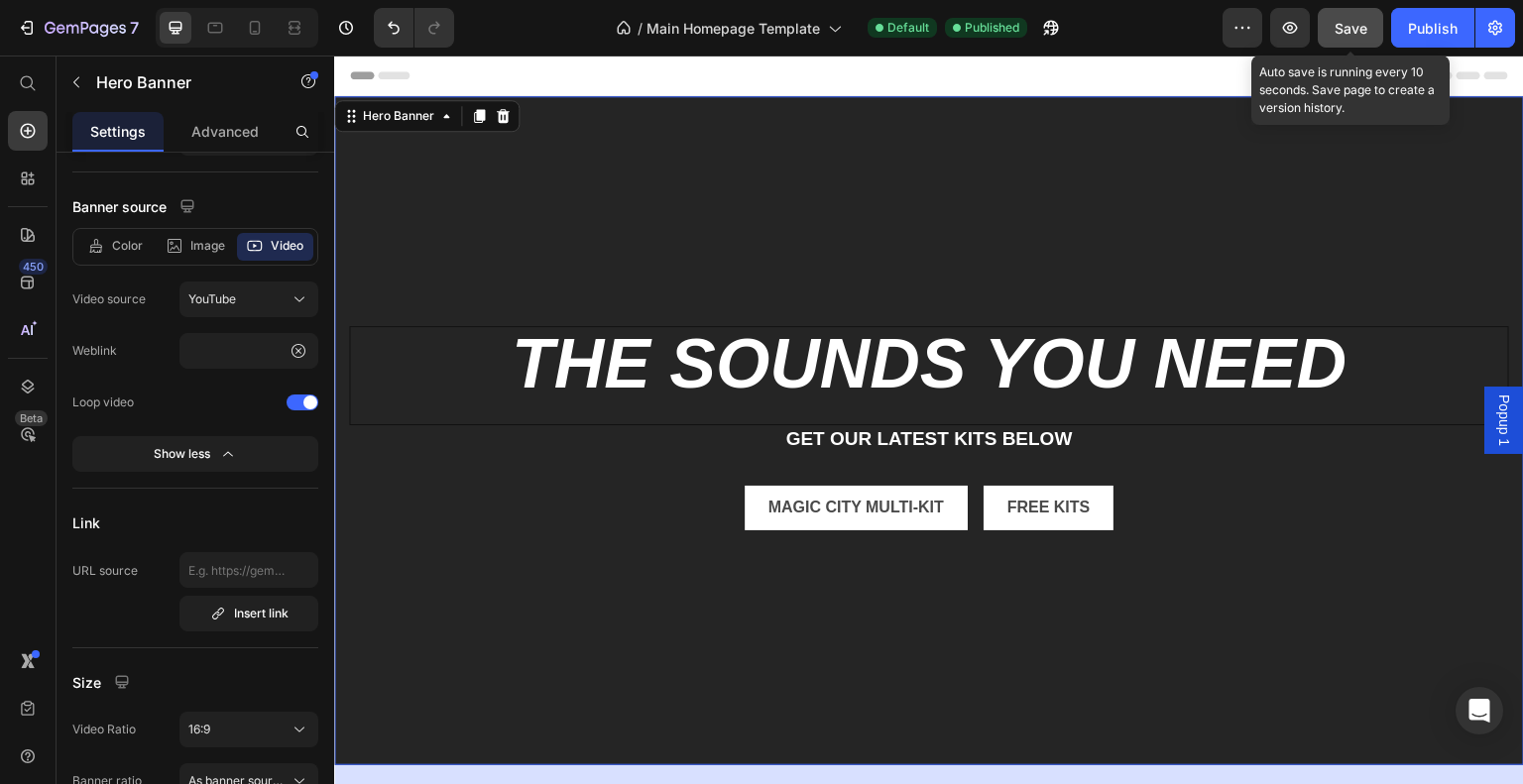 click on "Save" at bounding box center (1350, 28) 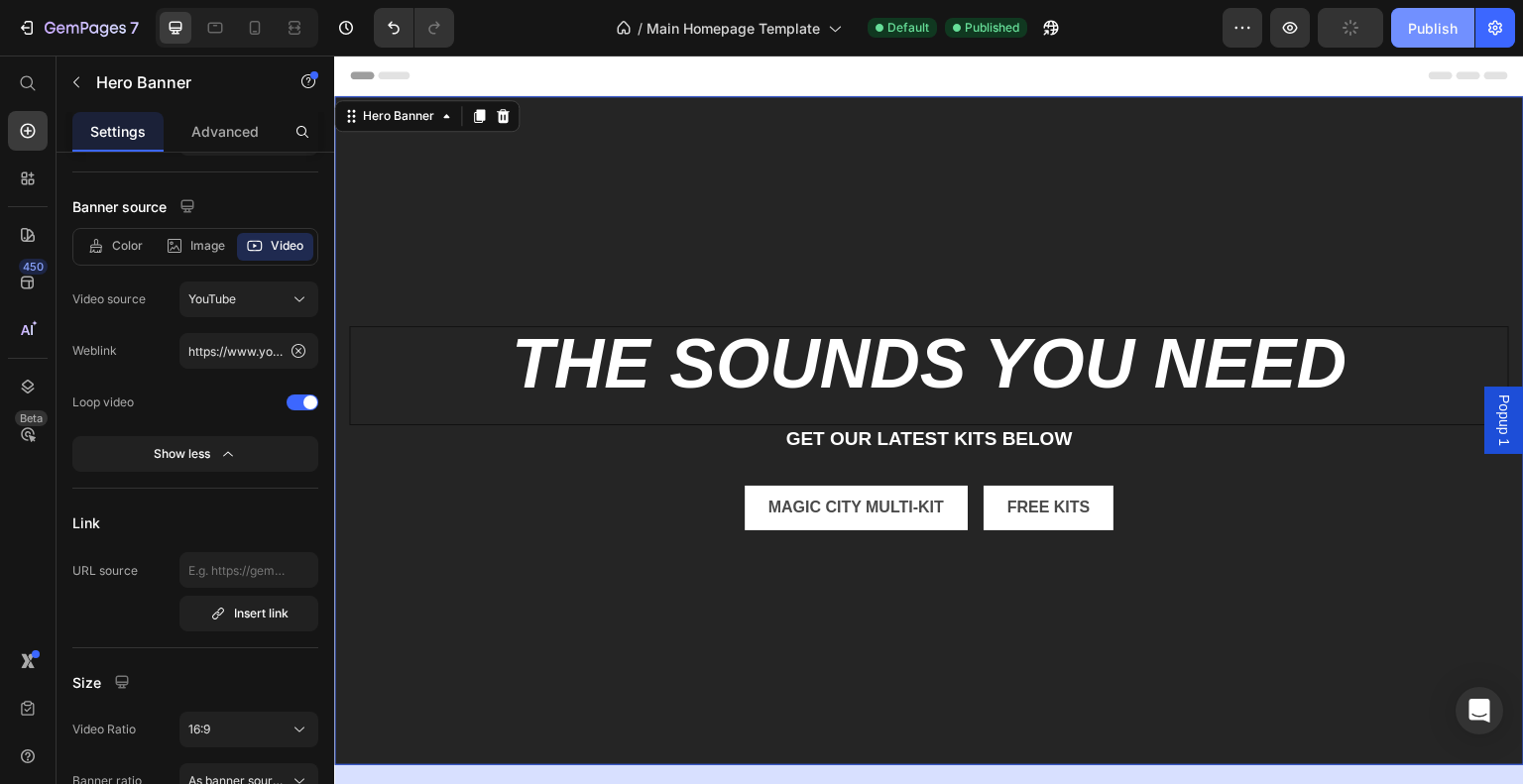 click on "Publish" at bounding box center (1433, 28) 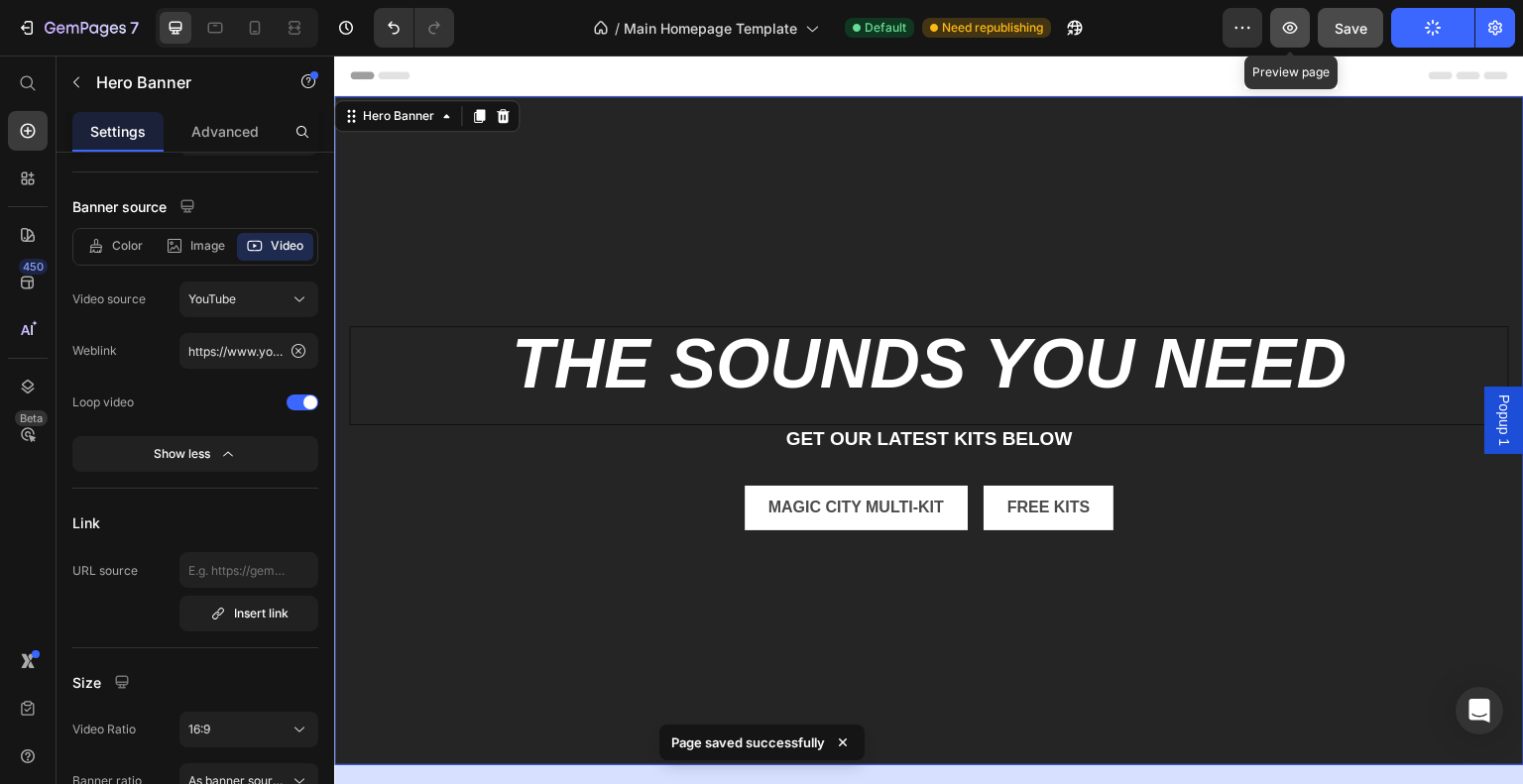 click 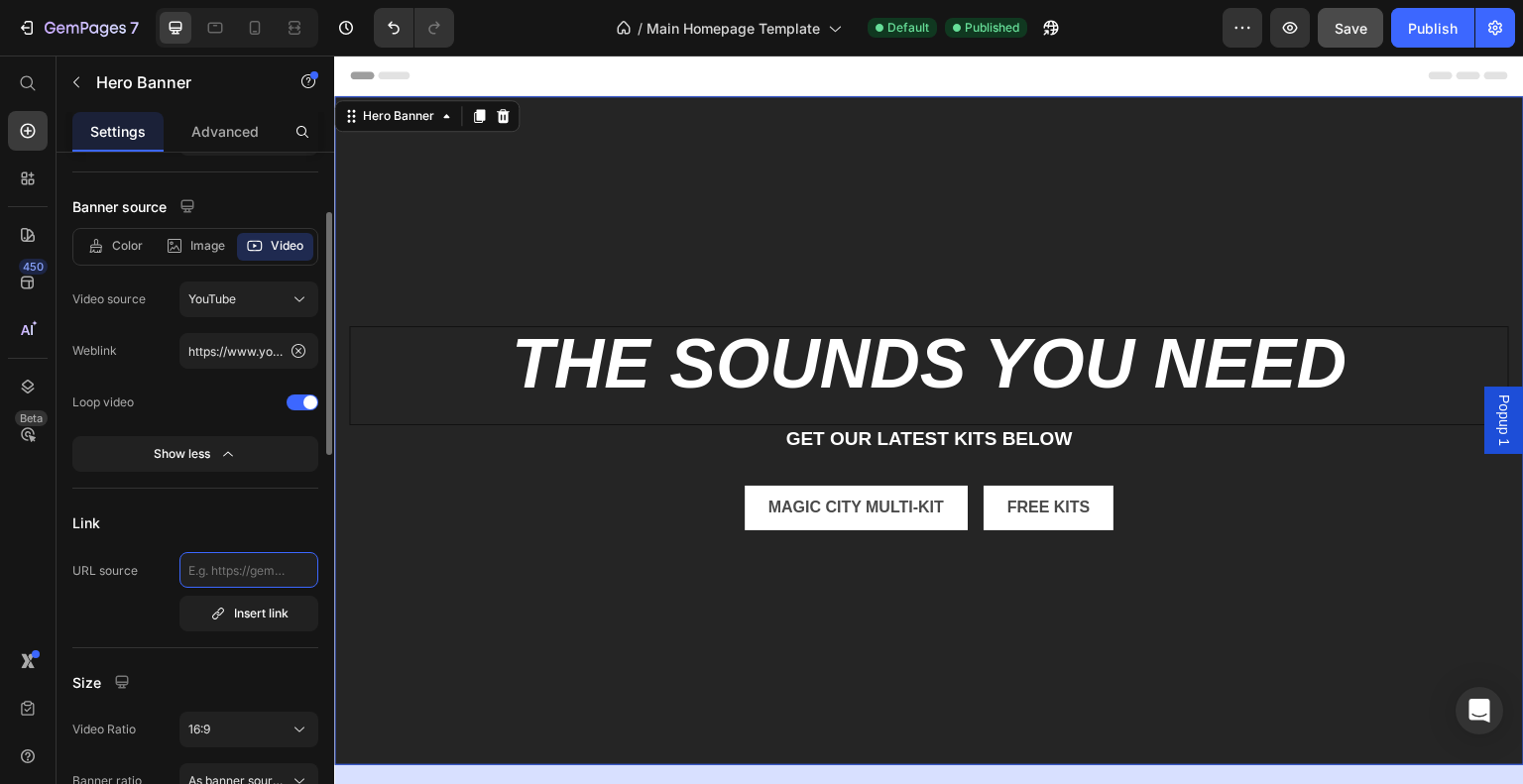 click 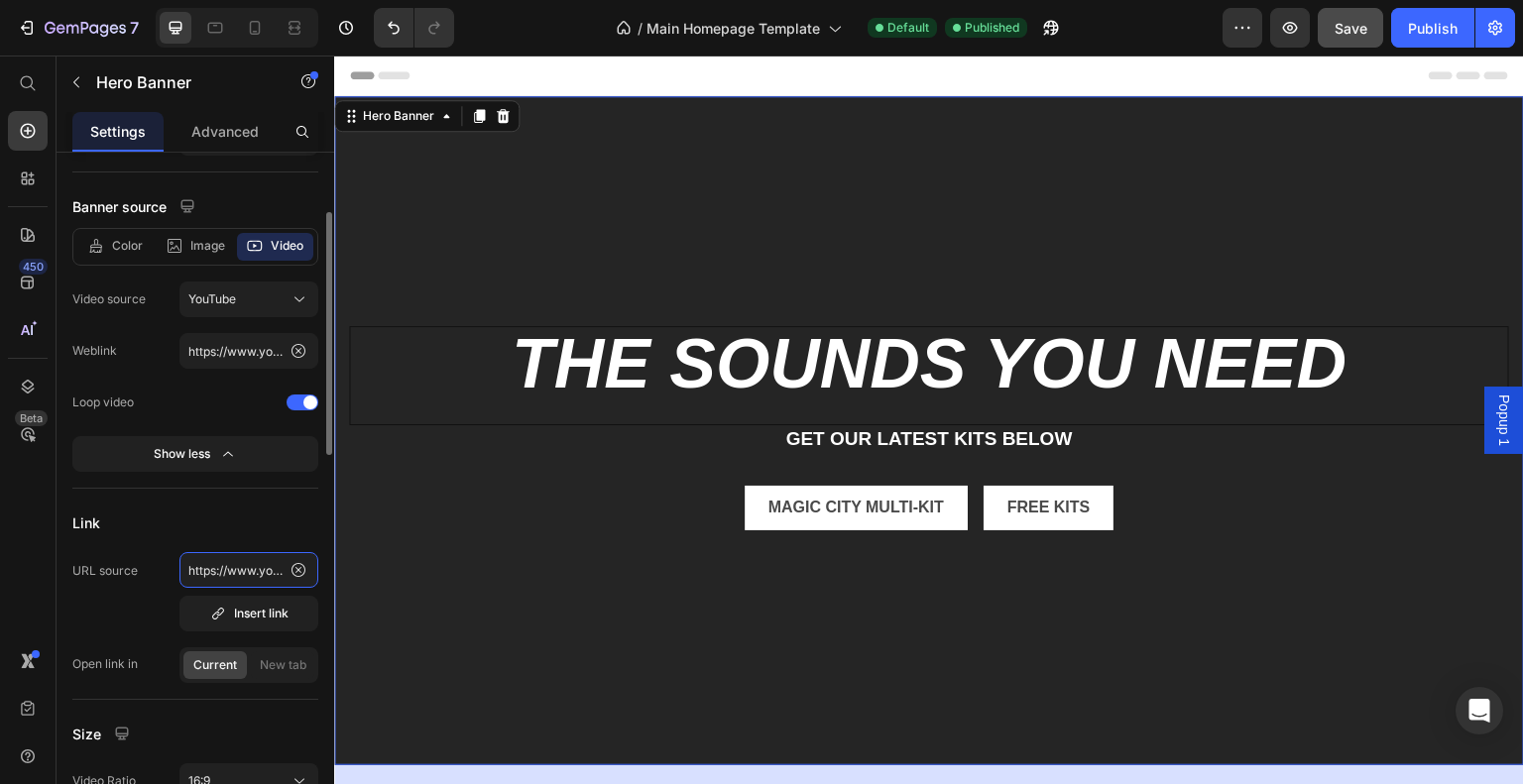 scroll, scrollTop: 0, scrollLeft: 534, axis: horizontal 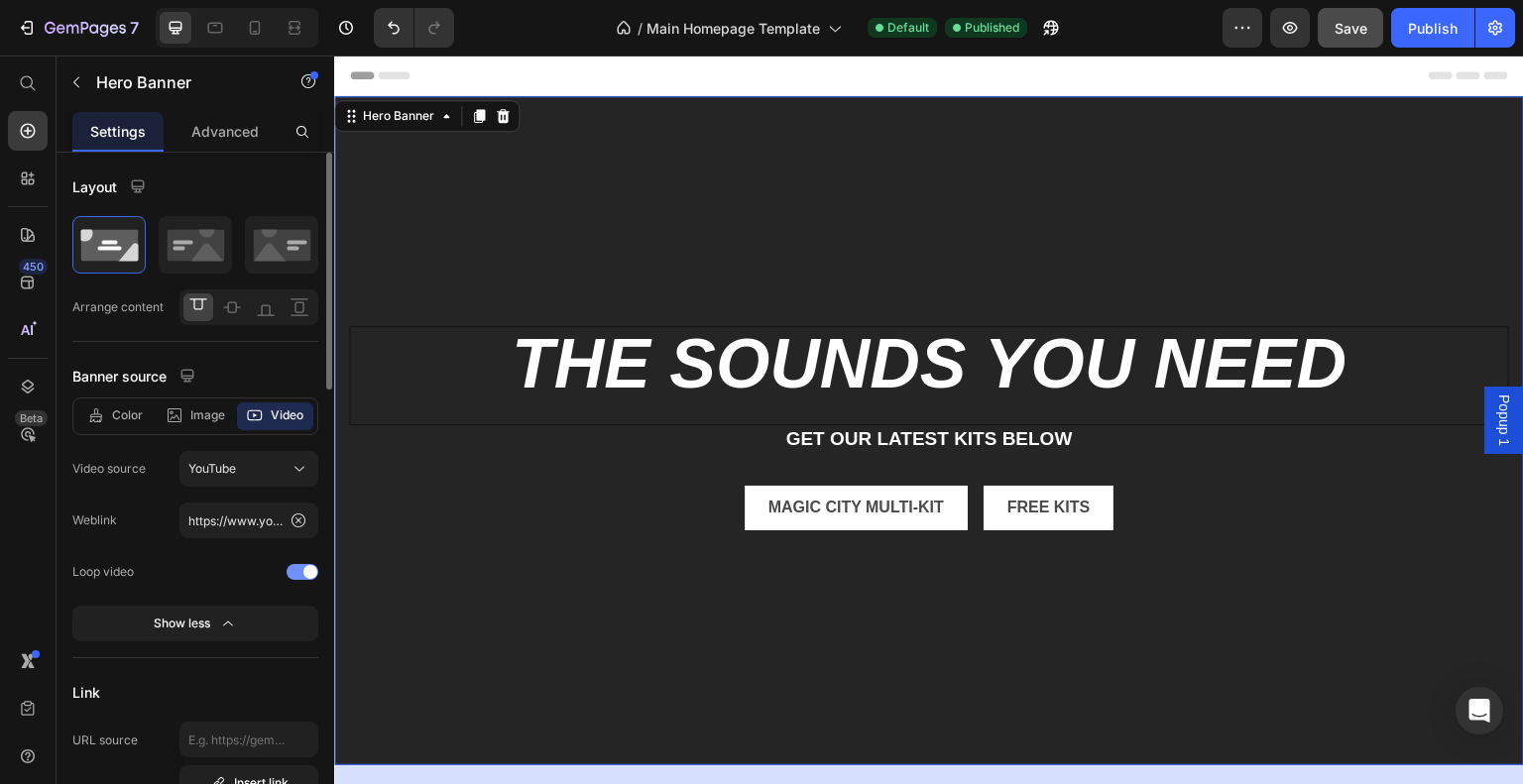 drag, startPoint x: 242, startPoint y: 566, endPoint x: 256, endPoint y: 569, distance: 14.3178211 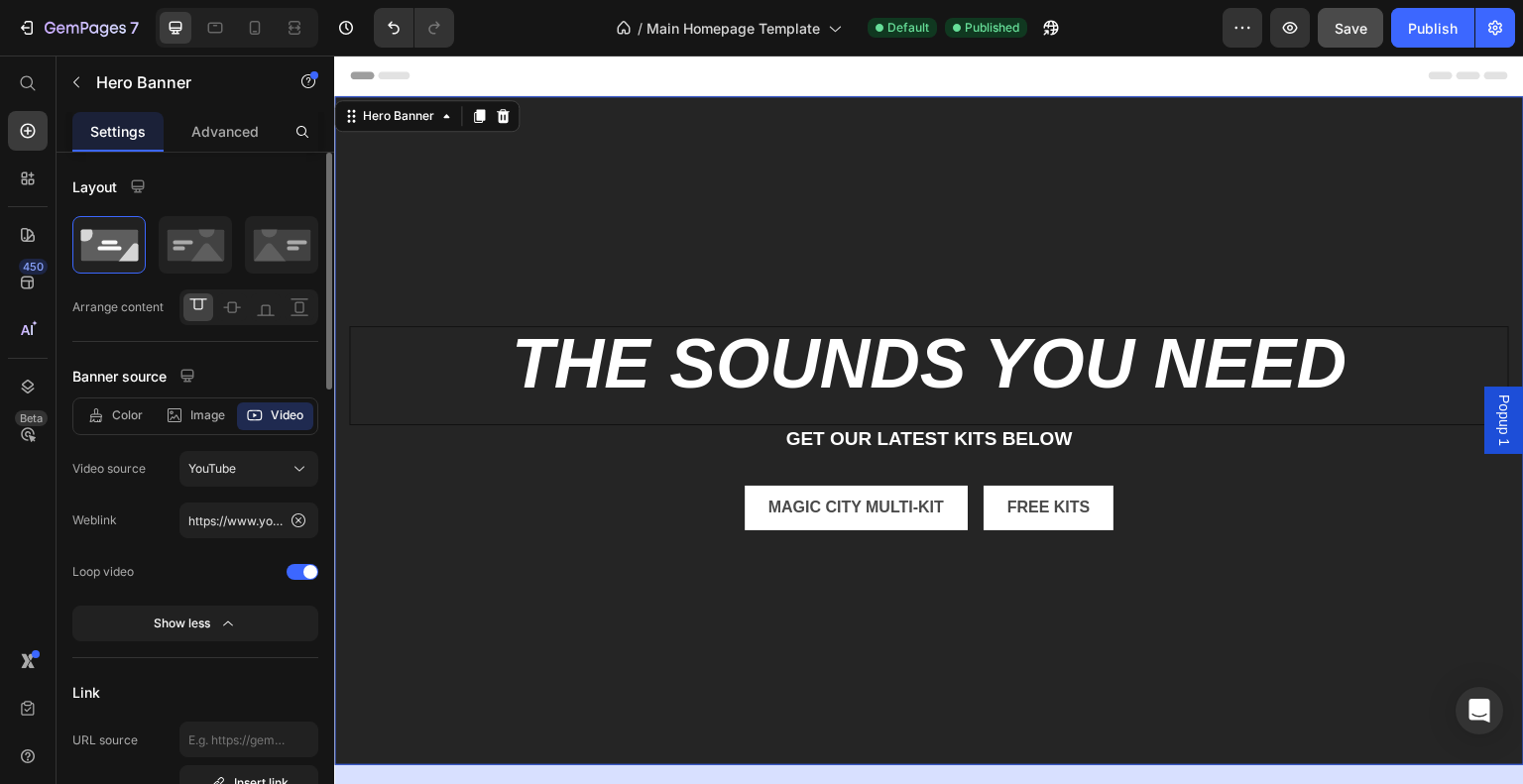 click on "Show less" at bounding box center (195, 623) 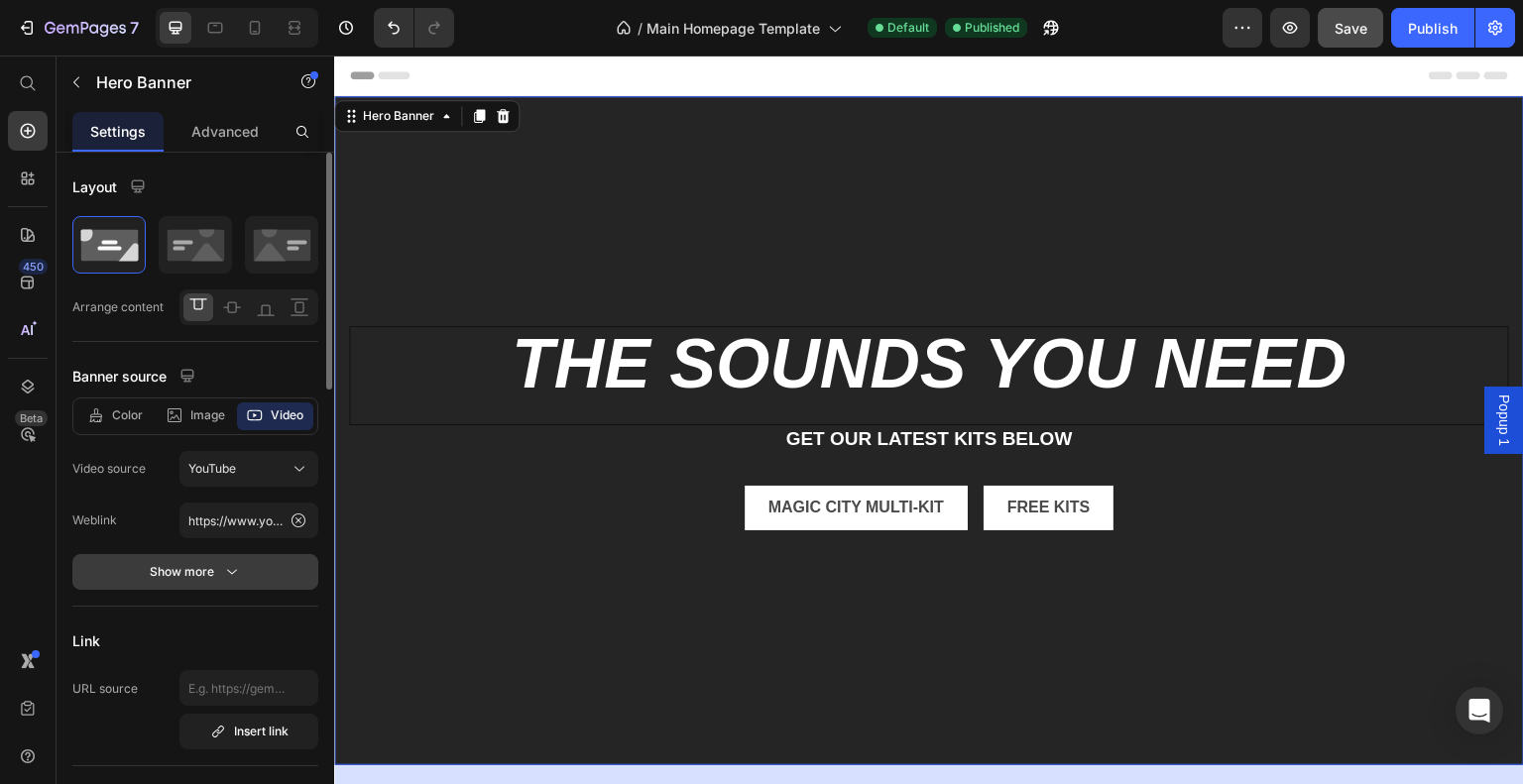 click on "Show more" at bounding box center (195, 572) 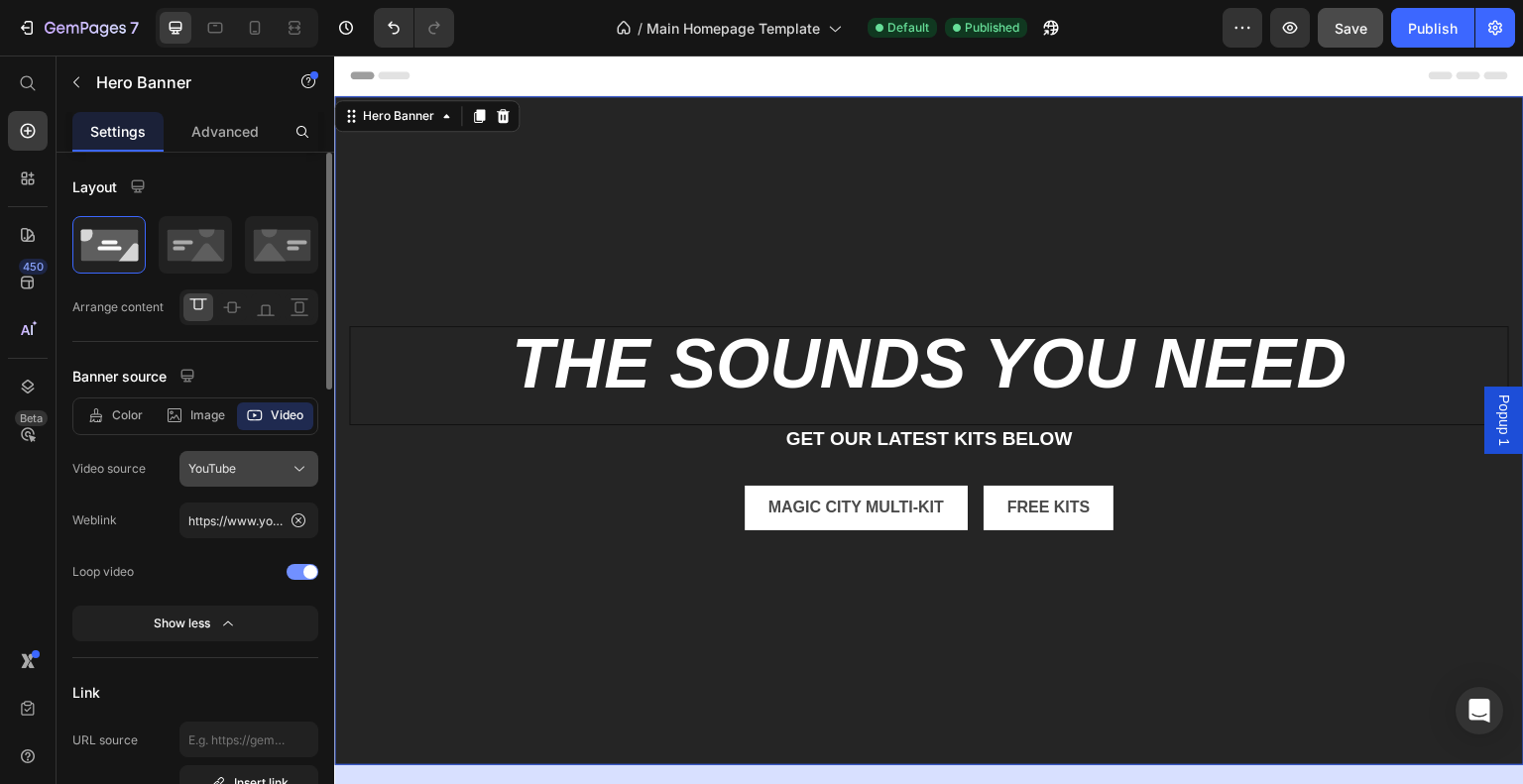 click on "YouTube" 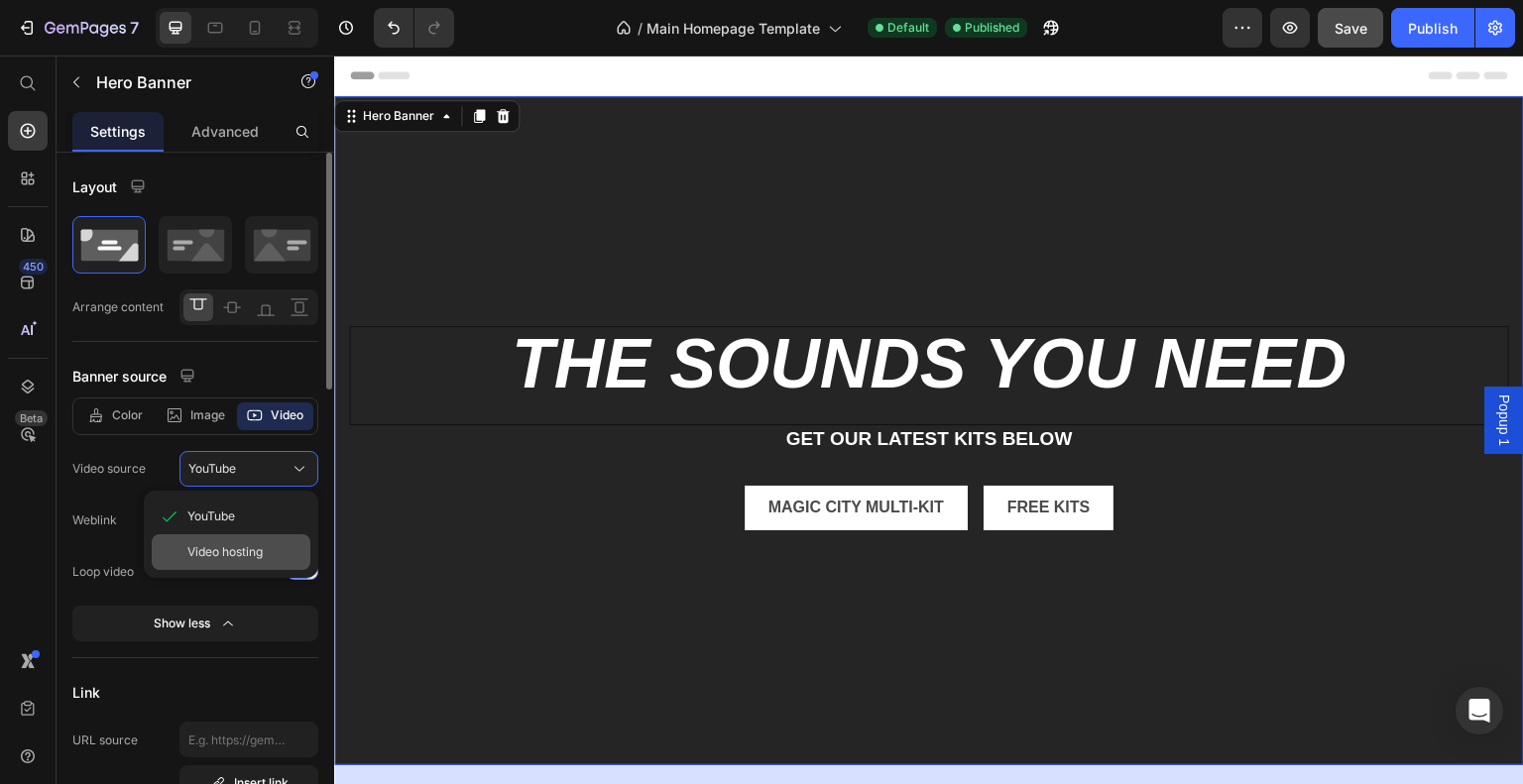 click on "Video hosting" at bounding box center [225, 552] 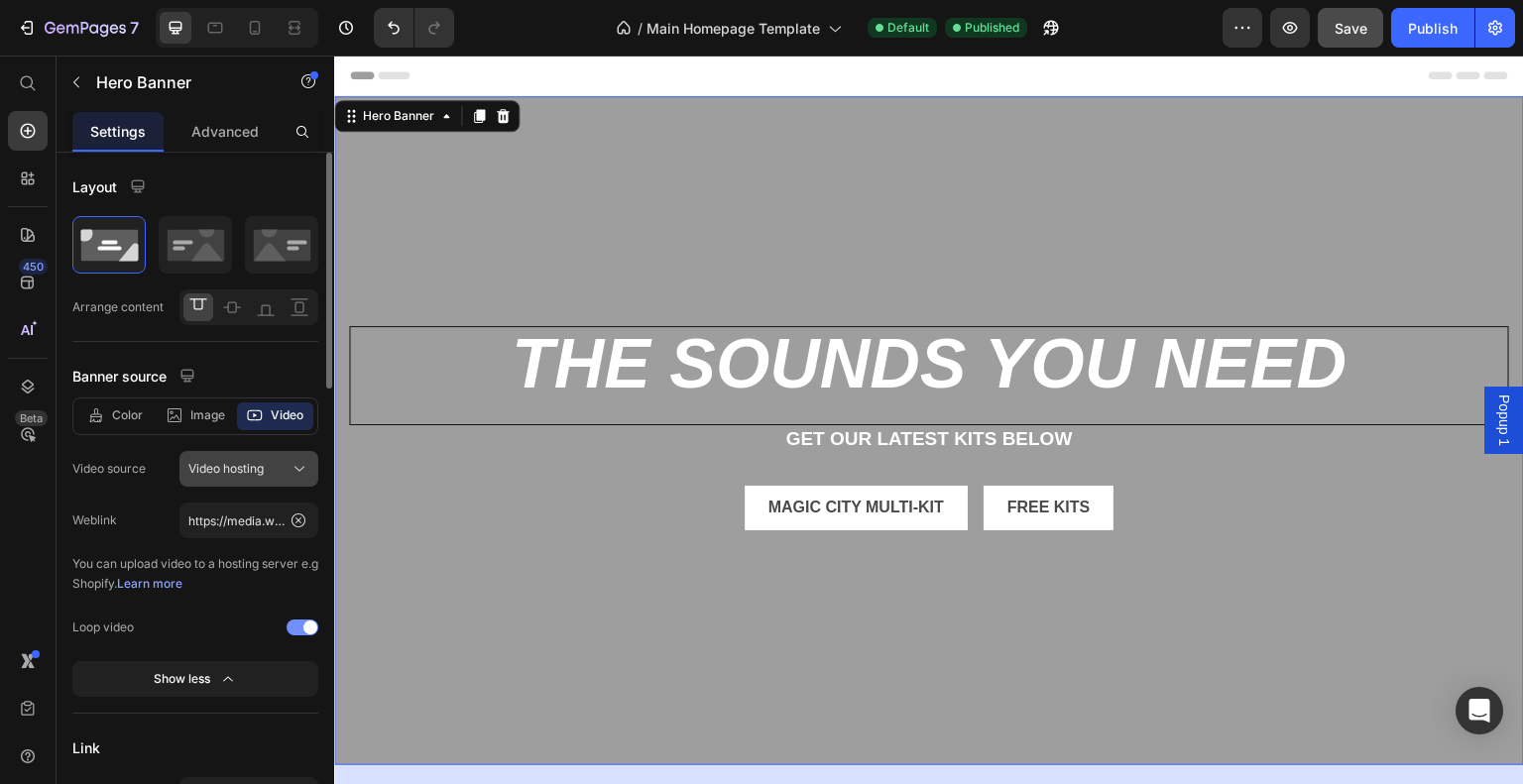 click on "Video hosting" at bounding box center (226, 469) 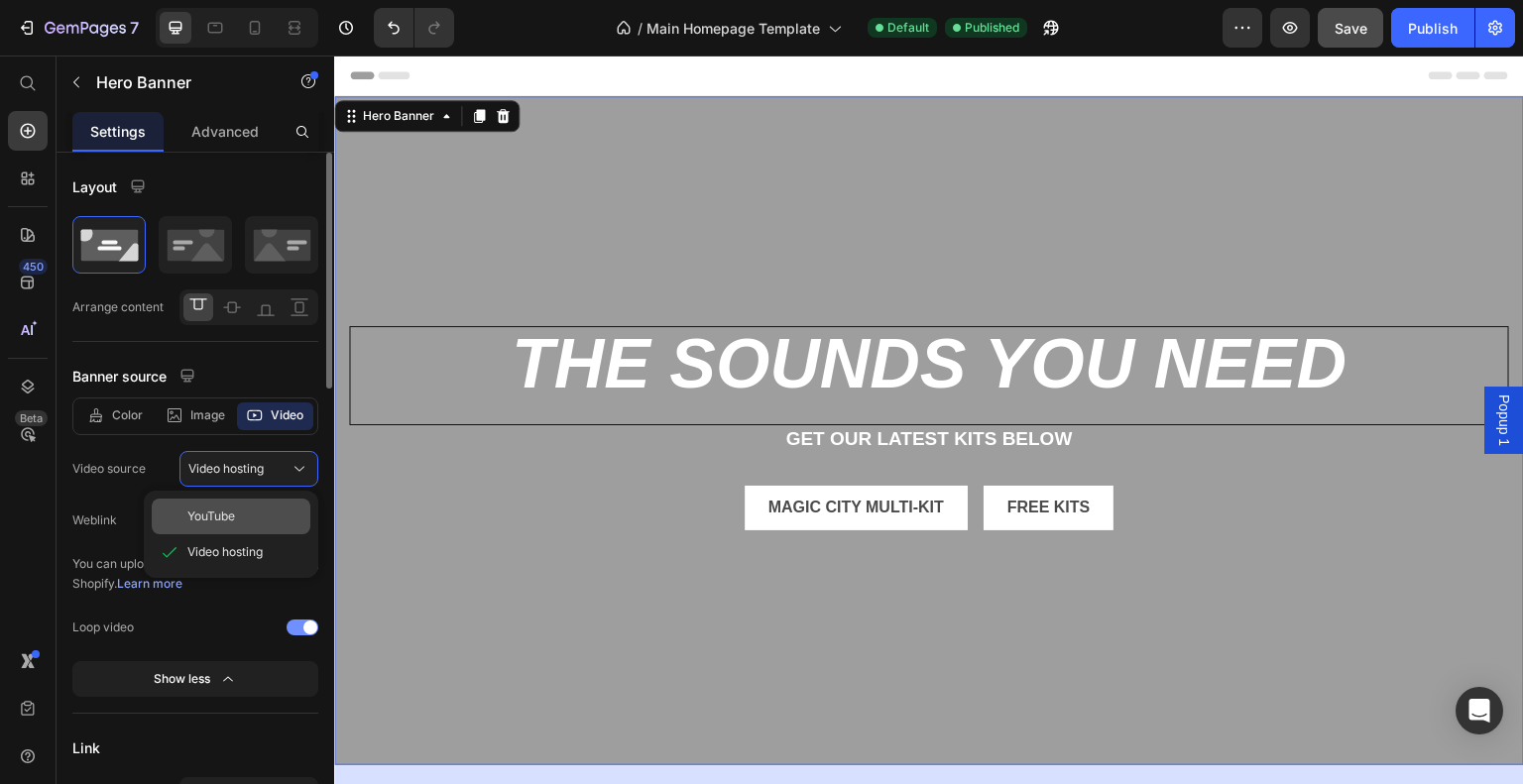 click on "YouTube" at bounding box center (211, 516) 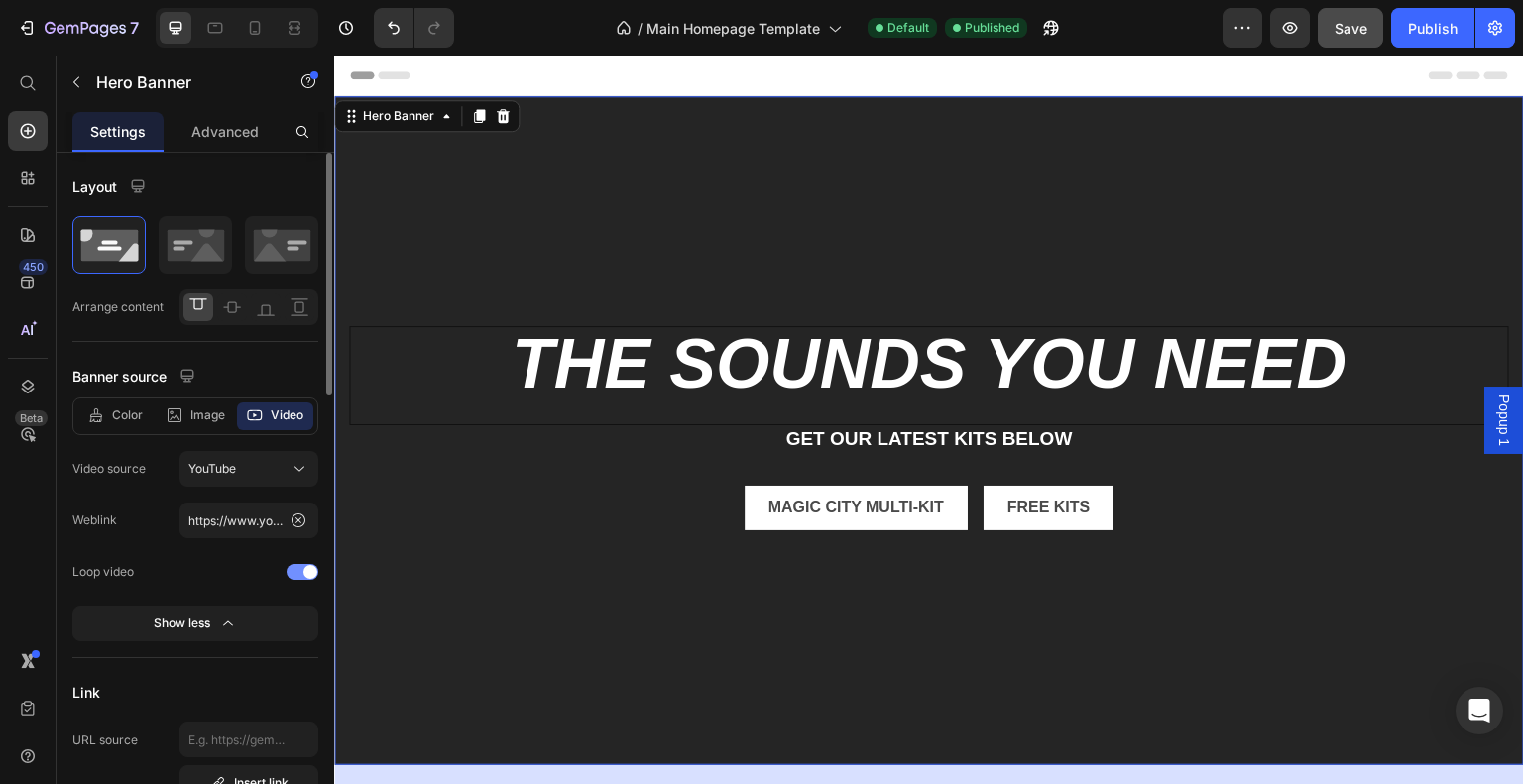 click on "Loop video" at bounding box center (195, 572) 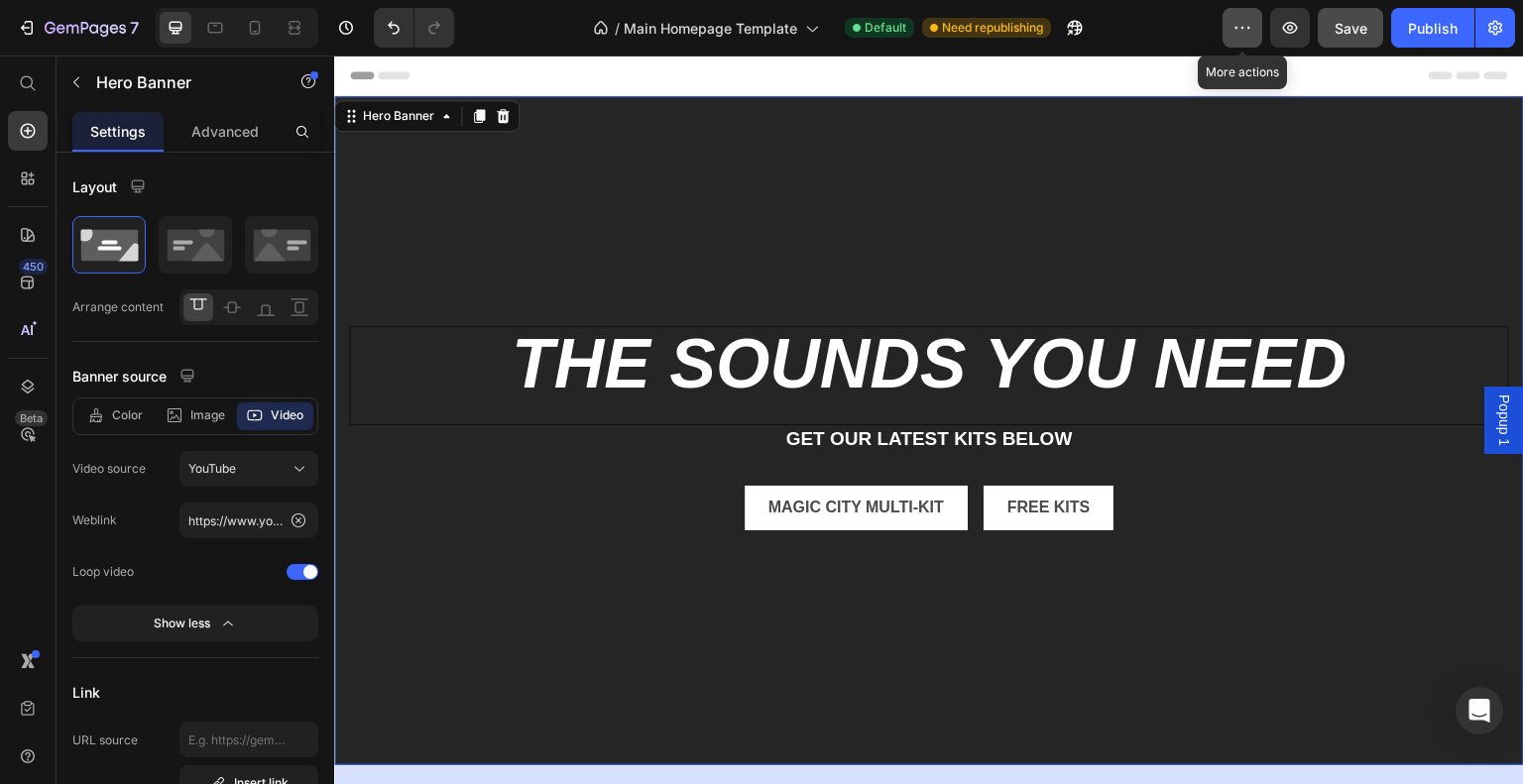 click 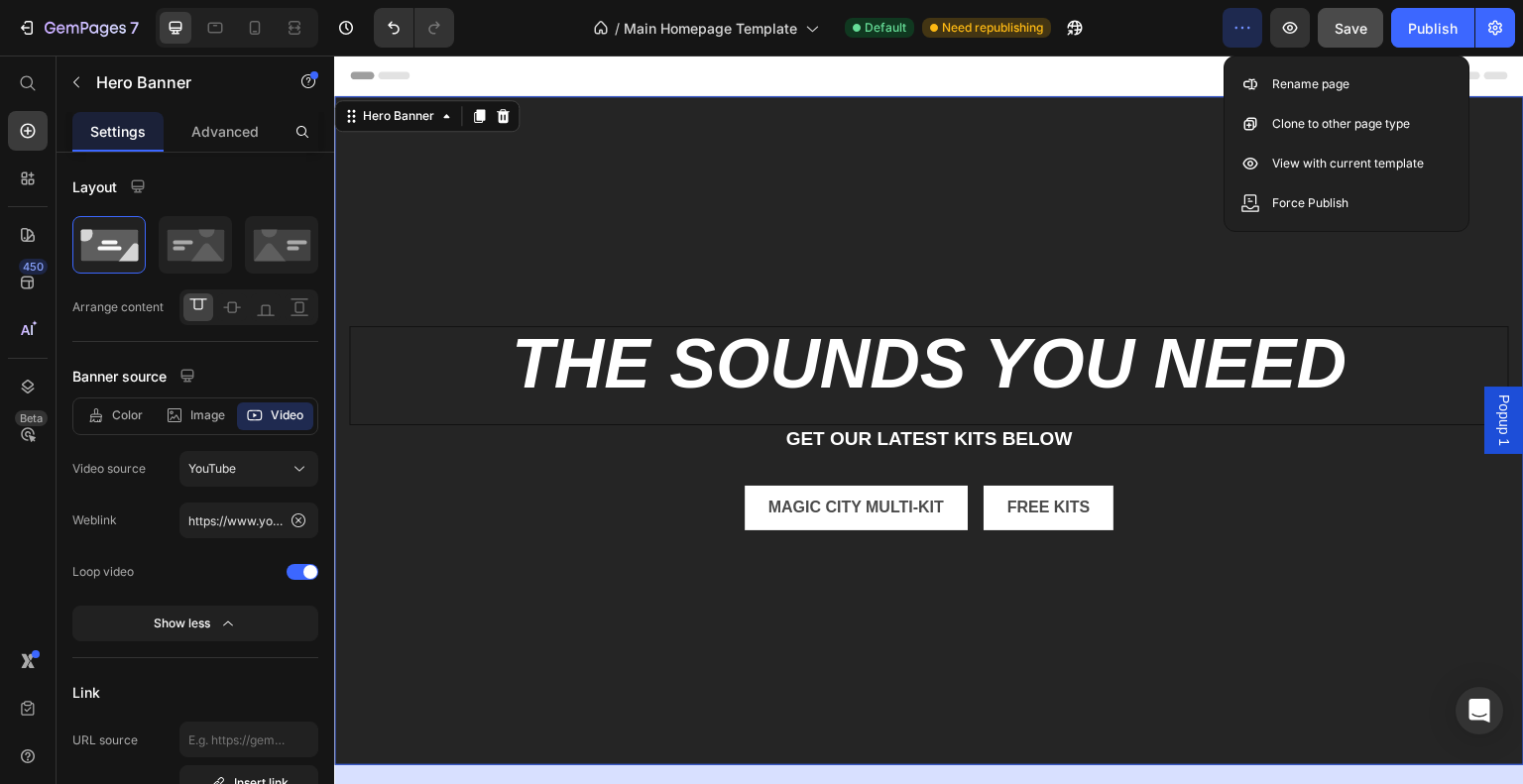 click 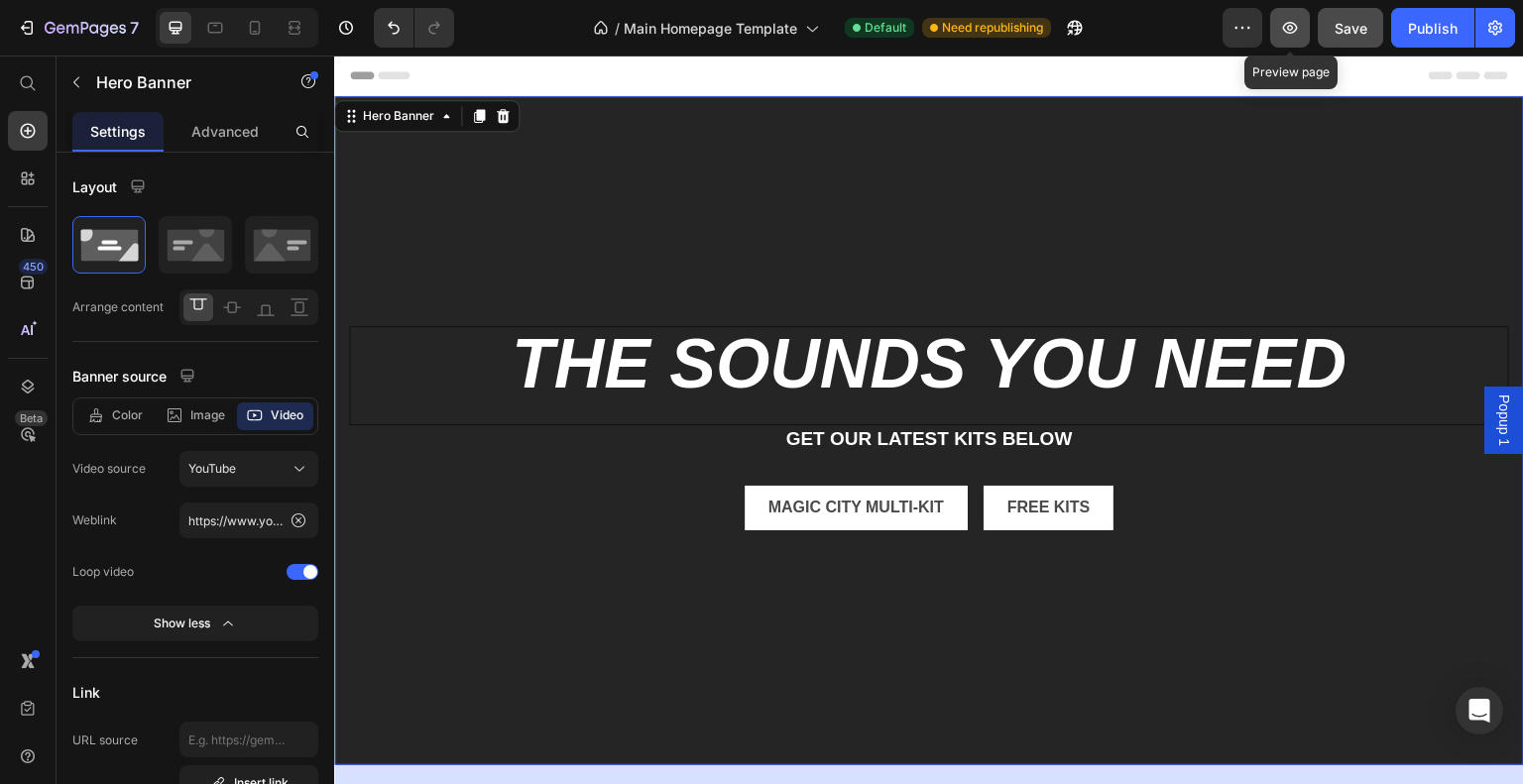 click 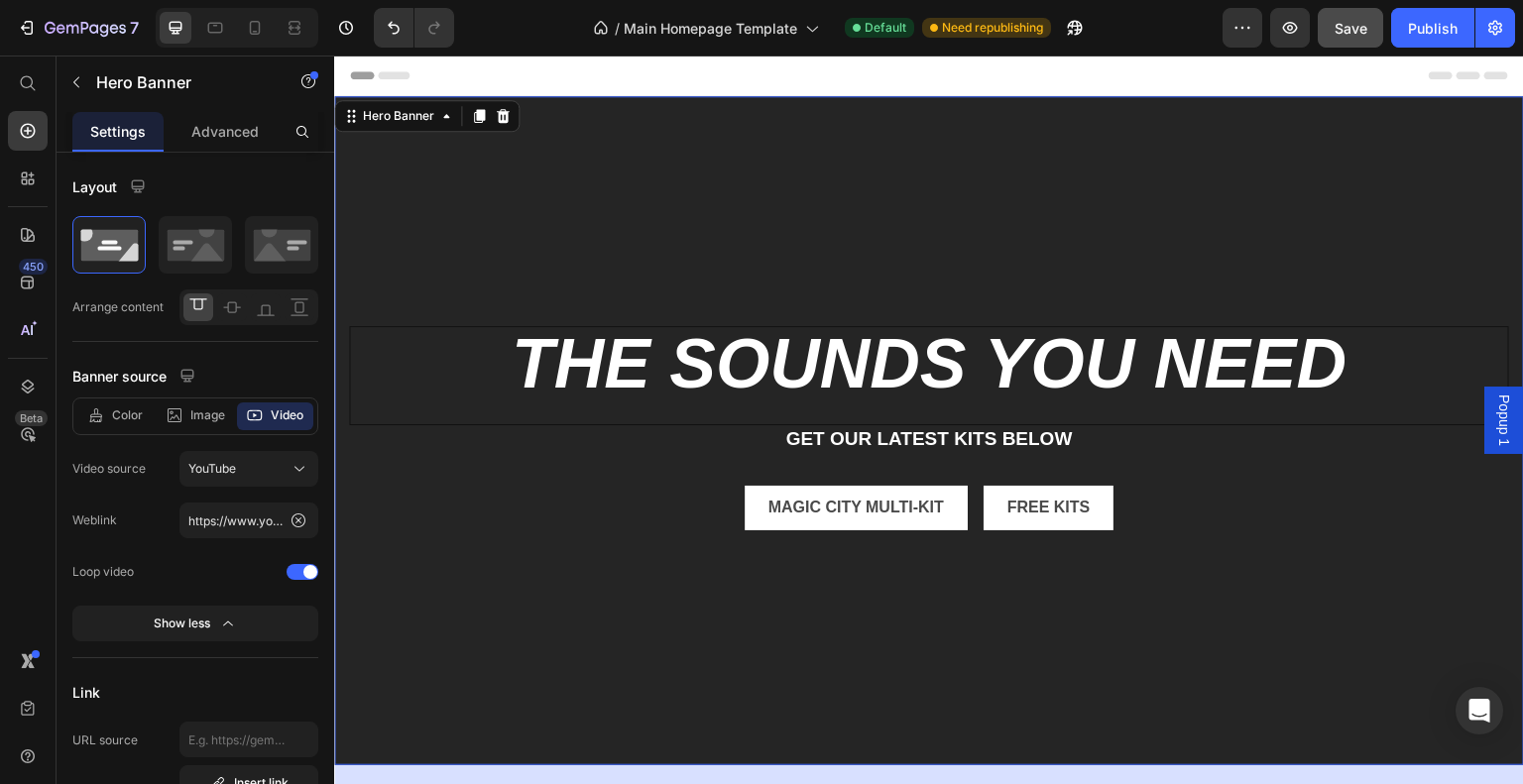 click on "Save" 